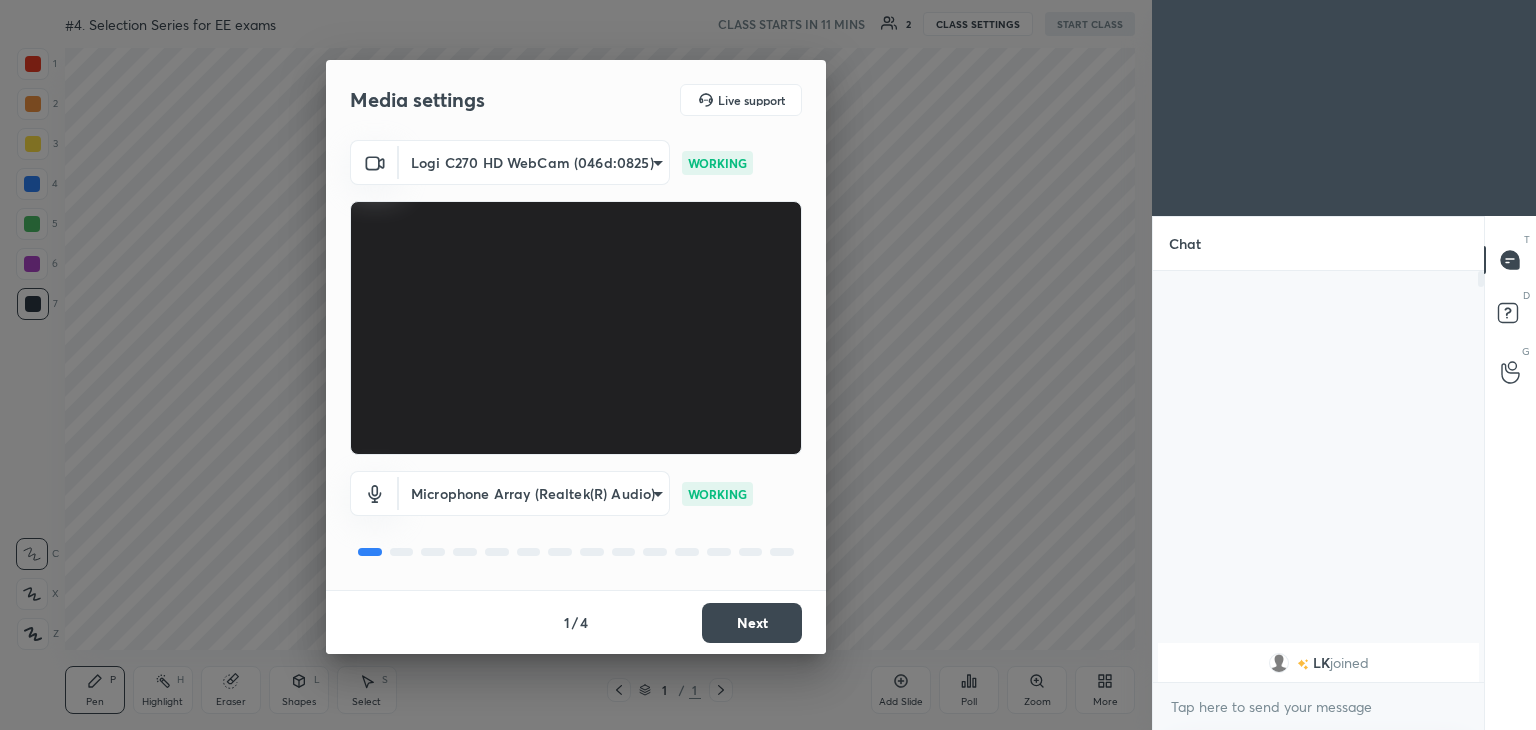 scroll, scrollTop: 0, scrollLeft: 0, axis: both 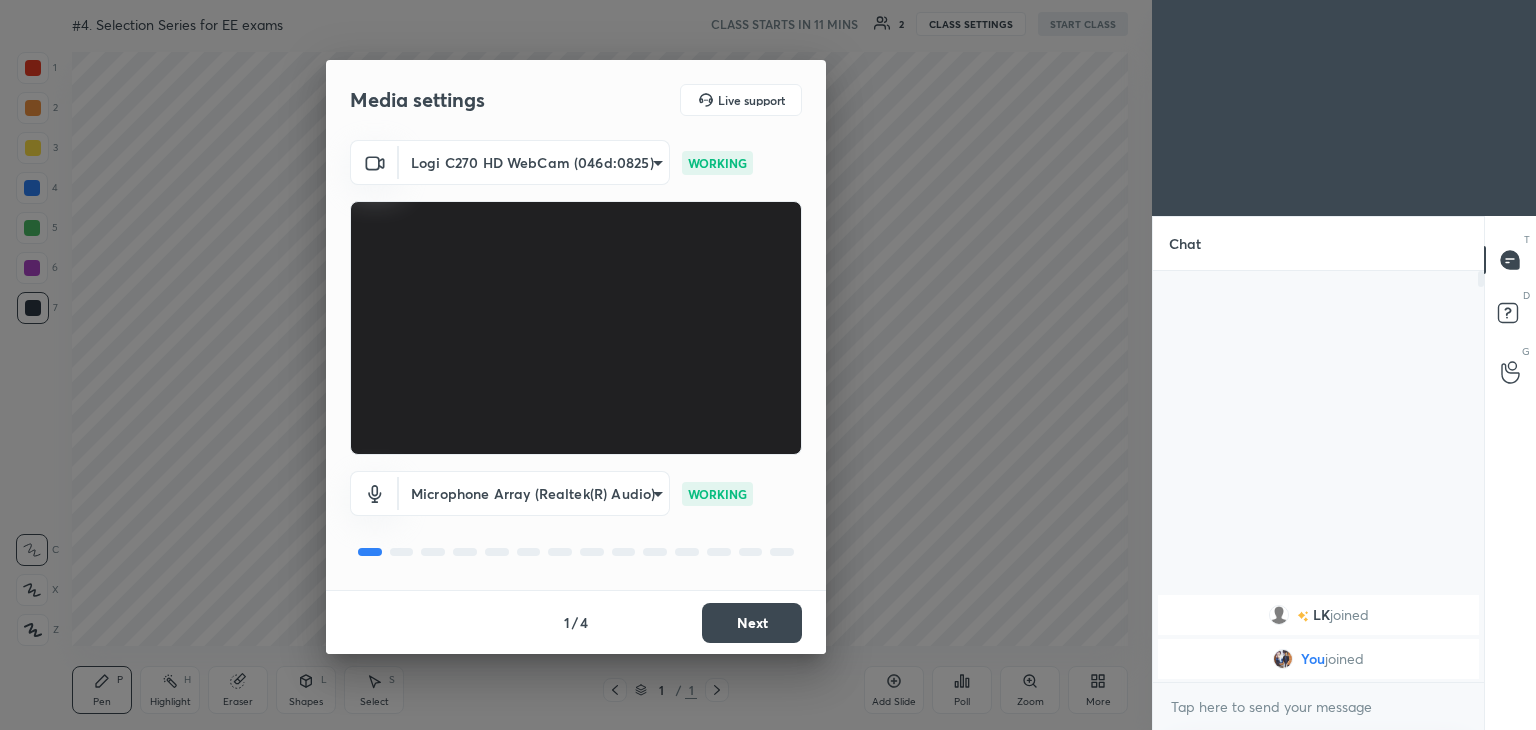 click on "1 2 3 4 5 6 7 C X Z C X Z E E Erase all   H H #4. Selection Series for EE exams CLASS STARTS IN 11 MINS 2 CLASS SETTINGS START CLASS Setting up your live class Back #4. Selection Series for EE exams Ravendra Yadav Pen P Highlight H Eraser Shapes L Select S 1 / 1 Add Slide Poll Zoom More Chat LK  joined You  joined 1 NEW MESSAGE Enable hand raising Enable raise hand to speak to learners. Once enabled, chat will be turned off temporarily. Enable x   introducing Raise a hand with a doubt Now learners can raise their hand along with a doubt  How it works? Doubts asked by learners will show up here Raise hand disabled You have disabled Raise hand currently. Enable it to invite learners to speak Enable Can't raise hand Looks like educator just invited you to speak. Please wait before you can raise your hand again. Got it T Messages (T) D Doubts (D) G Raise Hand (G) Report an issue Reason for reporting Buffering Chat not working Audio - Video sync issue Educator video quality low ​ Attach an image Report WORKING 1" at bounding box center [768, 365] 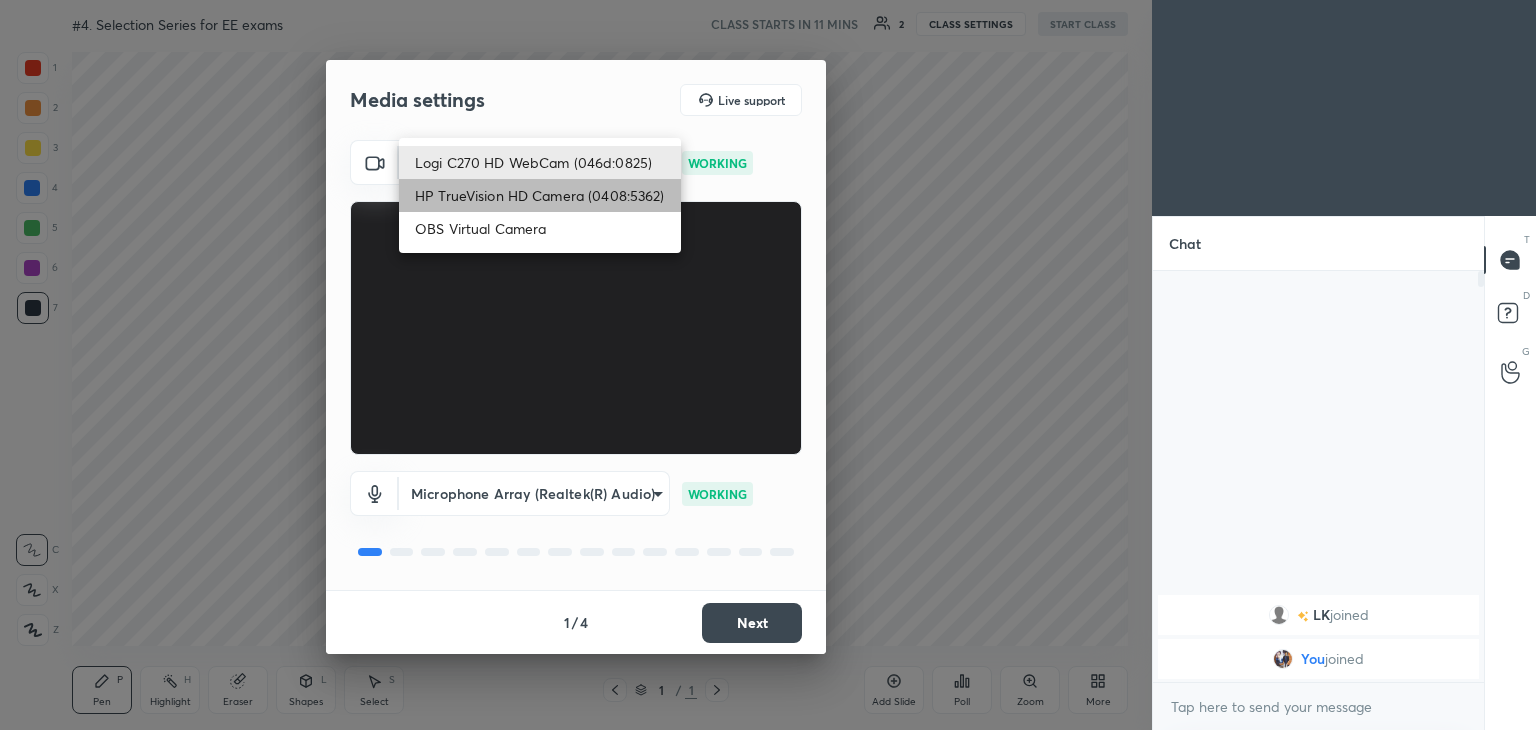 click on "HP TrueVision HD Camera (0408:5362)" at bounding box center (540, 195) 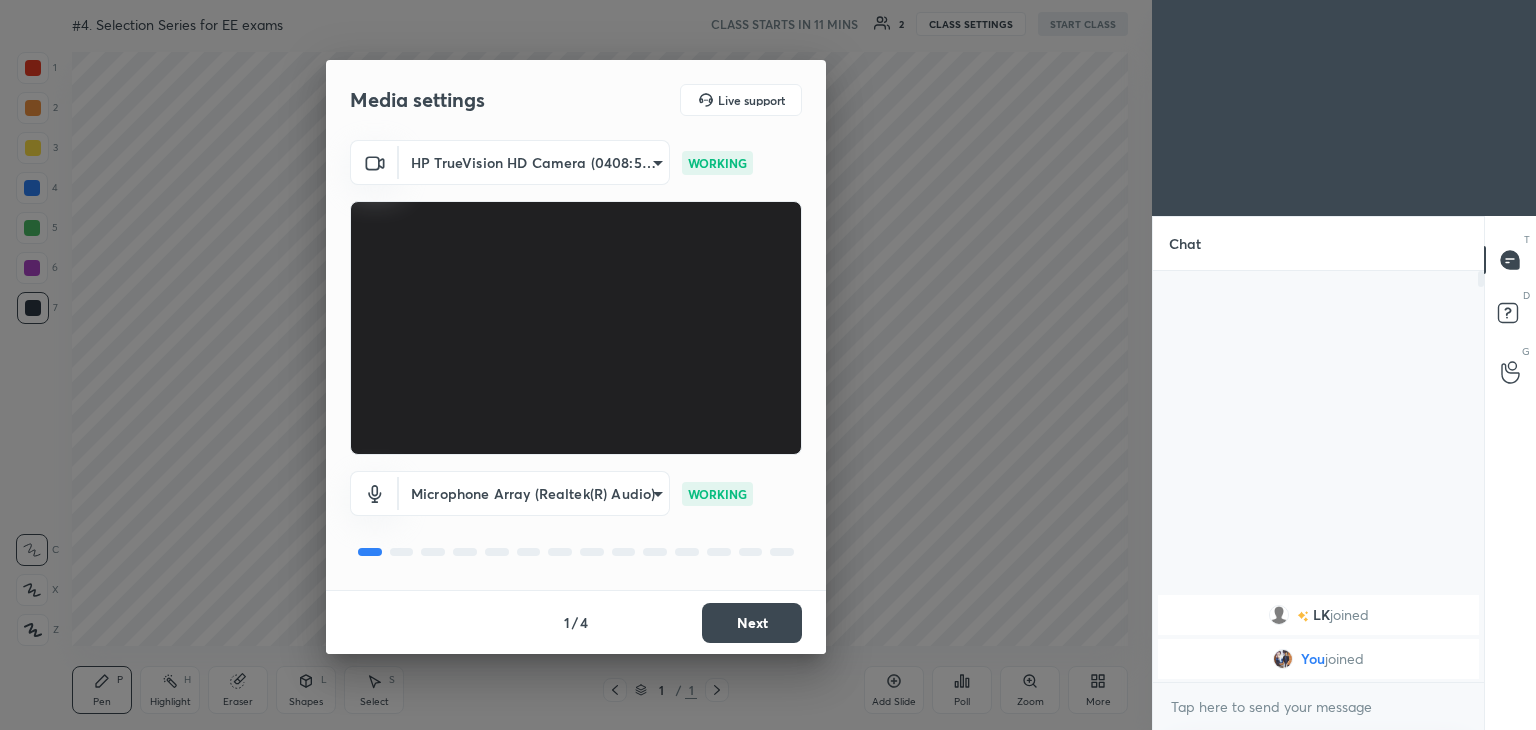 click on "Next" at bounding box center [752, 623] 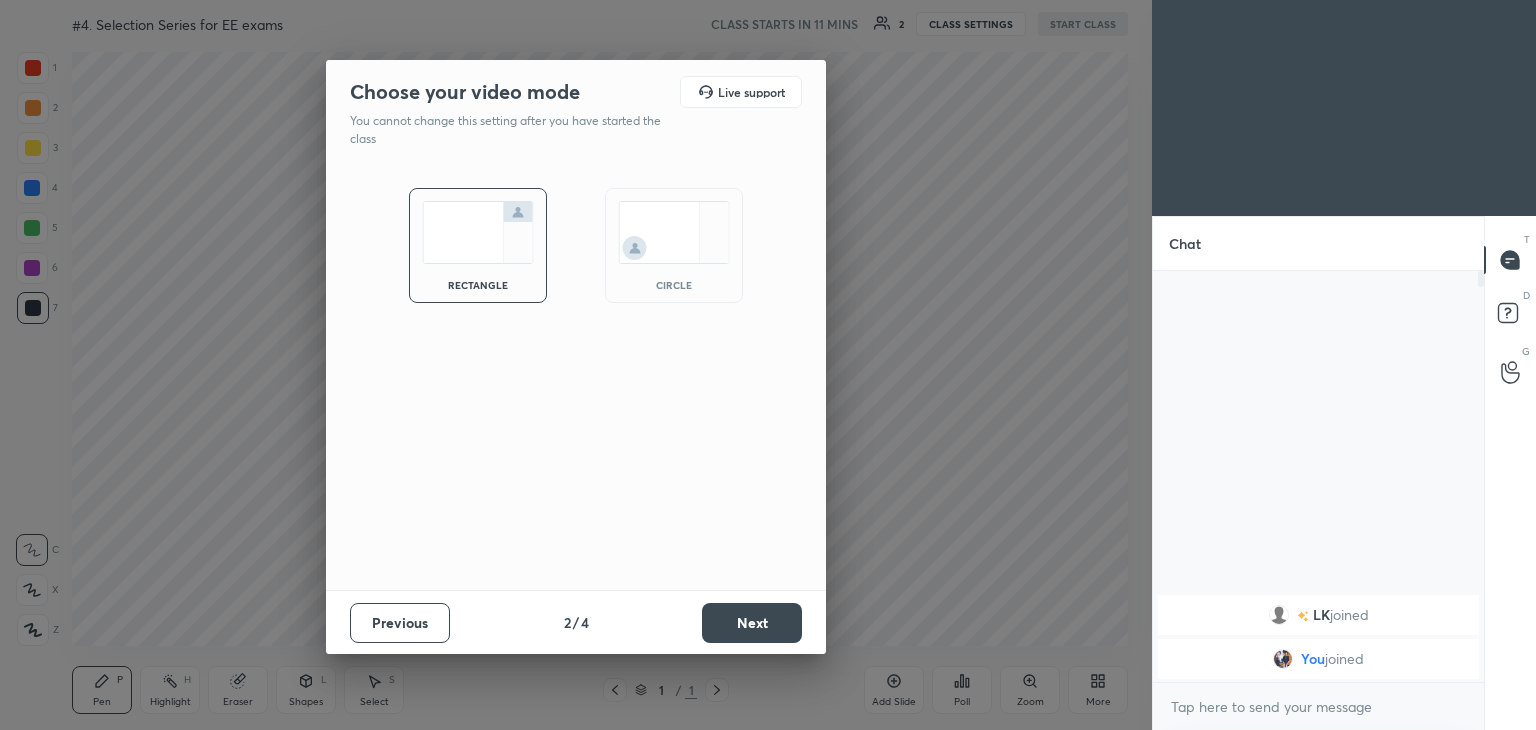 click on "Next" at bounding box center (752, 623) 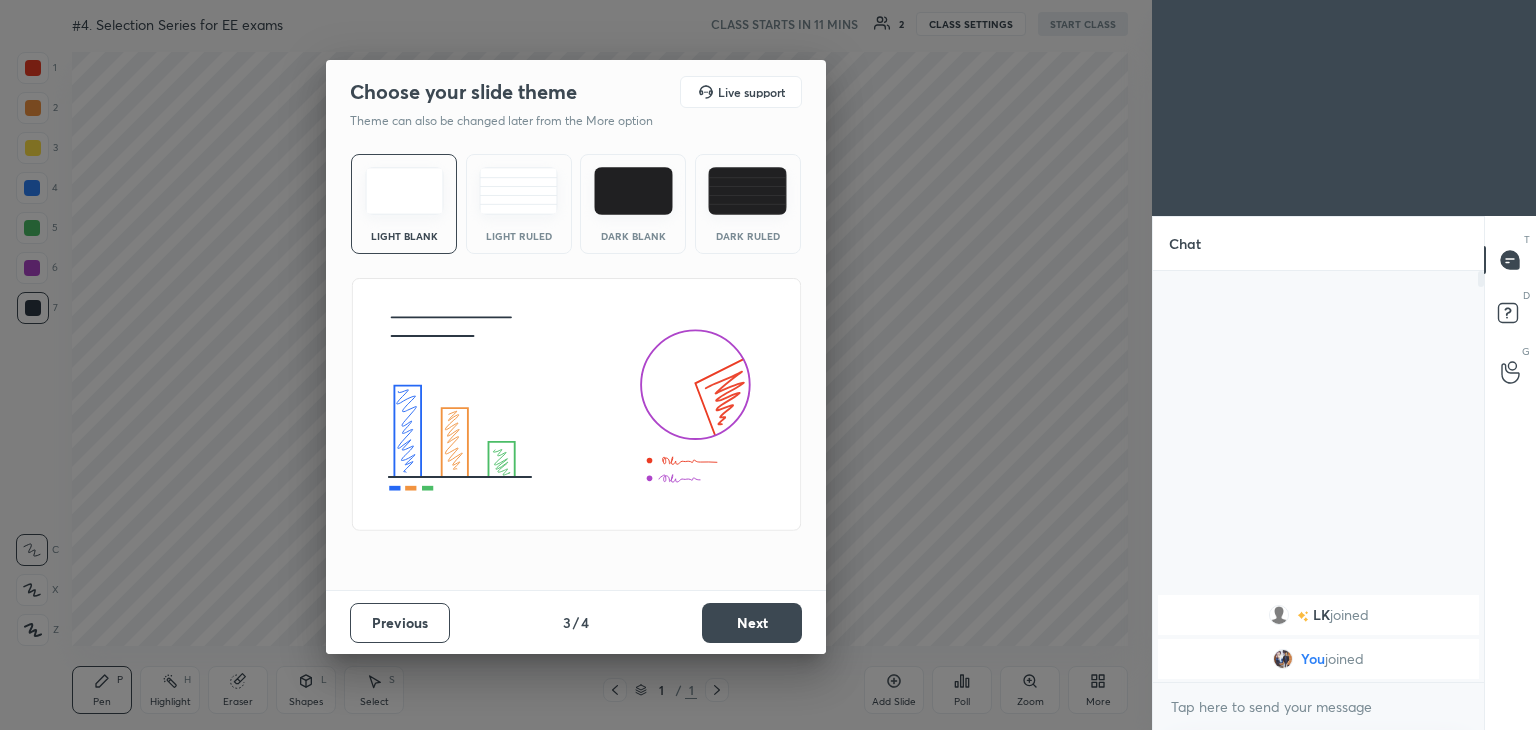 click on "Next" at bounding box center [752, 623] 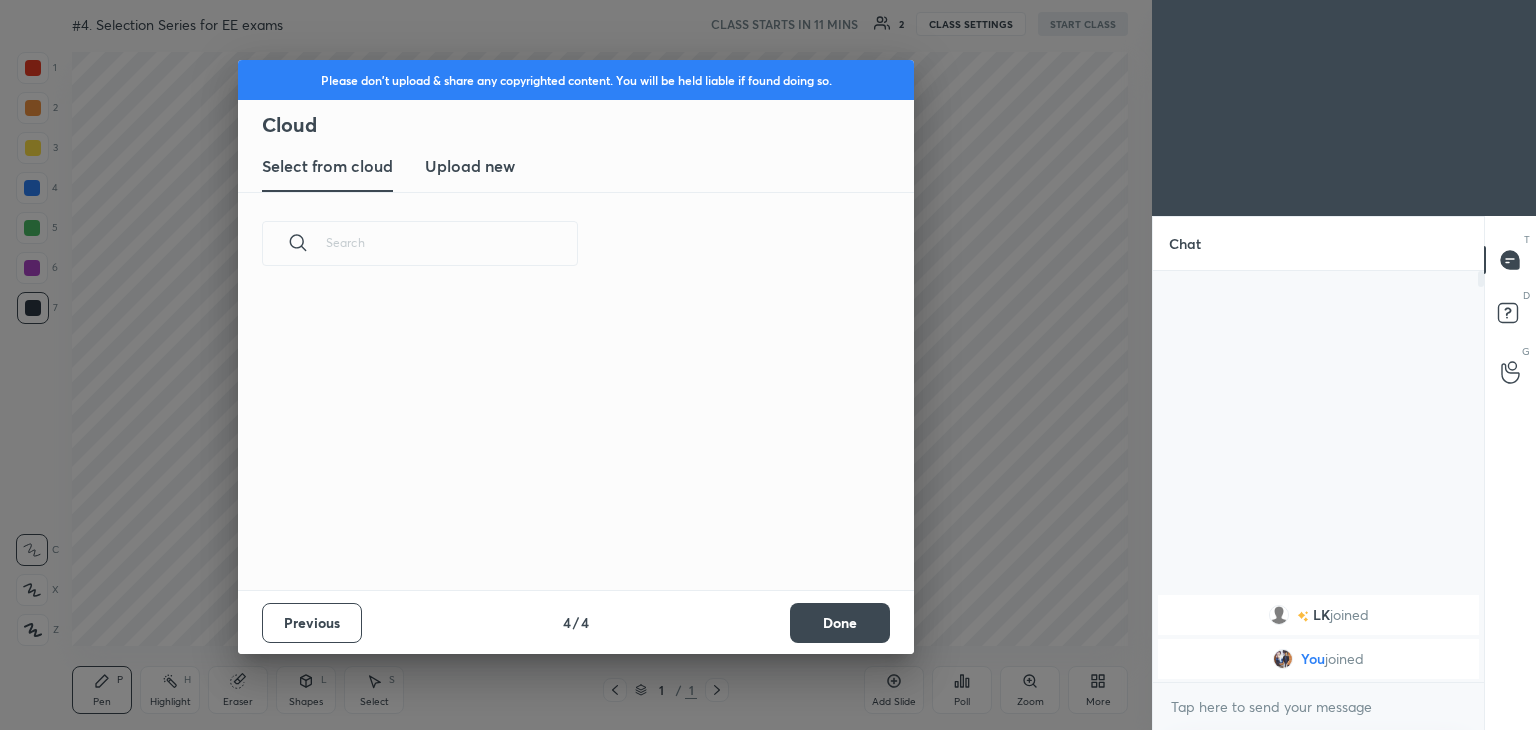 scroll, scrollTop: 6, scrollLeft: 10, axis: both 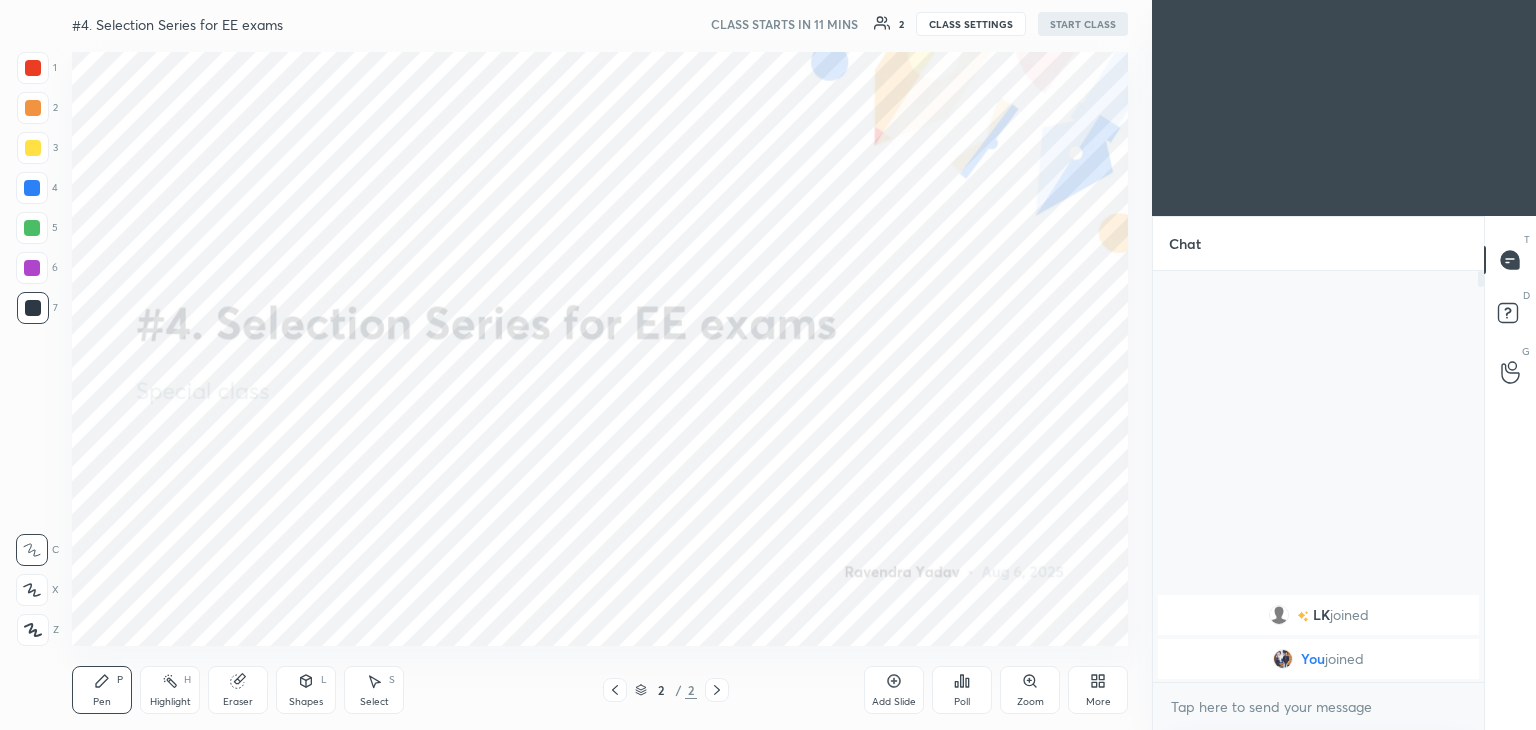 click on "More" at bounding box center (1098, 690) 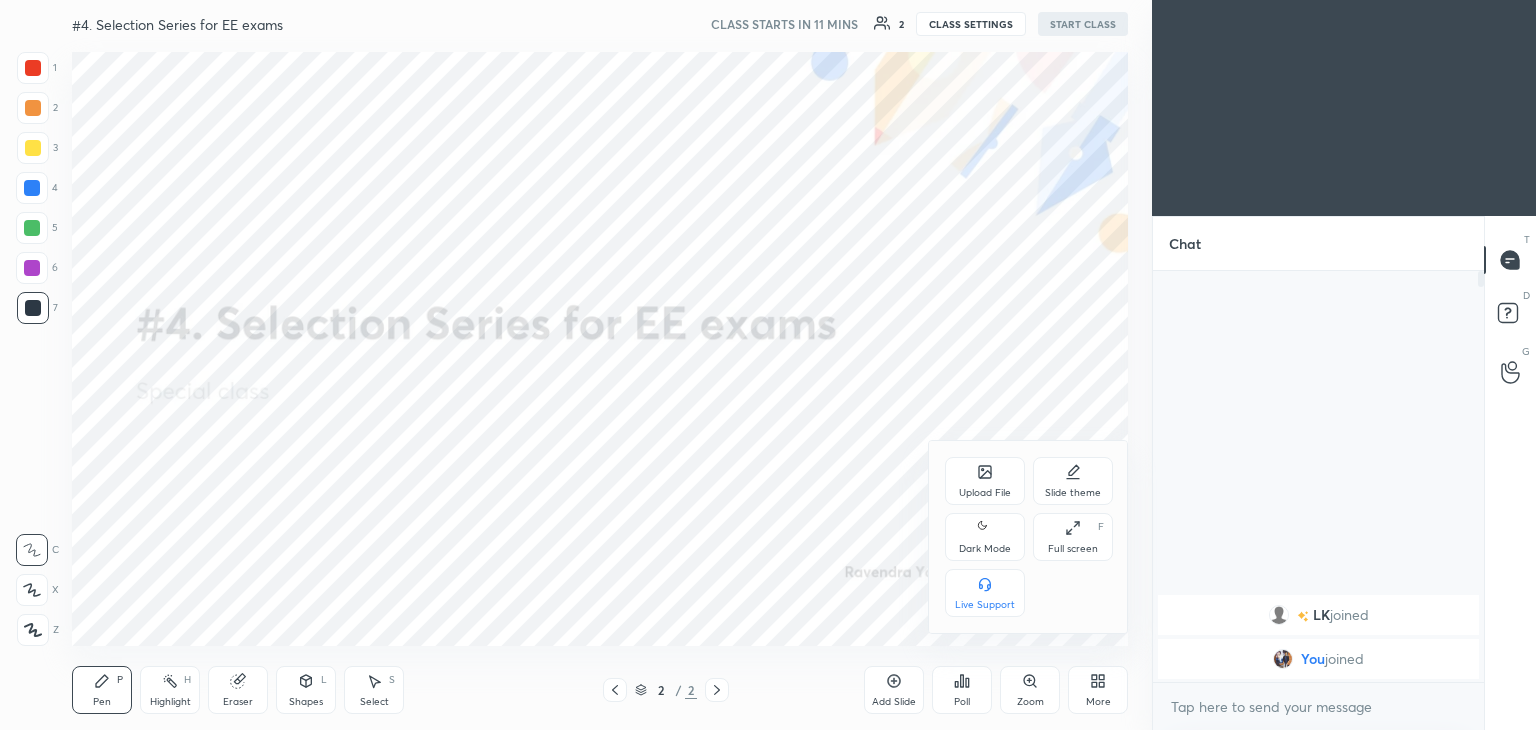 click 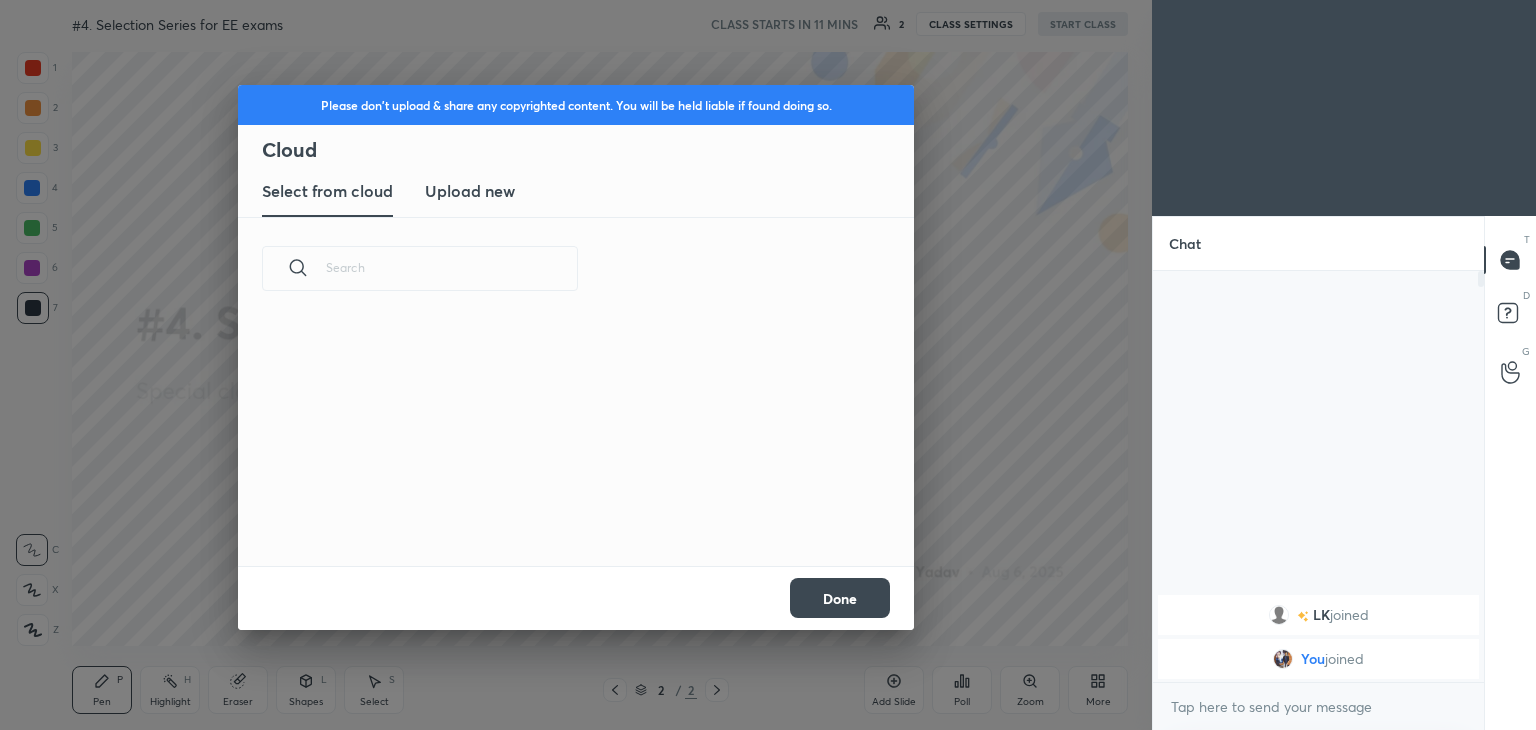 scroll, scrollTop: 5, scrollLeft: 10, axis: both 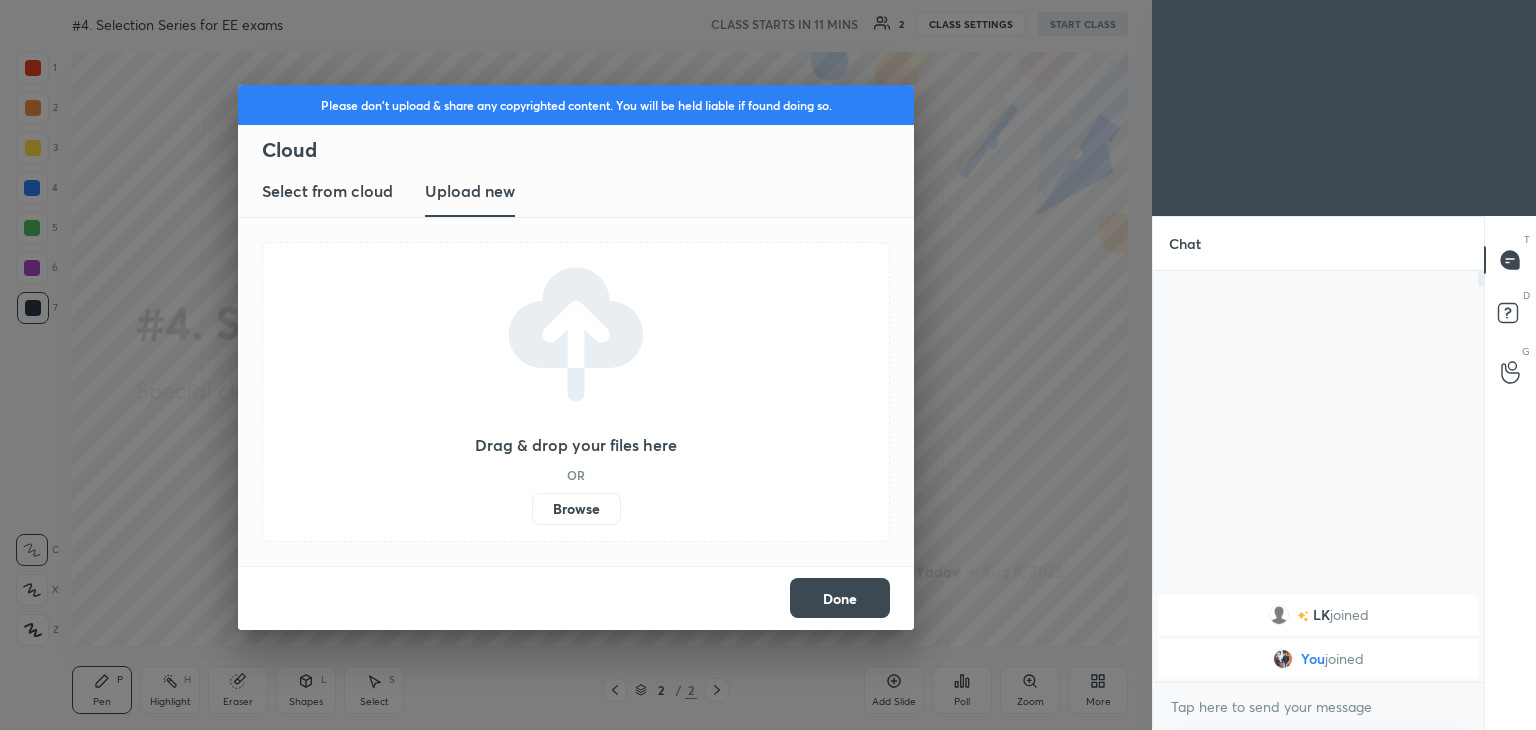 click on "Browse" at bounding box center (576, 509) 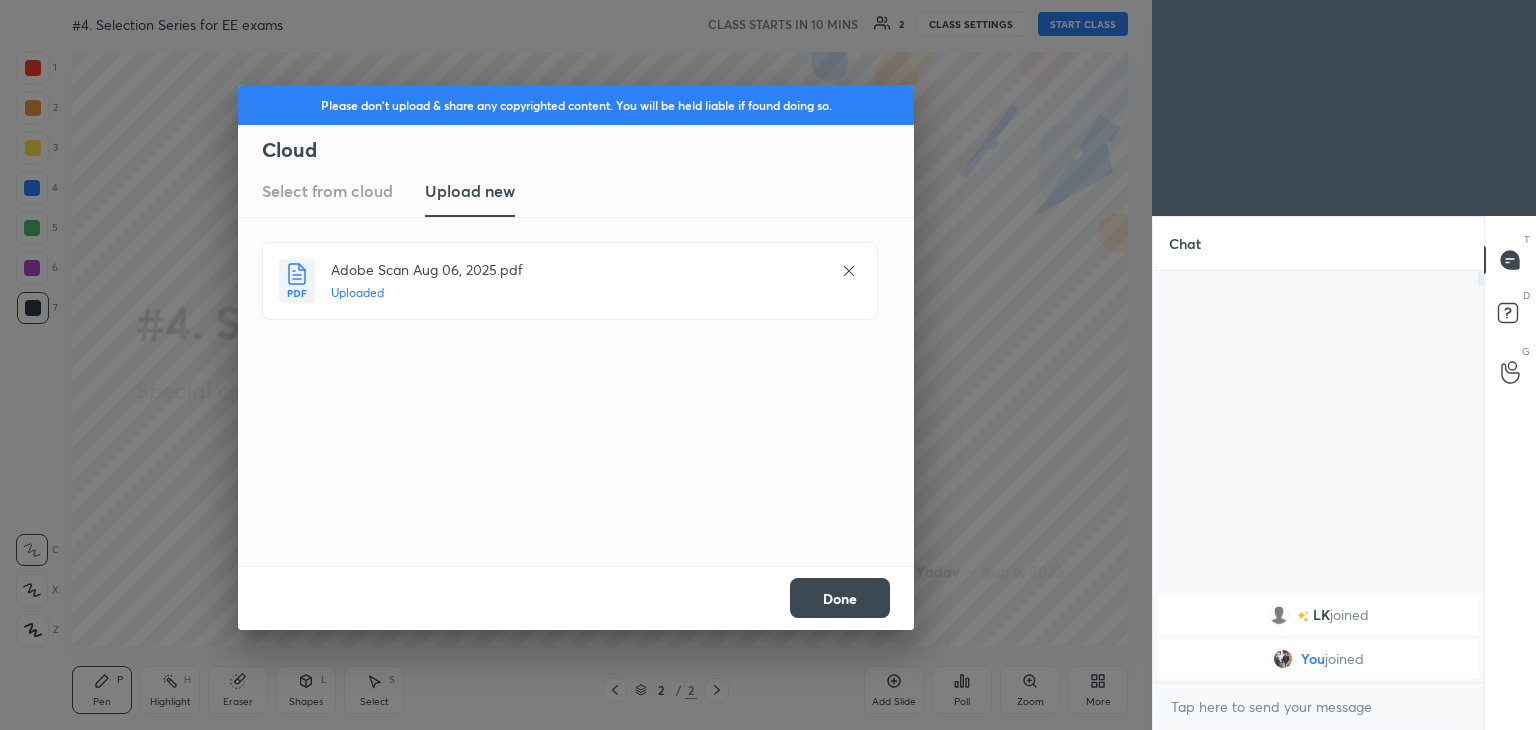 click on "Done" at bounding box center [840, 598] 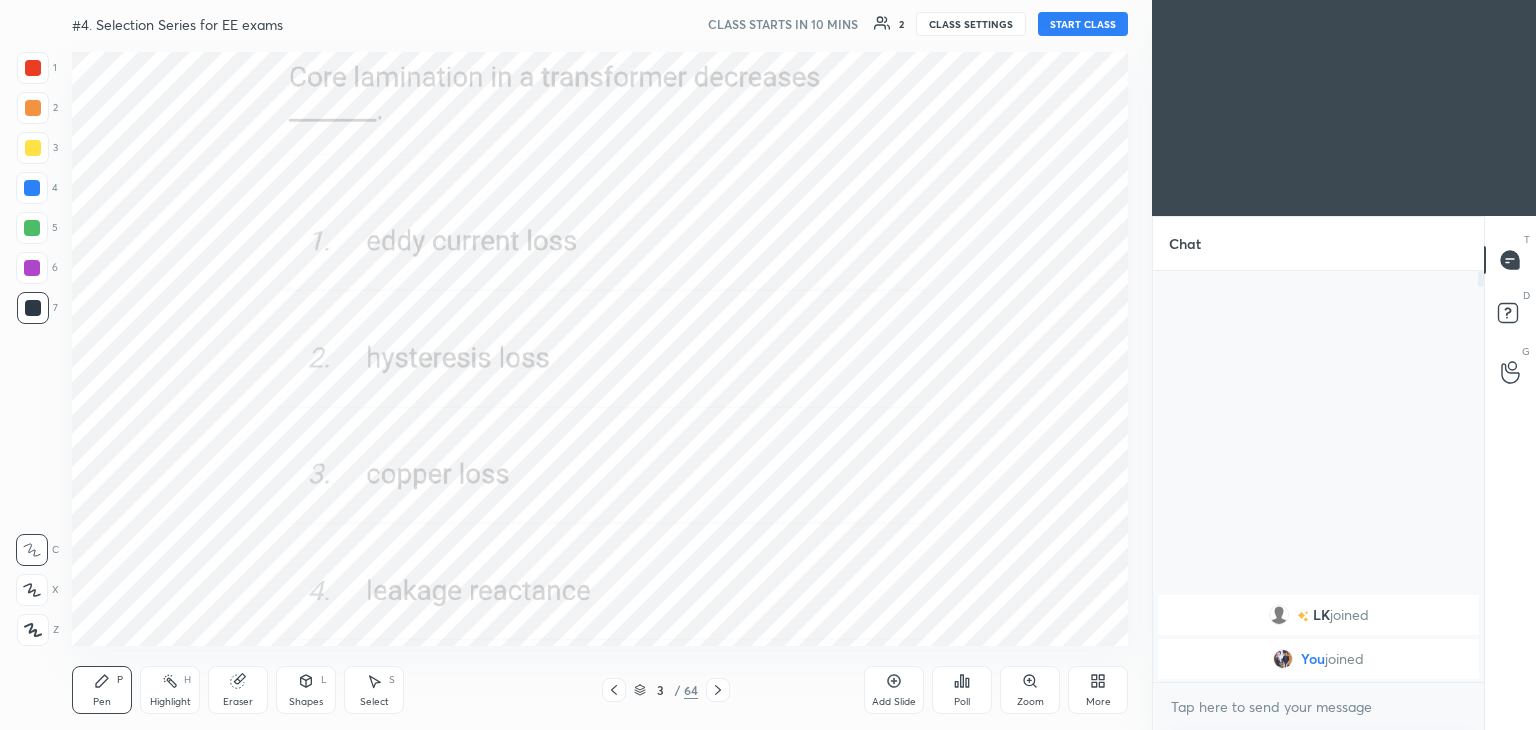 click 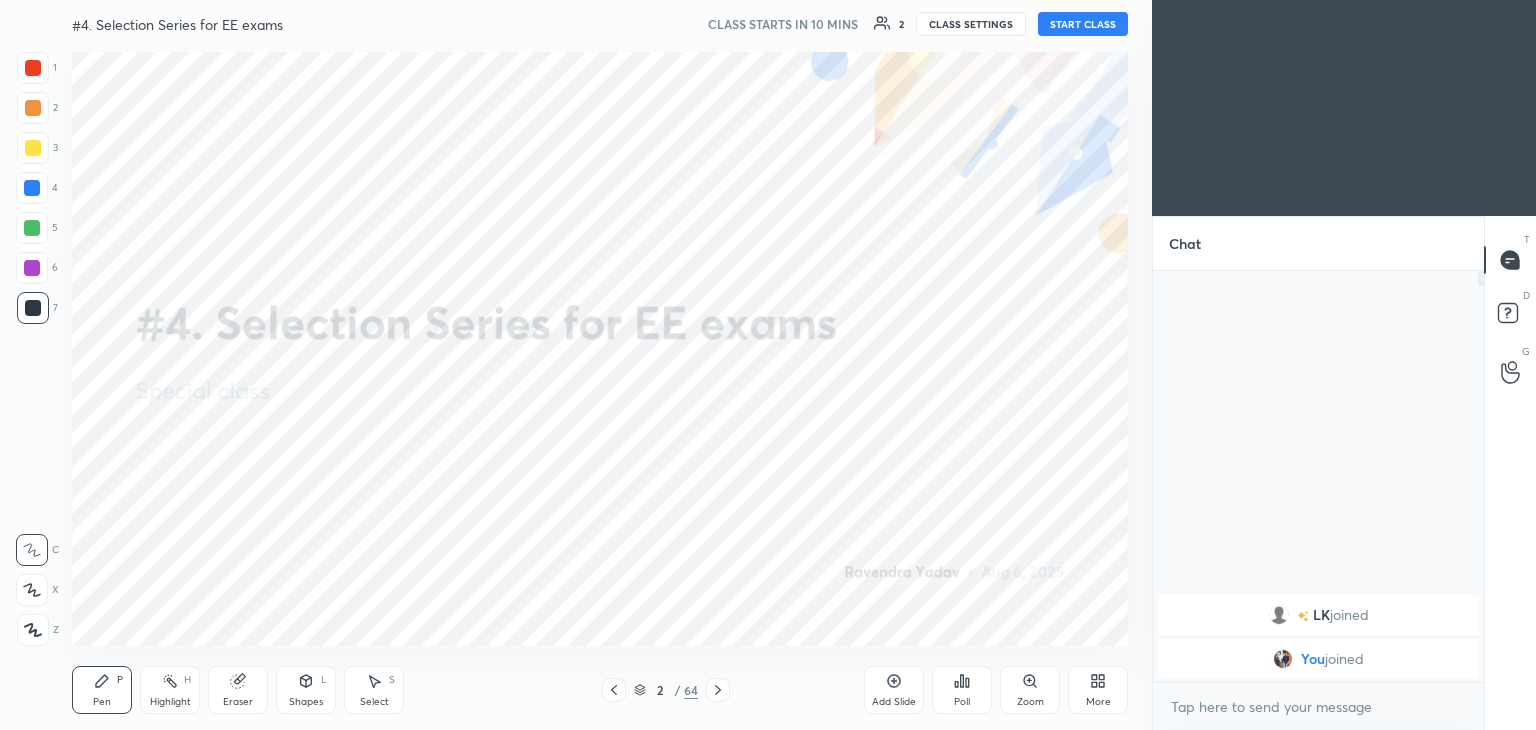 click 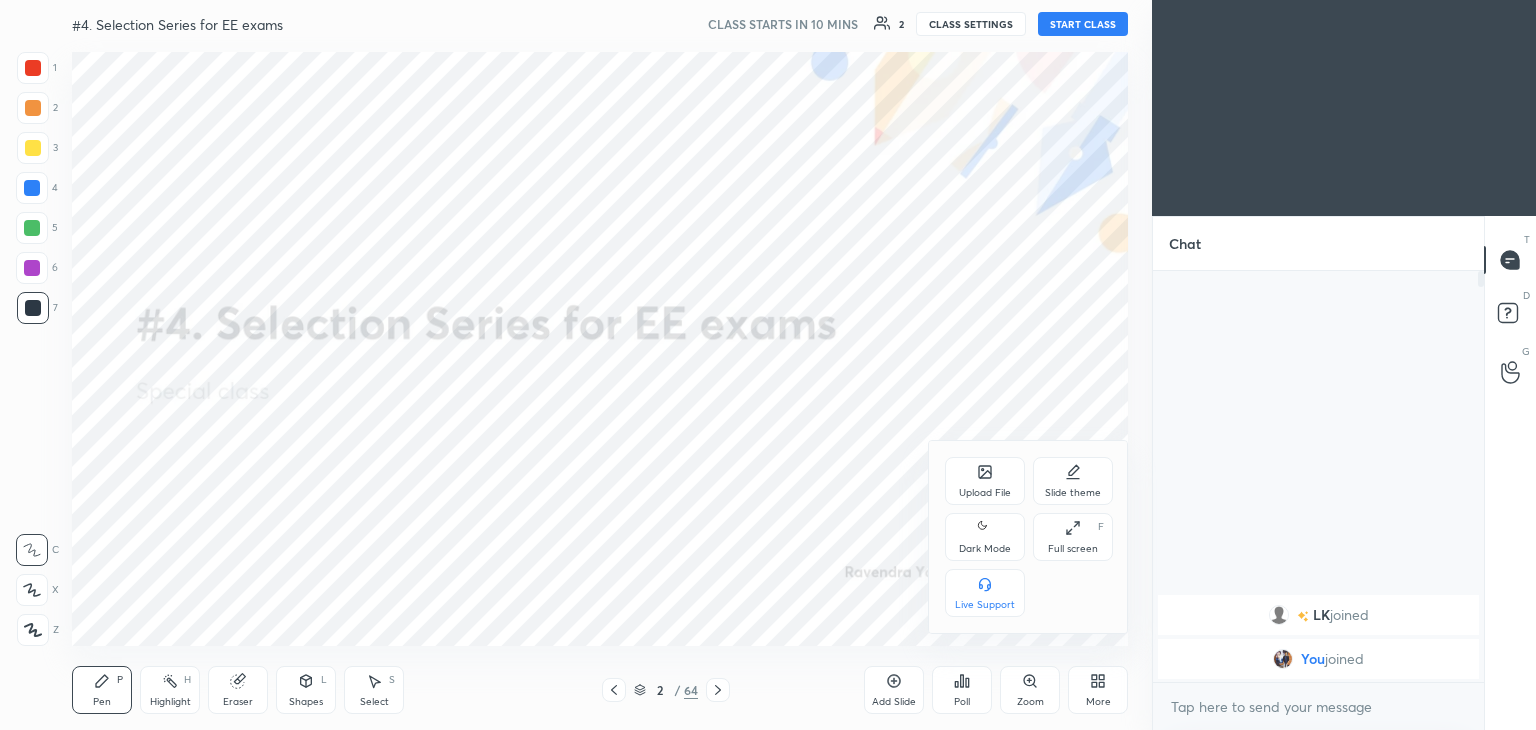 click on "Upload File" at bounding box center [985, 481] 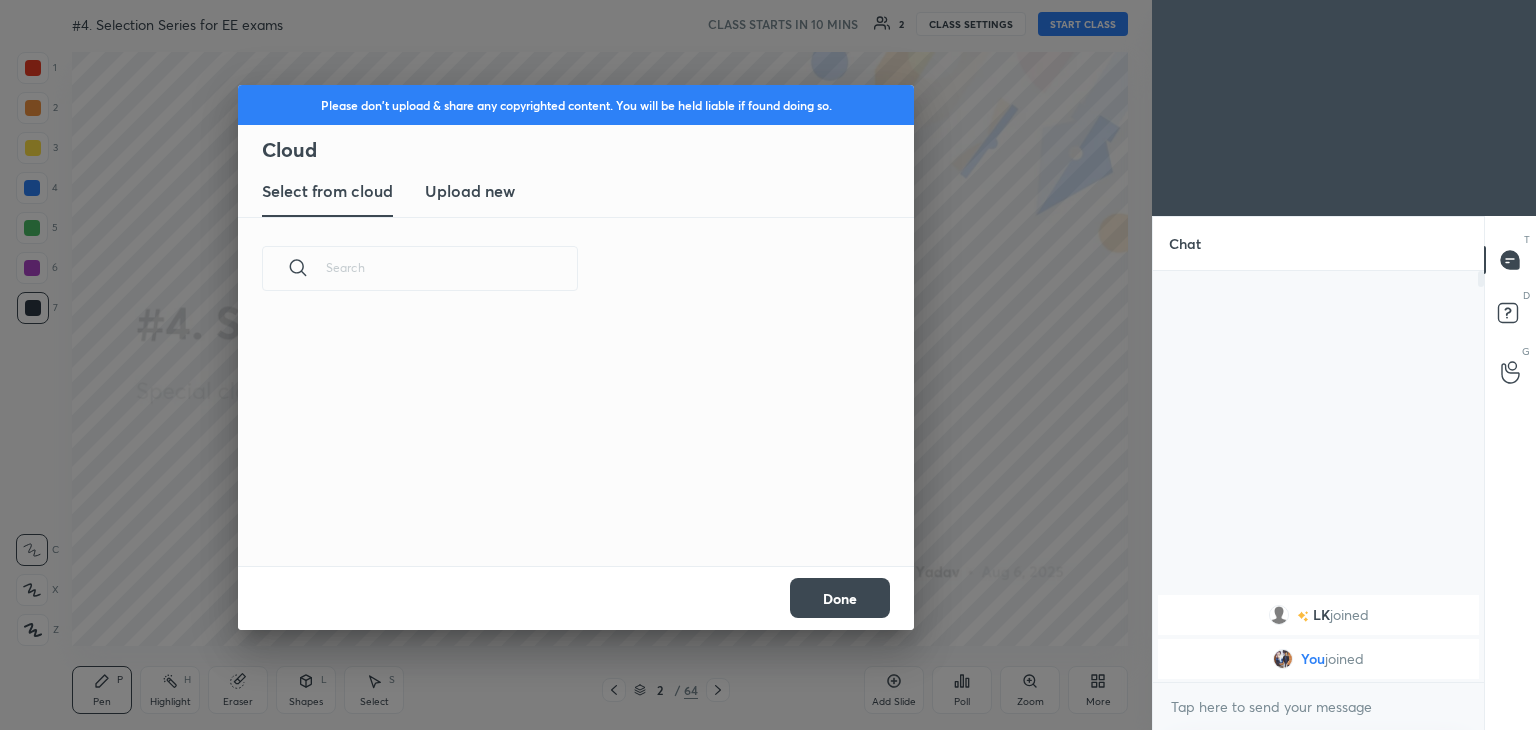 scroll, scrollTop: 5, scrollLeft: 10, axis: both 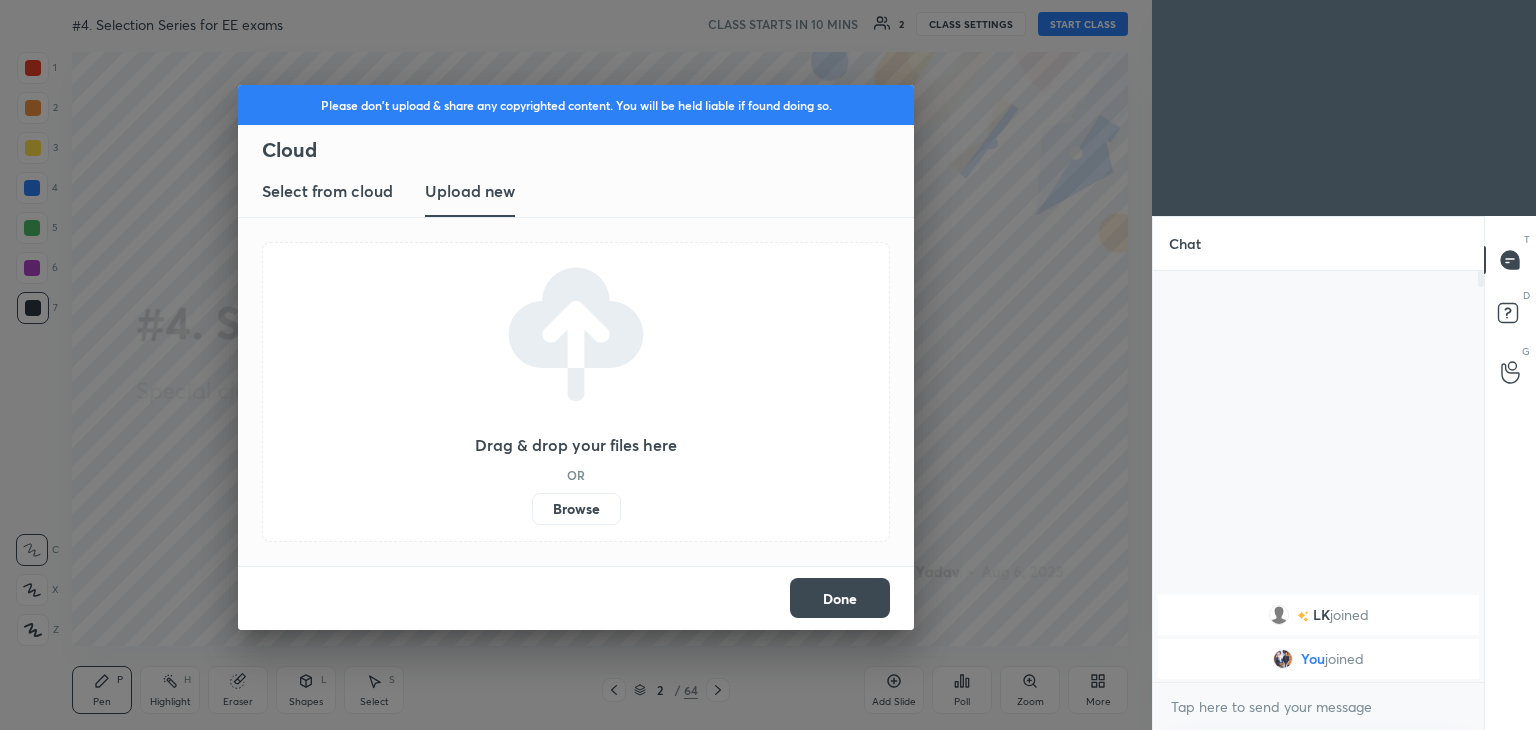 click on "Browse" at bounding box center [576, 509] 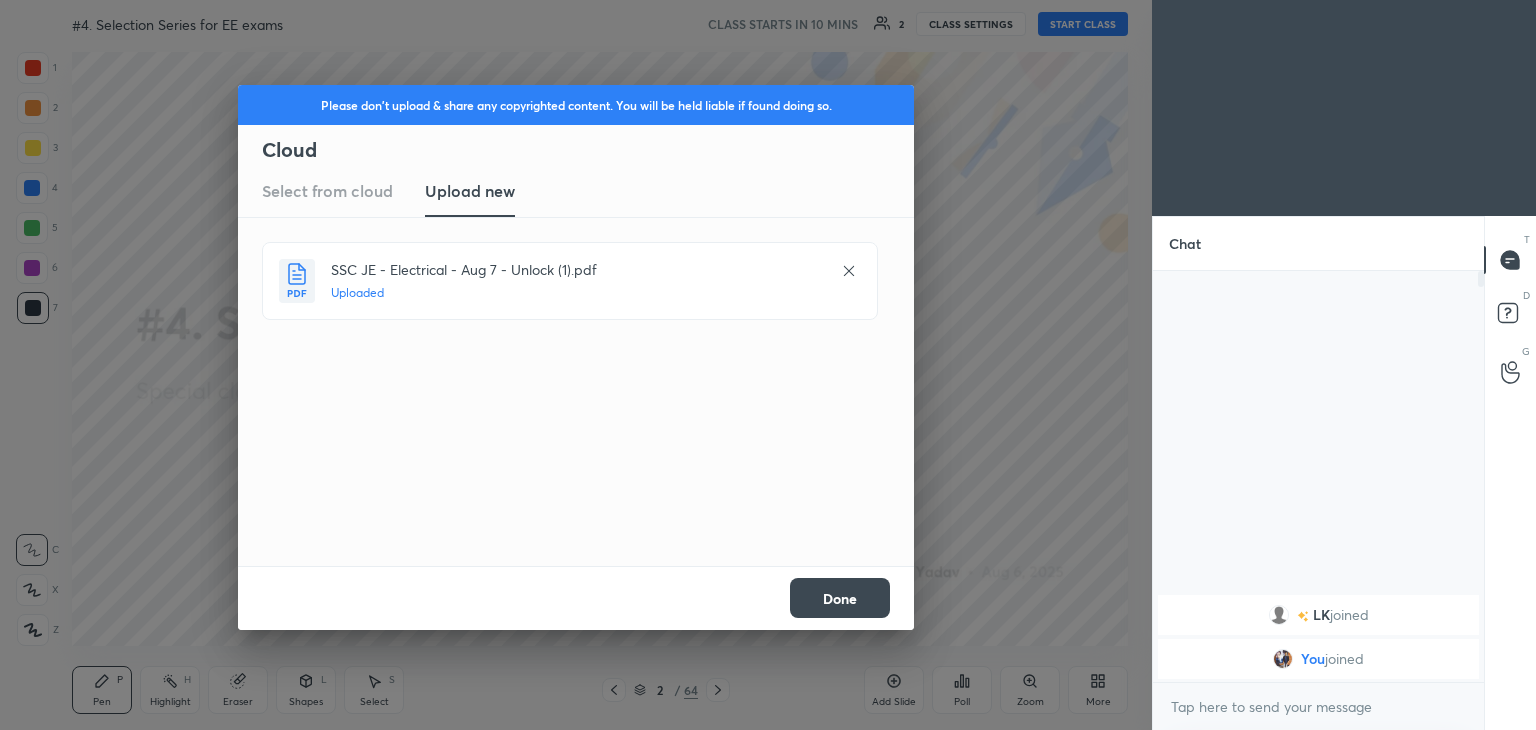 click on "Done" at bounding box center [840, 598] 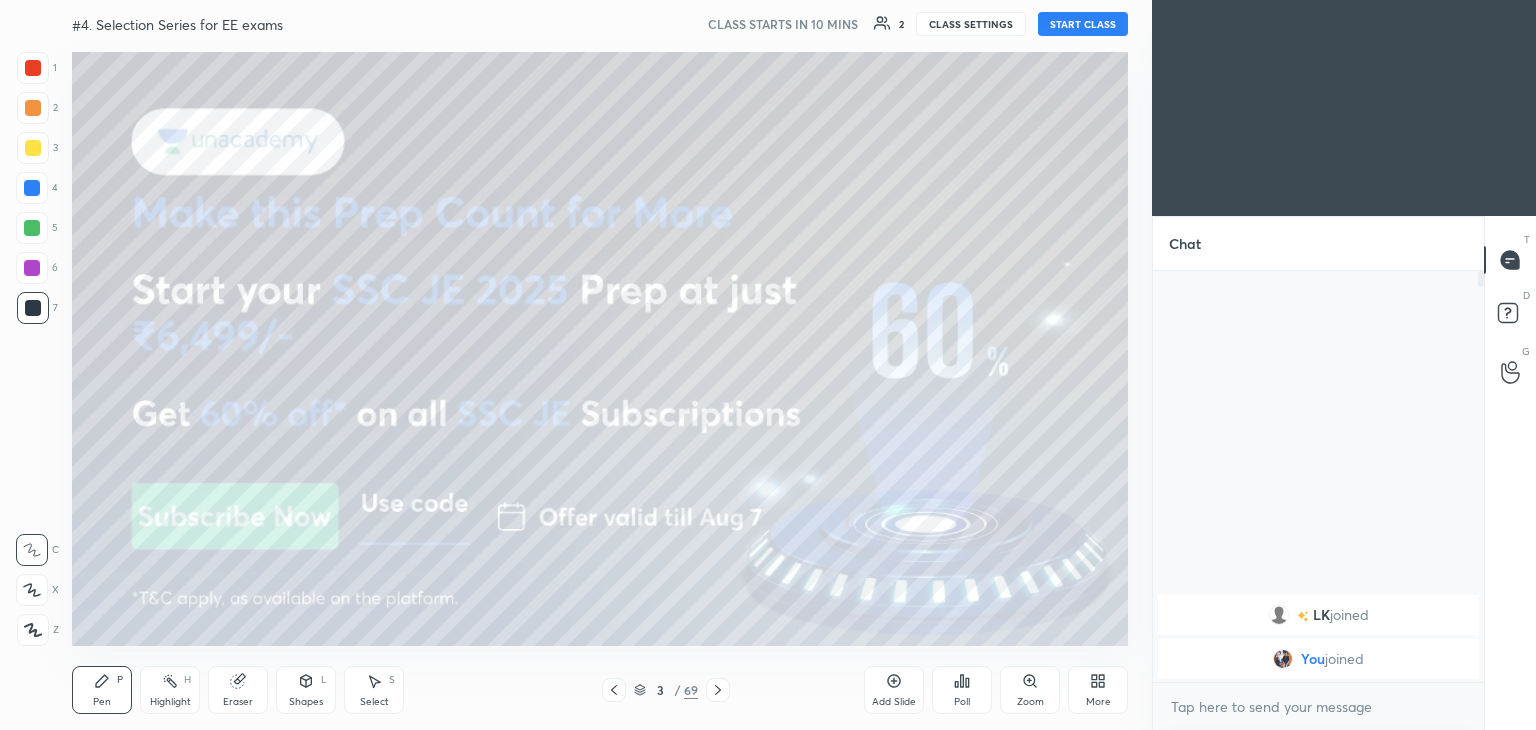 click 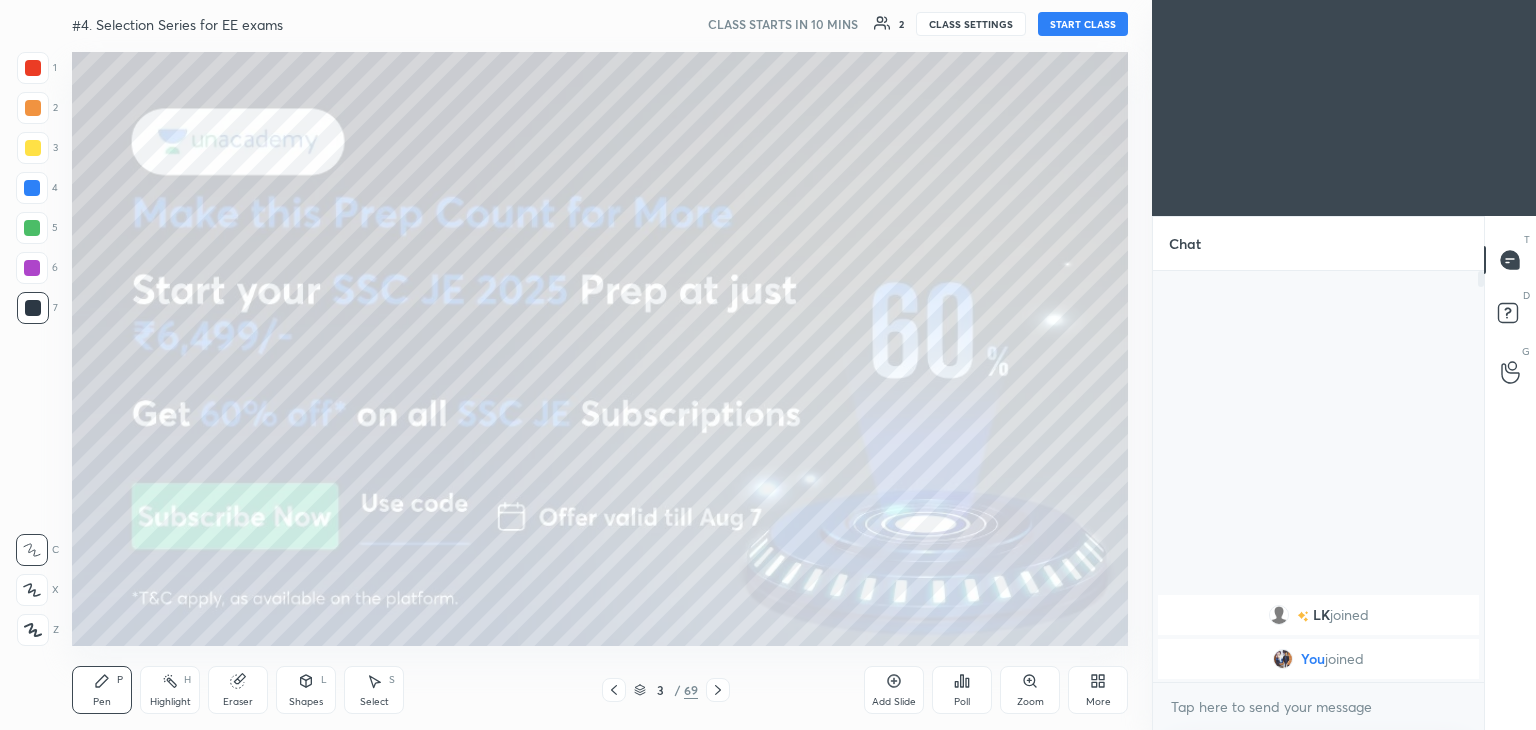 click 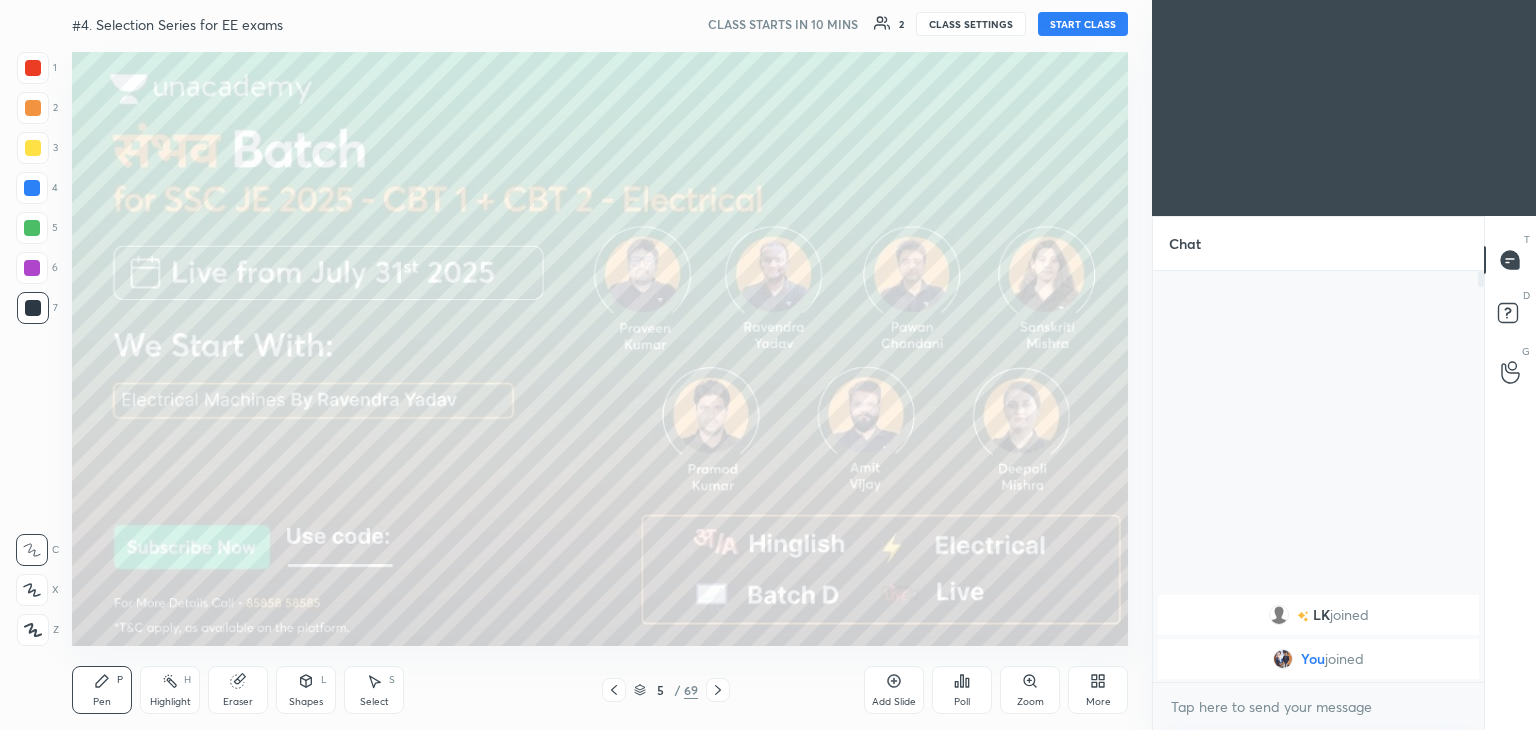 click 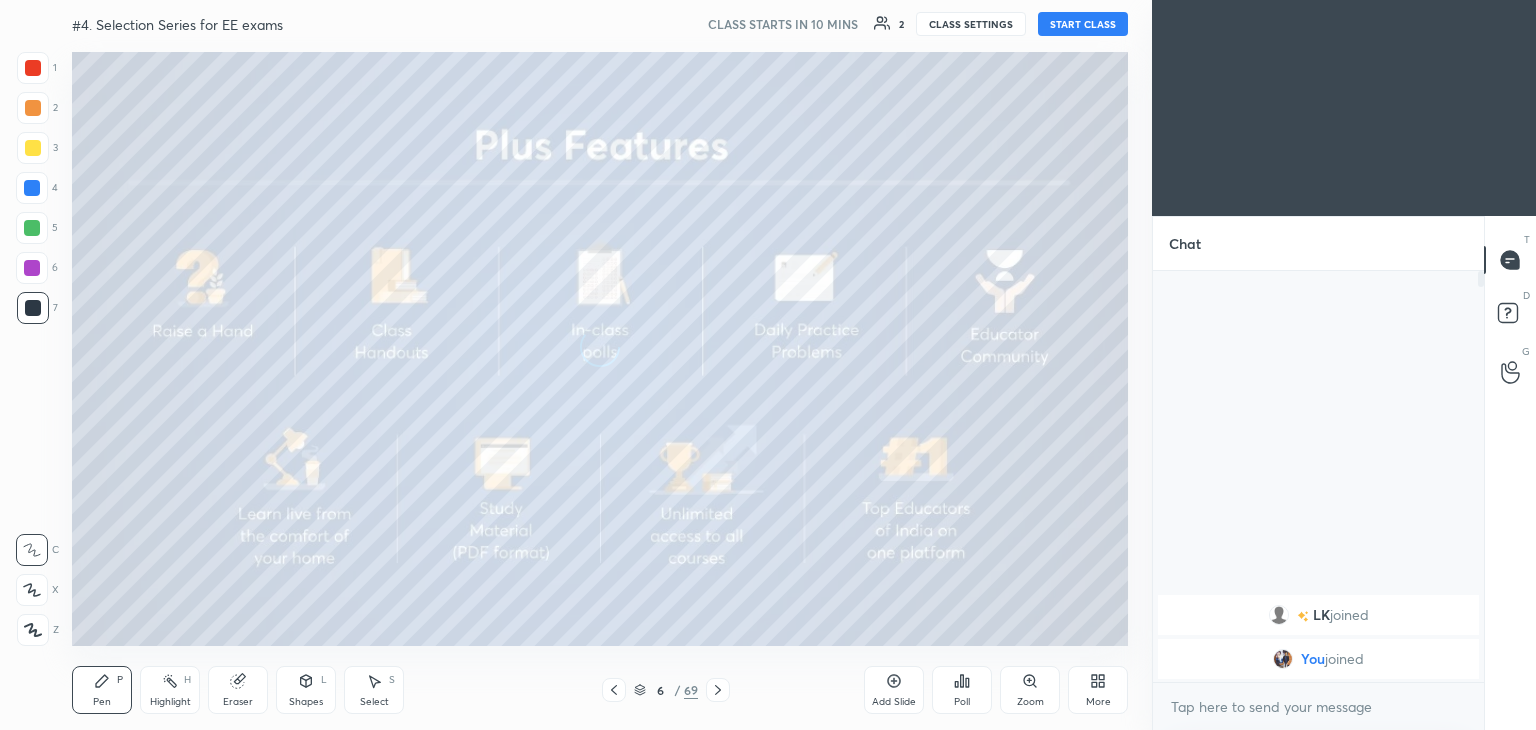 click 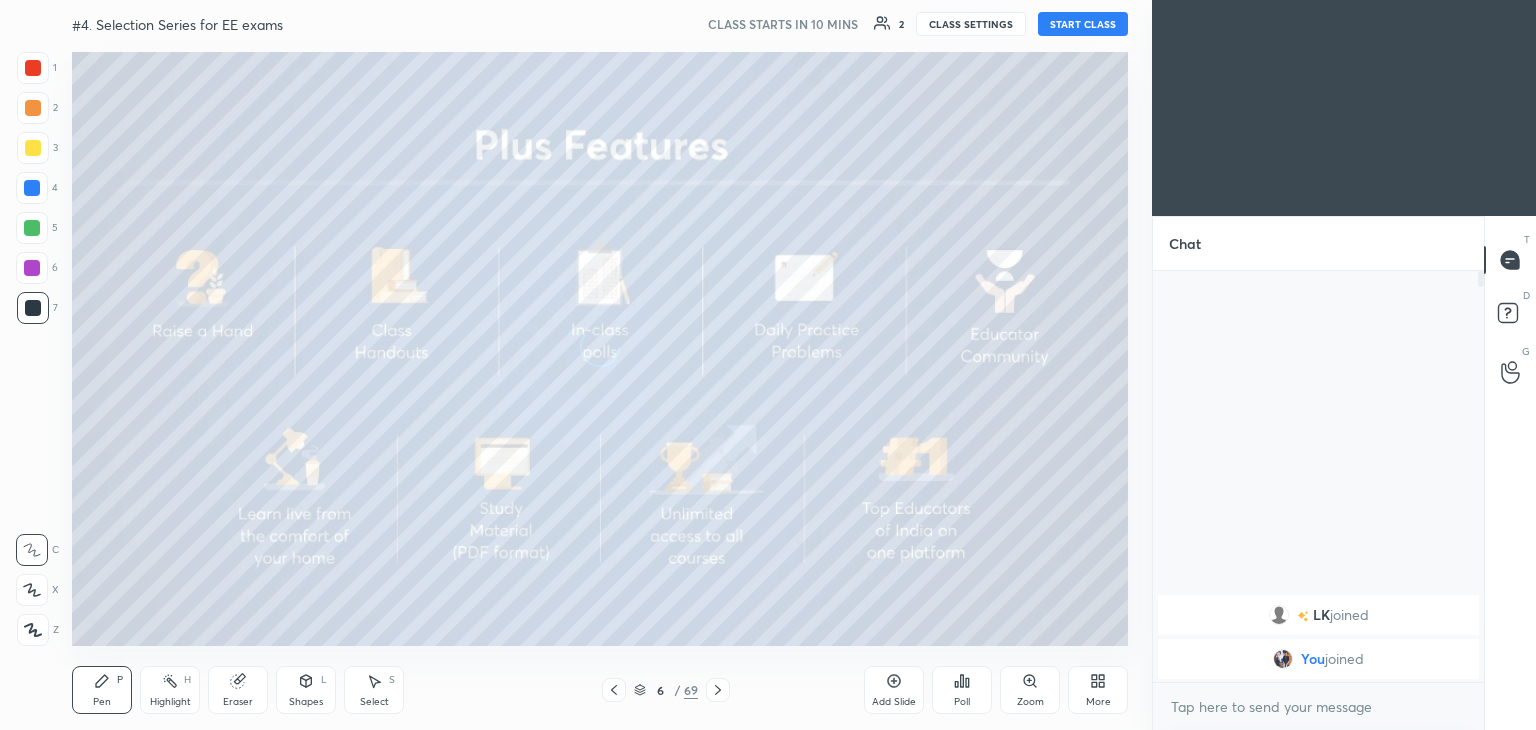 click 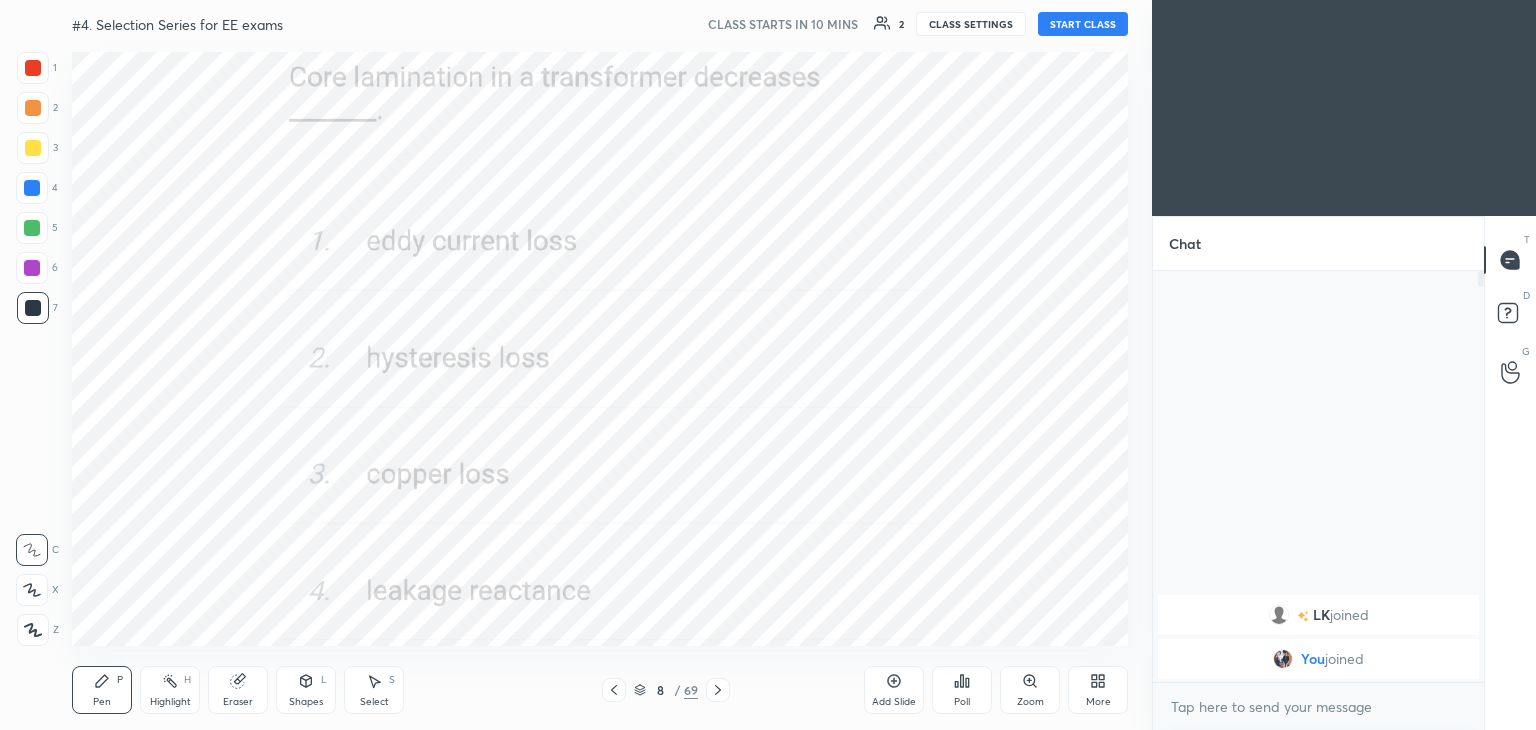 click 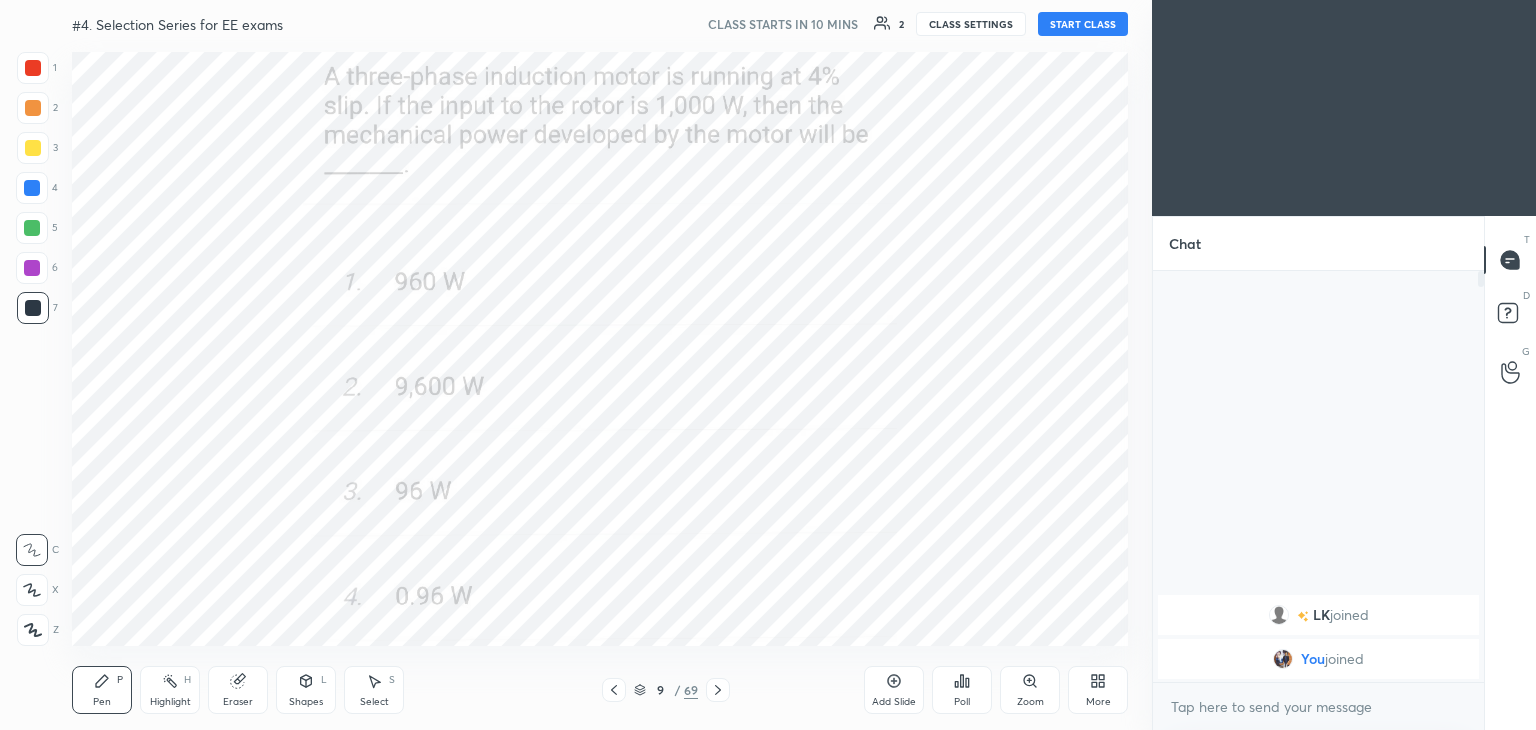 click 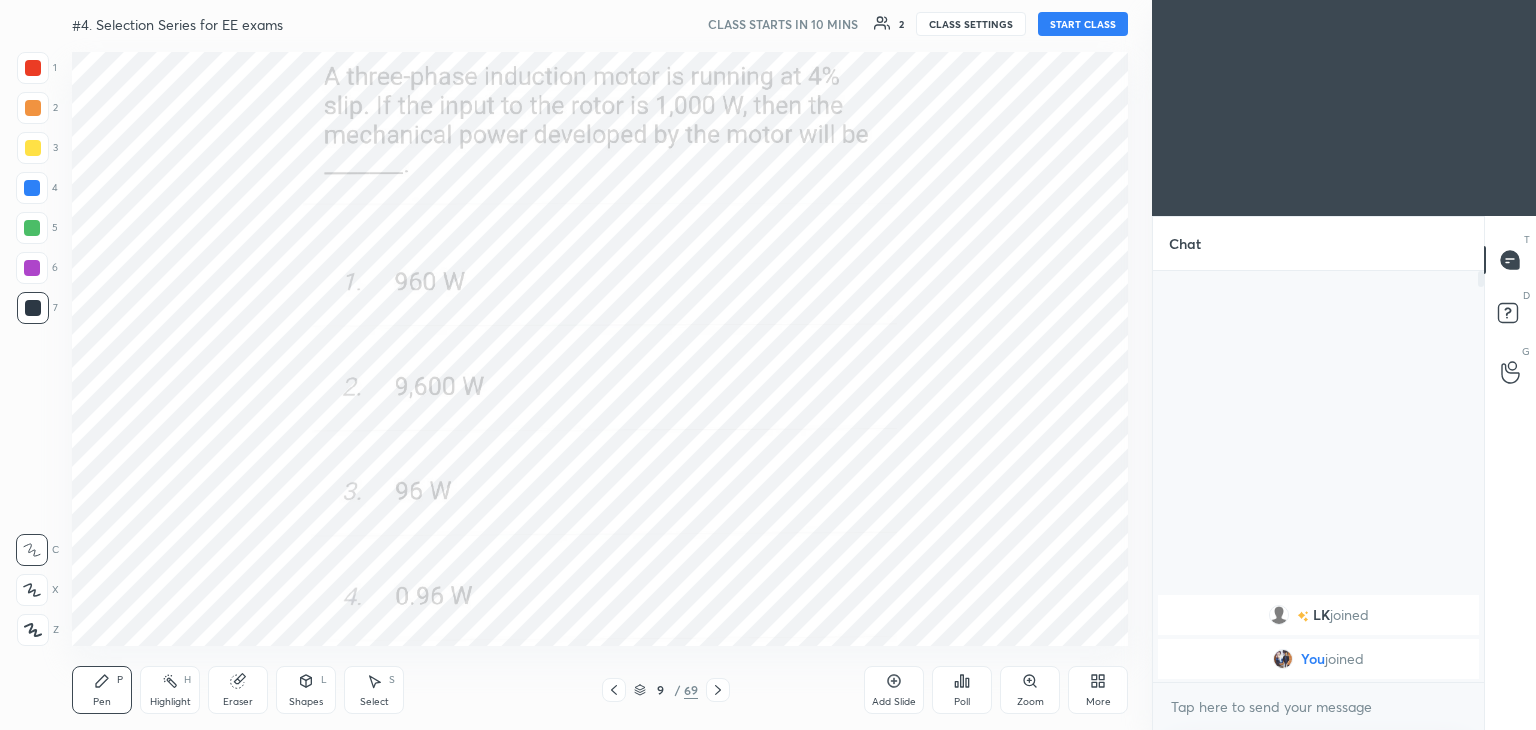 click 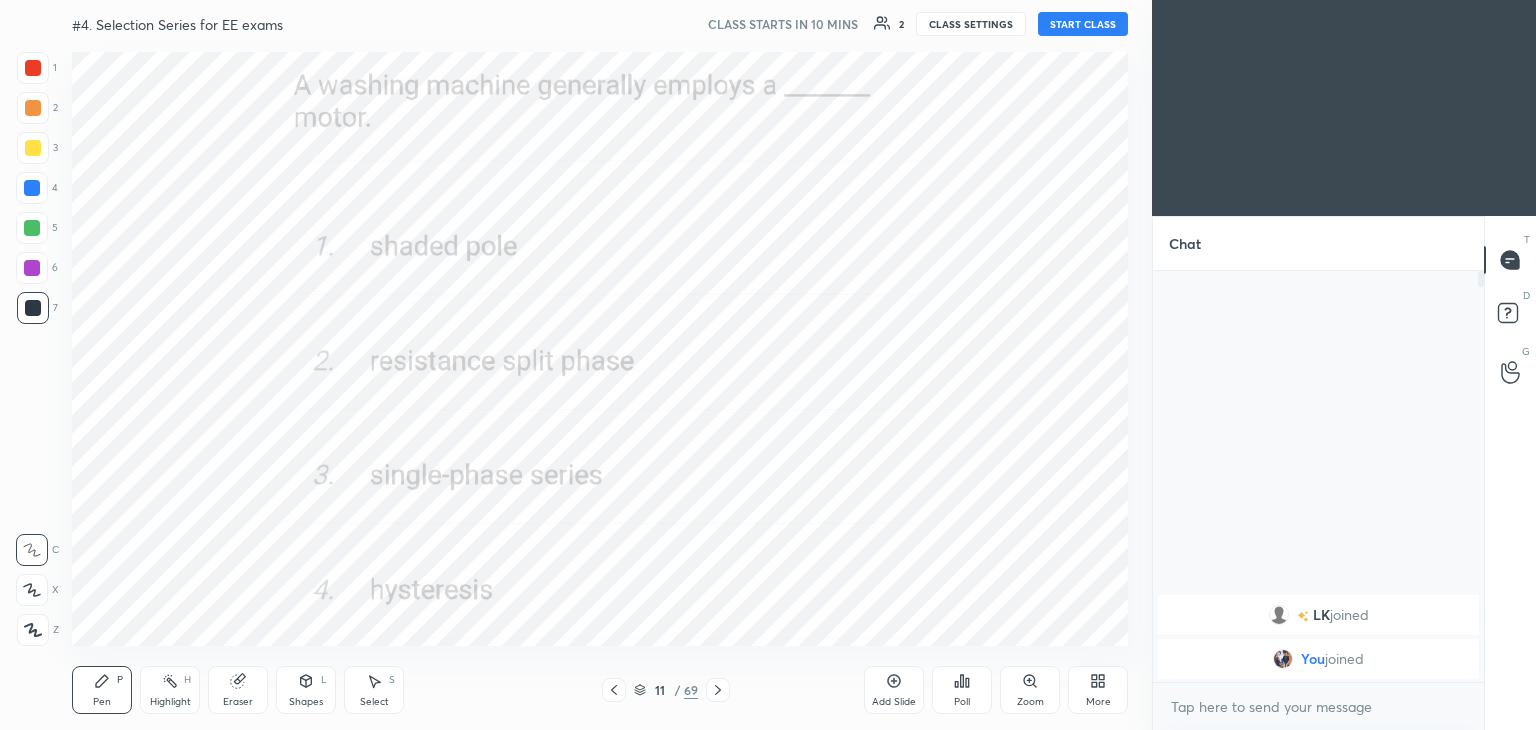 click 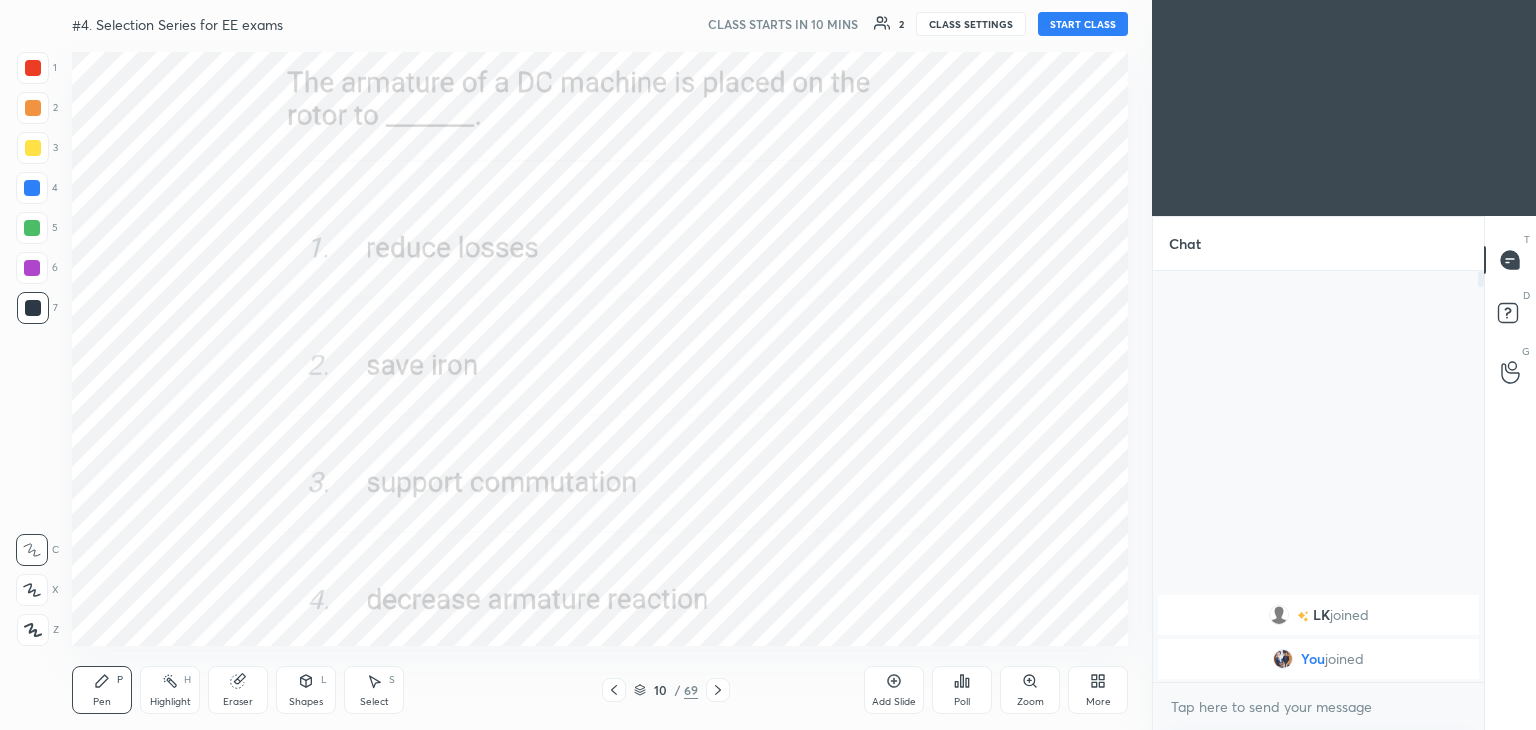 click 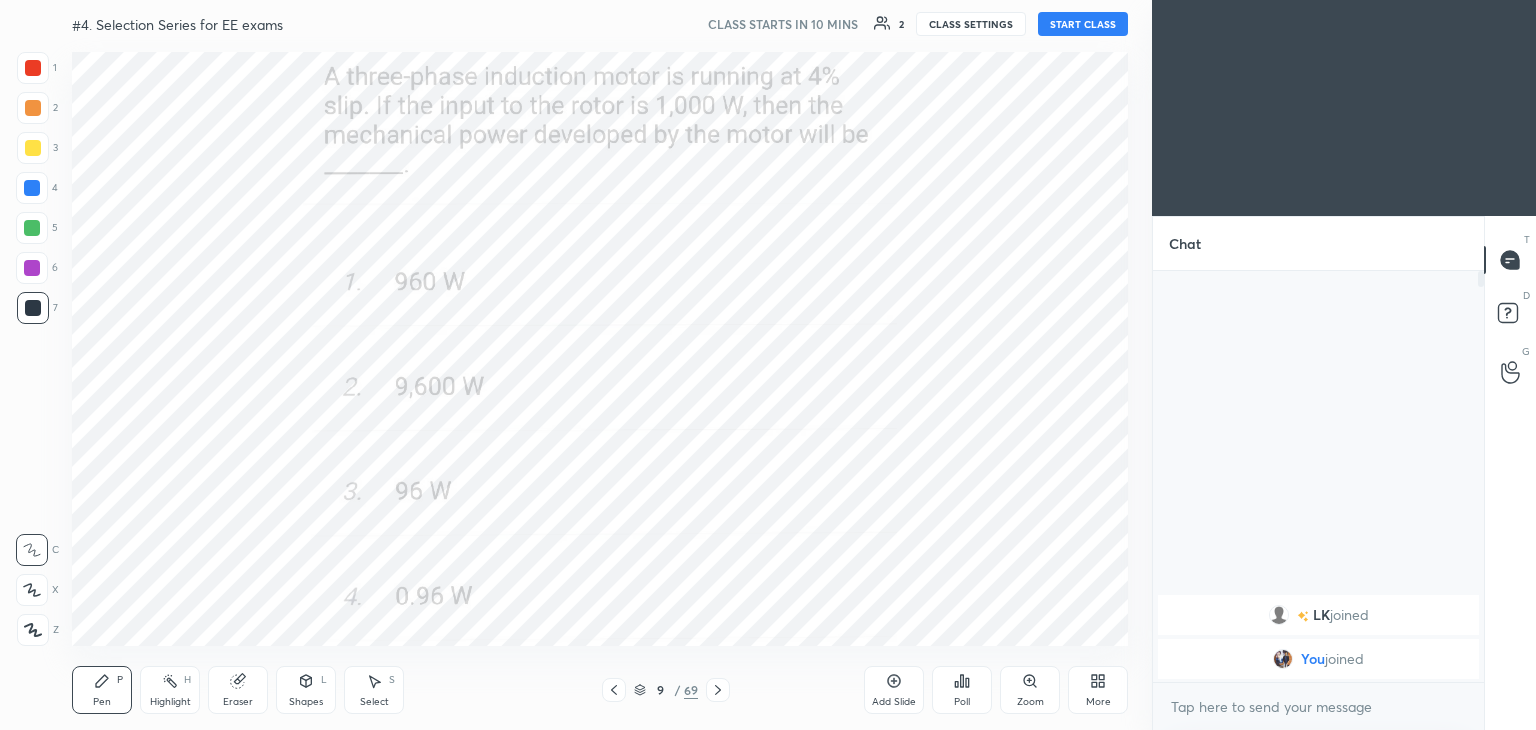 click 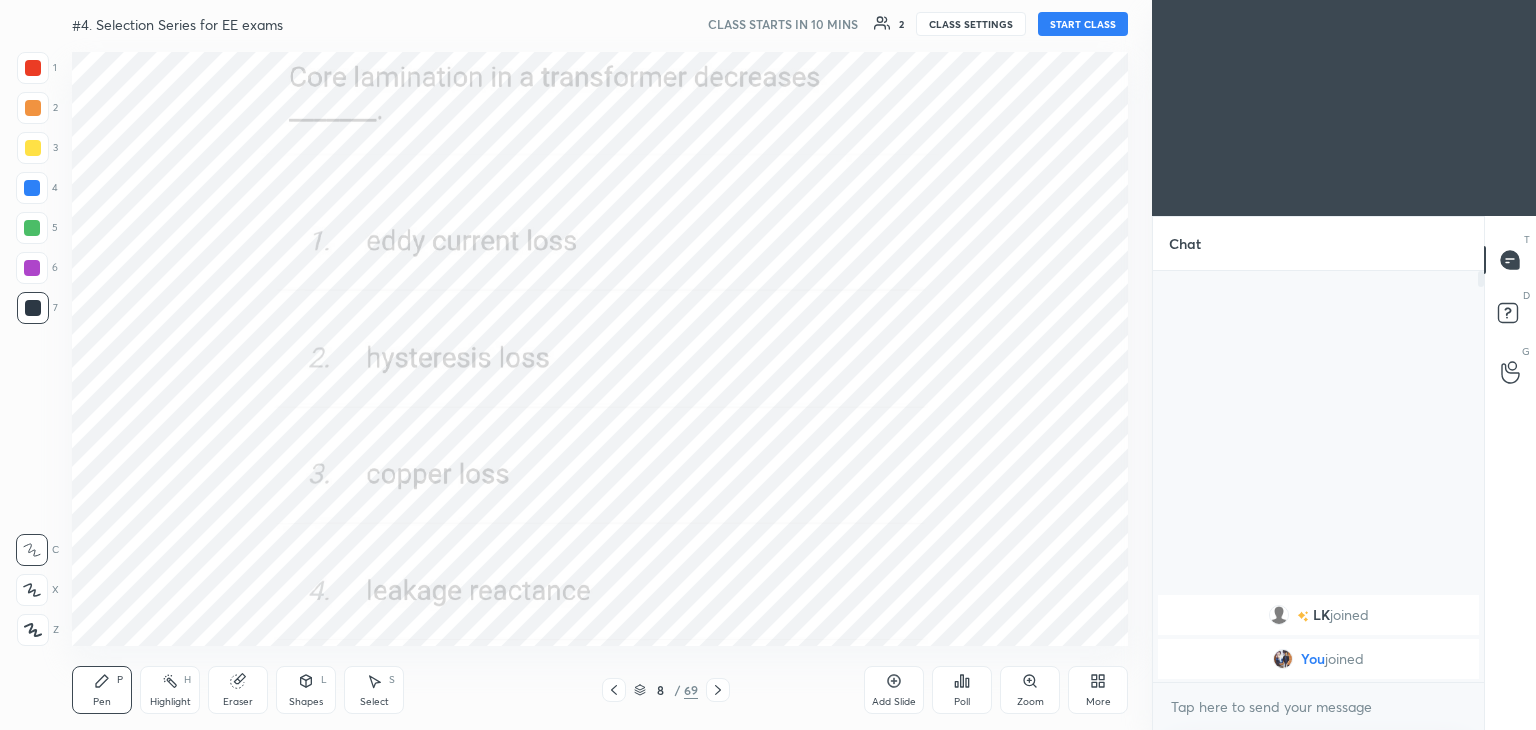 click 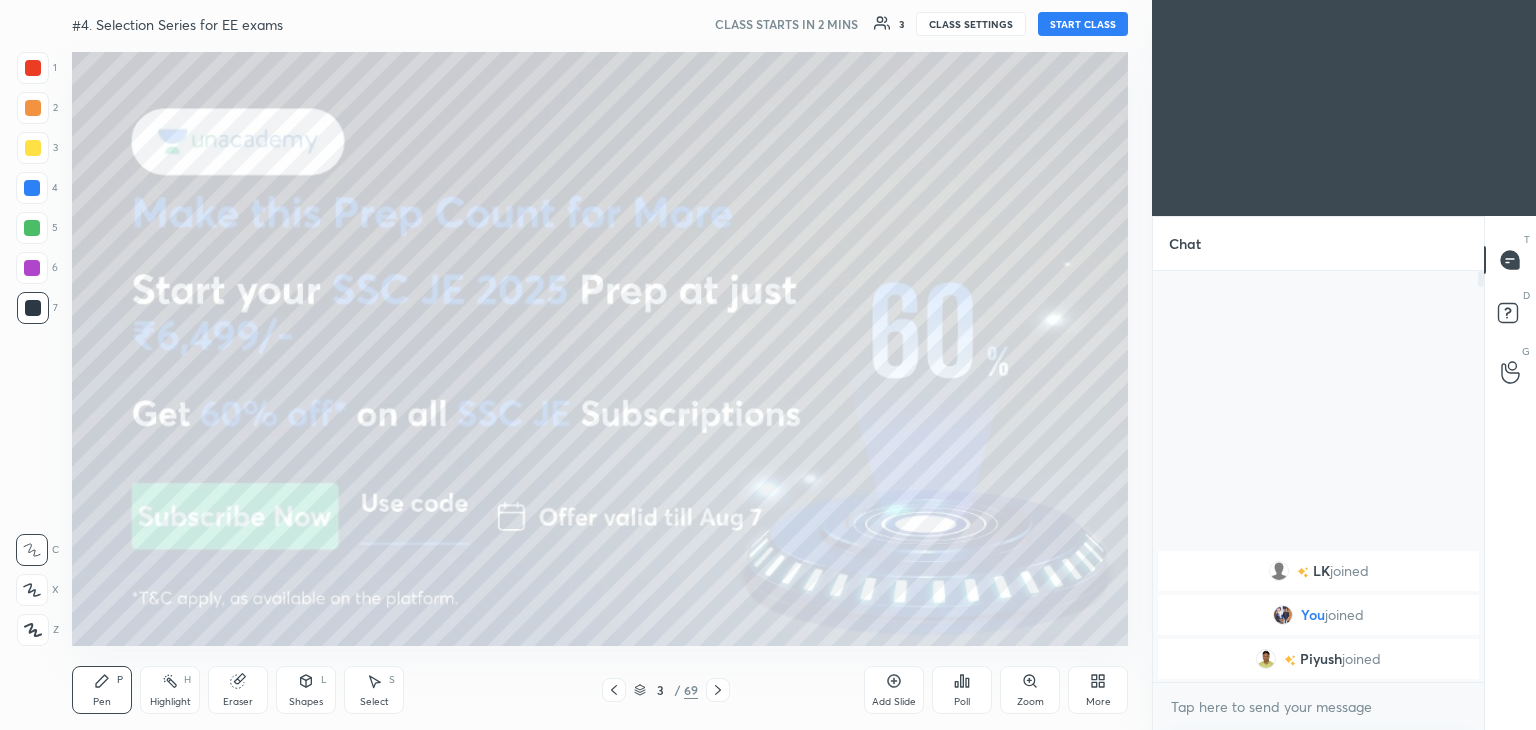 click on "#4. Selection Series for EE exams CLASS STARTS IN 2 MINS 3 CLASS SETTINGS START CLASS Setting up your live class Back #4. Selection Series for EE exams Ravendra Yadav Pen P Highlight H Eraser Shapes L Select S 3 / 69 Add Slide Poll Zoom More" at bounding box center [600, 365] 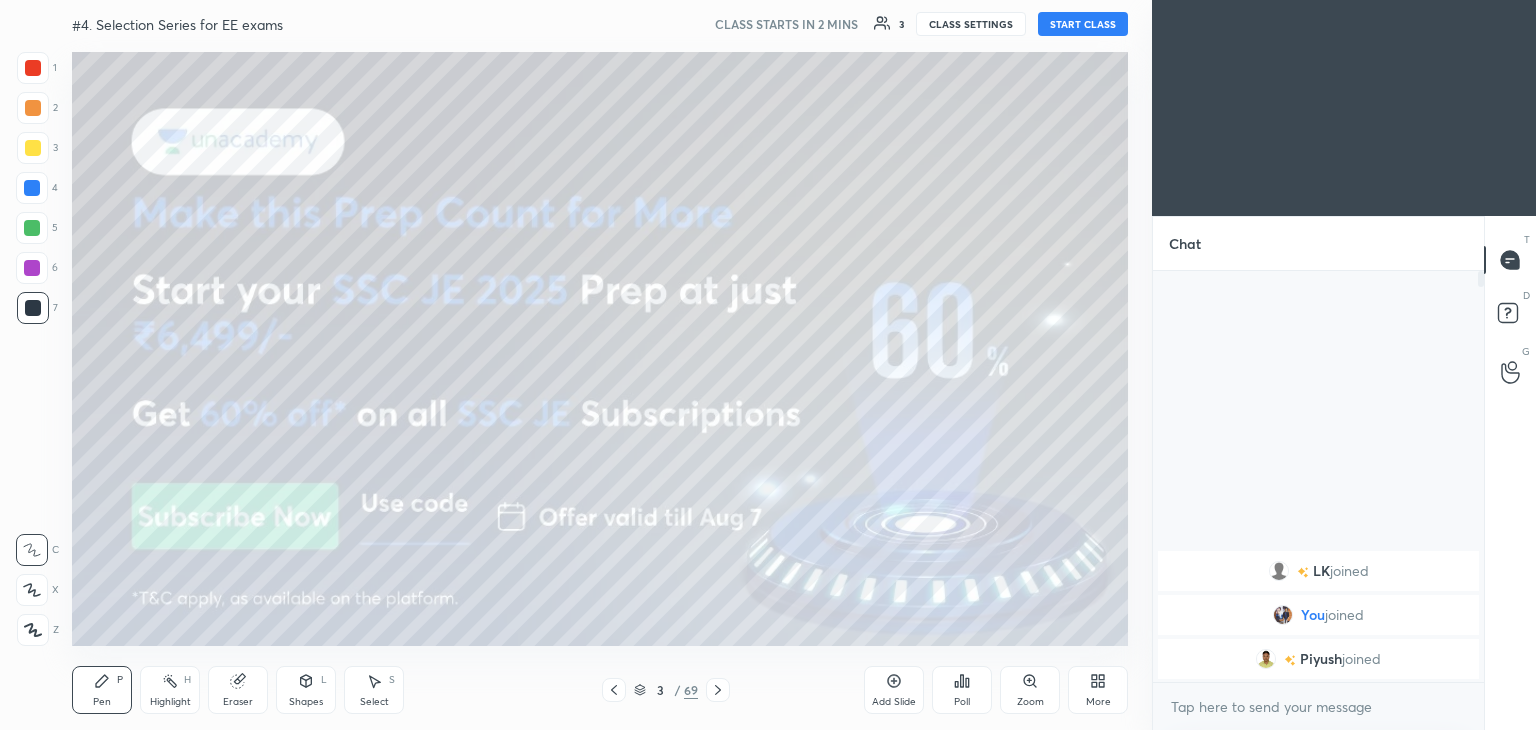 click on "#4. Selection Series for EE exams CLASS STARTS IN 2 MINS 3 CLASS SETTINGS START CLASS" at bounding box center [600, 24] 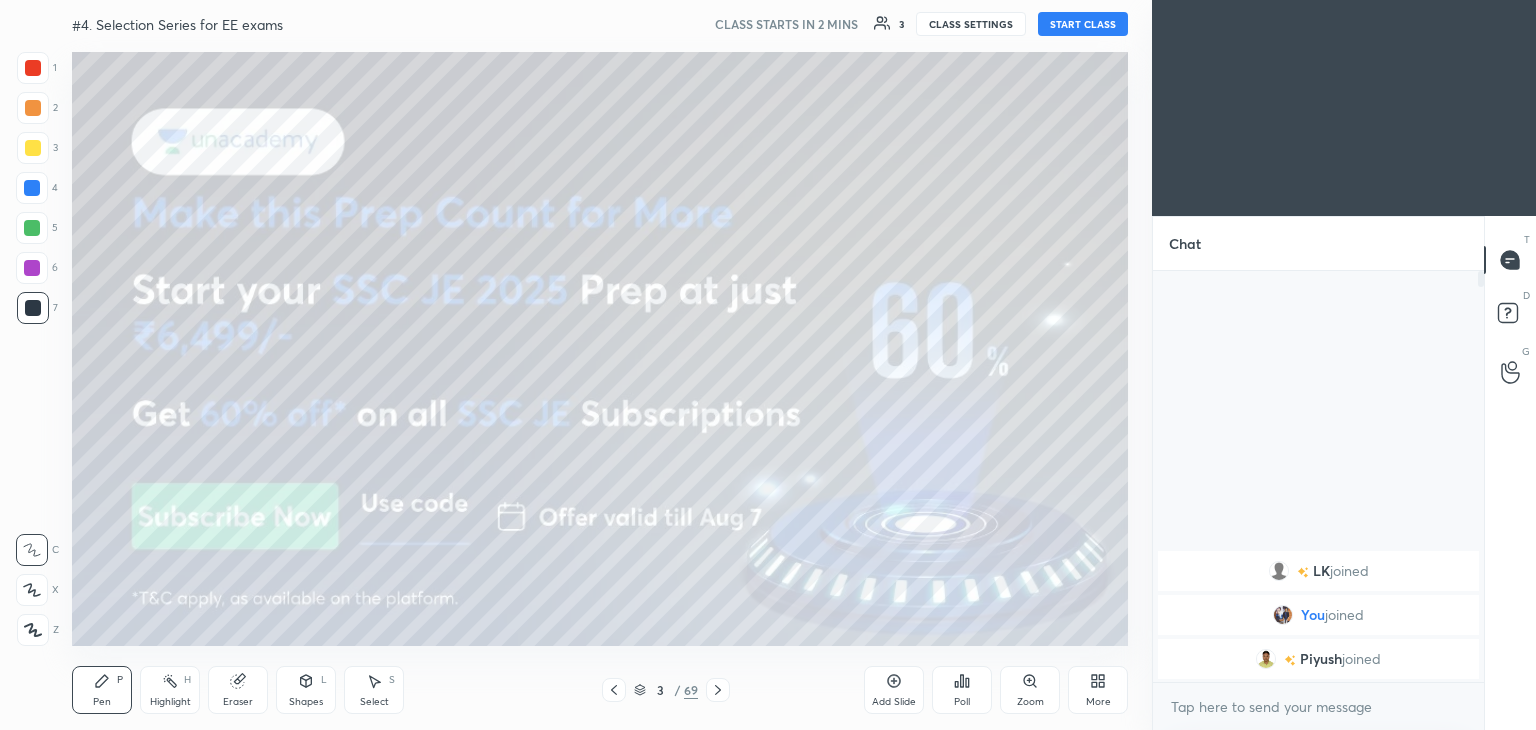 click on "START CLASS" at bounding box center (1083, 24) 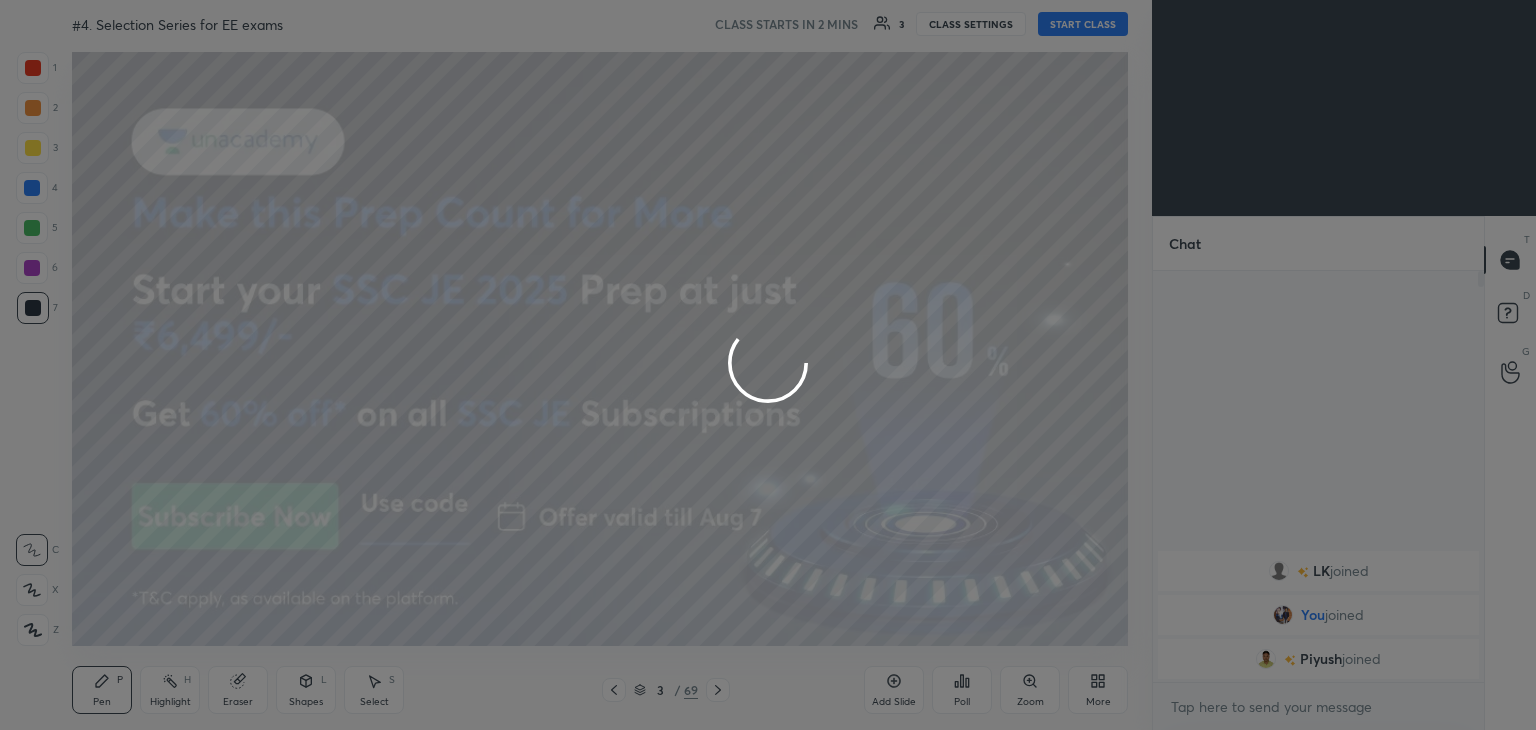 type on "x" 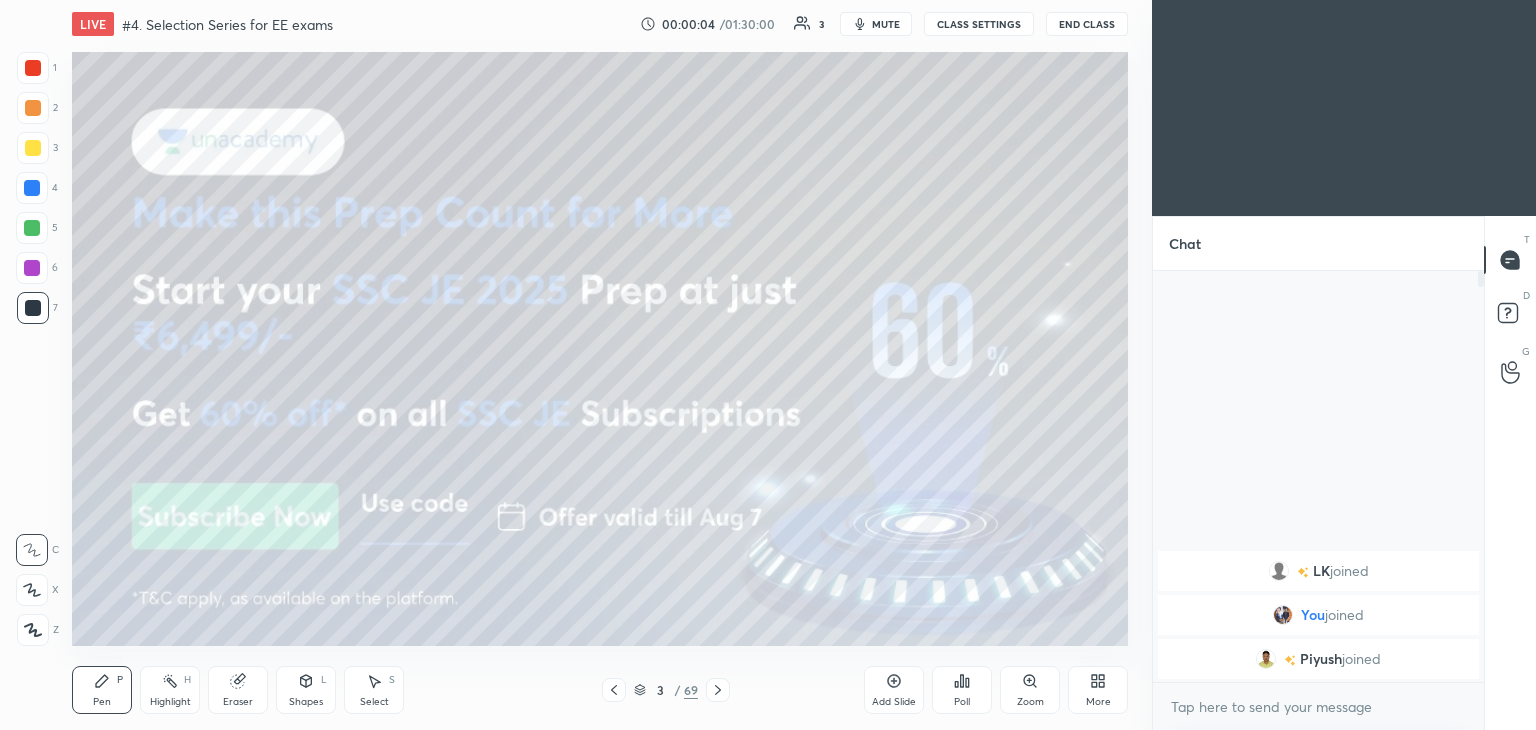 click on "mute" at bounding box center [886, 24] 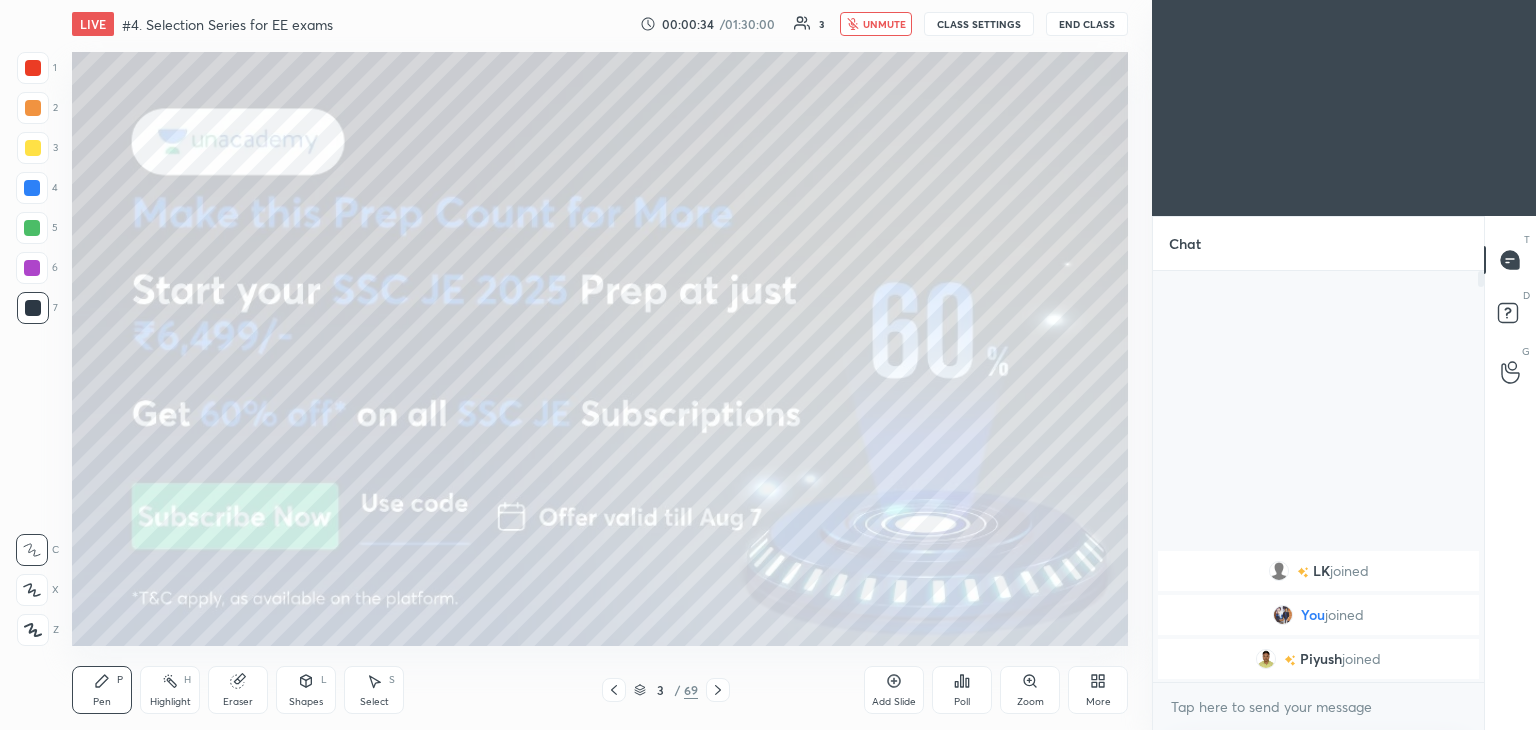 click on "unmute" at bounding box center [884, 24] 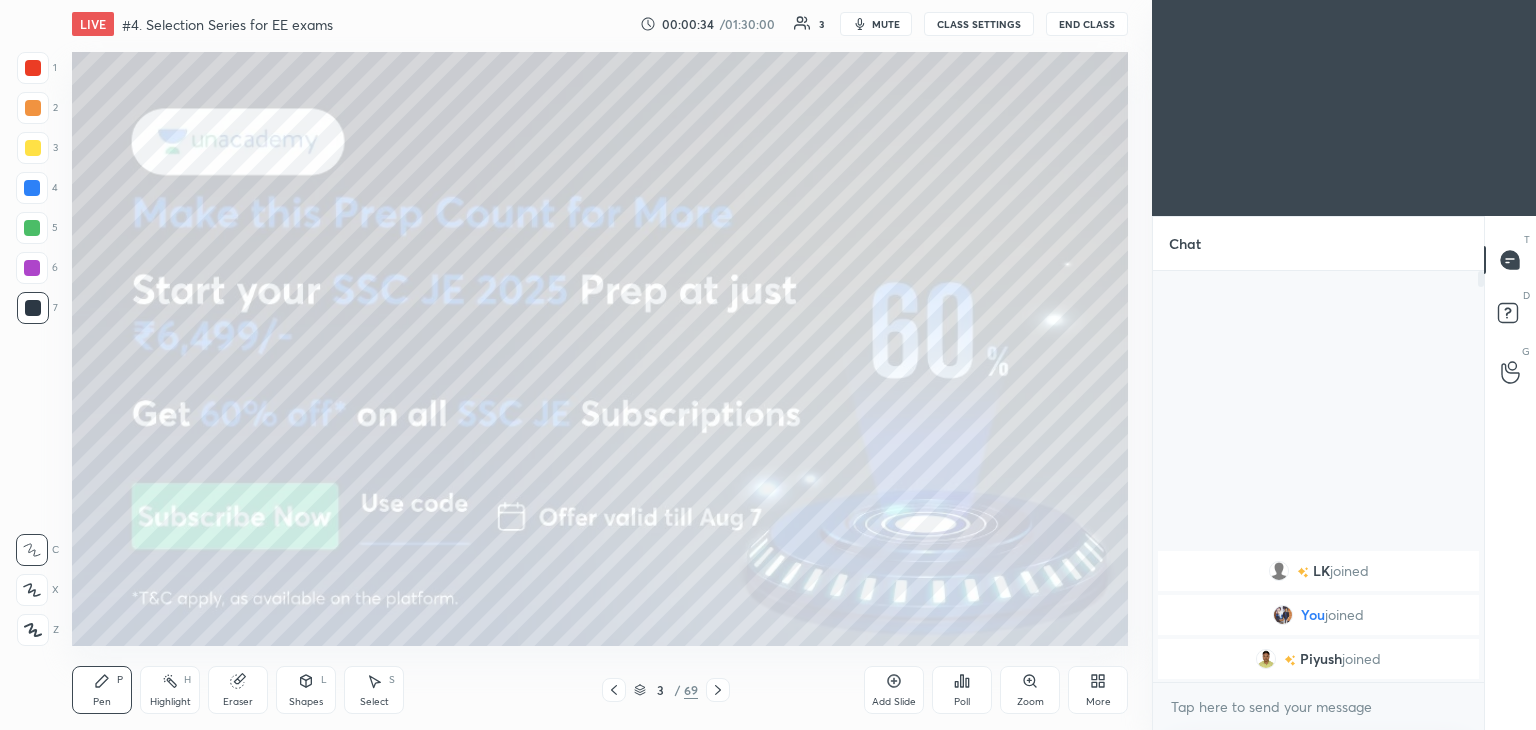 click on "CLASS SETTINGS" at bounding box center [979, 24] 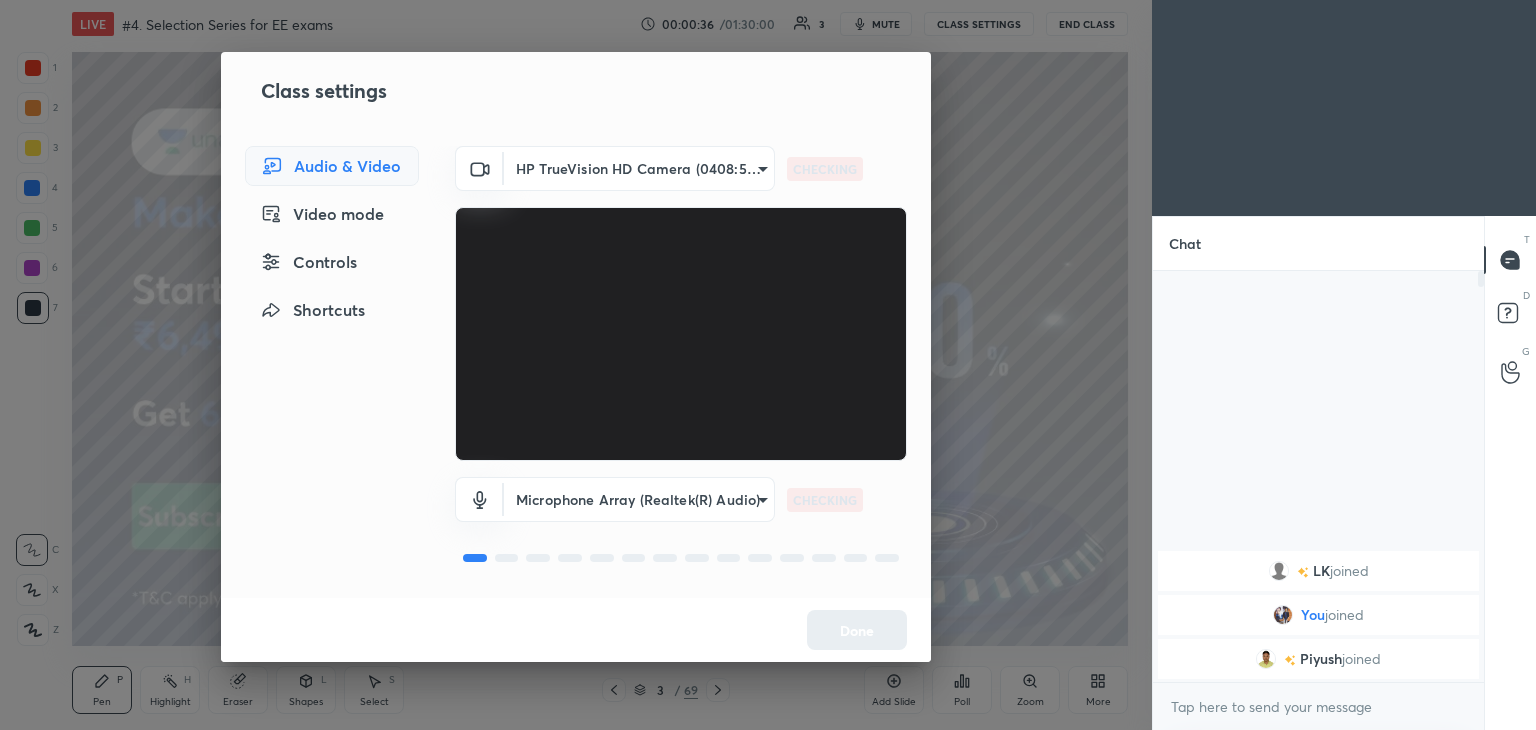 click on "1 2 3 4 5 6 7 C X Z C X Z E E Erase all   H H LIVE #4. Selection Series for EE exams 00:00:36 /  01:30:00 3 mute CLASS SETTINGS End Class Setting up your live class Poll for   secs No correct answer Start poll Back #4. Selection Series for EE exams Ravendra Yadav Pen P Highlight H Eraser Shapes L Select S 3 / 69 Add Slide Poll Zoom More Chat LK  joined You  joined Piyush  joined 2 NEW MESSAGES Enable hand raising Enable raise hand to speak to learners. Once enabled, chat will be turned off temporarily. Enable x   introducing Raise a hand with a doubt Now learners can raise their hand along with a doubt  How it works? Doubts asked by learners will show up here NEW DOUBTS ASKED No one has raised a hand yet Can't raise hand Looks like educator just invited you to speak. Please wait before you can raise your hand again. Got it T Messages (T) D Doubts (D) G Raise Hand (G) Report an issue Reason for reporting Buffering Chat not working Audio - Video sync issue Educator video quality low ​ Attach an image Report" at bounding box center (768, 365) 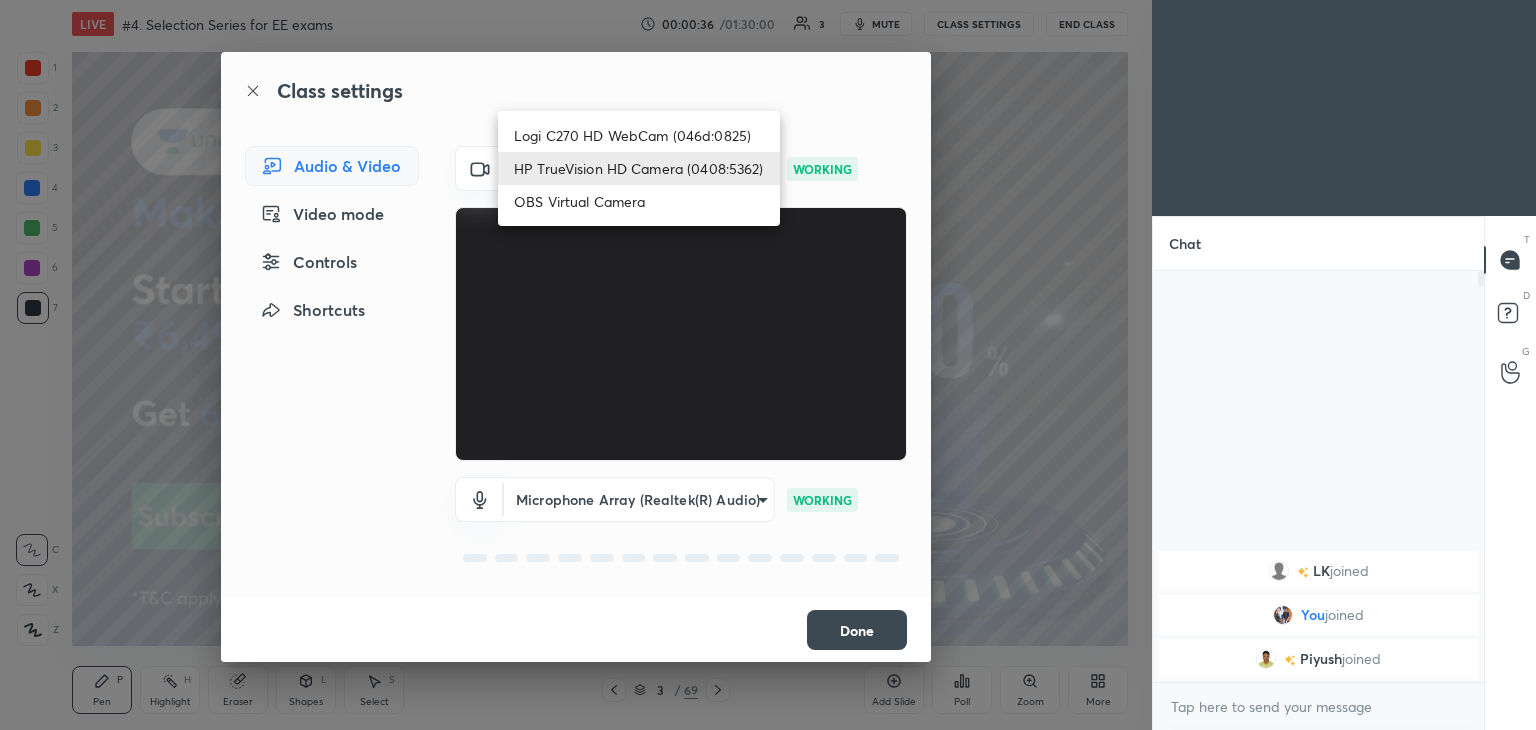 click on "Logi C270 HD WebCam (046d:0825)" at bounding box center [639, 135] 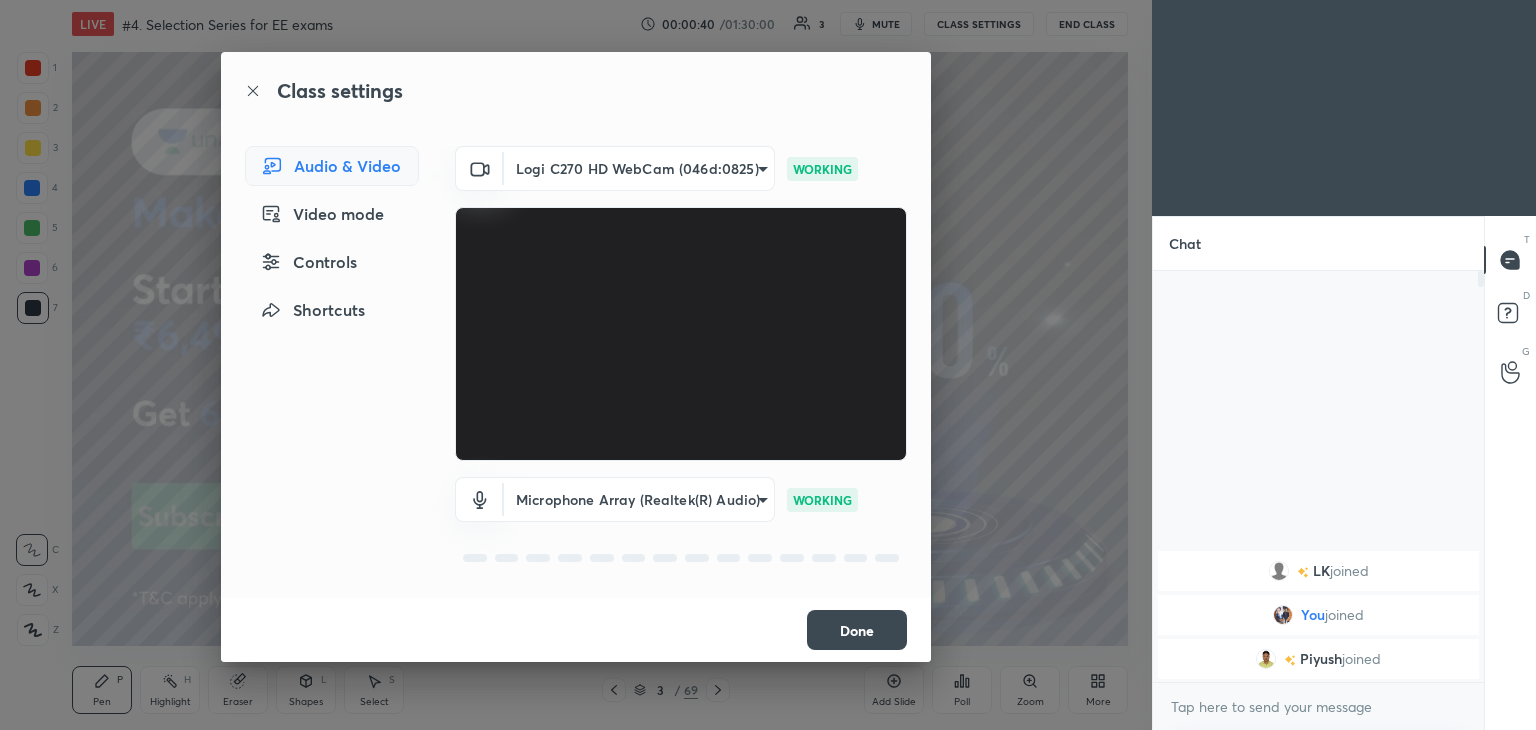 click on "Done" at bounding box center [857, 630] 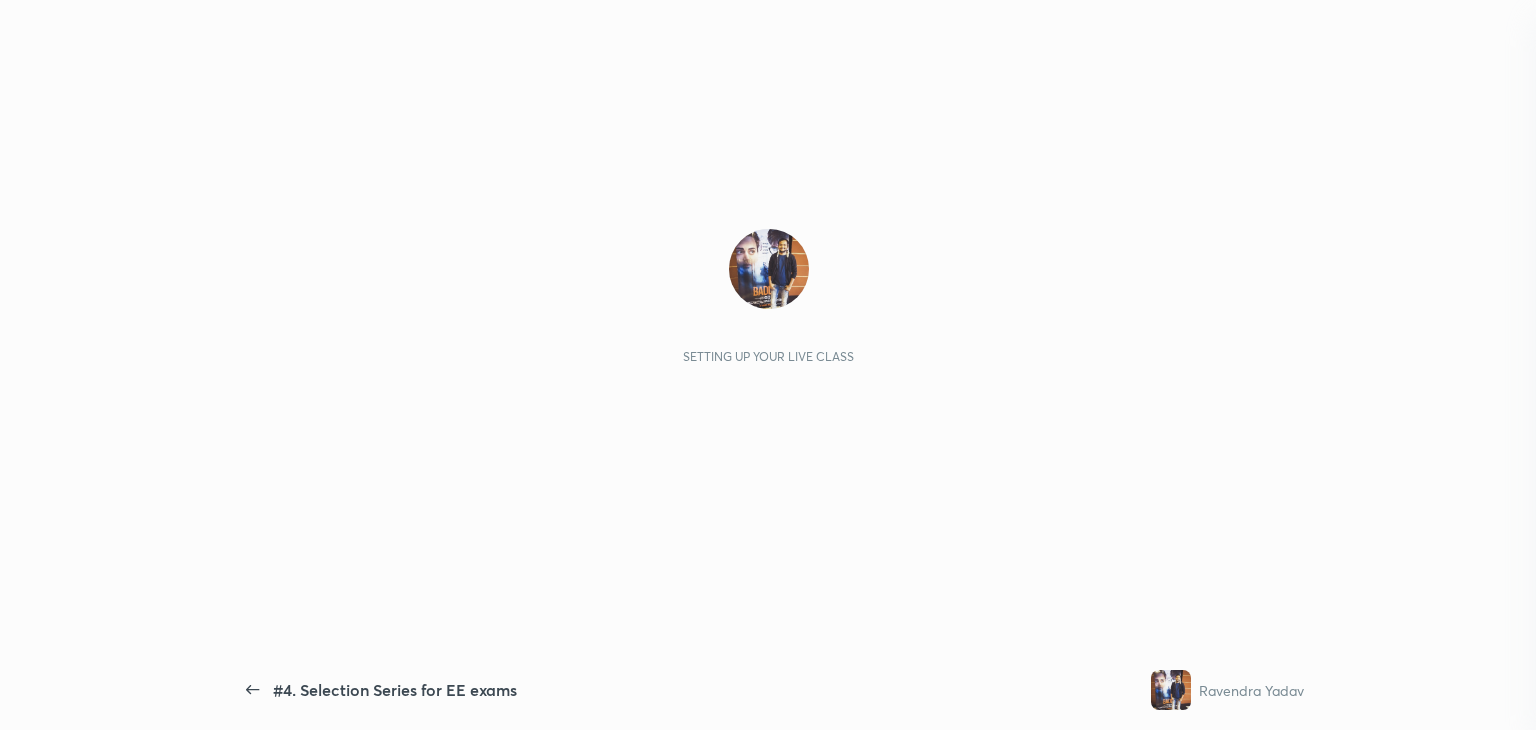 scroll, scrollTop: 0, scrollLeft: 0, axis: both 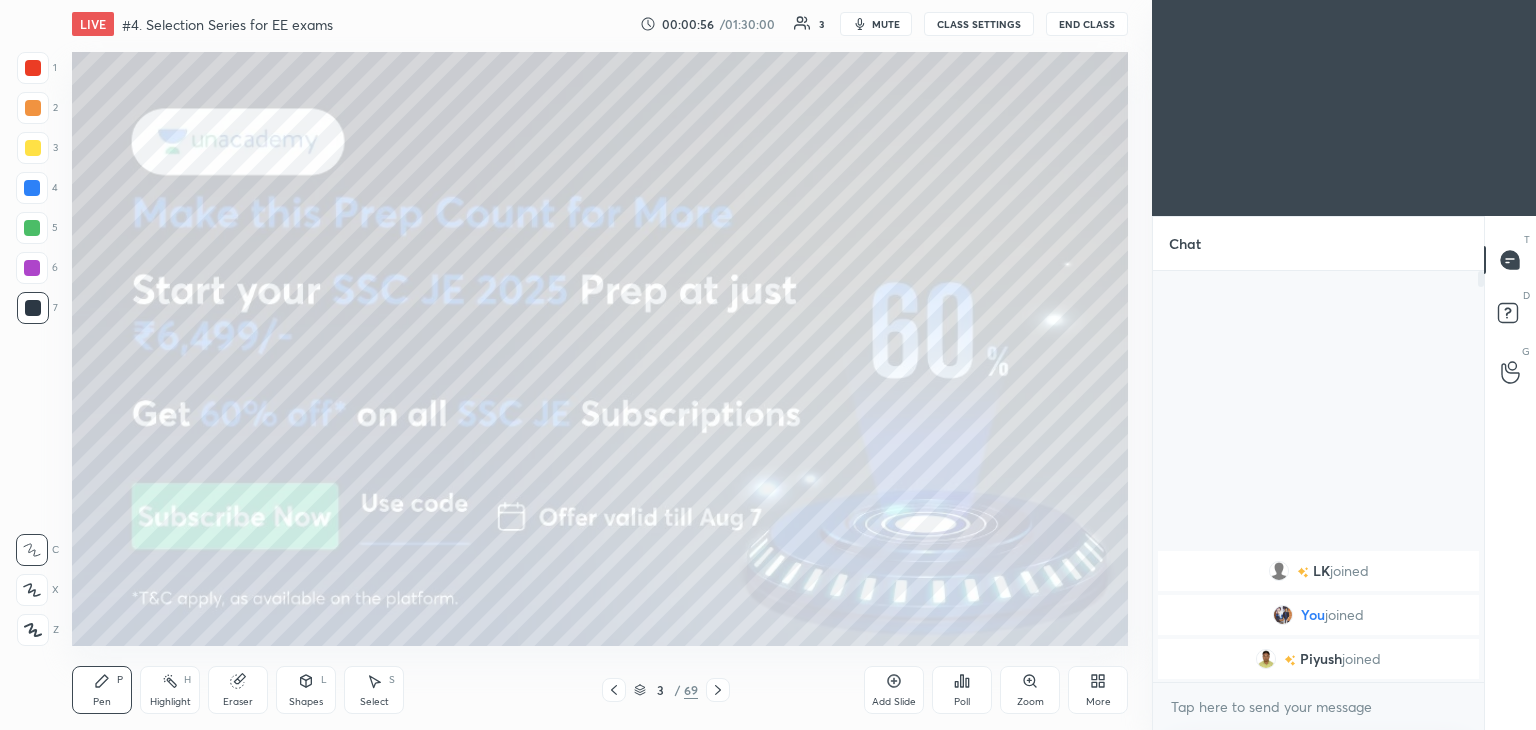 click at bounding box center [33, 148] 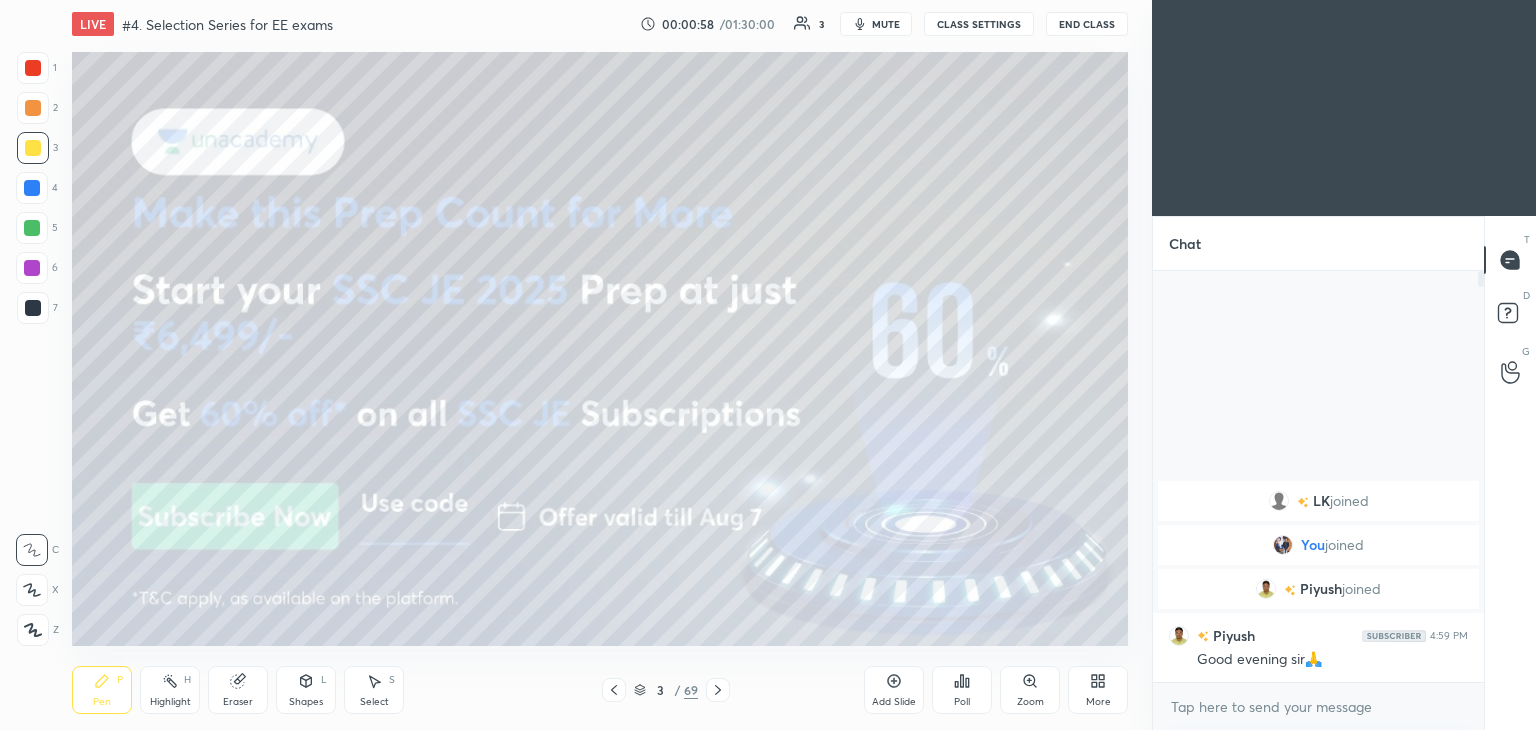 click 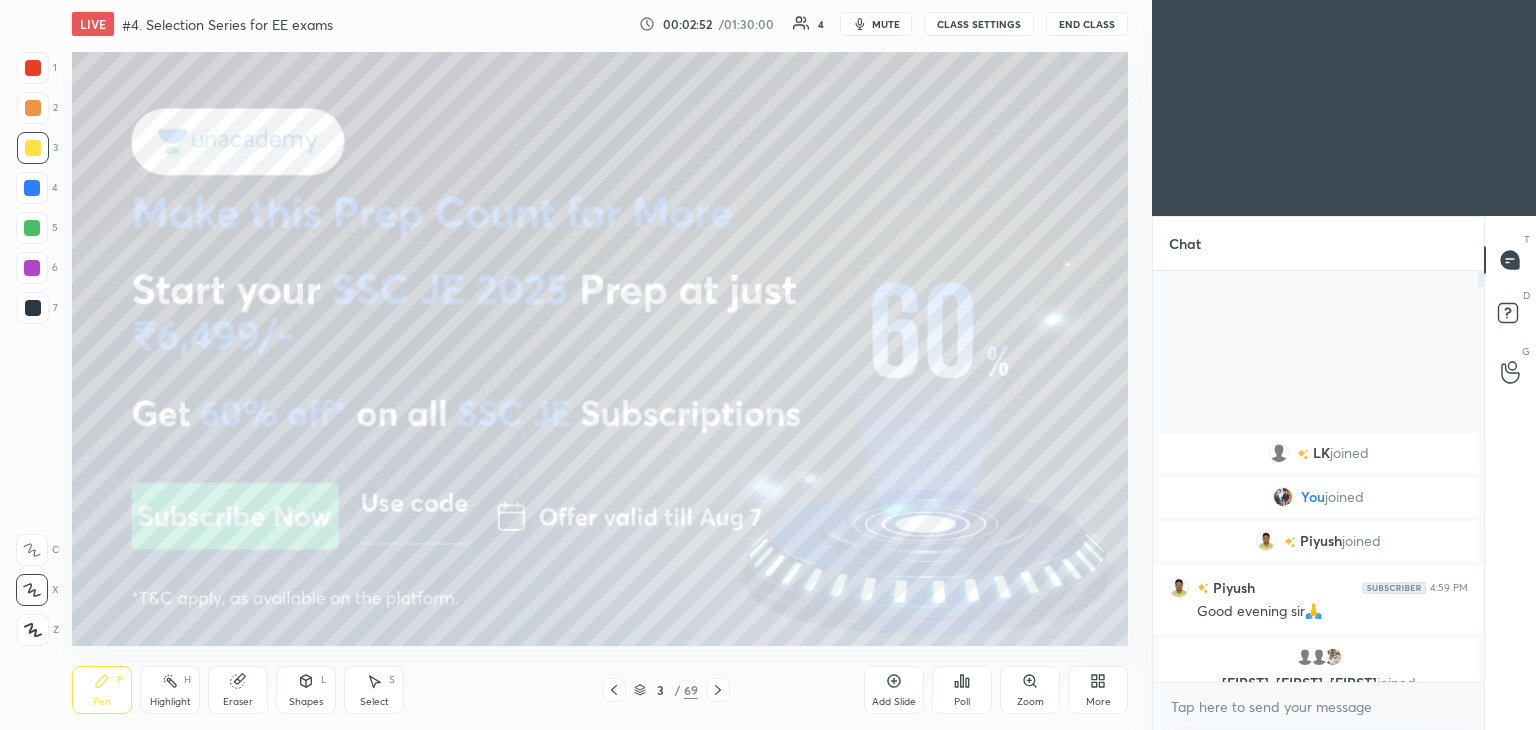 click at bounding box center (33, 148) 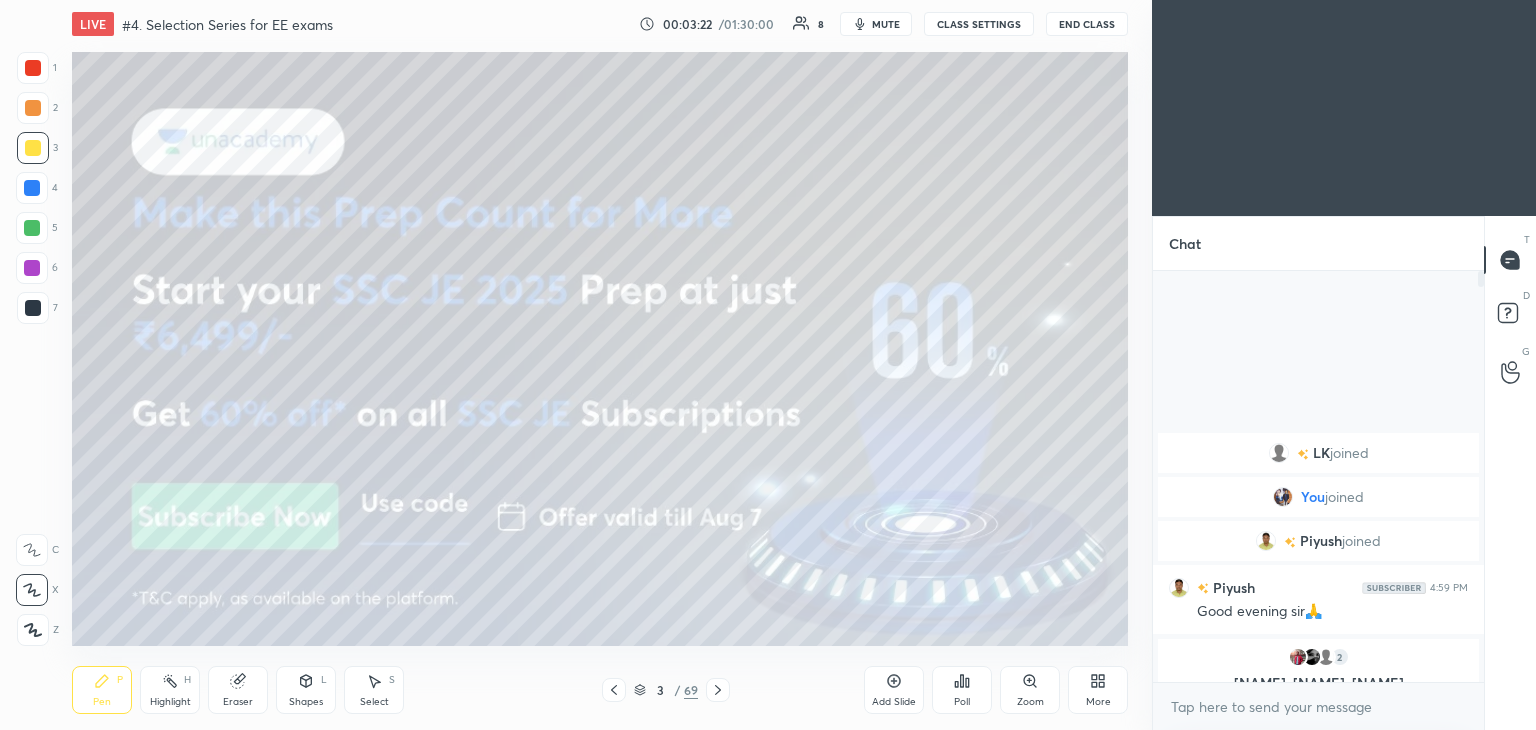 click 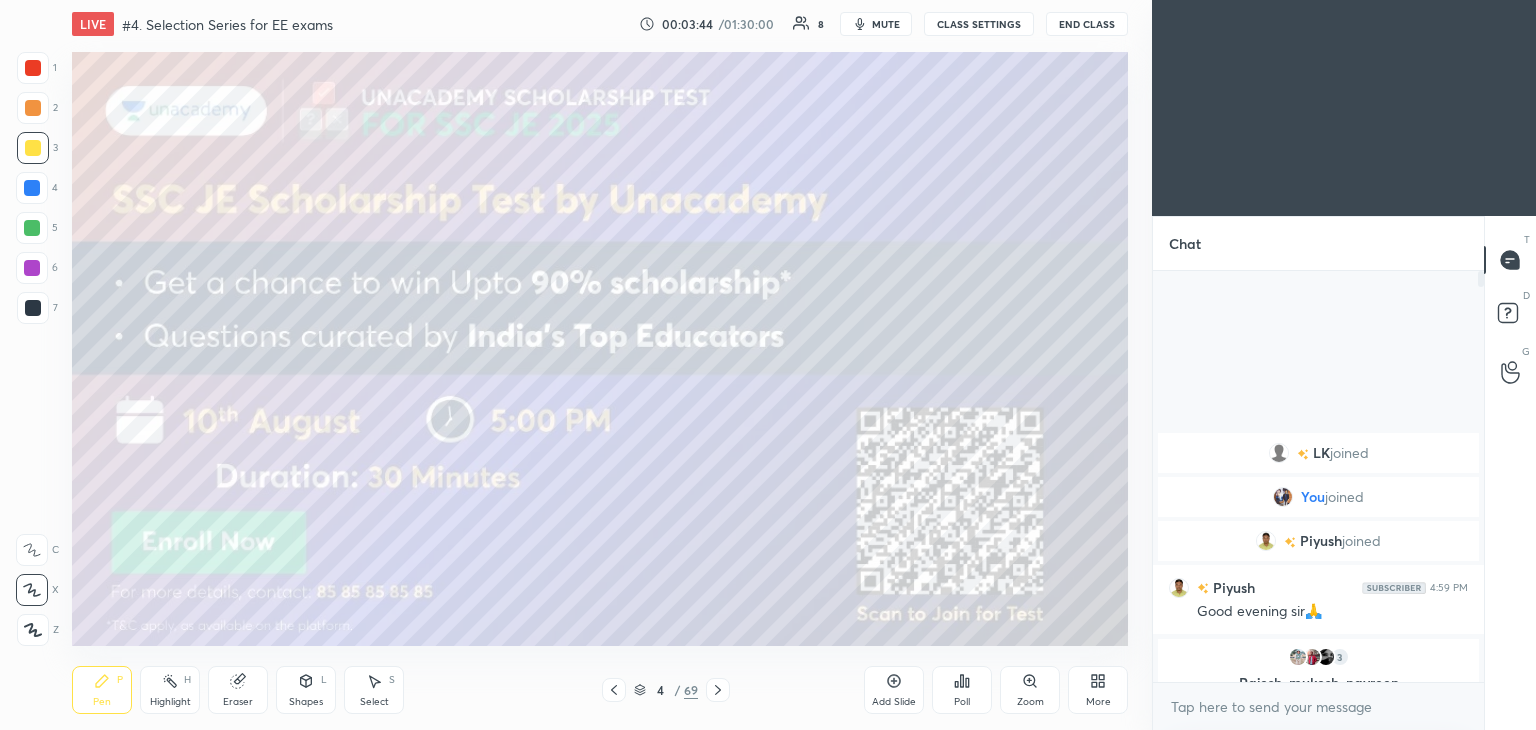 click at bounding box center [718, 690] 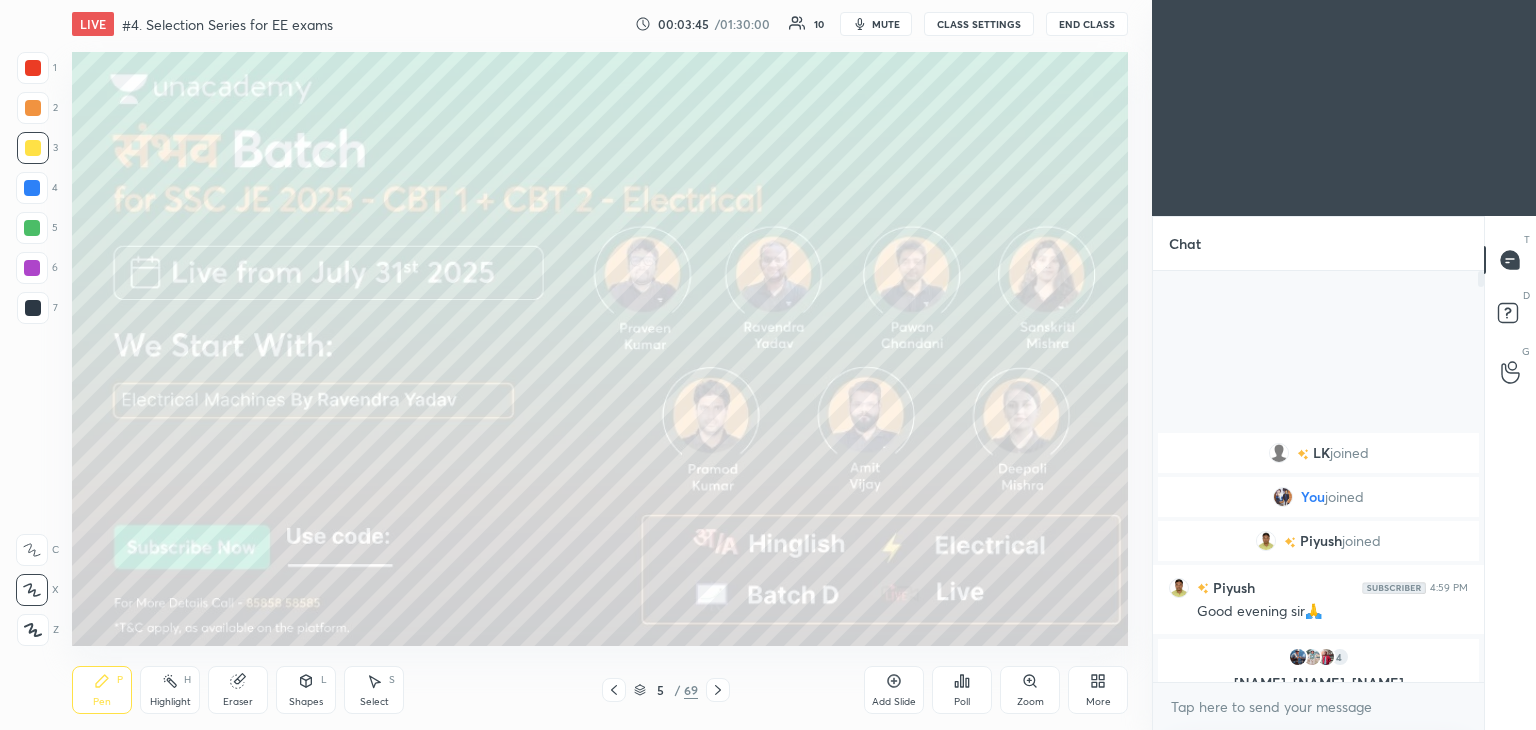 click on "More" at bounding box center (1098, 690) 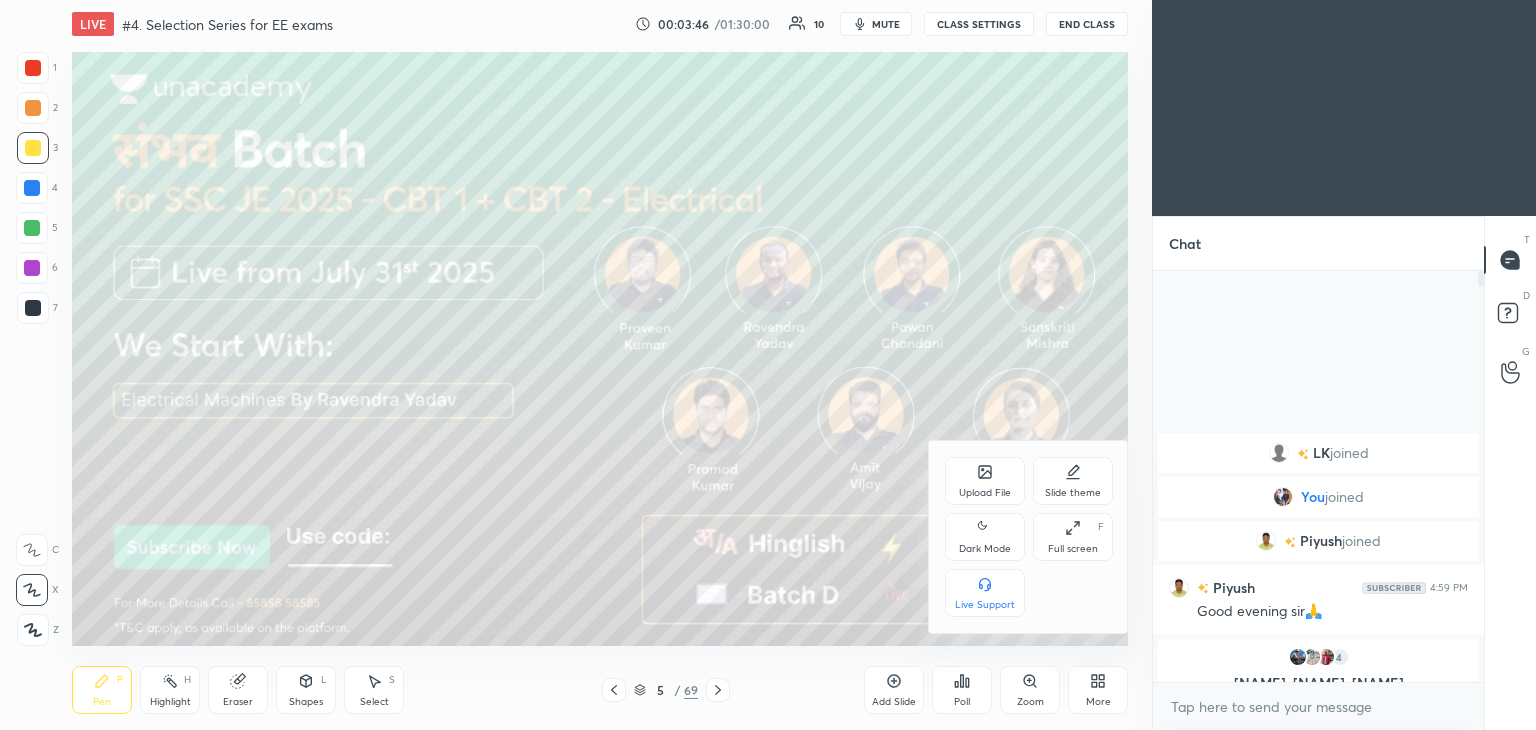 click on "Full screen F" at bounding box center (1073, 537) 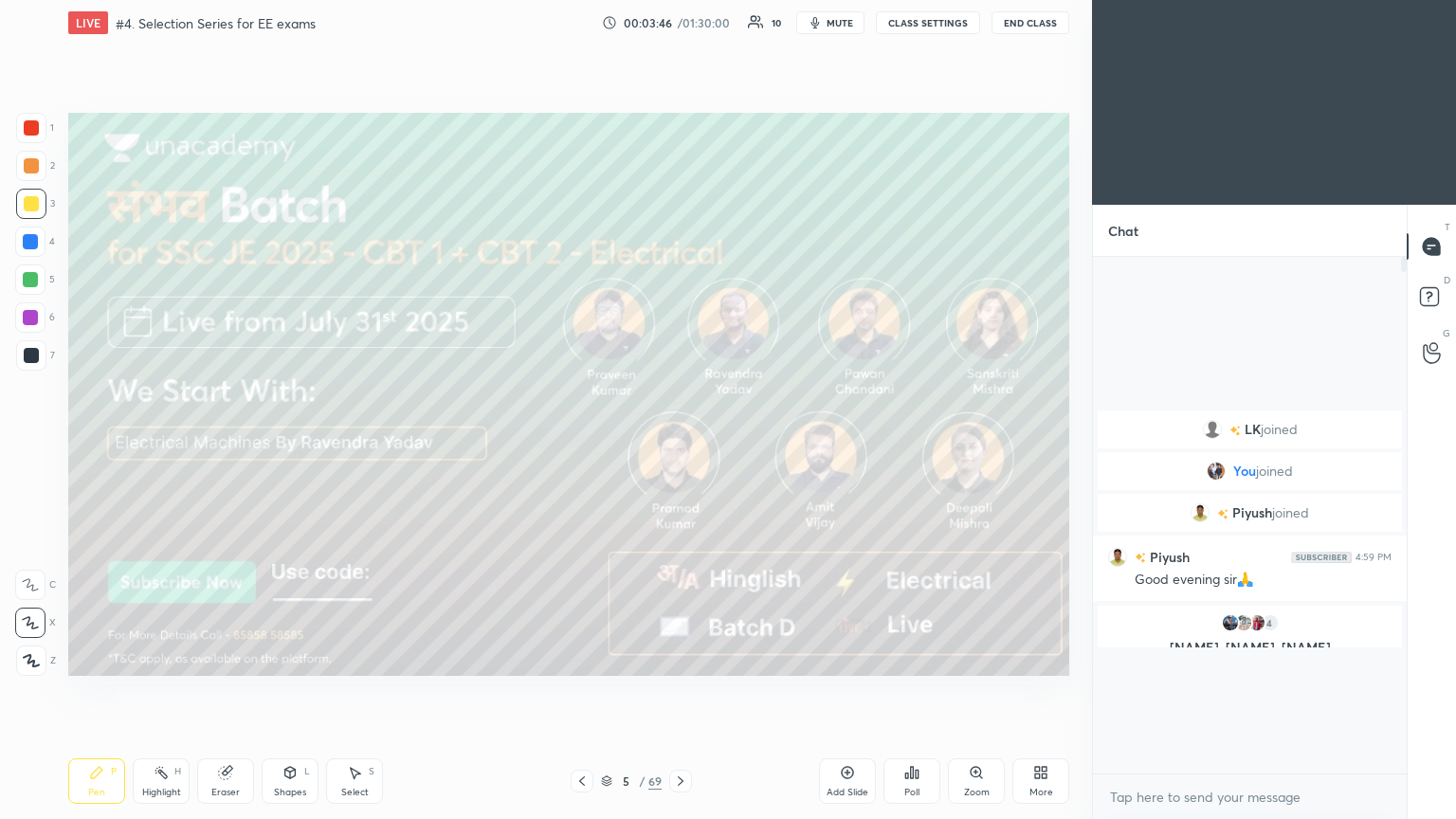 scroll, scrollTop: 94094, scrollLeft: 93776, axis: both 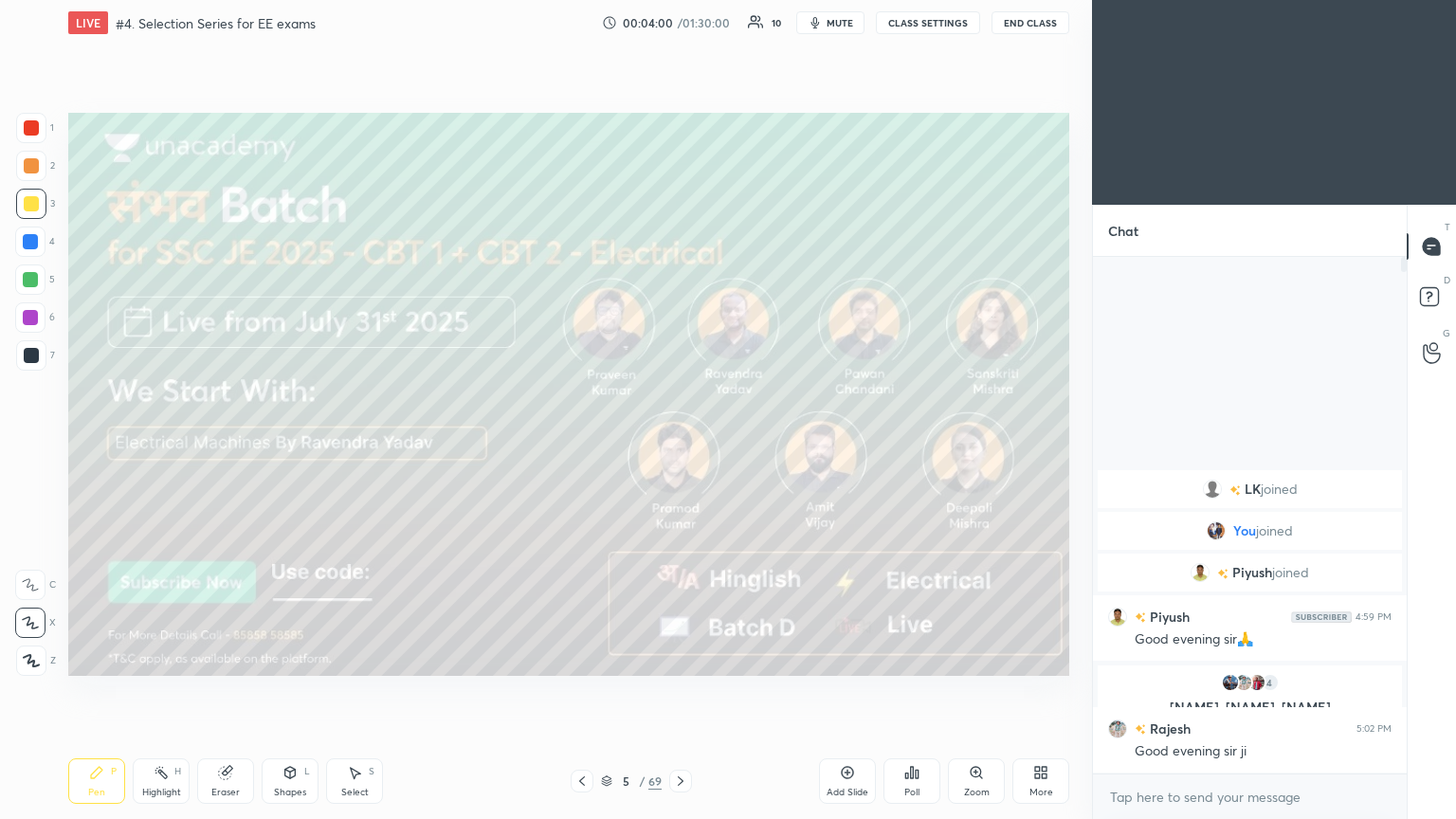click 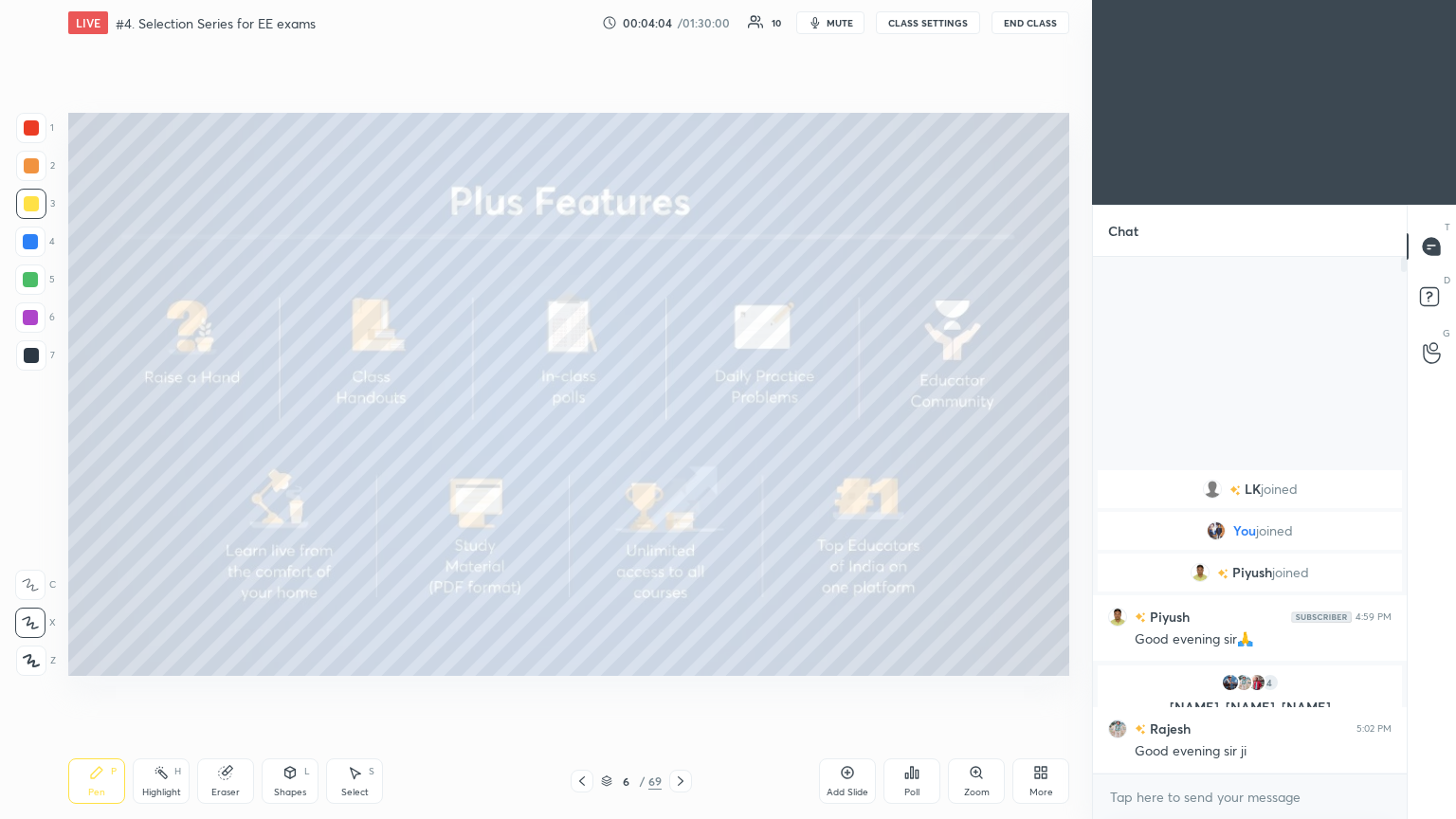 click 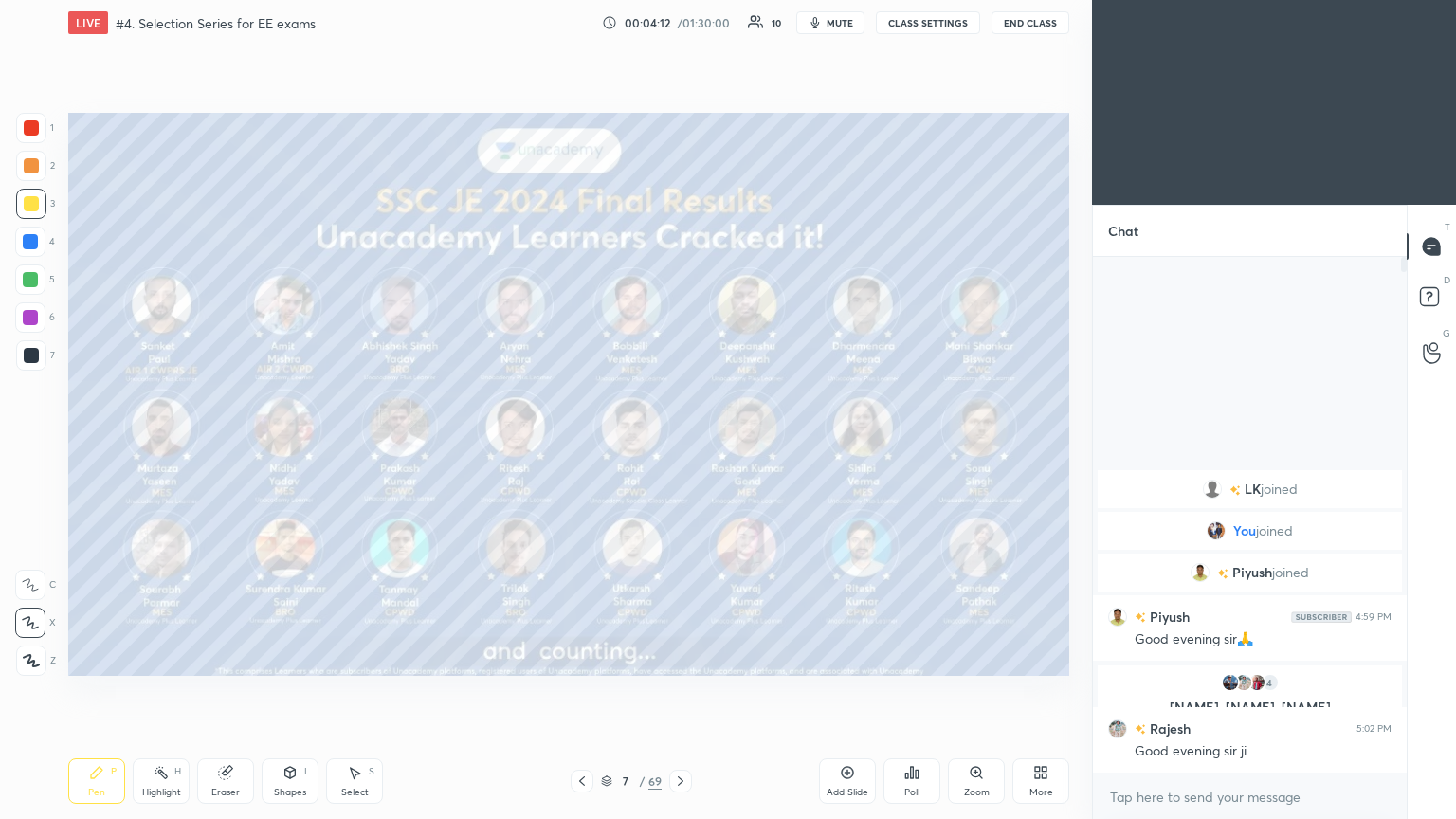 click 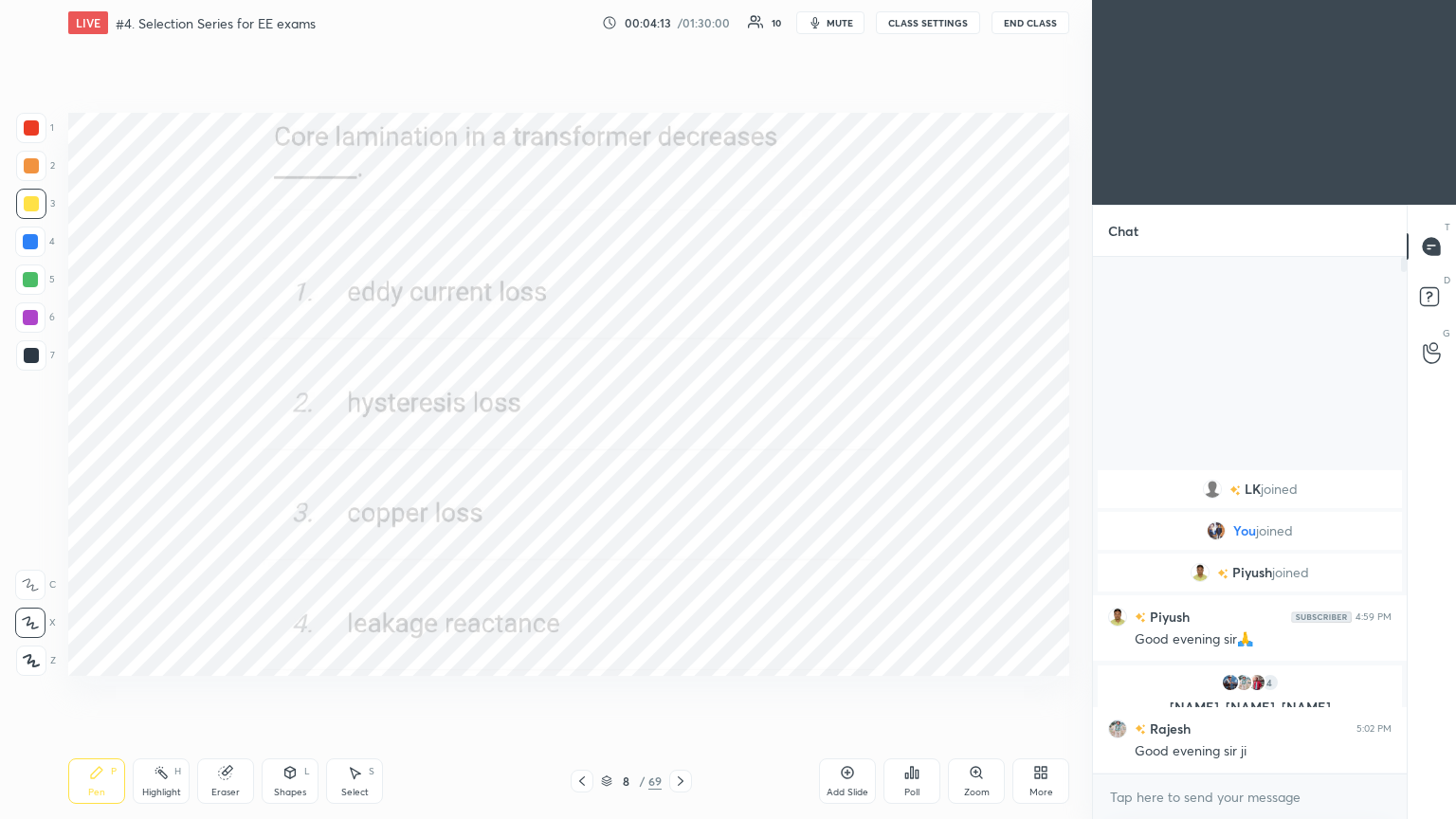 click on "Poll" at bounding box center [912, 781] 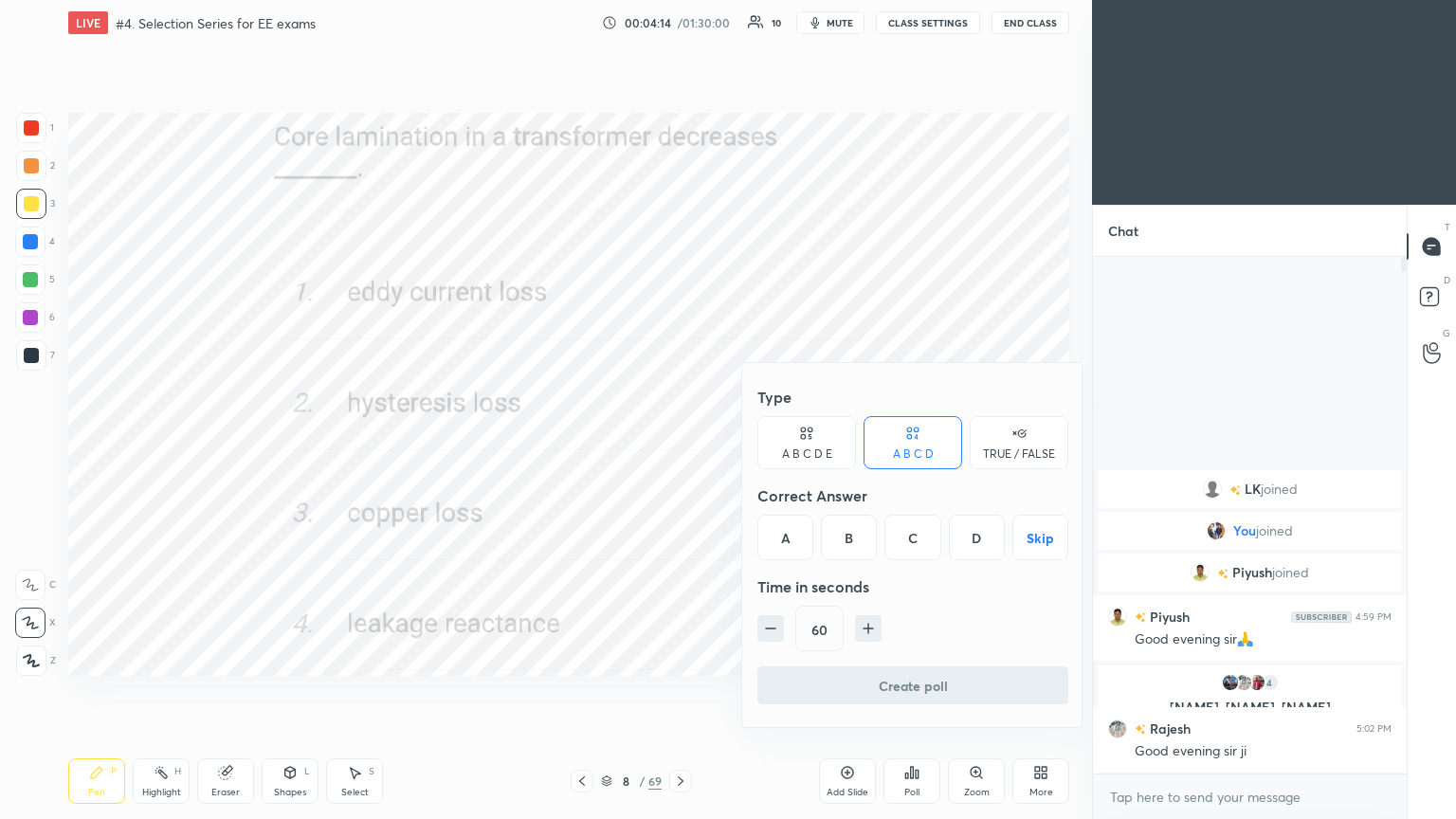 click on "A" at bounding box center [785, 537] 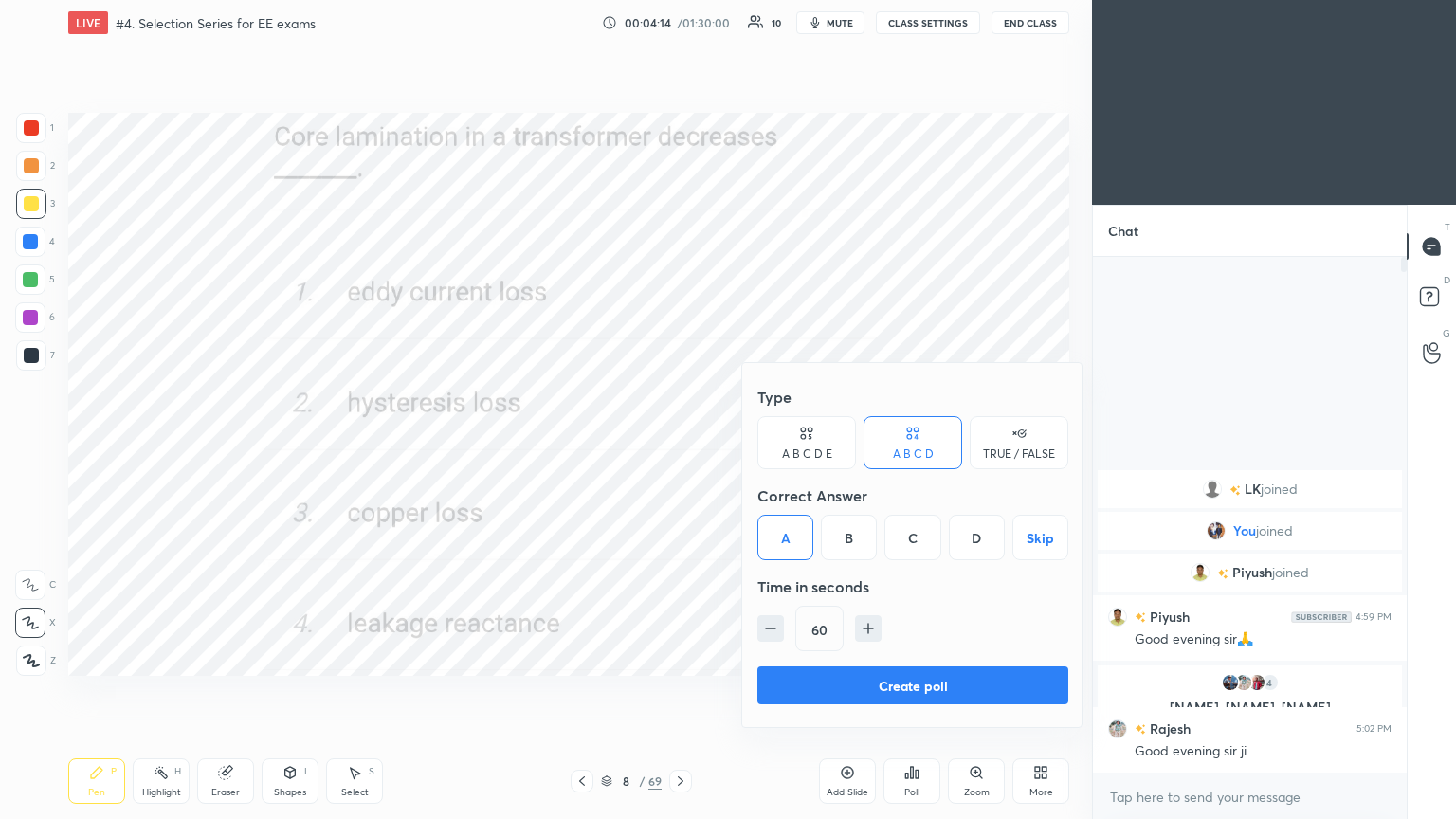 click on "Create poll" at bounding box center (913, 685) 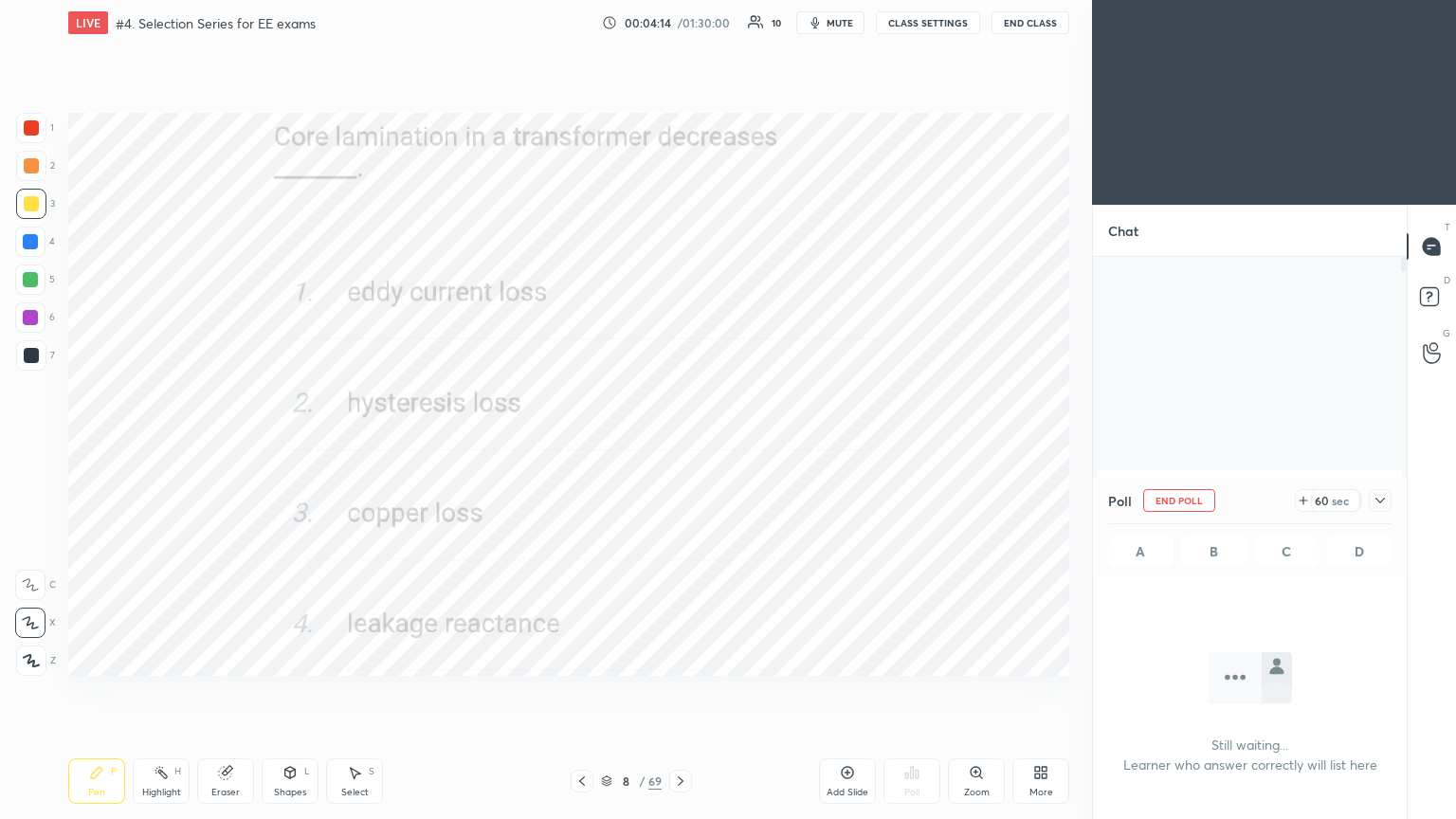 scroll, scrollTop: 463, scrollLeft: 308, axis: both 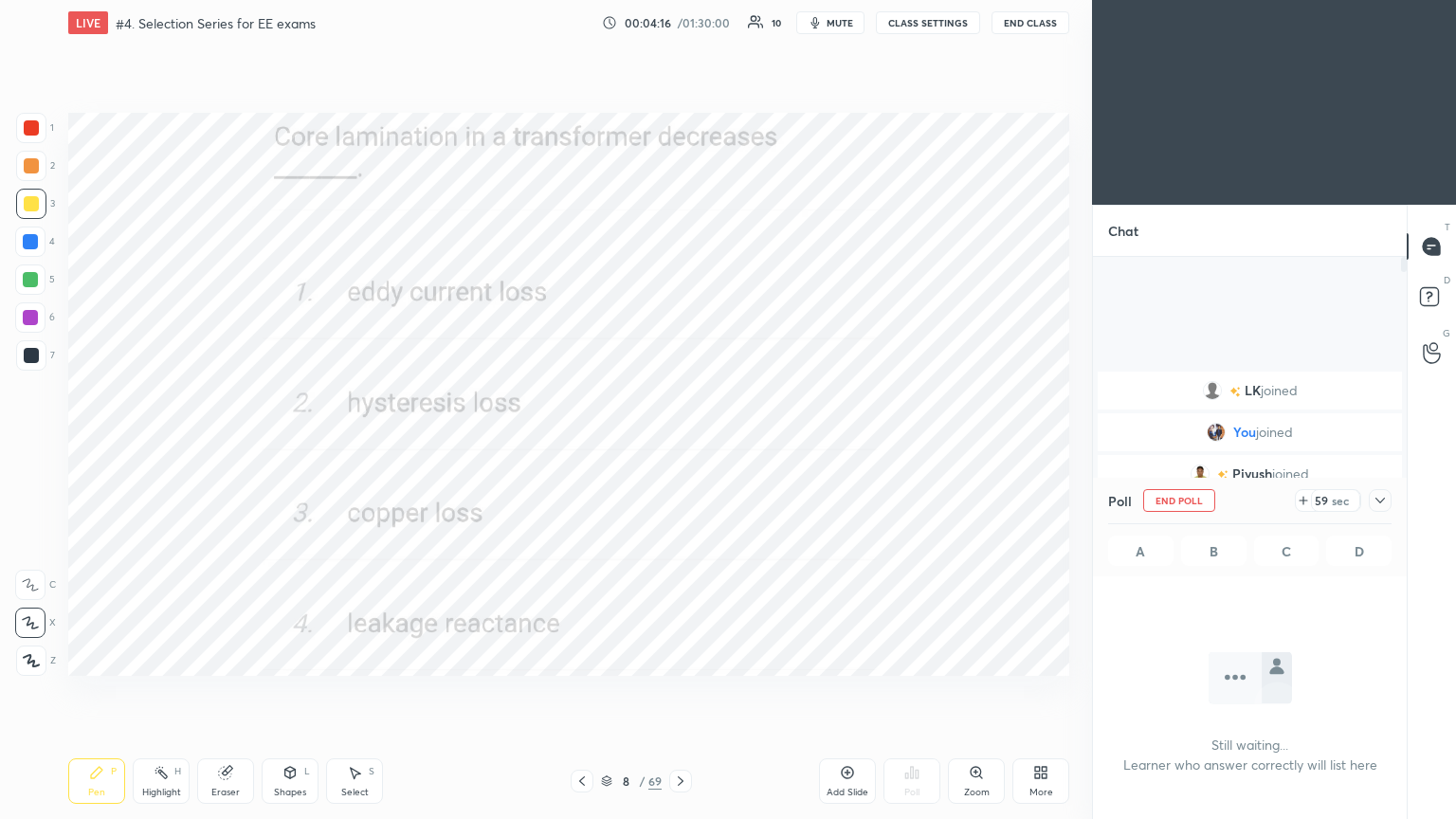 click at bounding box center (31, 128) 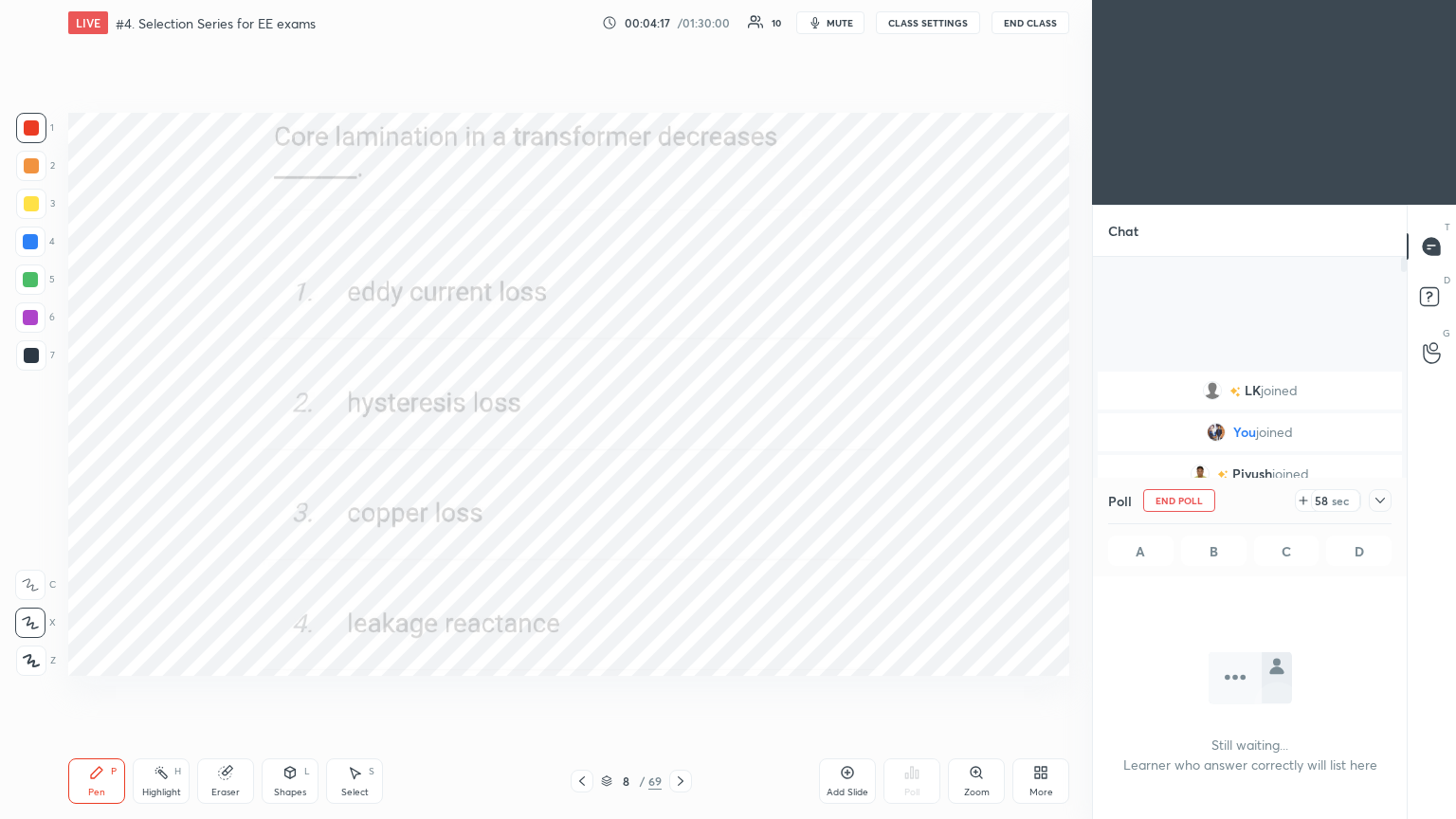 click 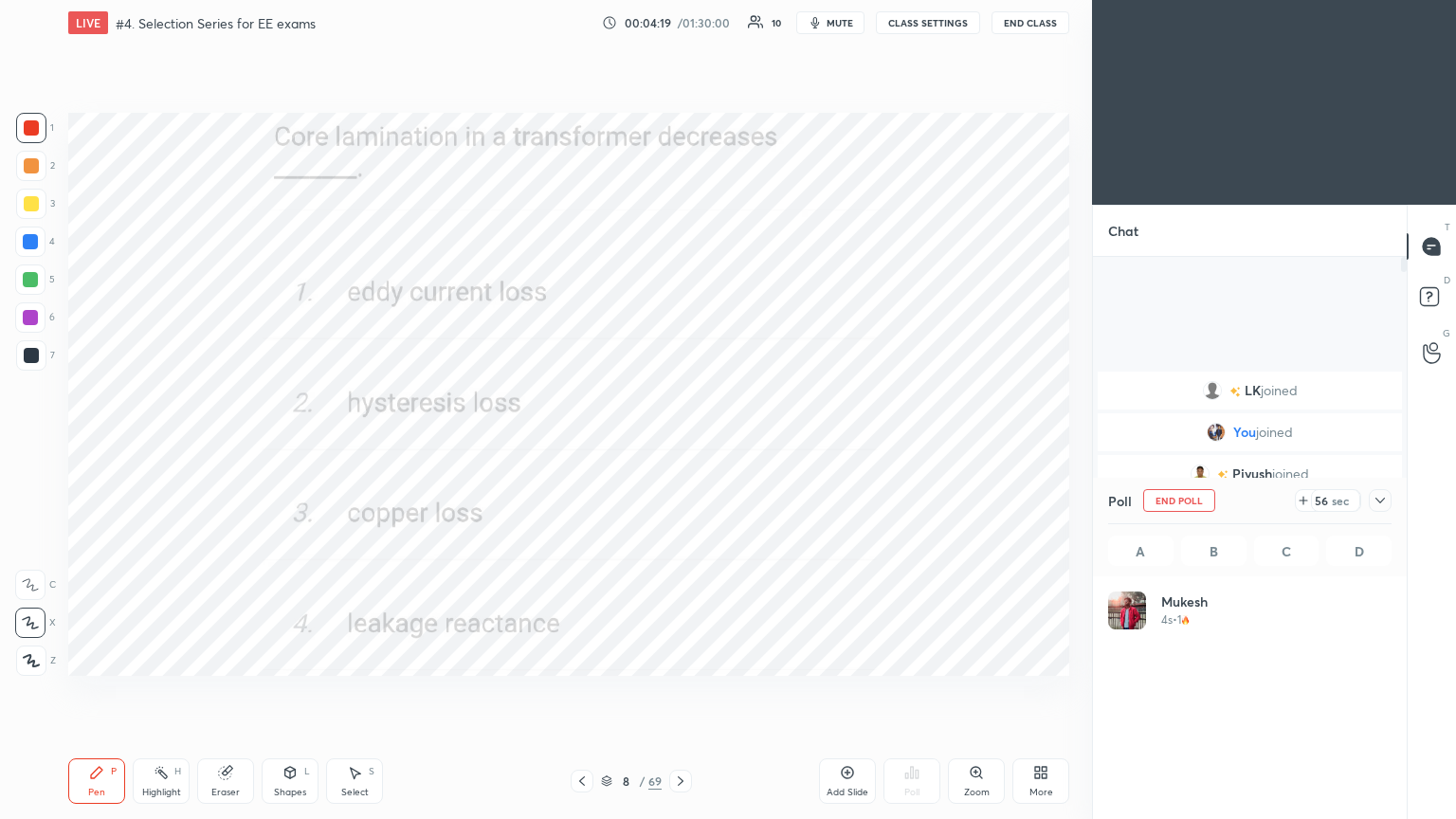 scroll, scrollTop: 6, scrollLeft: 6, axis: both 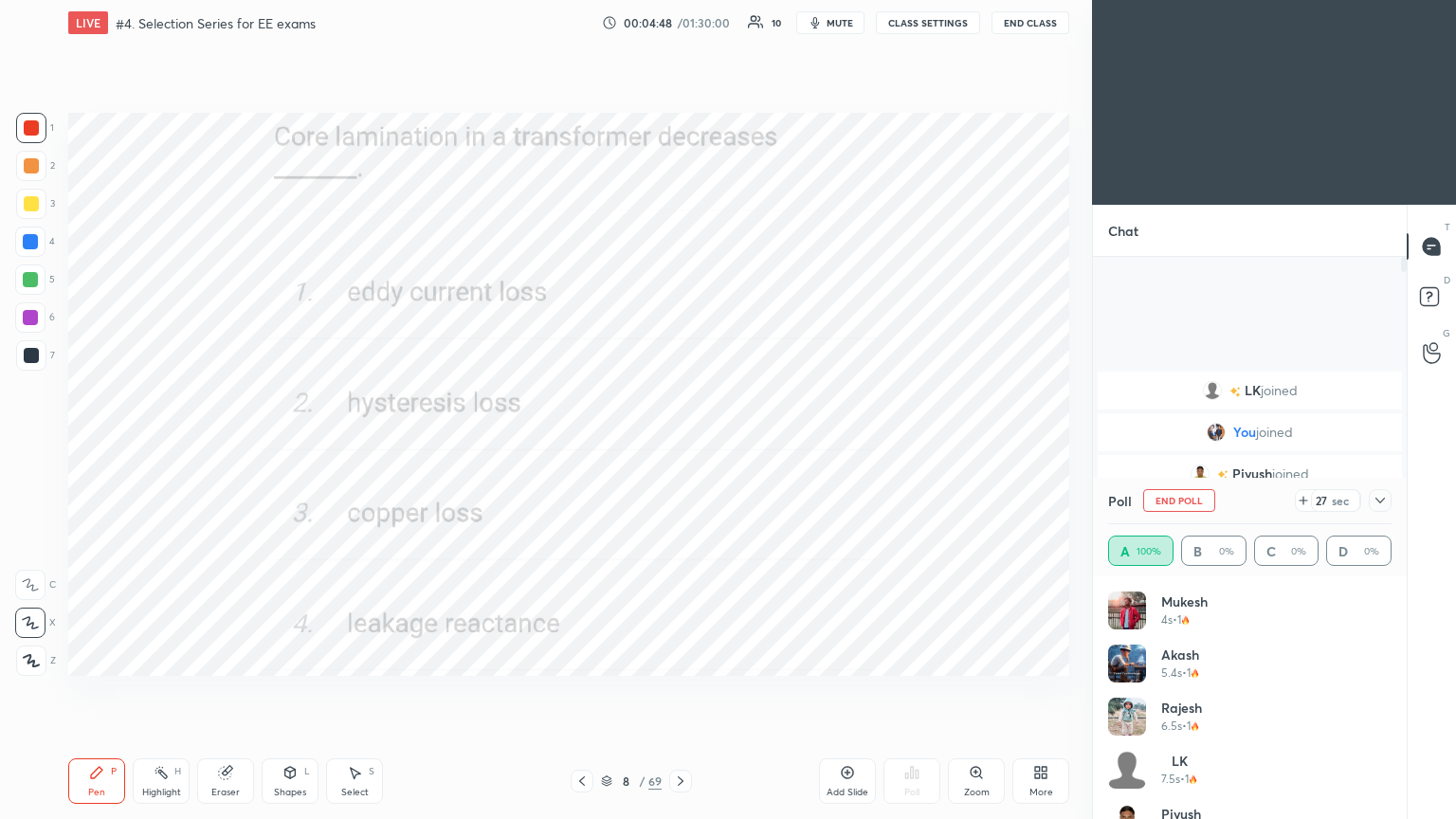 click on "End Poll" at bounding box center [1179, 500] 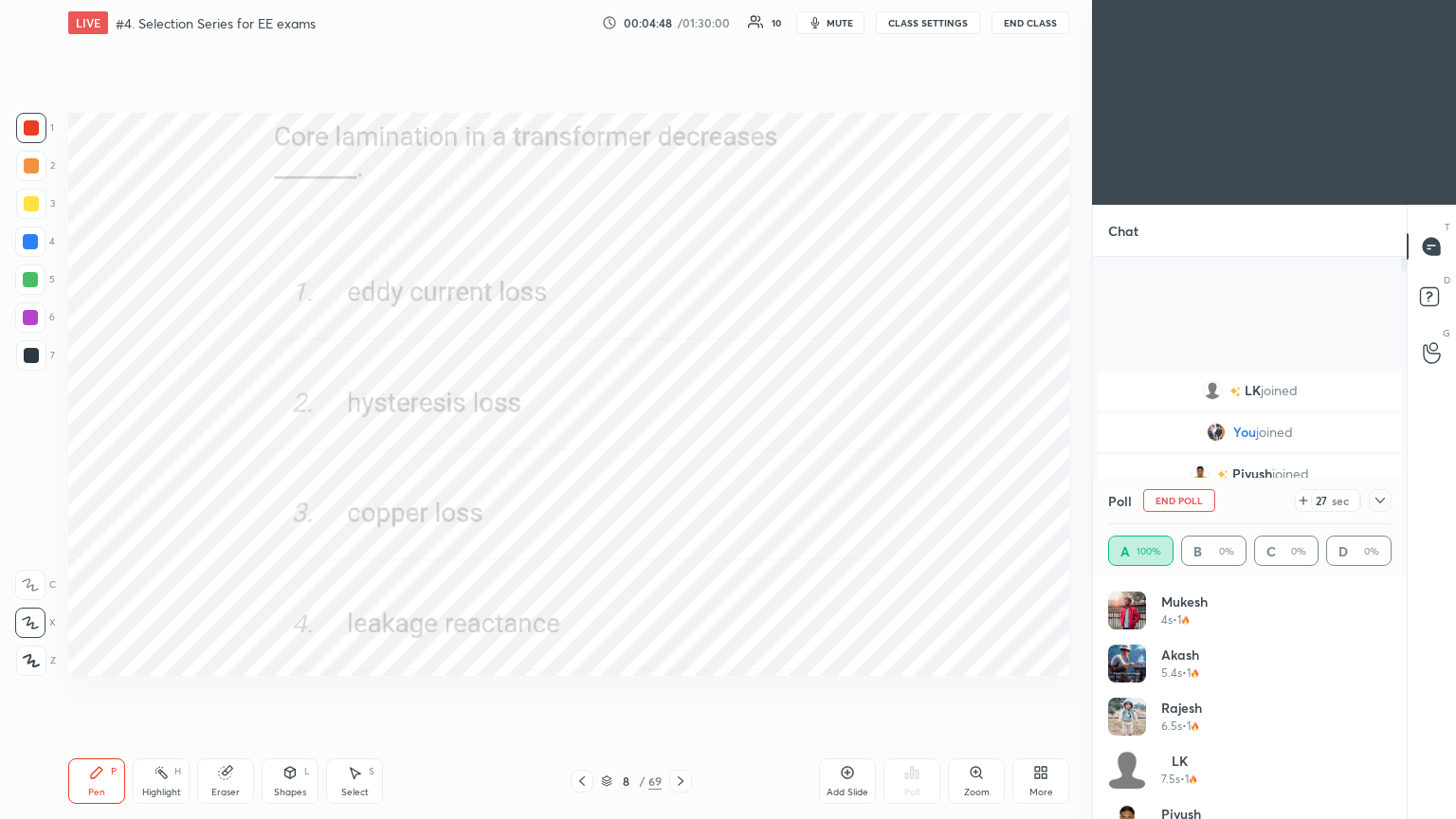 scroll, scrollTop: 115, scrollLeft: 278, axis: both 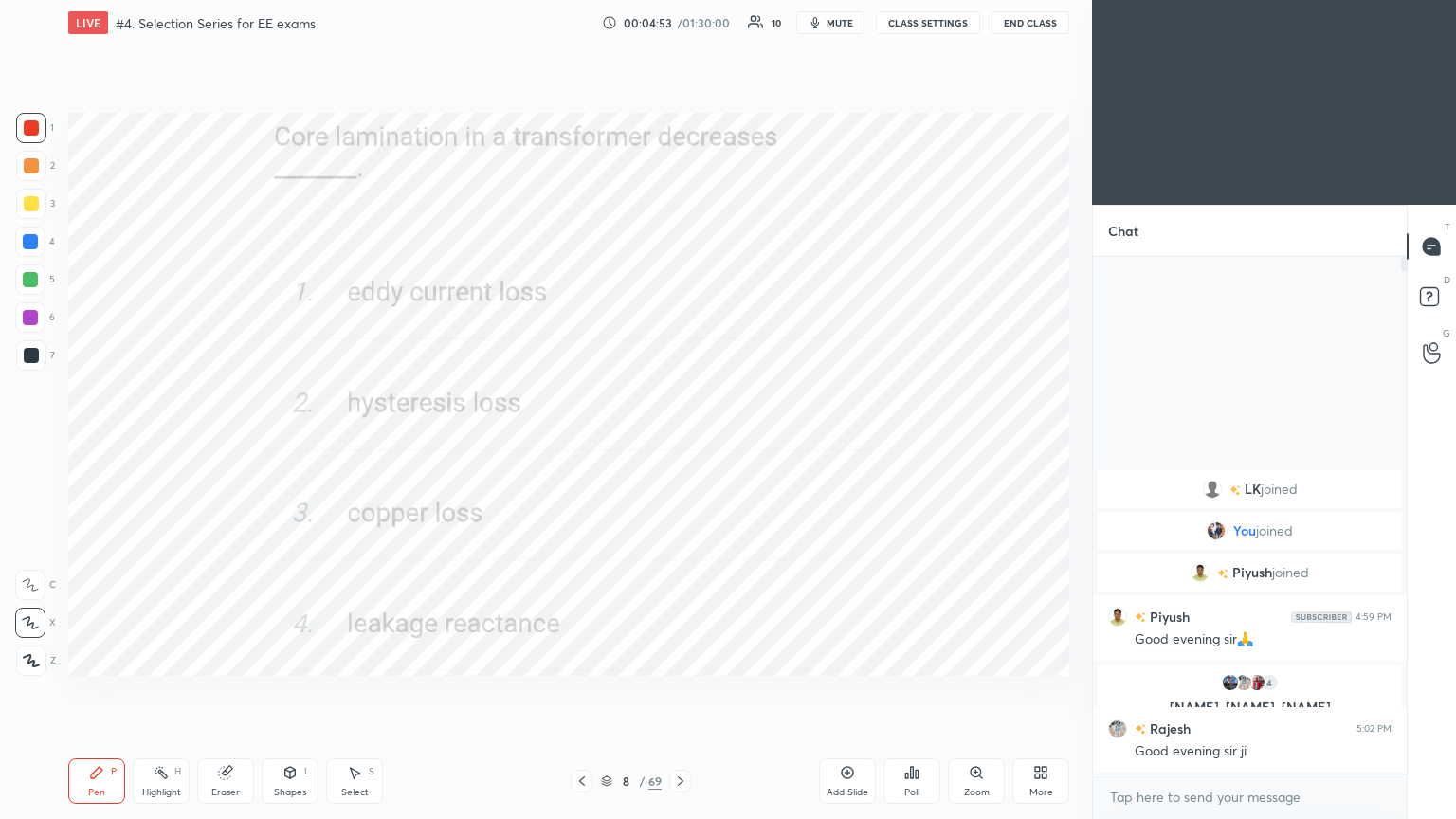 click 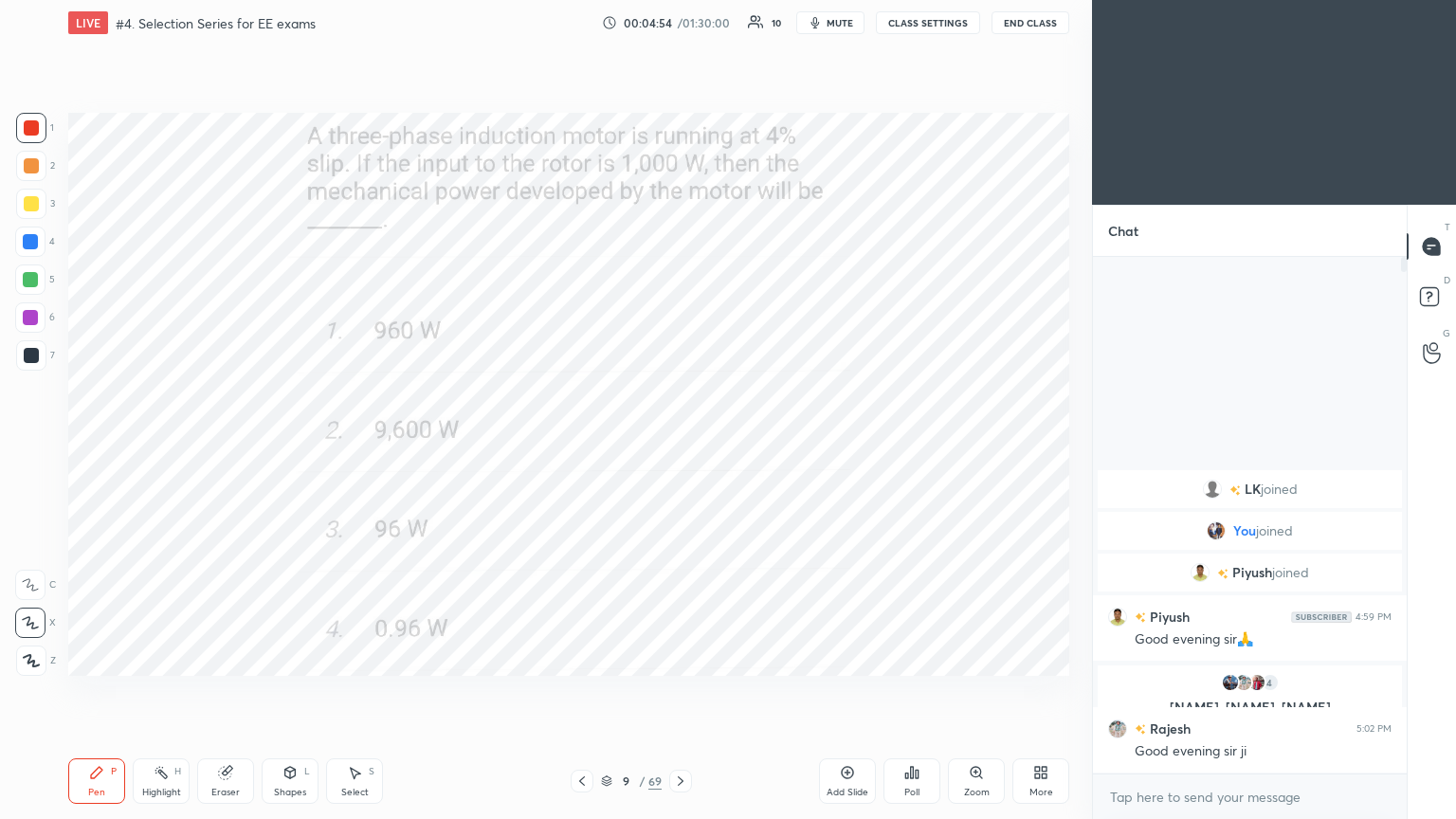 click on "Poll" at bounding box center [912, 792] 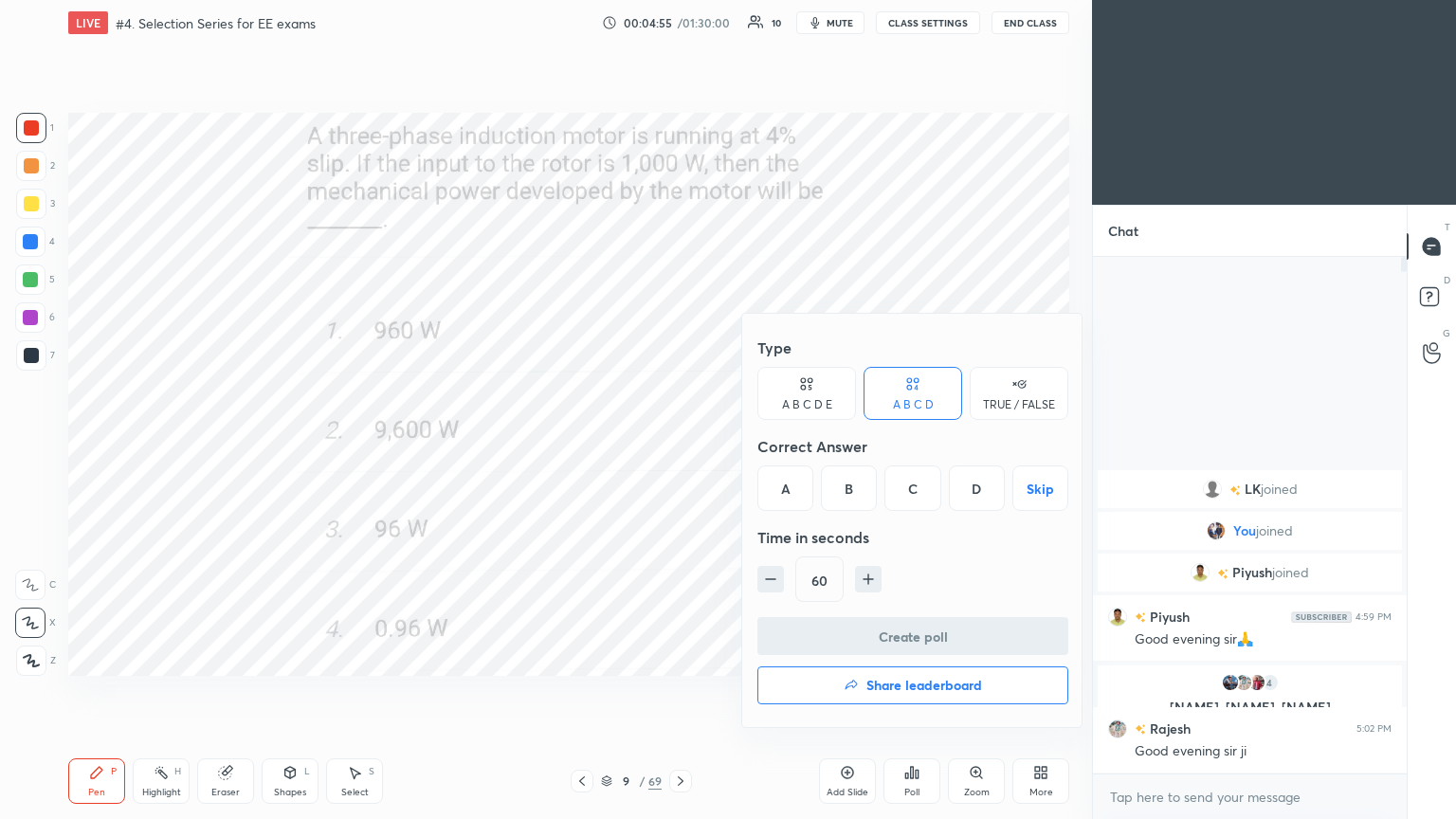 click on "A" at bounding box center [785, 488] 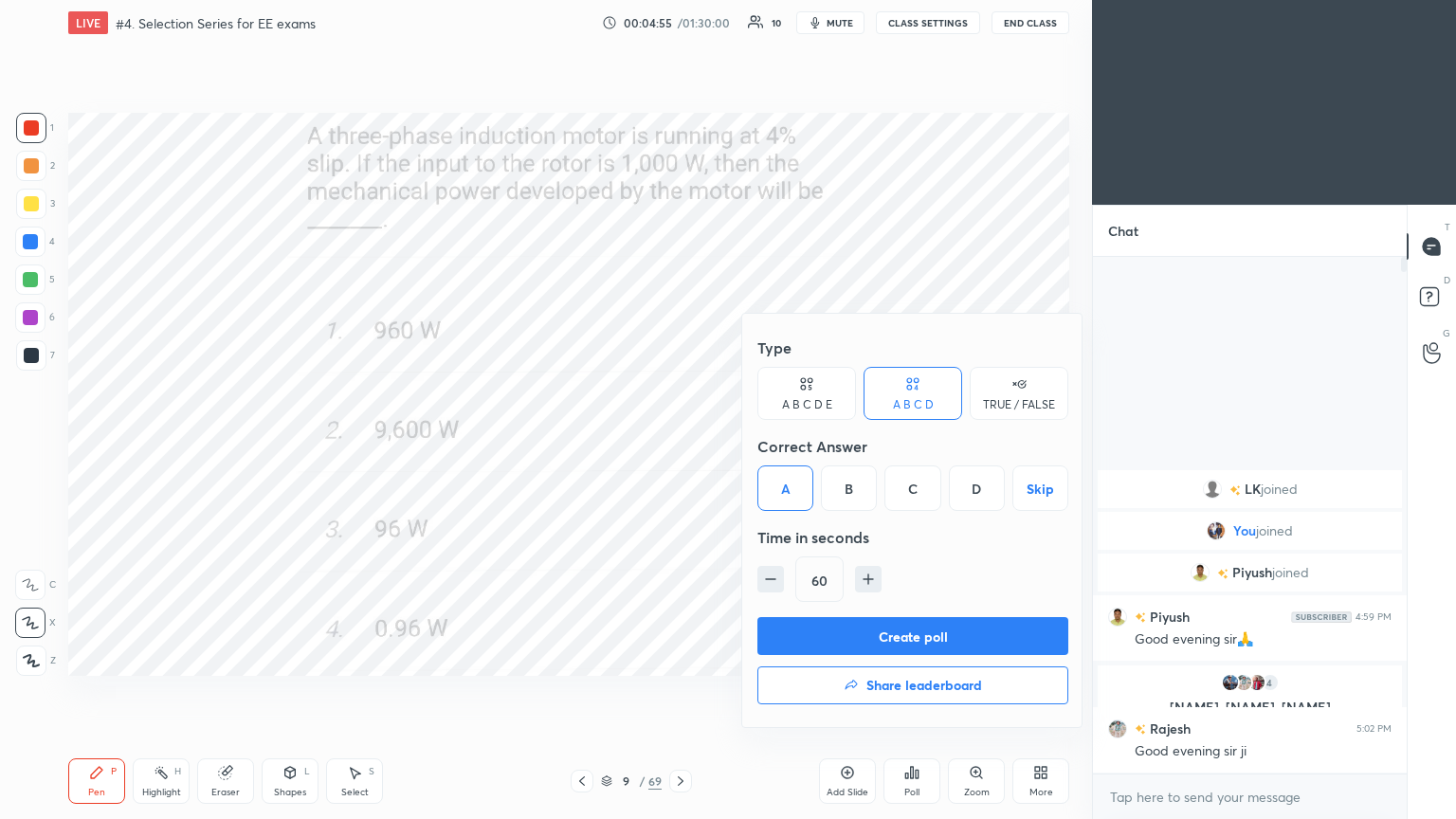 click on "Create poll" at bounding box center (913, 636) 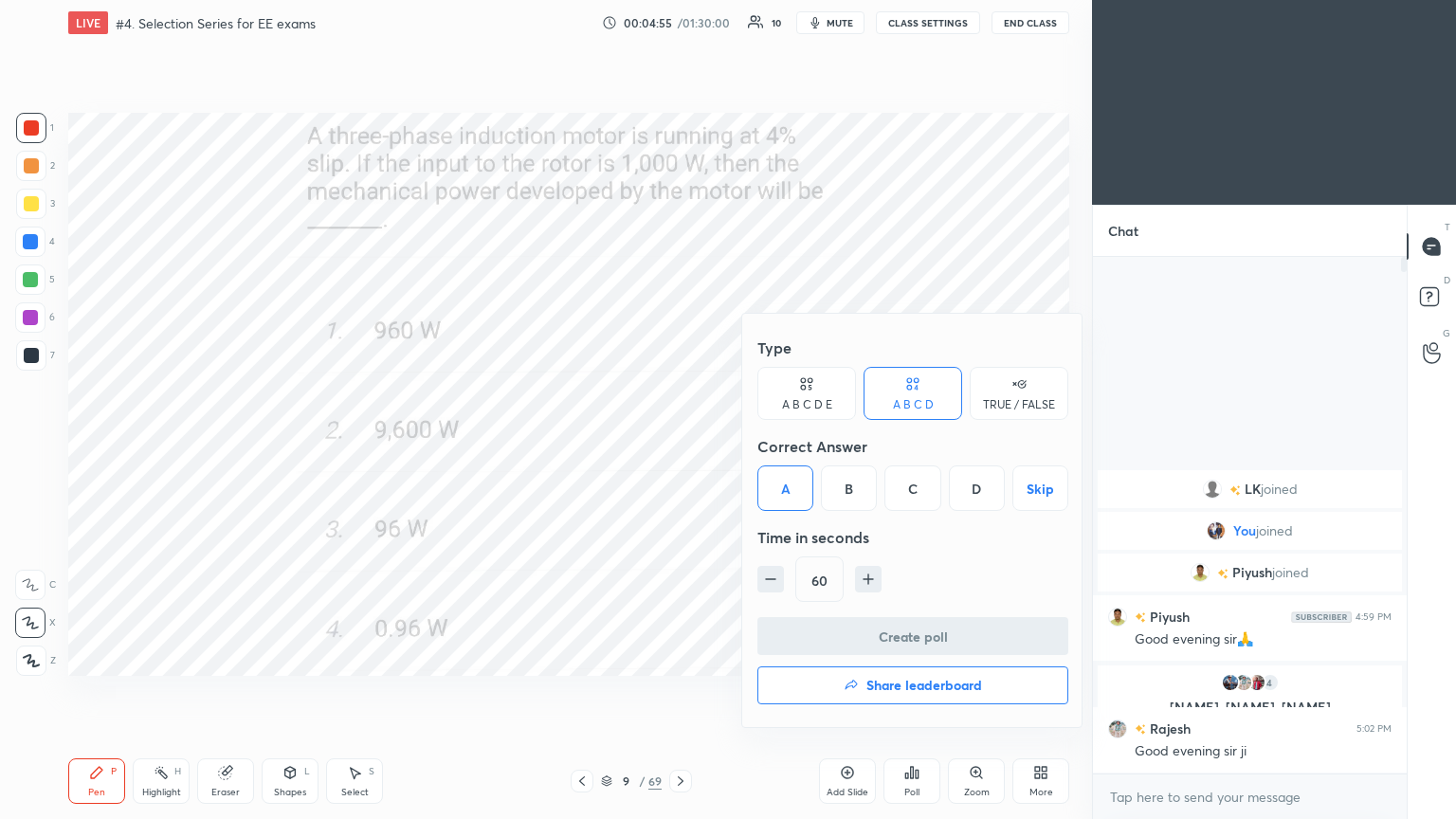 scroll, scrollTop: 470, scrollLeft: 308, axis: both 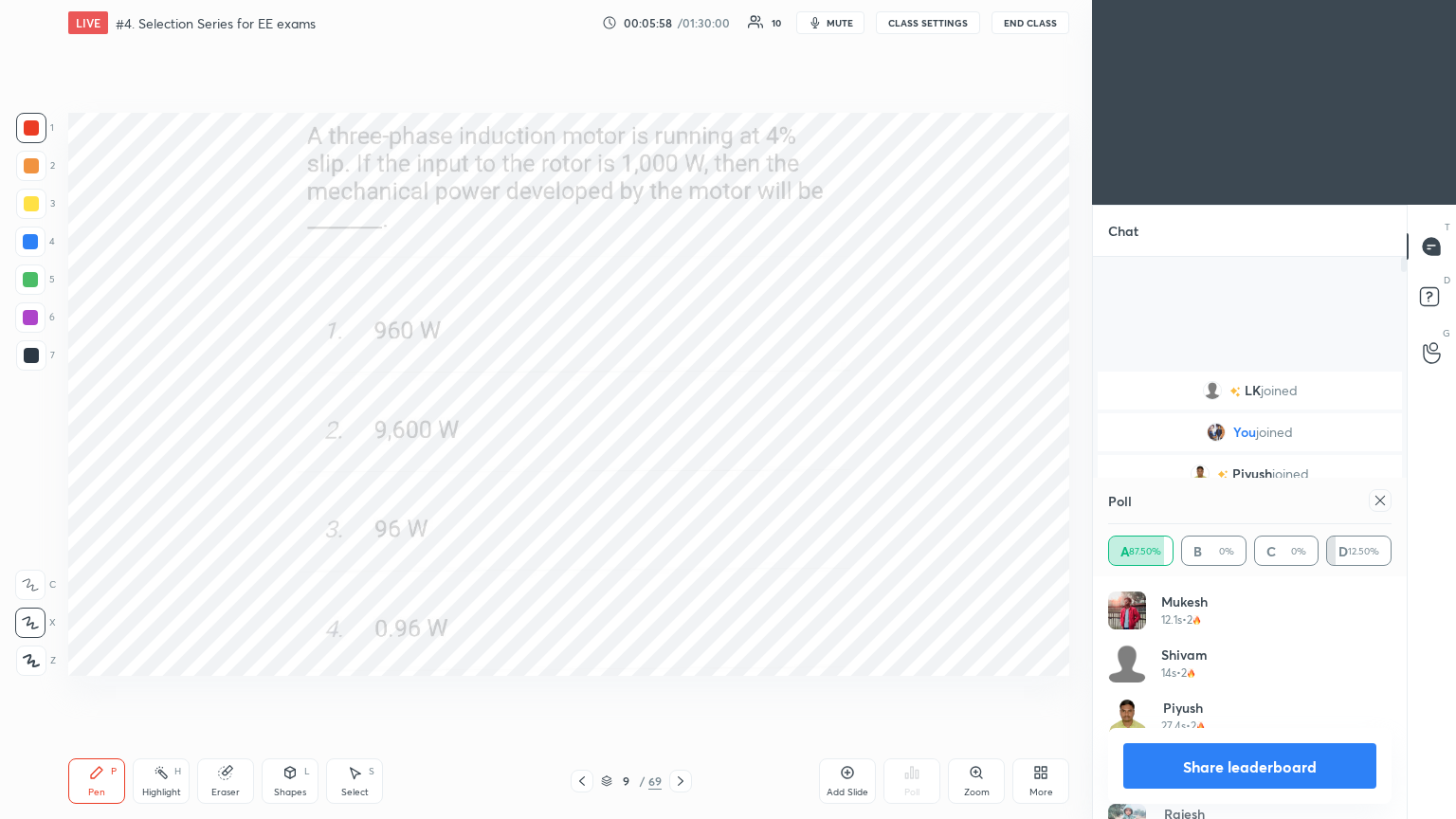 click 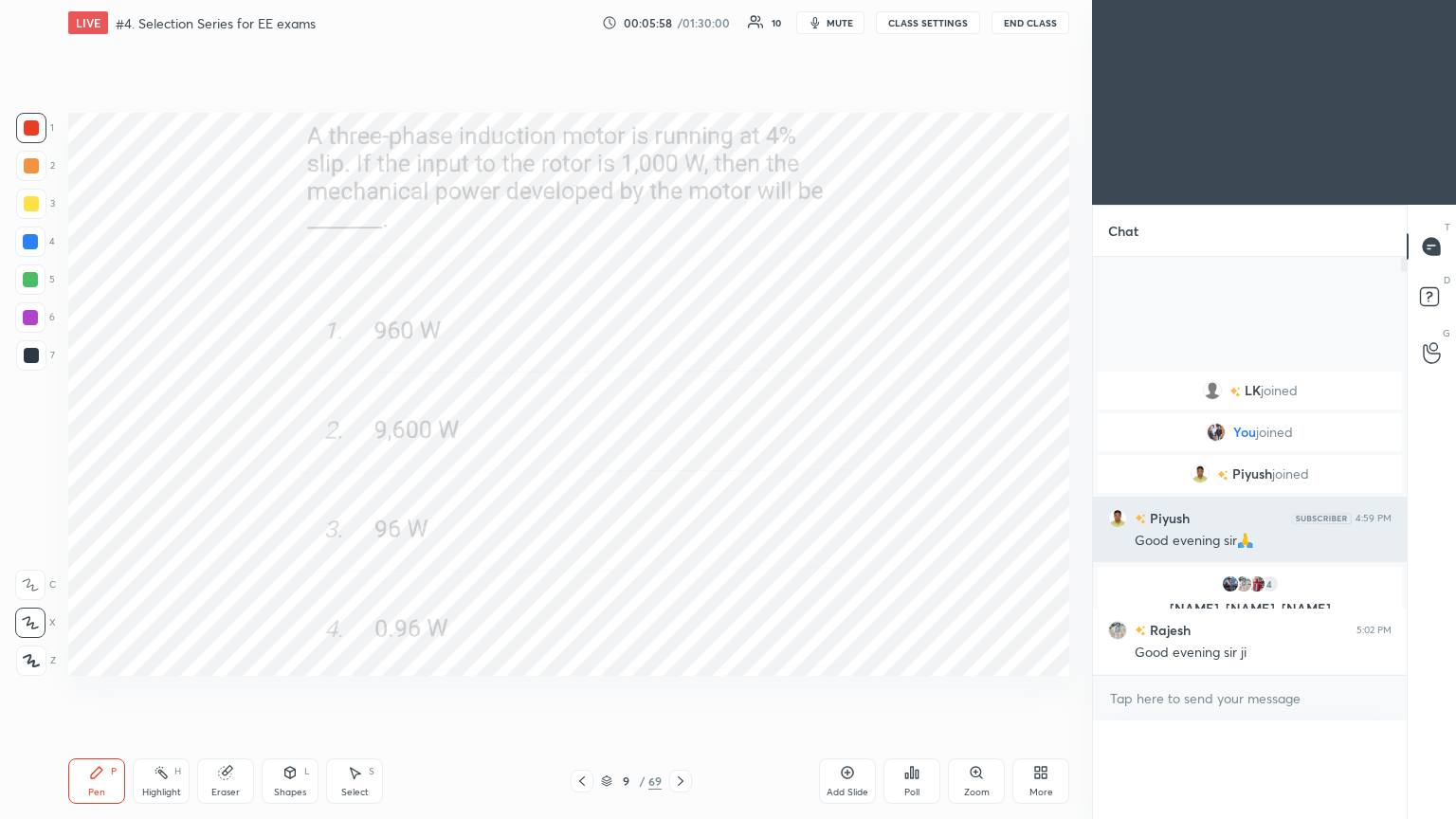 scroll, scrollTop: 0, scrollLeft: 0, axis: both 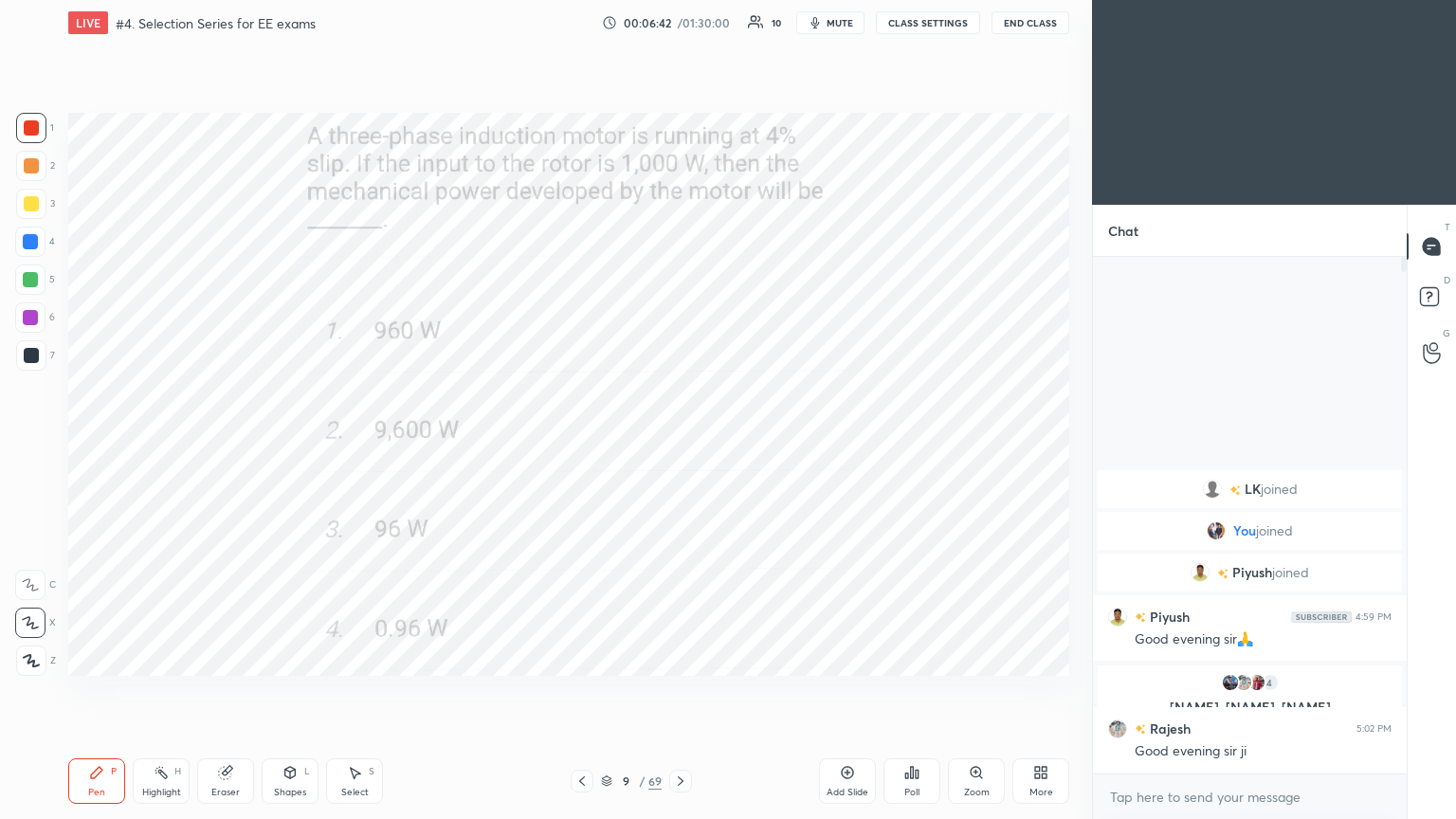 click 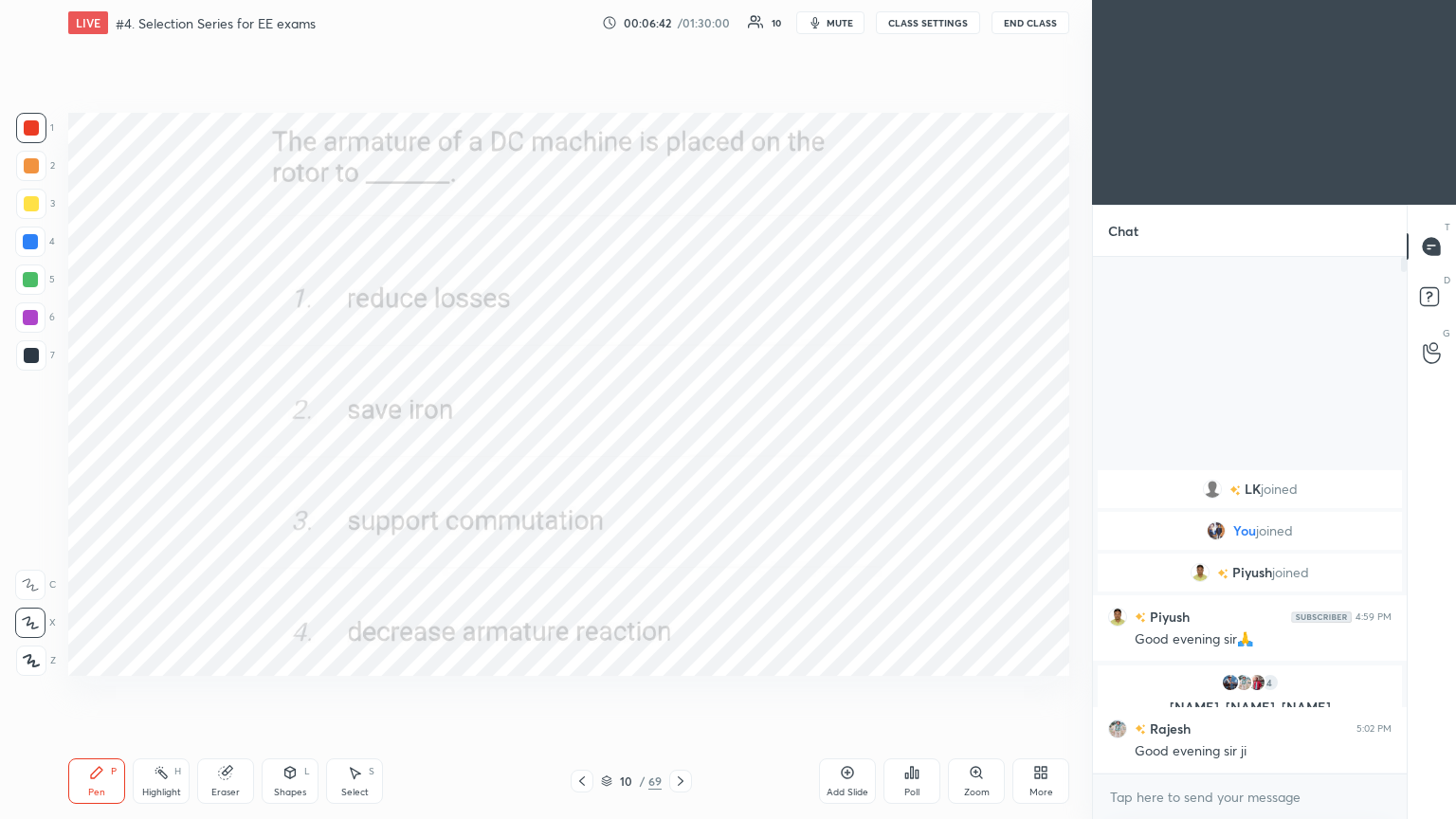 click on "Poll" at bounding box center (912, 781) 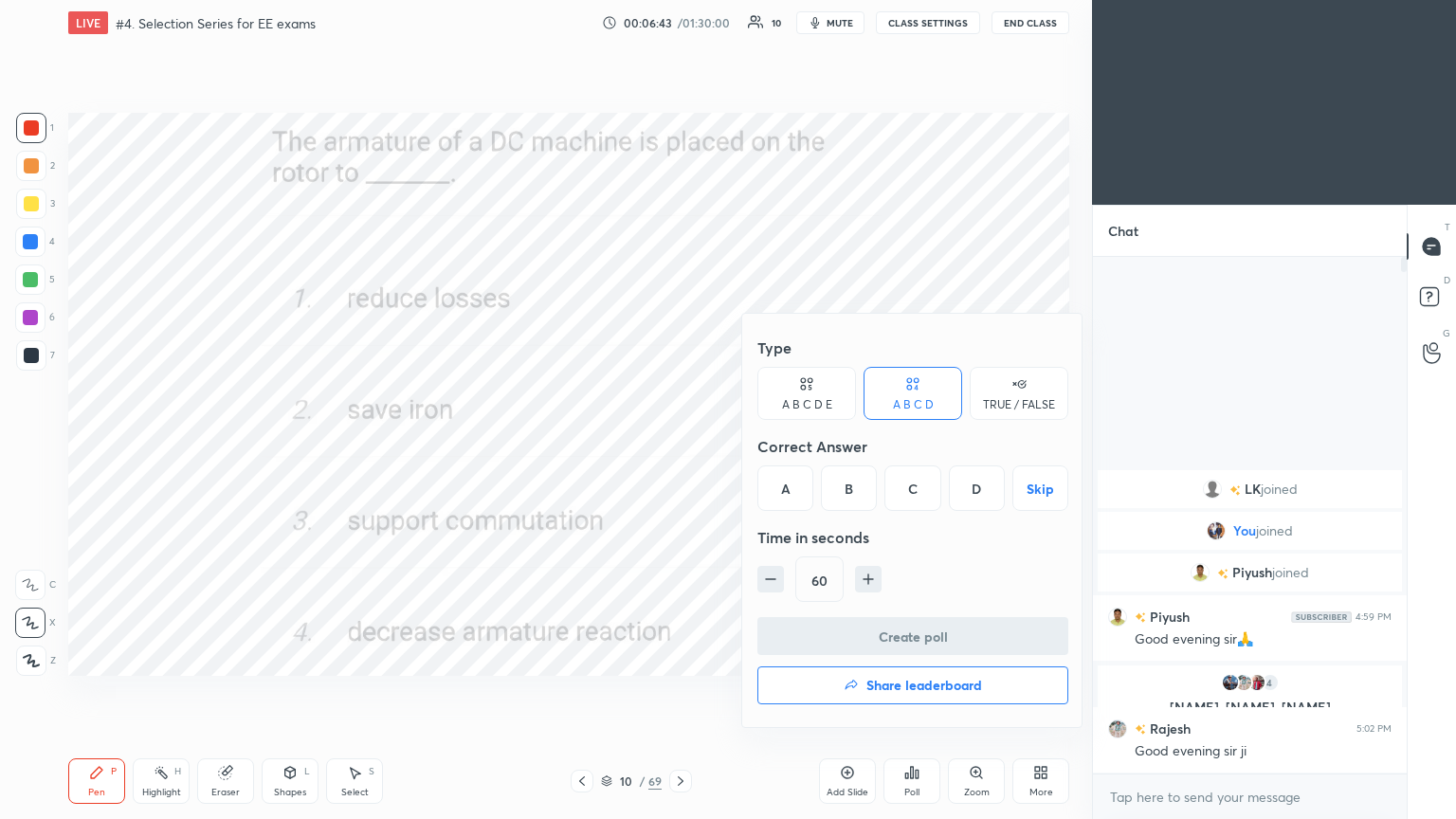 click on "C" at bounding box center (912, 488) 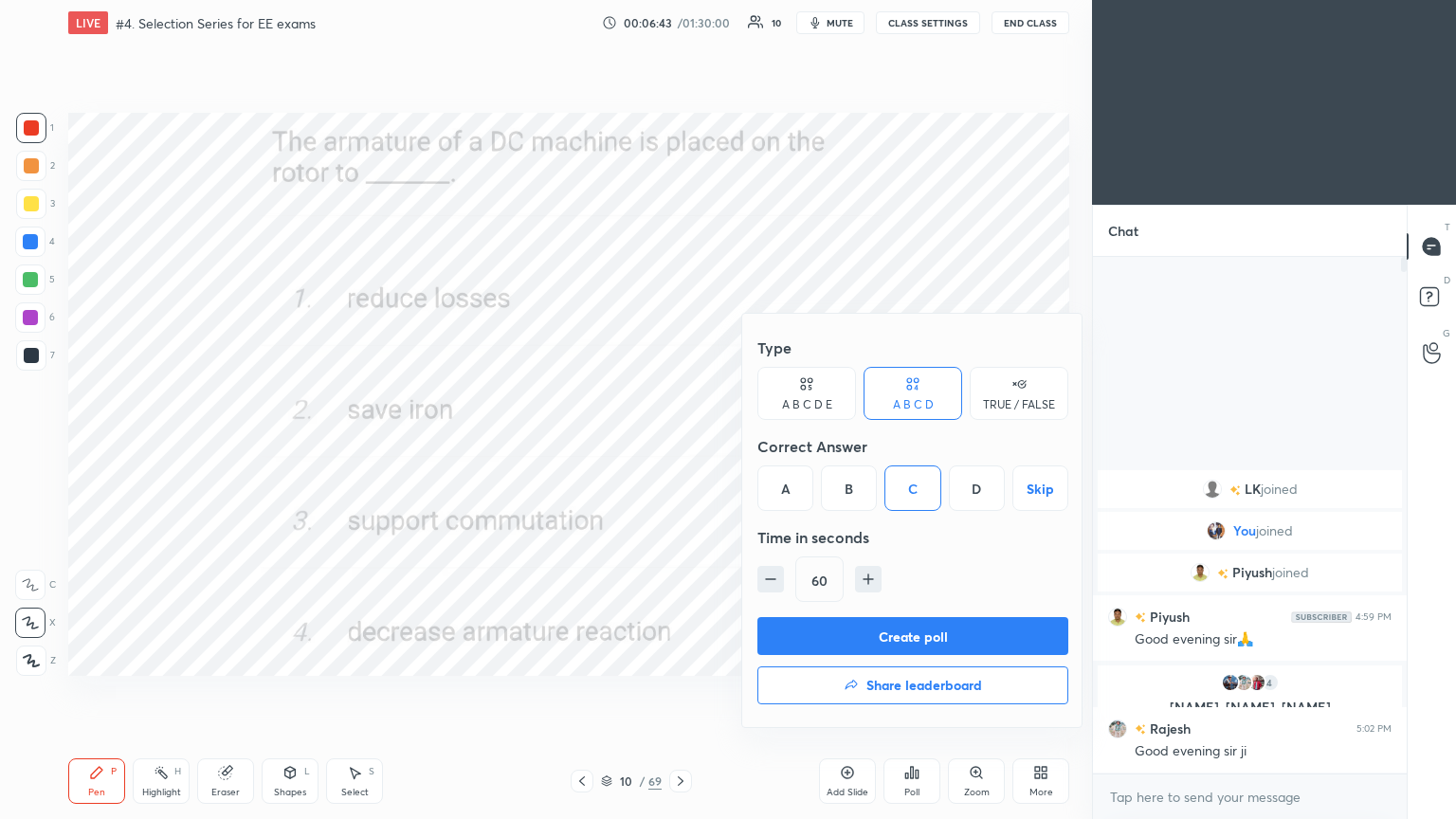 click on "Create poll" at bounding box center (913, 636) 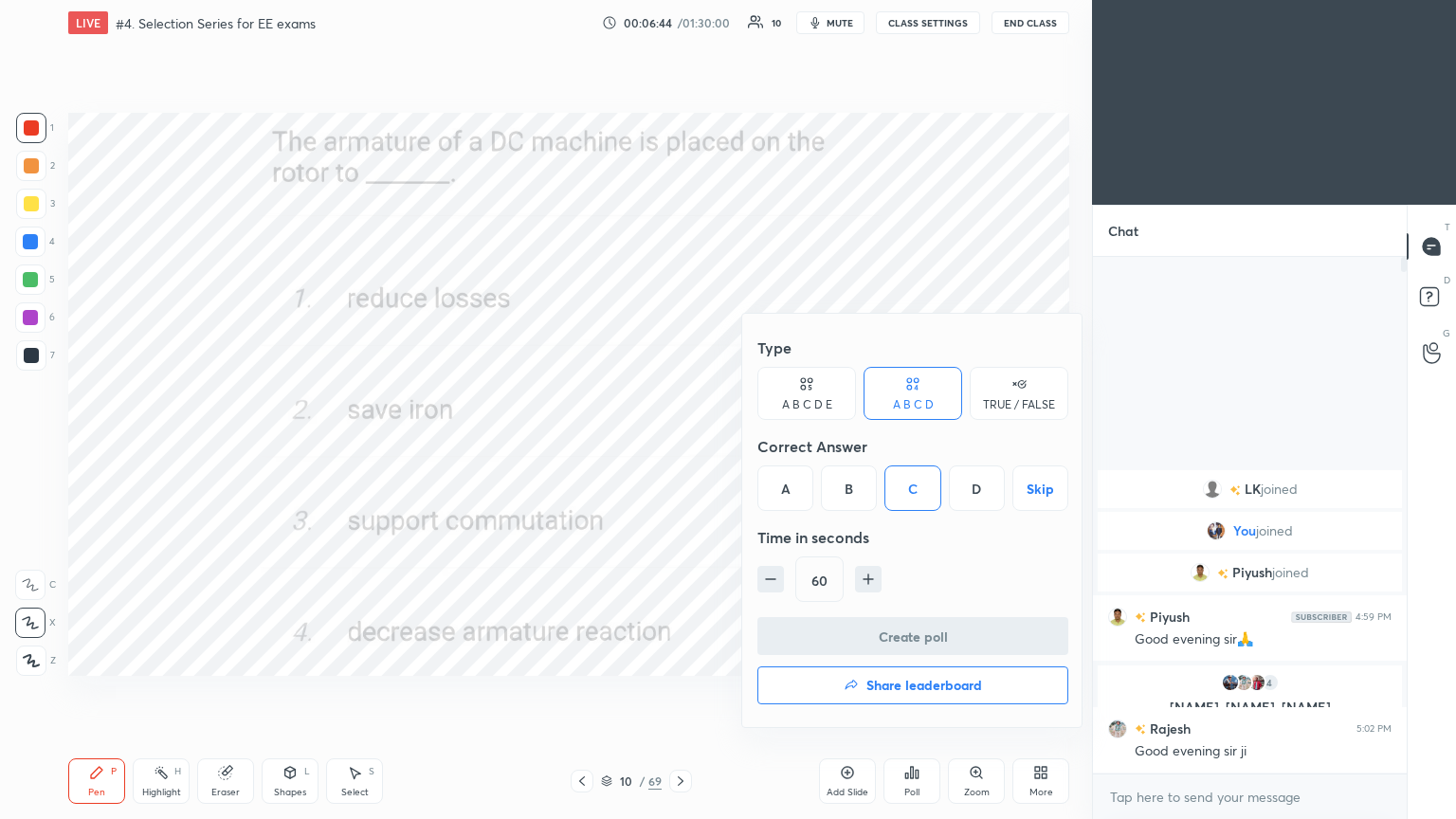 scroll, scrollTop: 462, scrollLeft: 308, axis: both 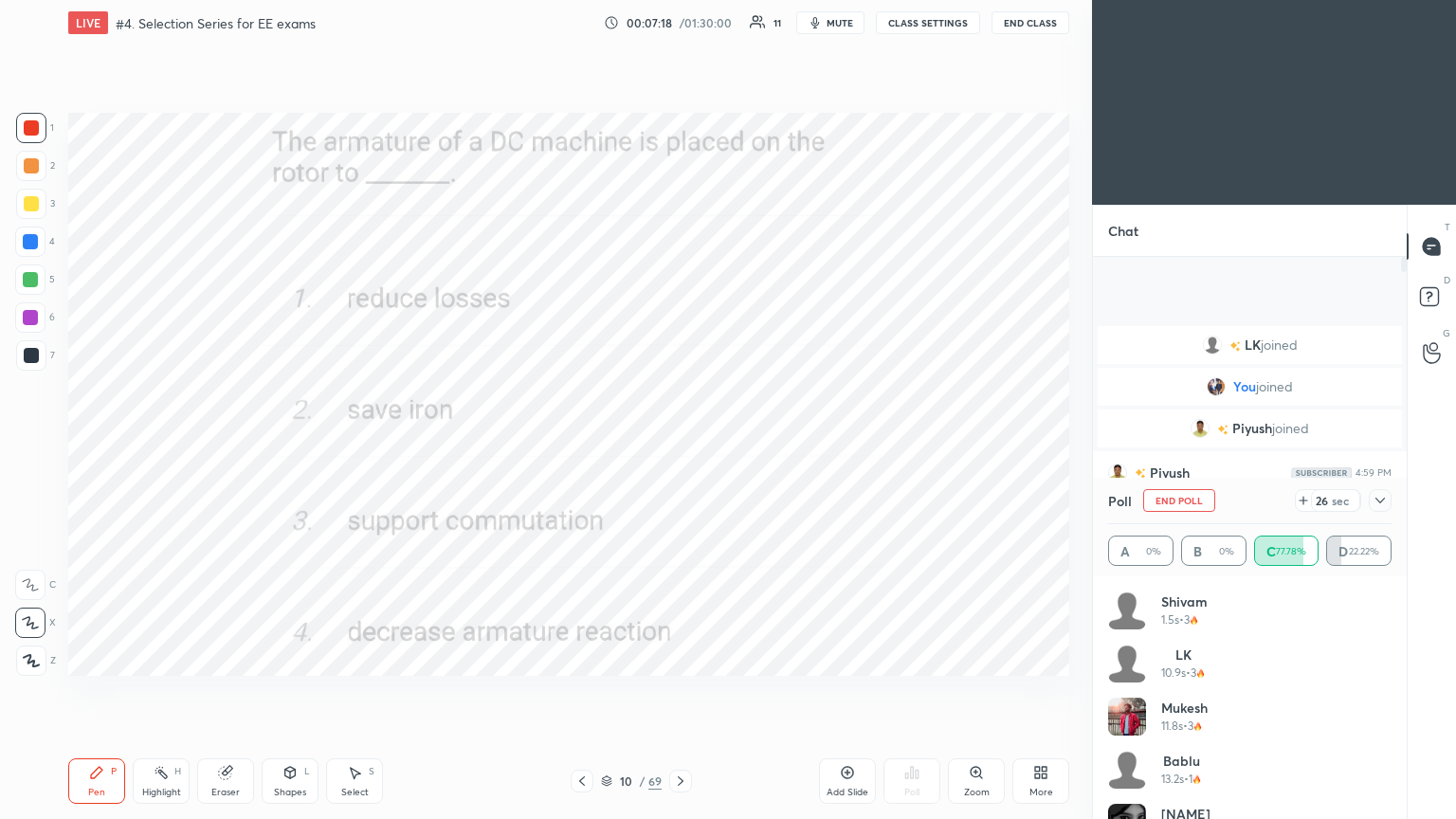 click on "End Poll" at bounding box center [1179, 500] 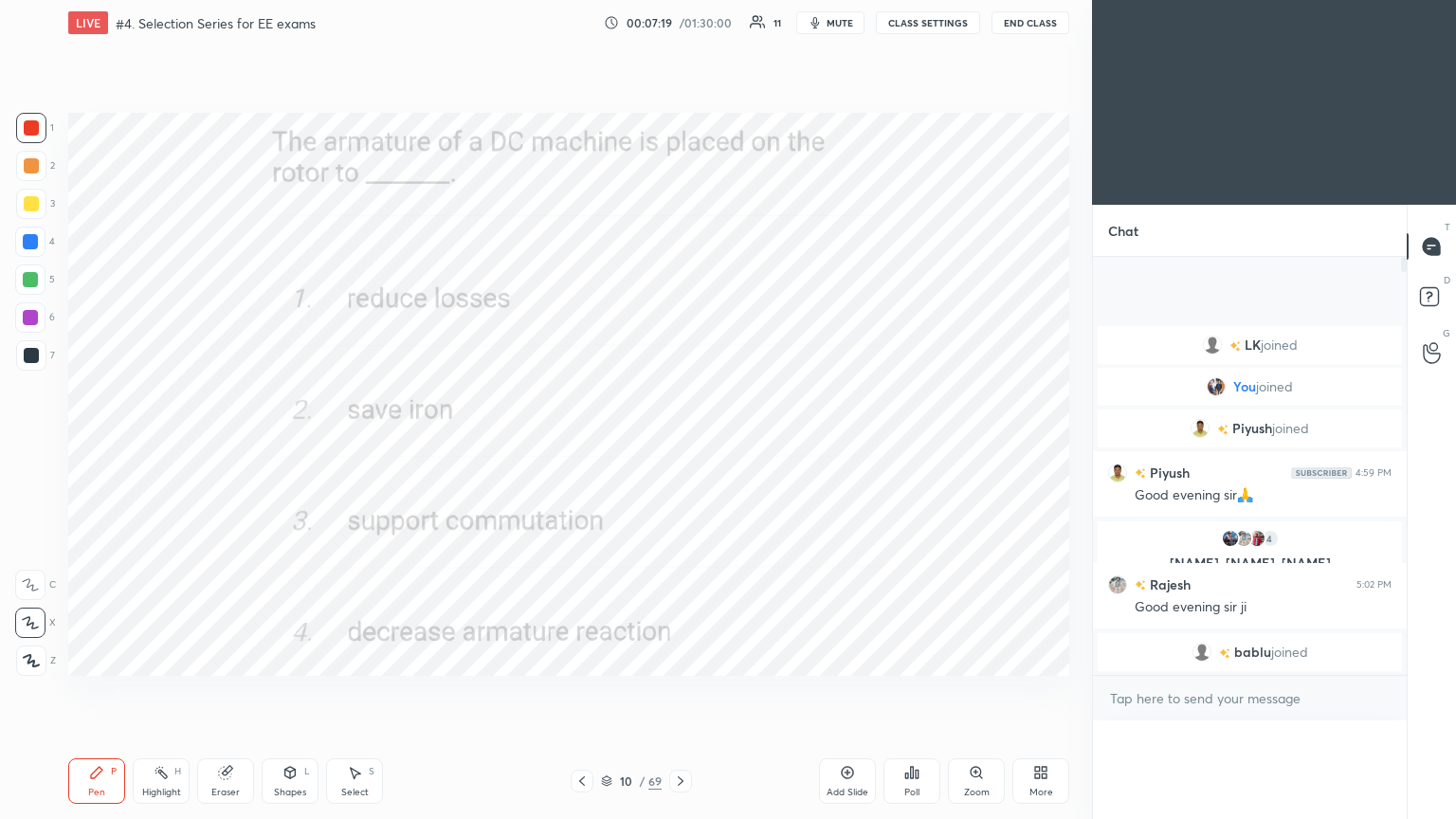 scroll, scrollTop: 0, scrollLeft: 6, axis: horizontal 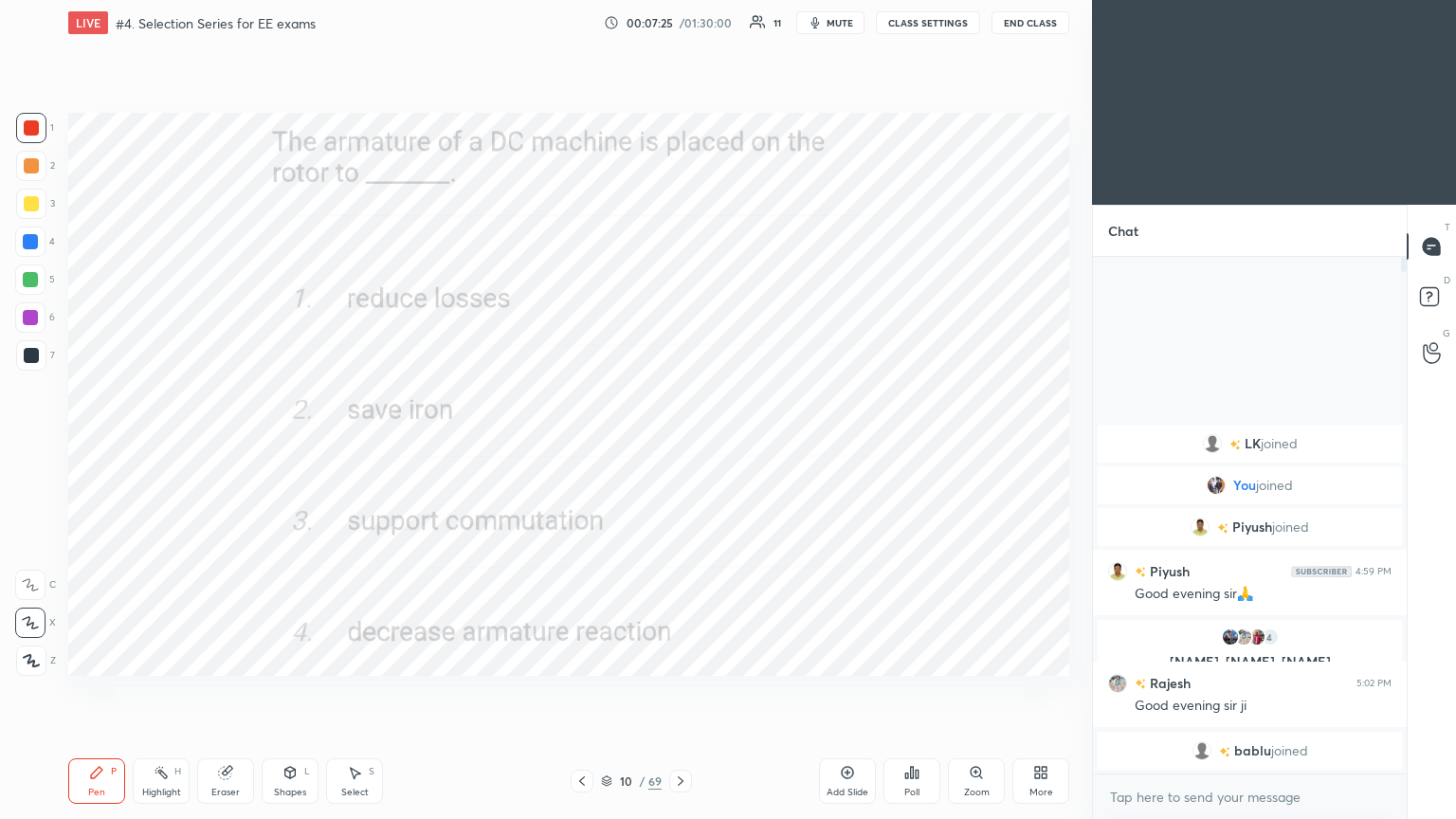 click 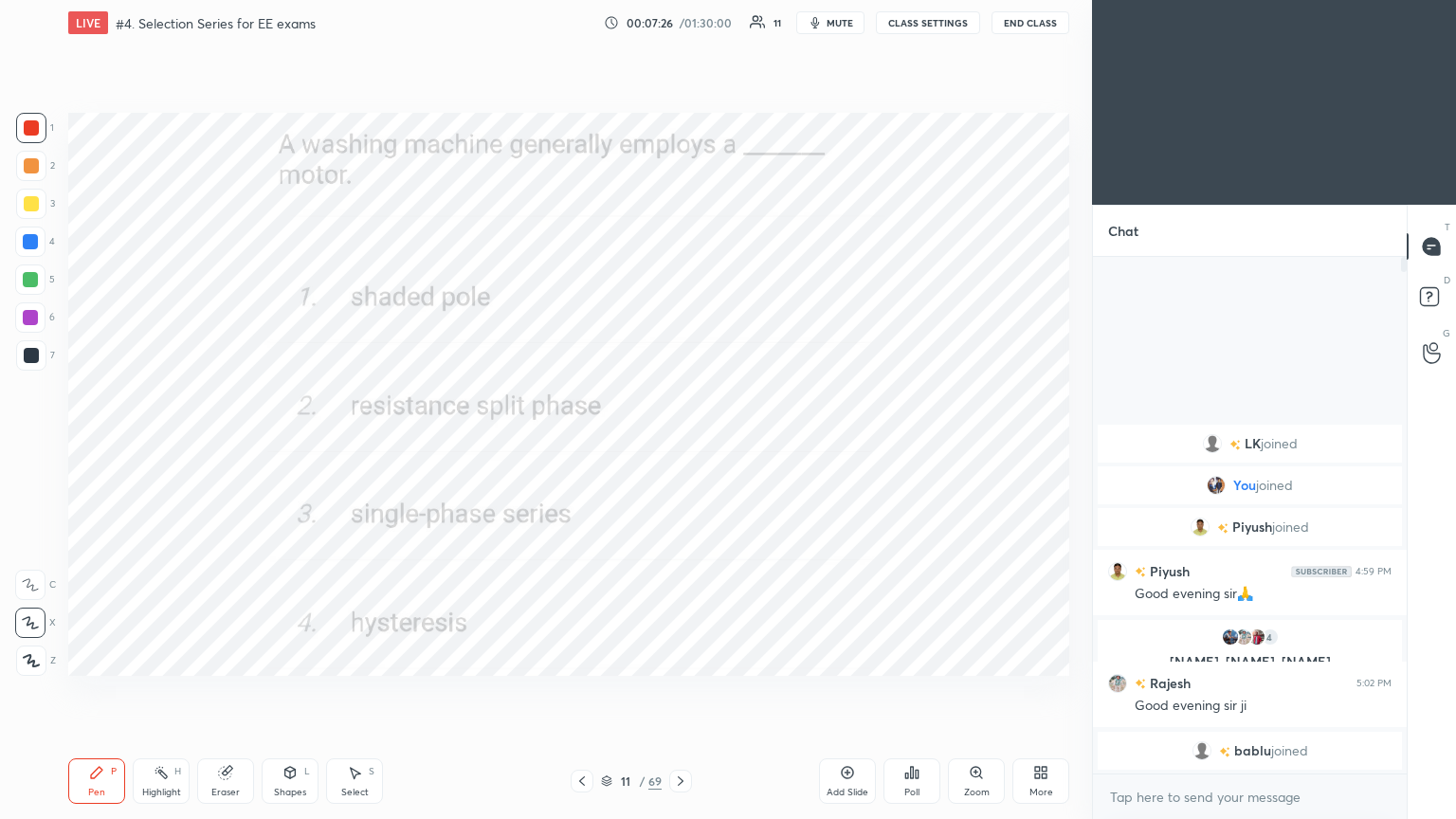 click 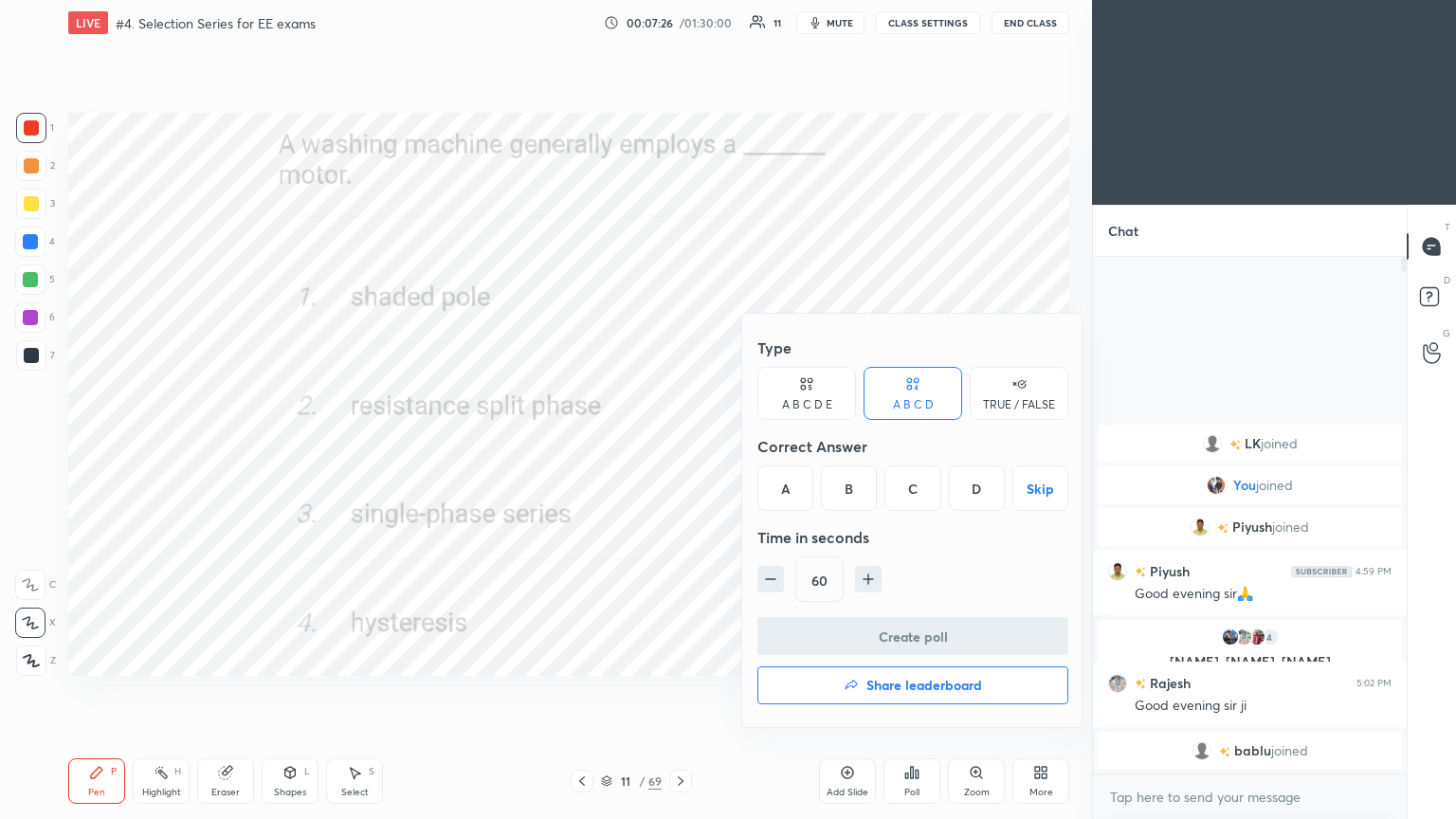 click on "B" at bounding box center (848, 488) 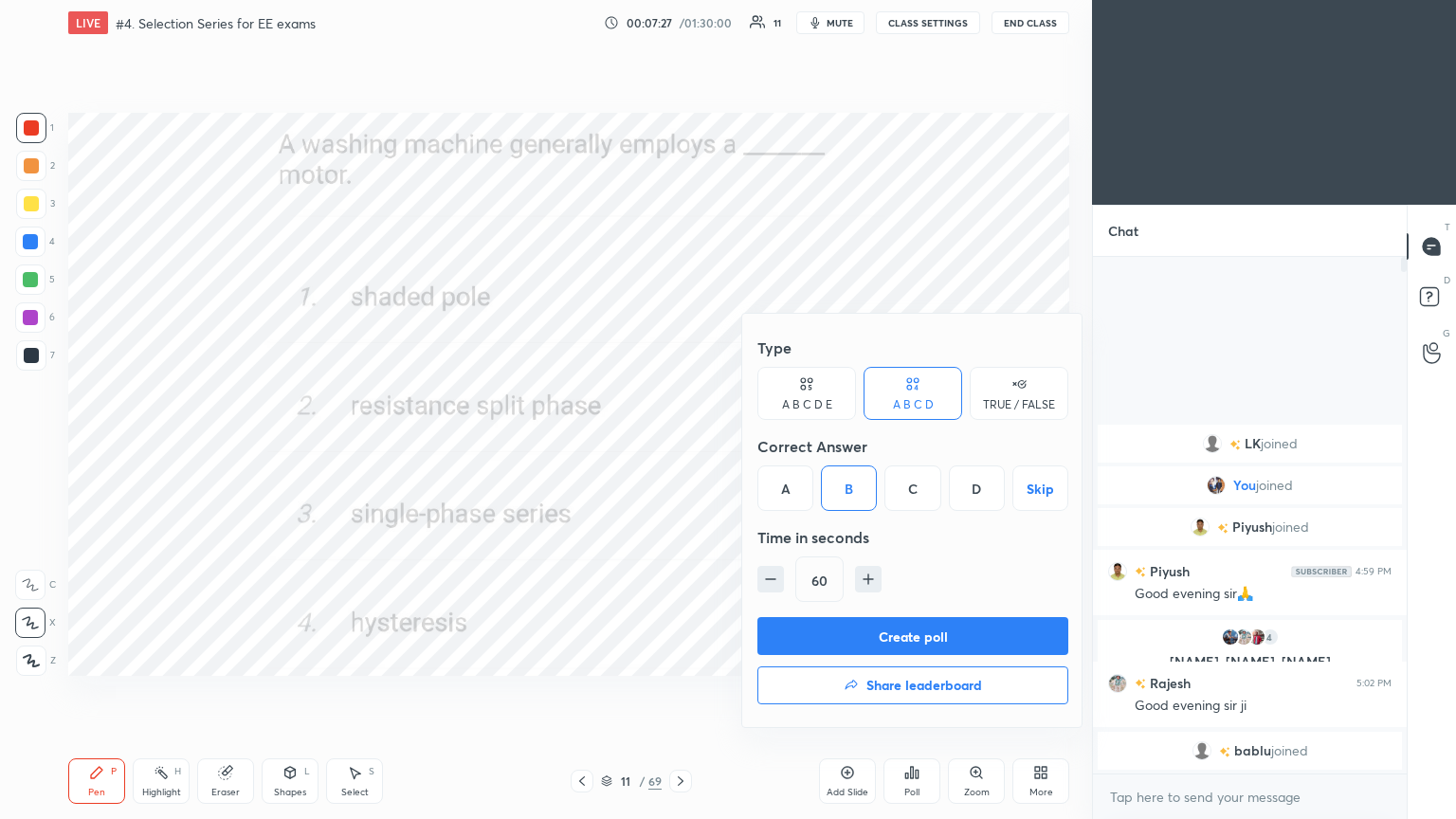 click on "Create poll" at bounding box center (913, 636) 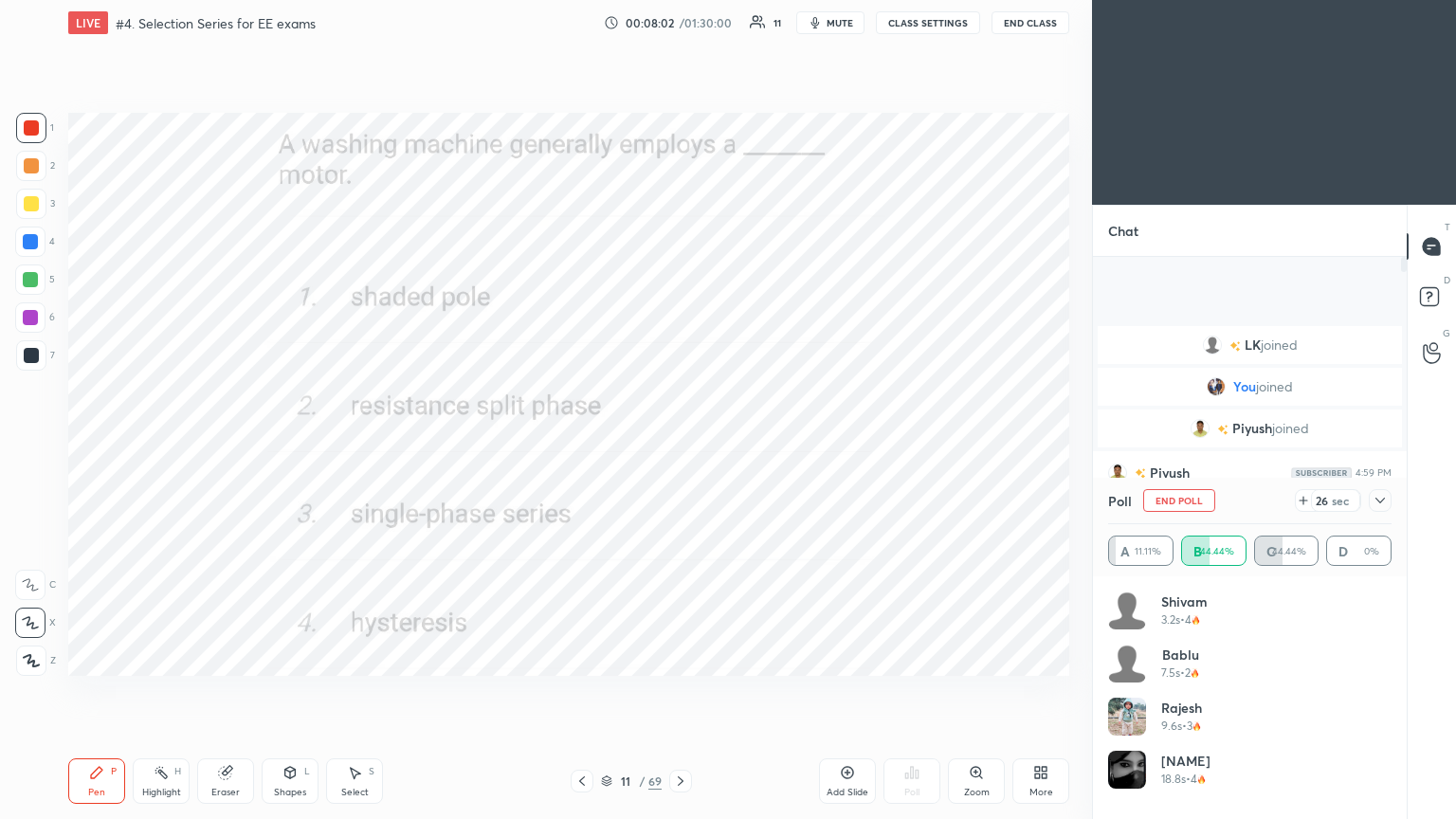 click on "End Poll" at bounding box center (1179, 500) 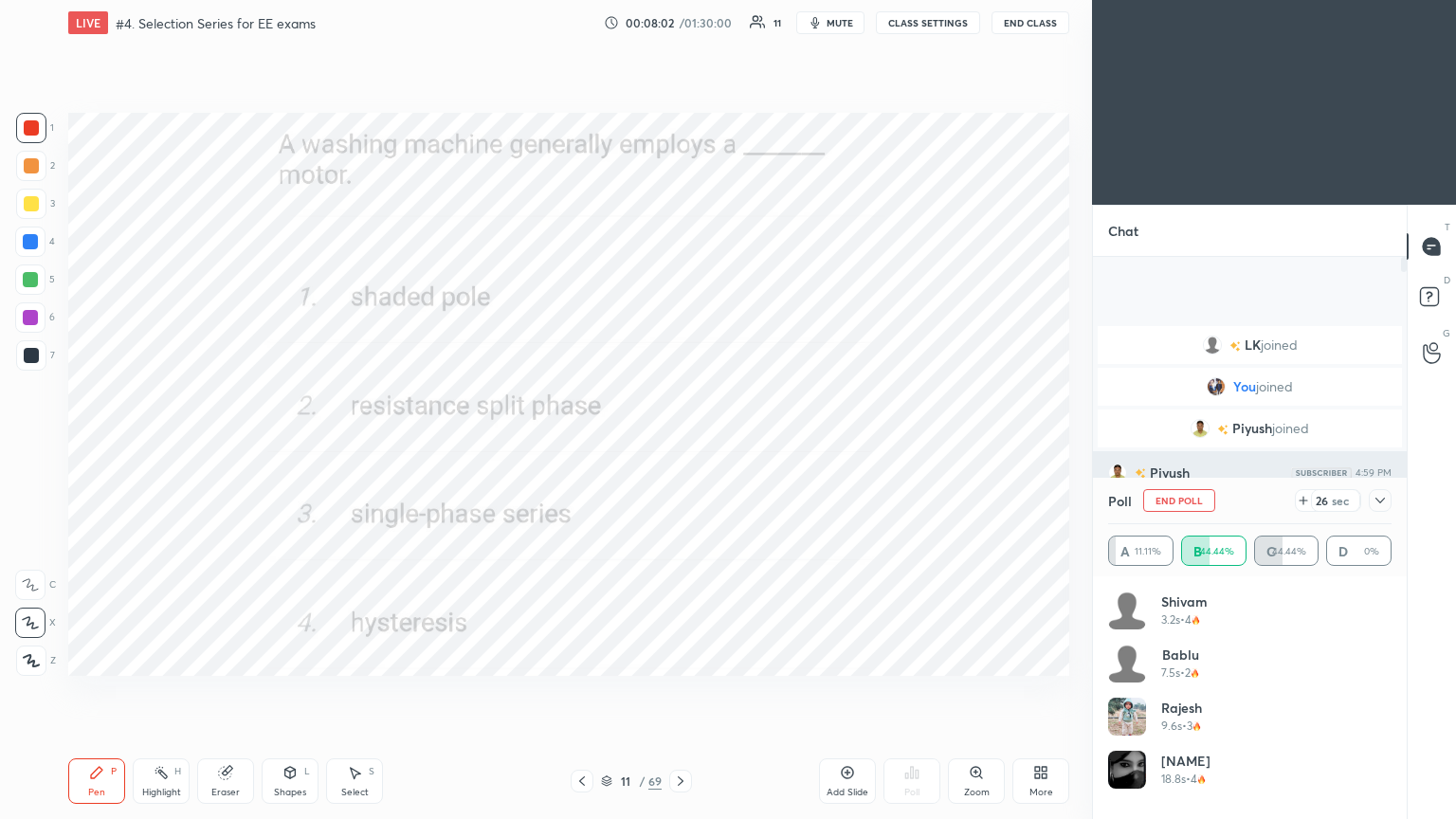 scroll, scrollTop: 115, scrollLeft: 278, axis: both 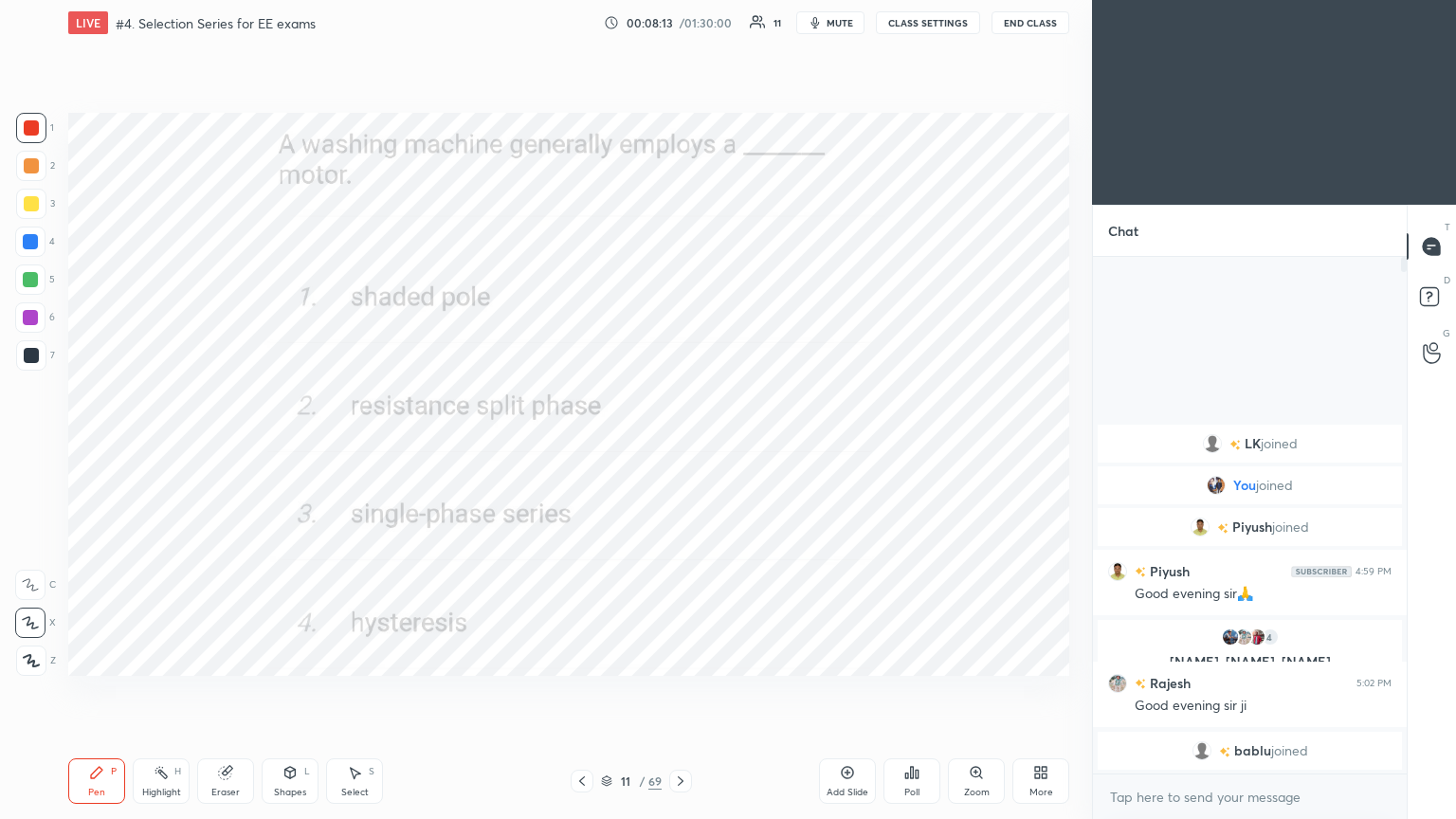 click 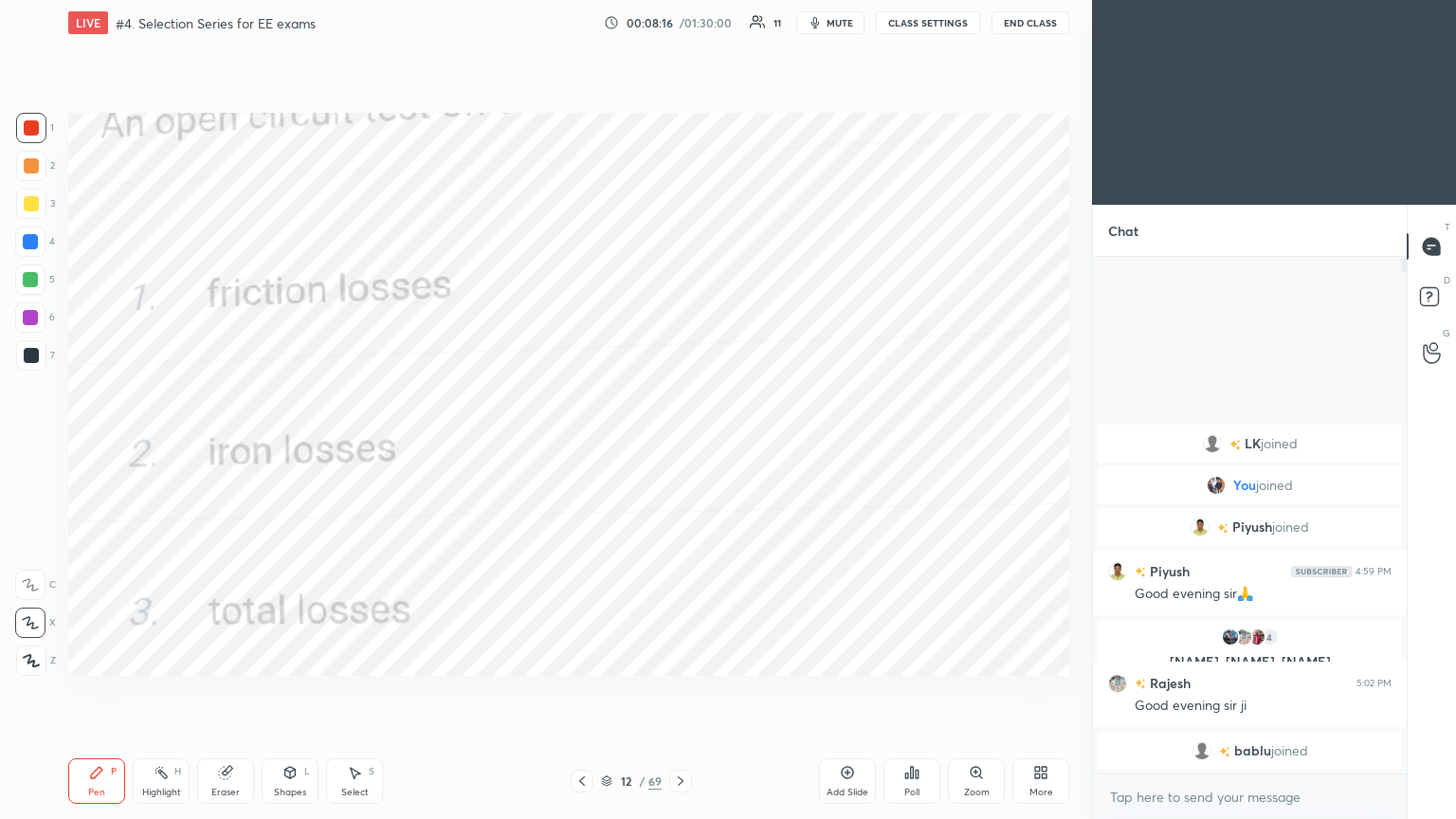 click on "Poll" at bounding box center (912, 792) 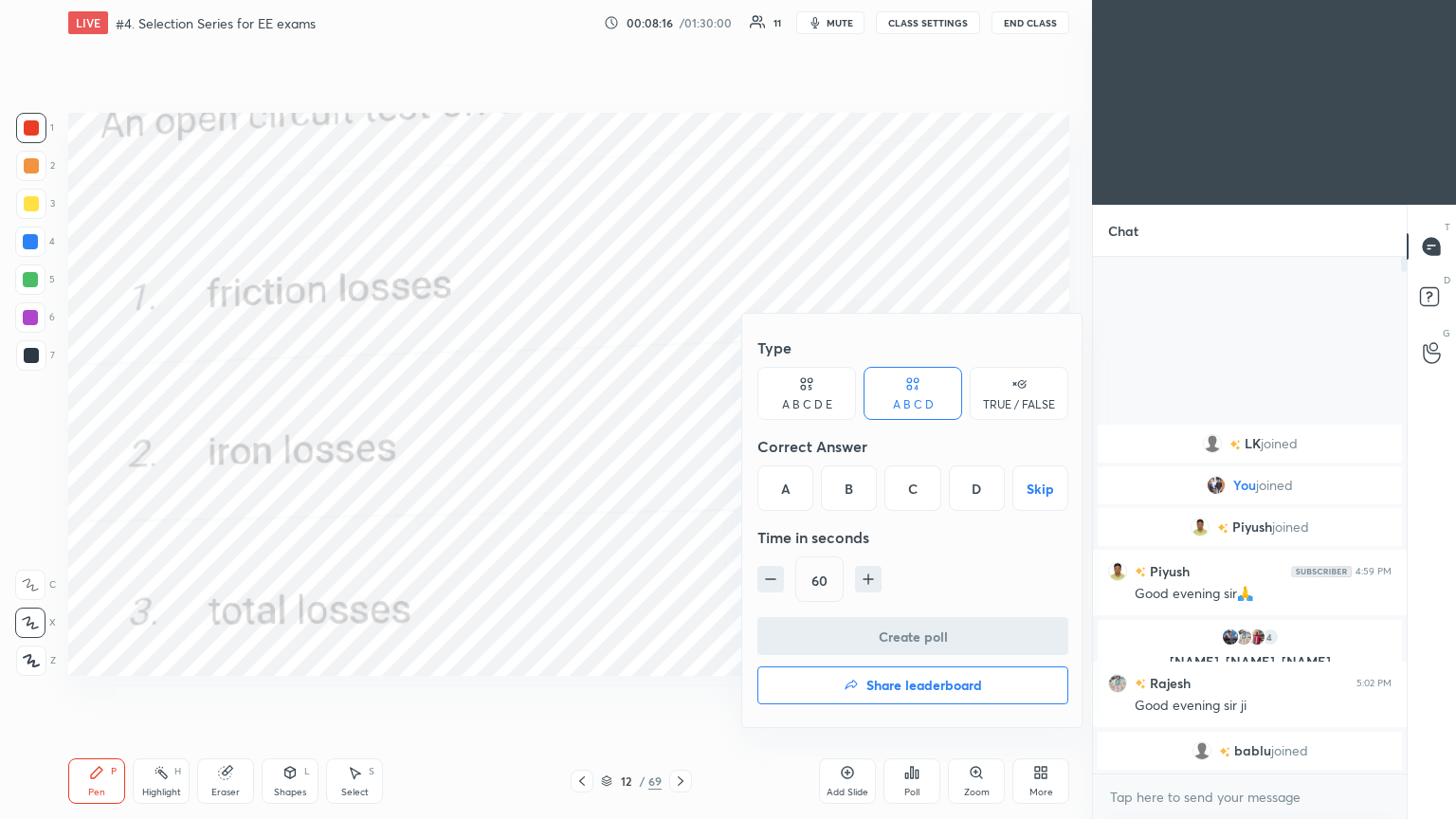 click on "B" at bounding box center (848, 488) 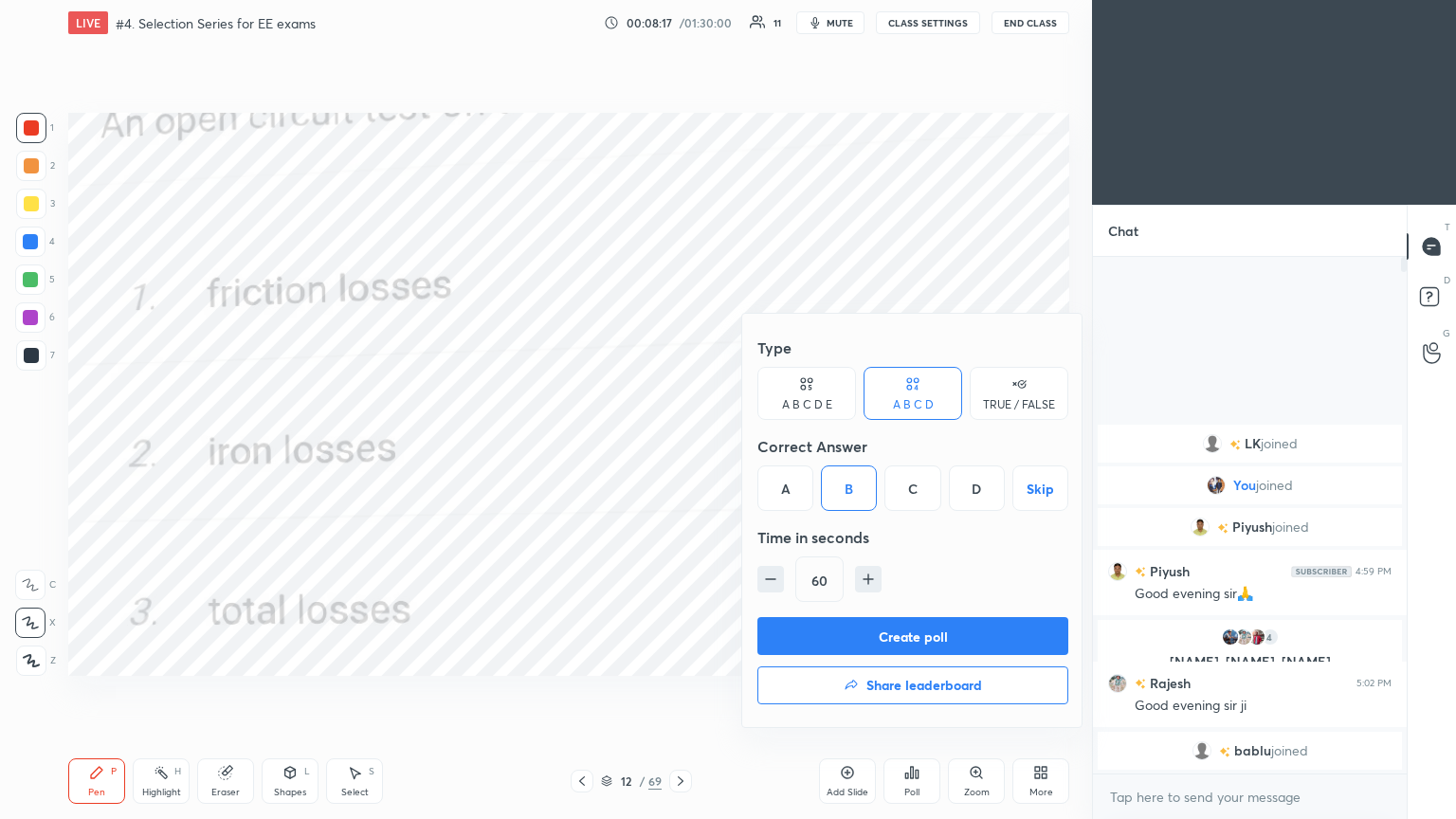 click on "Create poll" at bounding box center [913, 636] 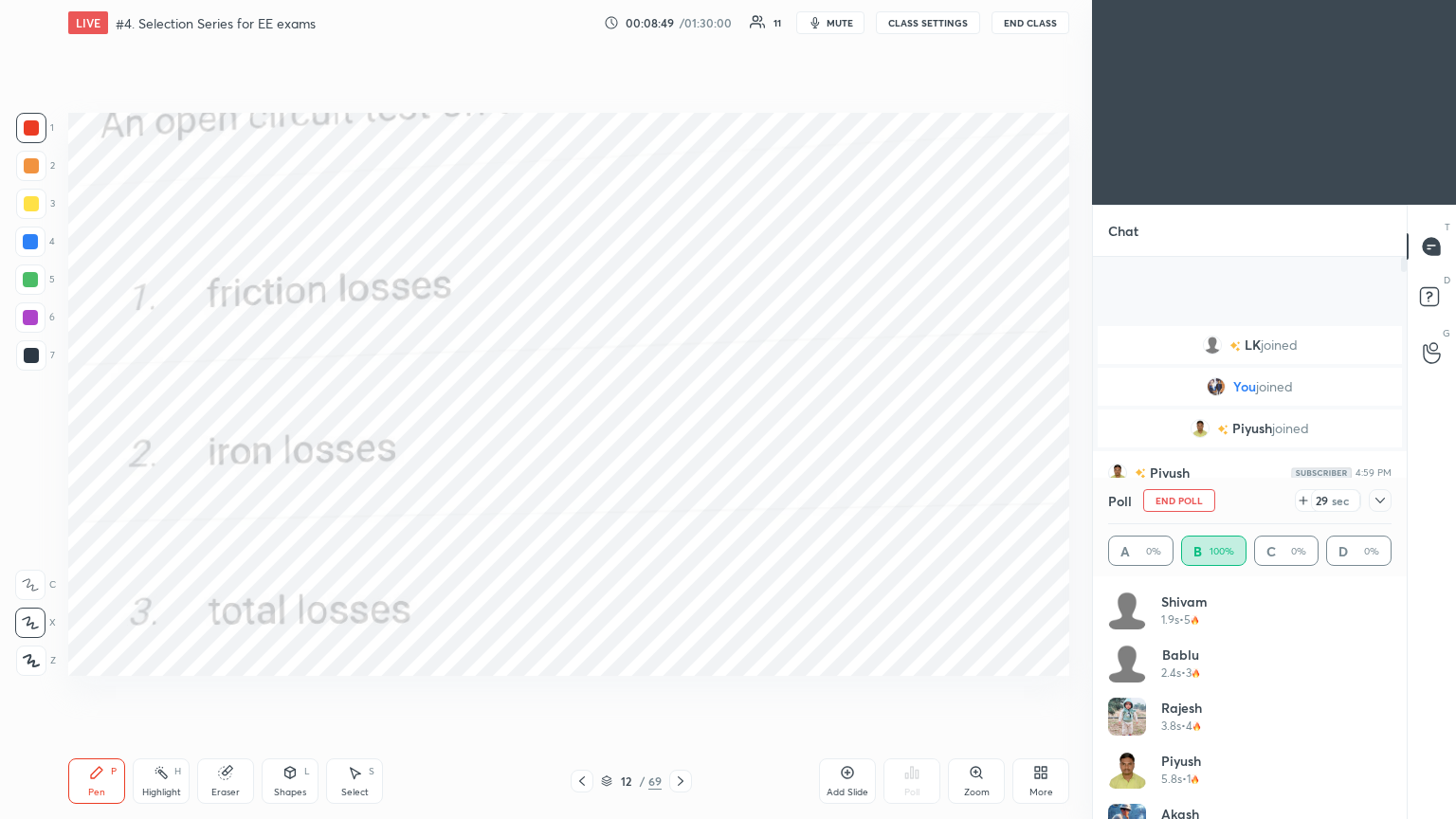 click on "End Poll" at bounding box center (1179, 500) 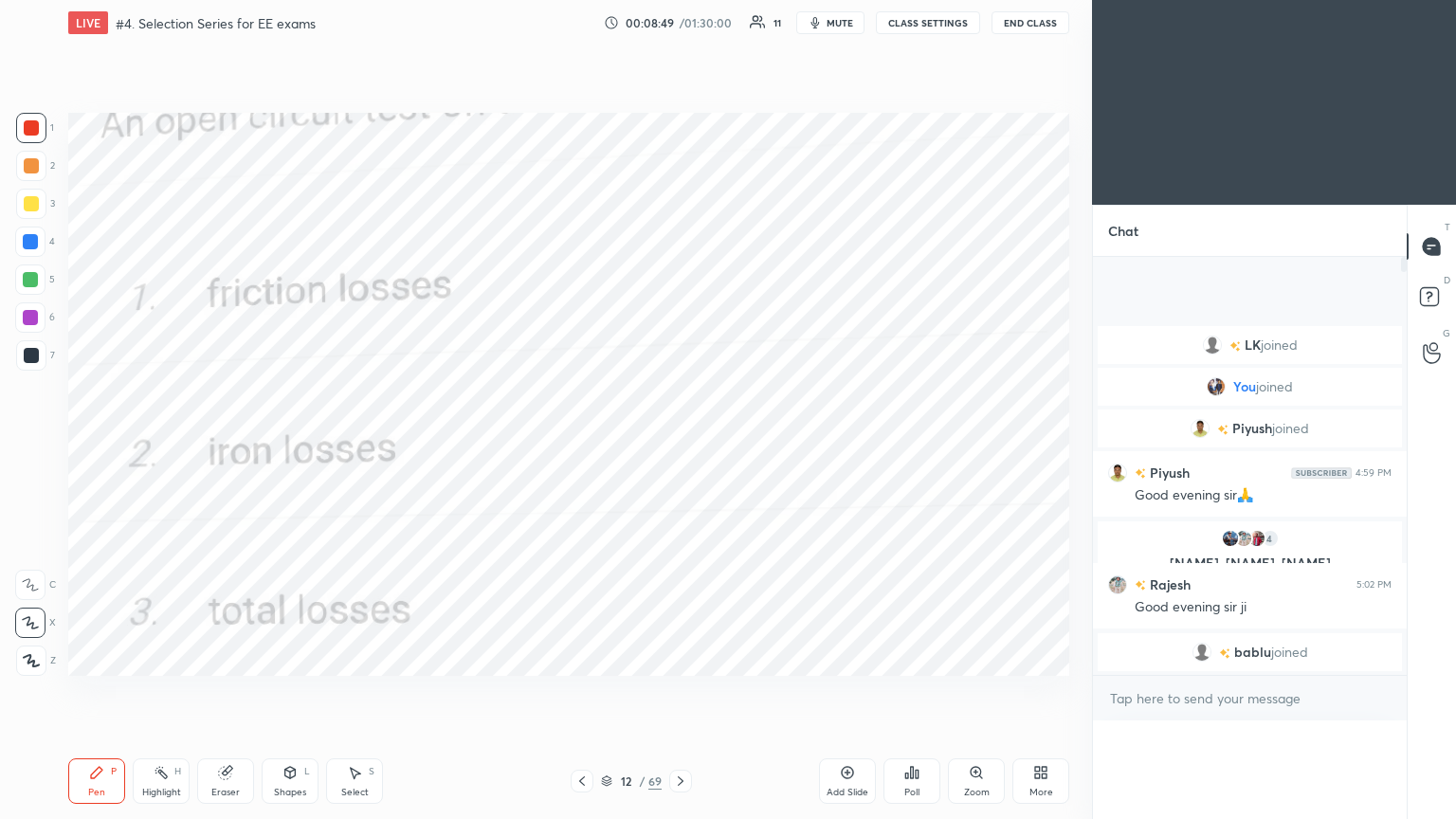 scroll, scrollTop: 0, scrollLeft: 0, axis: both 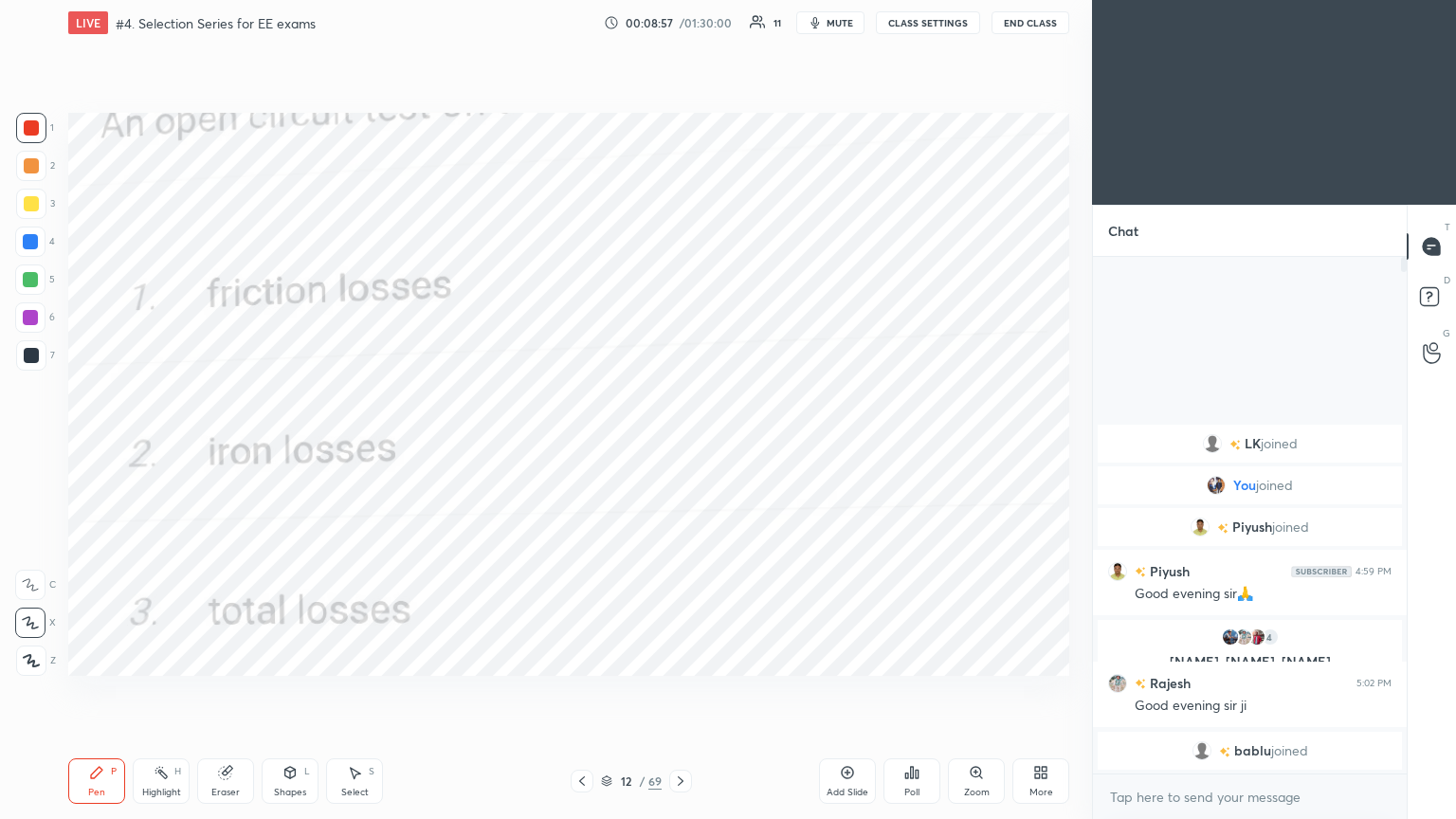 drag, startPoint x: 683, startPoint y: 776, endPoint x: 697, endPoint y: 784, distance: 16.124515 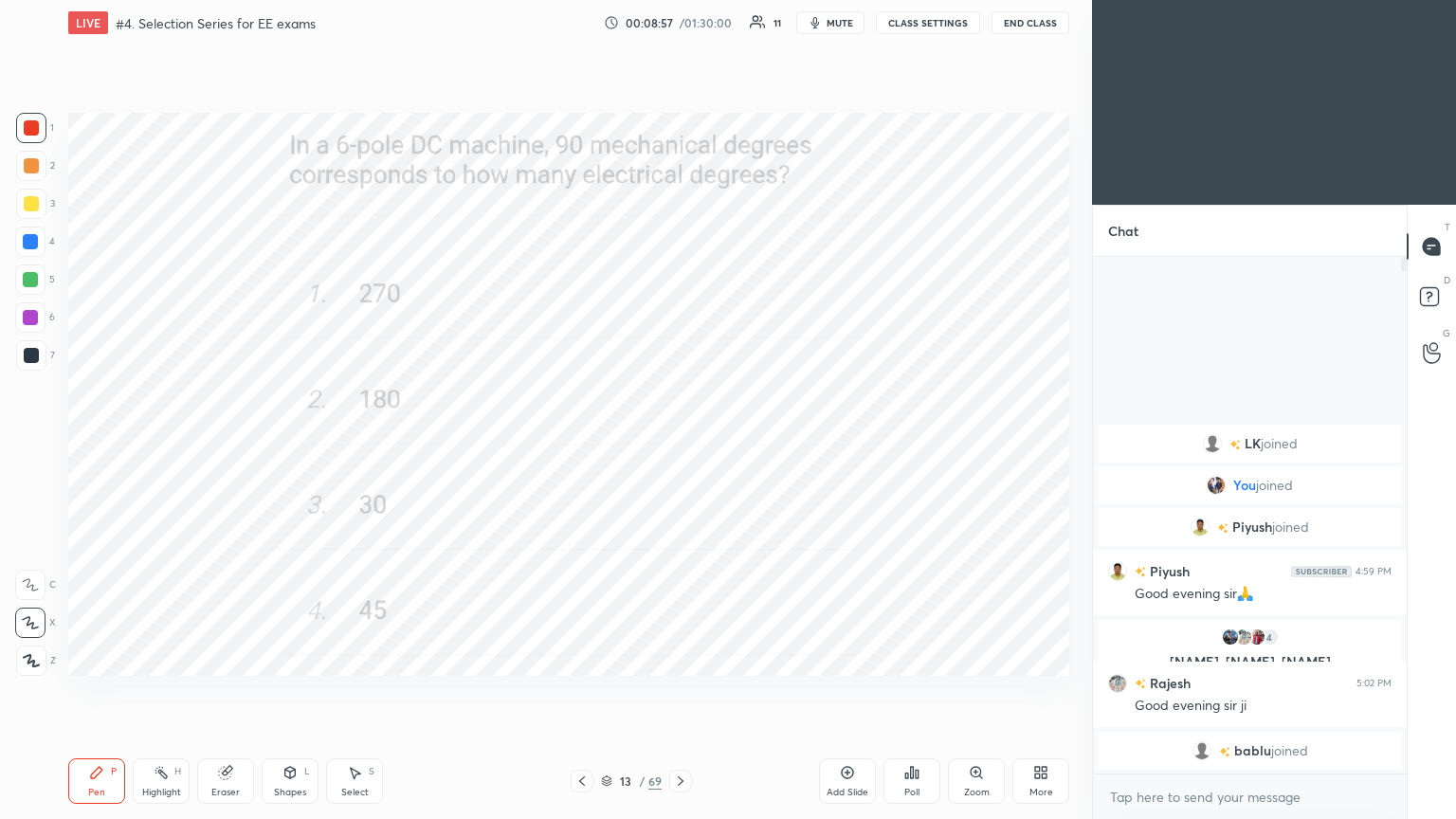 click 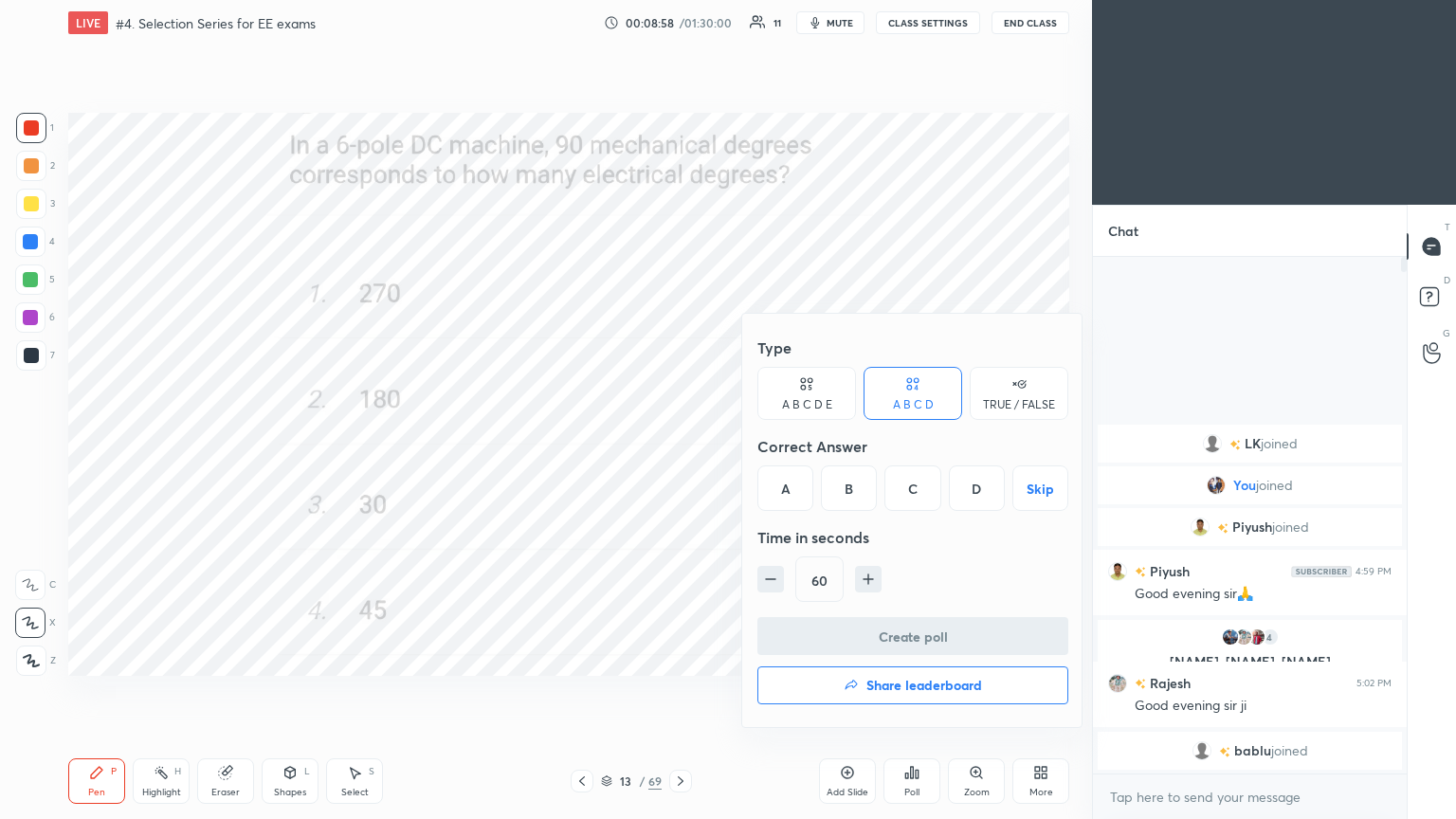 click on "A" at bounding box center (785, 488) 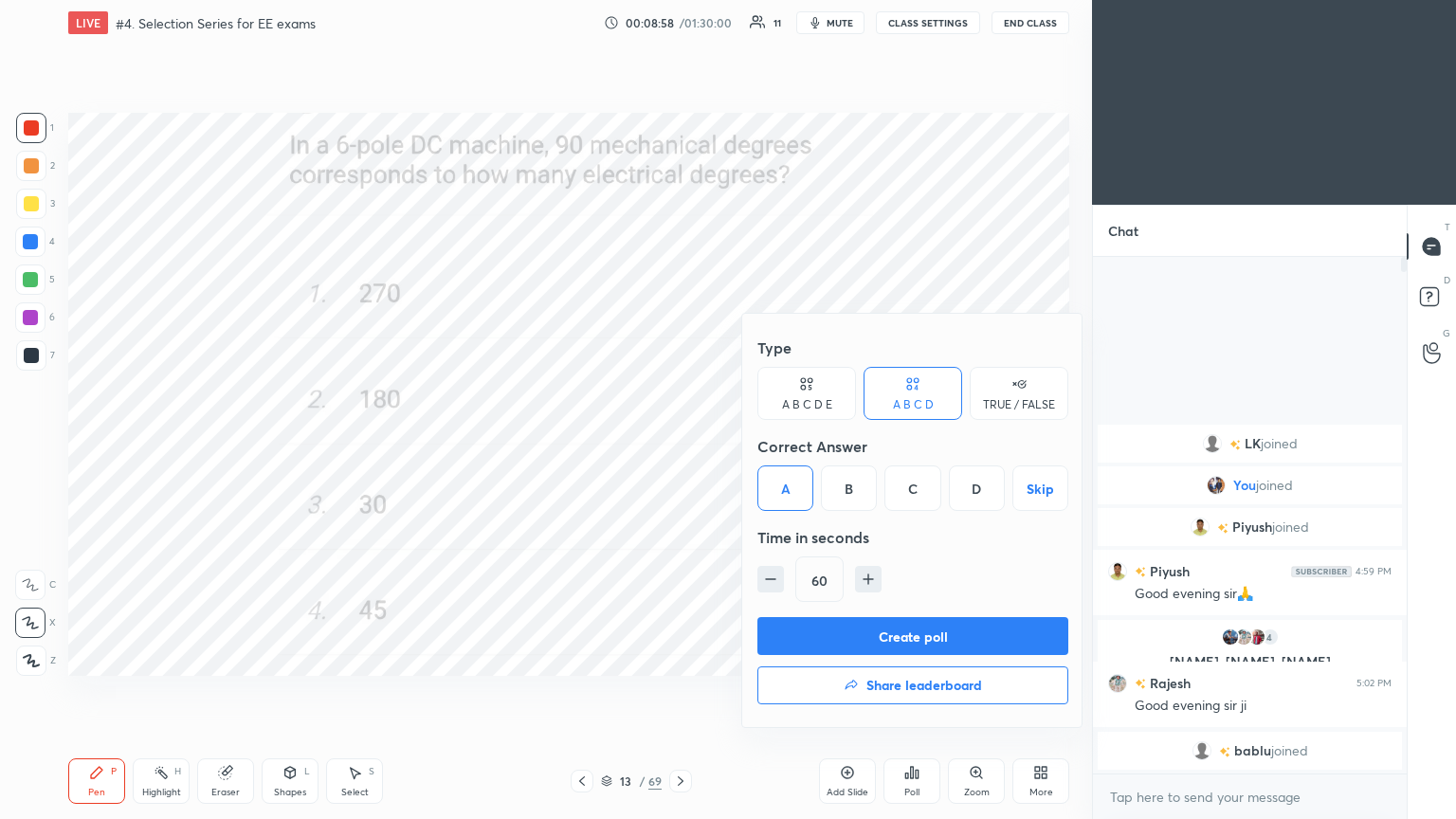 click on "Create poll" at bounding box center [913, 636] 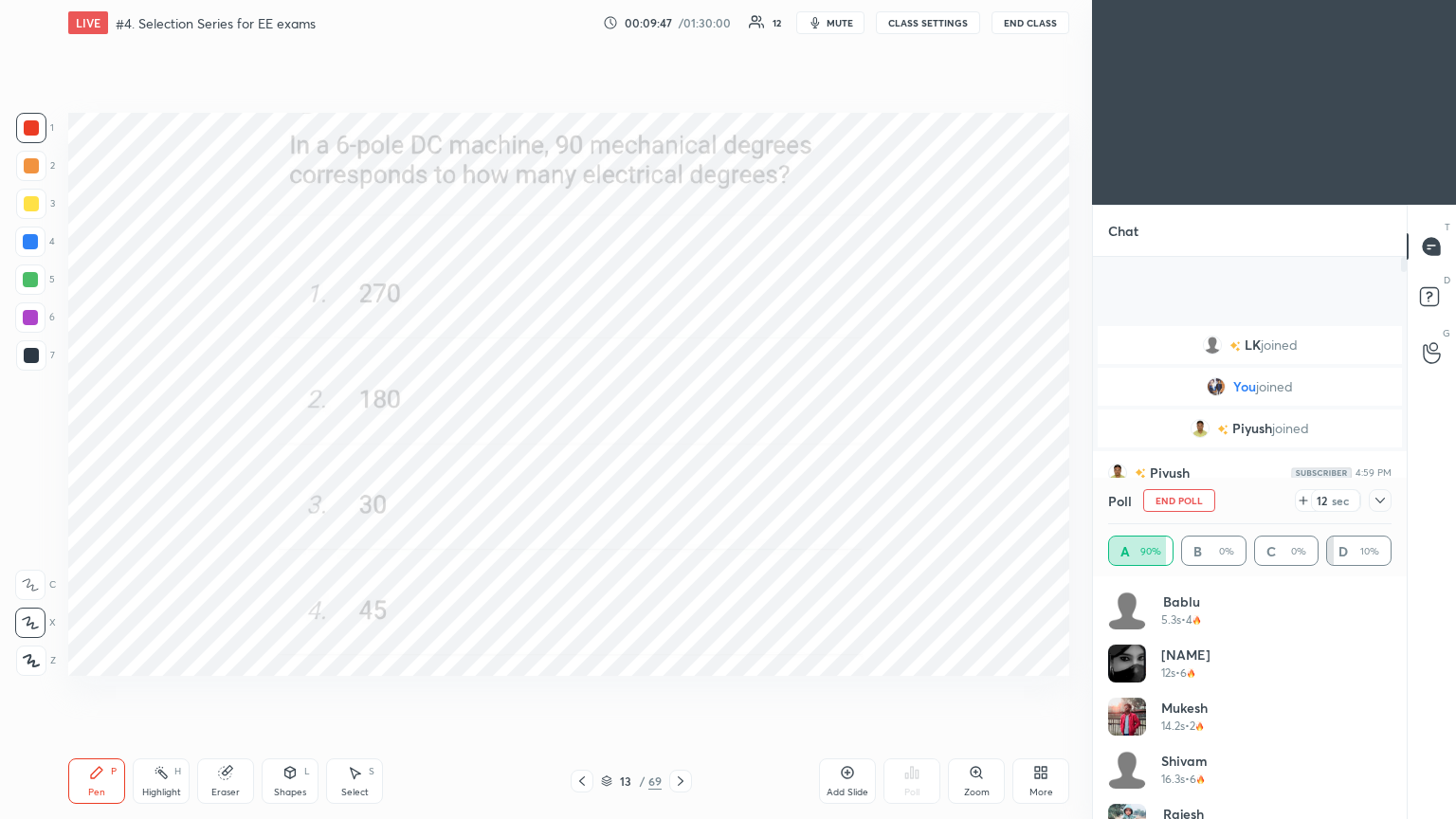 click on "End Poll" at bounding box center (1179, 500) 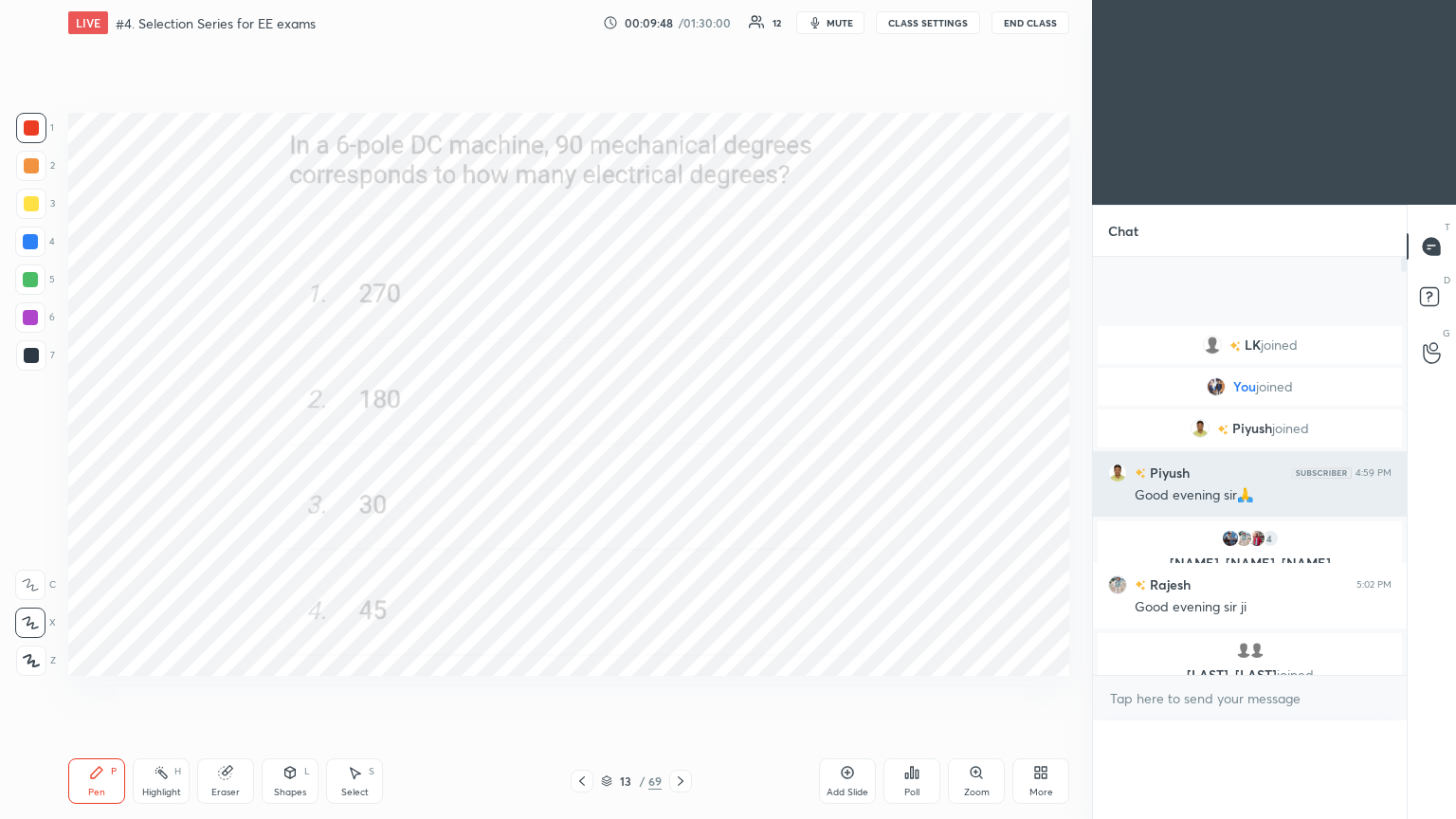 scroll, scrollTop: 0, scrollLeft: 0, axis: both 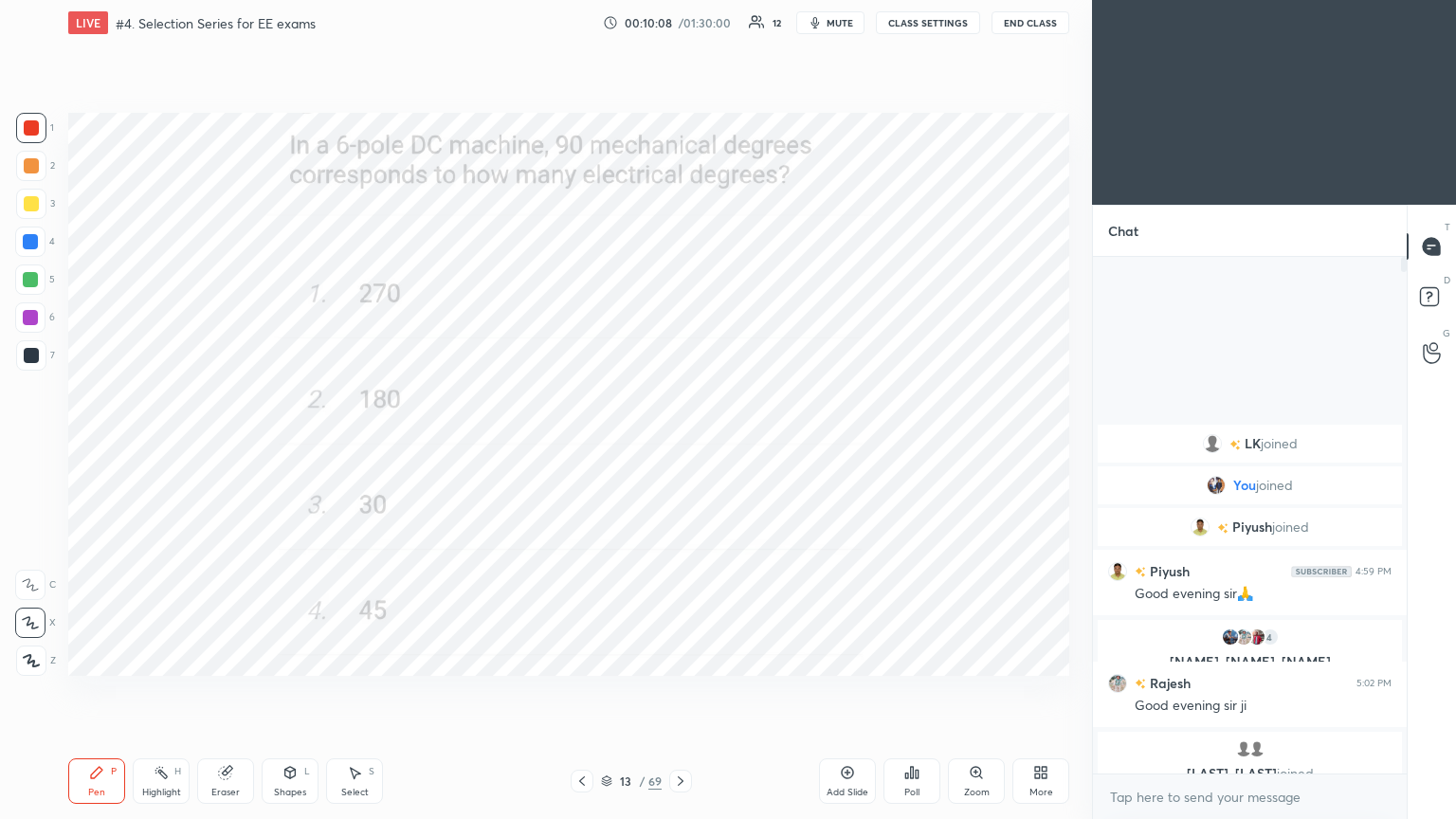 click 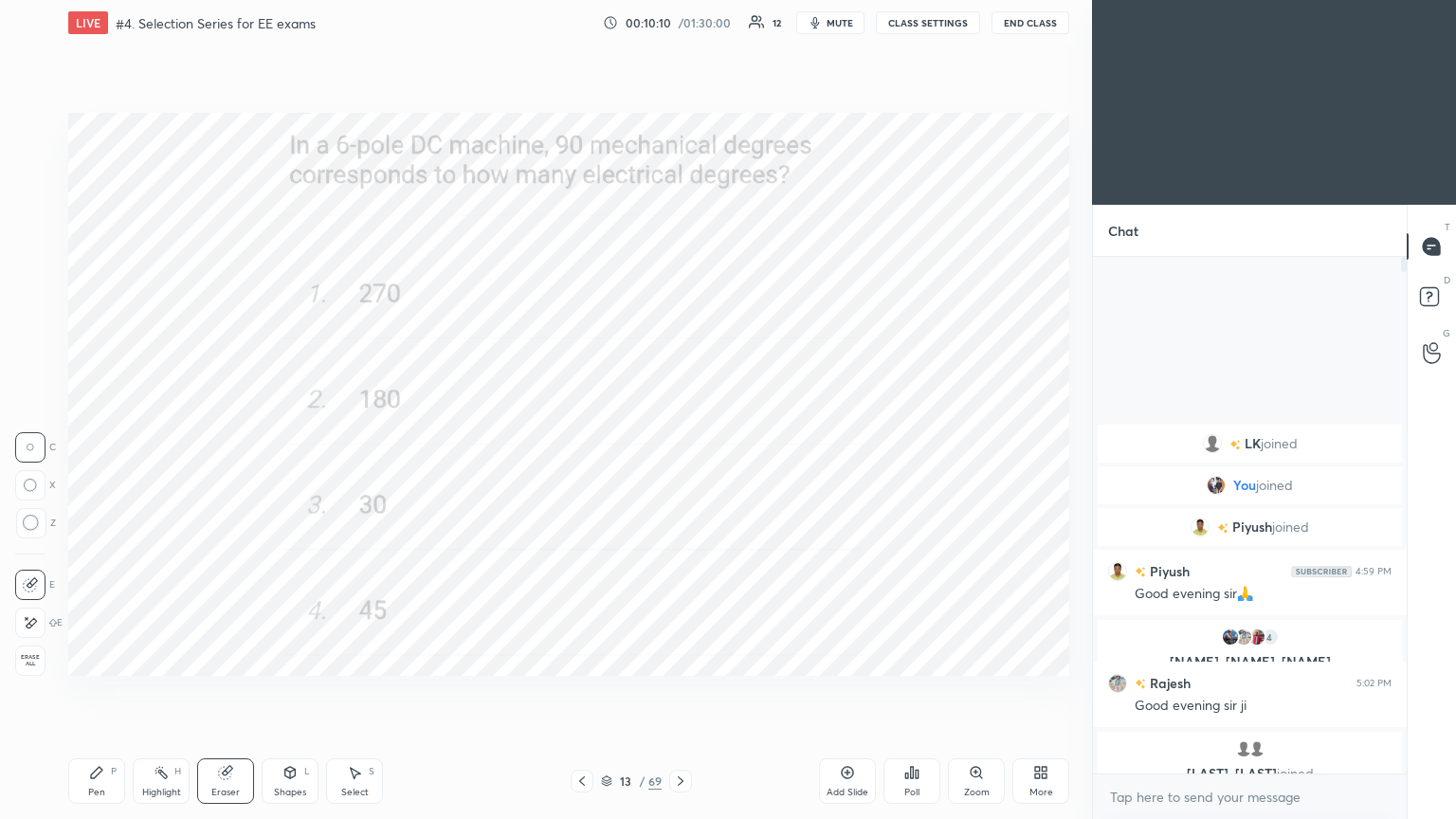 click 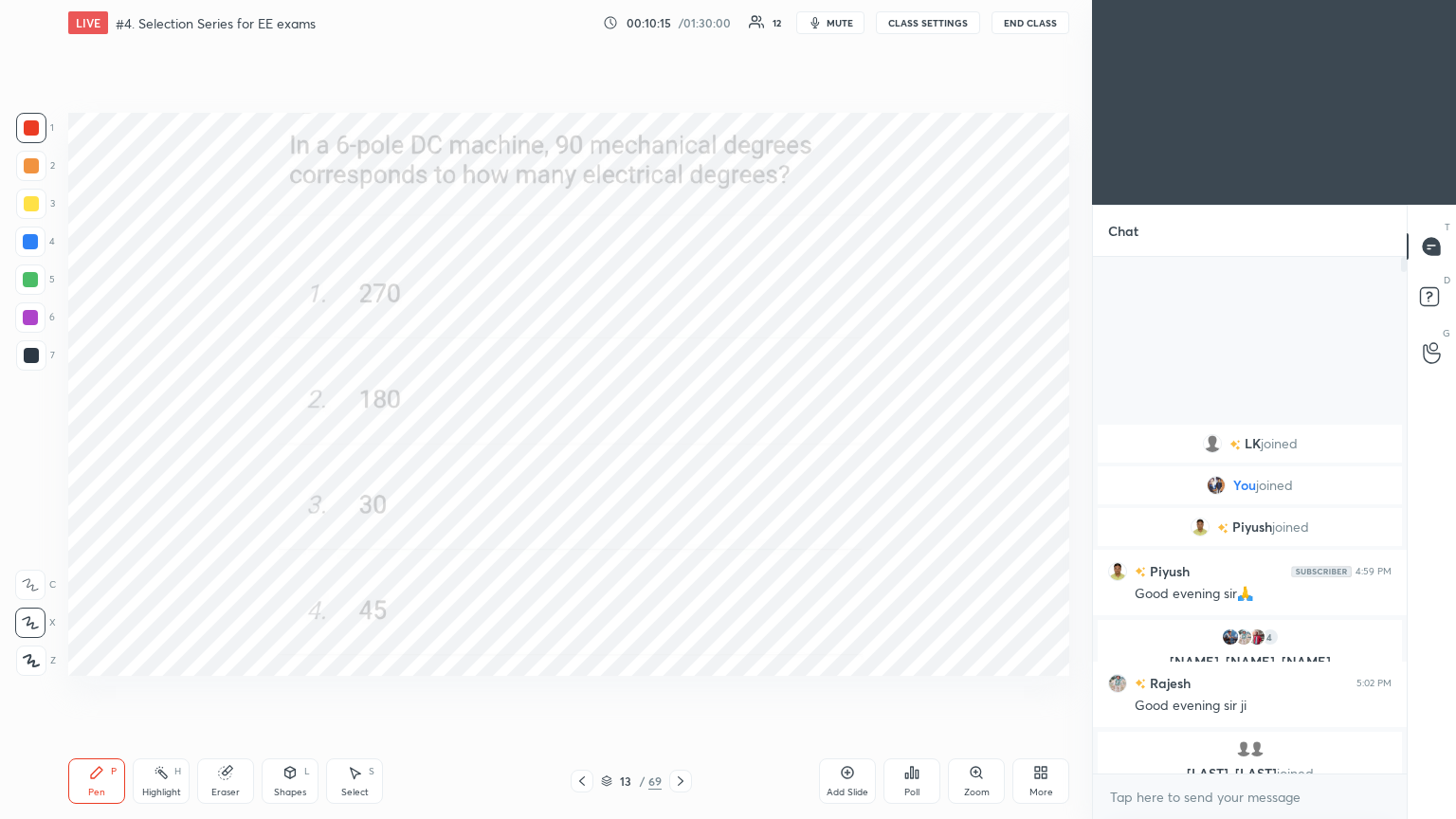 click 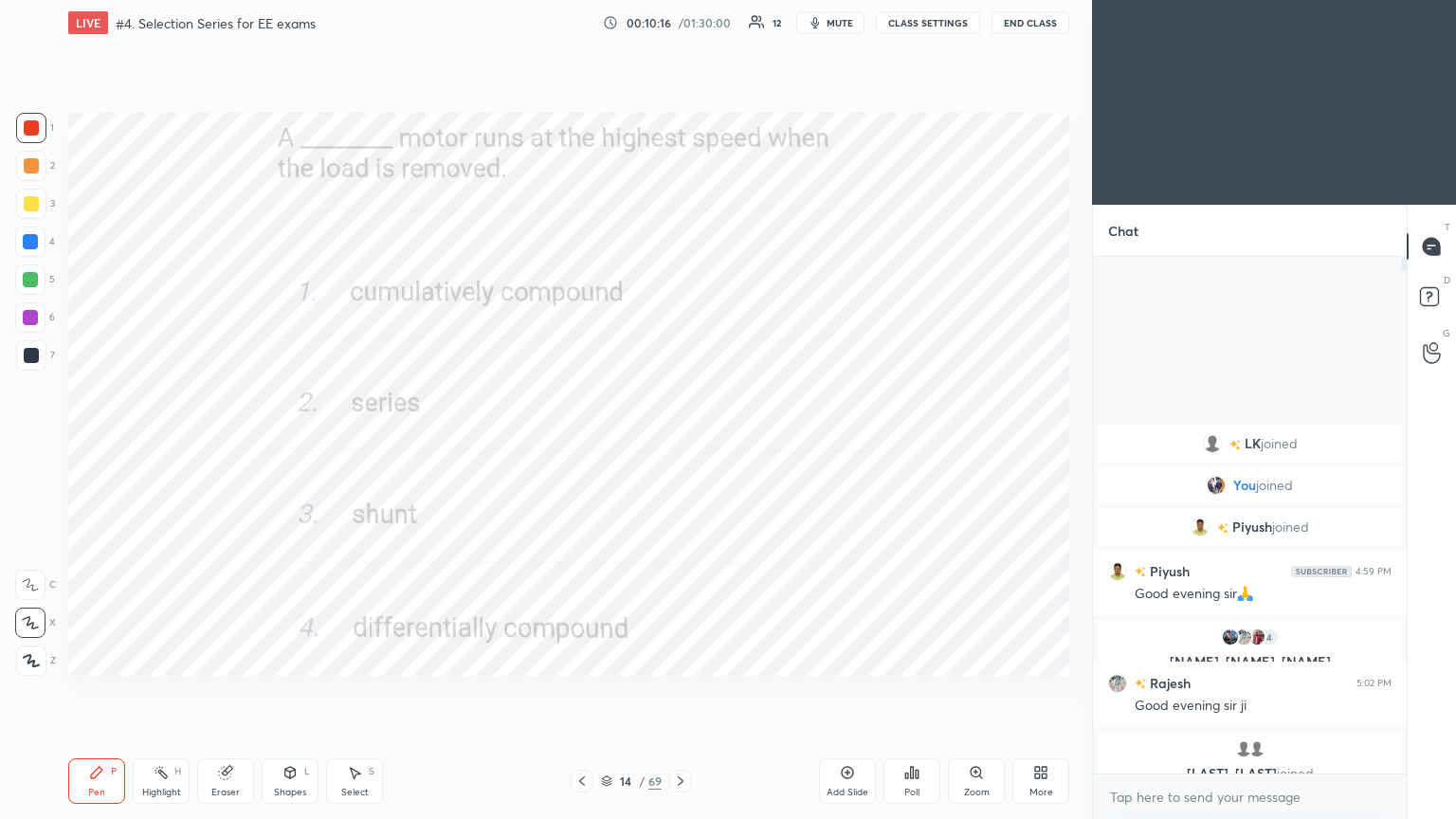 click on "Poll" at bounding box center [912, 781] 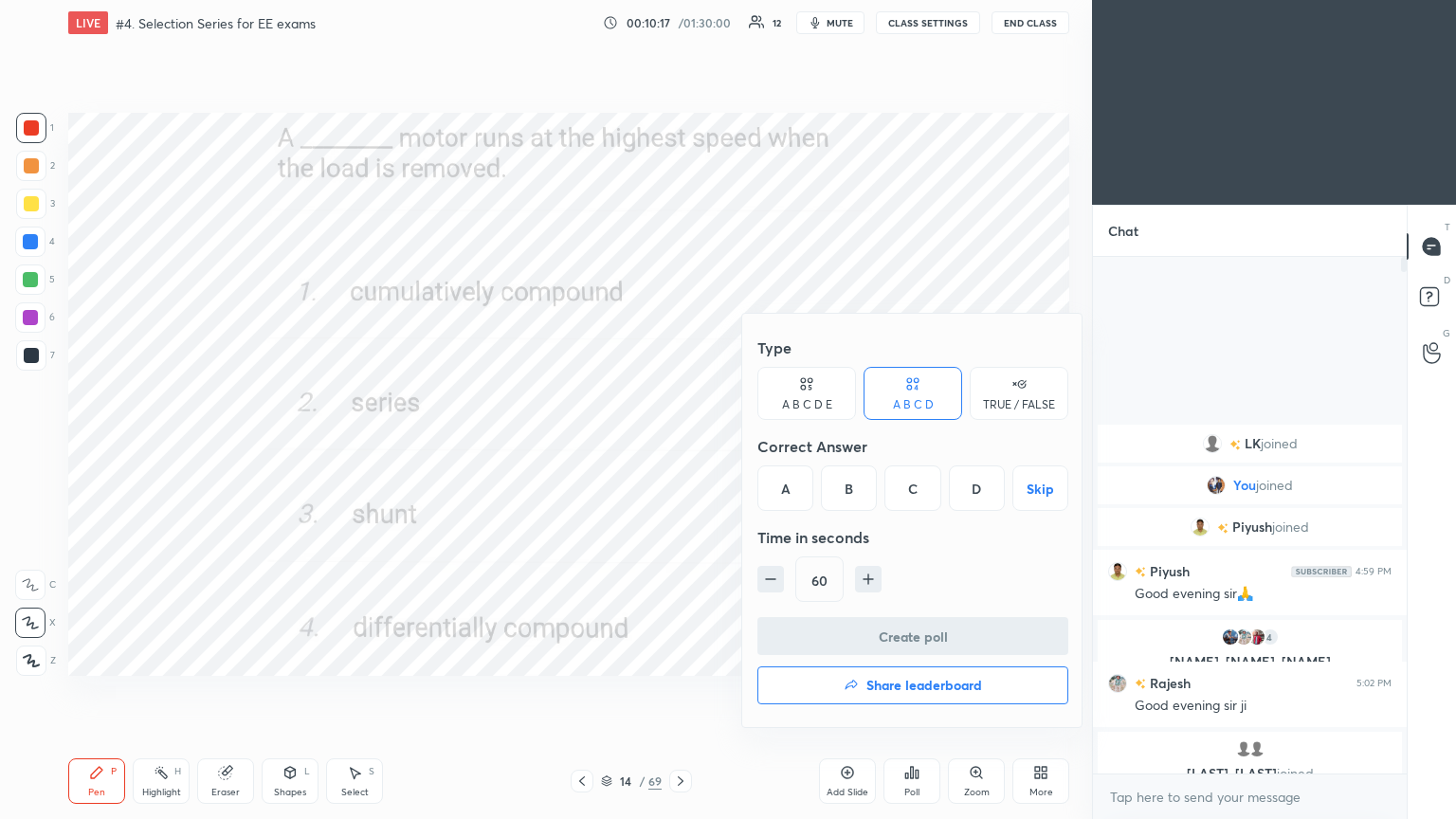 click on "B" at bounding box center (848, 488) 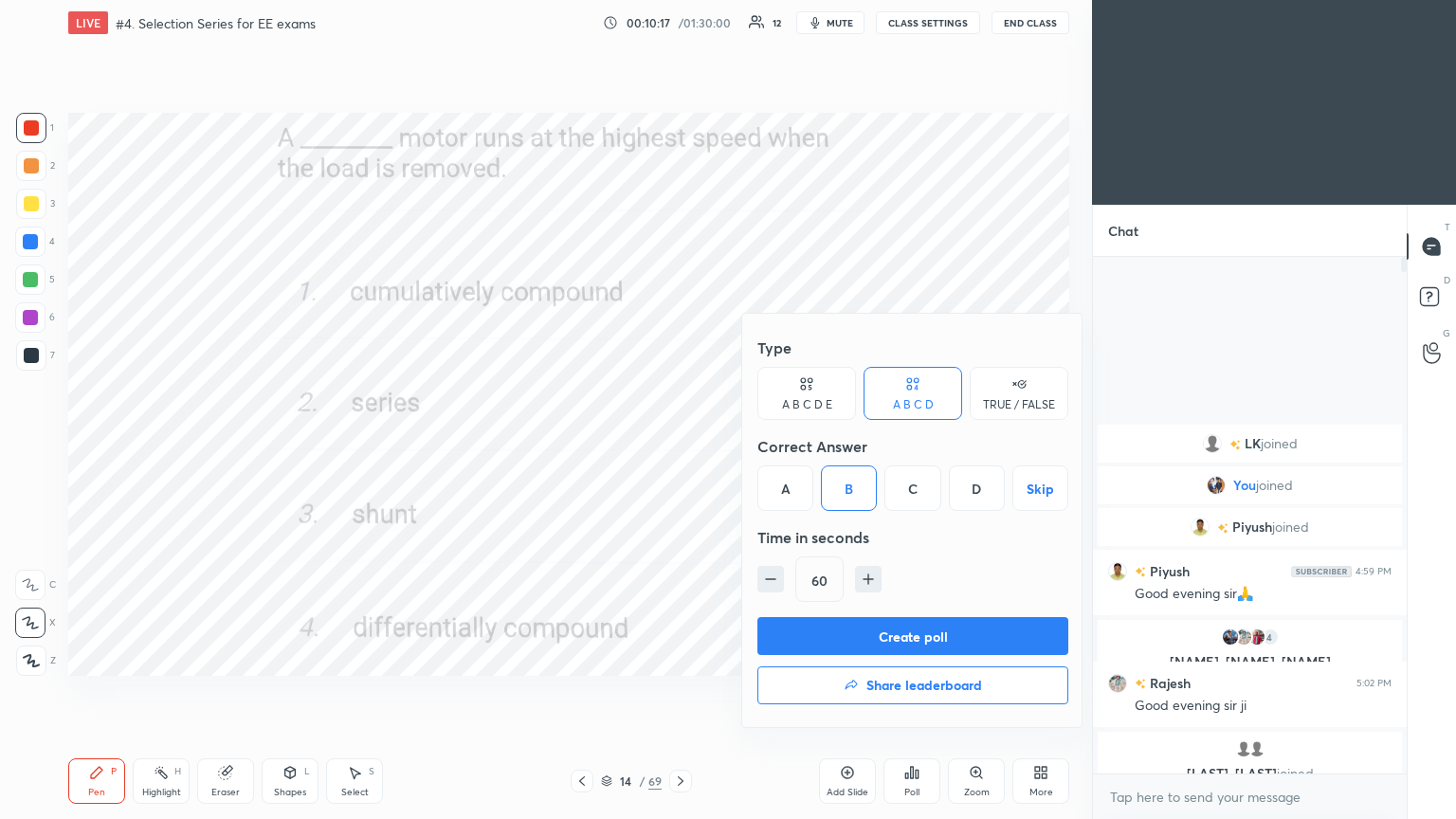 click on "Create poll" at bounding box center [913, 636] 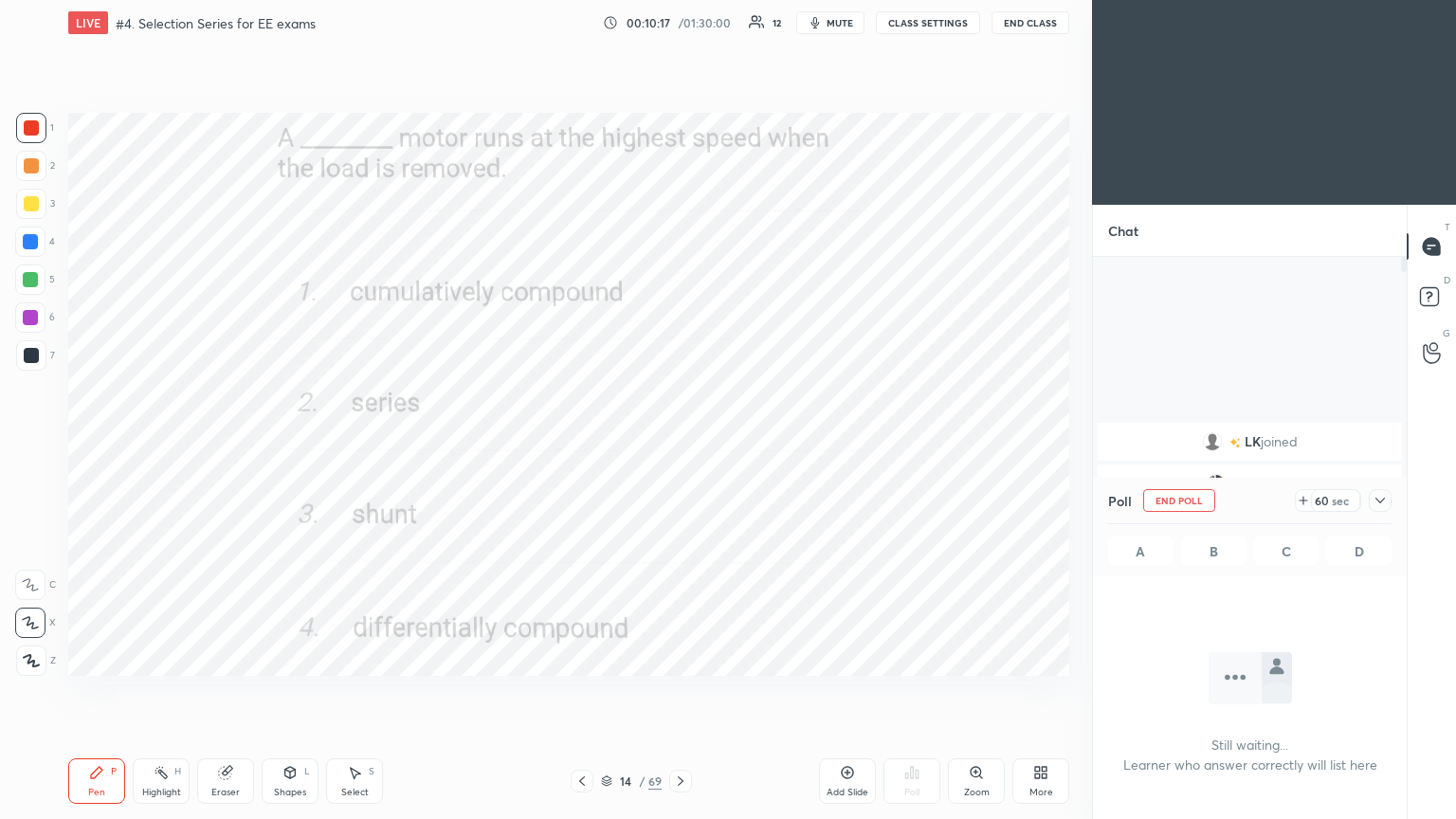 scroll, scrollTop: 415, scrollLeft: 308, axis: both 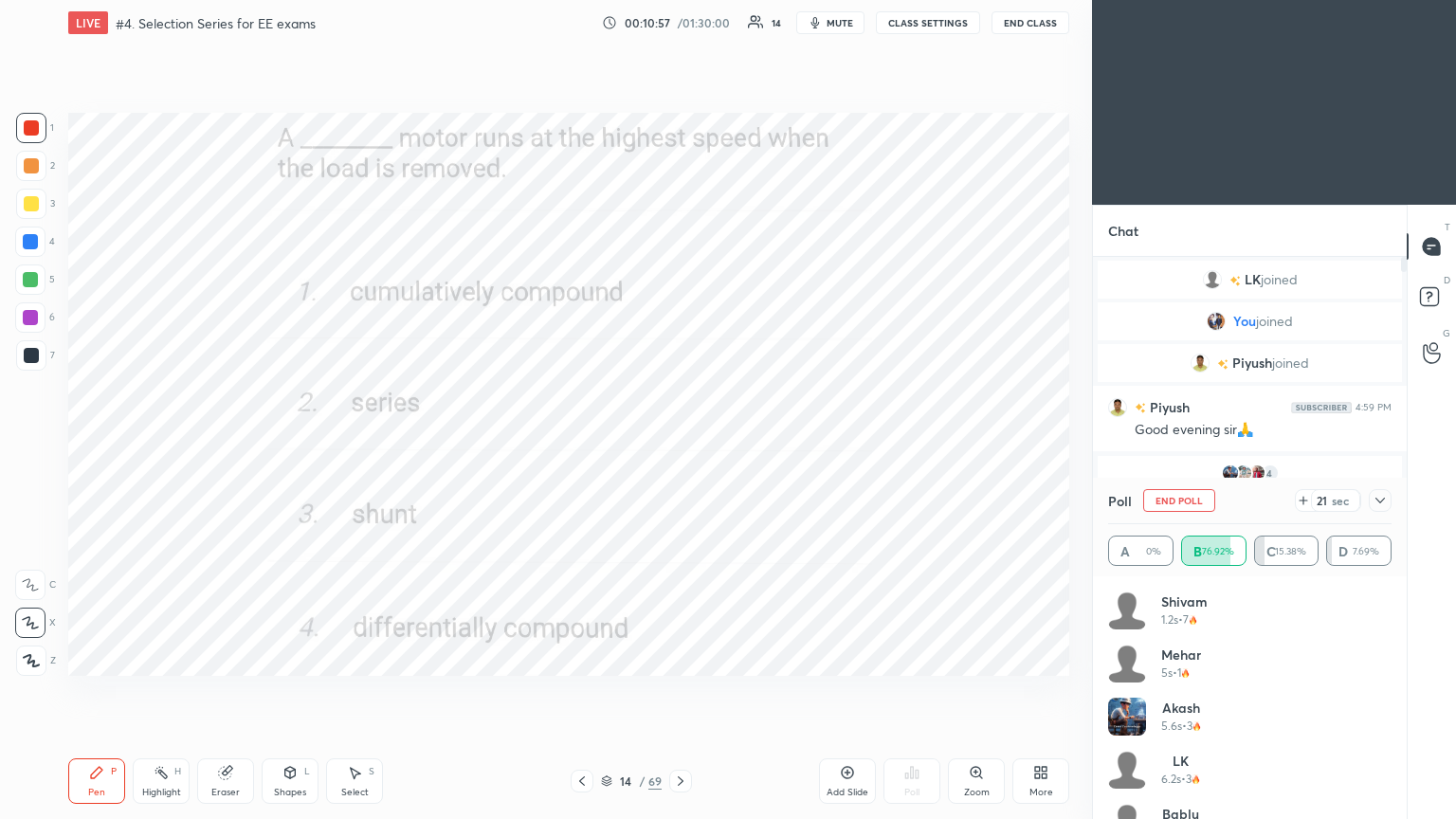 click on "End Poll" at bounding box center [1179, 500] 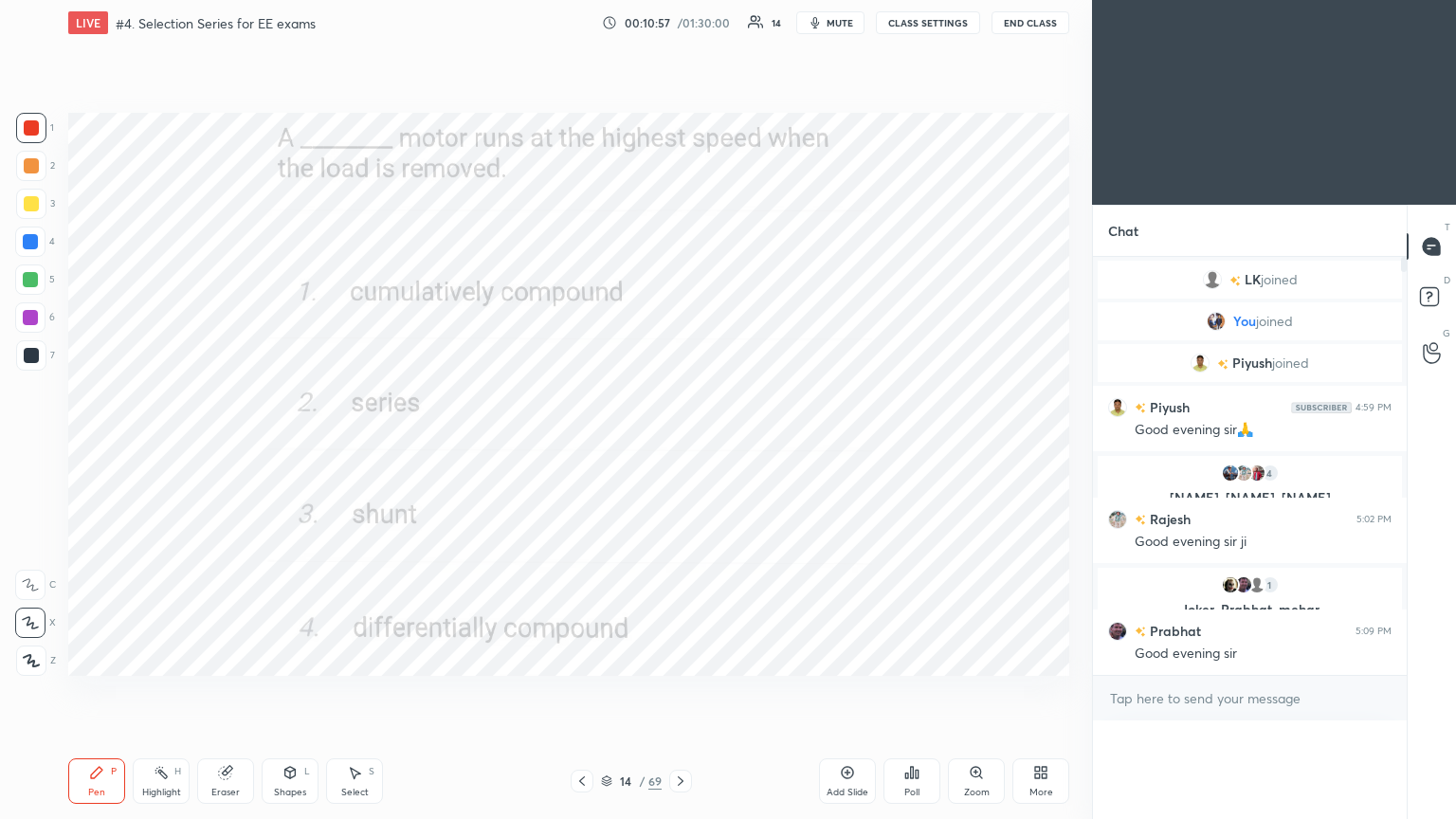 scroll, scrollTop: 0, scrollLeft: 0, axis: both 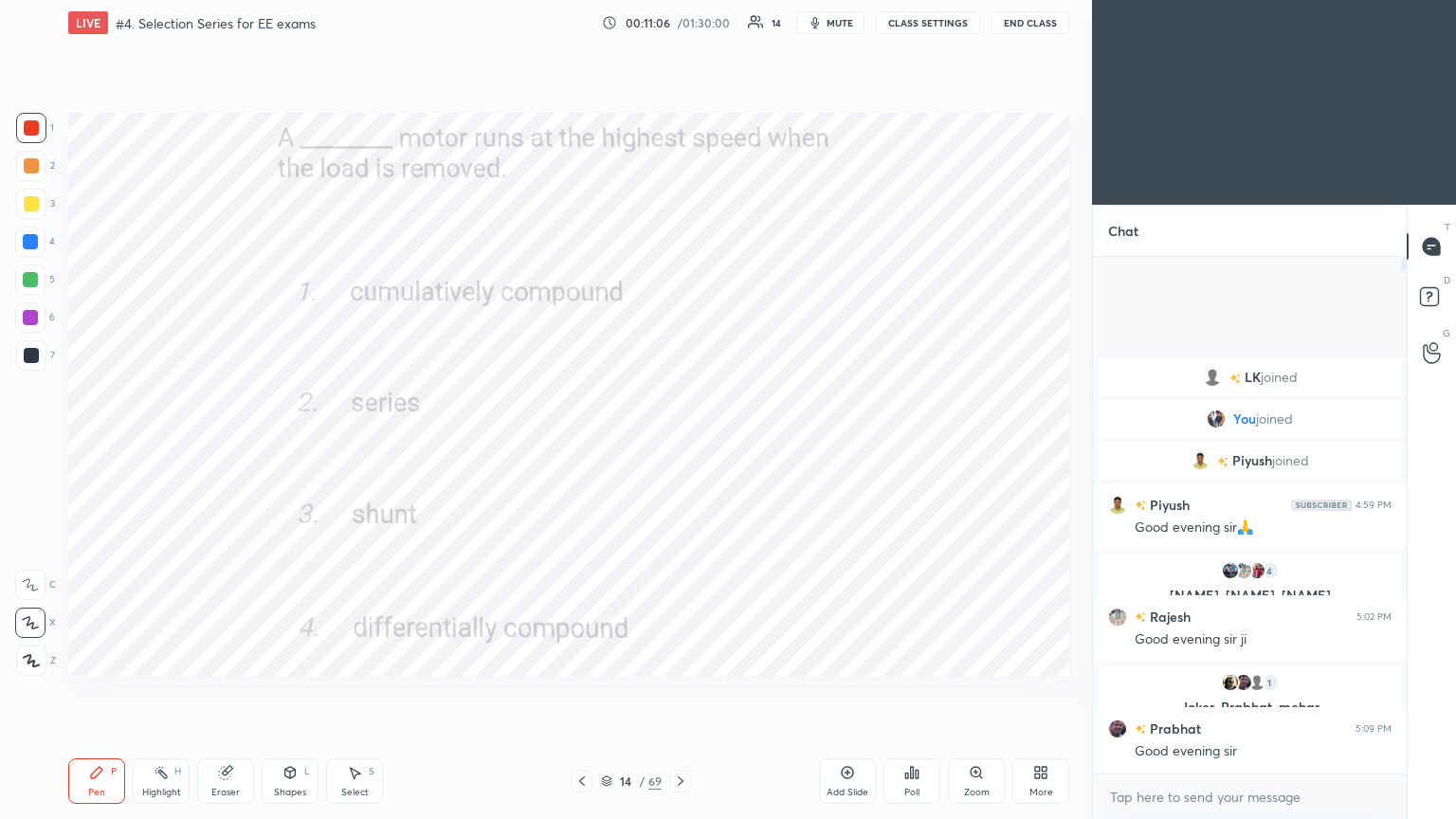 click 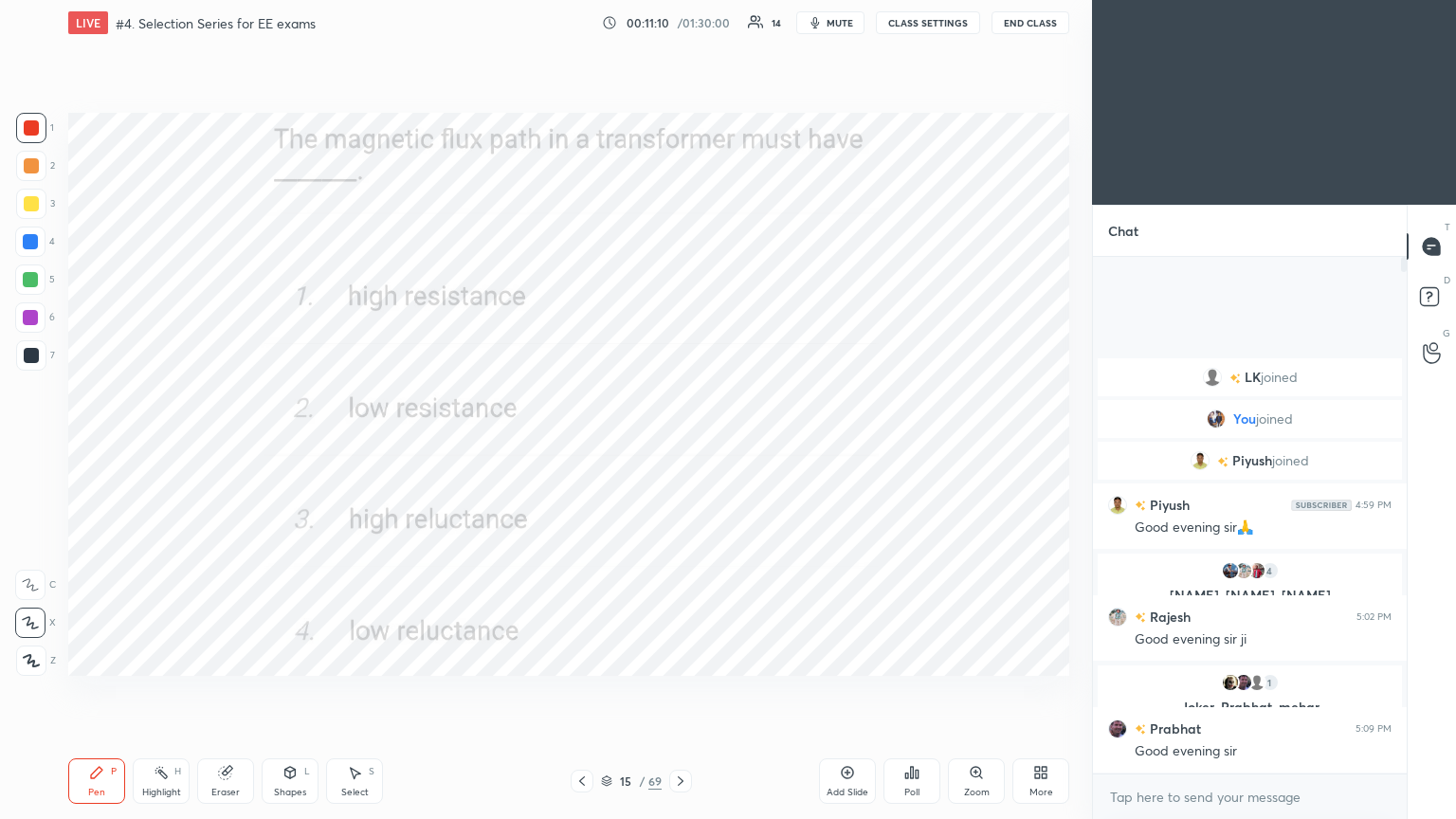 click on "Poll" at bounding box center (912, 781) 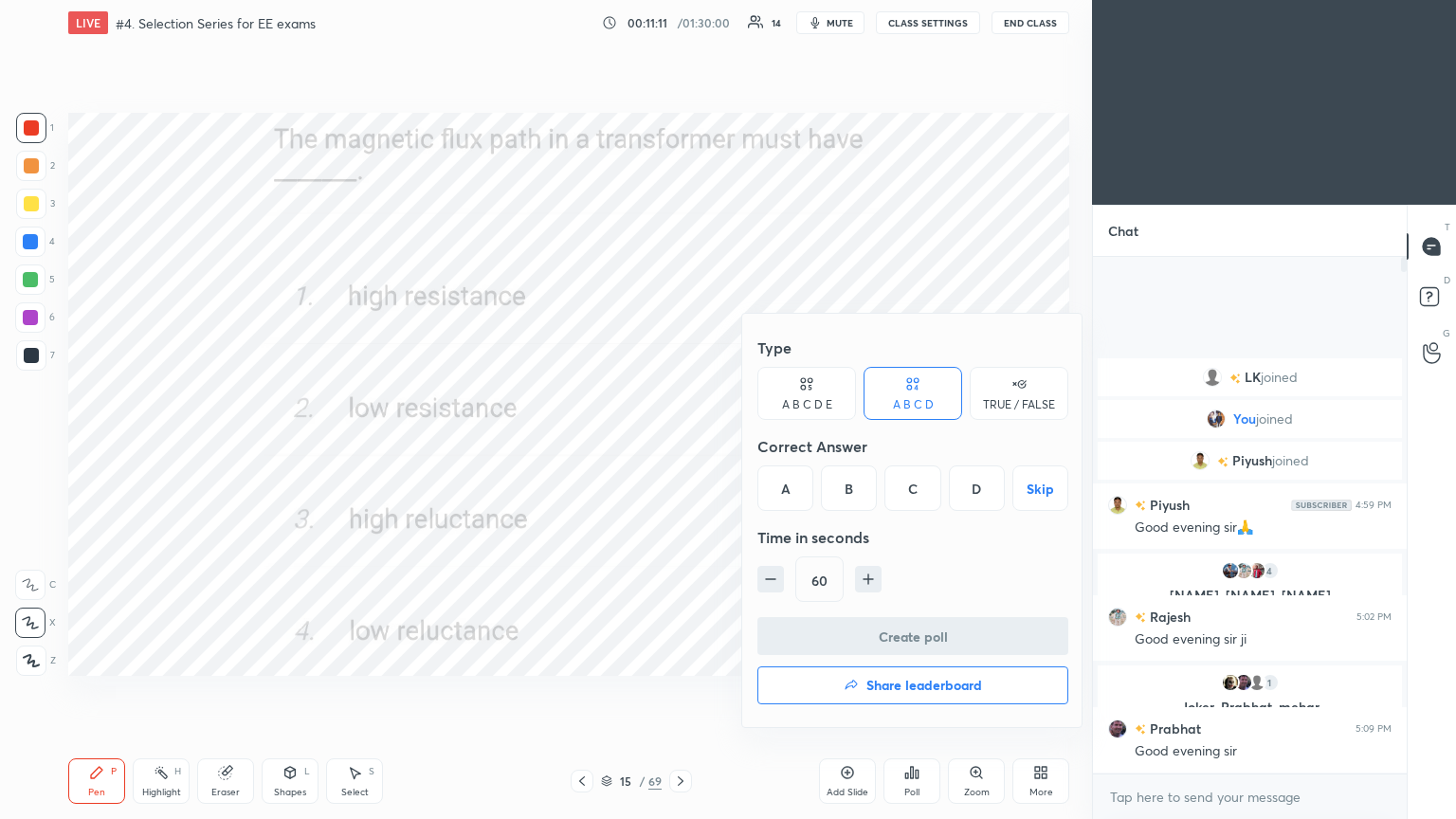 click on "C" at bounding box center (912, 488) 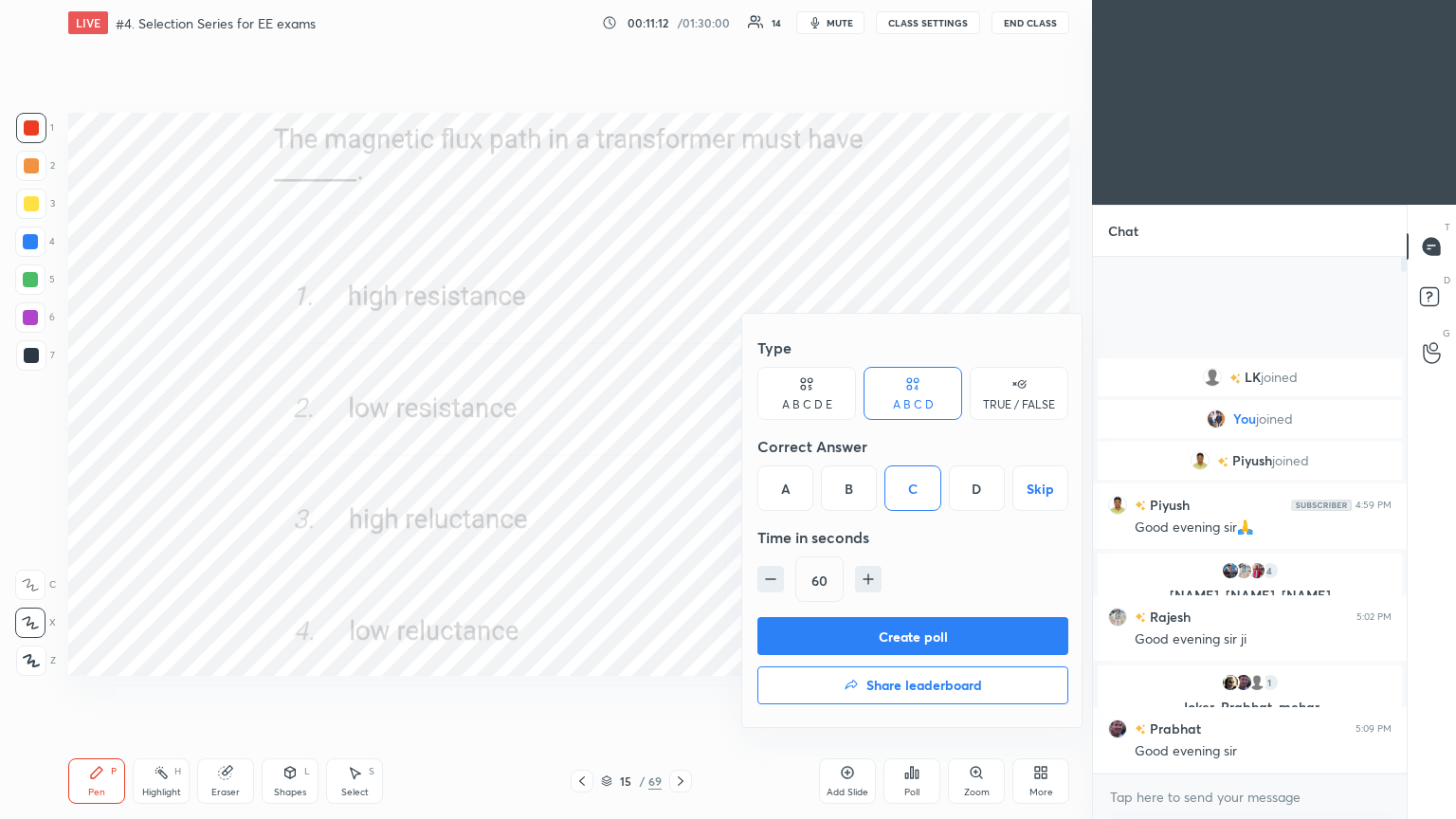 click on "D" at bounding box center [976, 488] 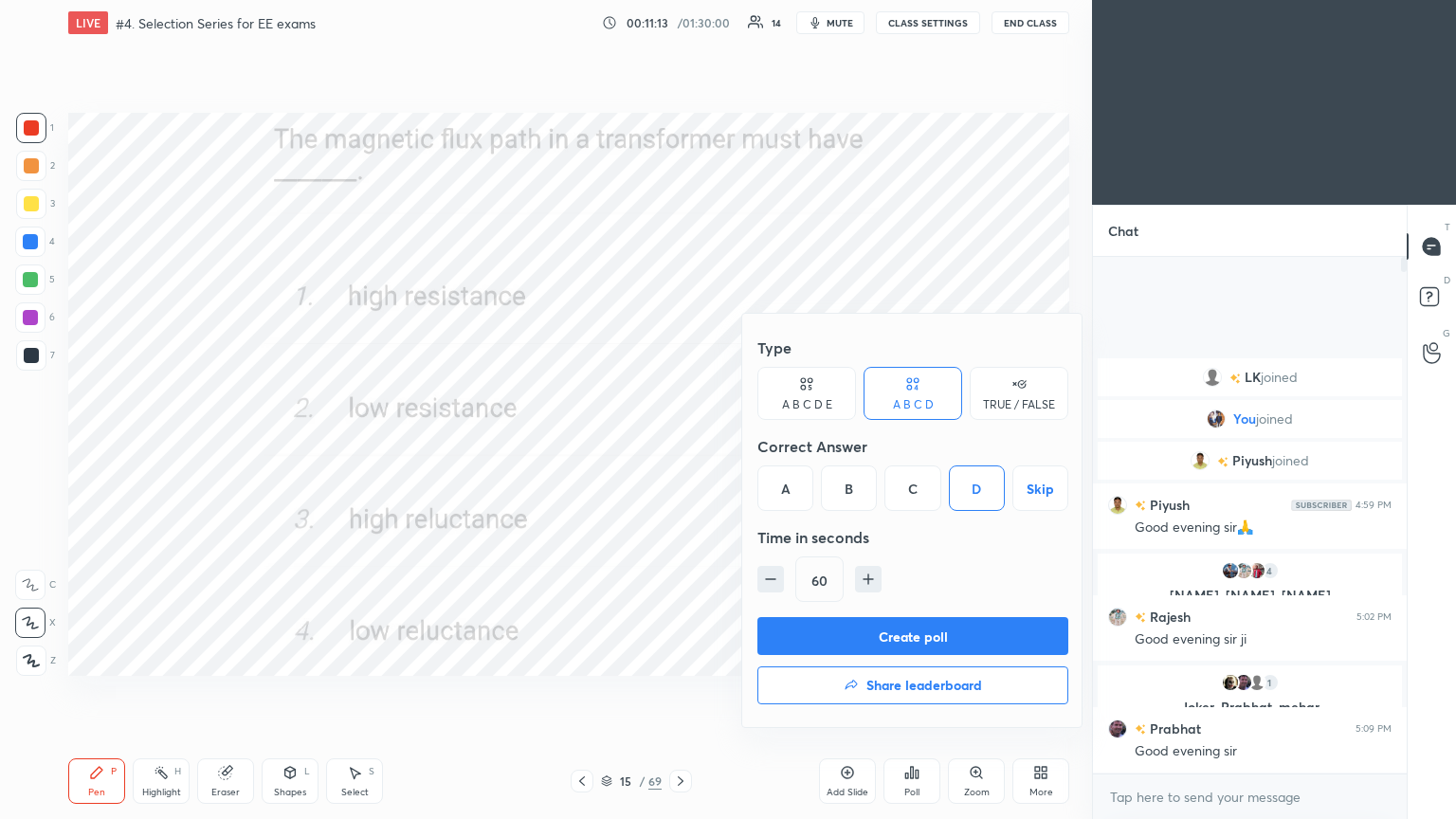 click on "Type A B C D E A B C D TRUE / FALSE Correct Answer A B C D Skip Time in seconds 60" at bounding box center [913, 473] 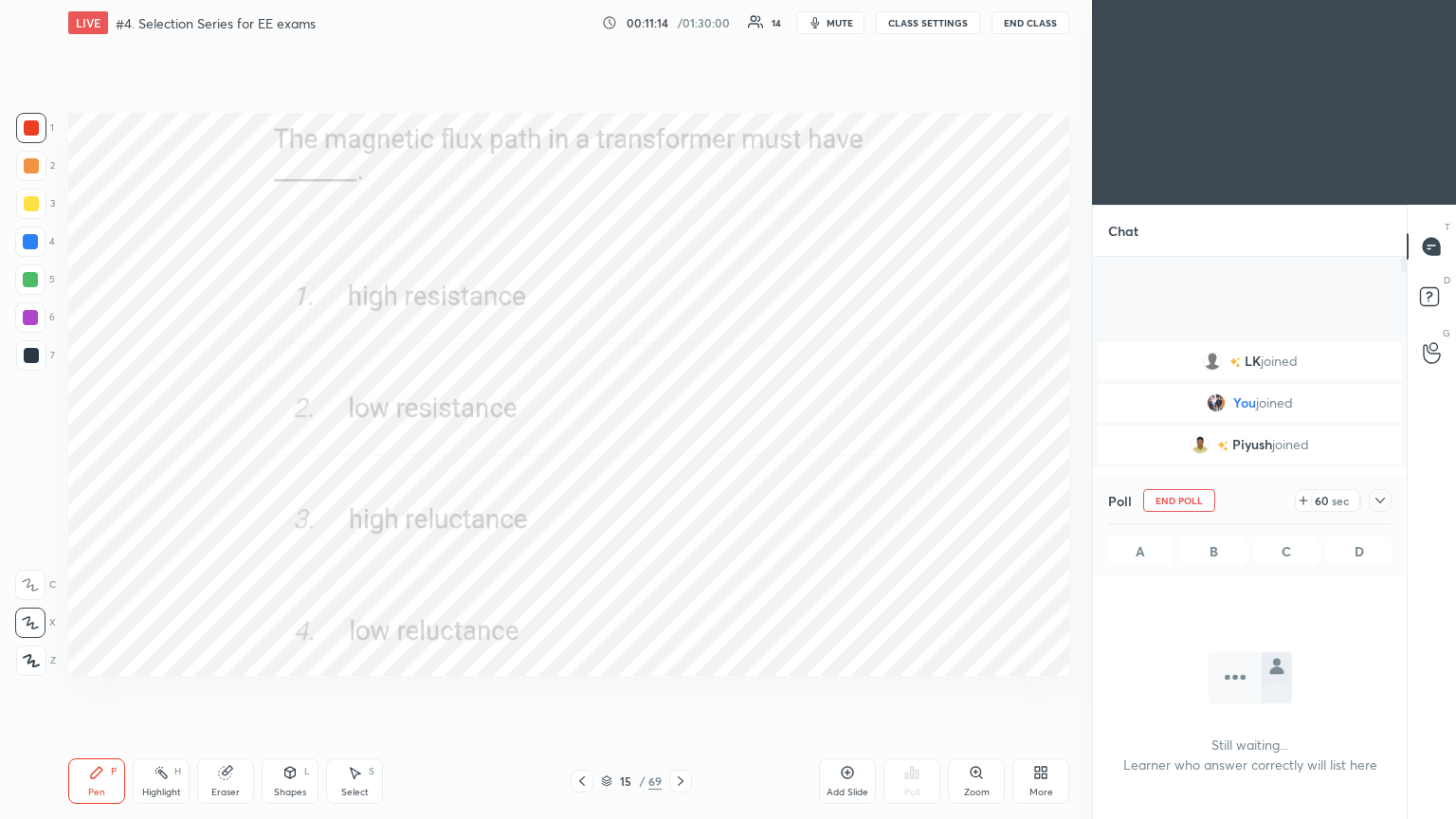 scroll, scrollTop: 414, scrollLeft: 308, axis: both 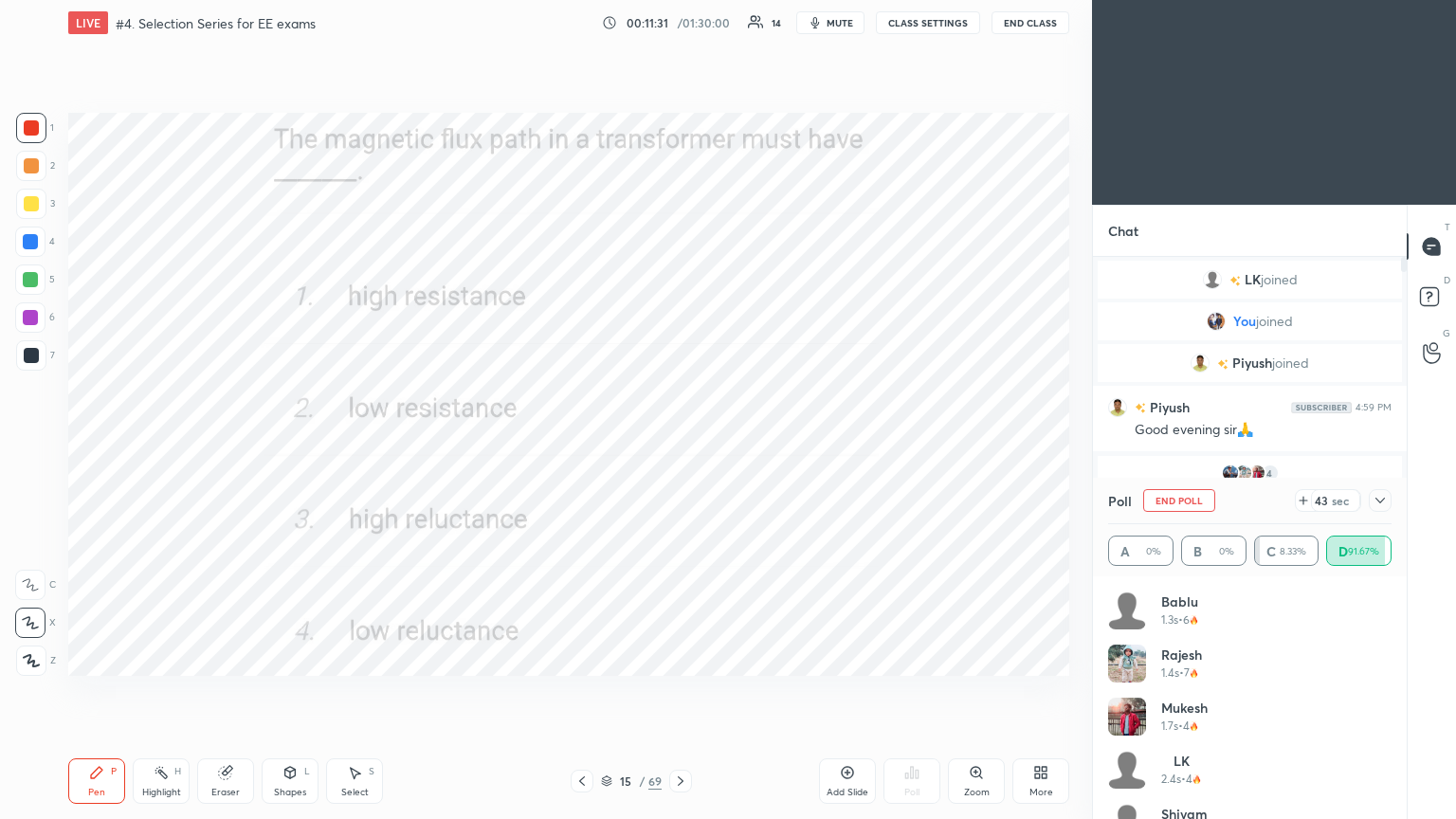 click on "End Poll" at bounding box center [1179, 500] 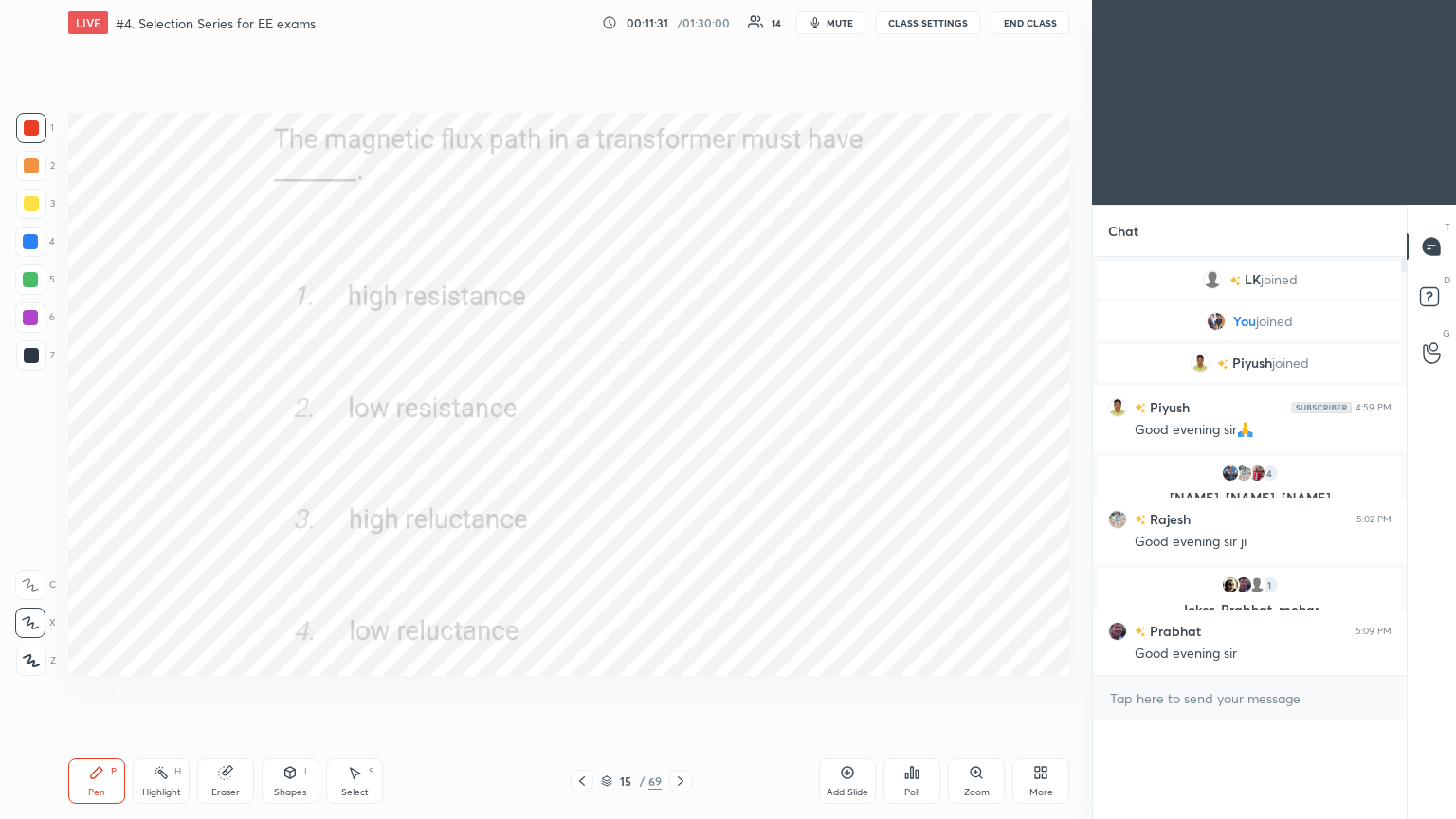 scroll, scrollTop: 0, scrollLeft: 0, axis: both 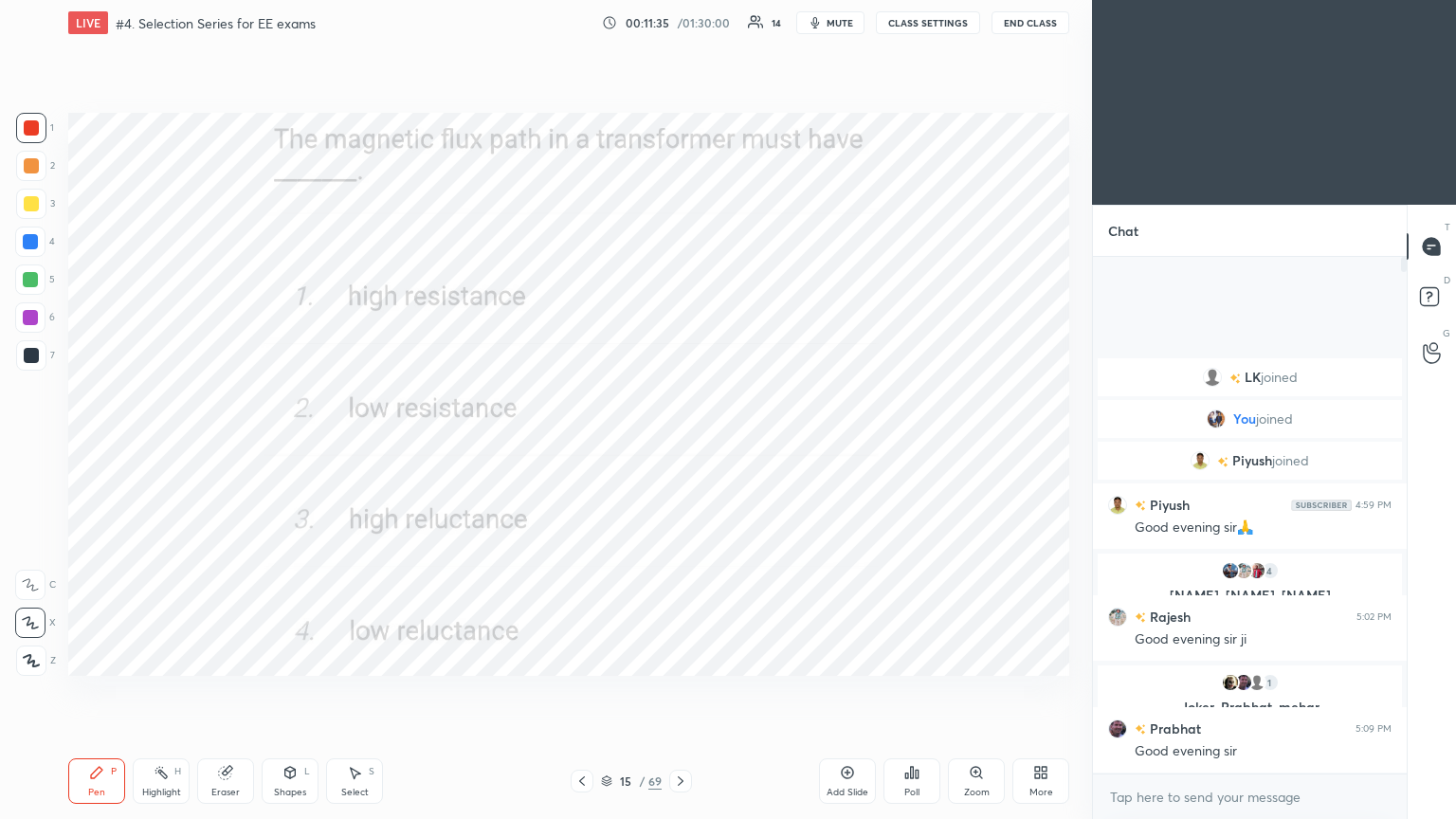 click 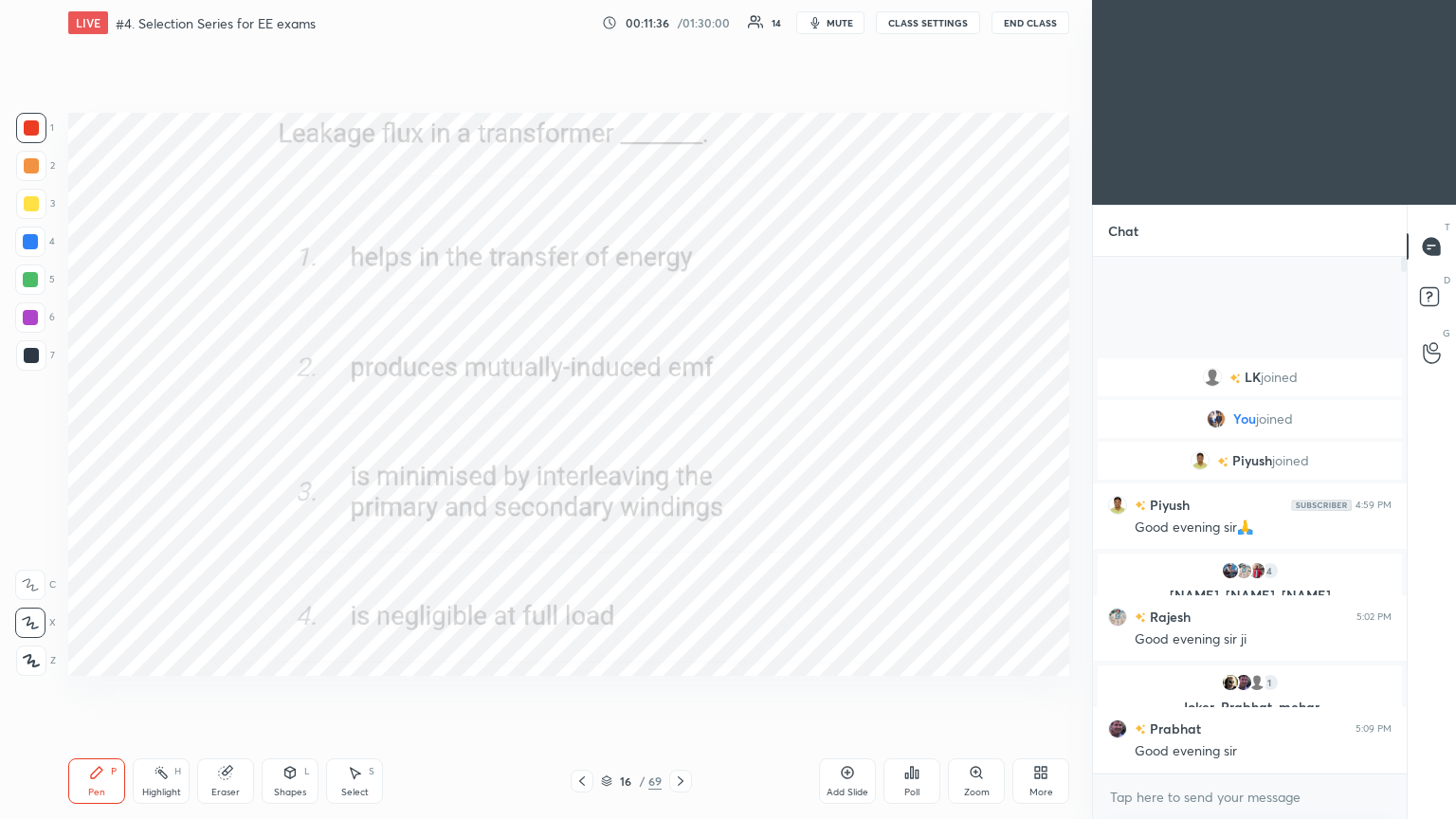 click on "Poll" at bounding box center [912, 792] 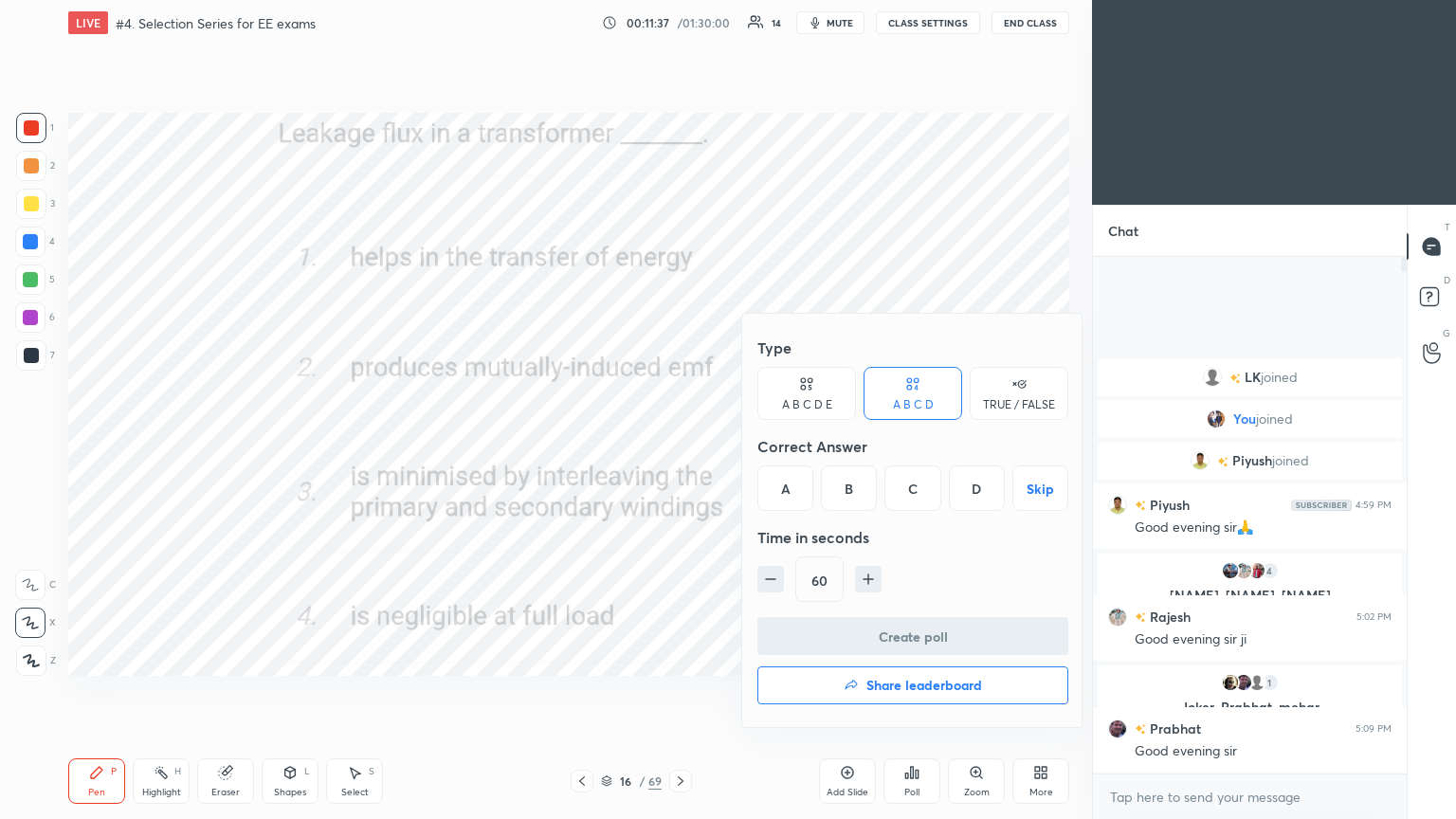 click on "C" at bounding box center [912, 488] 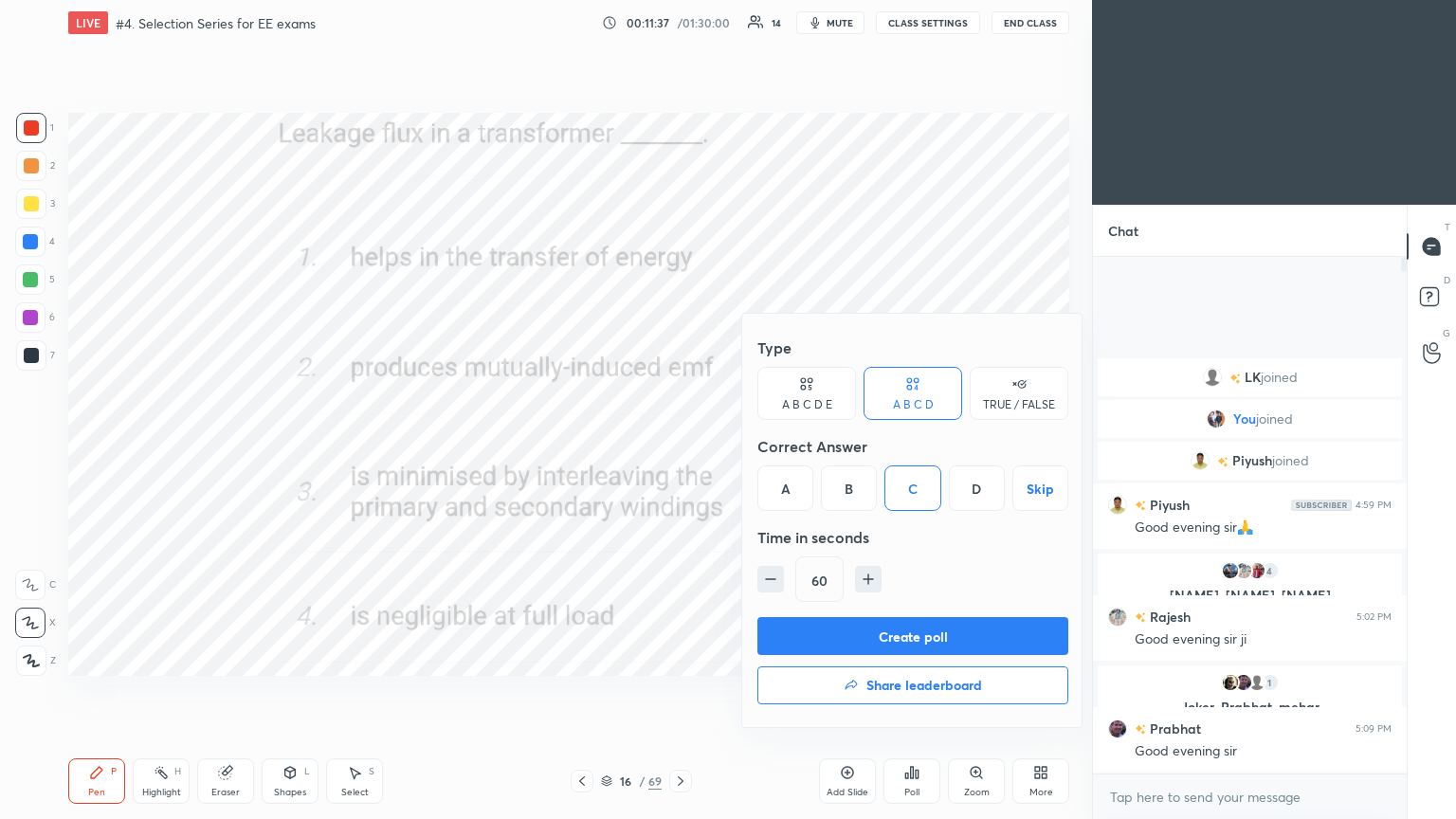click on "Create poll" at bounding box center (913, 636) 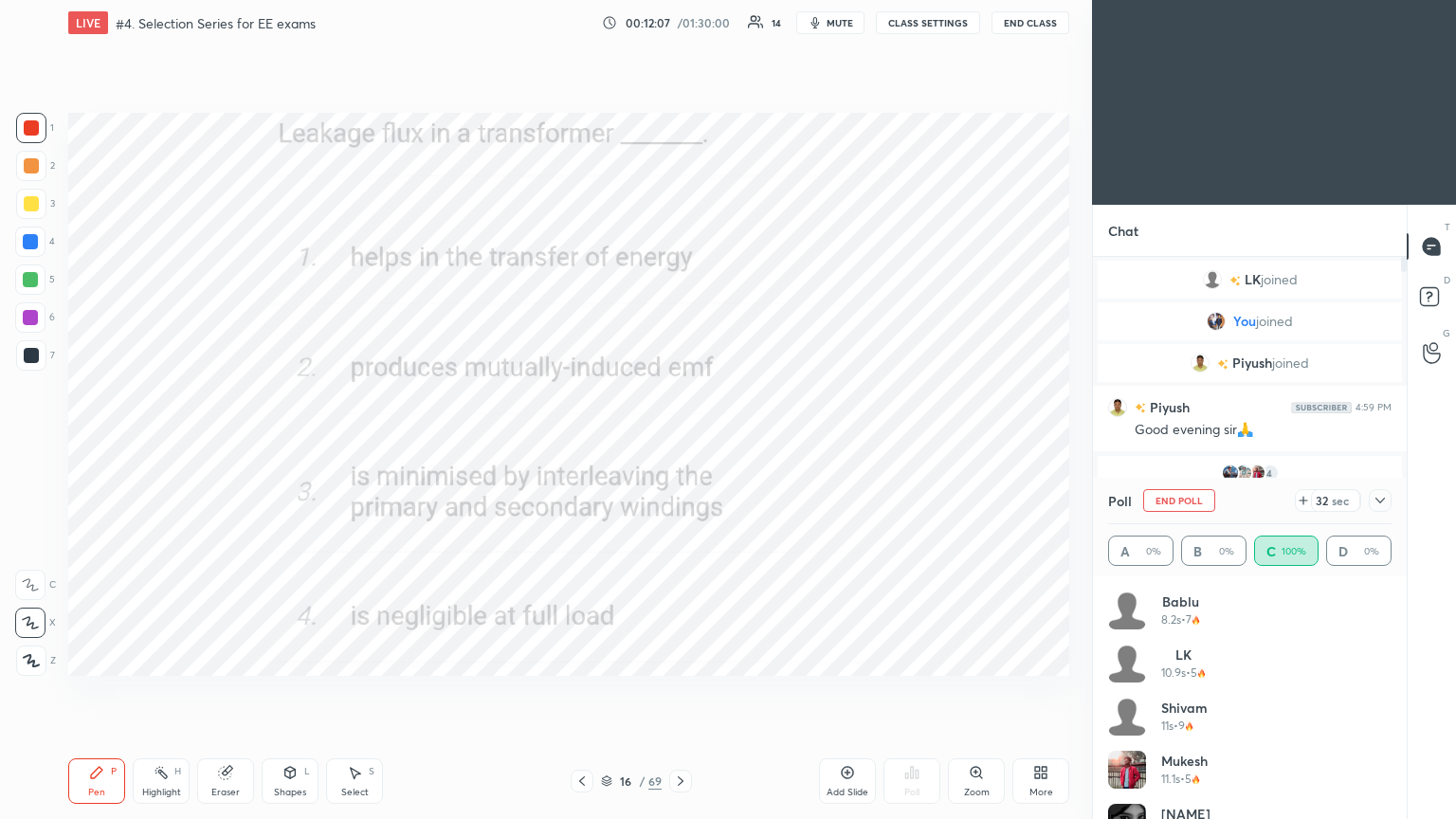 click on "End Poll" at bounding box center (1179, 500) 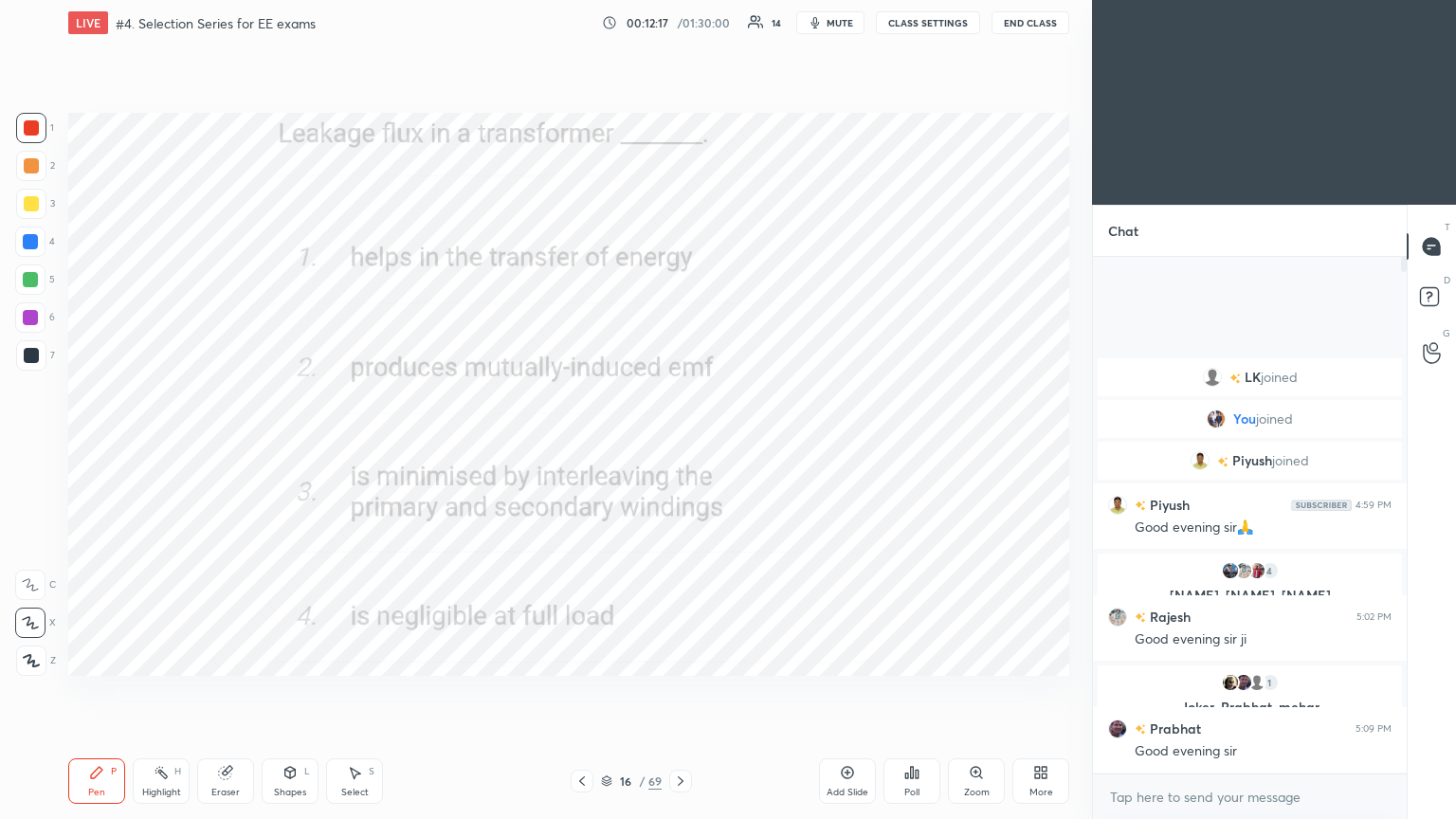 click 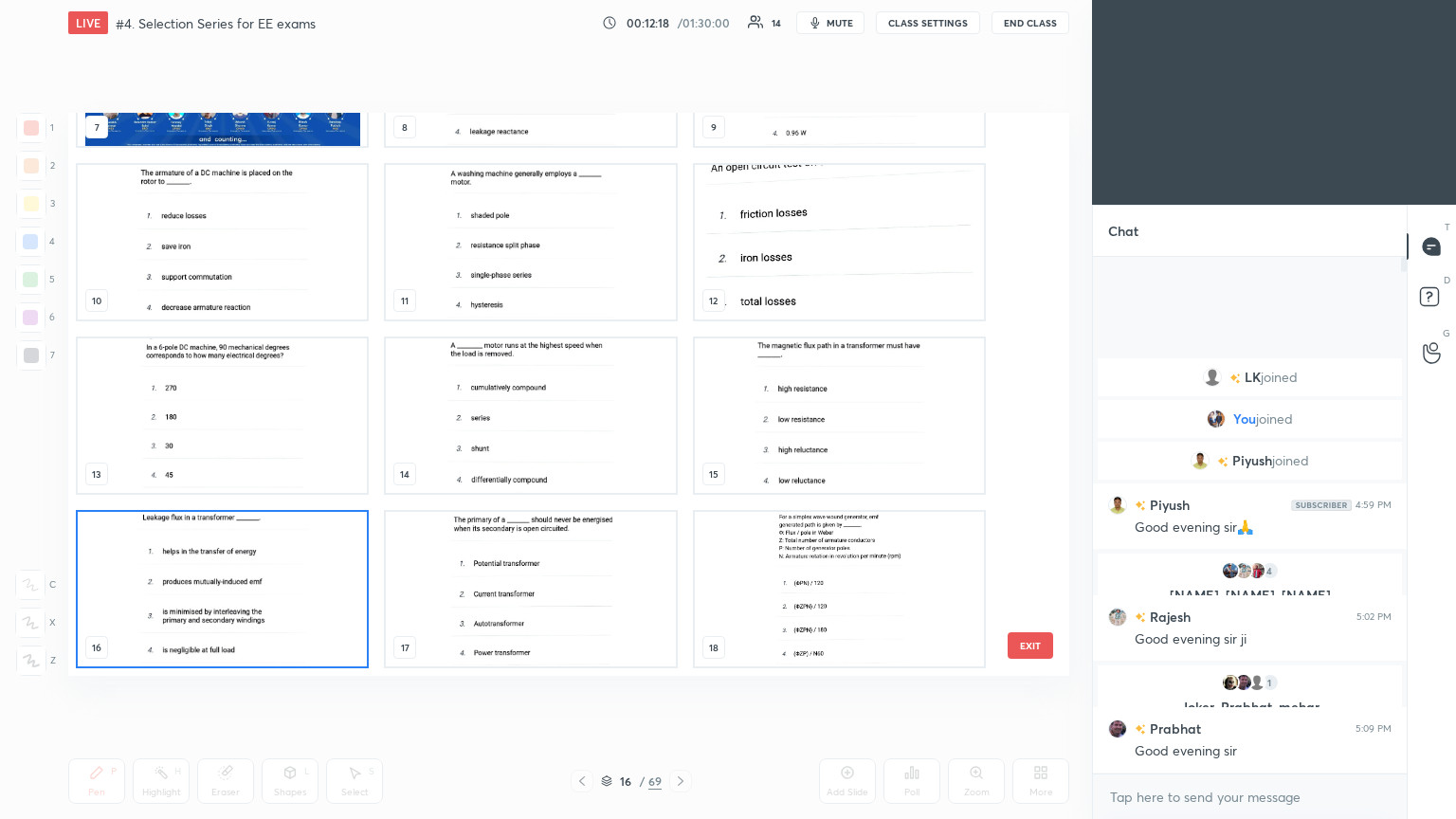 click at bounding box center [839, 589] 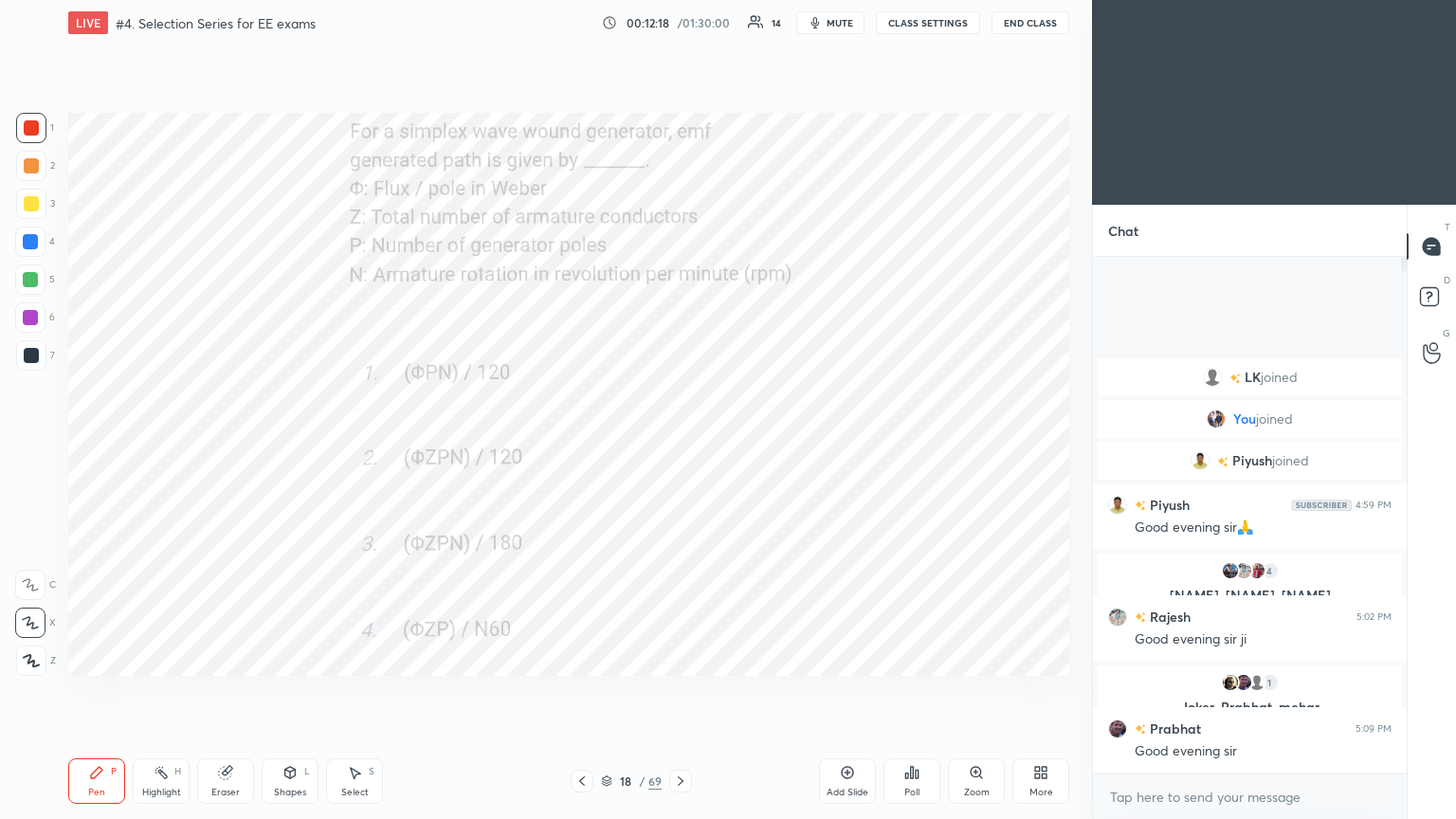 click at bounding box center [839, 589] 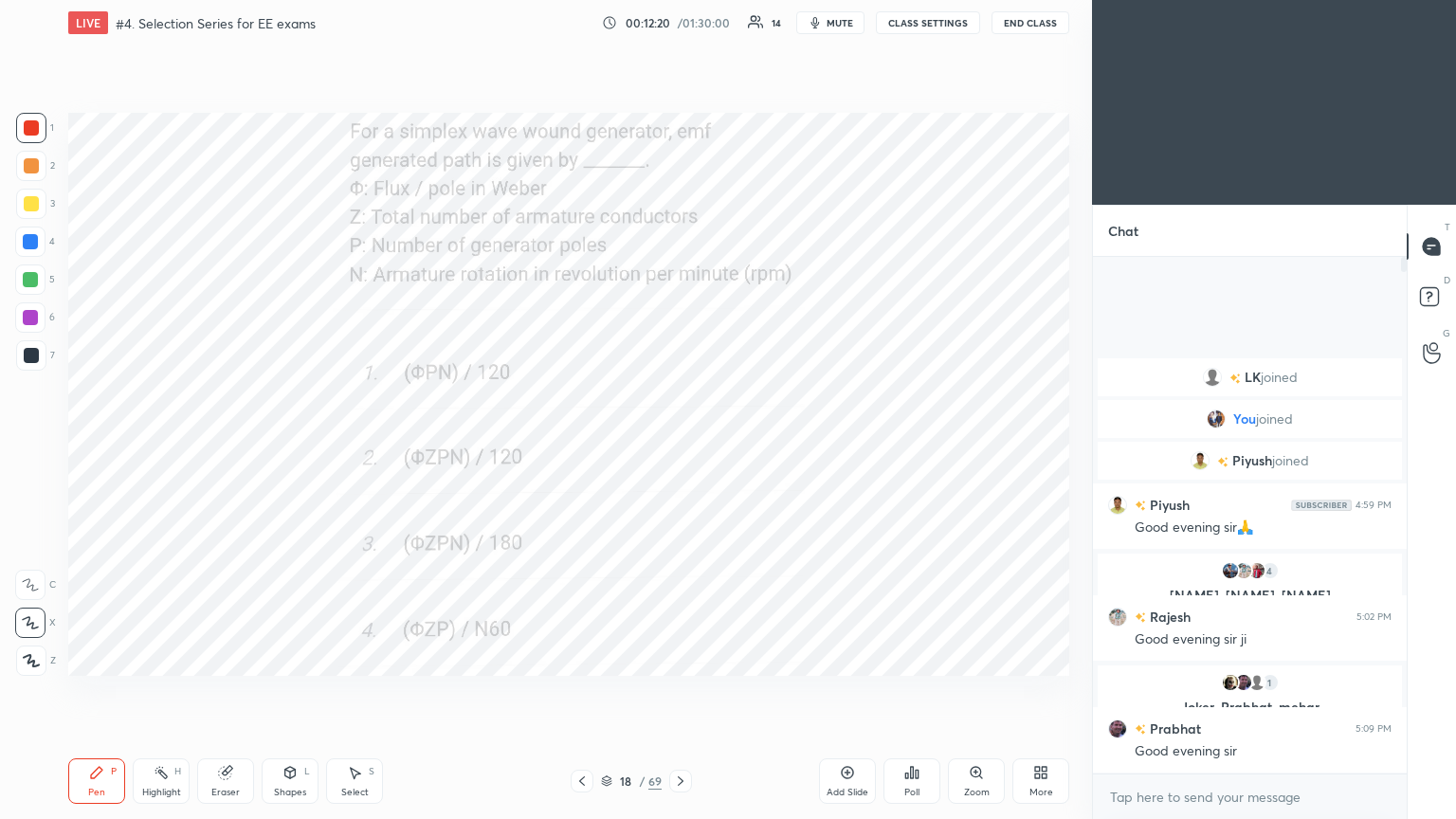 click on "Poll" at bounding box center (912, 781) 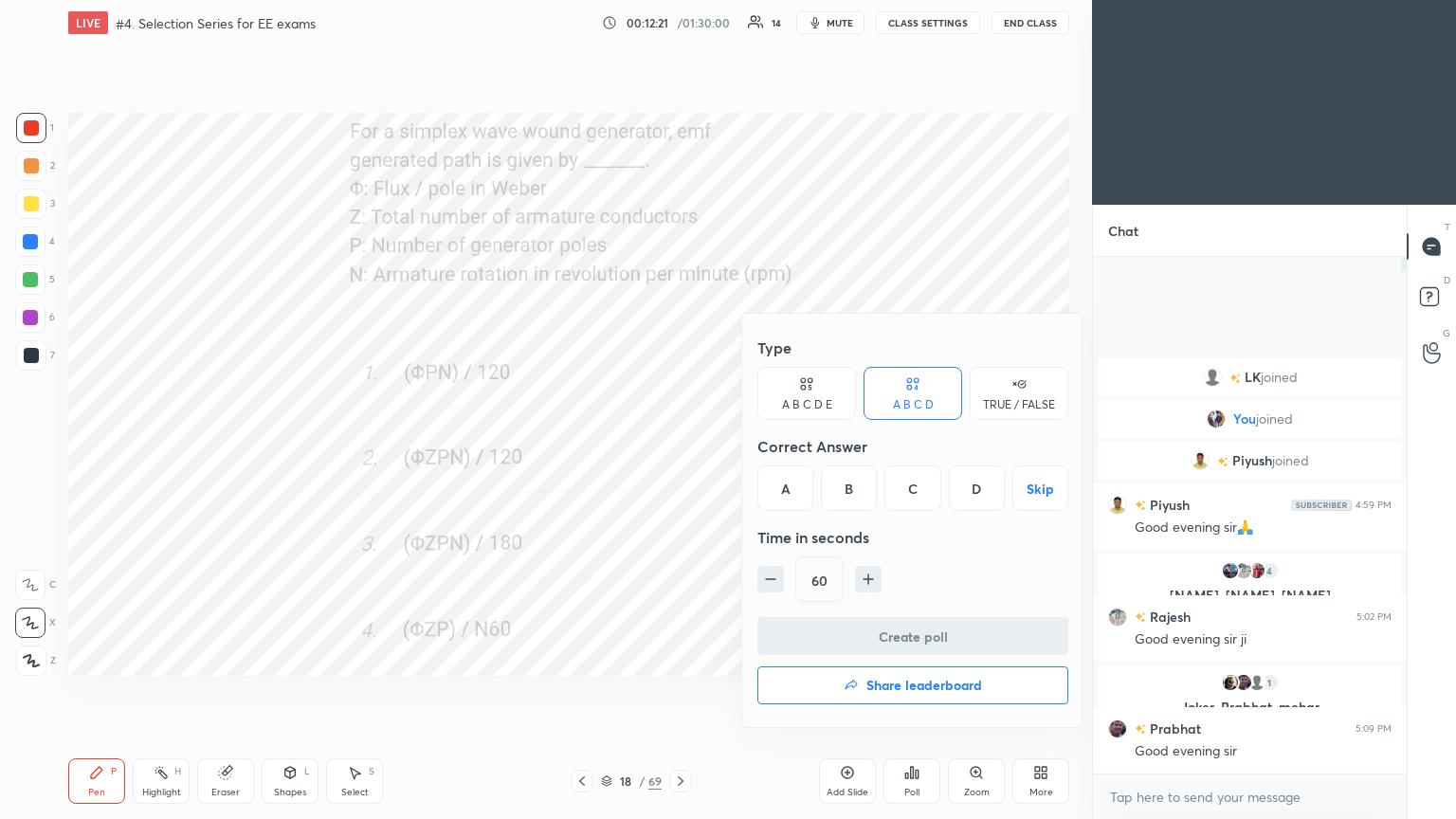 click on "B" at bounding box center [848, 488] 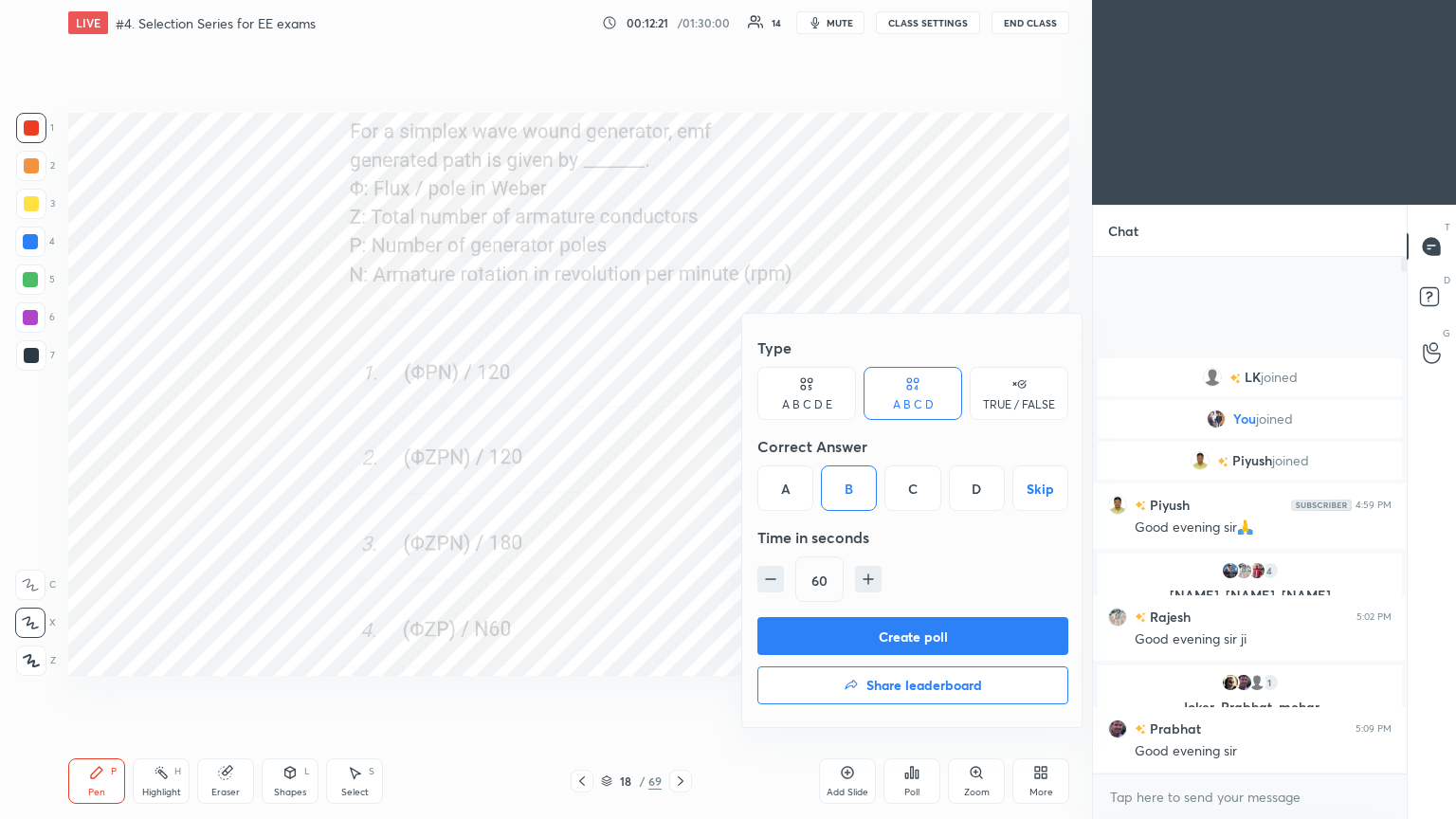 click on "Create poll" at bounding box center [913, 636] 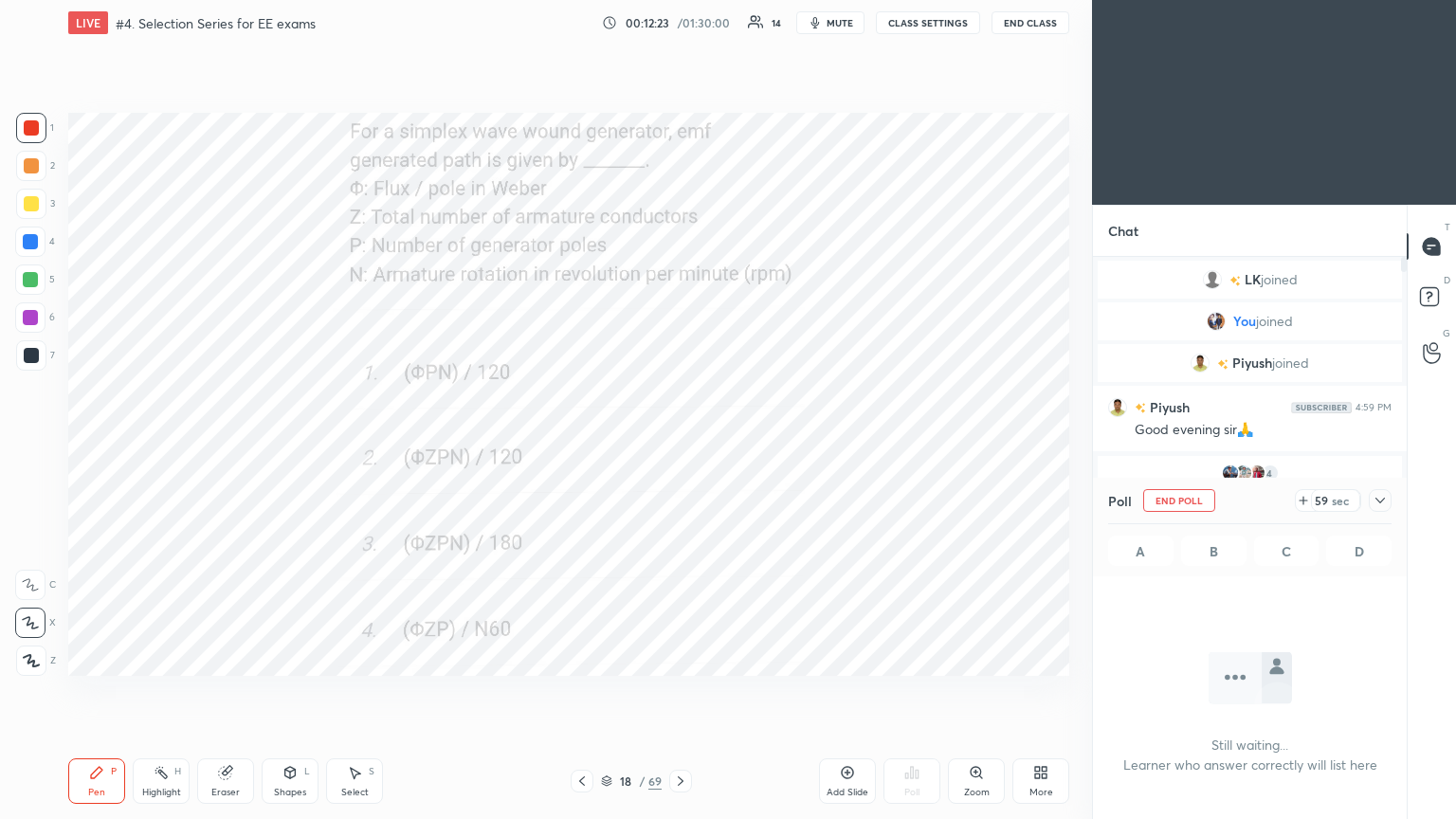 click at bounding box center (31, 128) 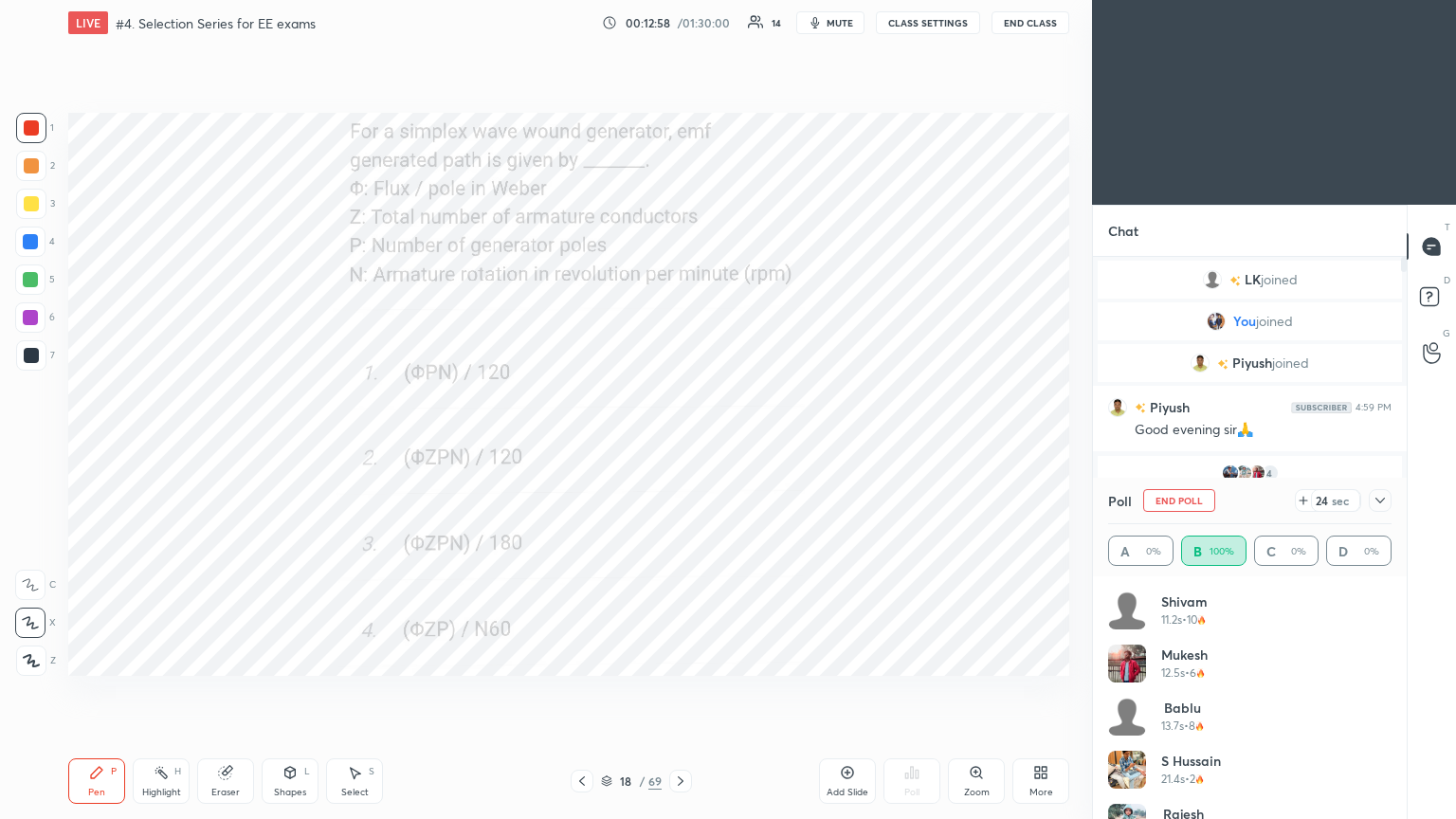 drag, startPoint x: 1180, startPoint y: 503, endPoint x: 1115, endPoint y: 484, distance: 67.72 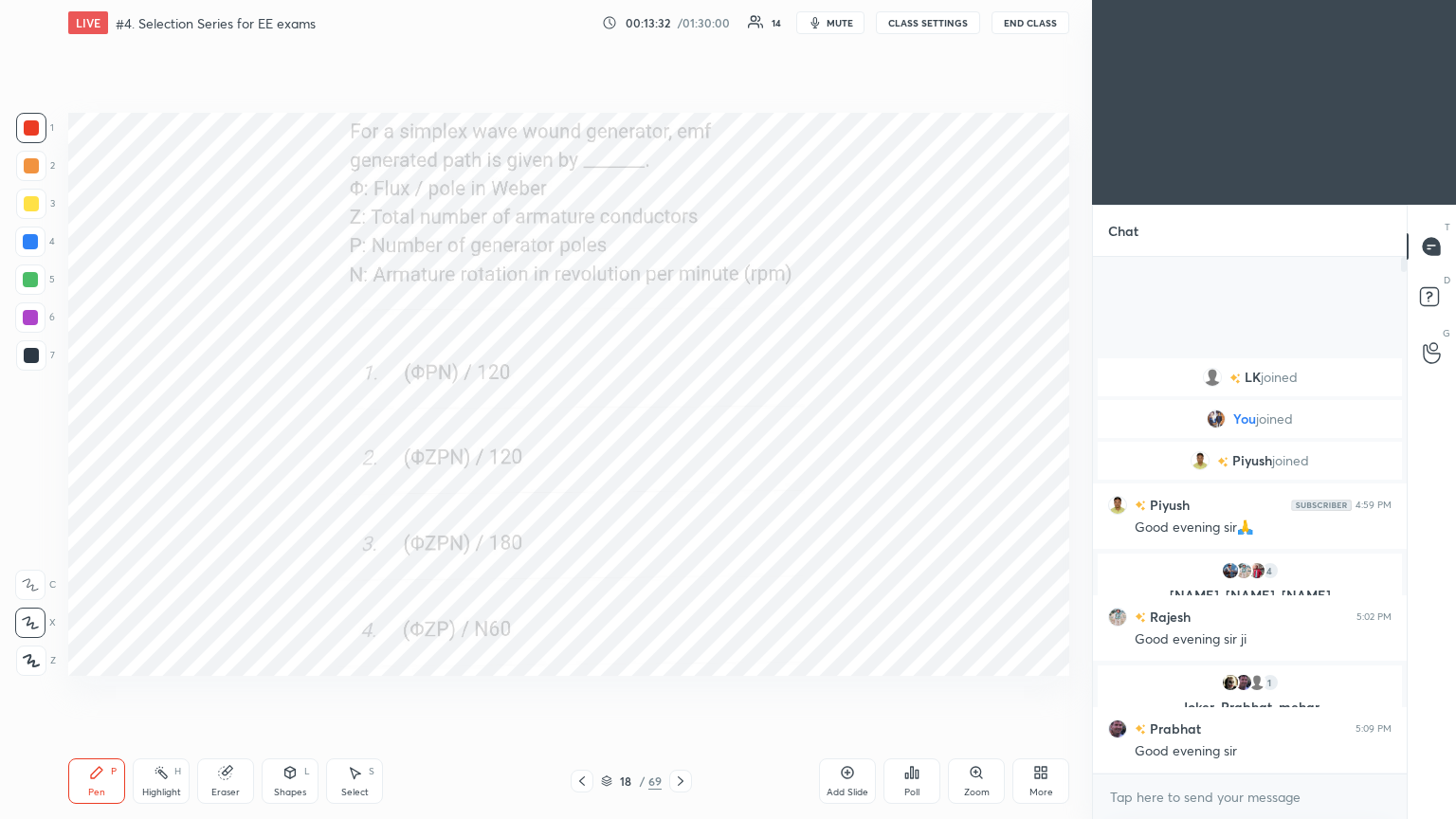 click 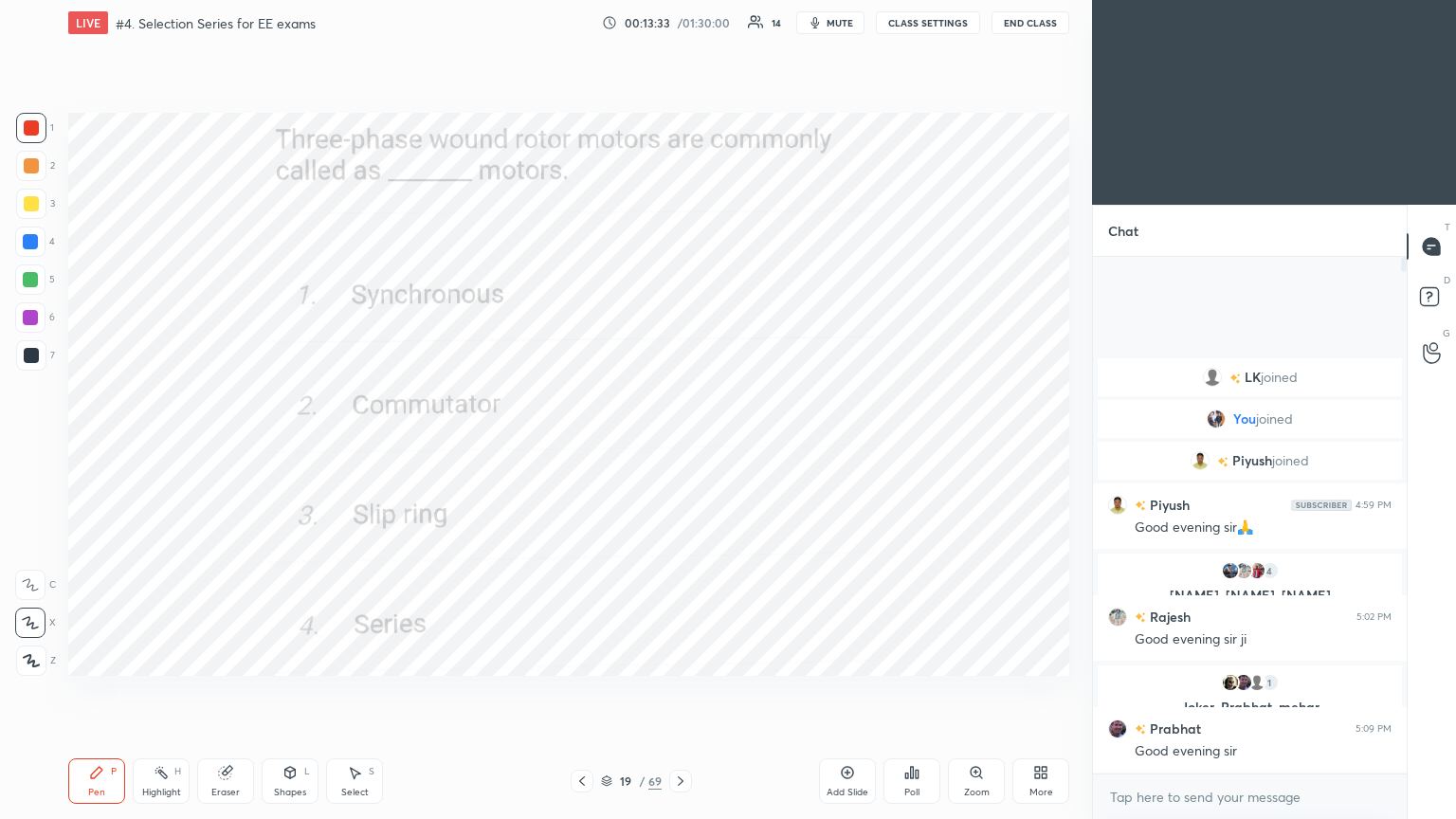 click on "Poll" at bounding box center (912, 781) 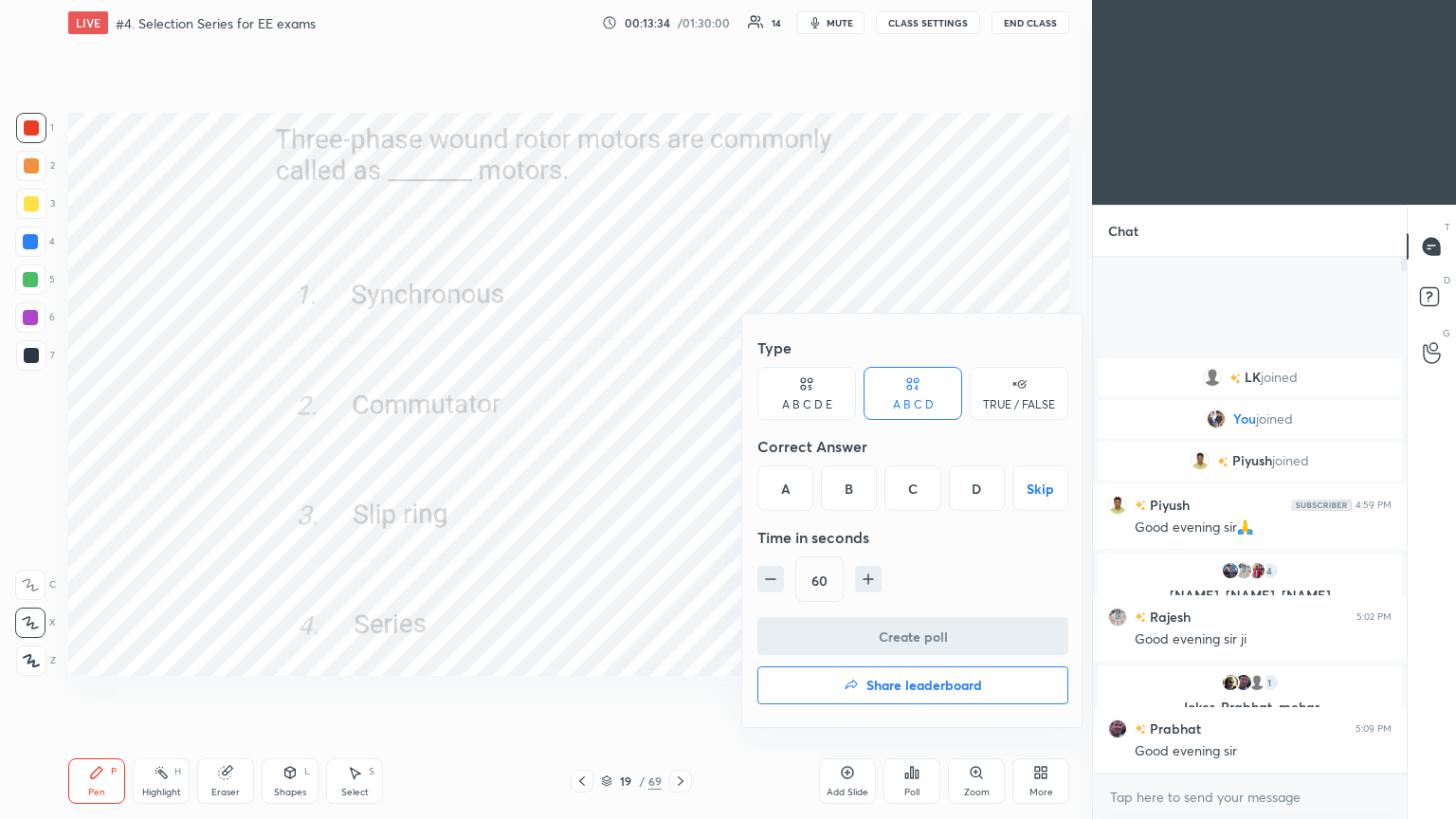 click on "C" at bounding box center (912, 488) 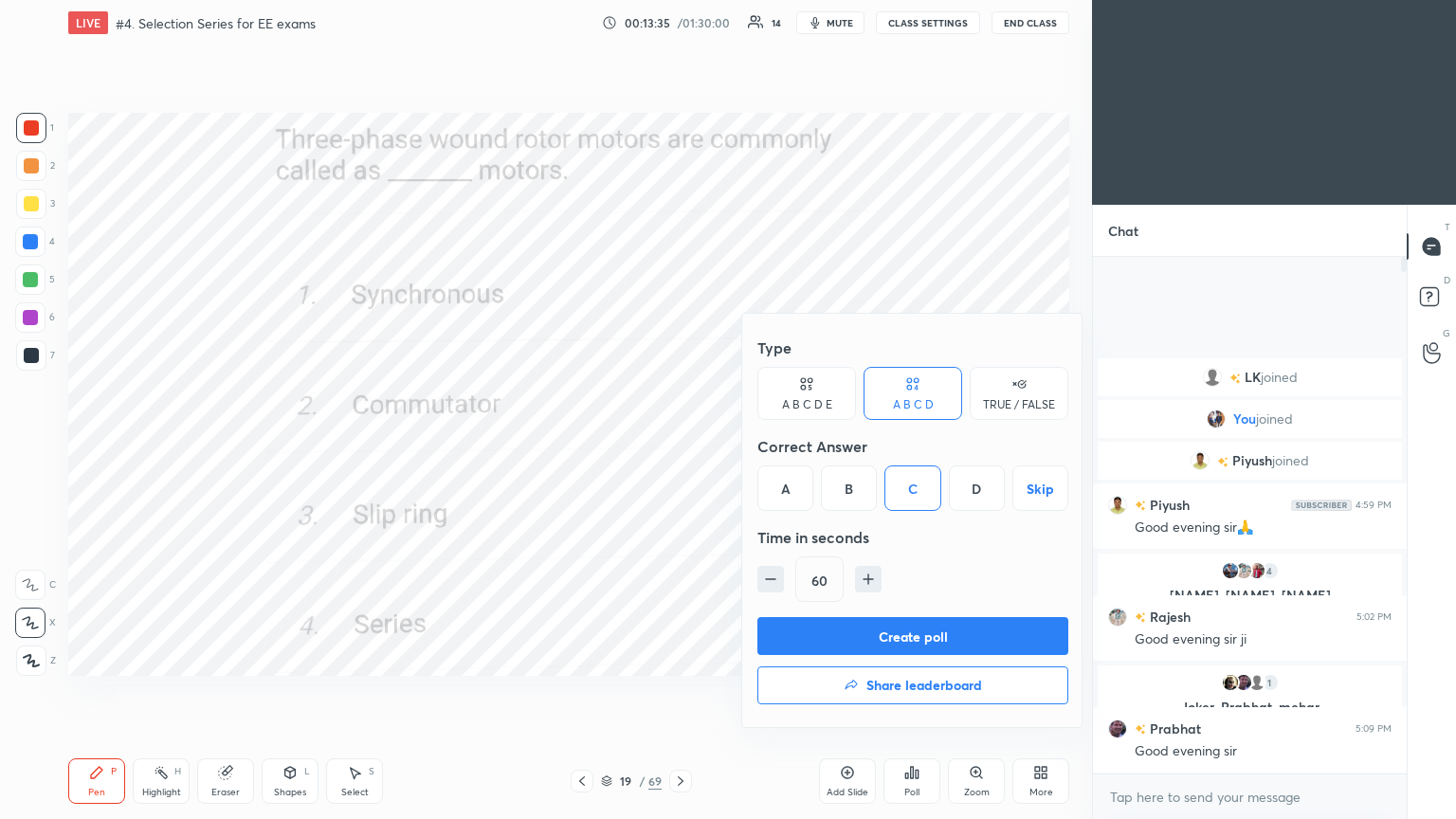 click on "Create poll" at bounding box center (913, 636) 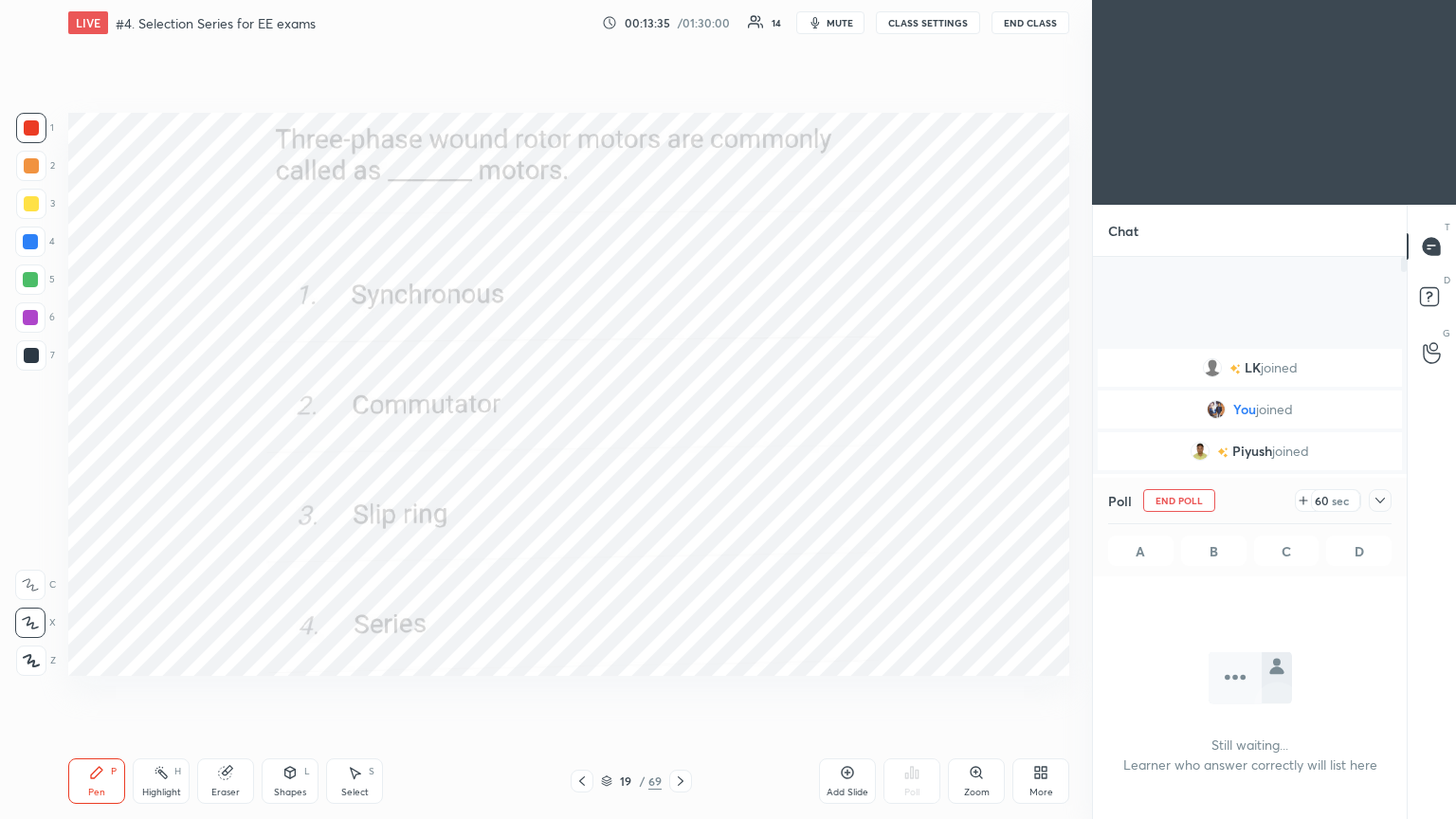 scroll, scrollTop: 423, scrollLeft: 308, axis: both 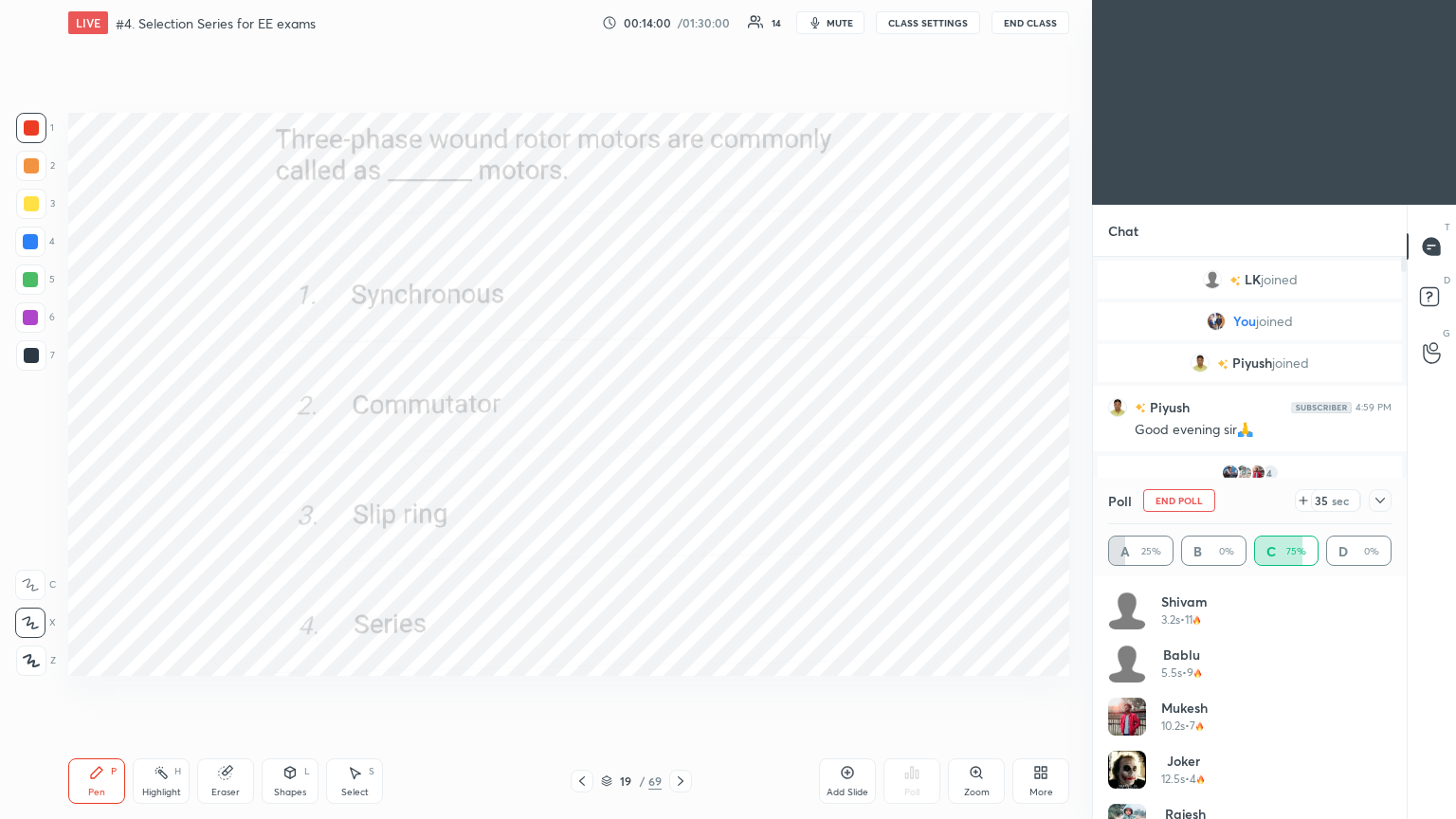 click on "End Poll" at bounding box center [1179, 500] 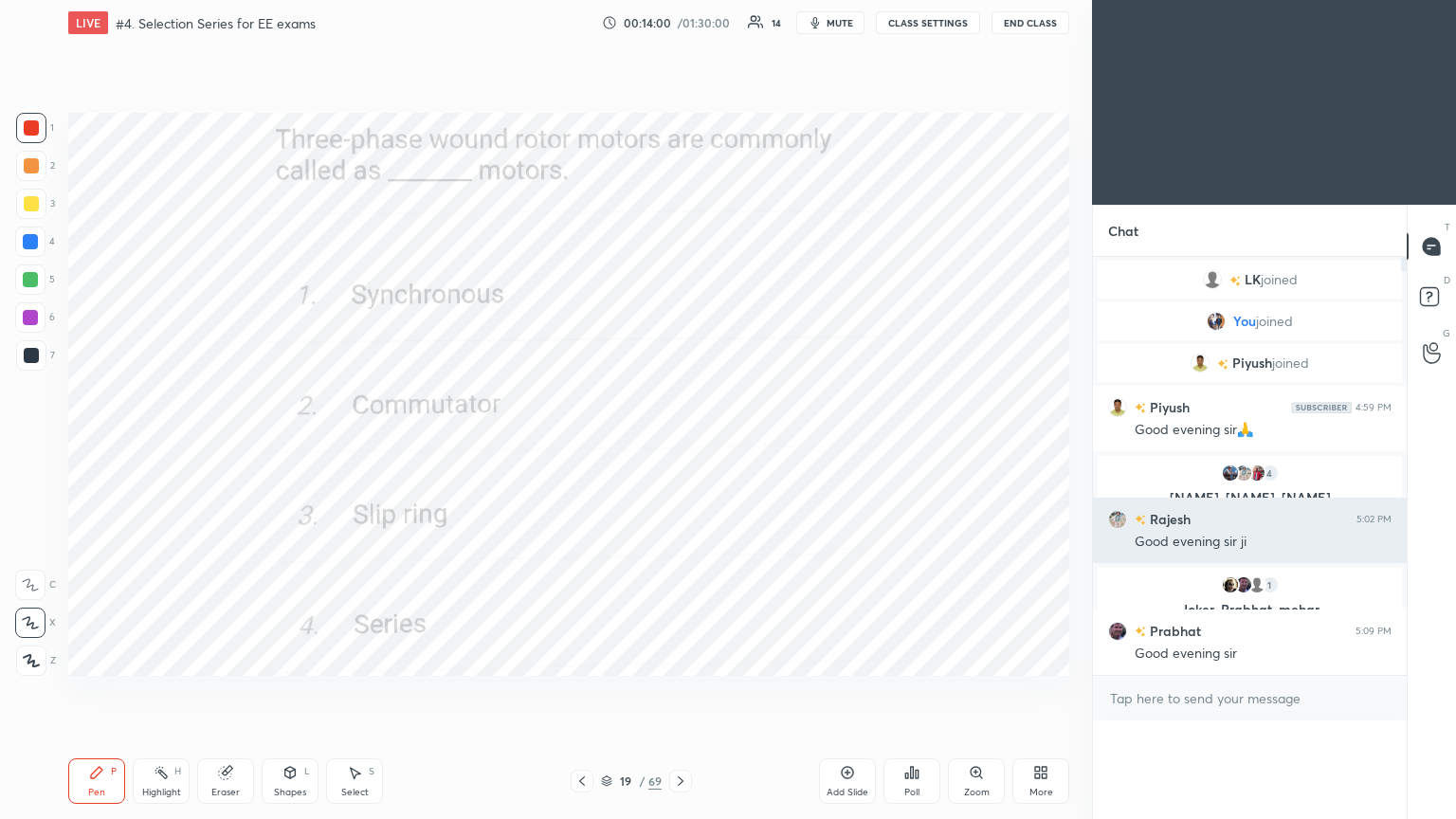 scroll, scrollTop: 0, scrollLeft: 0, axis: both 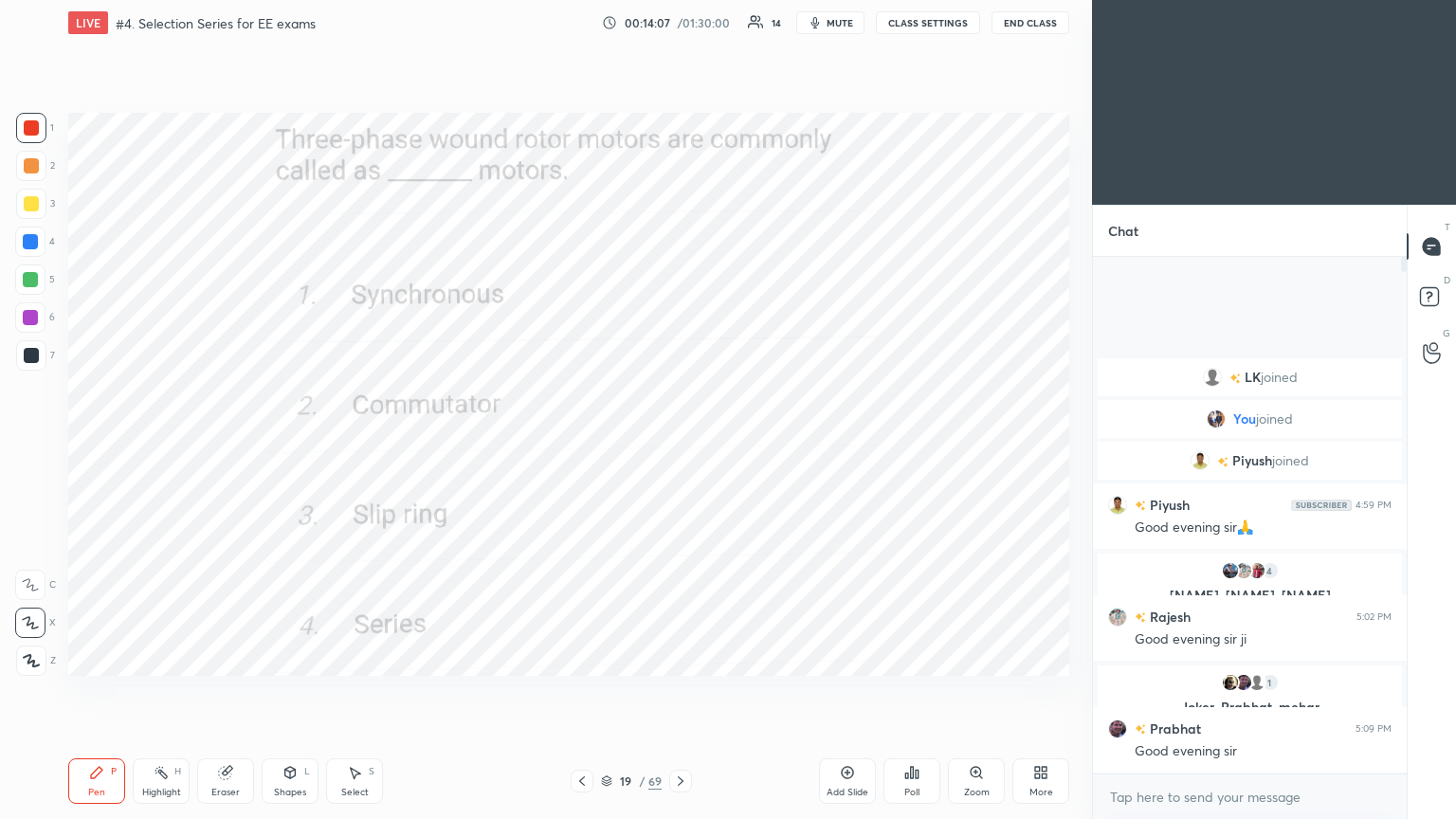 click 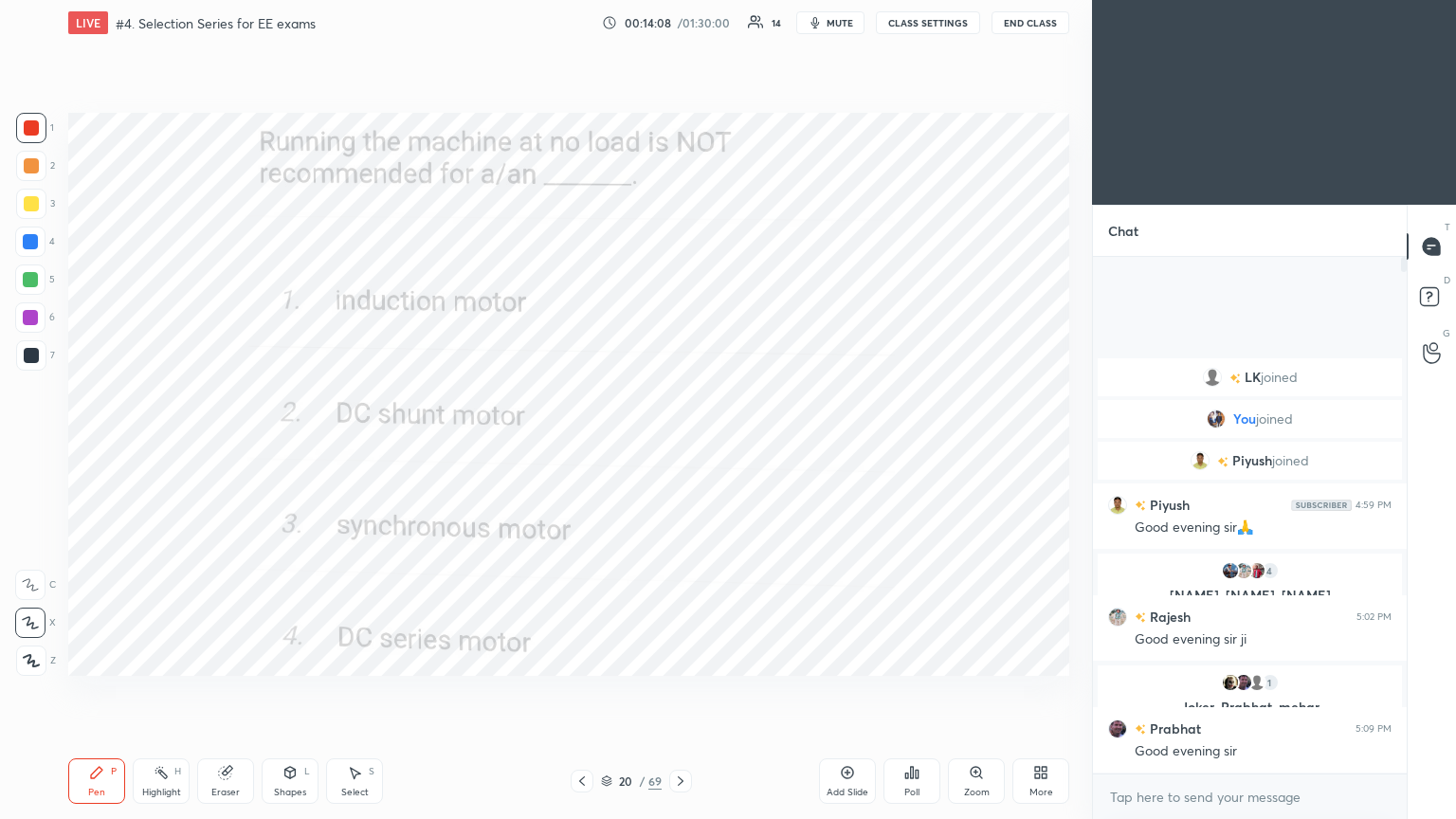 click on "Poll" at bounding box center [912, 781] 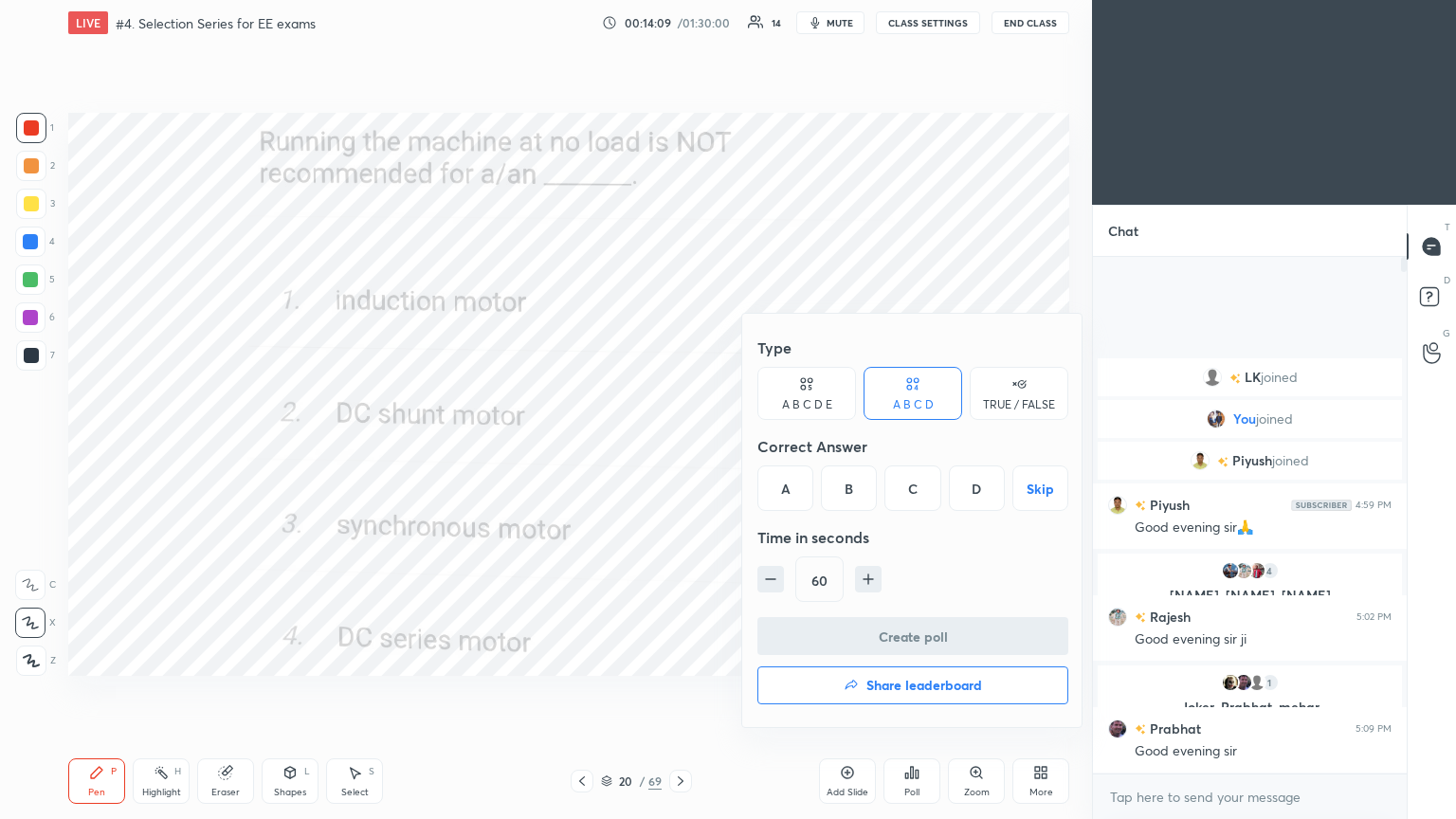 click on "D" at bounding box center (976, 488) 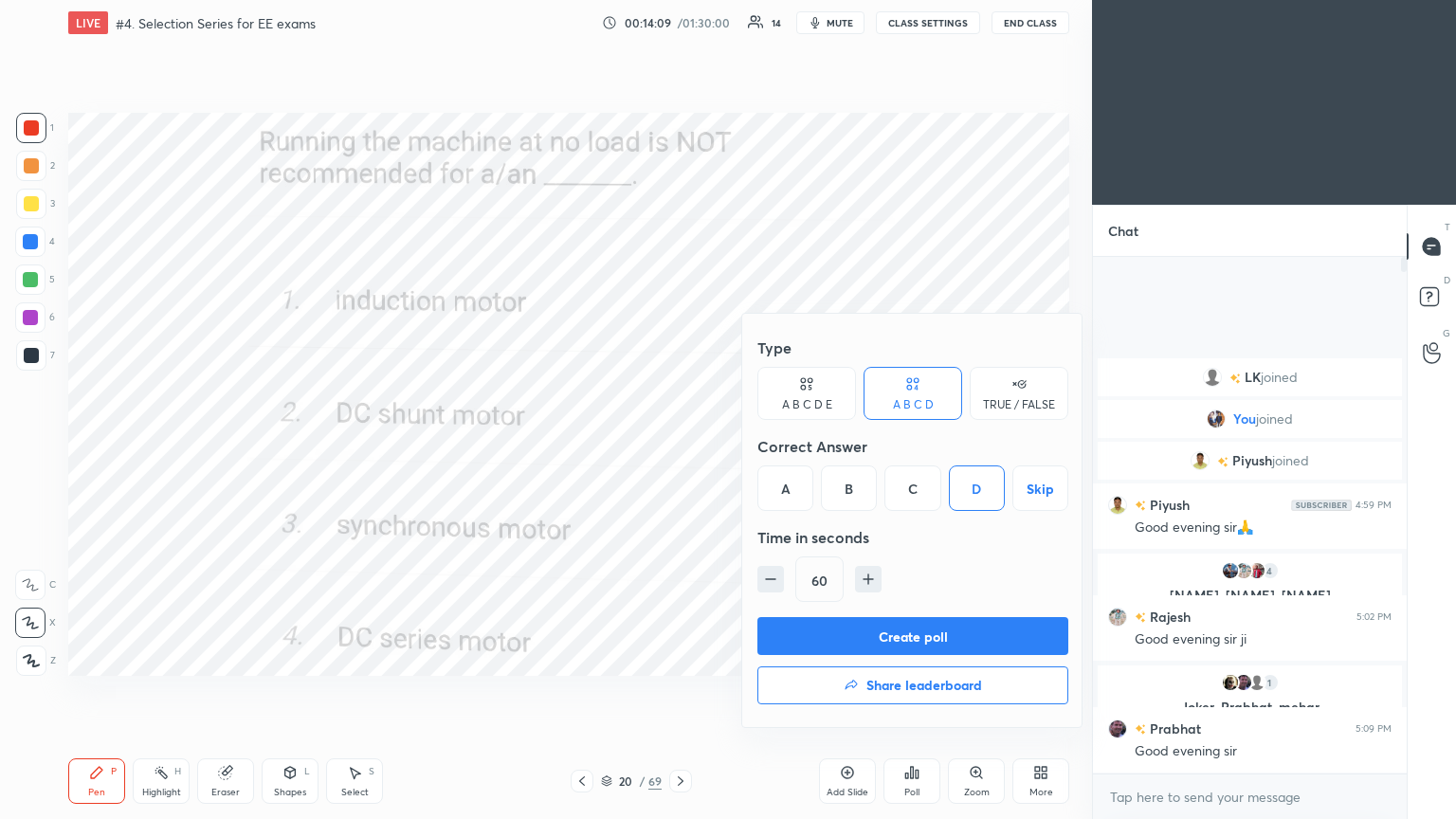 click on "Create poll" at bounding box center (913, 636) 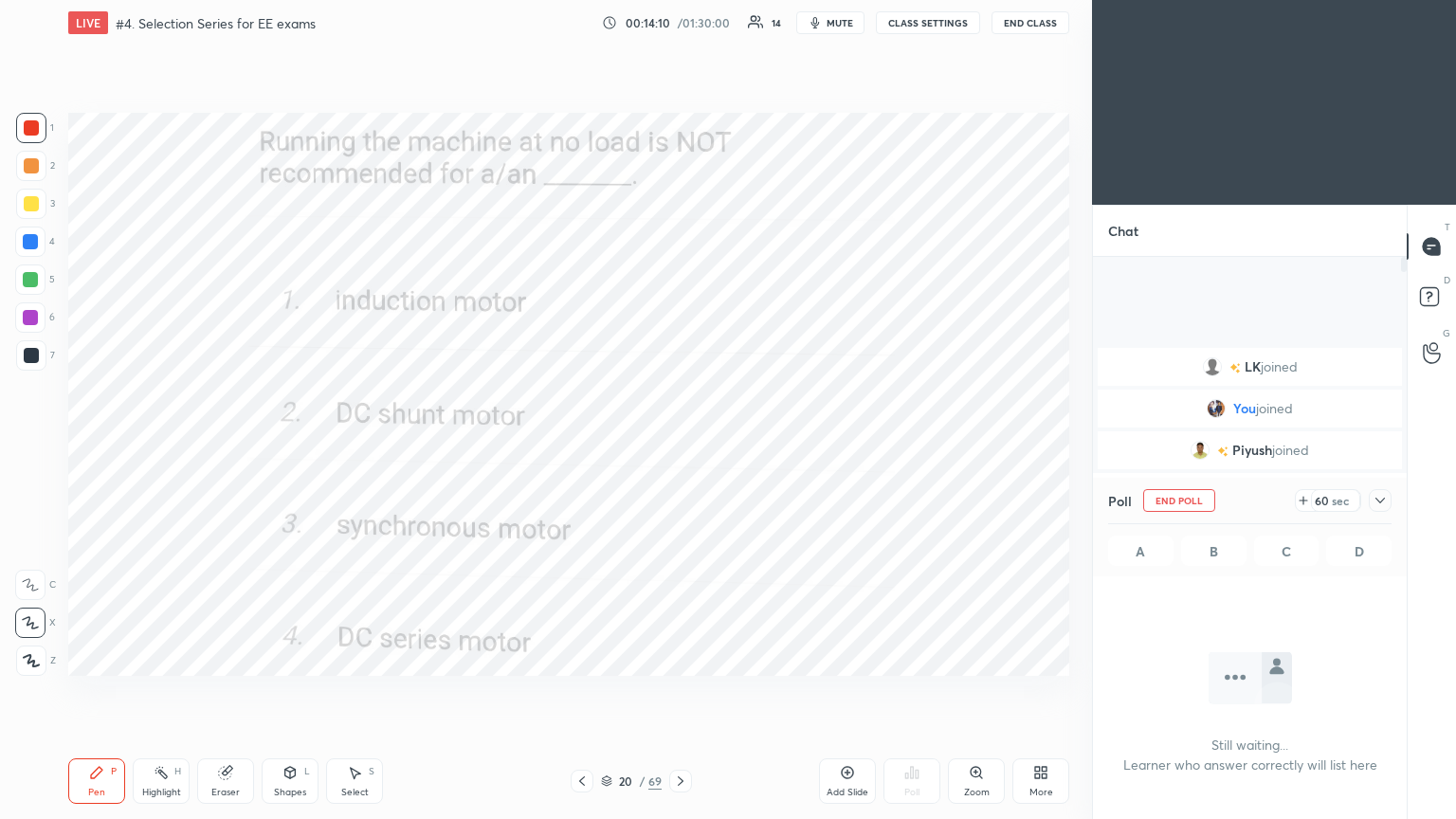 scroll, scrollTop: 418, scrollLeft: 308, axis: both 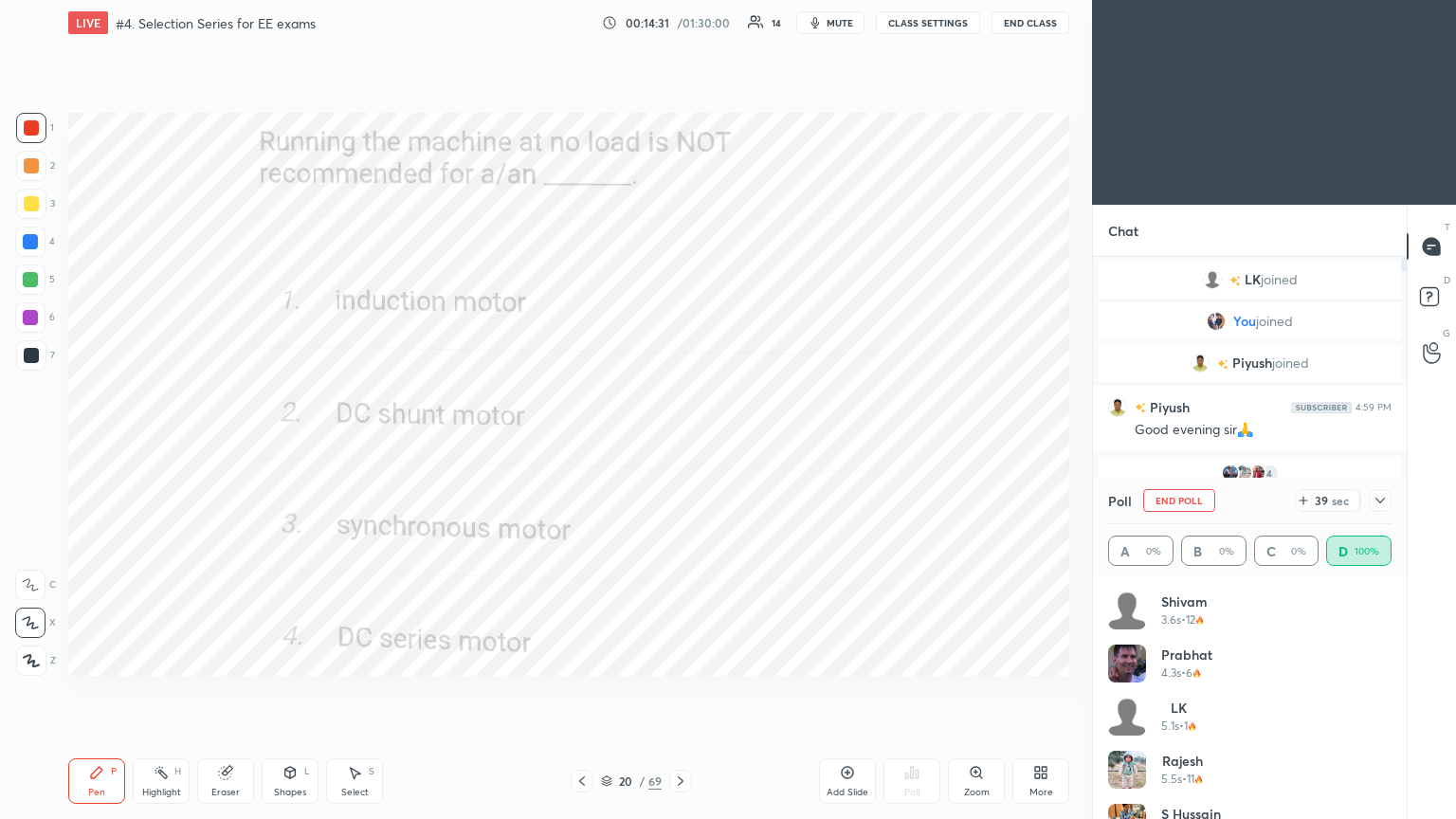 drag, startPoint x: 1385, startPoint y: 608, endPoint x: 1389, endPoint y: 649, distance: 41.19466 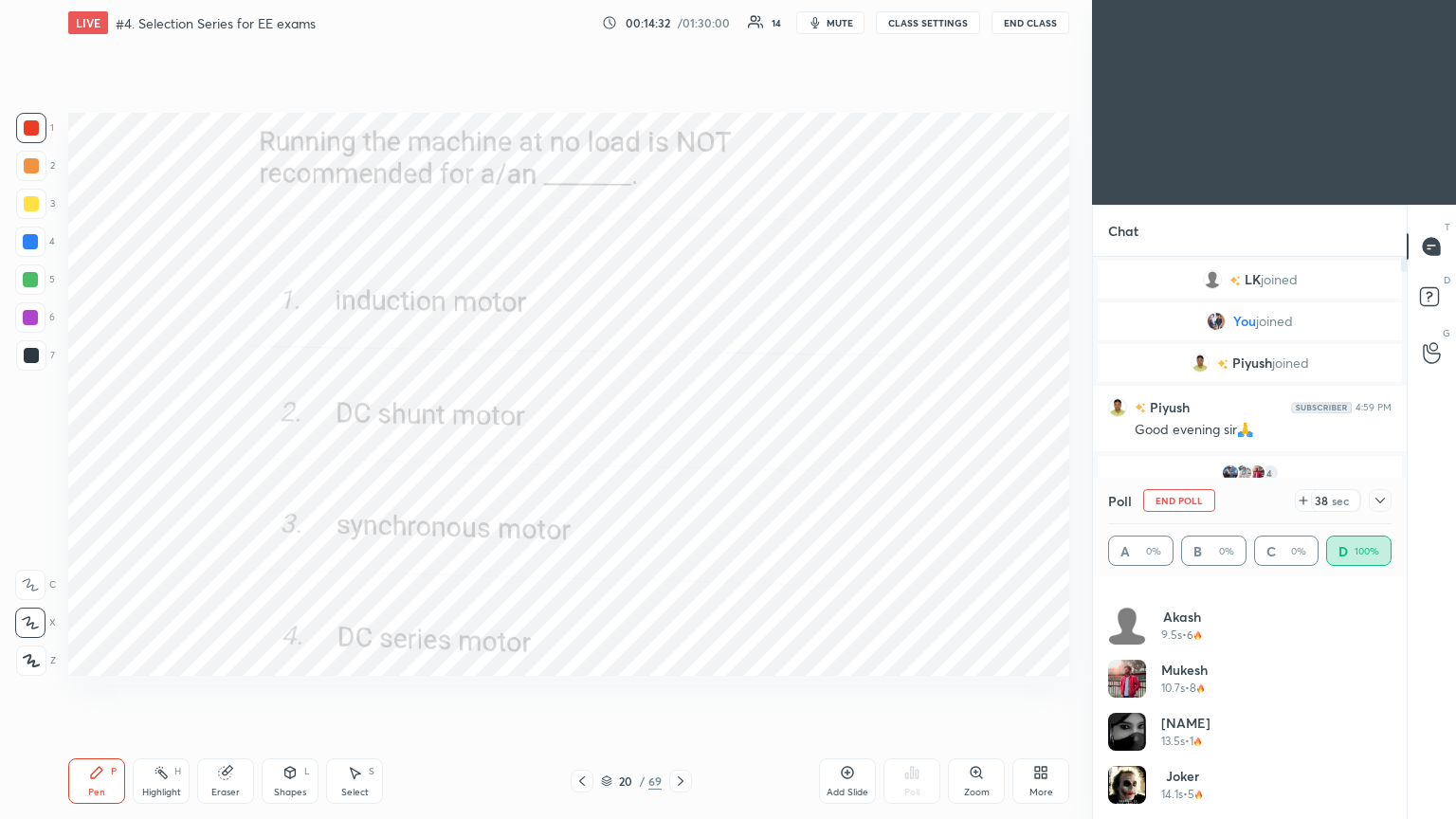 click on "End Poll" at bounding box center (1179, 500) 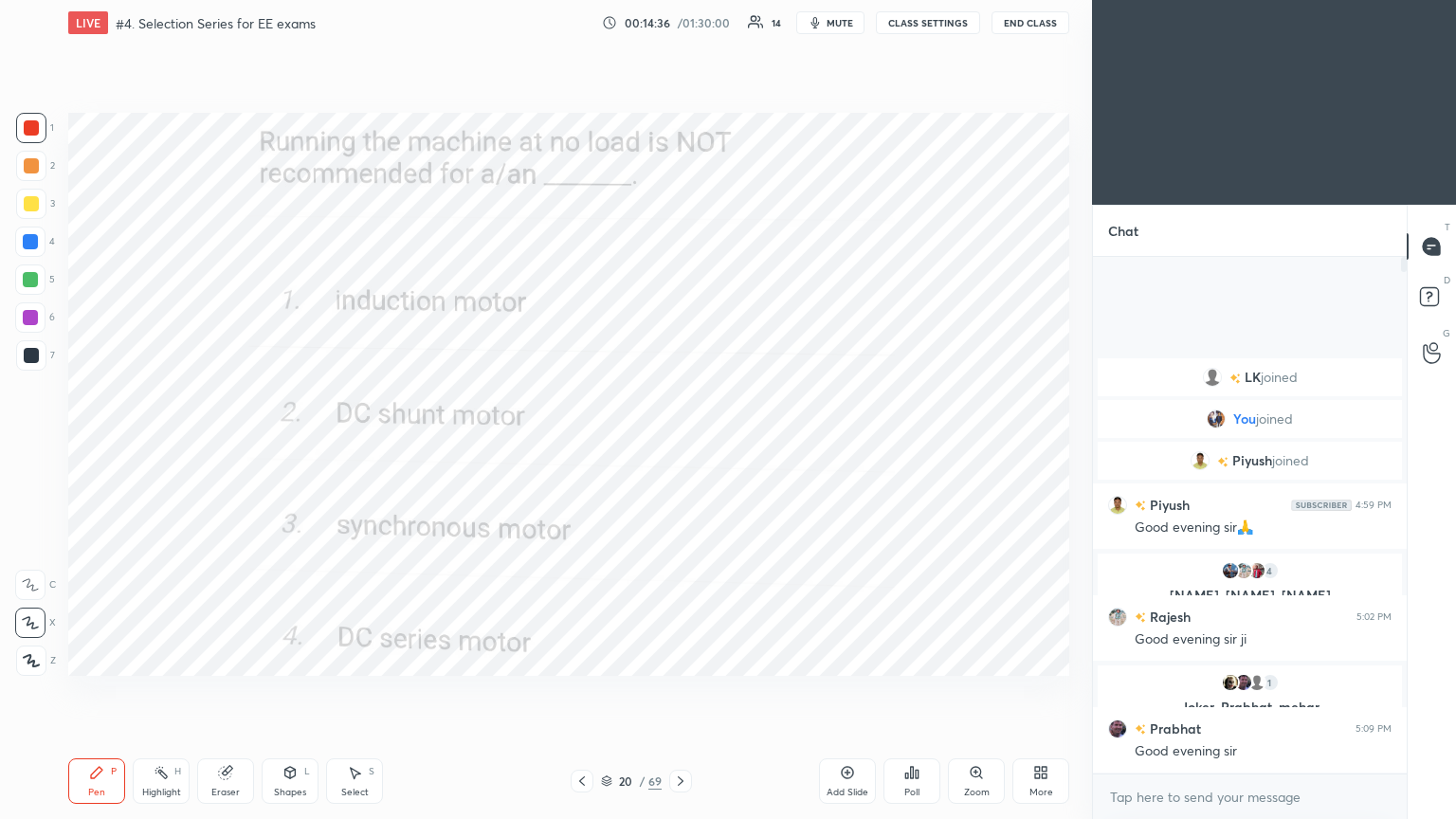 click 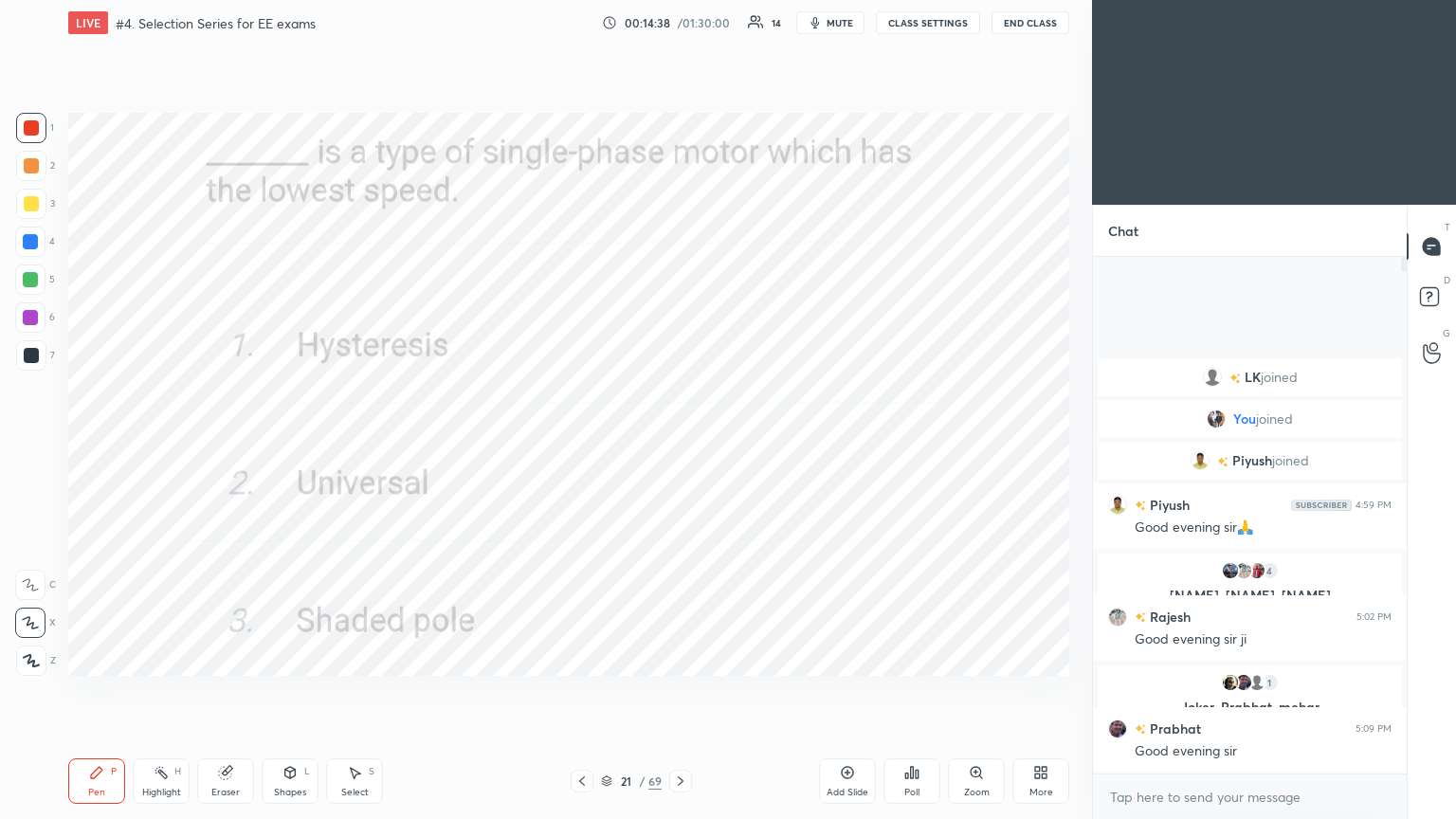 click on "Poll" at bounding box center (912, 792) 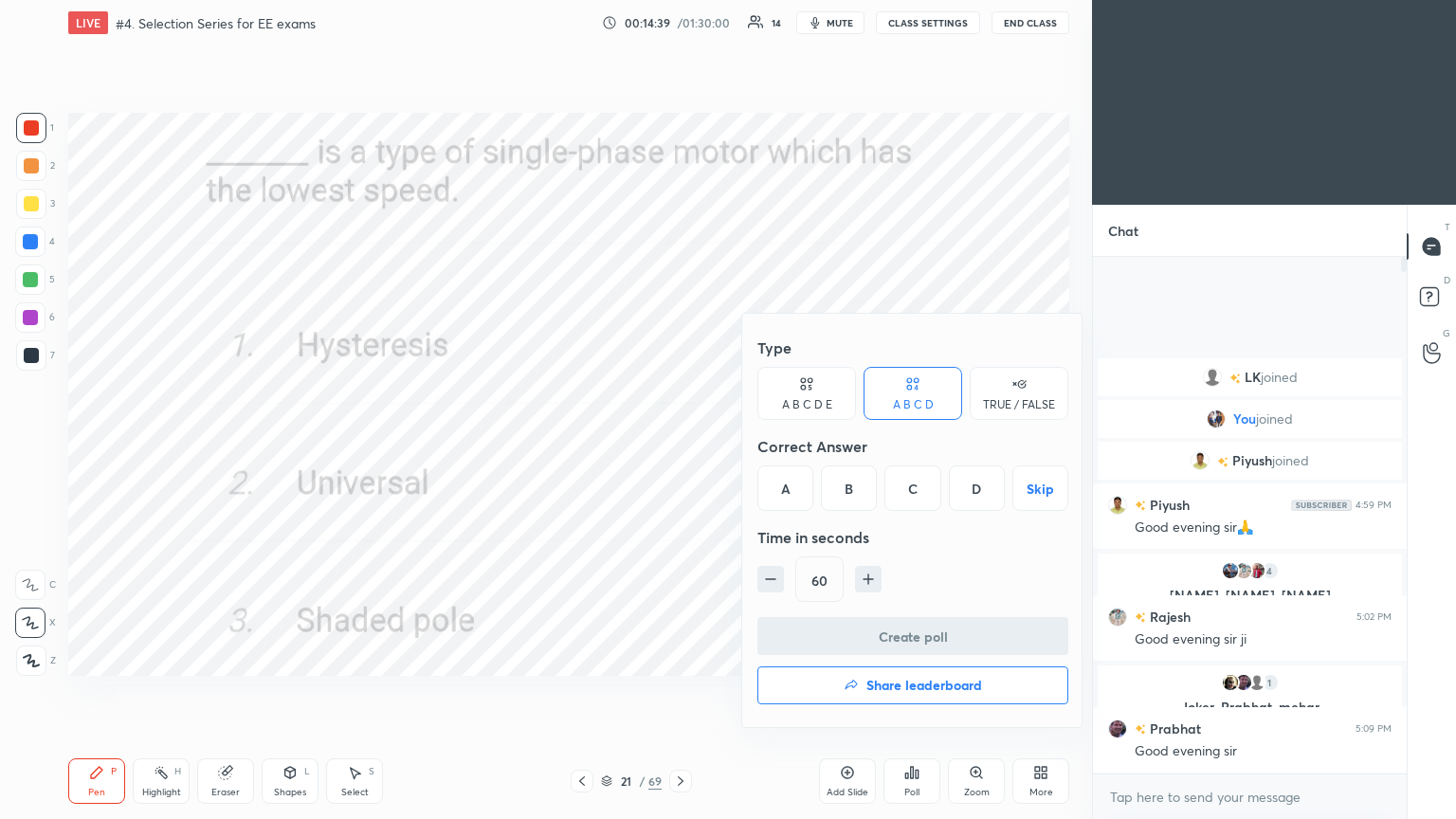 click on "A" at bounding box center [785, 488] 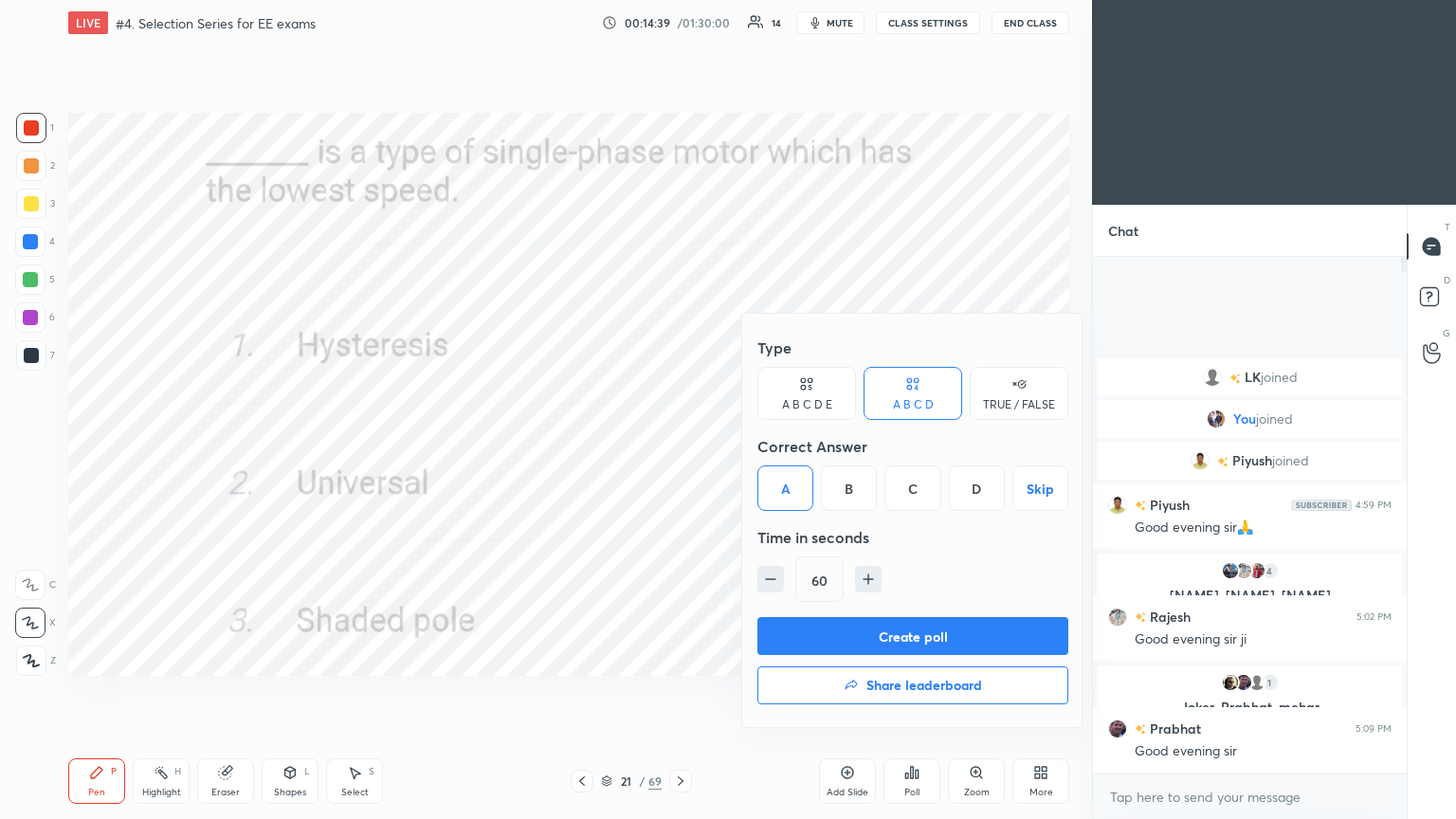 click on "Create poll" at bounding box center [913, 636] 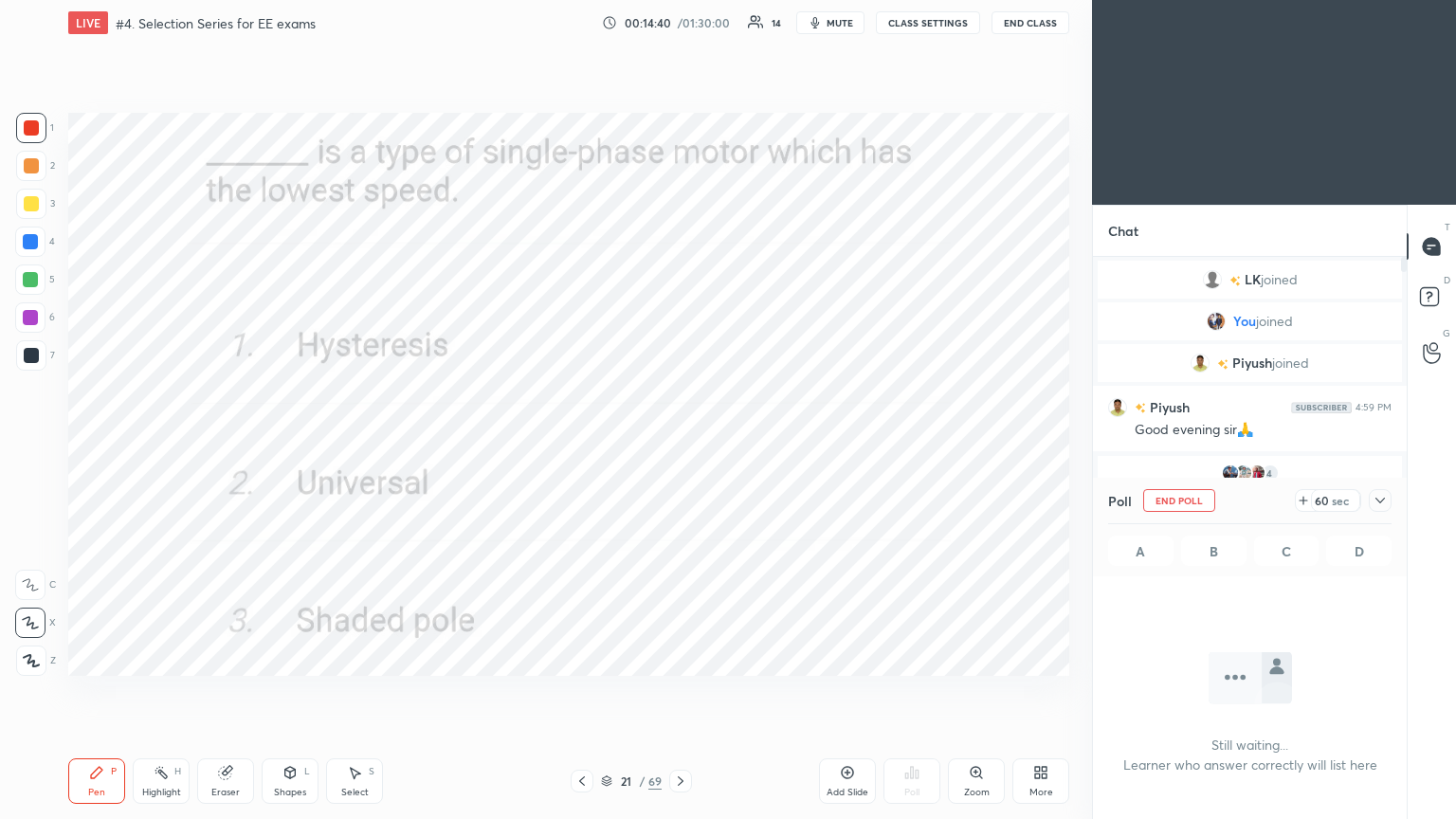 click on "End Poll" at bounding box center (1179, 500) 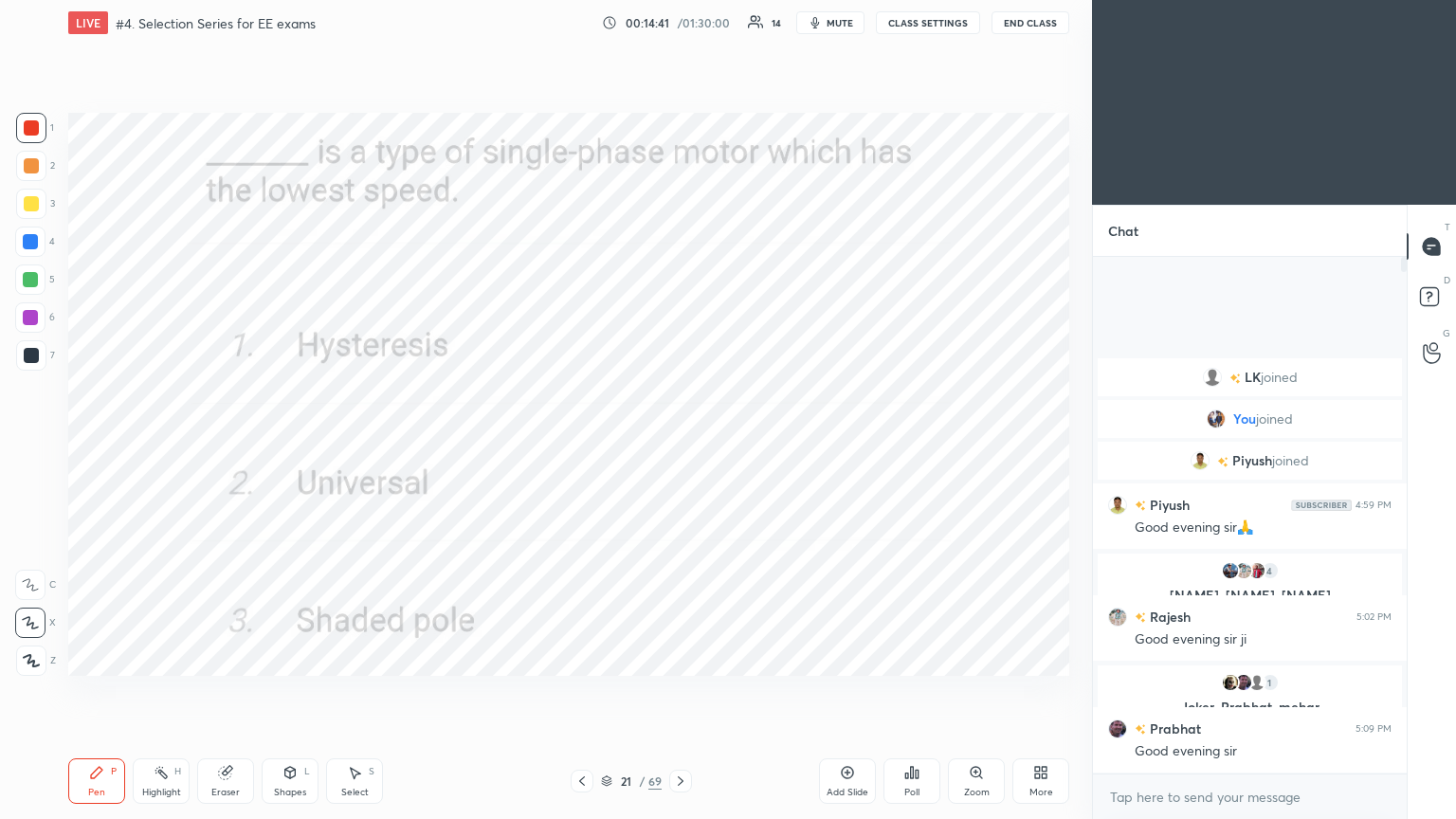 click on "Poll" at bounding box center (912, 781) 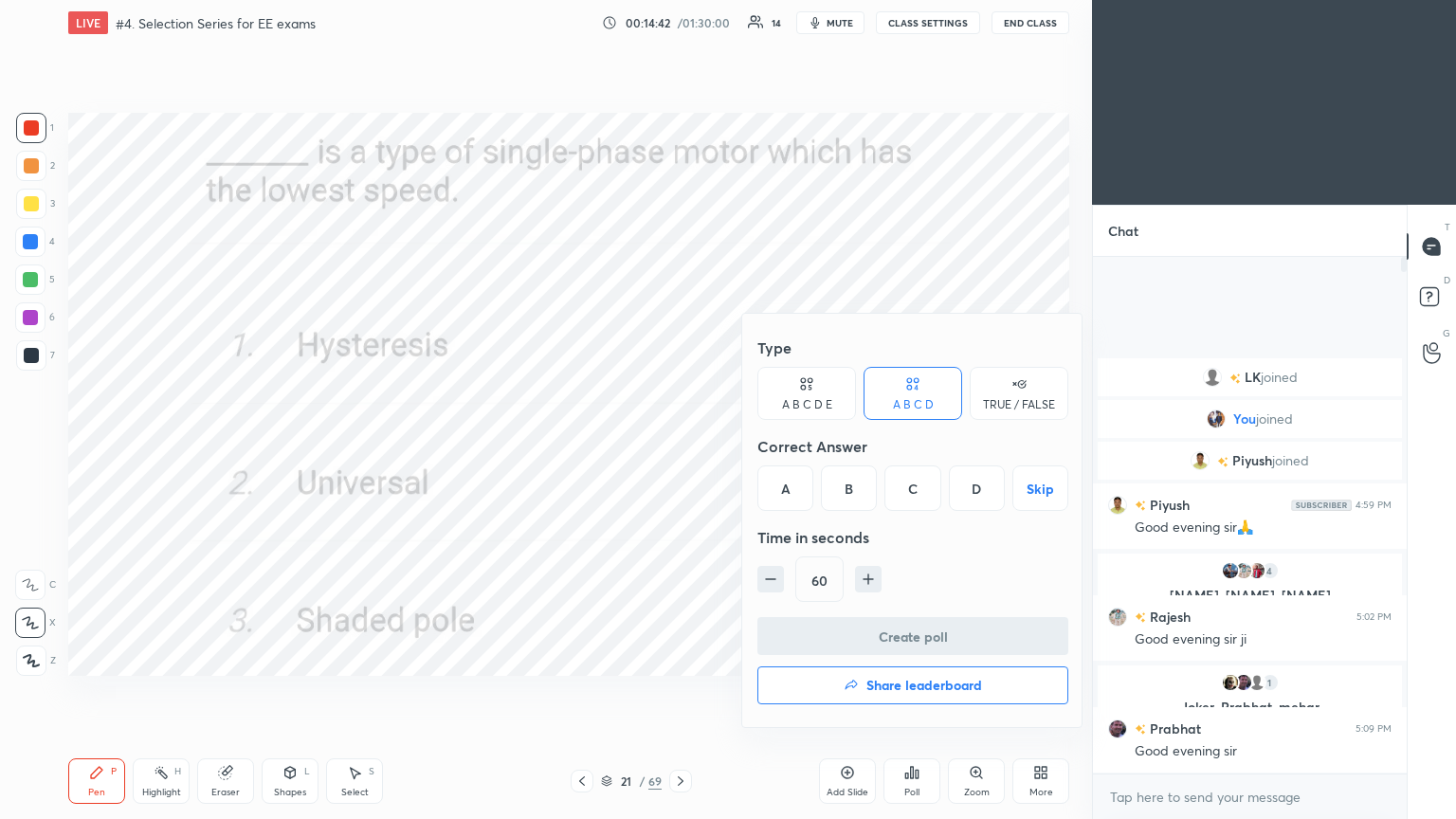 click on "D" at bounding box center [976, 488] 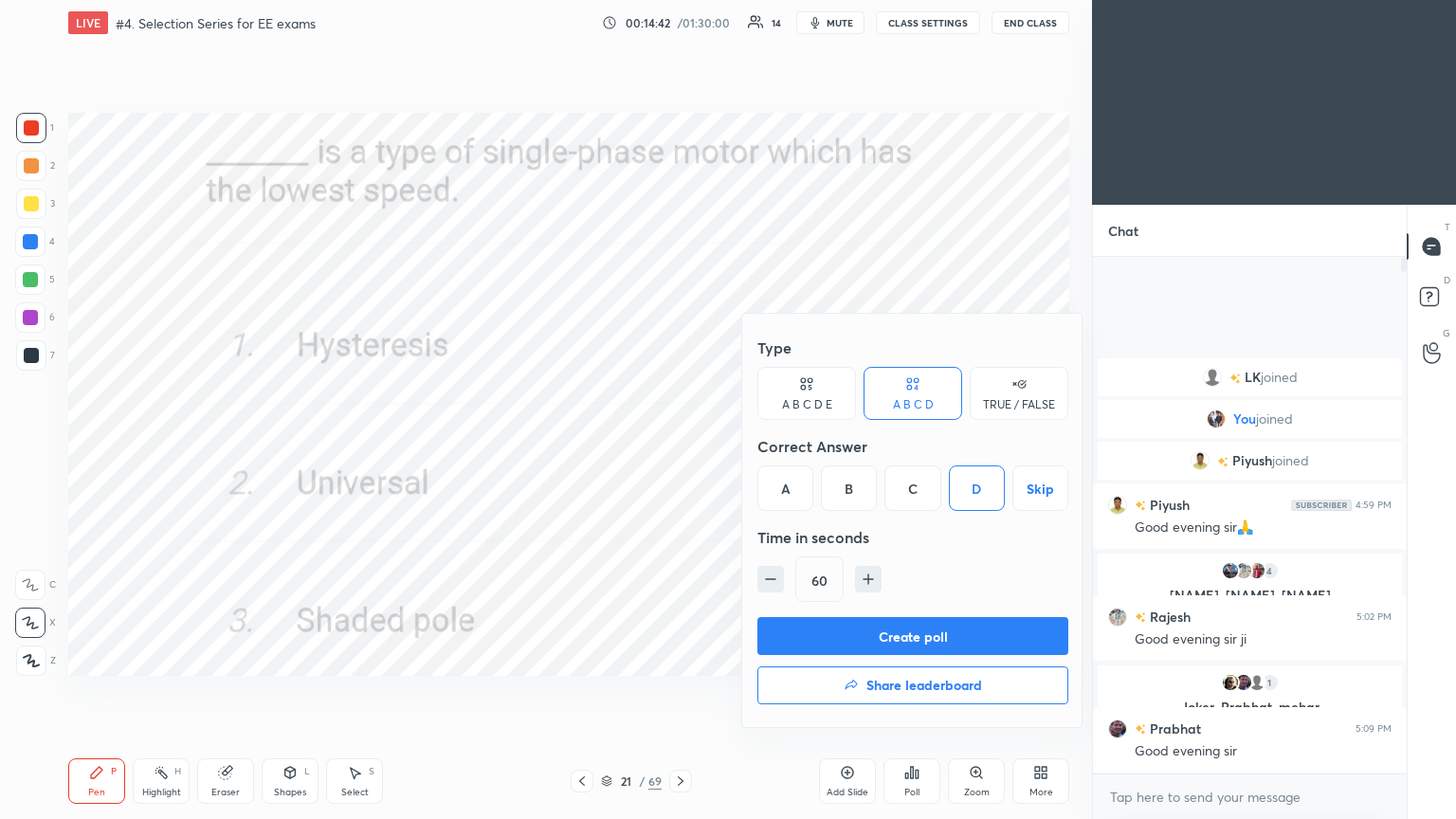 click on "C" at bounding box center [912, 488] 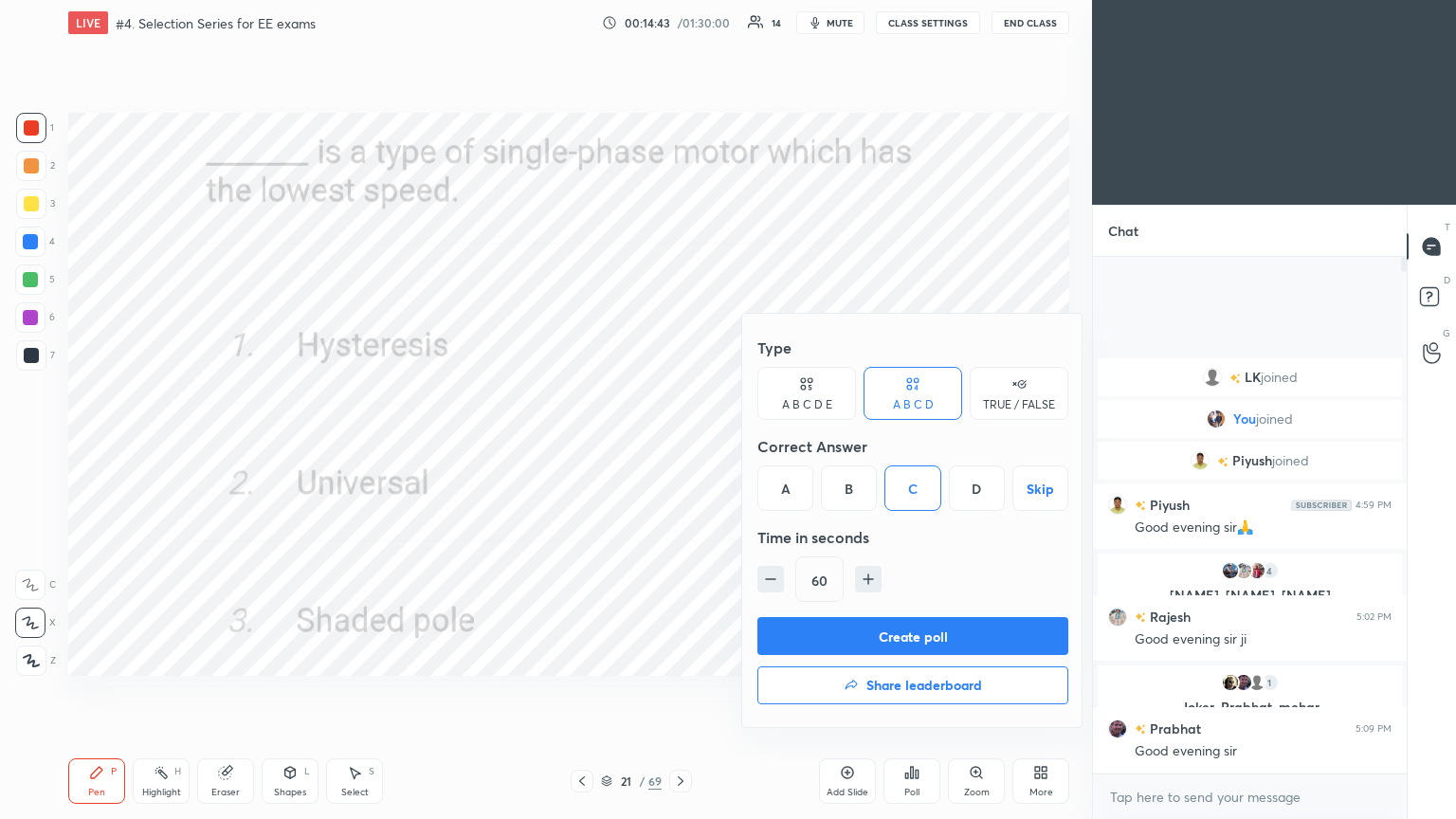 click on "Create poll" at bounding box center [913, 636] 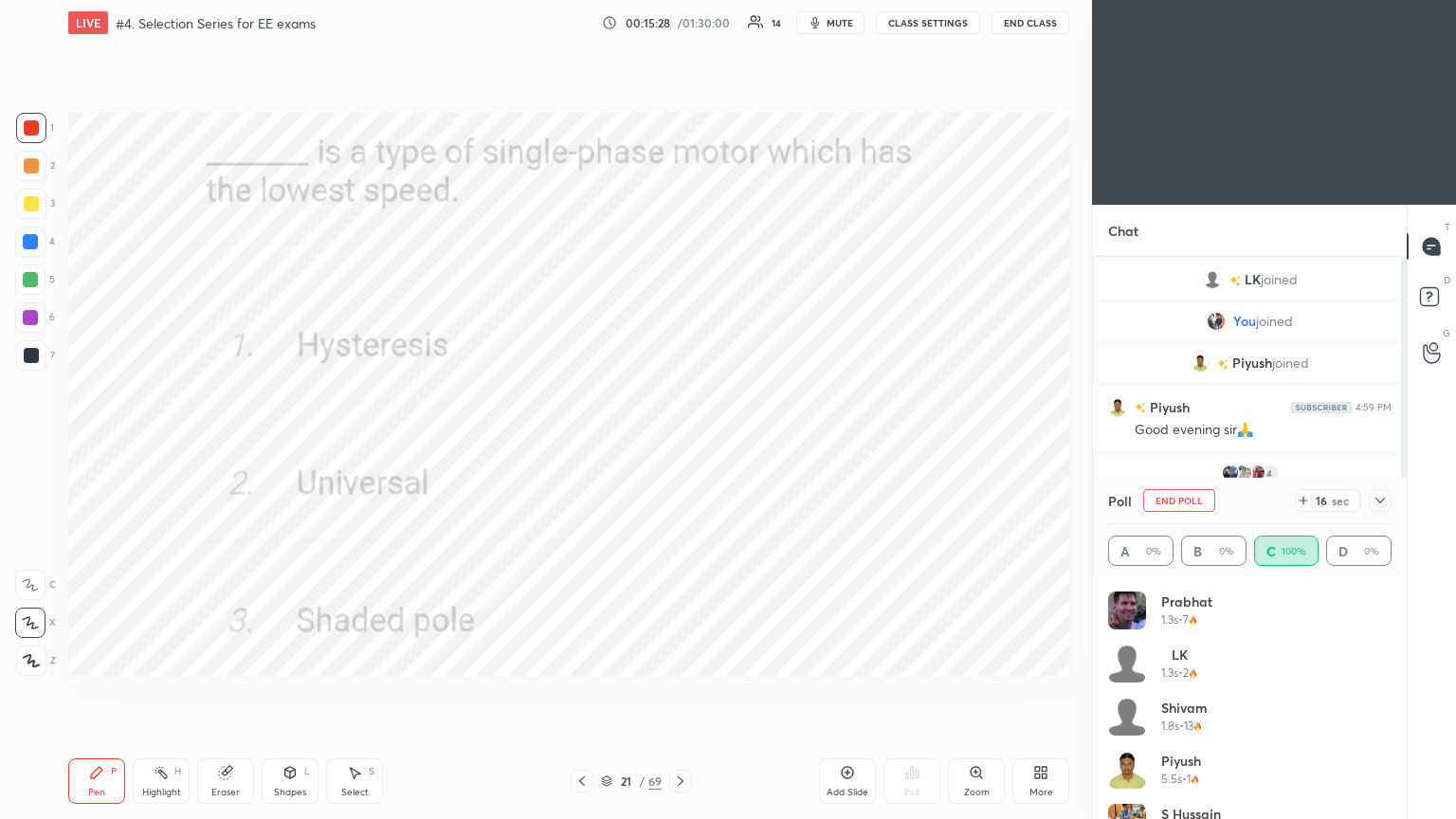 drag, startPoint x: 1389, startPoint y: 608, endPoint x: 1387, endPoint y: 661, distance: 53.0377 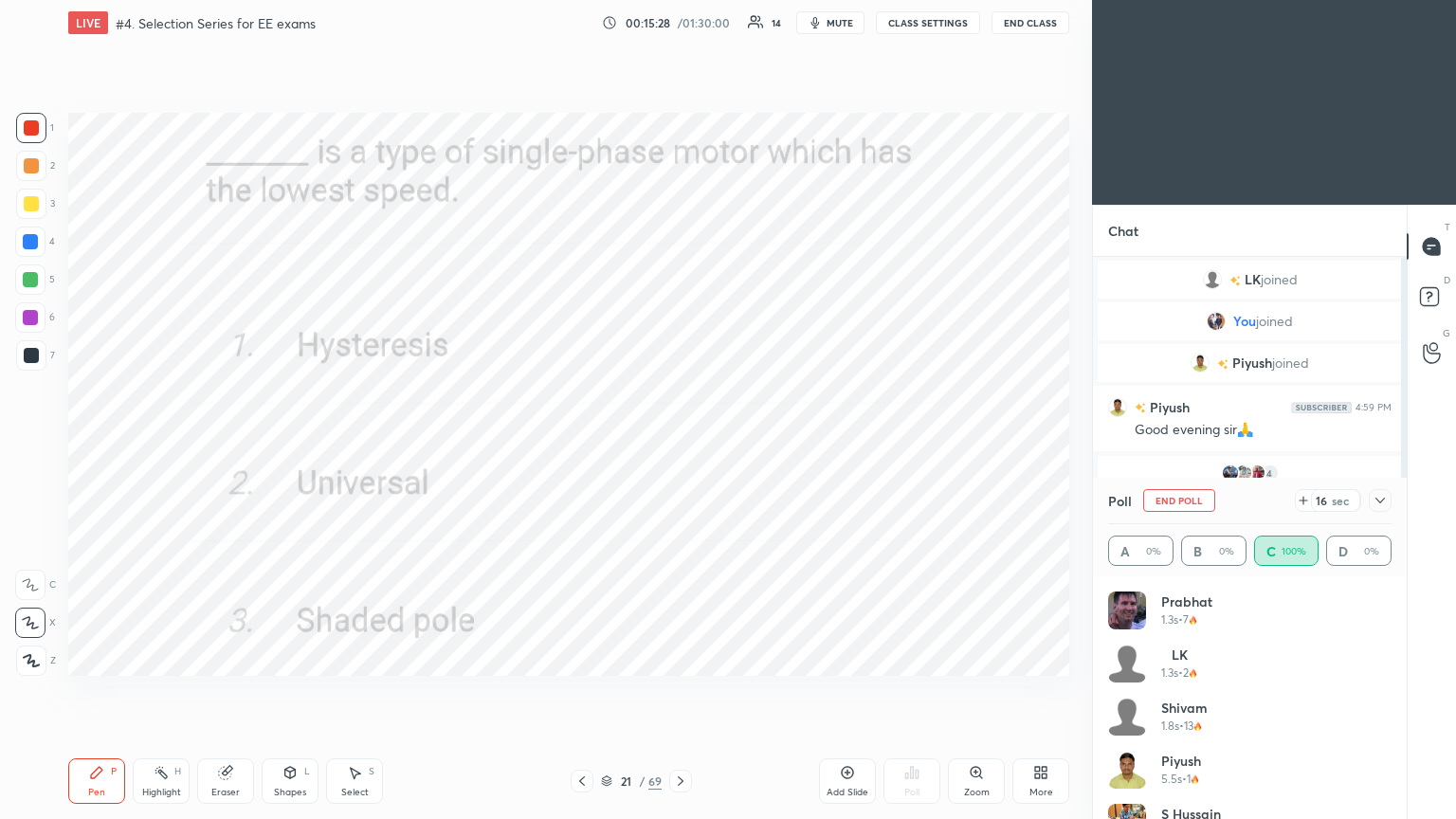 click on "[NAME] 1.3s  •  7 LK 1.3s  •  2 [NAME] 1.8s  •  13 [NAME] 5.5s  •  1 S Hussain 20.1s  •  5" at bounding box center (1249, 724) 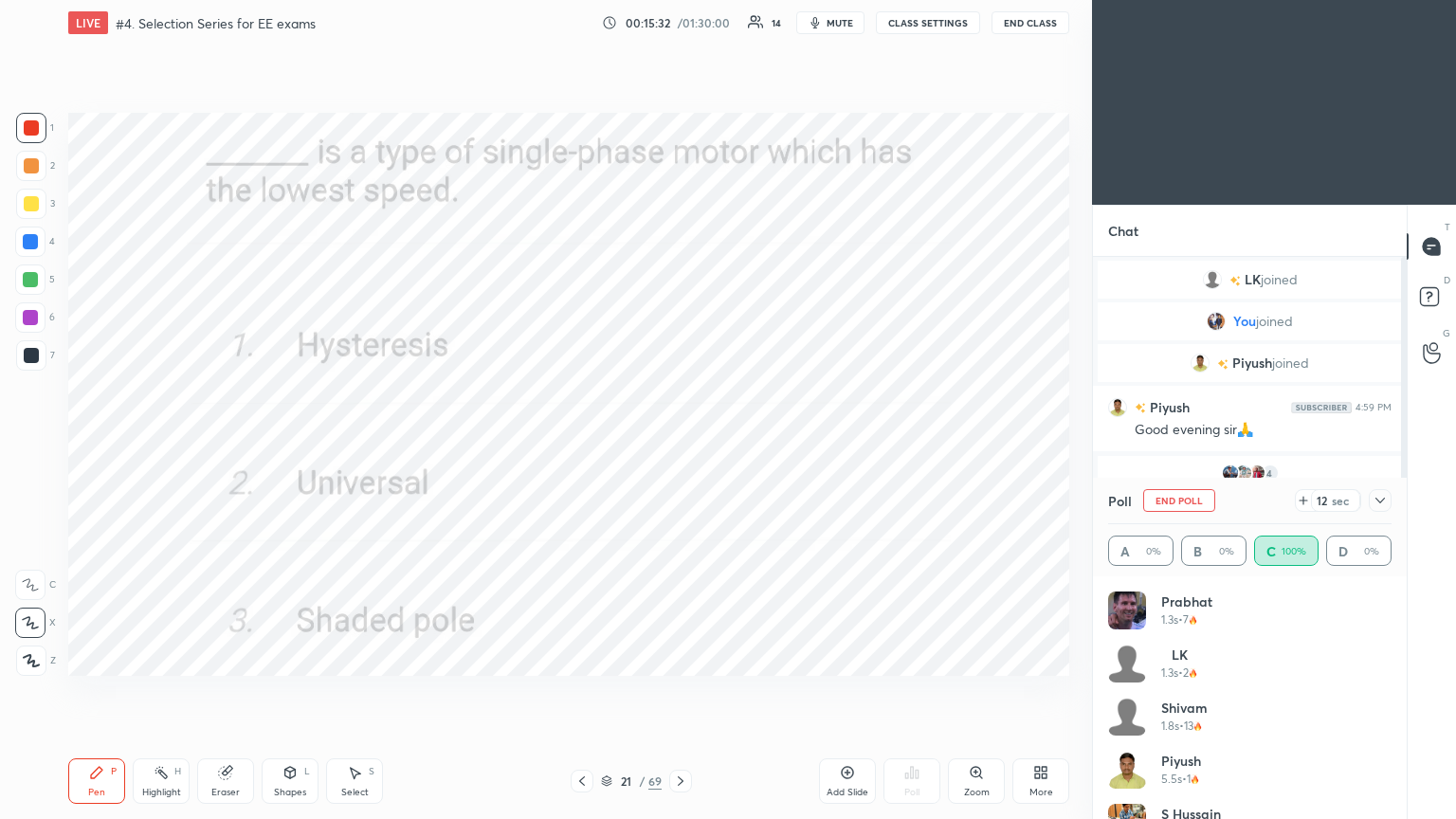 click 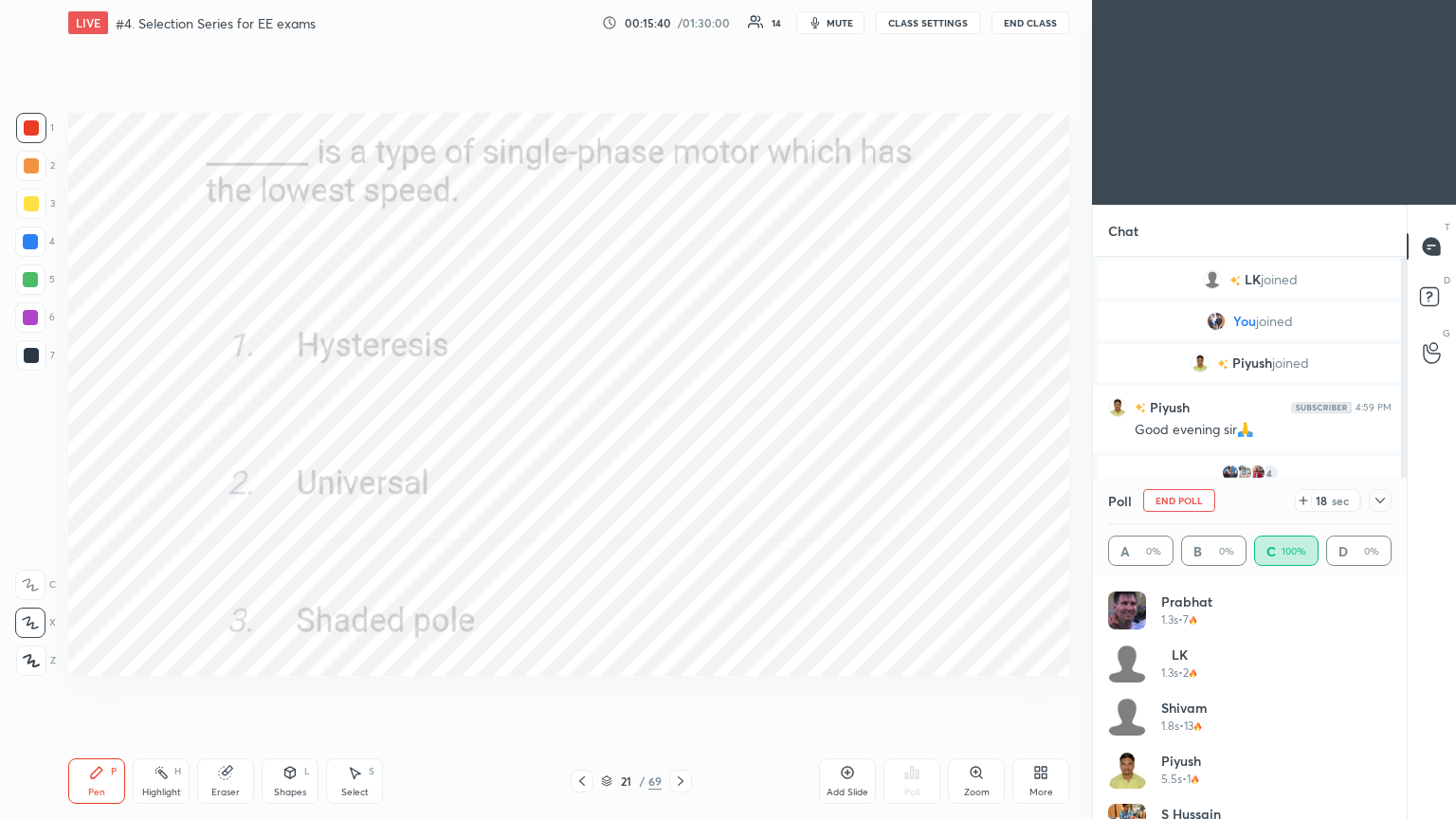 scroll, scrollTop: 38, scrollLeft: 0, axis: vertical 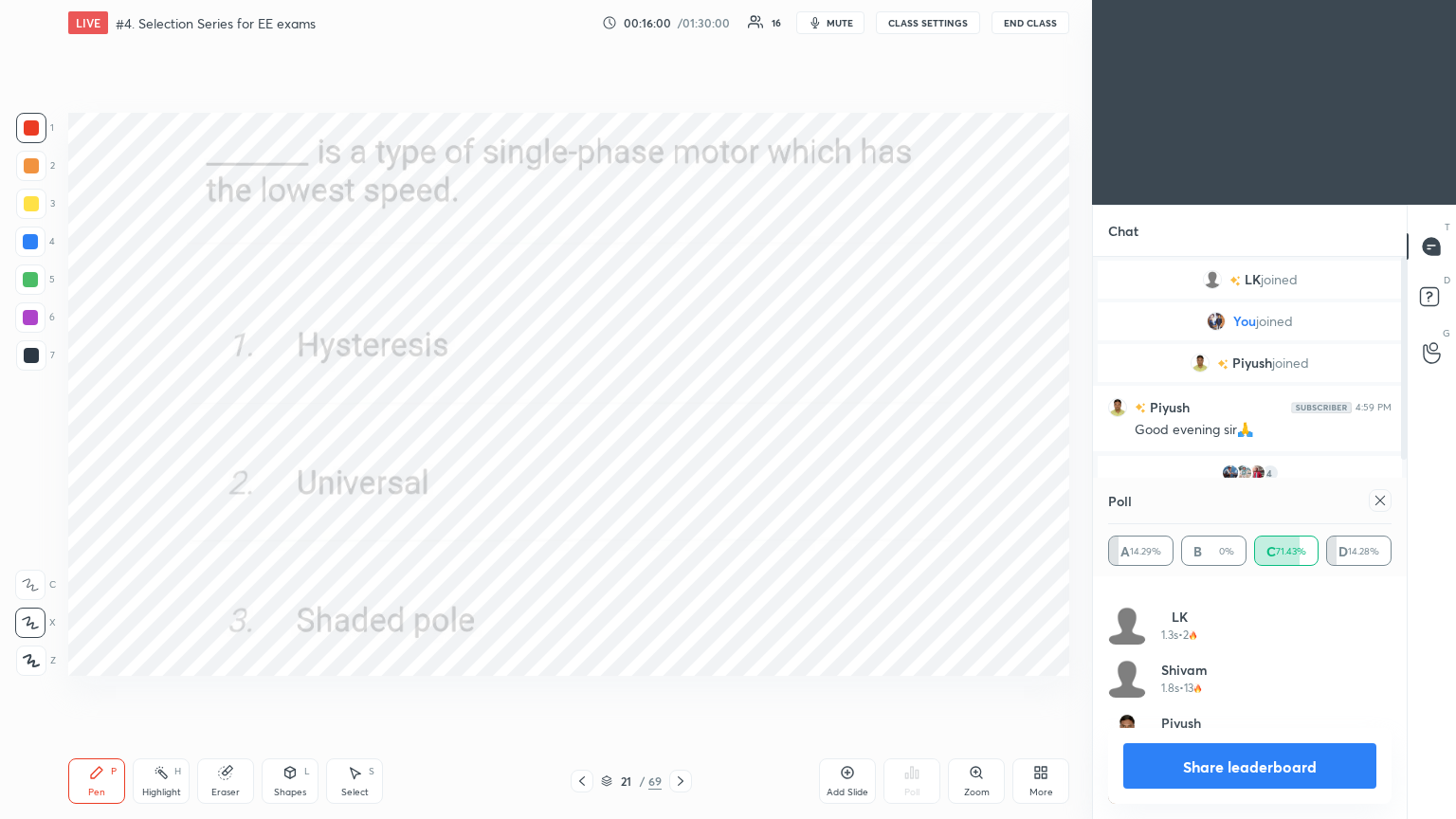 click 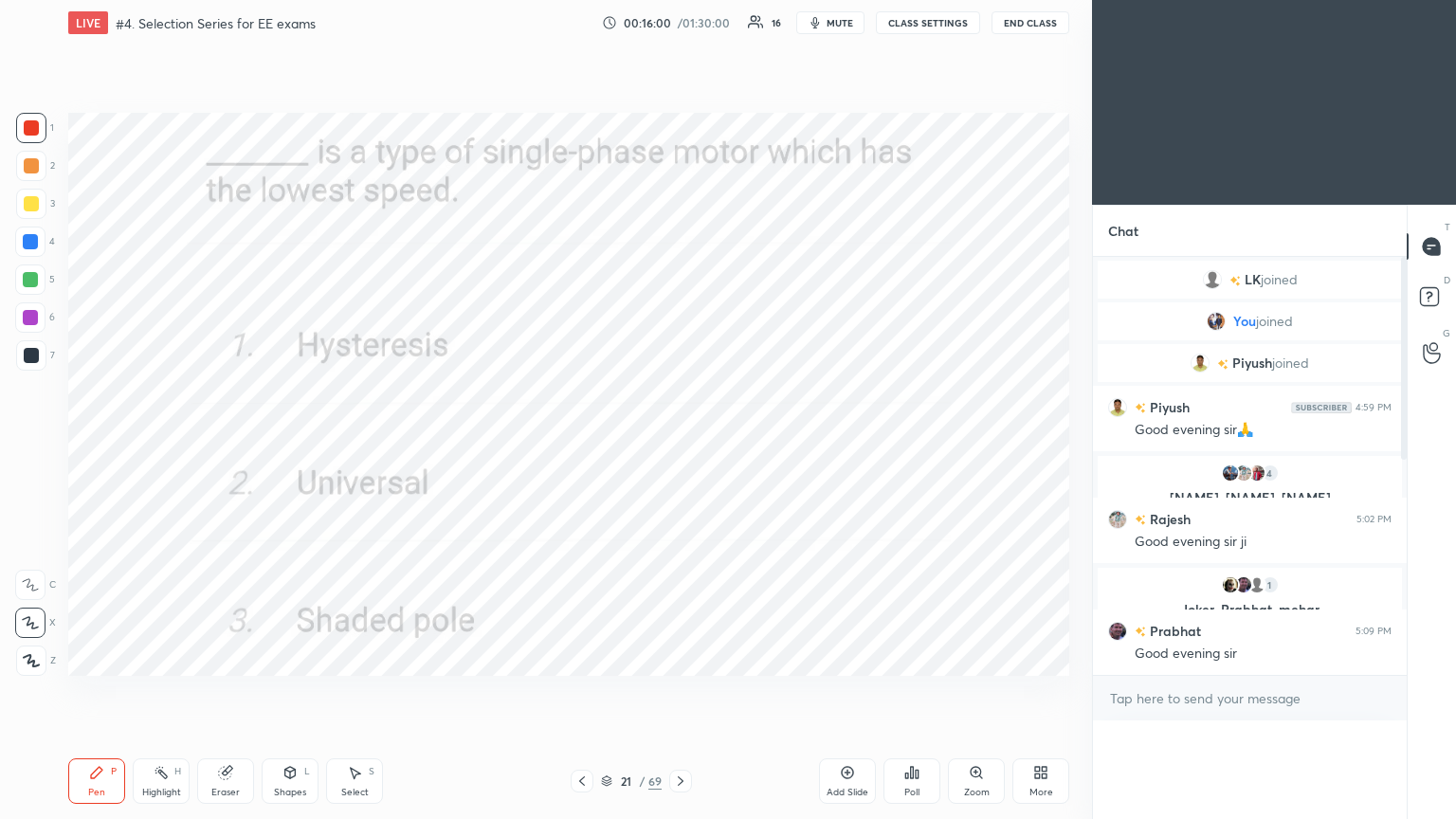 scroll, scrollTop: 0, scrollLeft: 0, axis: both 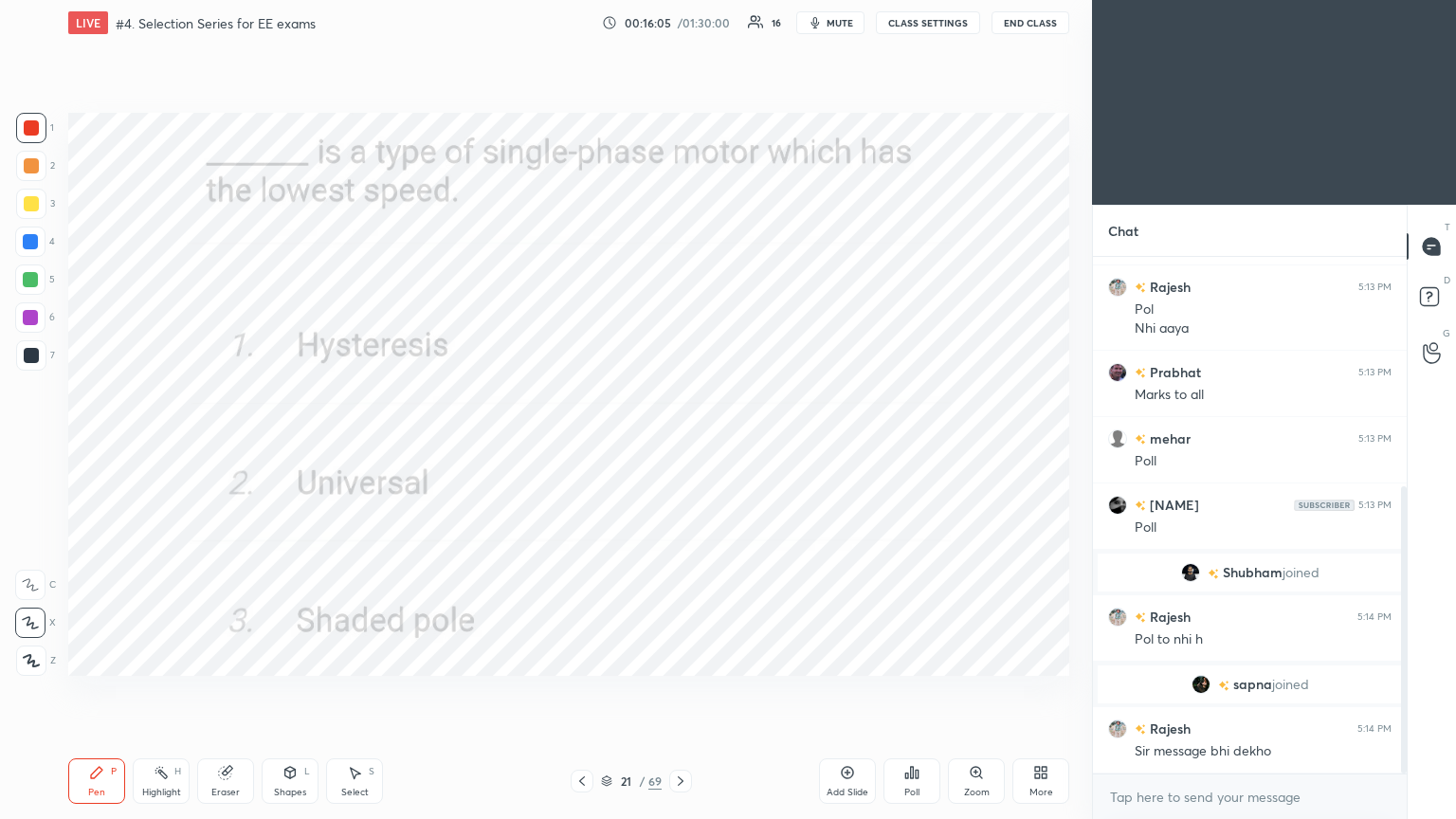 drag, startPoint x: 1404, startPoint y: 433, endPoint x: 1403, endPoint y: 523, distance: 90.005555 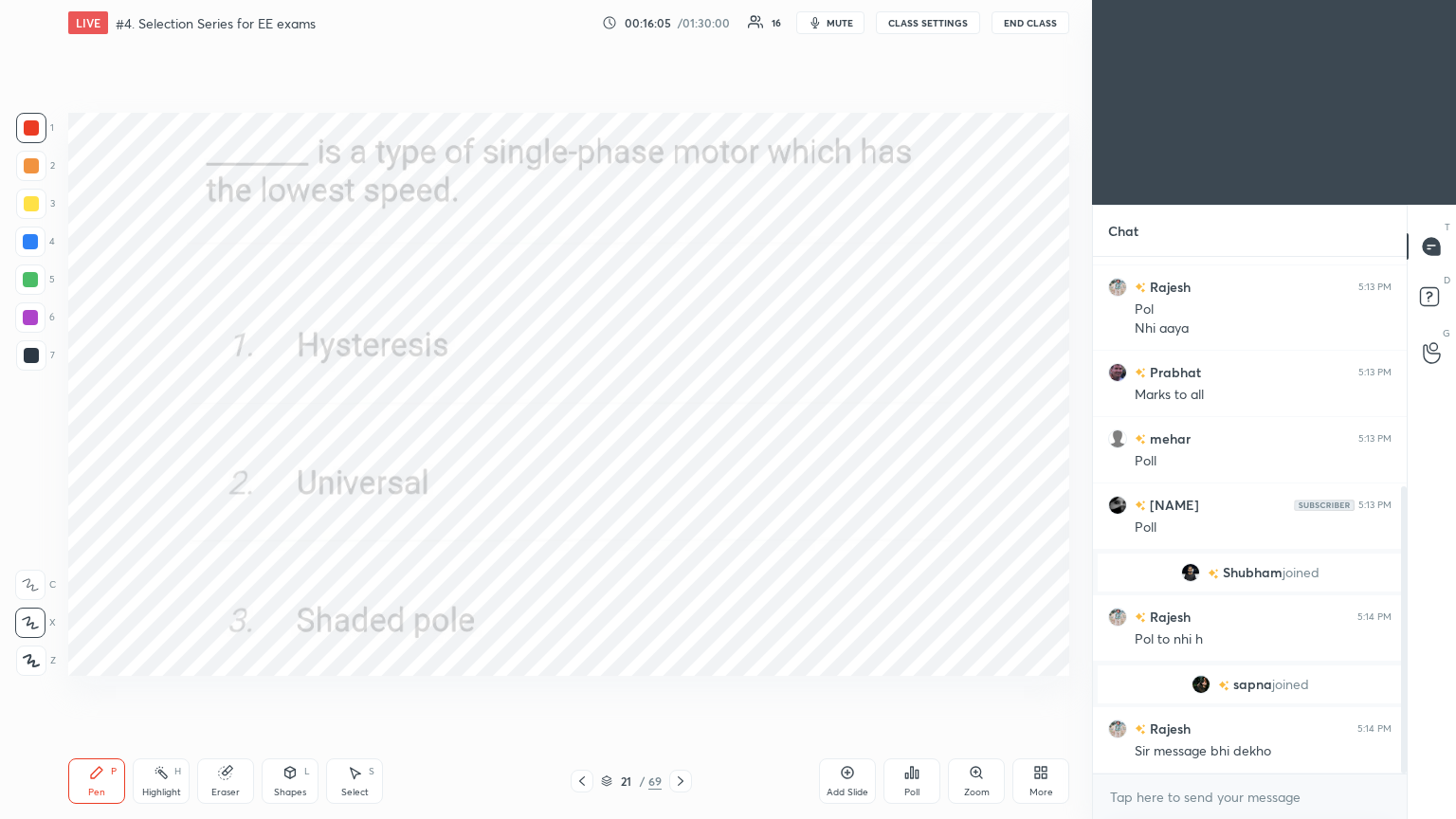 click at bounding box center [1404, 630] 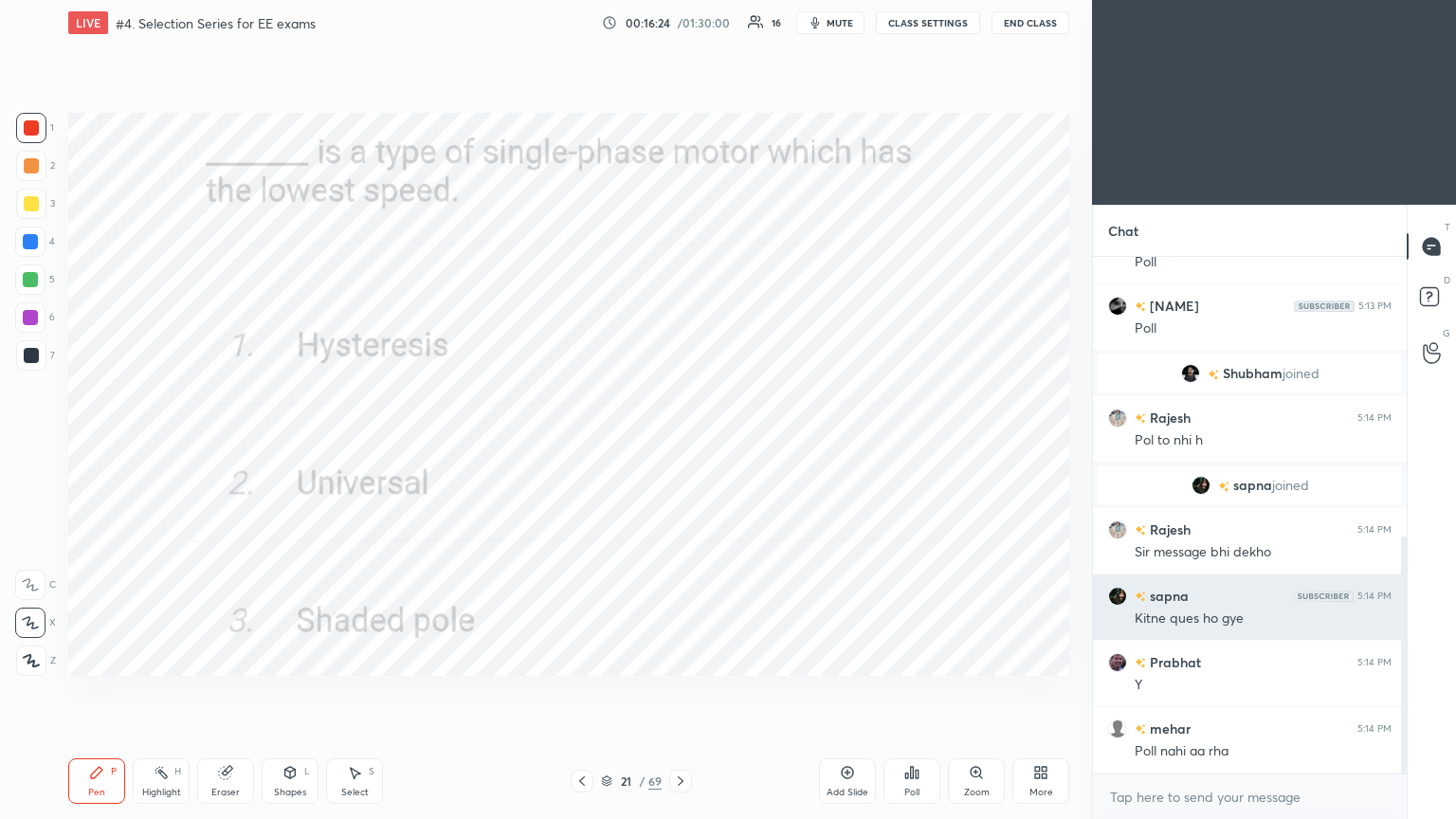 scroll, scrollTop: 675, scrollLeft: 0, axis: vertical 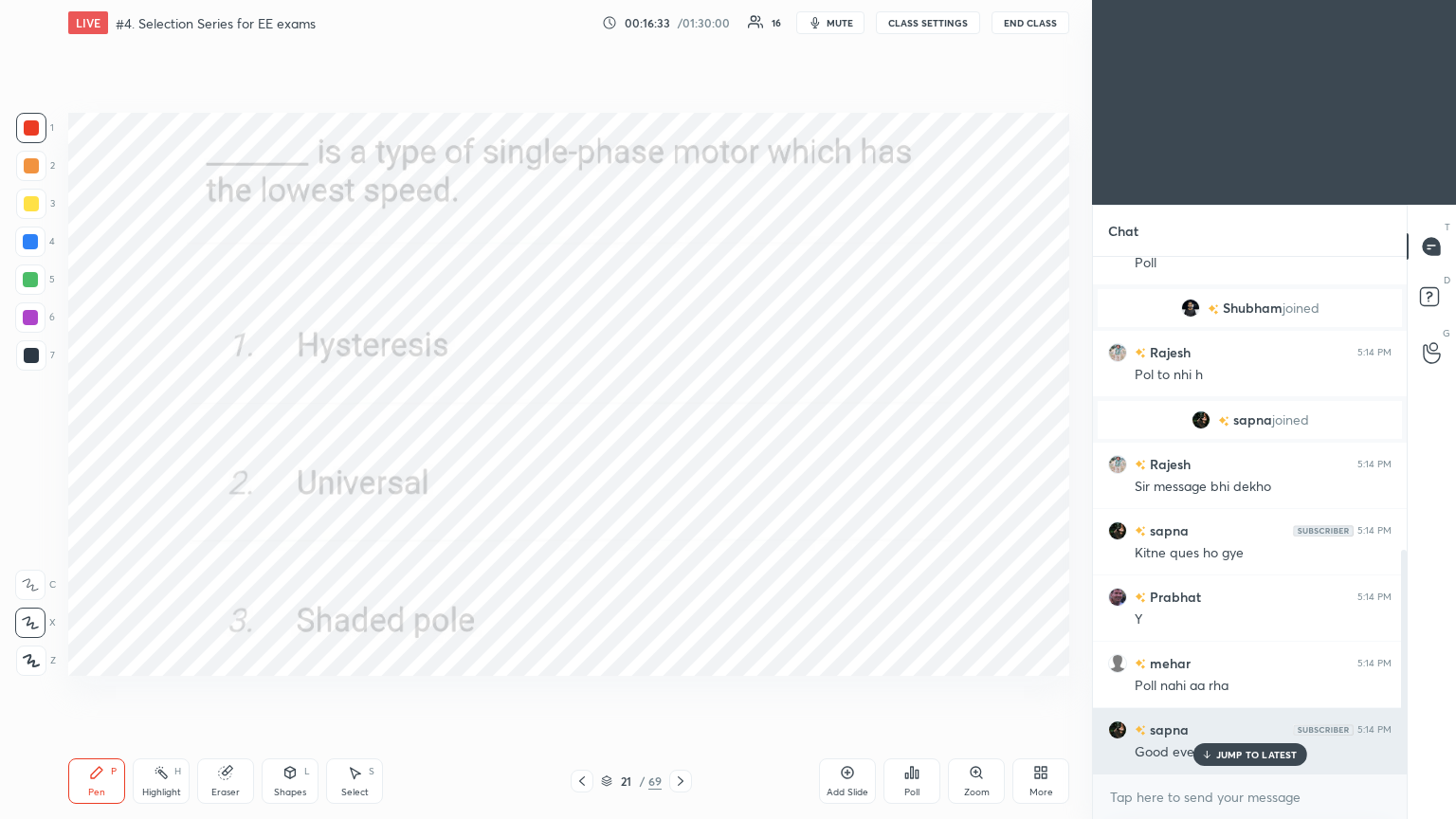 click on "JUMP TO LATEST" at bounding box center [1257, 755] 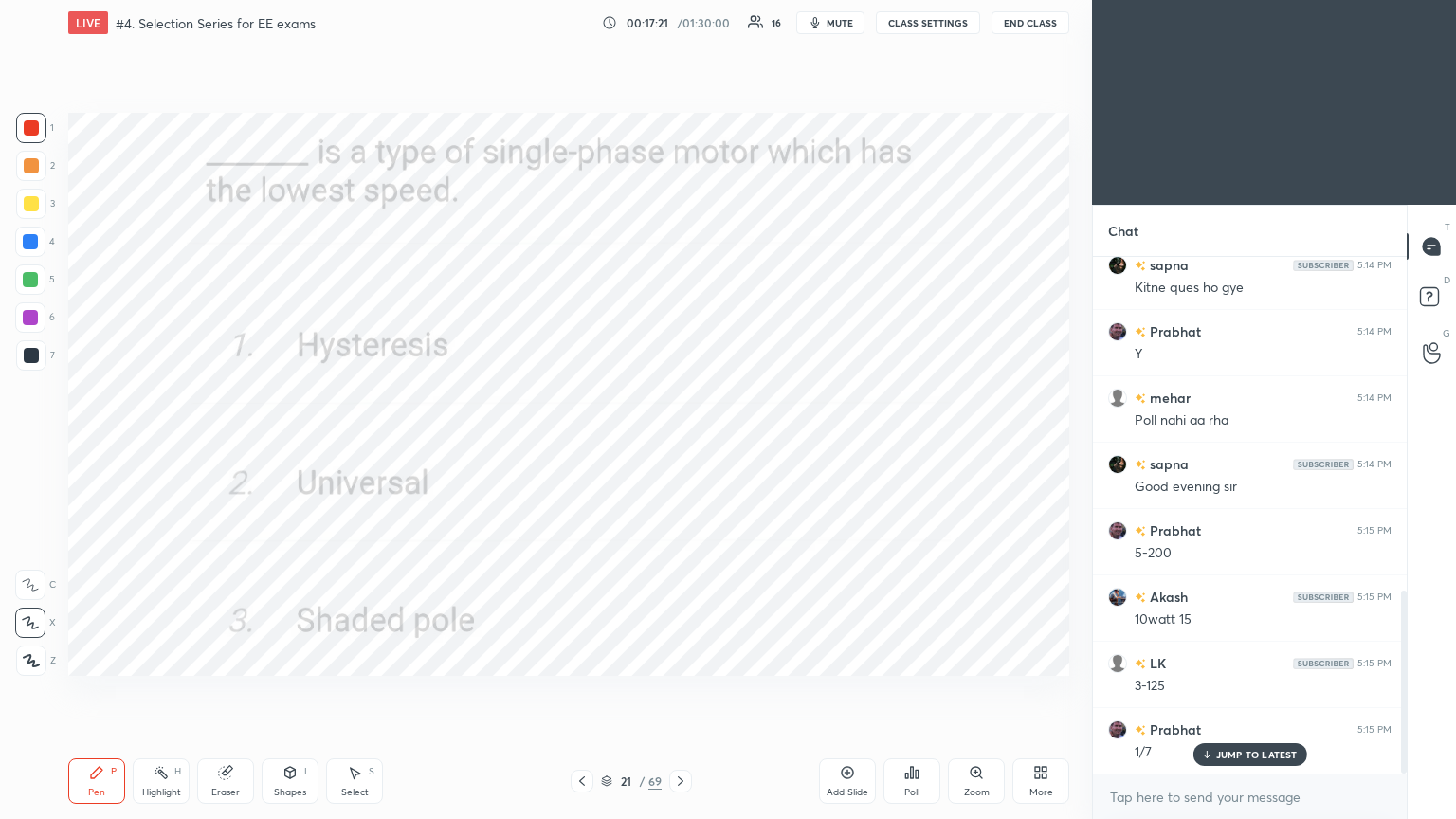 scroll, scrollTop: 959, scrollLeft: 0, axis: vertical 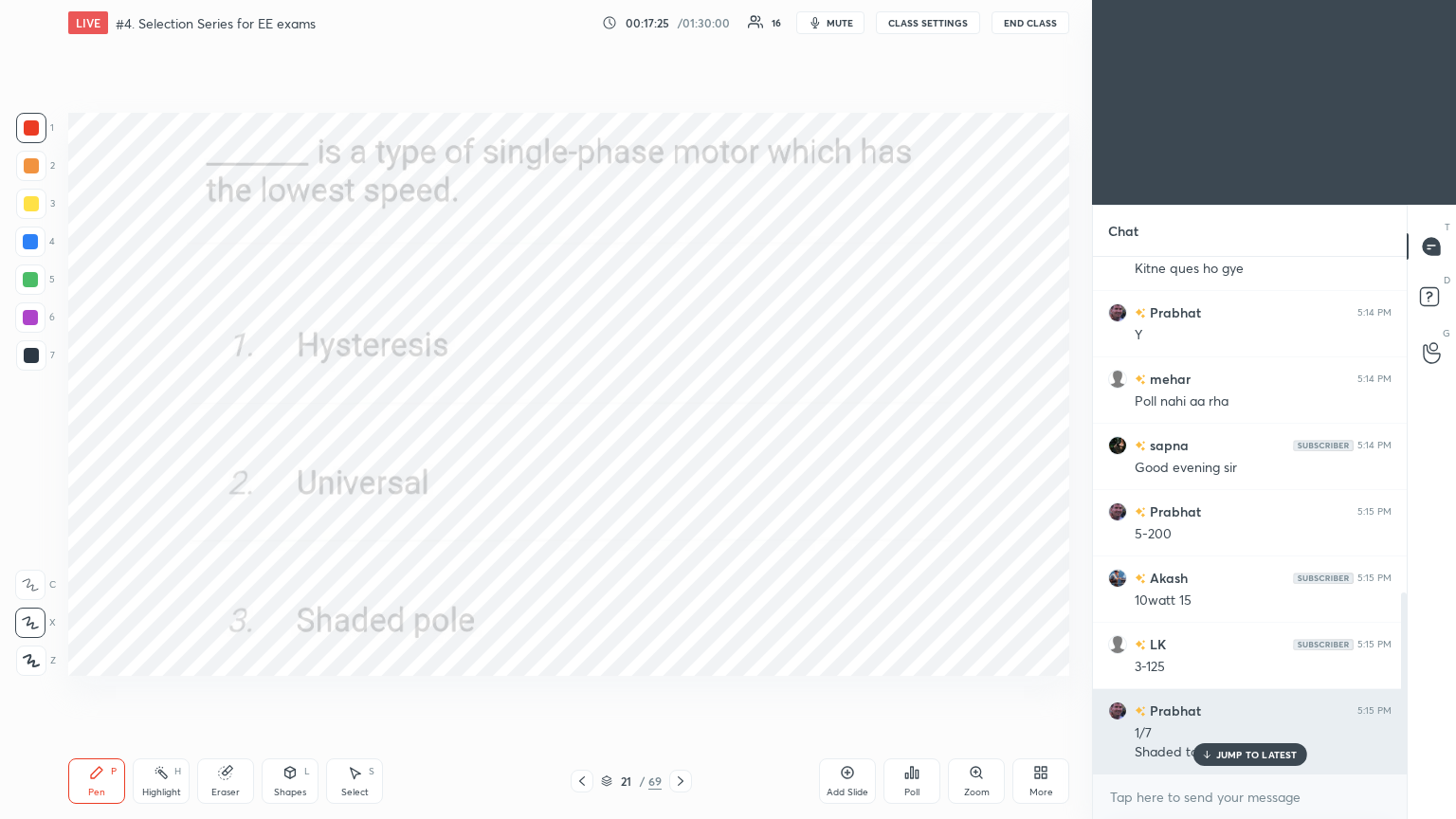 click on "JUMP TO LATEST" at bounding box center [1257, 755] 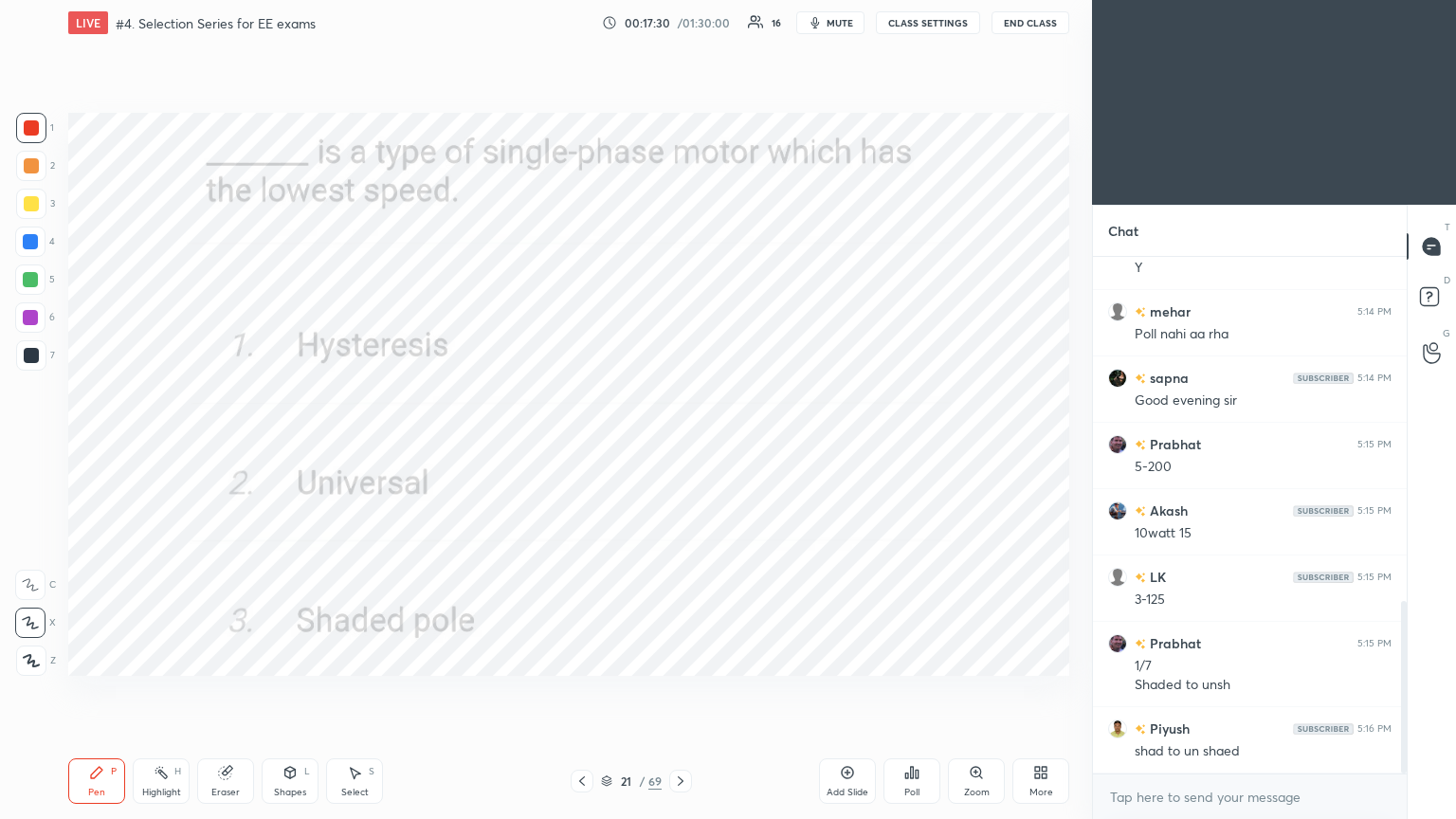 scroll, scrollTop: 1092, scrollLeft: 0, axis: vertical 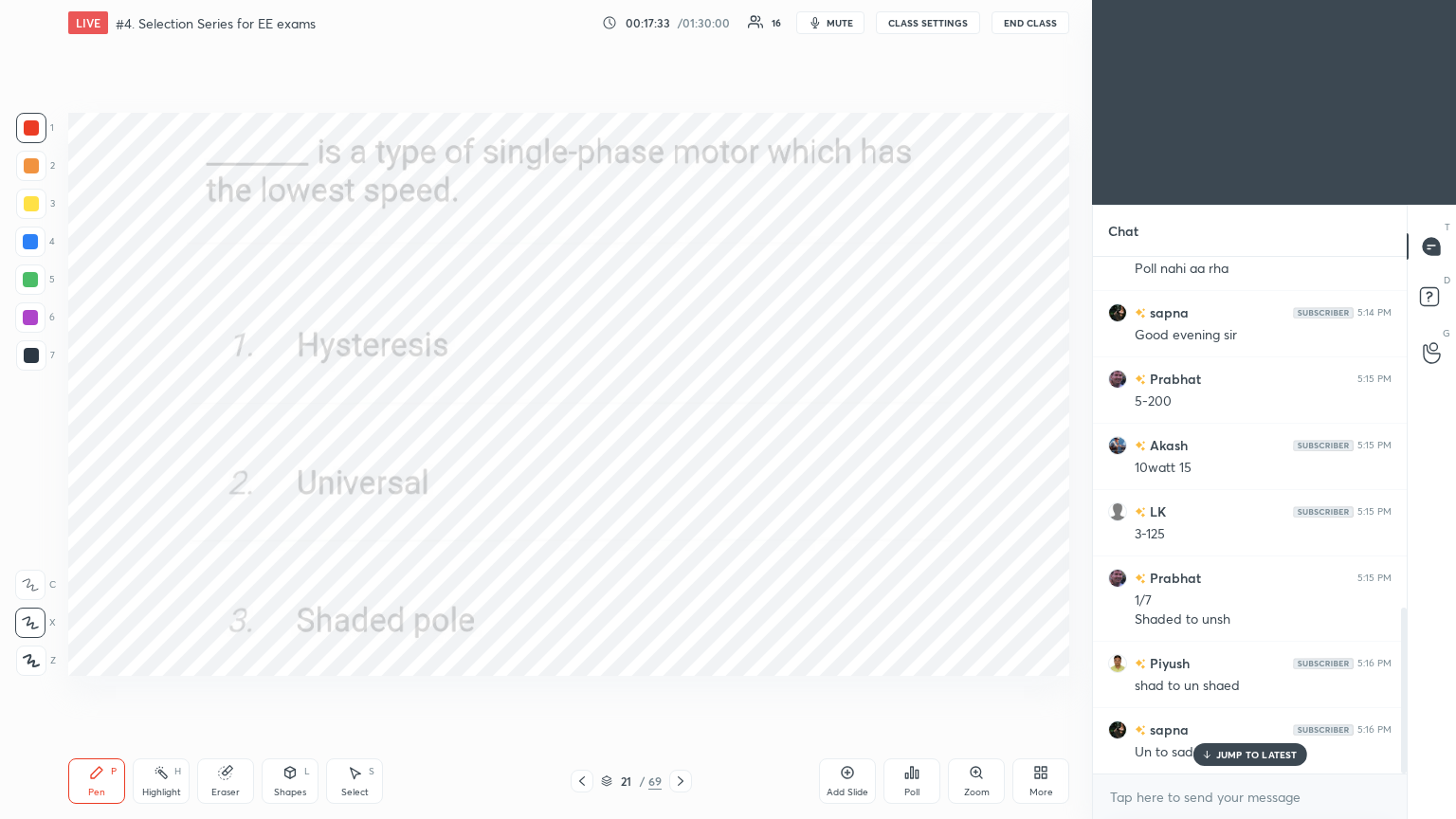 click on "JUMP TO LATEST" at bounding box center (1257, 755) 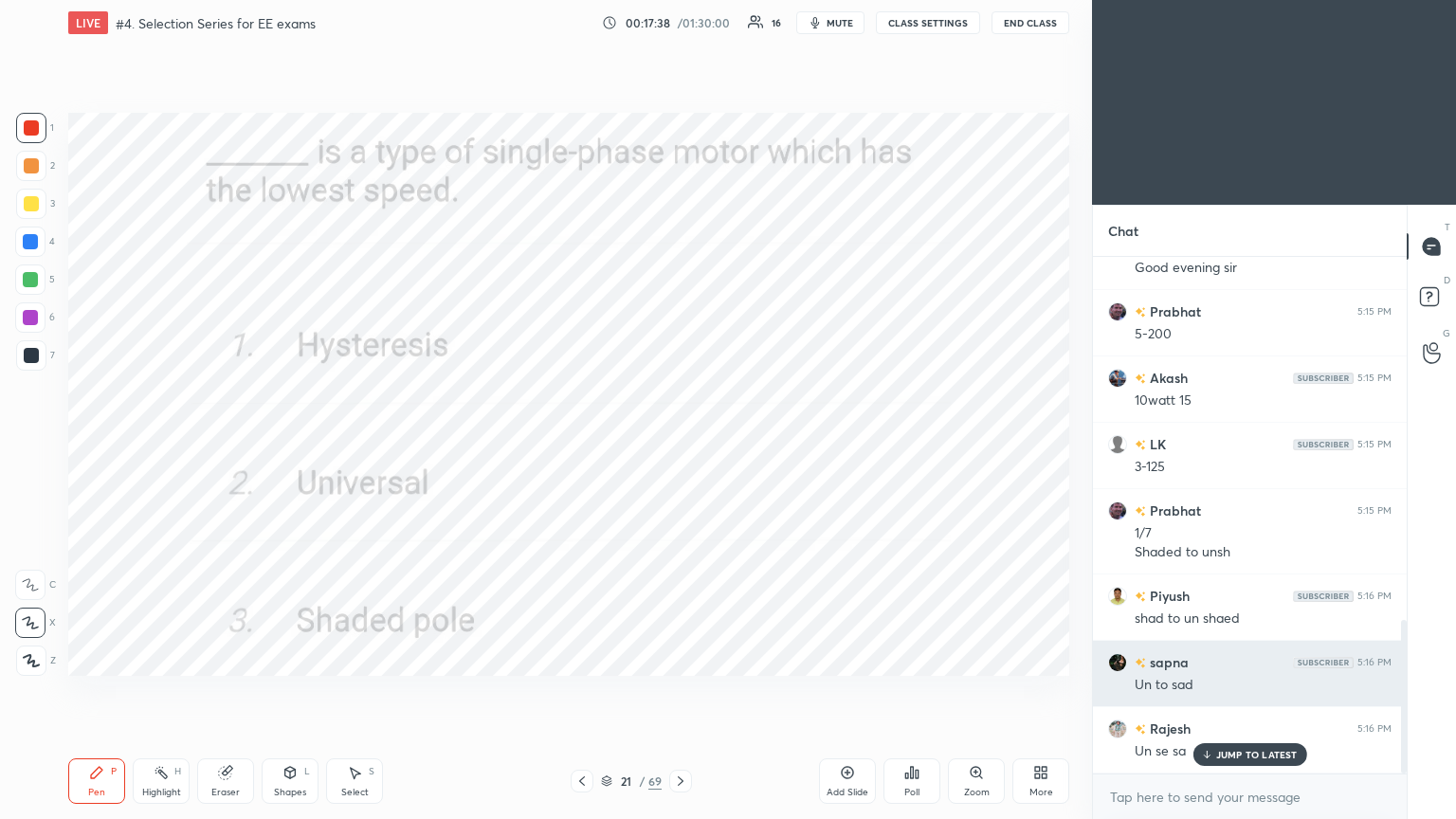 scroll, scrollTop: 1225, scrollLeft: 0, axis: vertical 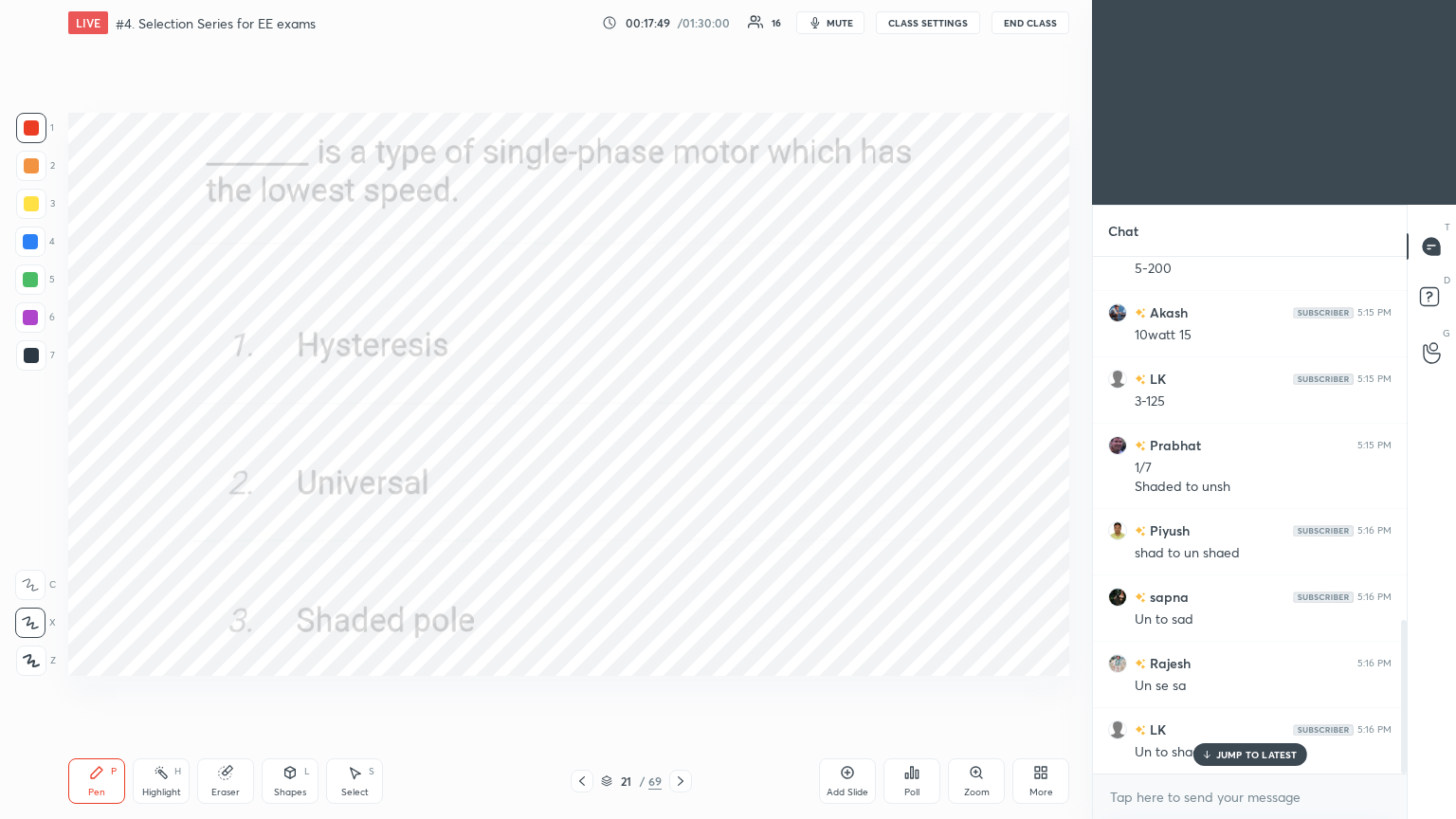 click on "JUMP TO LATEST" at bounding box center [1257, 755] 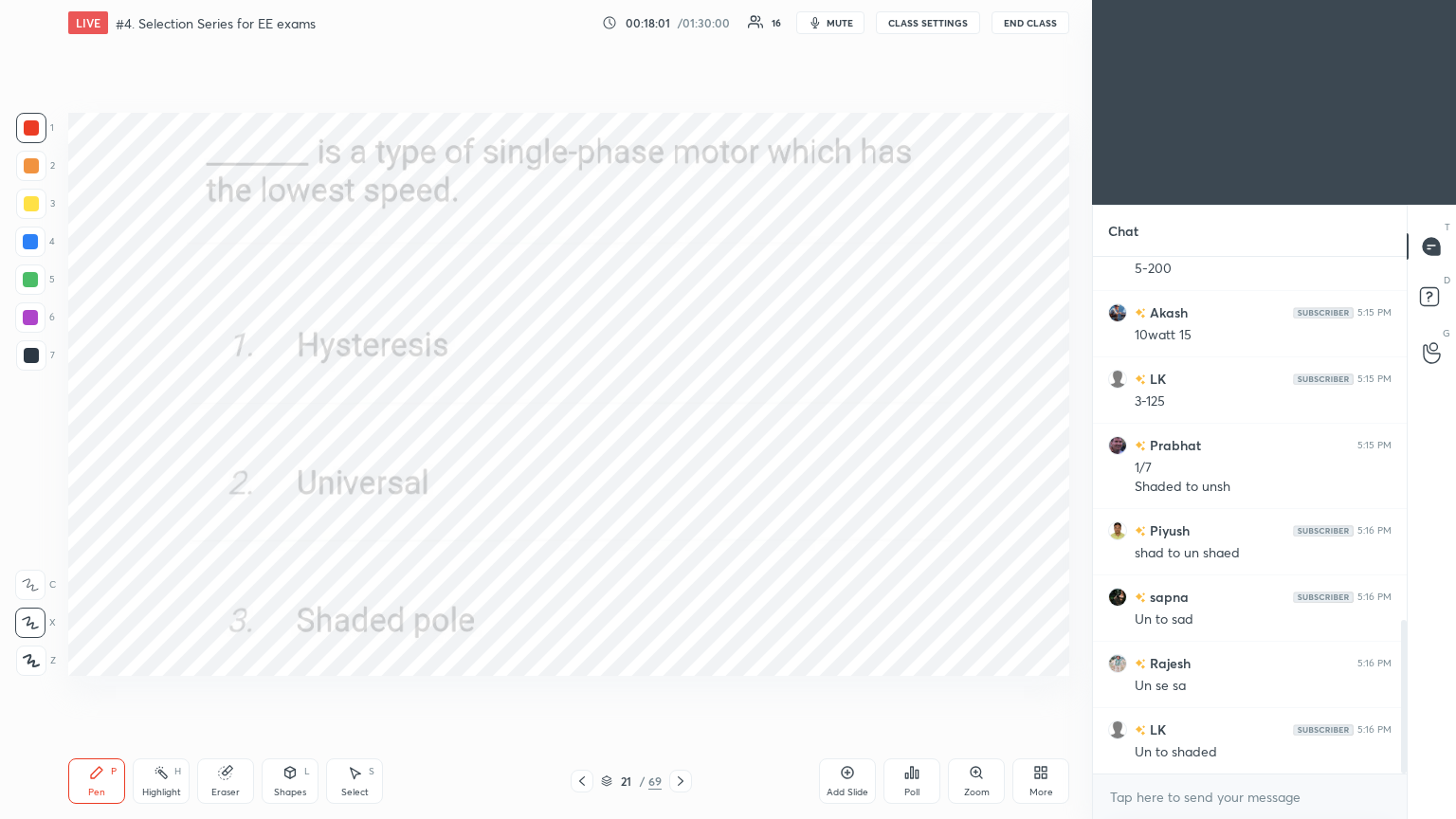 click 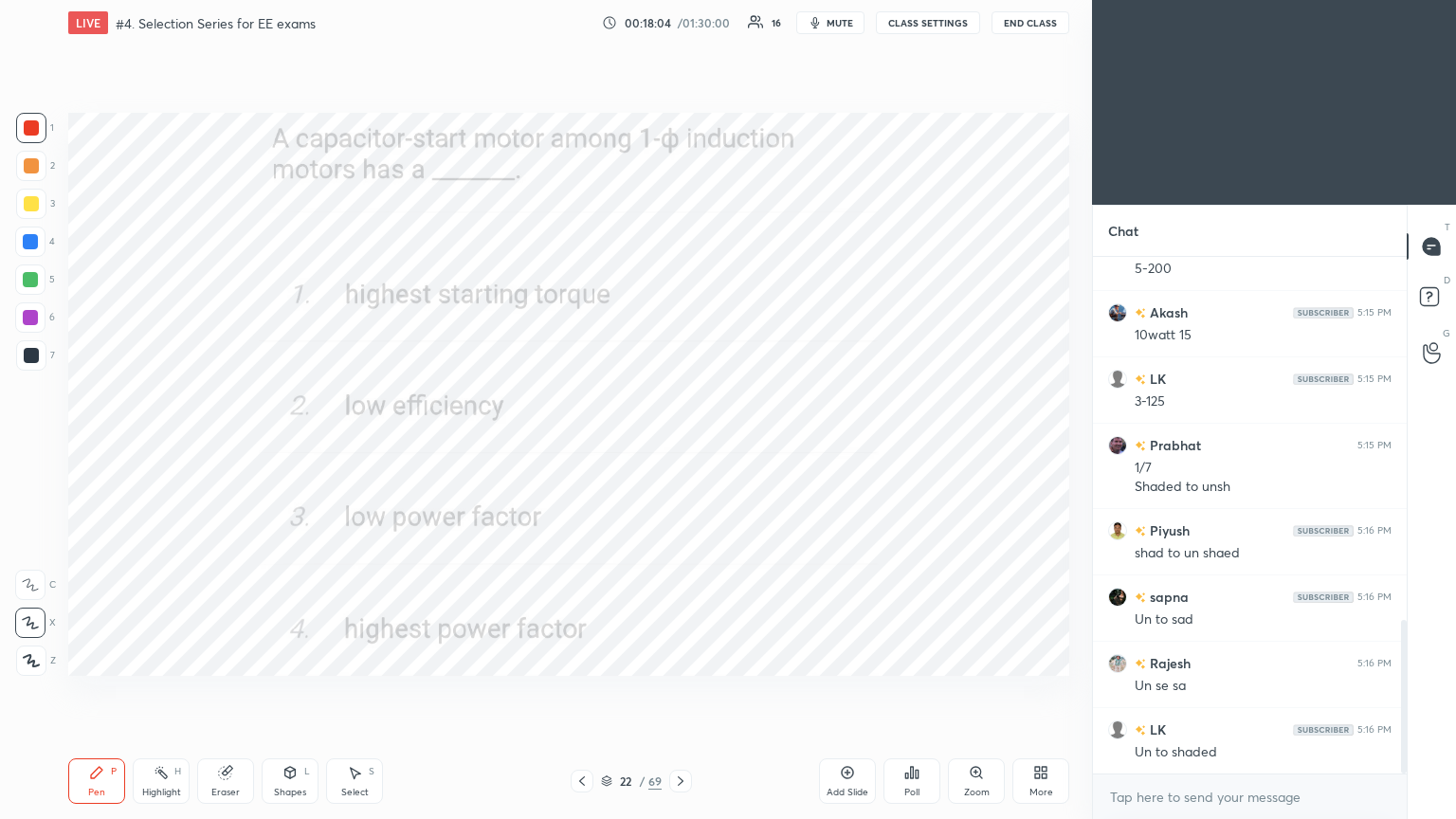 click on "Poll" at bounding box center [912, 792] 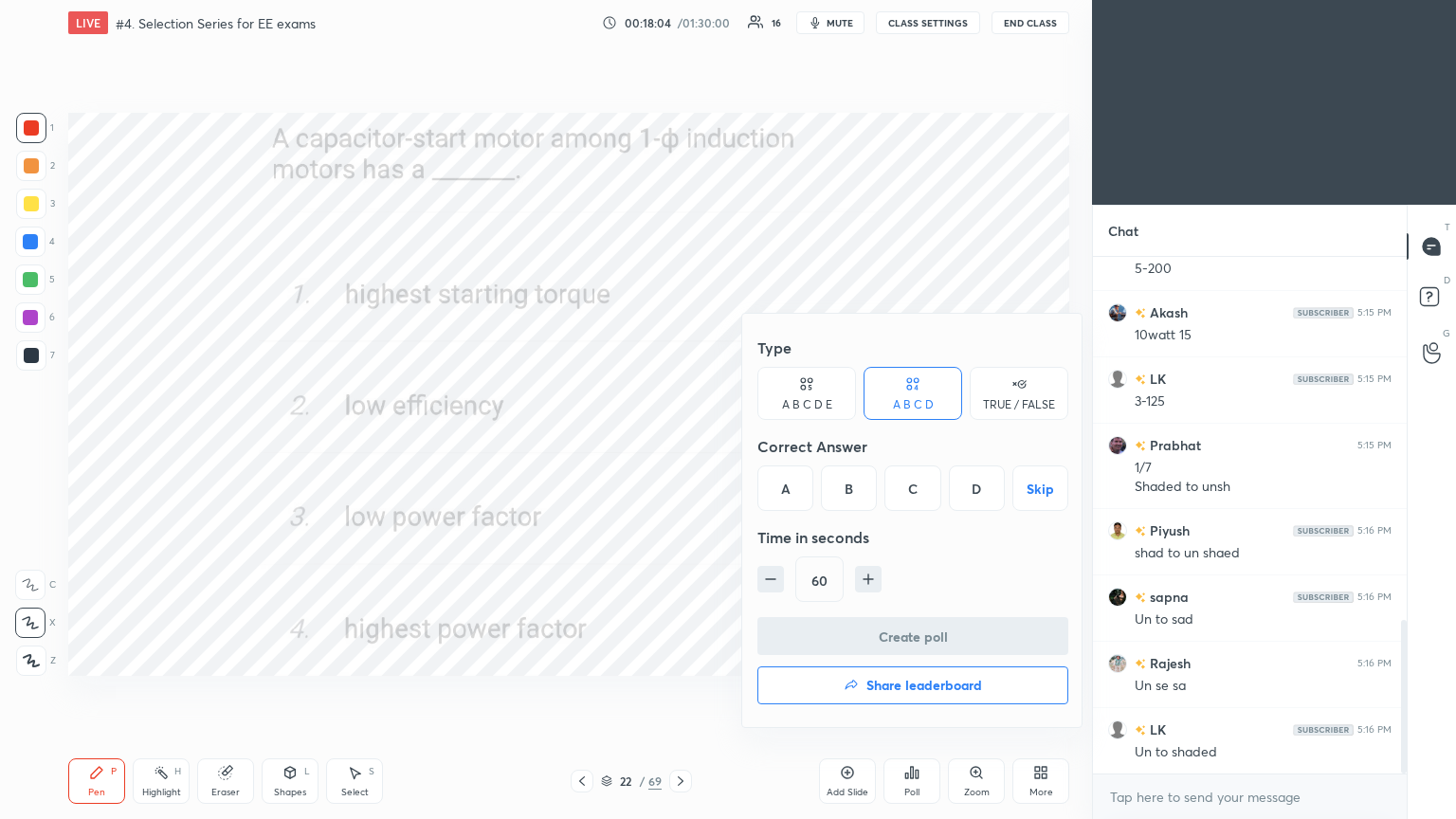 click on "A" at bounding box center (785, 488) 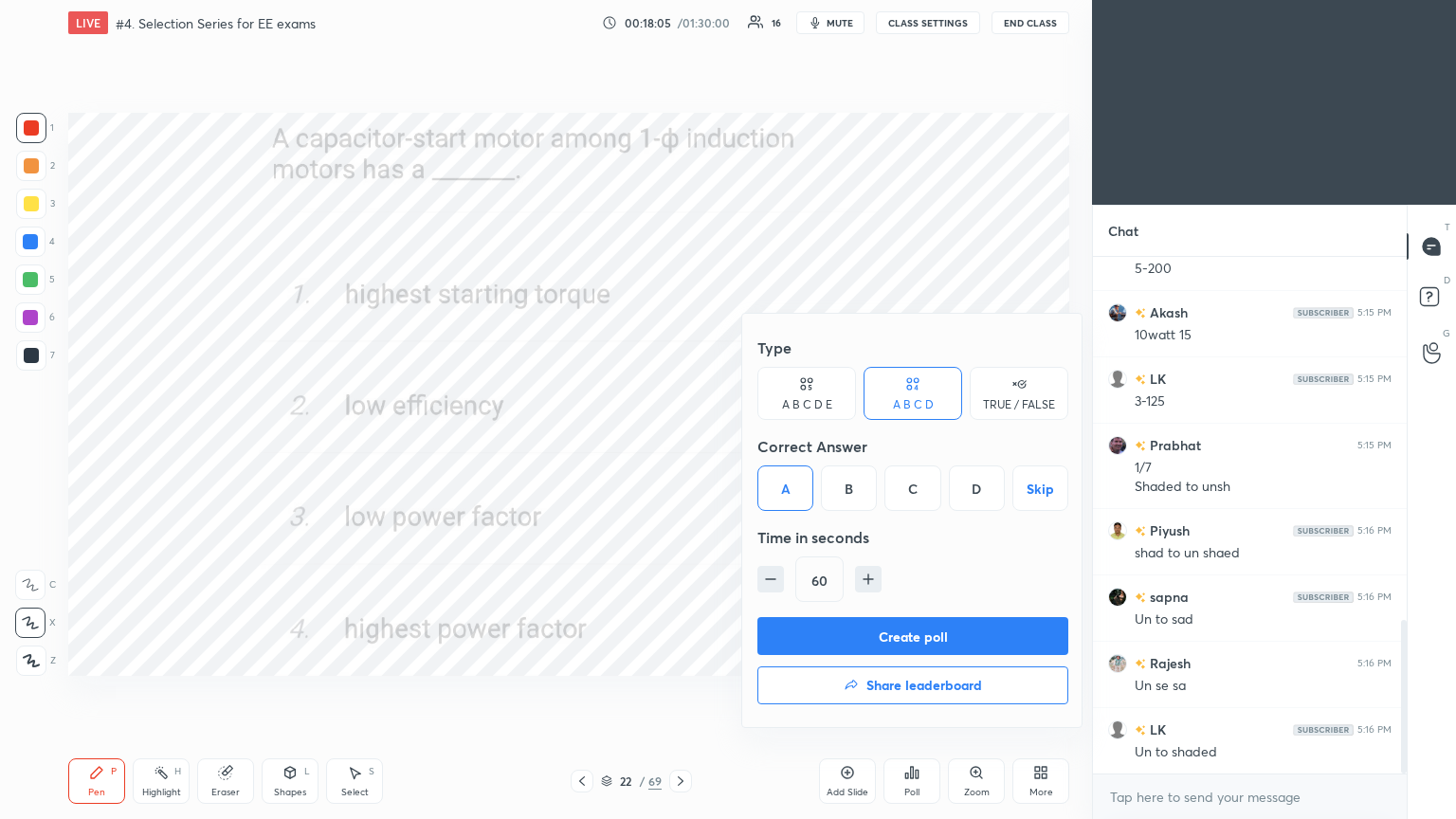 click on "Create poll" at bounding box center (913, 636) 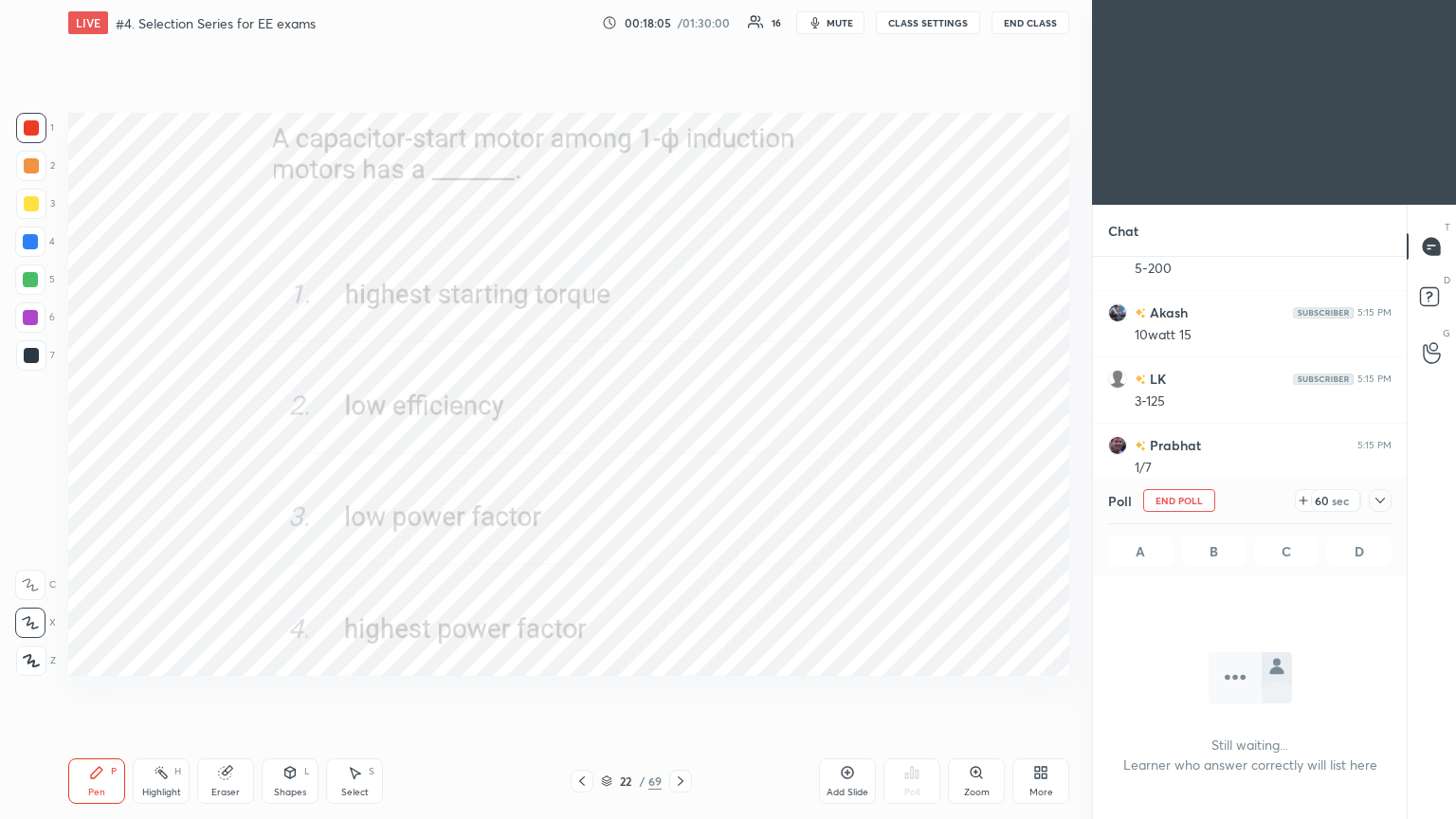 scroll, scrollTop: 423, scrollLeft: 308, axis: both 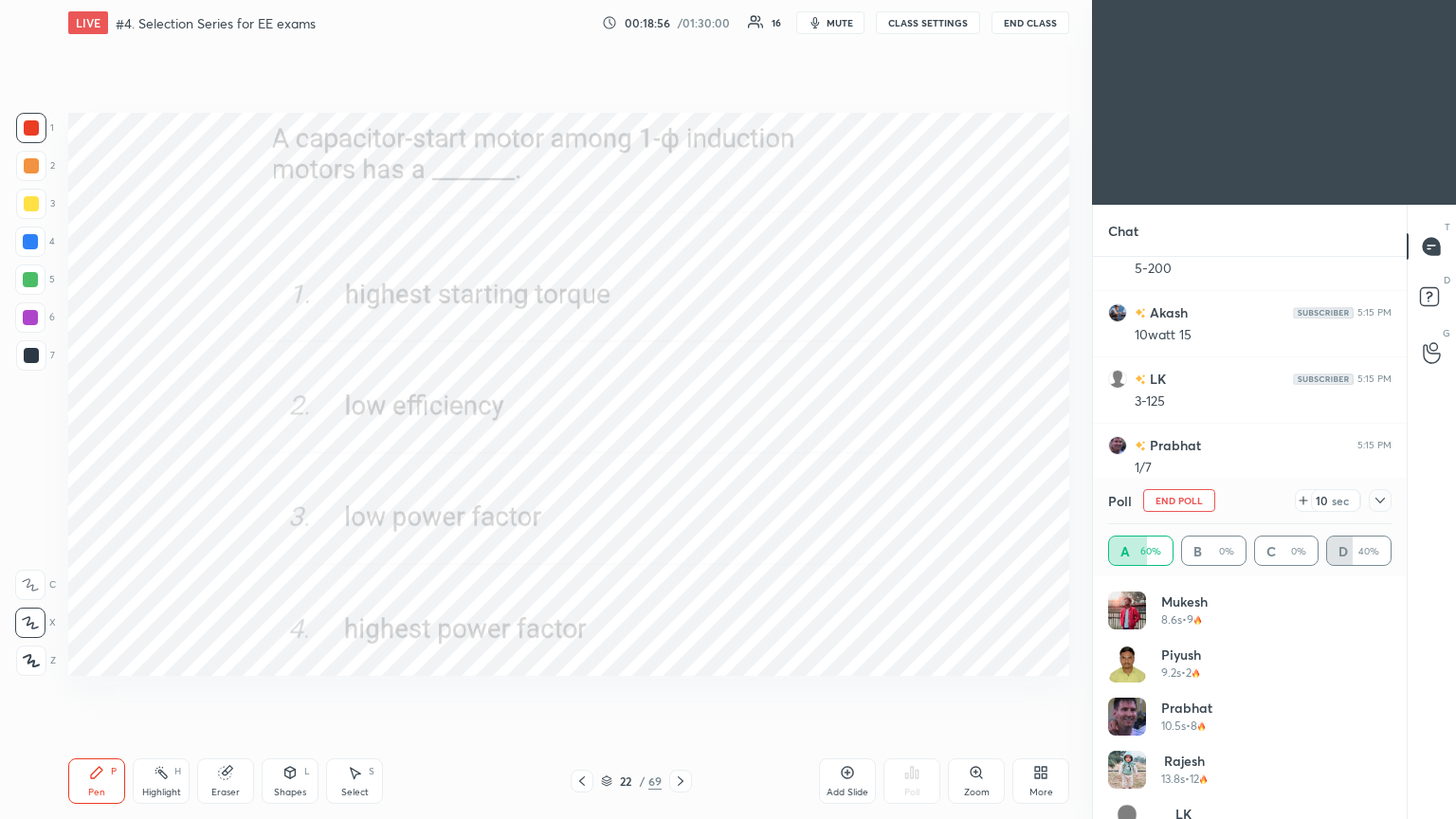 click on "End Poll" at bounding box center [1179, 500] 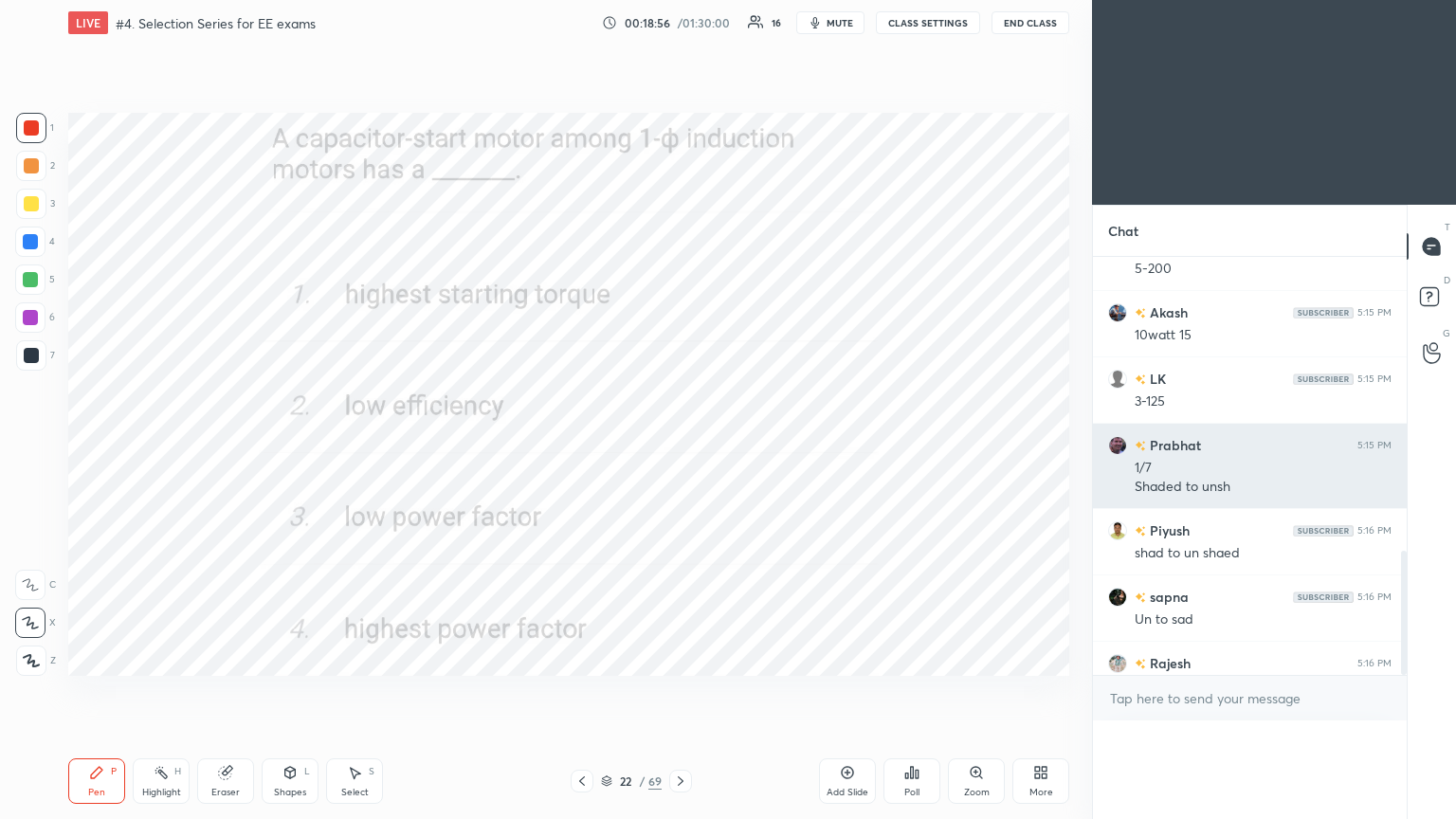 scroll, scrollTop: 116, scrollLeft: 278, axis: both 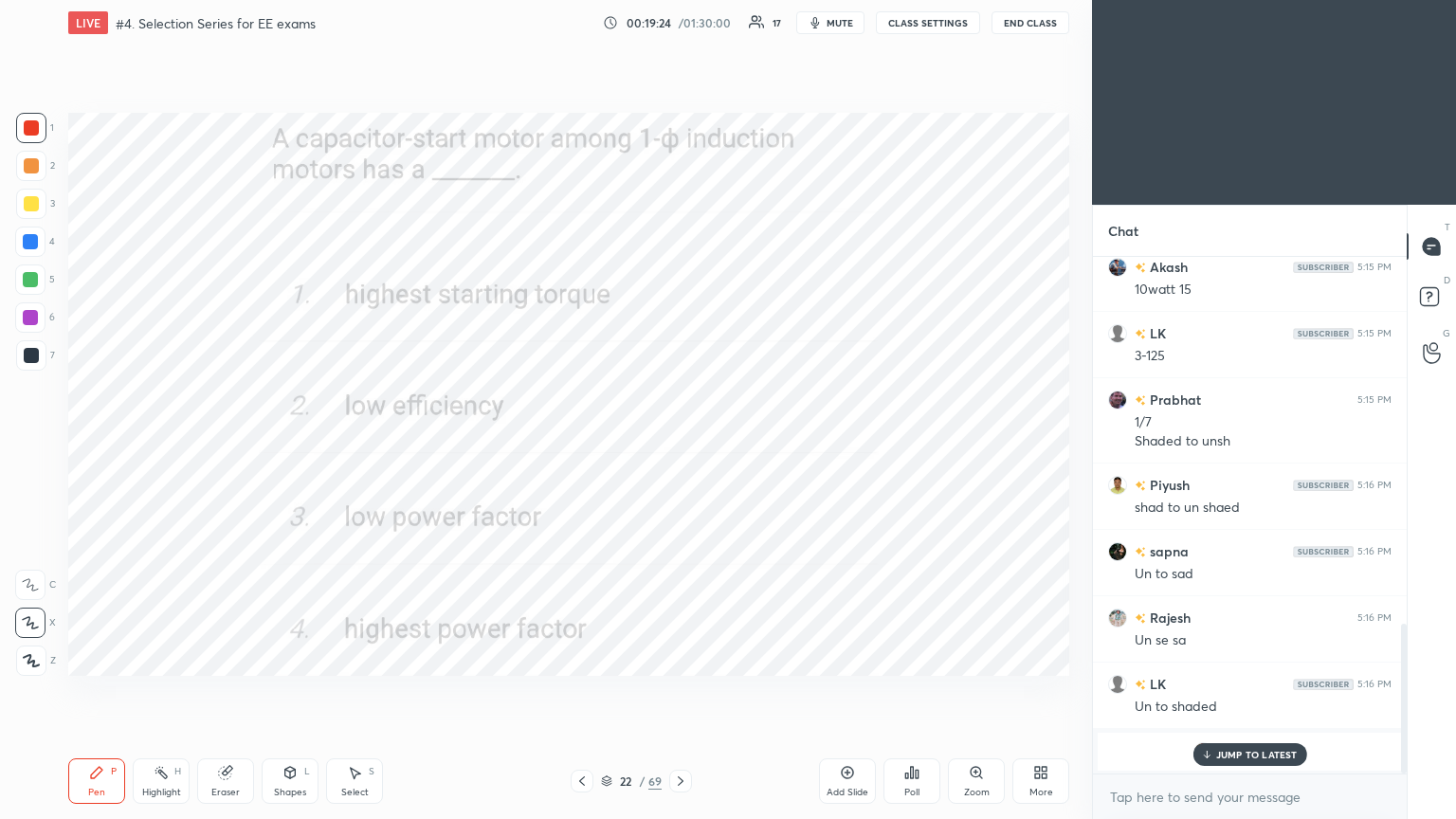 click on "JUMP TO LATEST" at bounding box center (1249, 755) 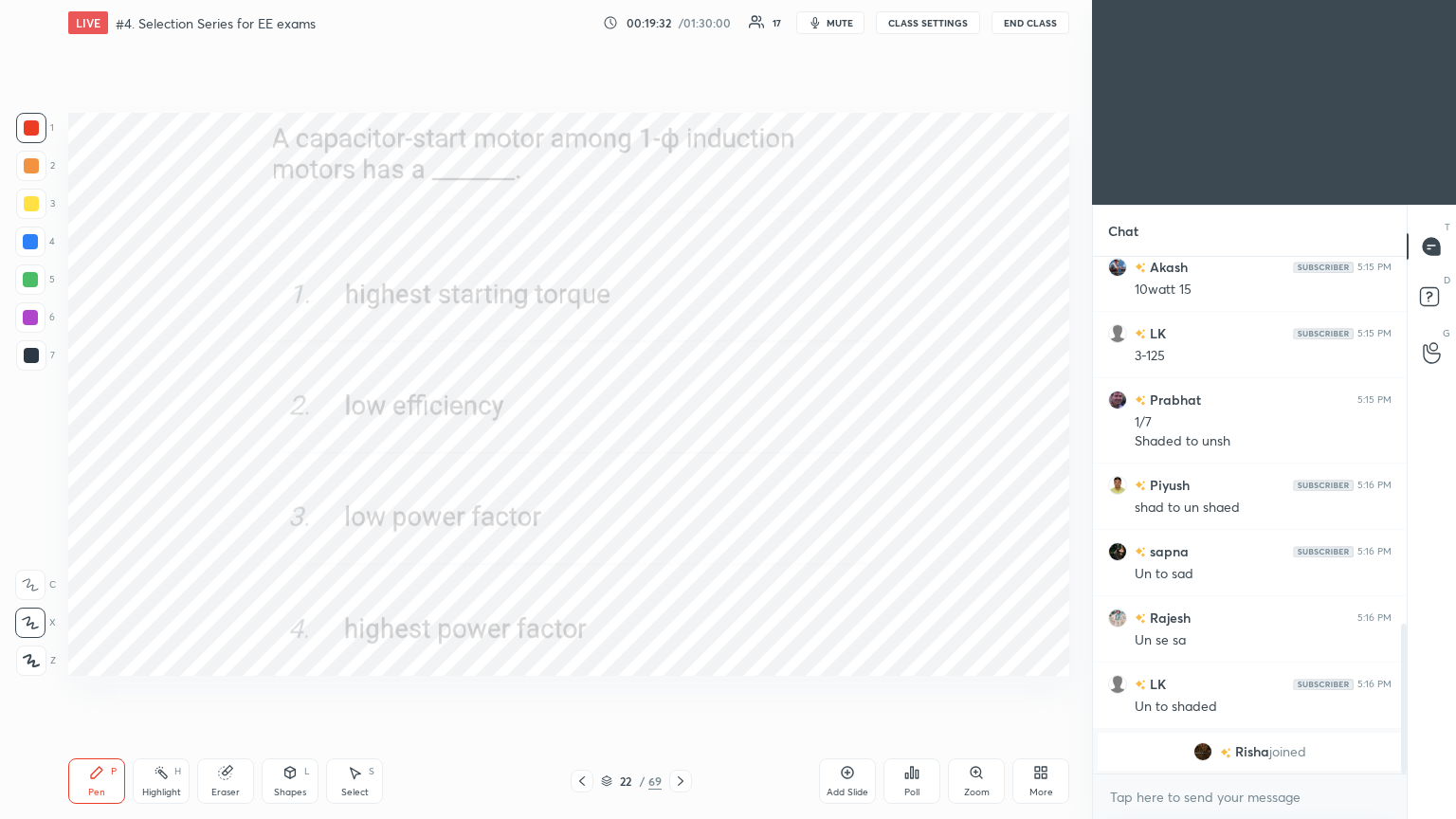 click 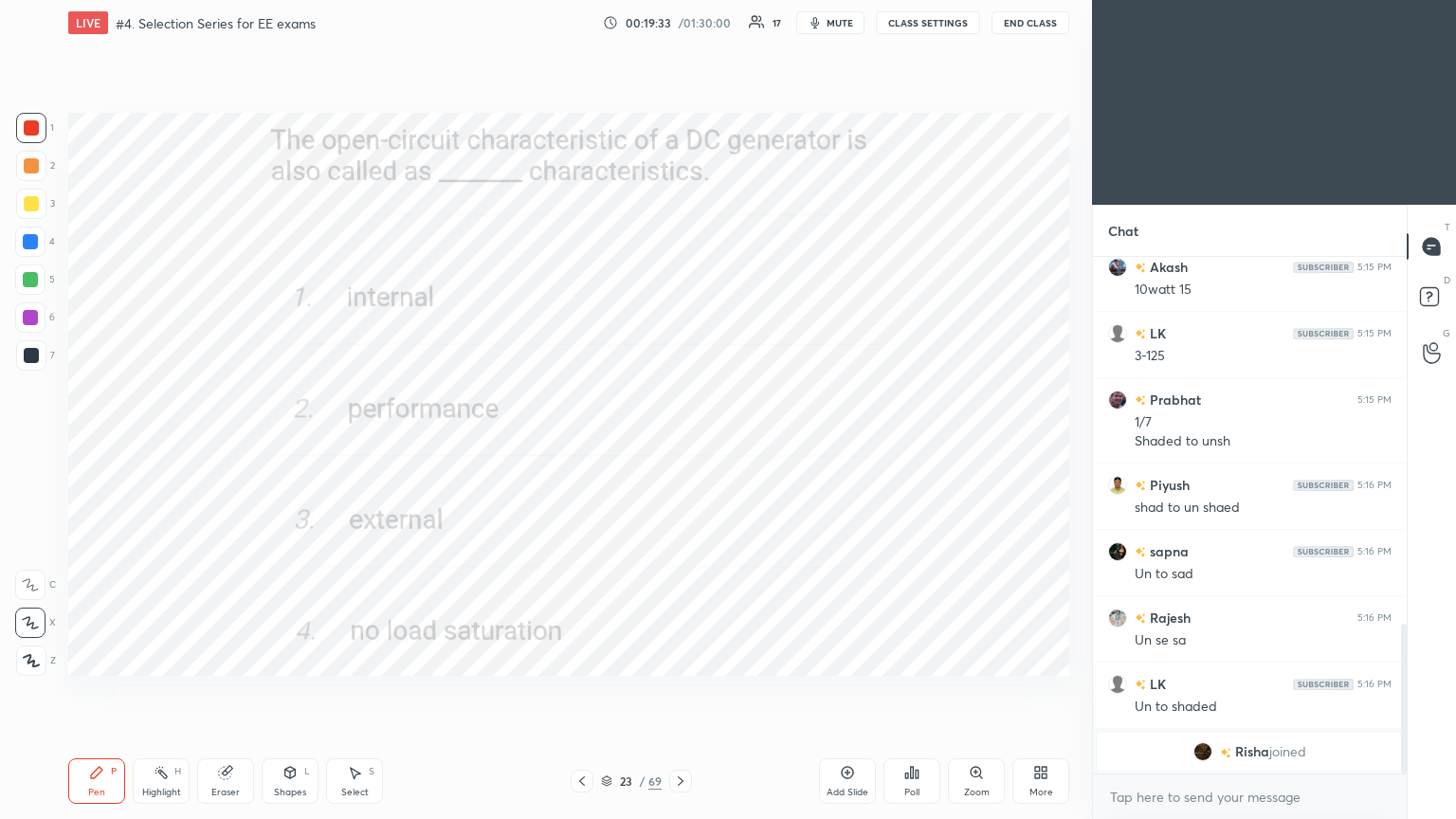 click on "Poll" at bounding box center (912, 792) 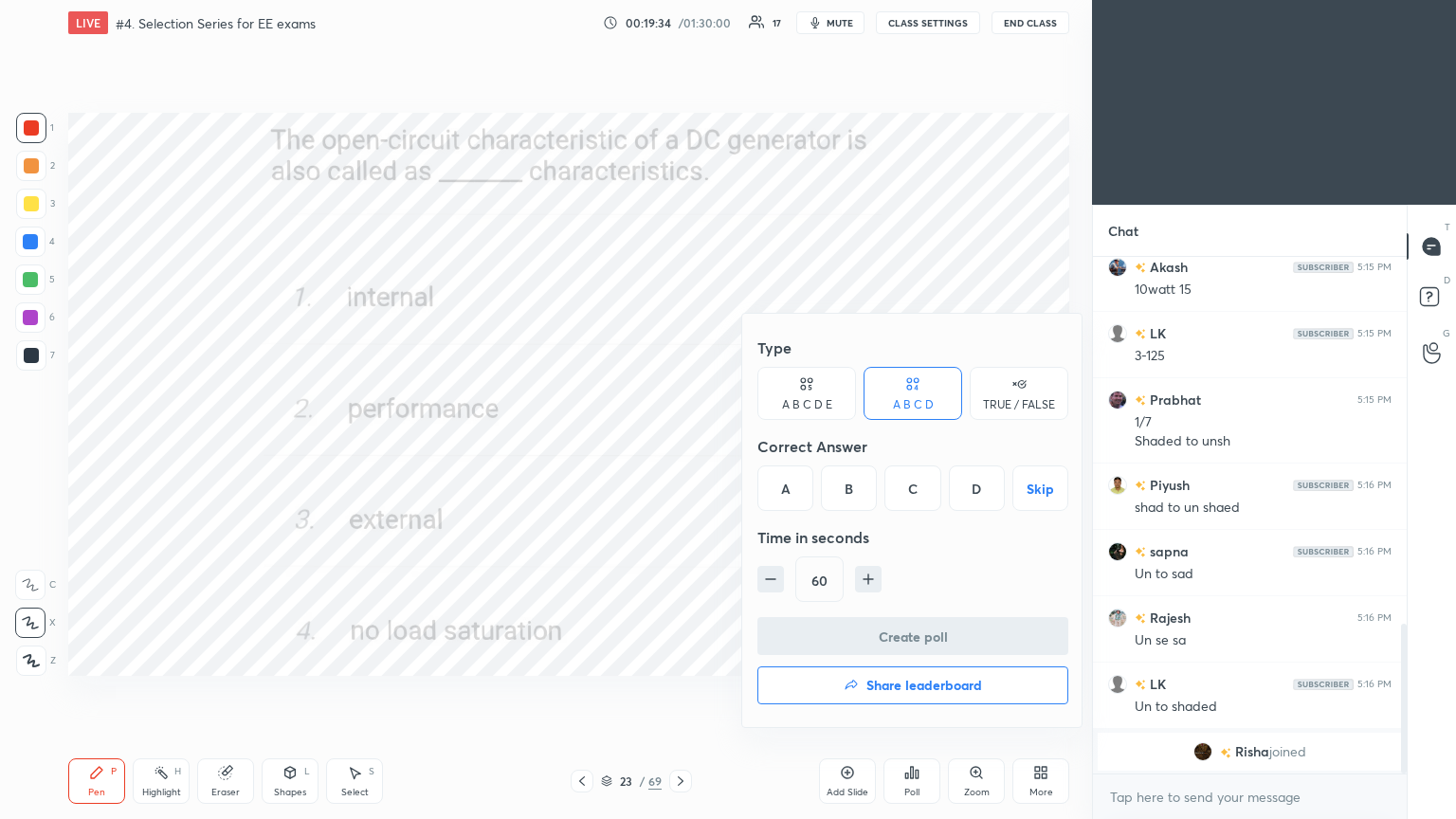 click on "D" at bounding box center [976, 488] 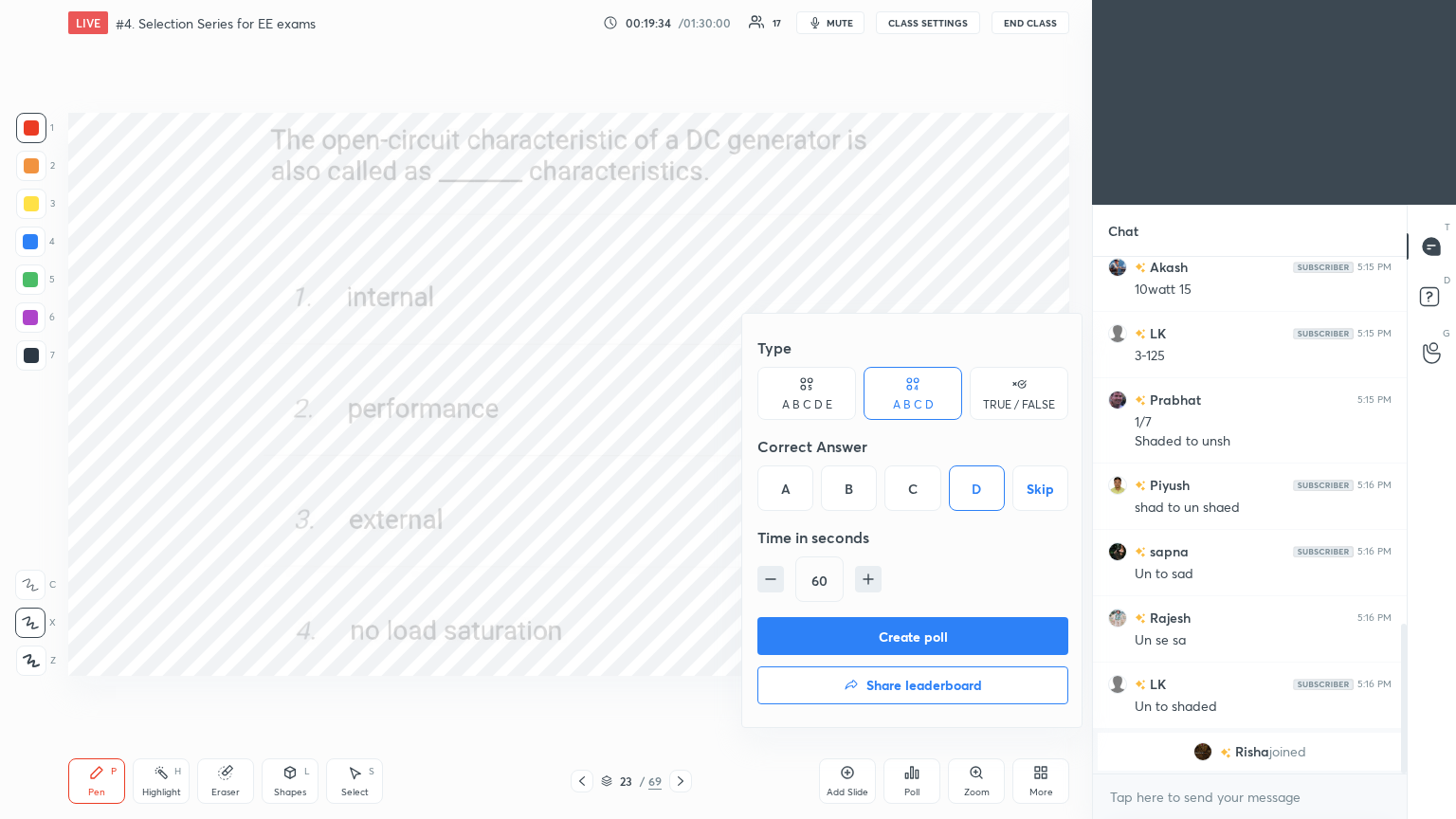click on "Create poll" at bounding box center [913, 636] 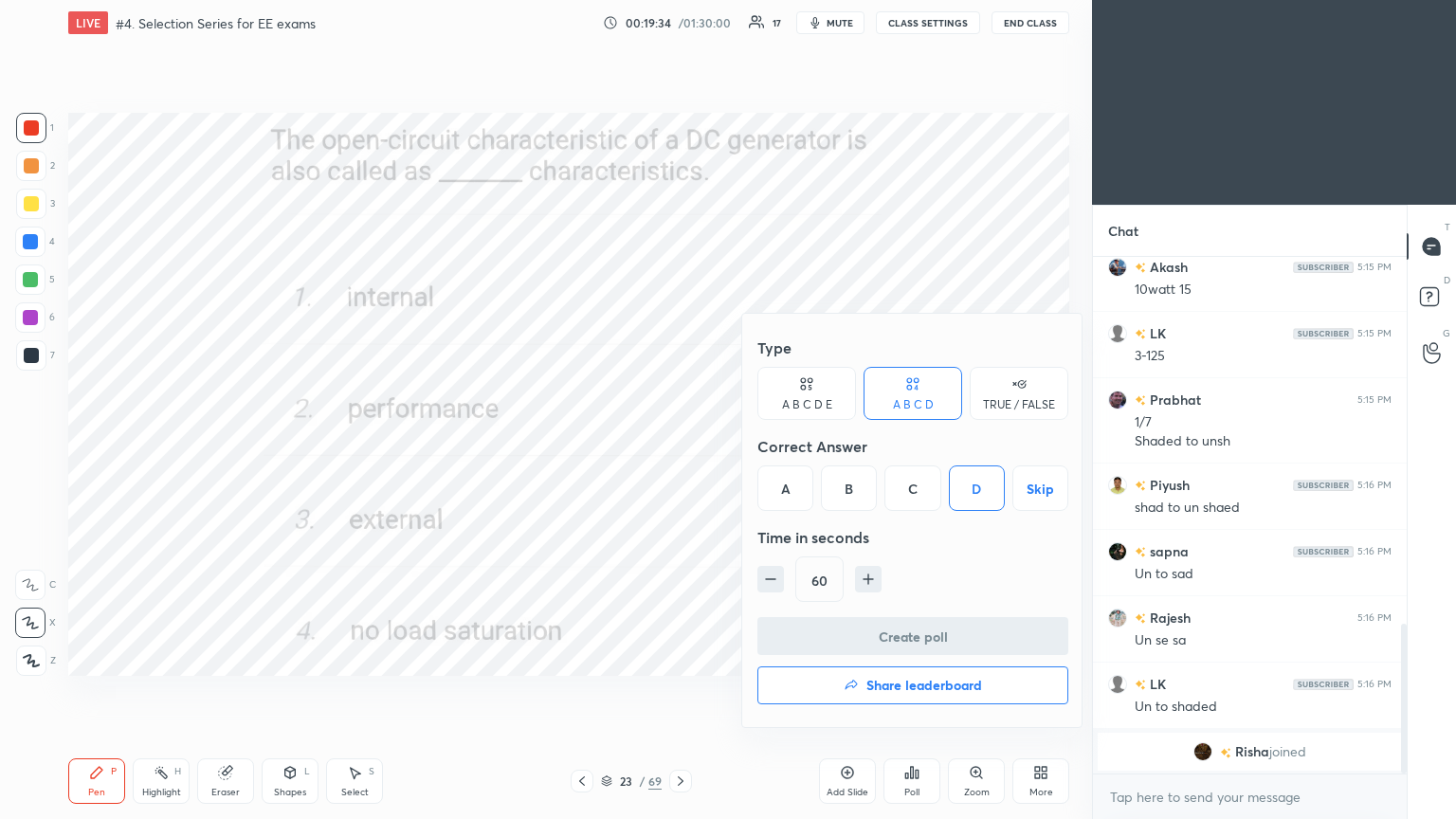 scroll, scrollTop: 480, scrollLeft: 308, axis: both 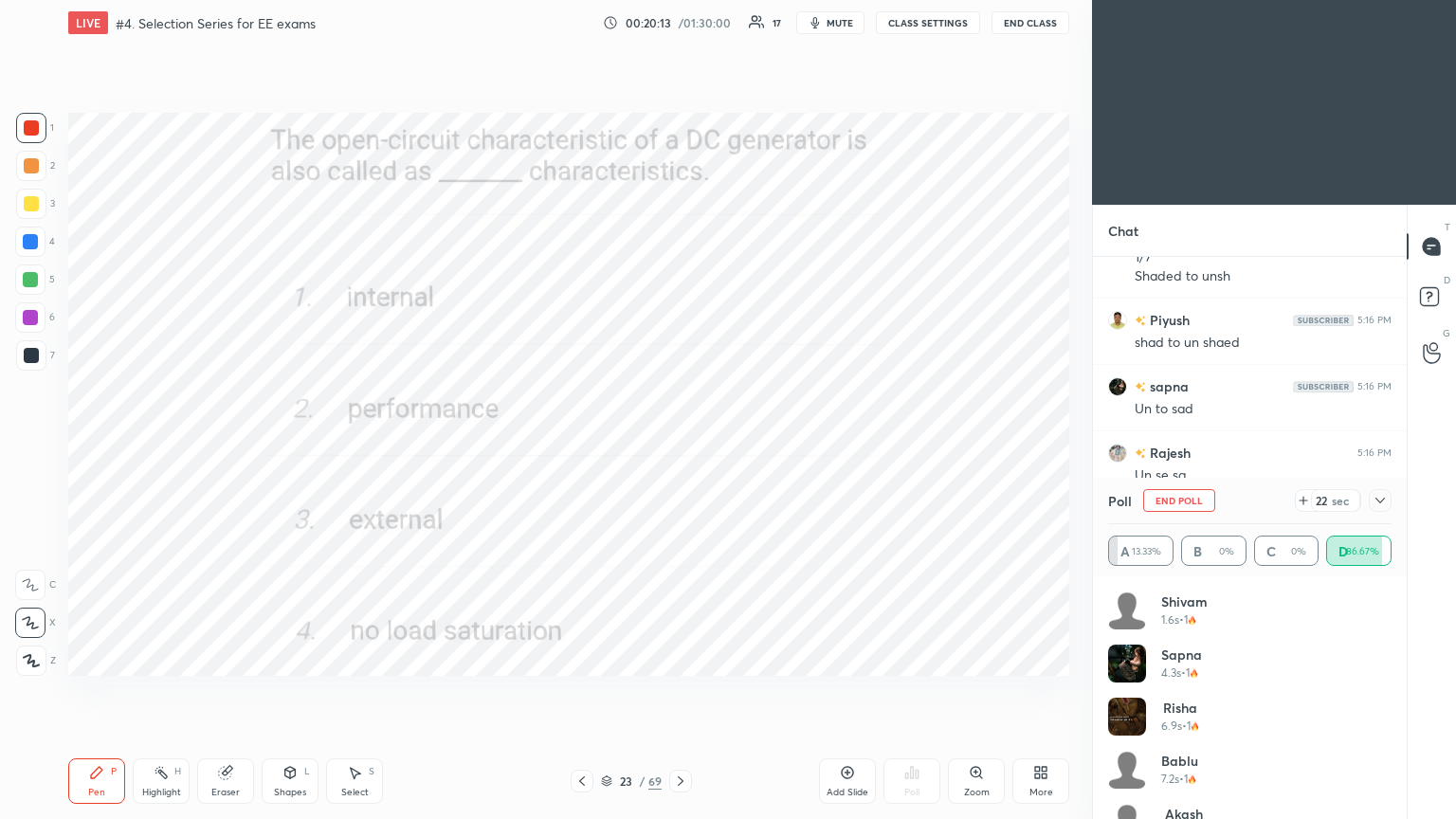 click on "End Poll" at bounding box center [1179, 500] 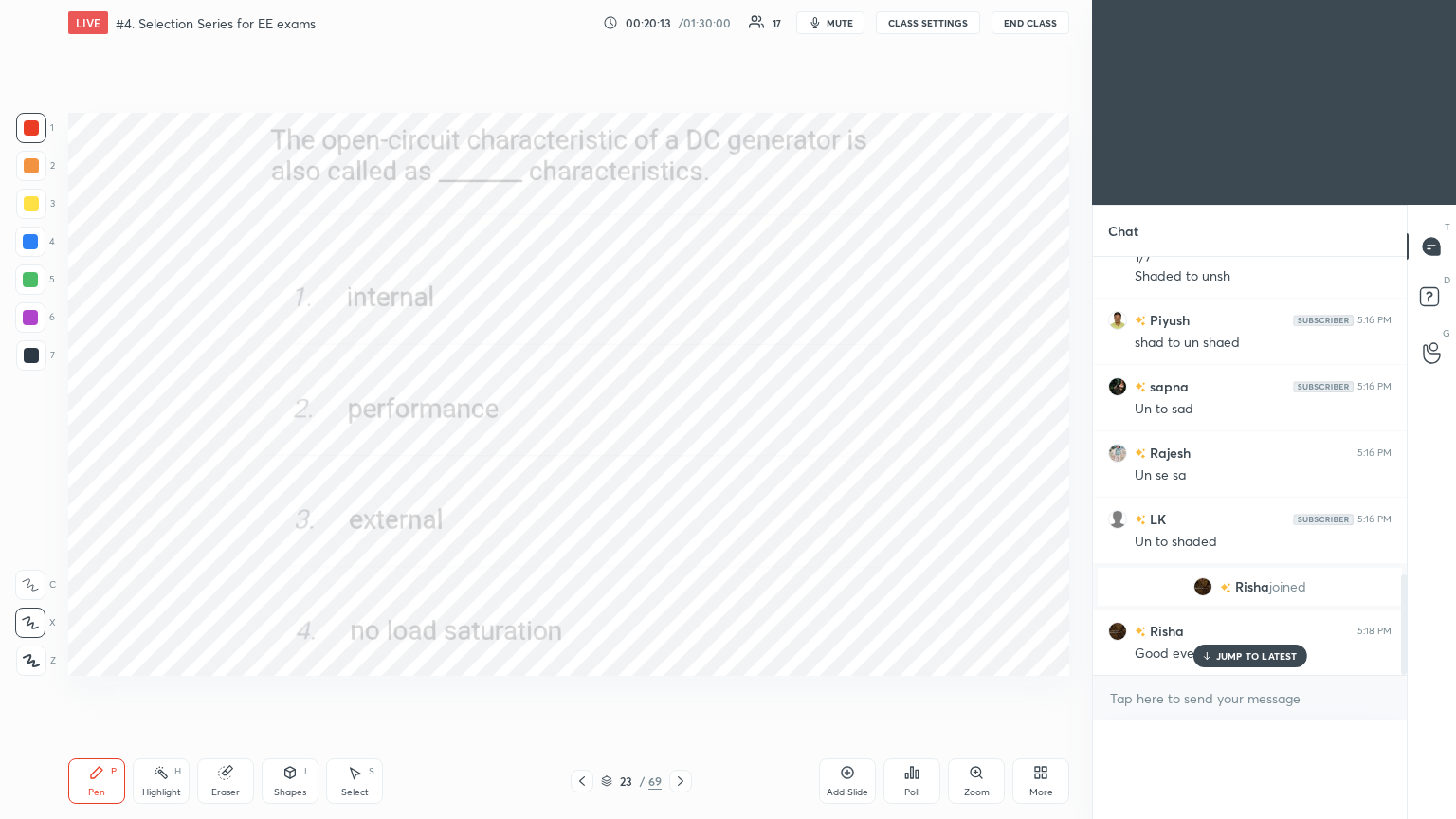 scroll, scrollTop: 0, scrollLeft: 0, axis: both 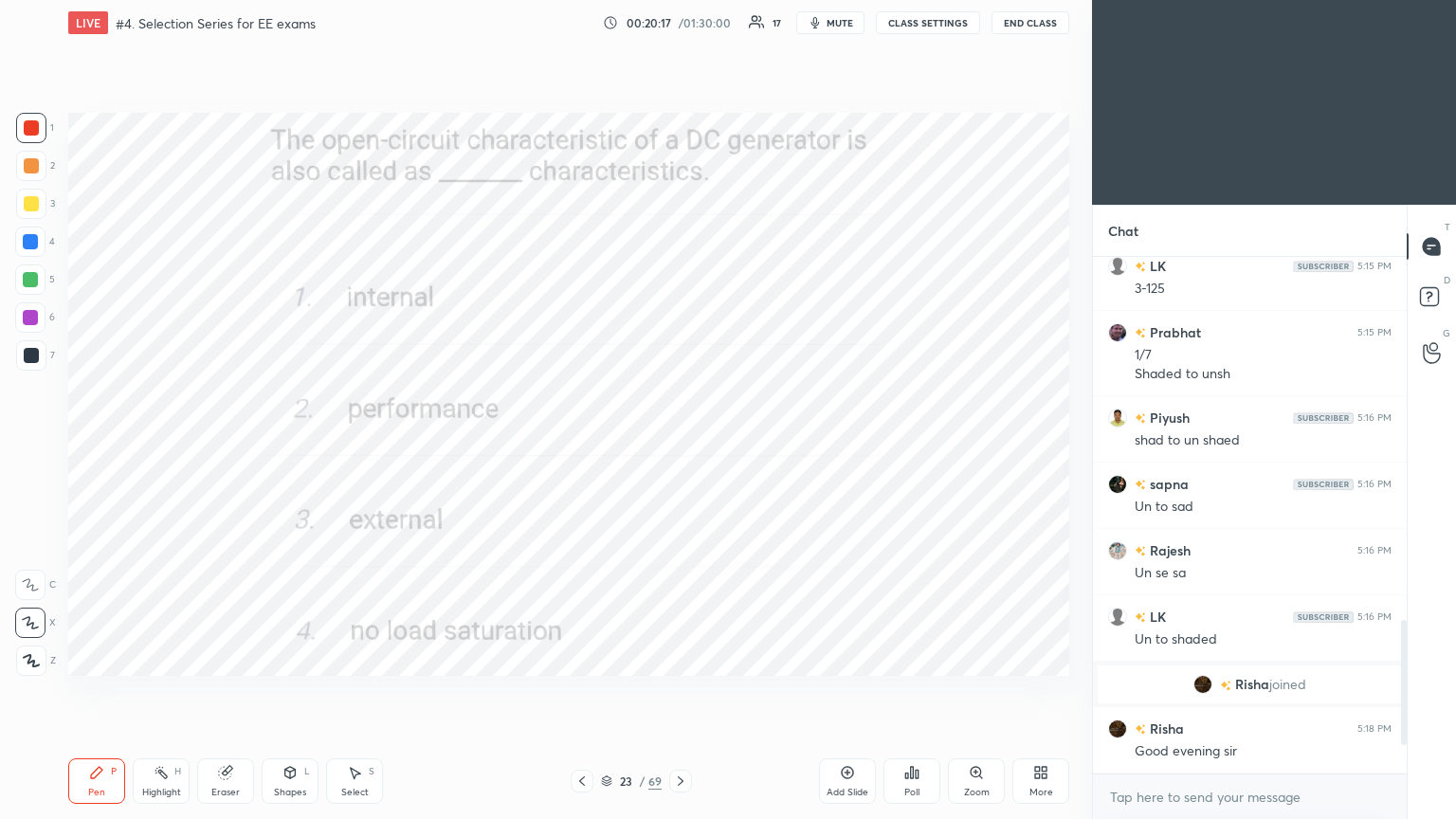 click 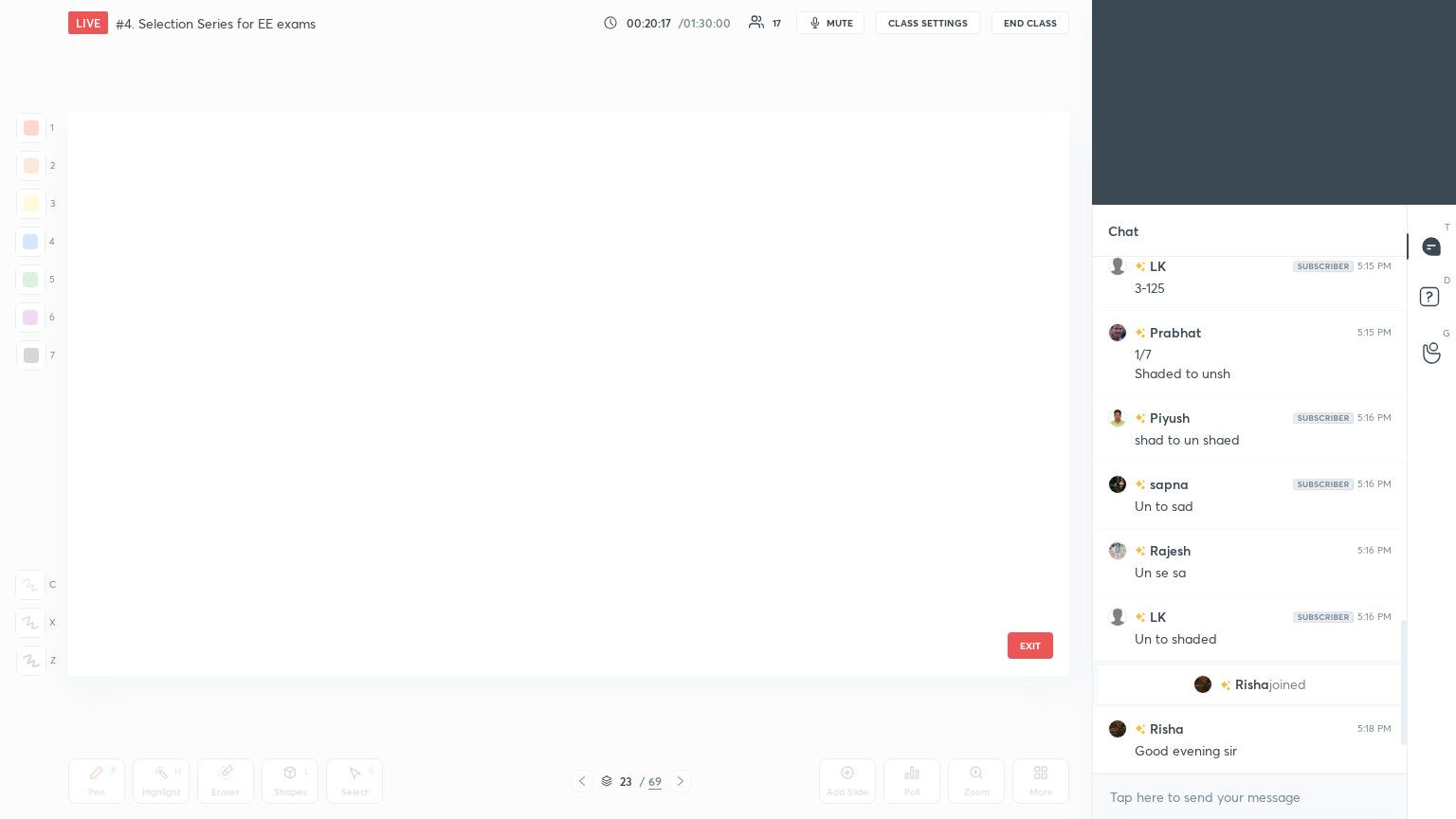 scroll, scrollTop: 825, scrollLeft: 0, axis: vertical 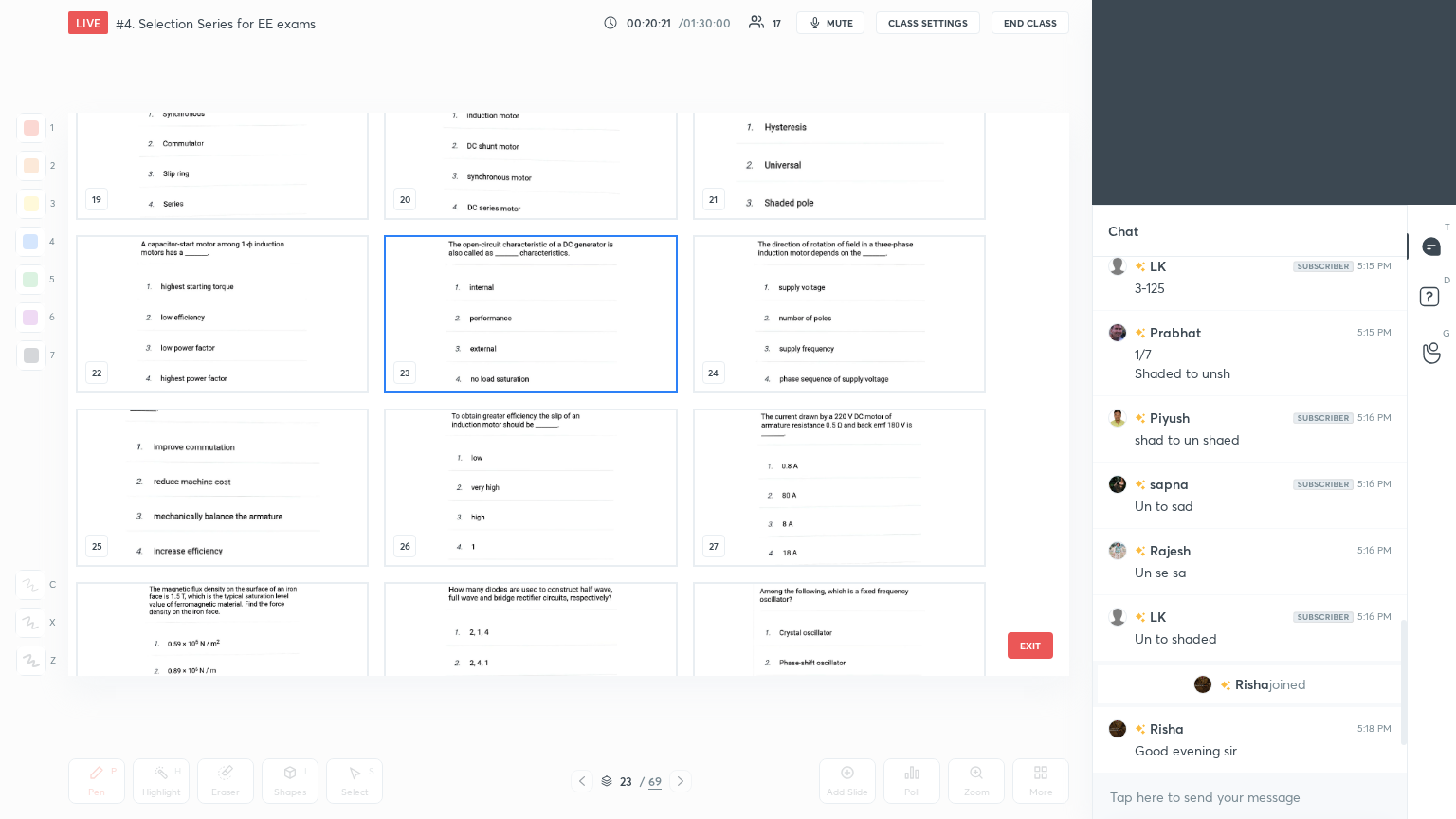 click at bounding box center [222, 487] 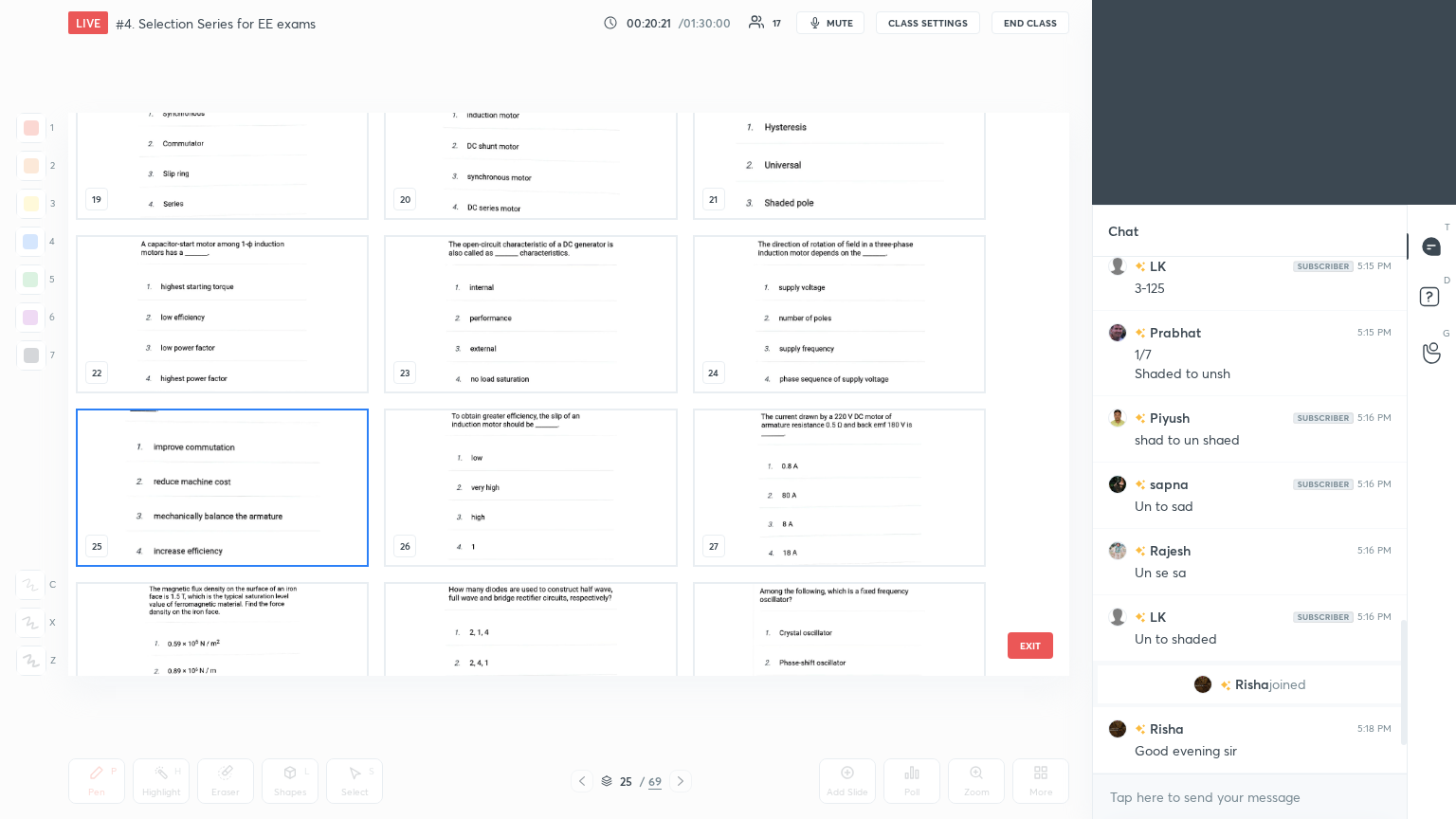 click at bounding box center (222, 487) 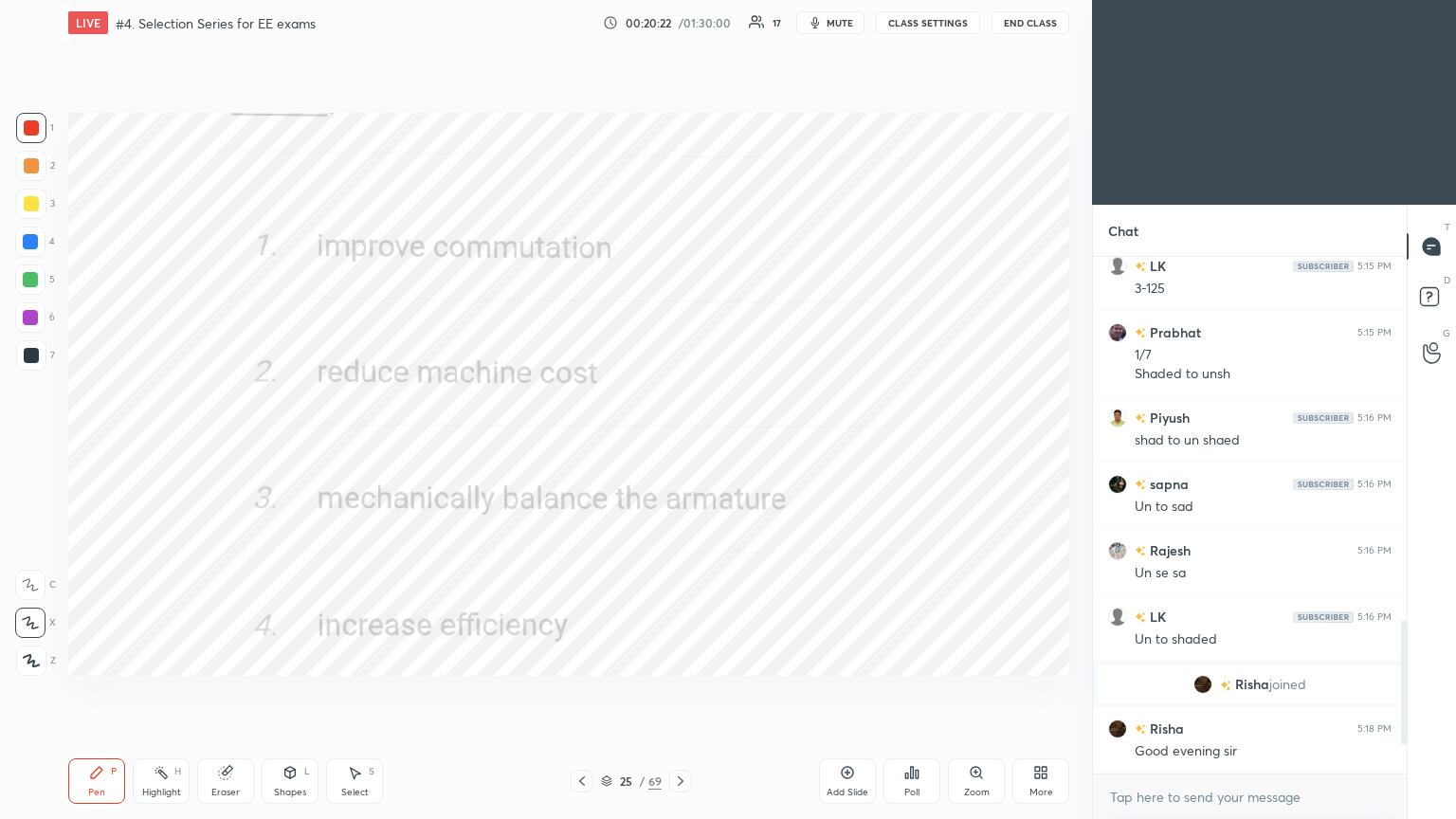 click at bounding box center (222, 487) 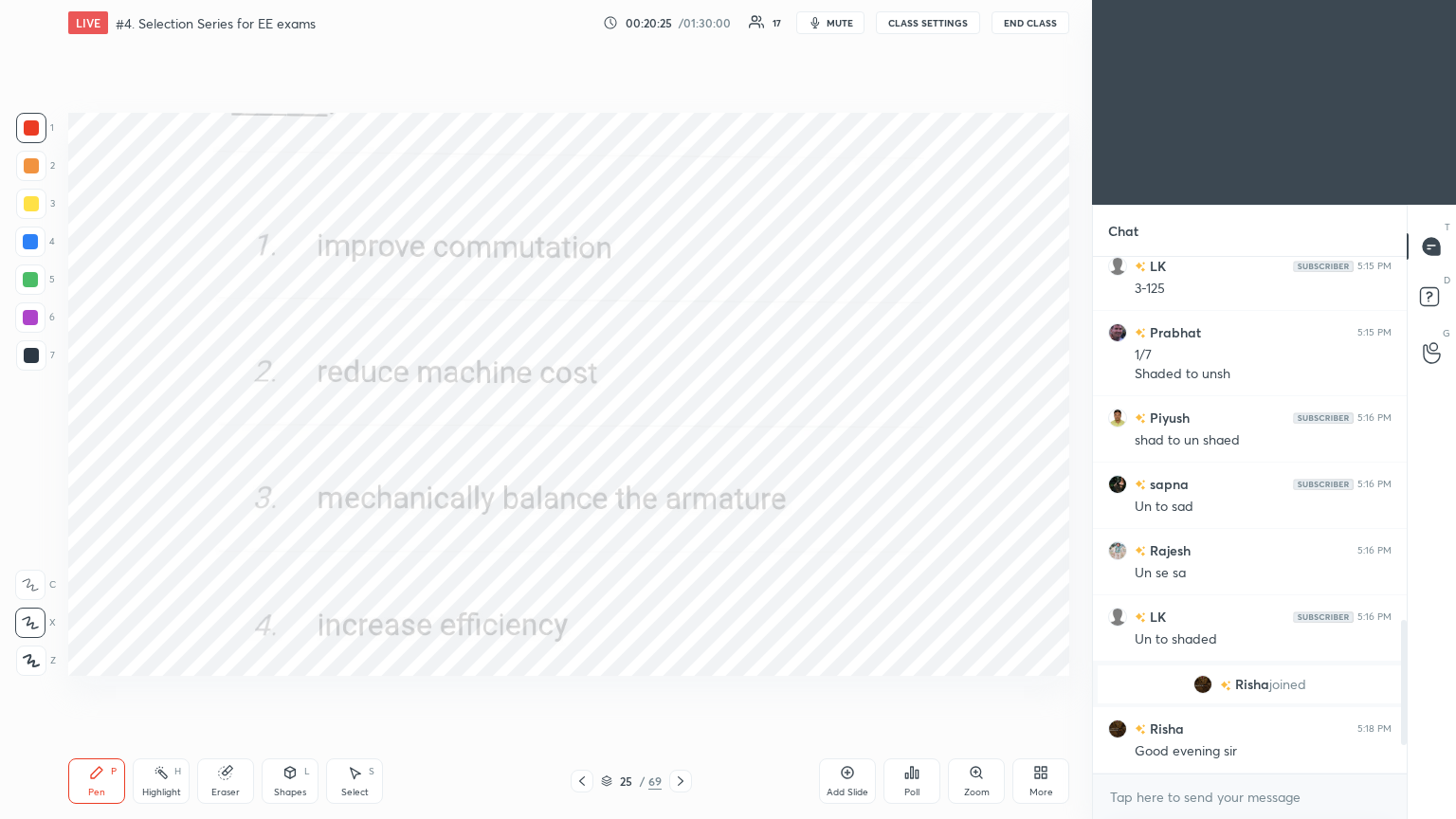 click on "Poll" at bounding box center [912, 781] 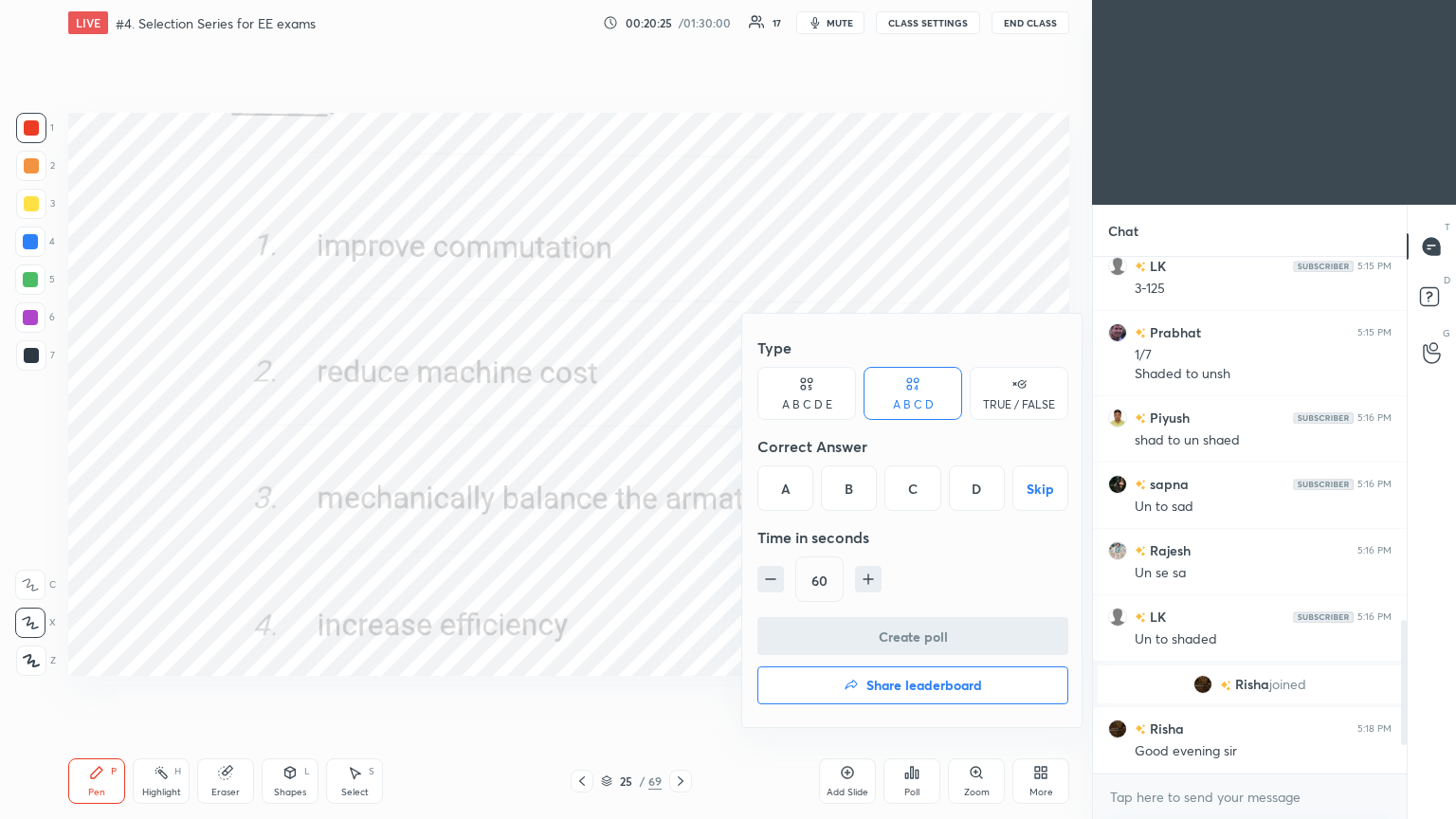 click on "C" at bounding box center [912, 488] 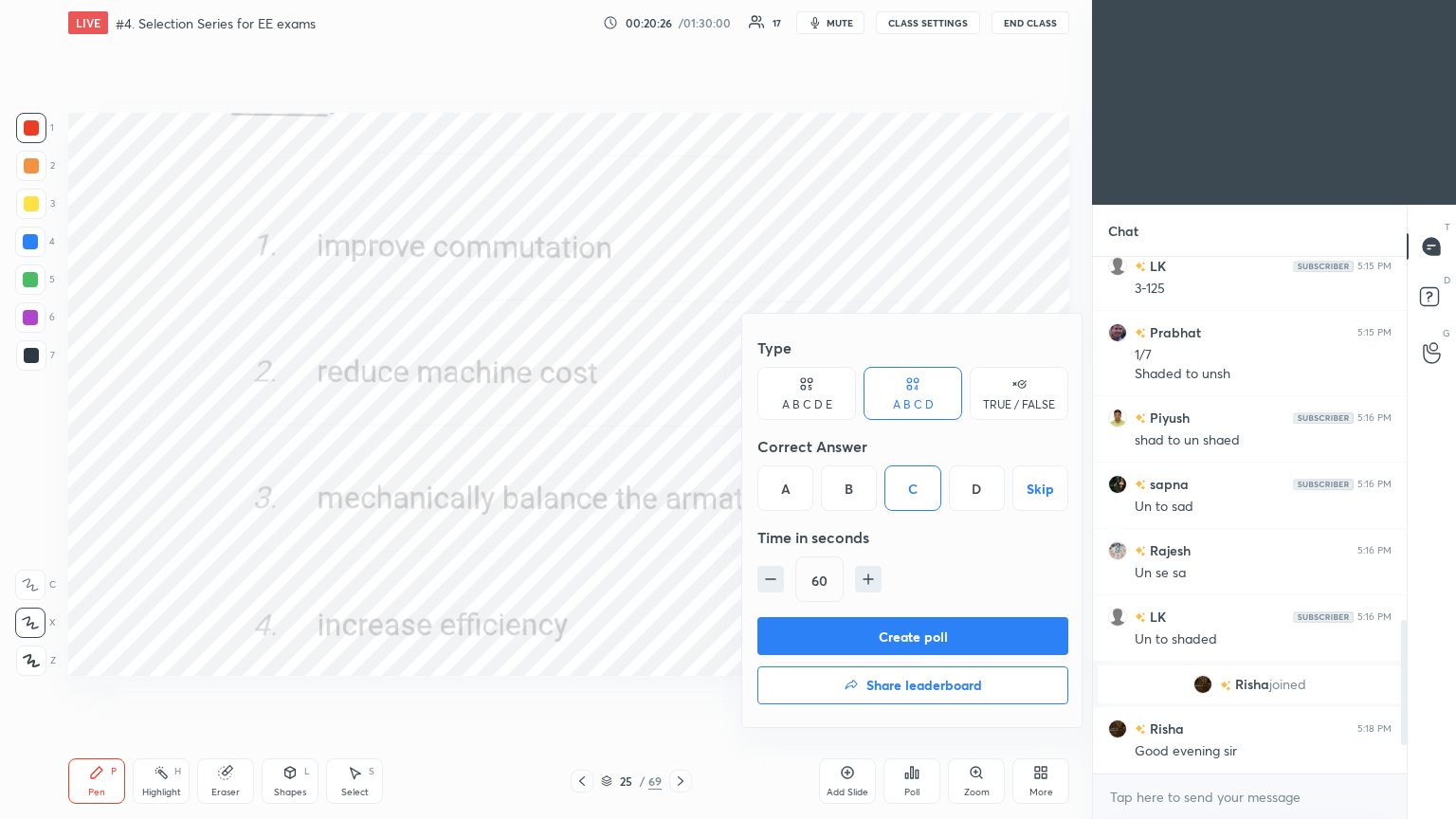 click on "Create poll" at bounding box center [913, 636] 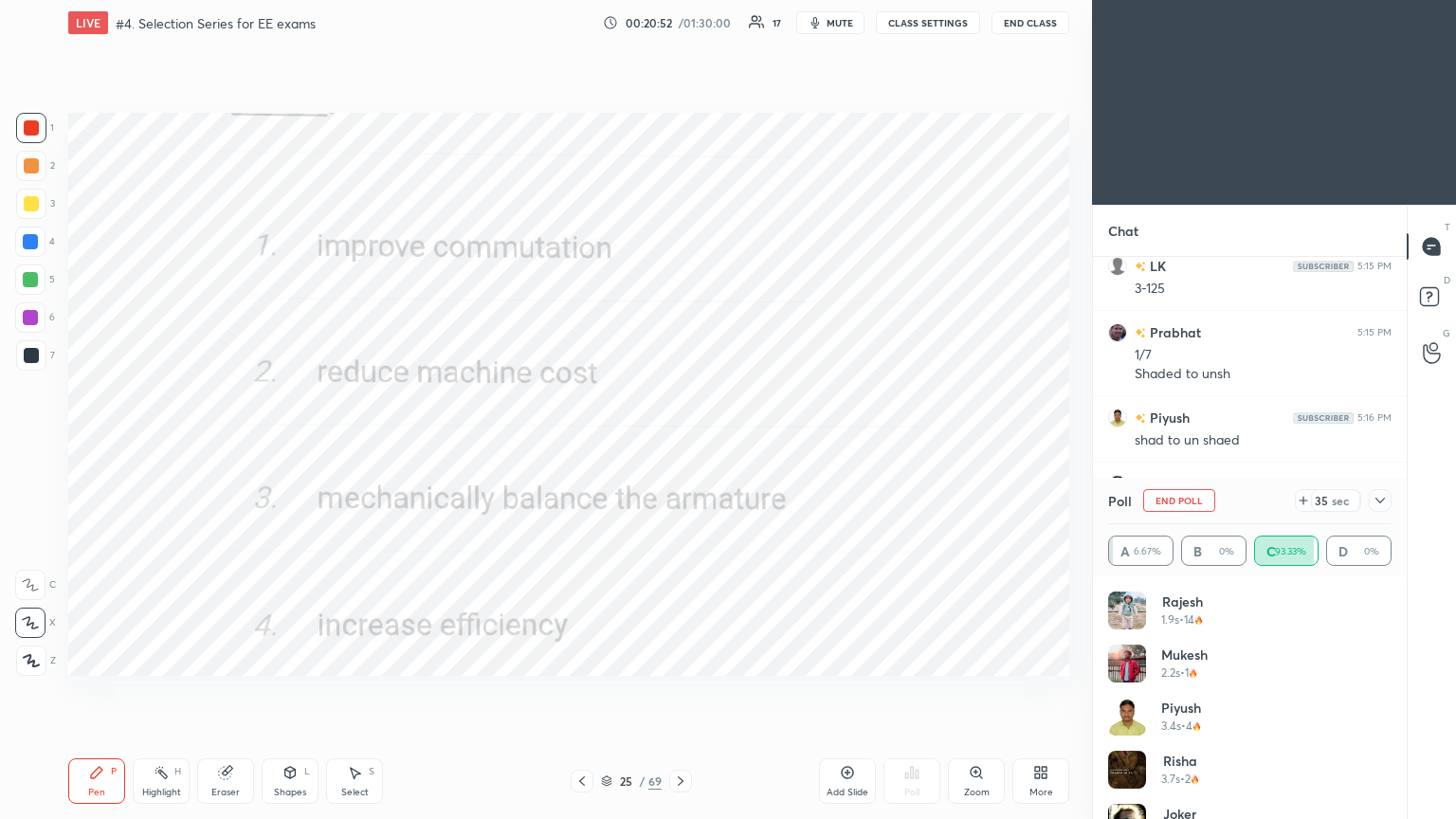 click on "End Poll" at bounding box center [1179, 500] 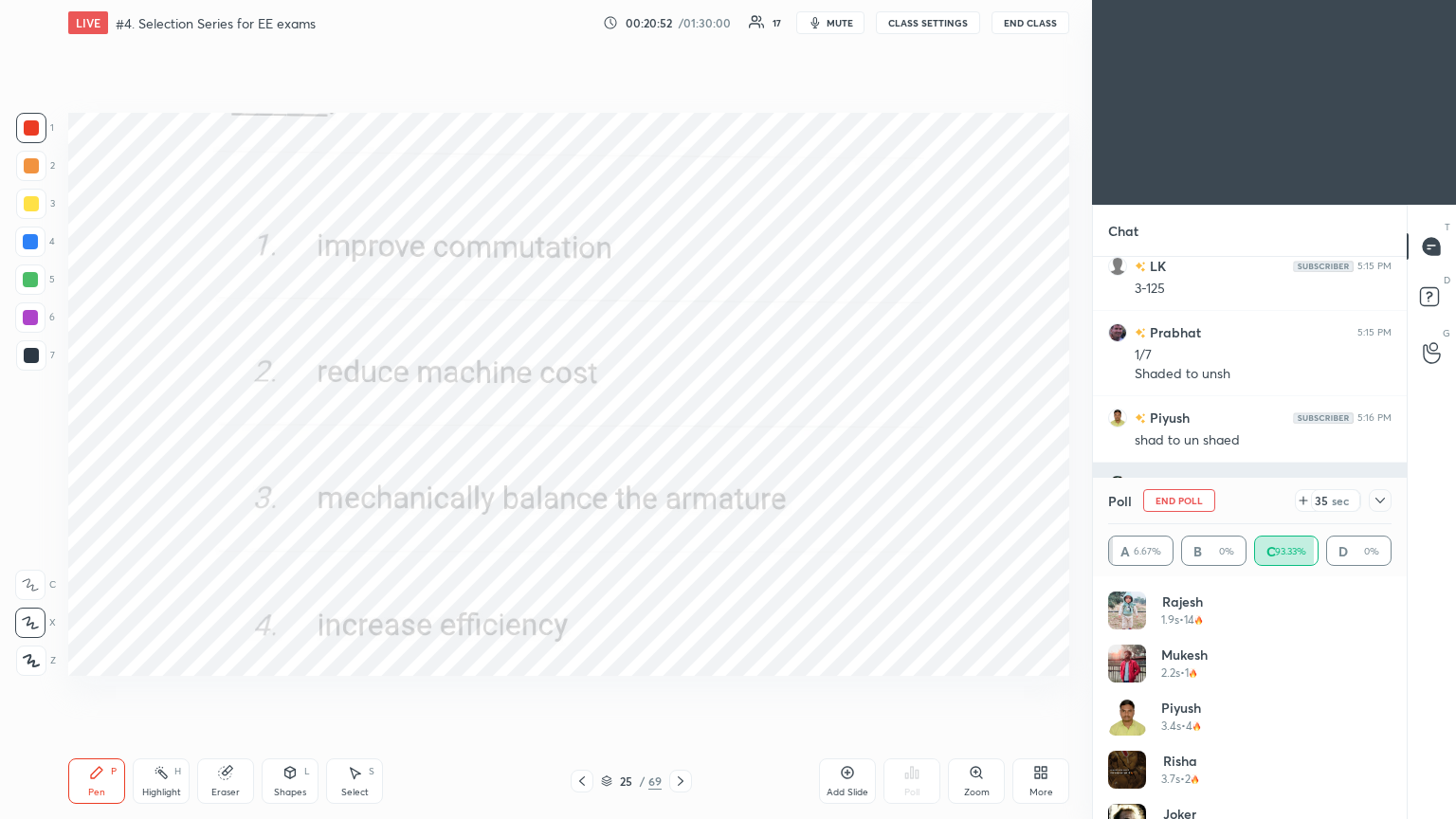 scroll, scrollTop: 83, scrollLeft: 278, axis: both 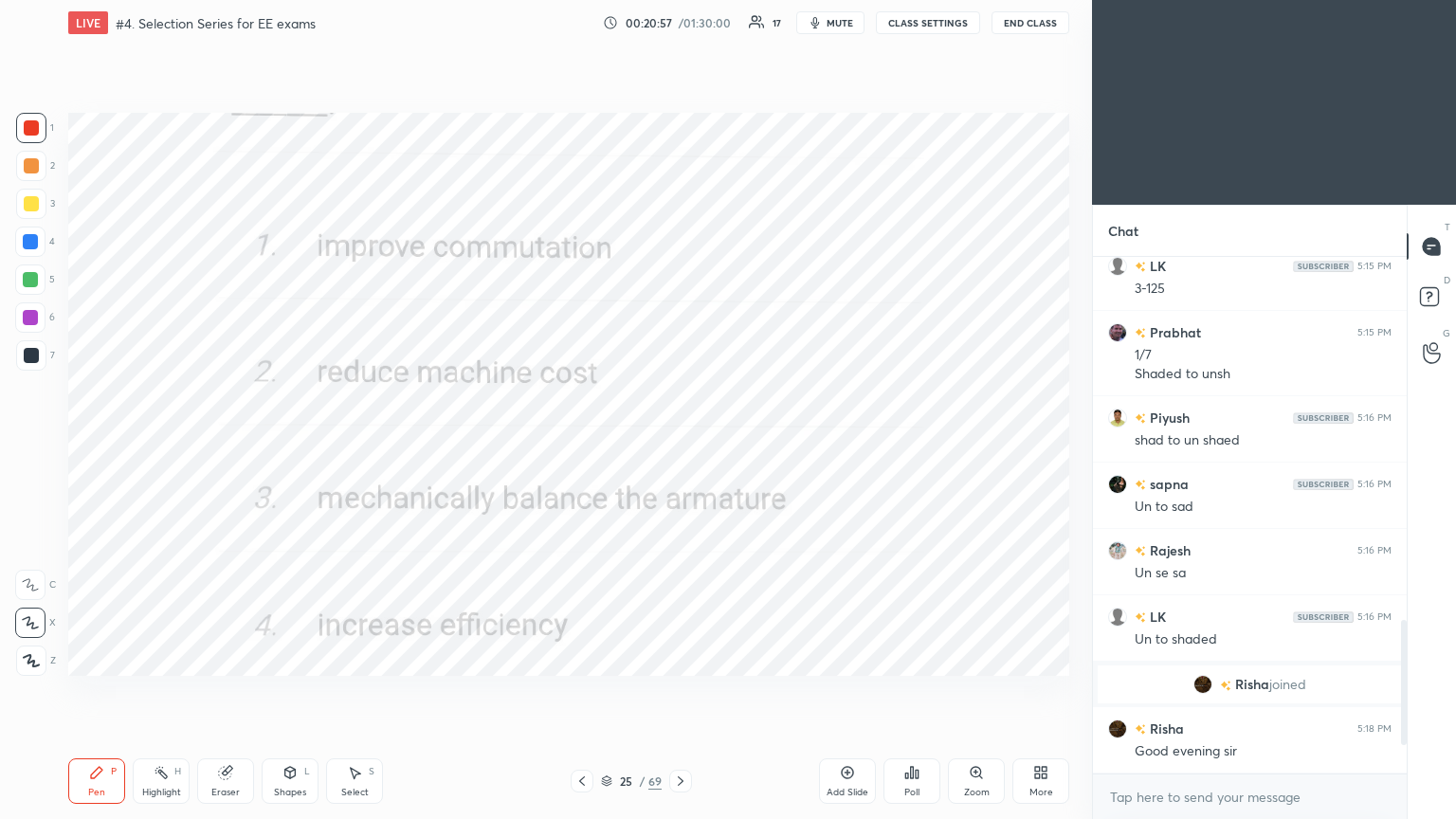click 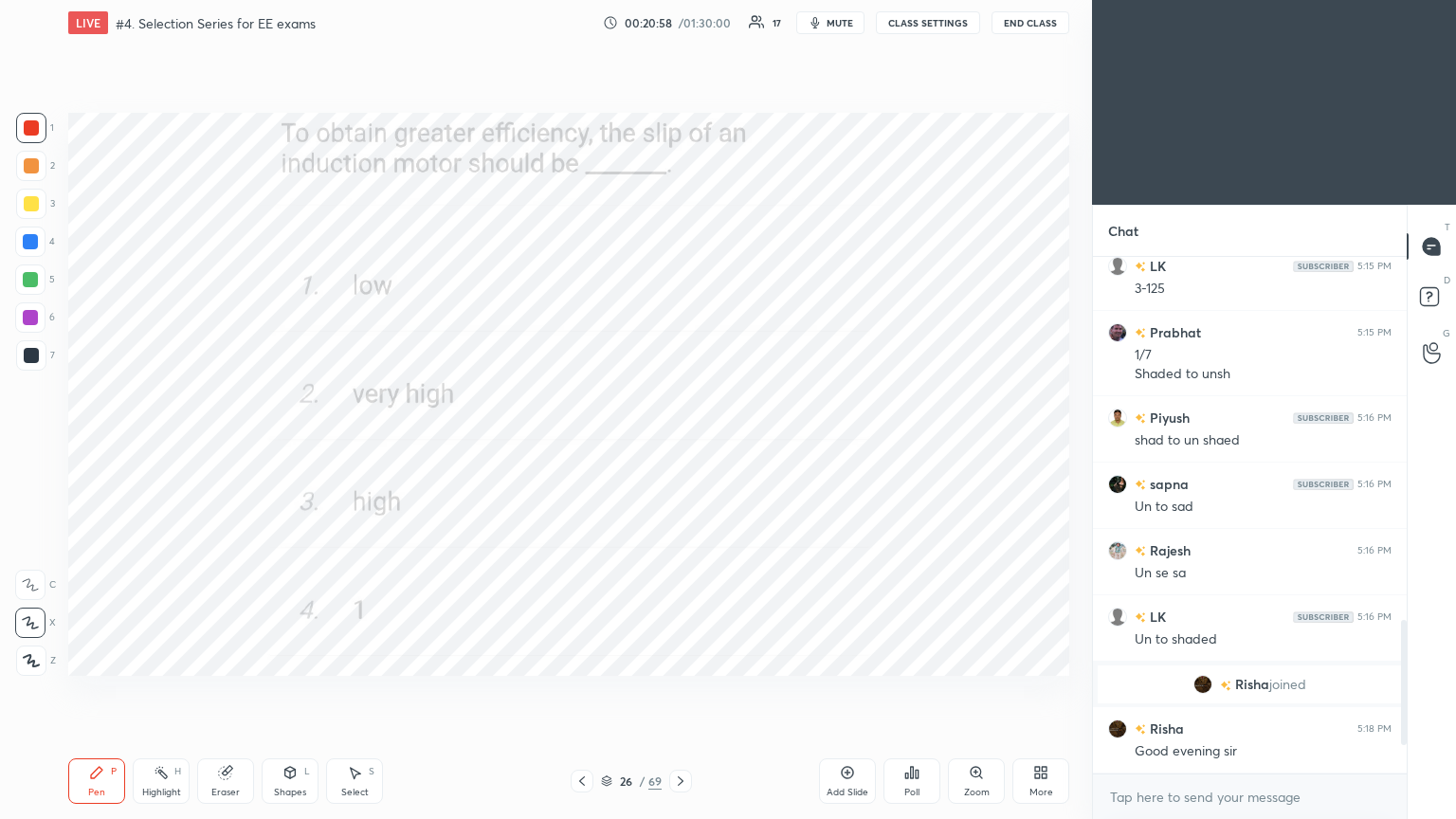 click on "Poll" at bounding box center [912, 792] 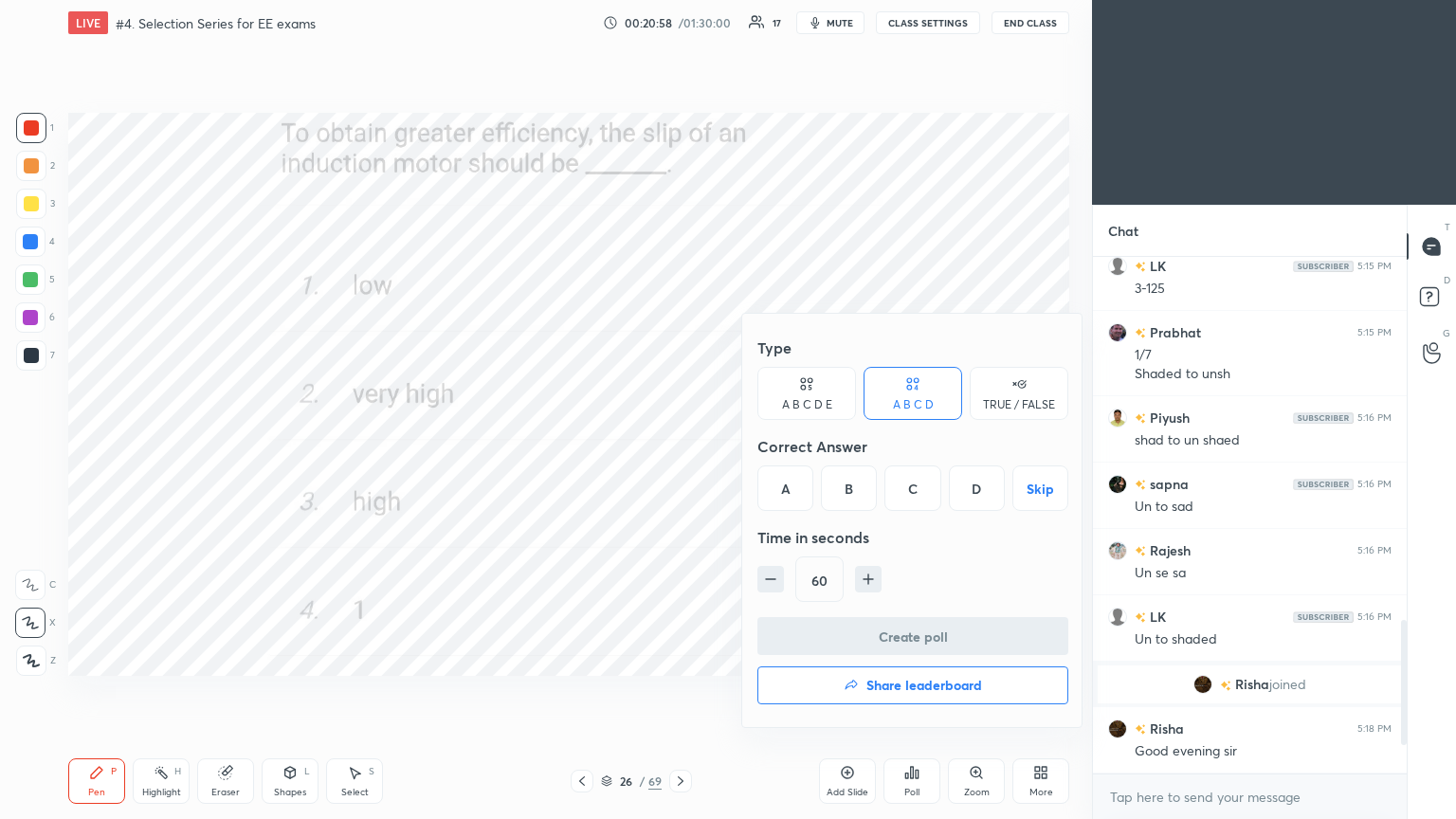 click on "A" at bounding box center [785, 488] 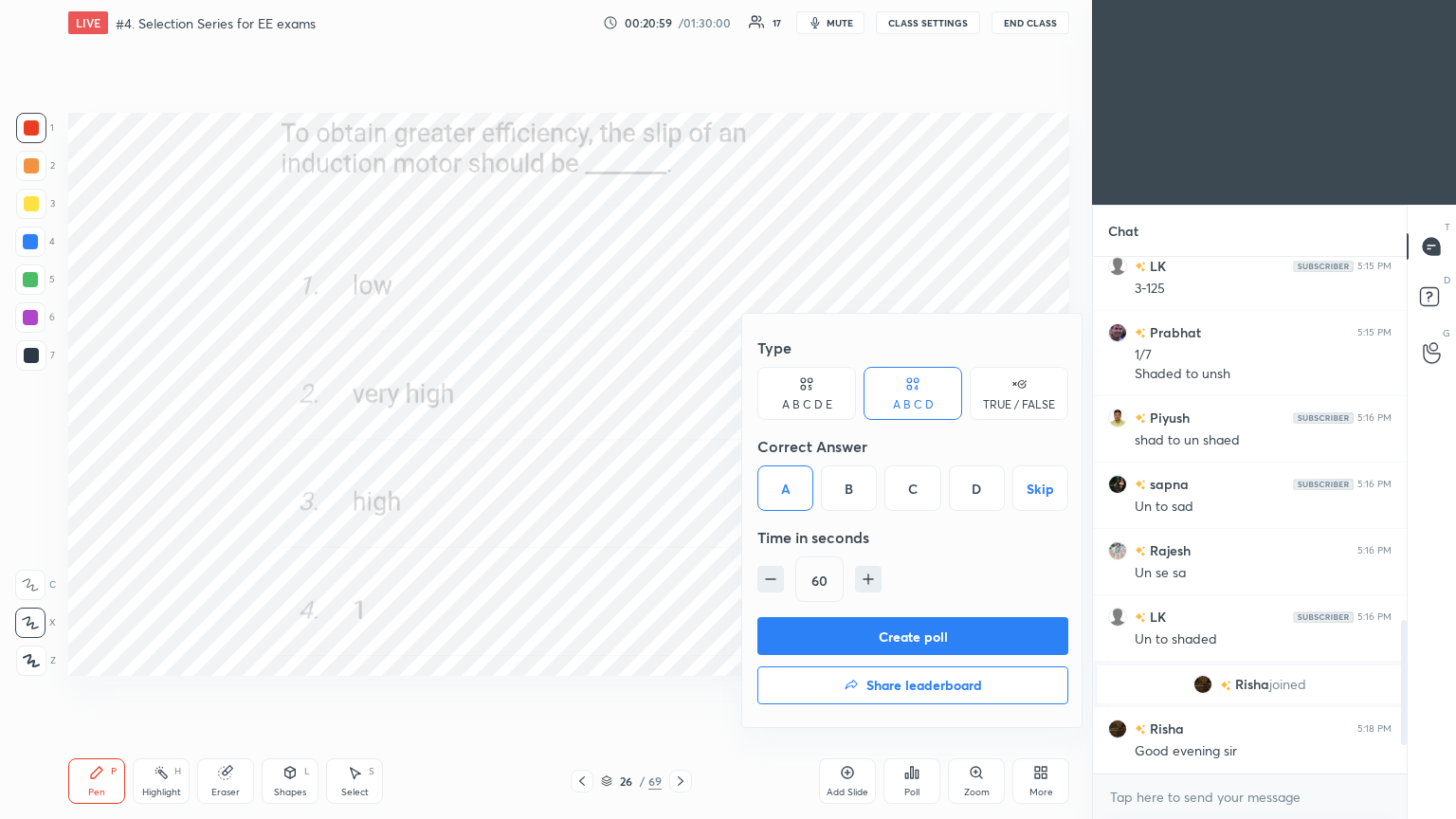 click on "Create poll" at bounding box center [913, 636] 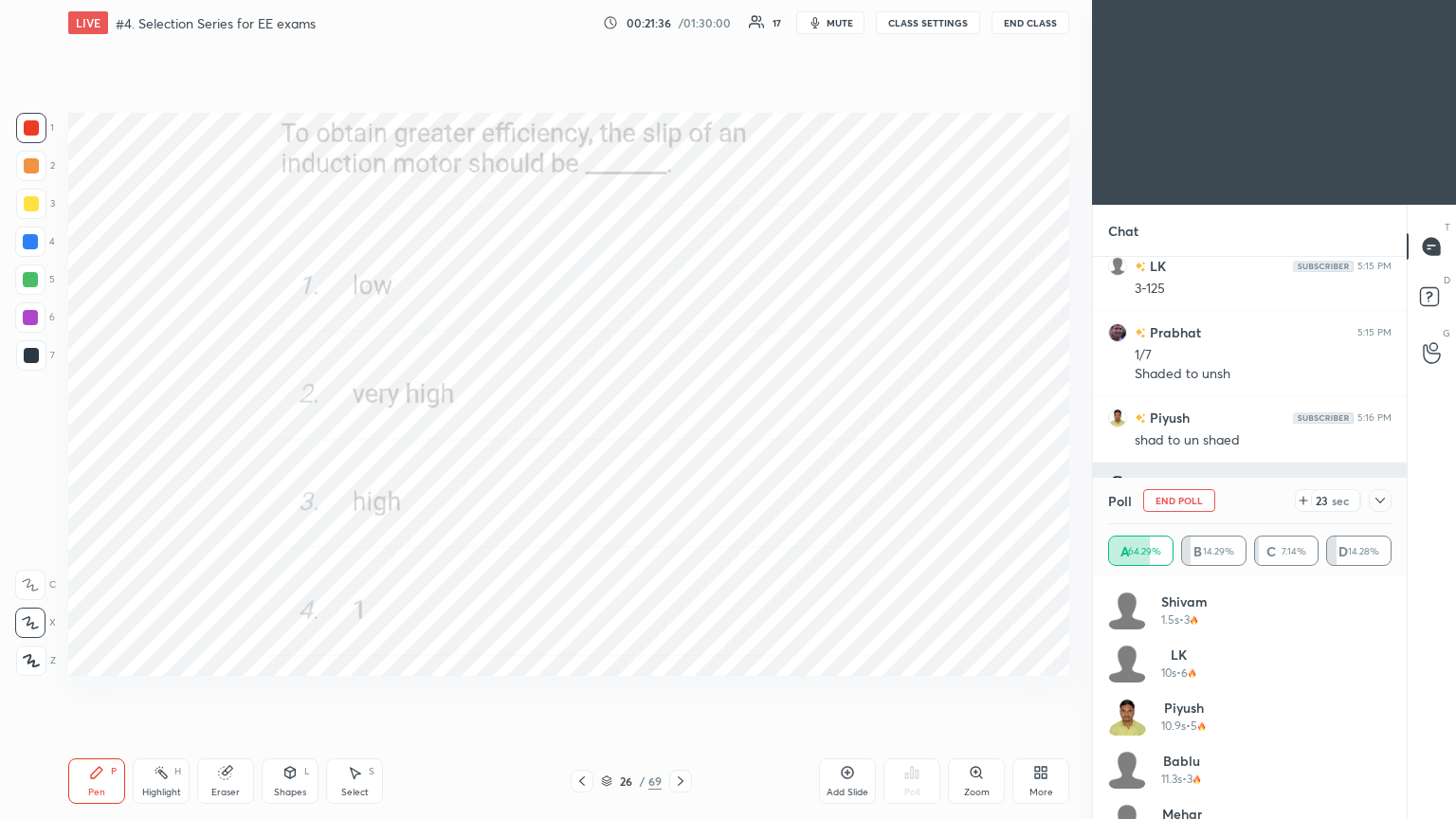 click on "End Poll" at bounding box center (1179, 500) 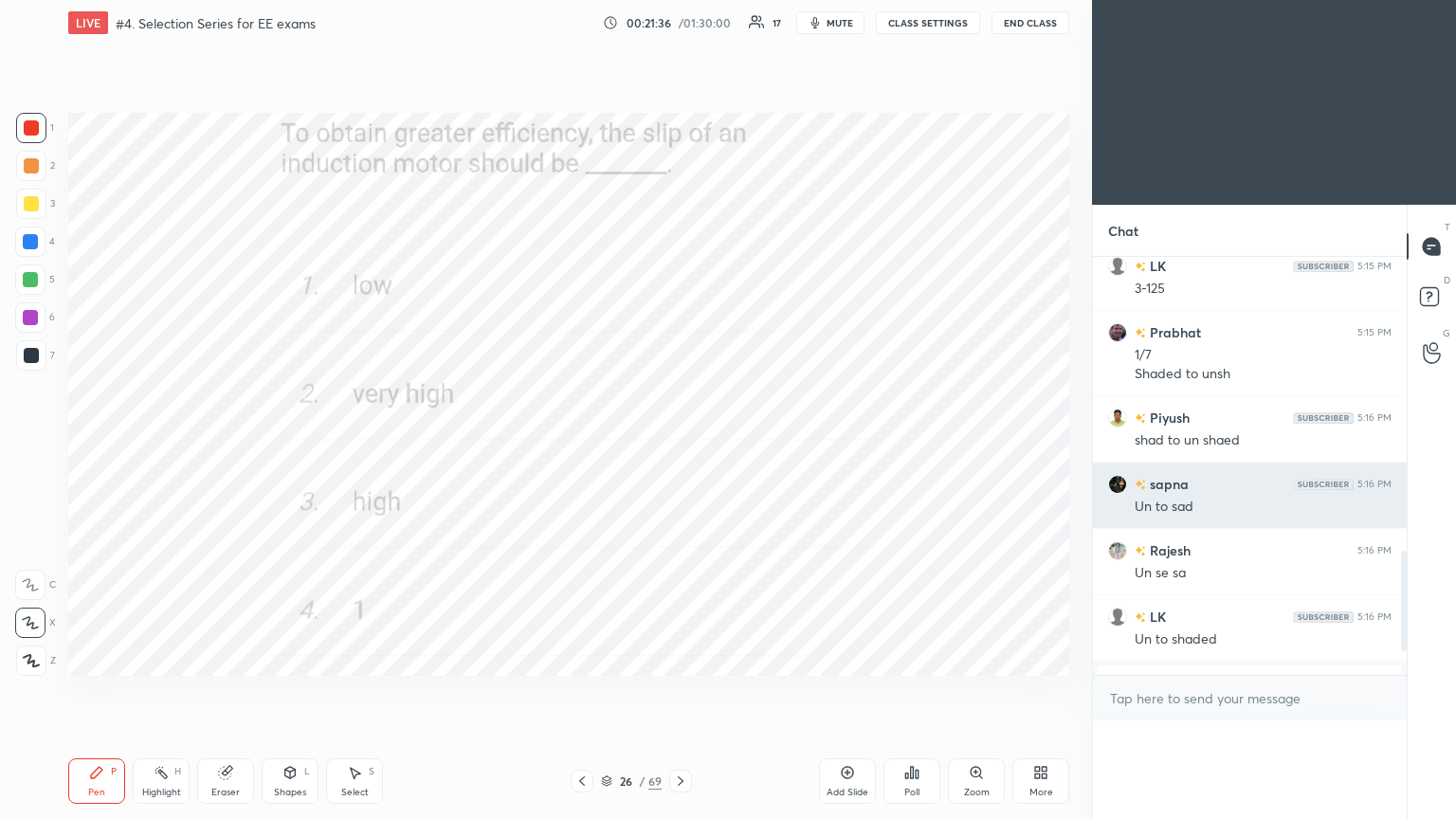 scroll, scrollTop: 115, scrollLeft: 278, axis: both 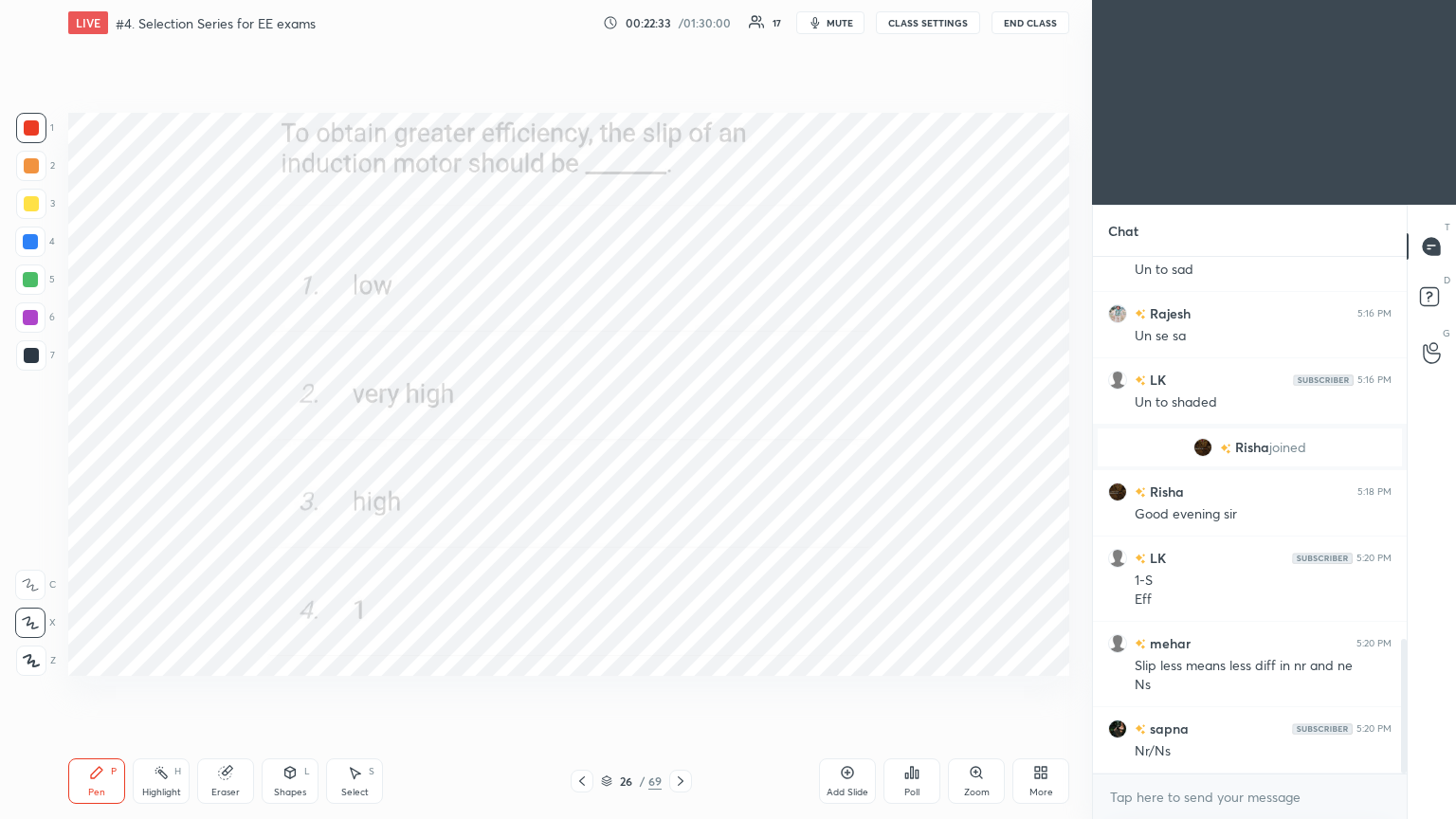 click 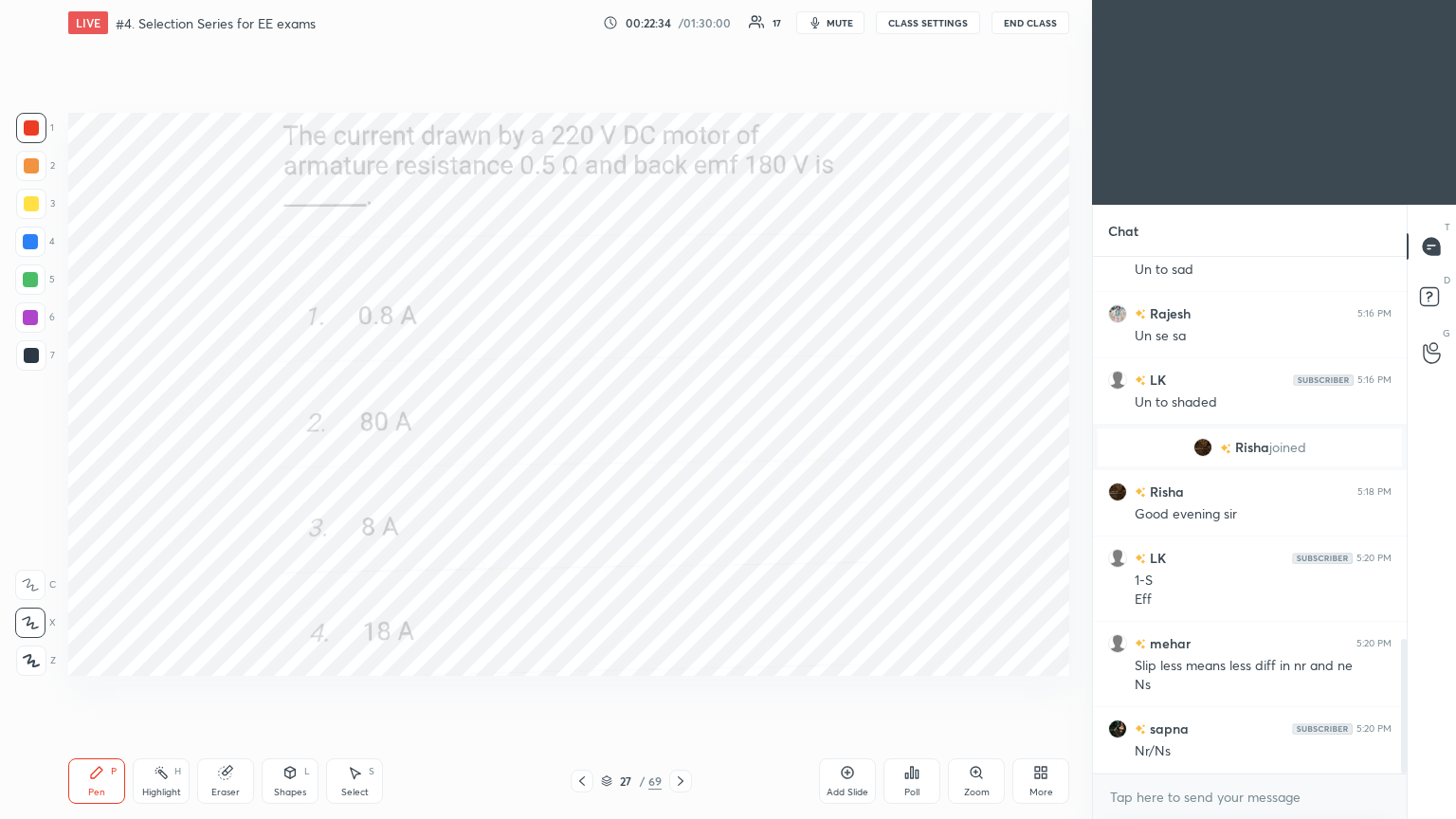 click on "Poll" at bounding box center [912, 781] 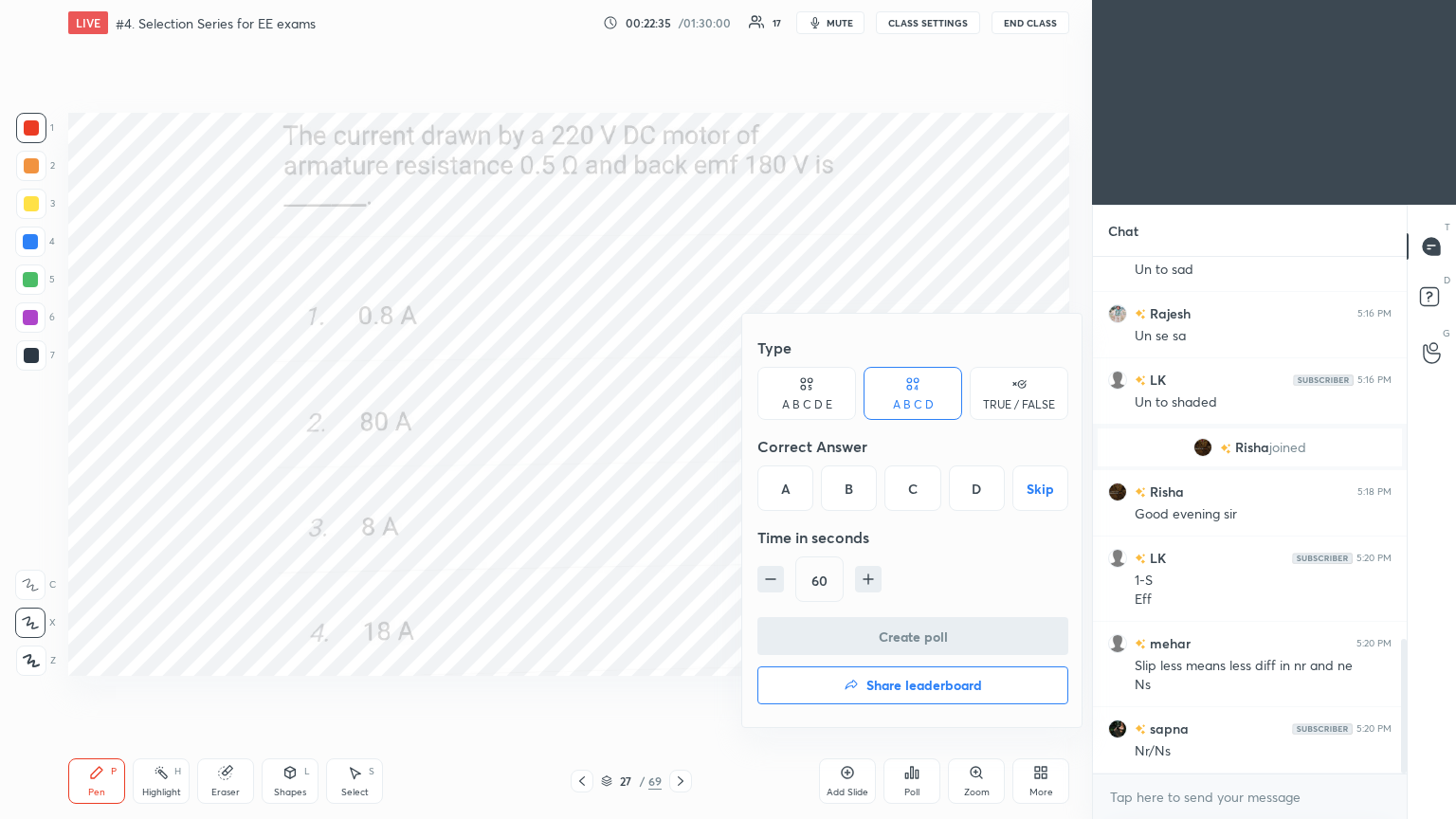 click on "B" at bounding box center (848, 488) 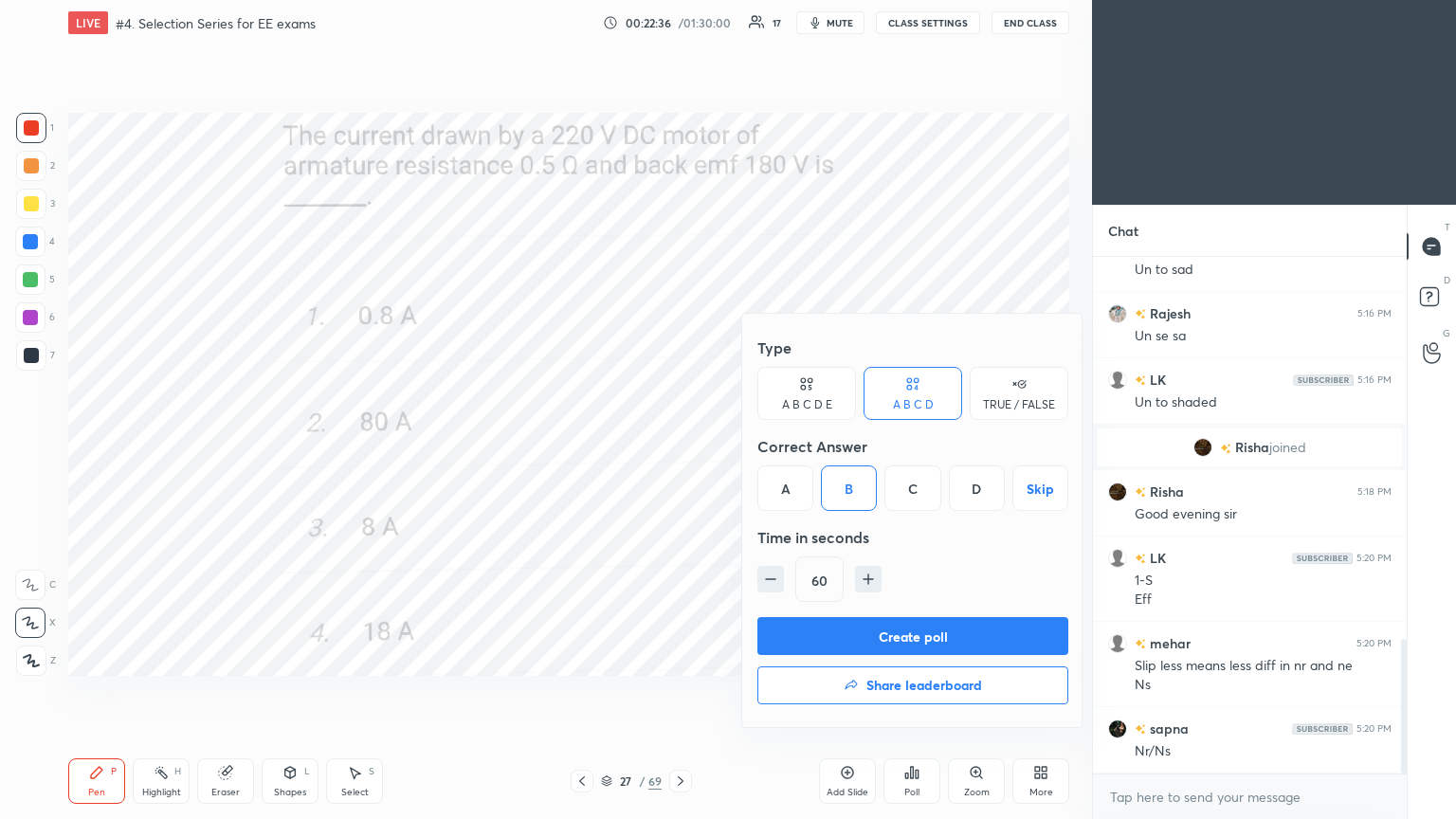 click on "Create poll" at bounding box center [913, 636] 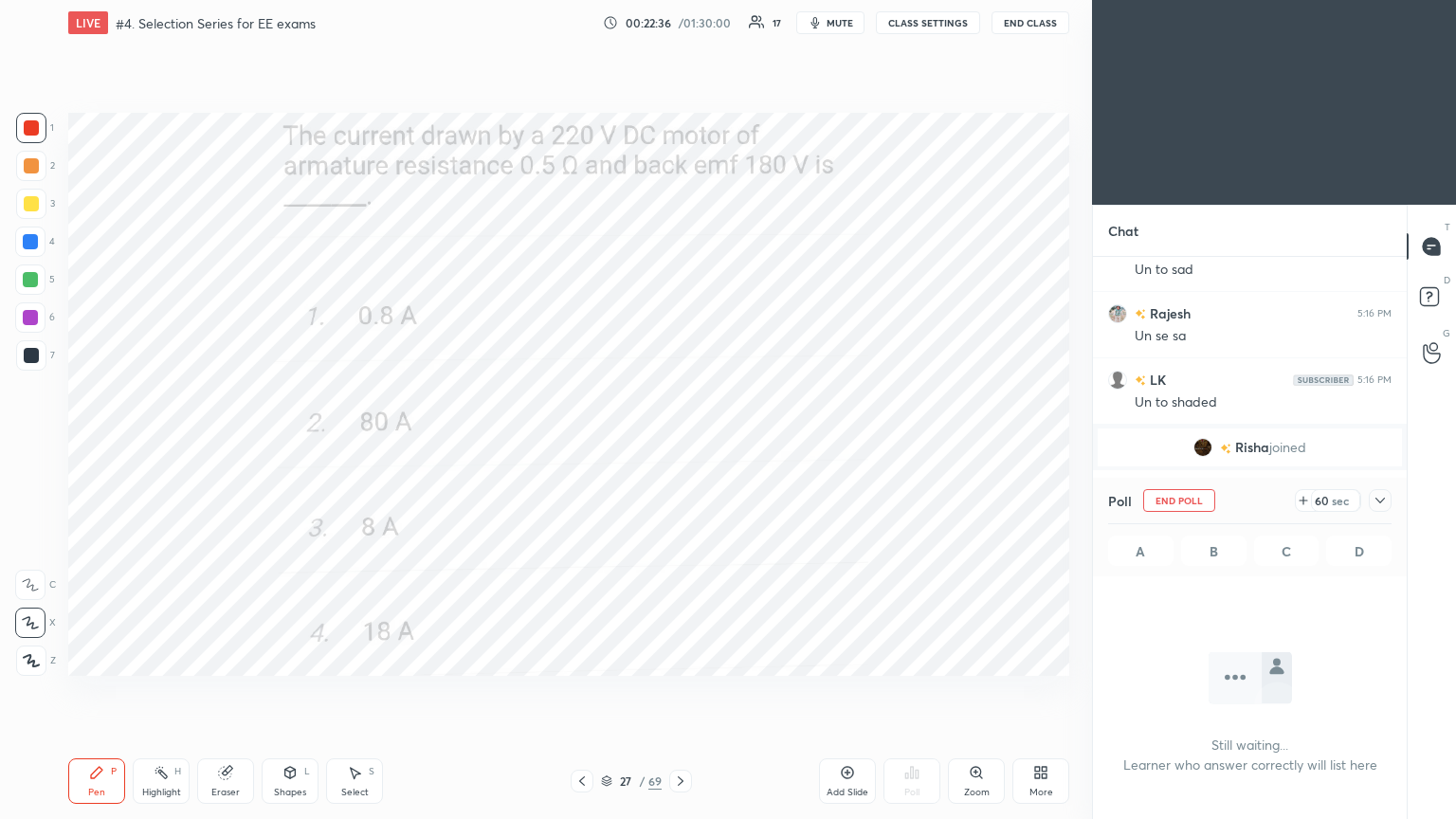 scroll, scrollTop: 462, scrollLeft: 308, axis: both 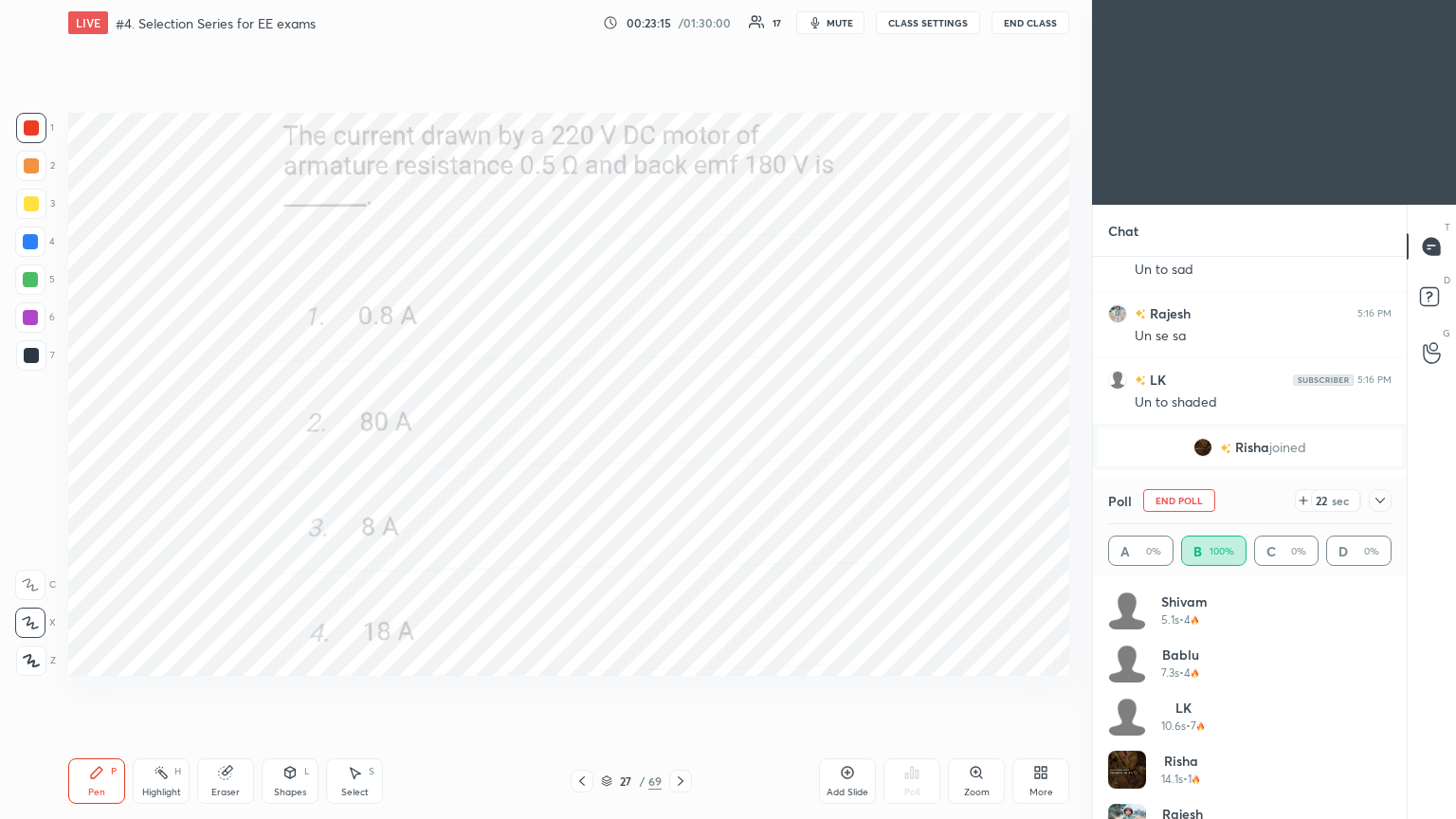 click on "End Poll" at bounding box center [1179, 500] 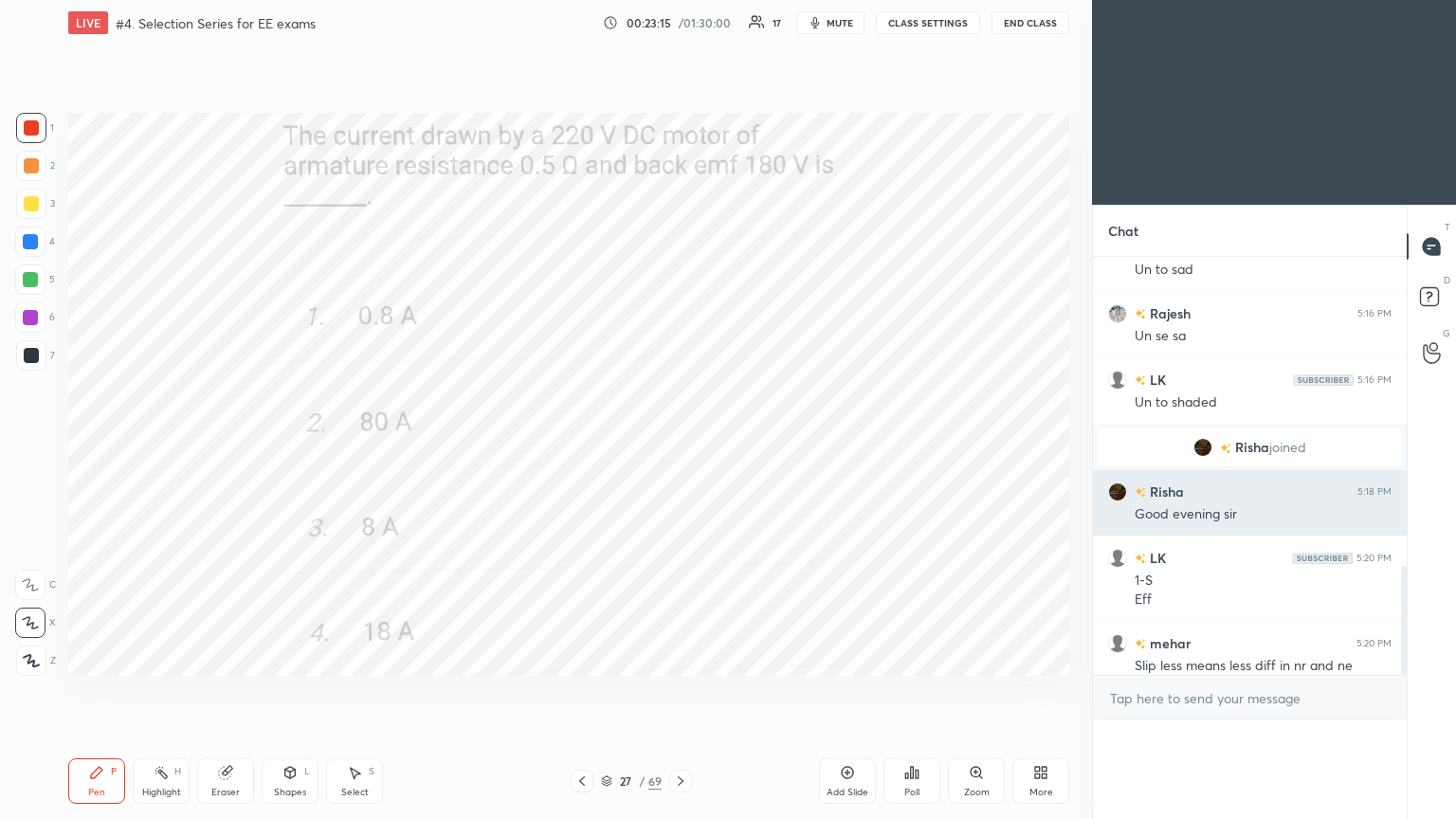 scroll, scrollTop: 115, scrollLeft: 278, axis: both 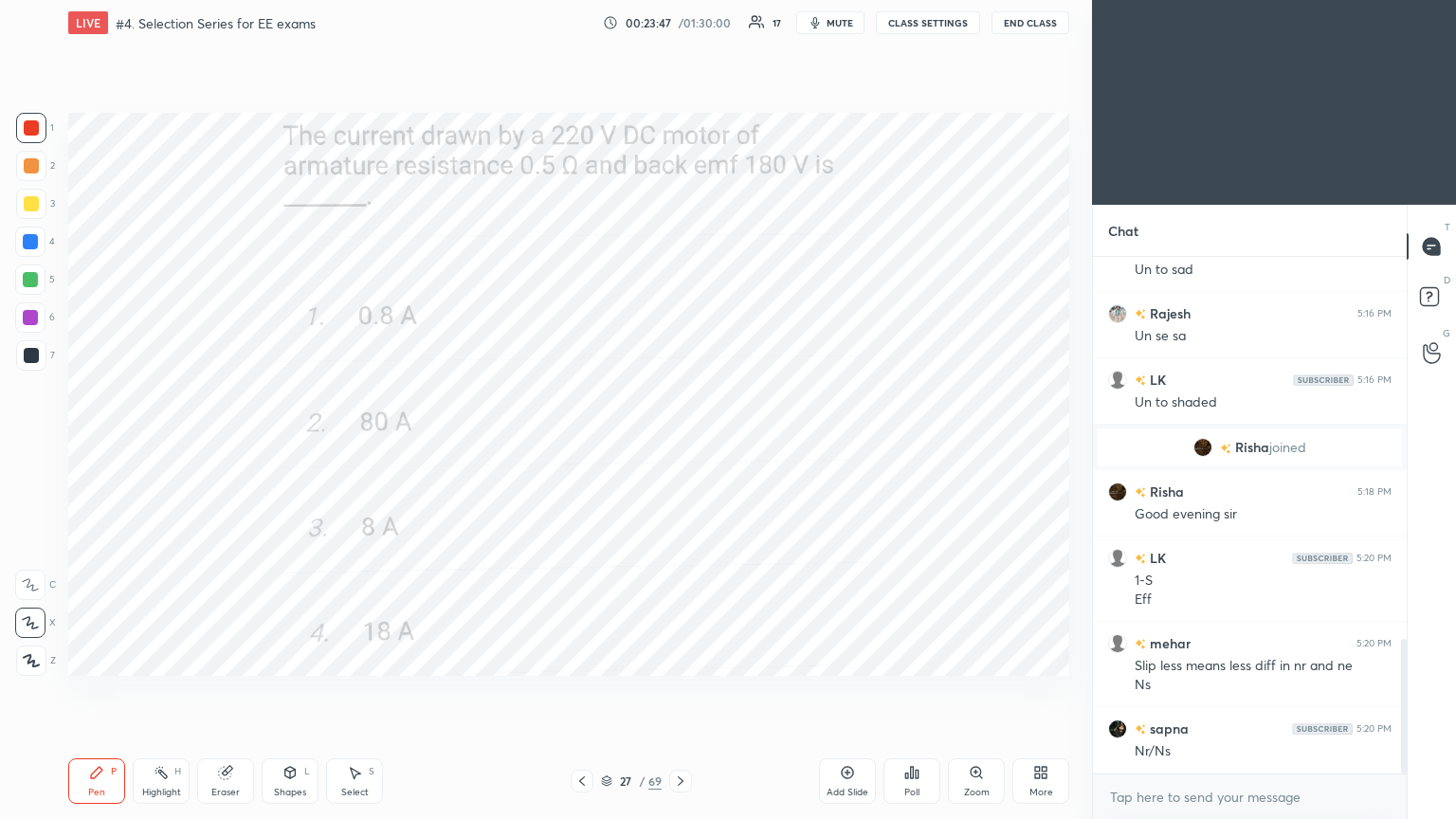 drag, startPoint x: 679, startPoint y: 780, endPoint x: 693, endPoint y: 774, distance: 15.231546 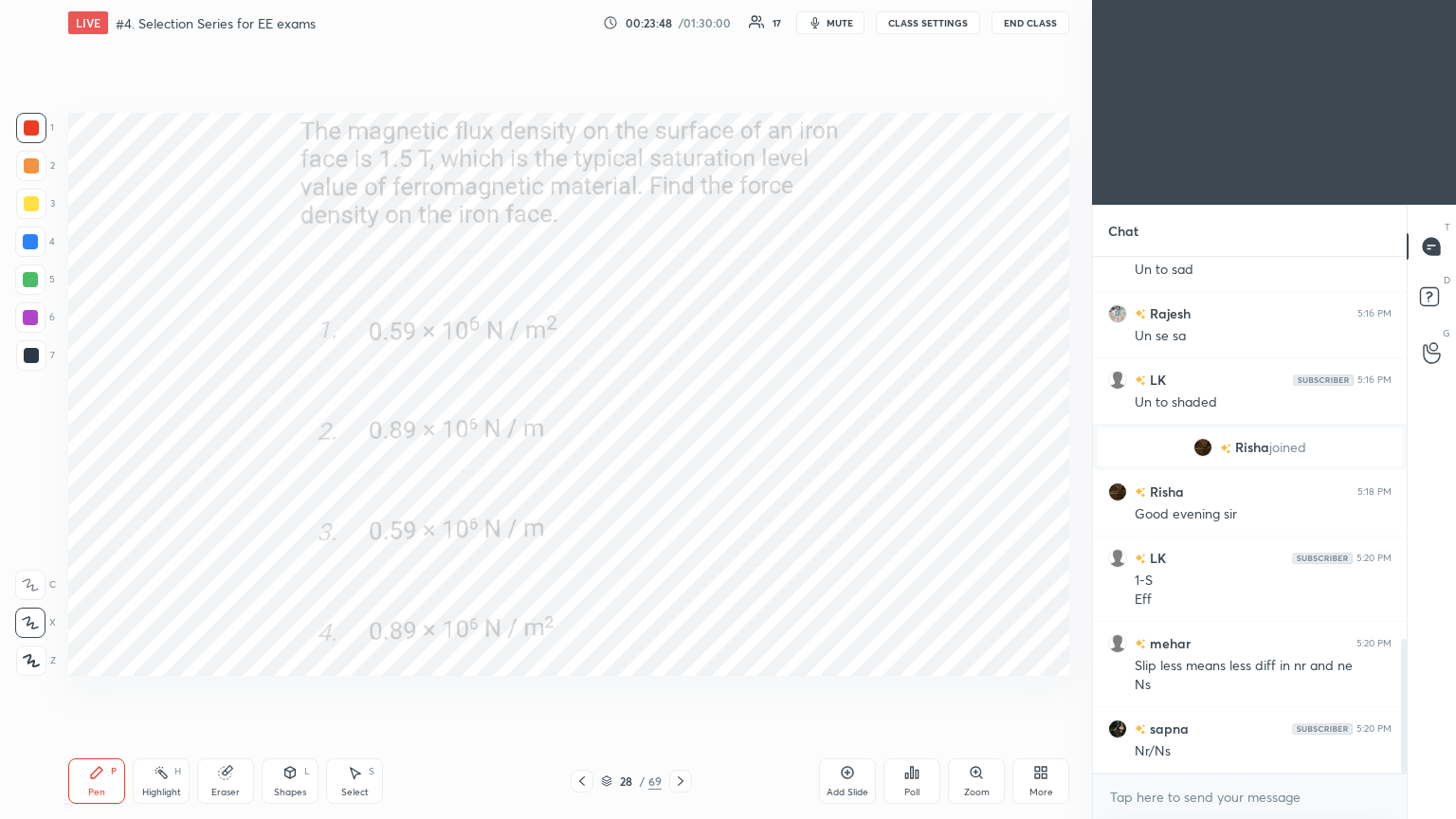 click on "Poll" at bounding box center (912, 781) 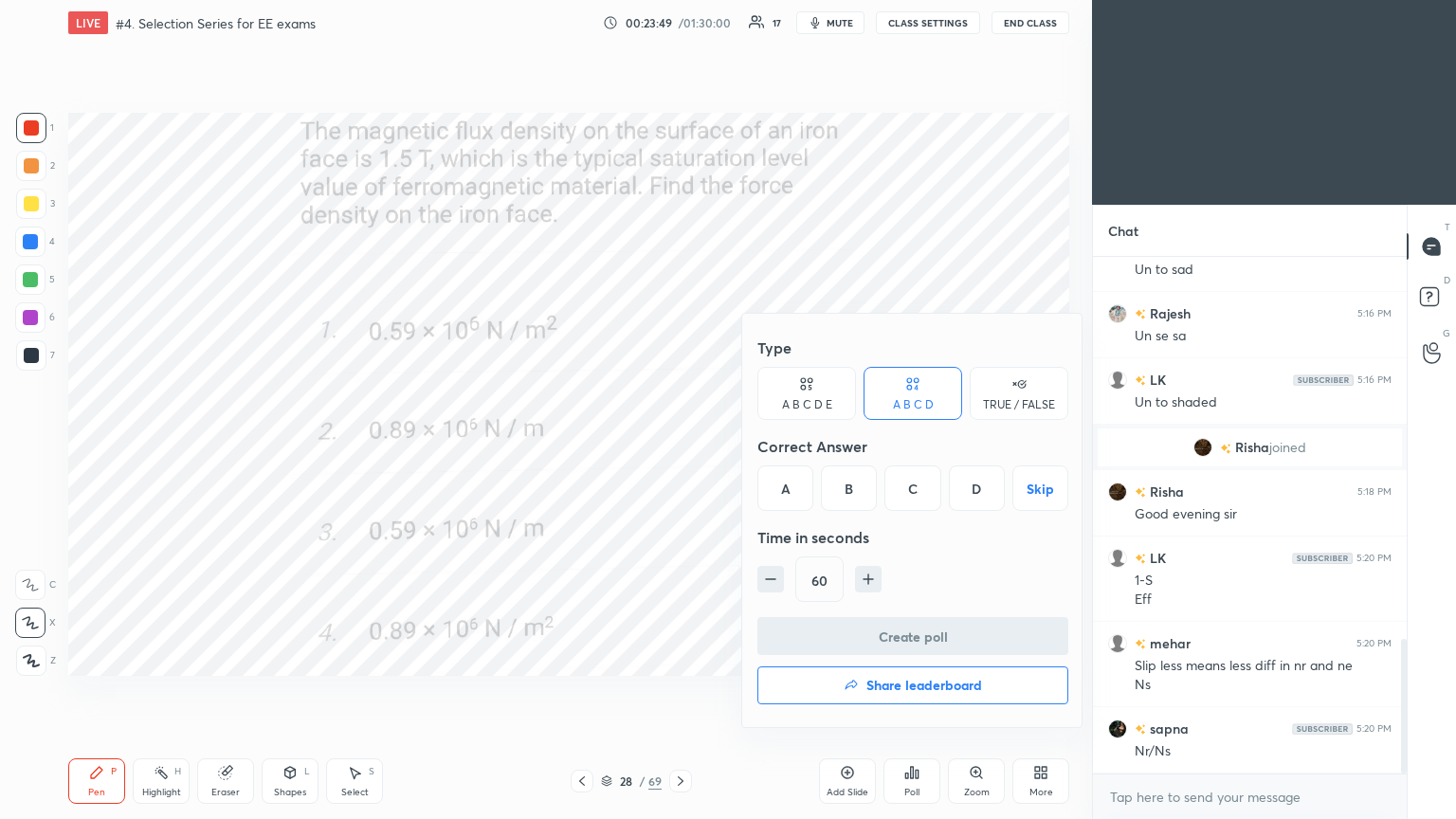 click on "D" at bounding box center [976, 488] 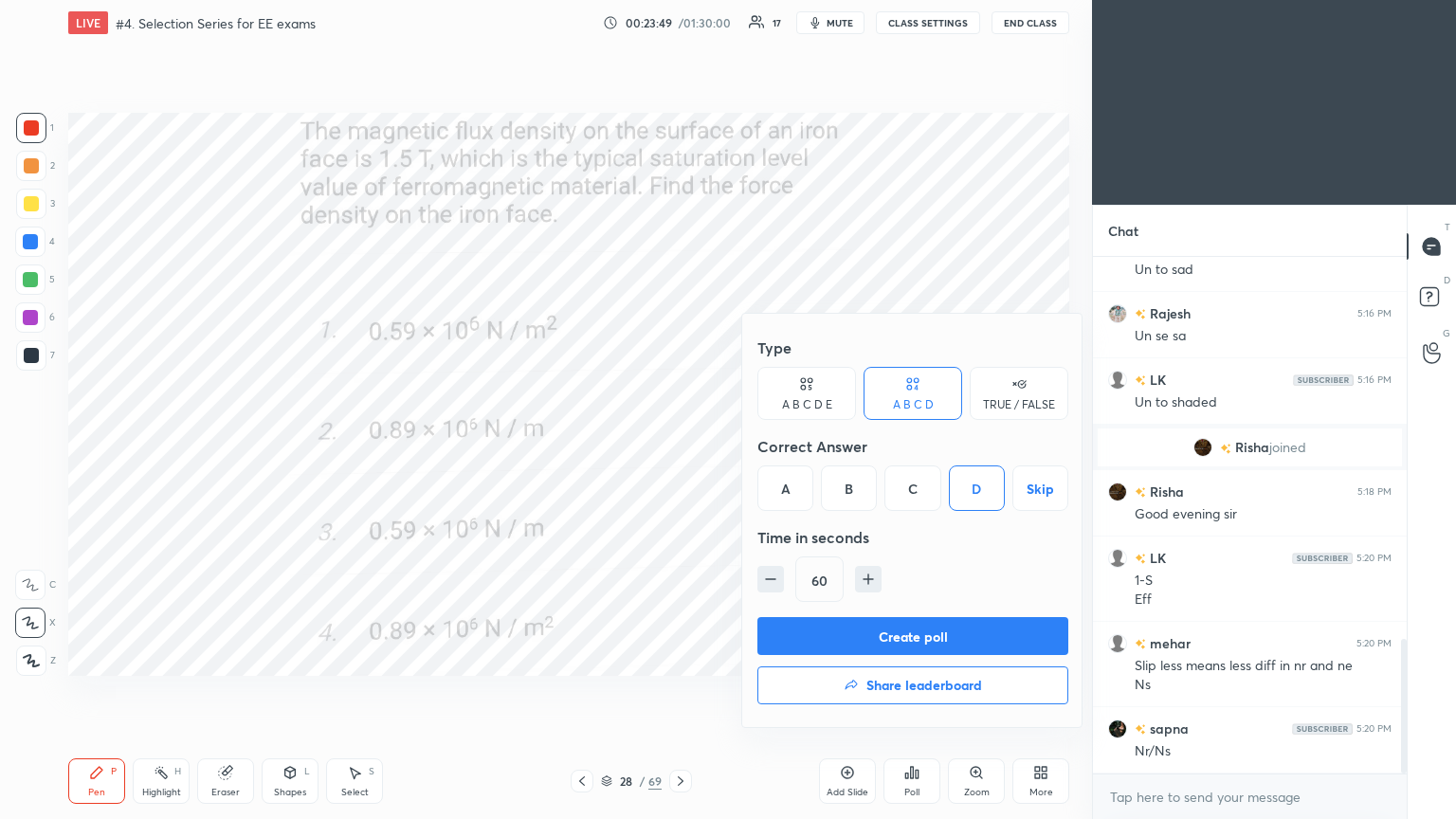 click on "Create poll" at bounding box center (913, 636) 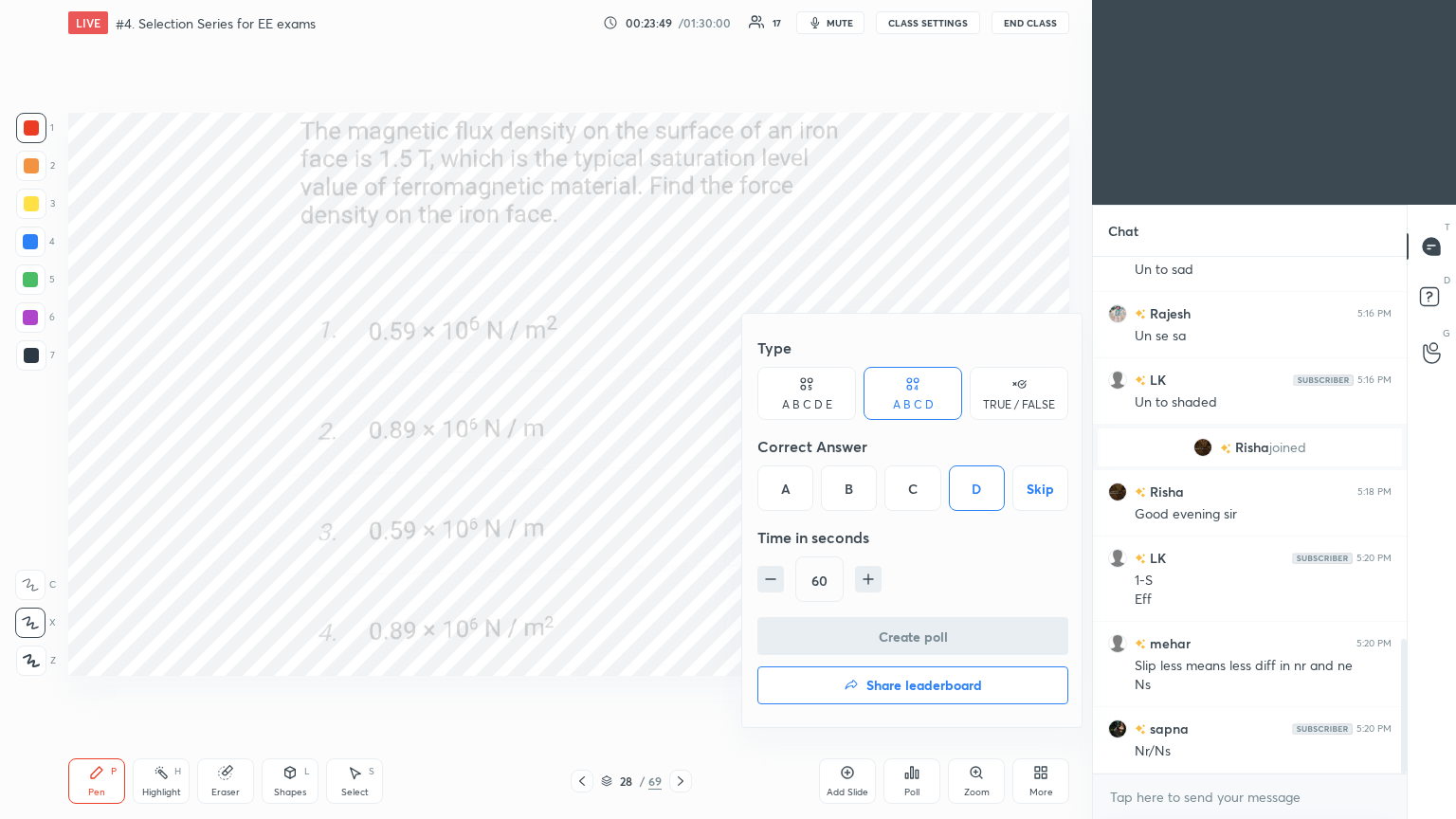 scroll, scrollTop: 470, scrollLeft: 308, axis: both 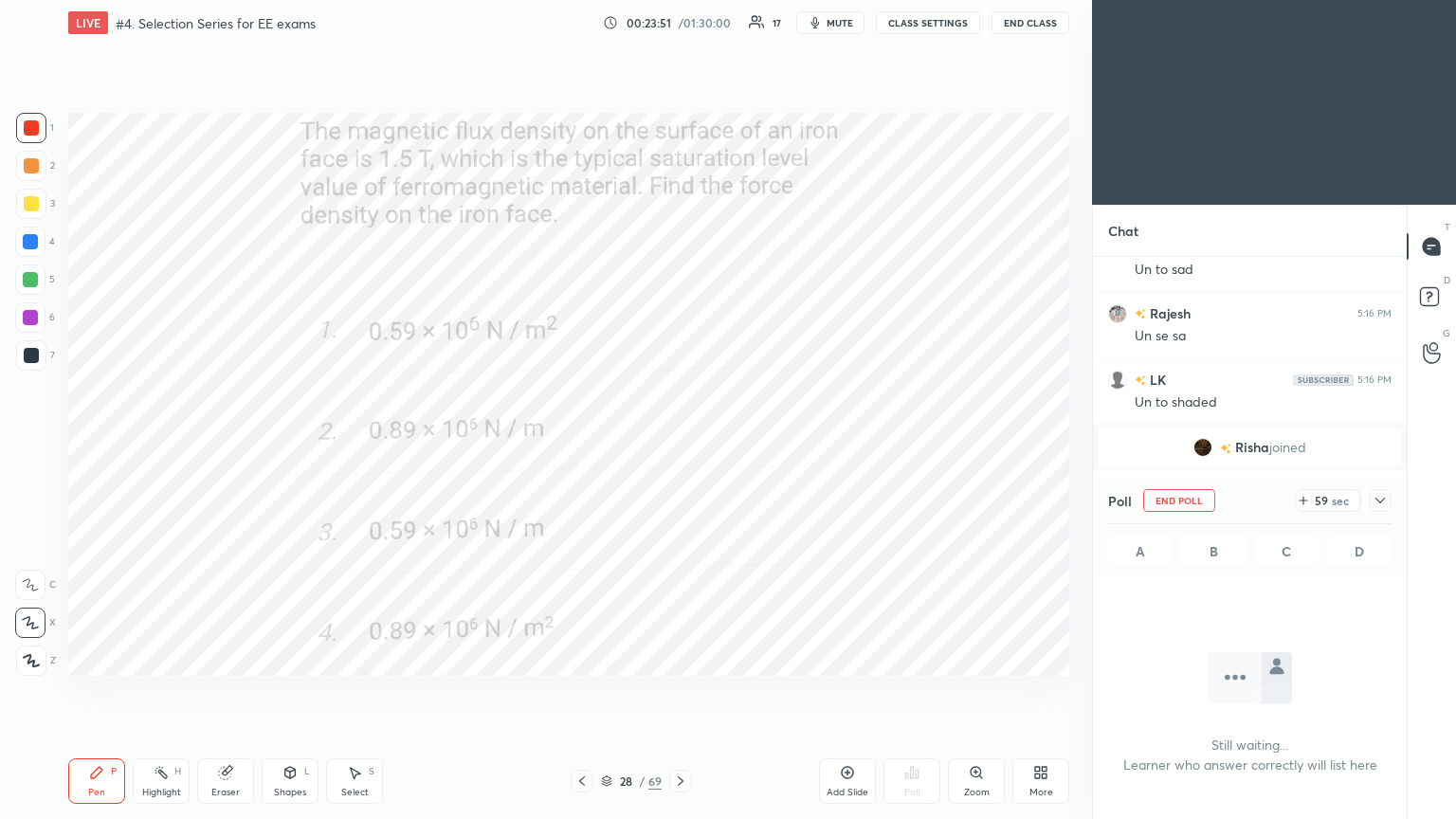 click 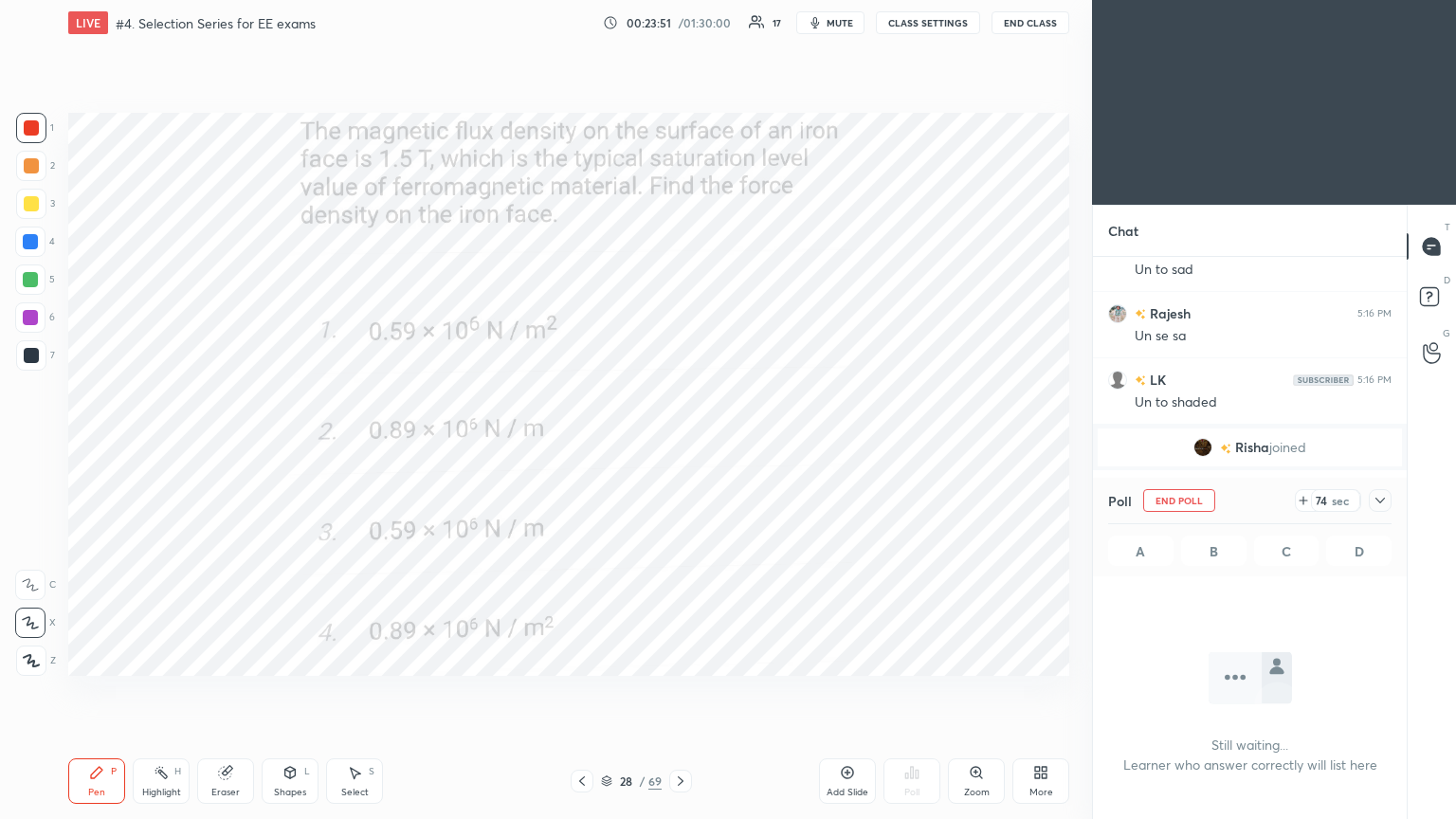 click 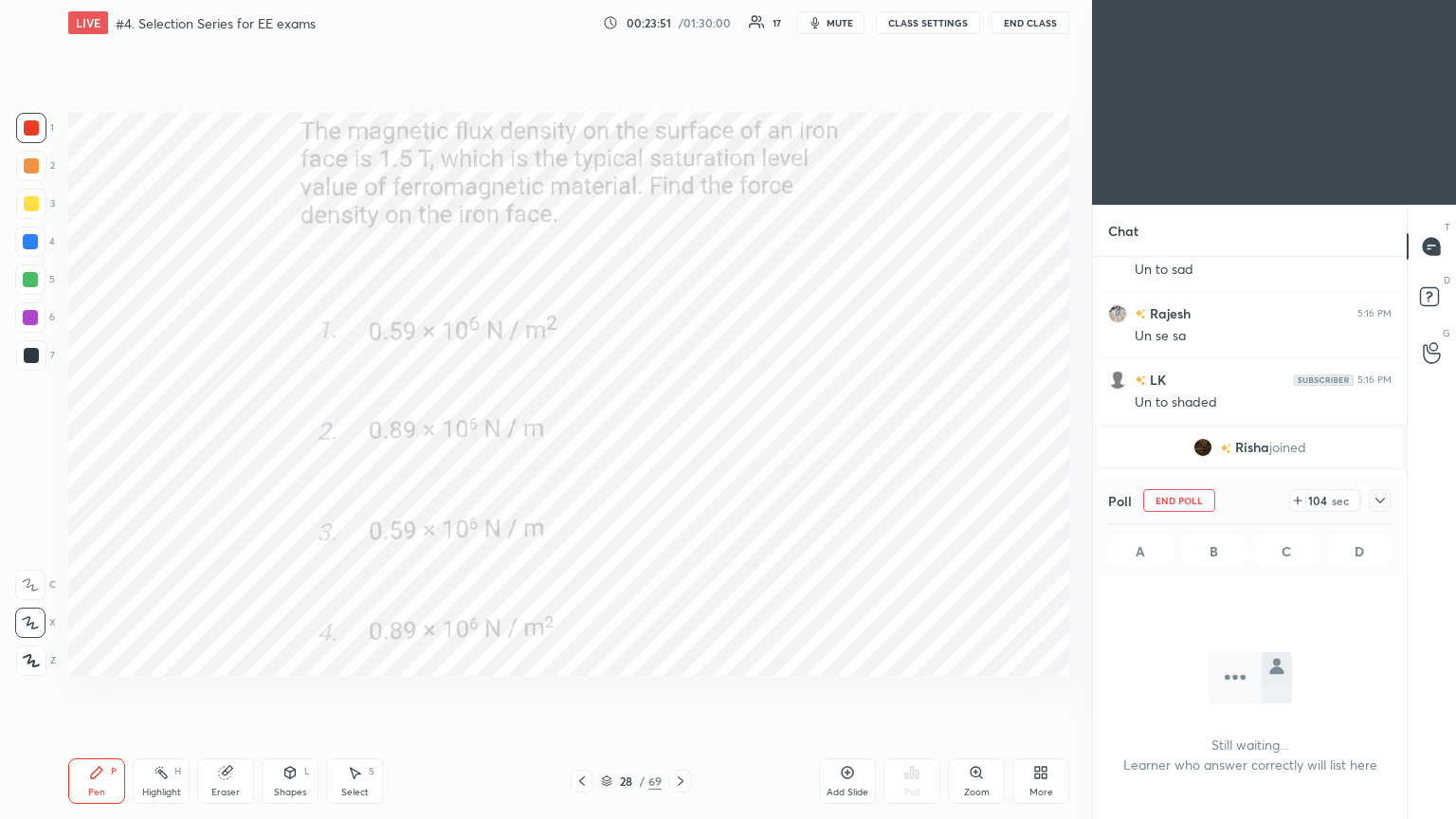 click 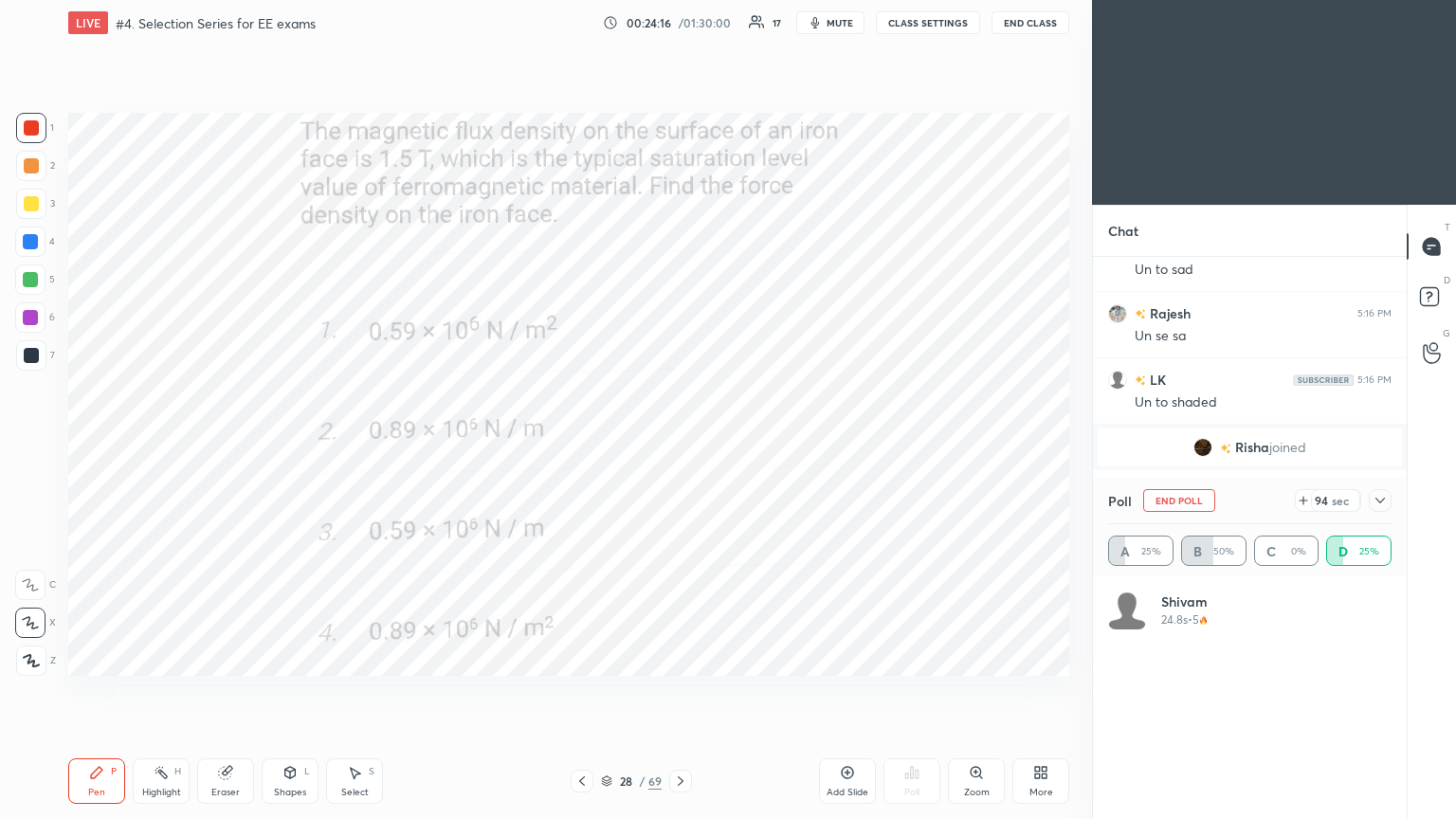 scroll, scrollTop: 6, scrollLeft: 6, axis: both 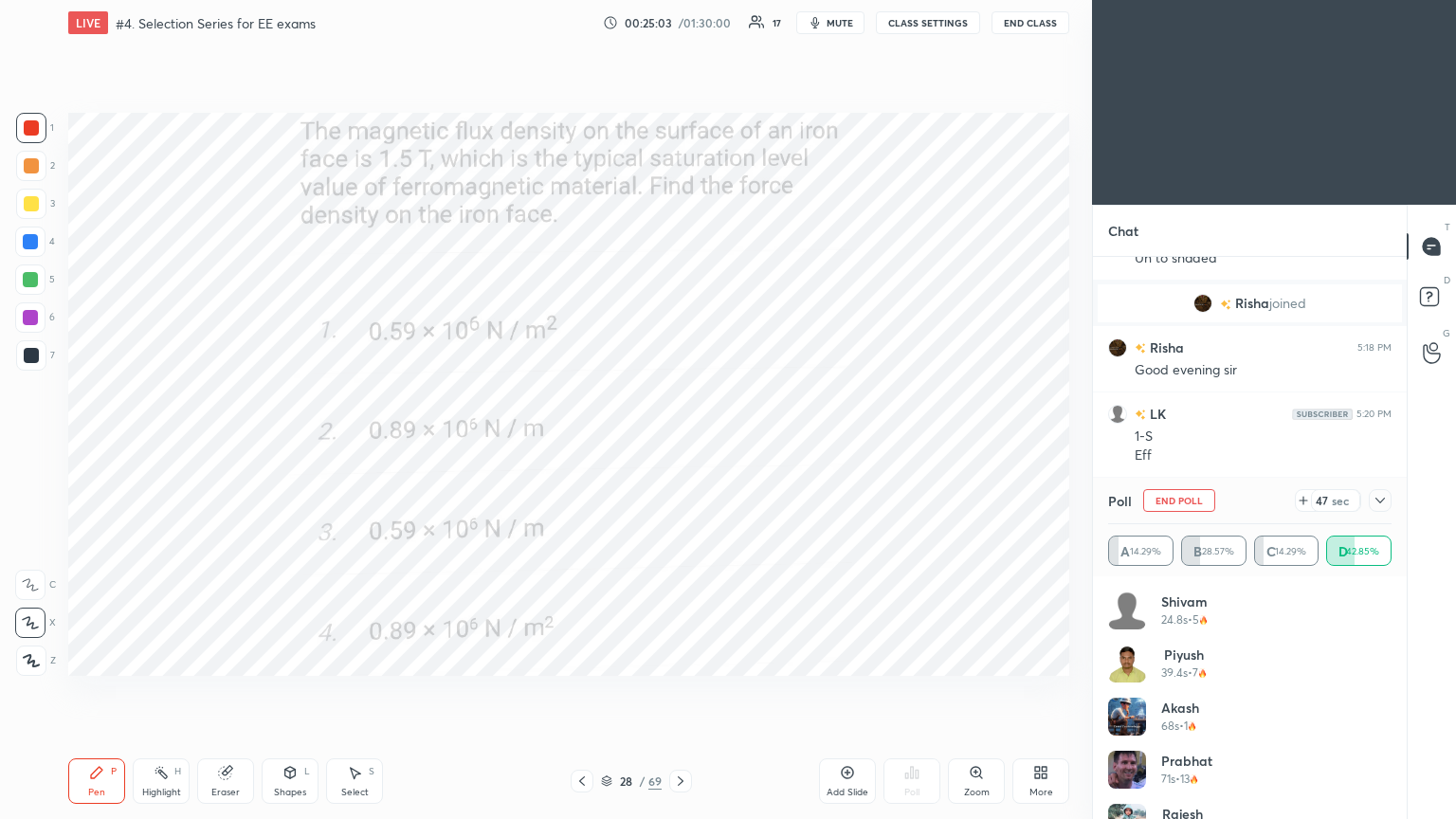 click on "End Poll" at bounding box center (1179, 500) 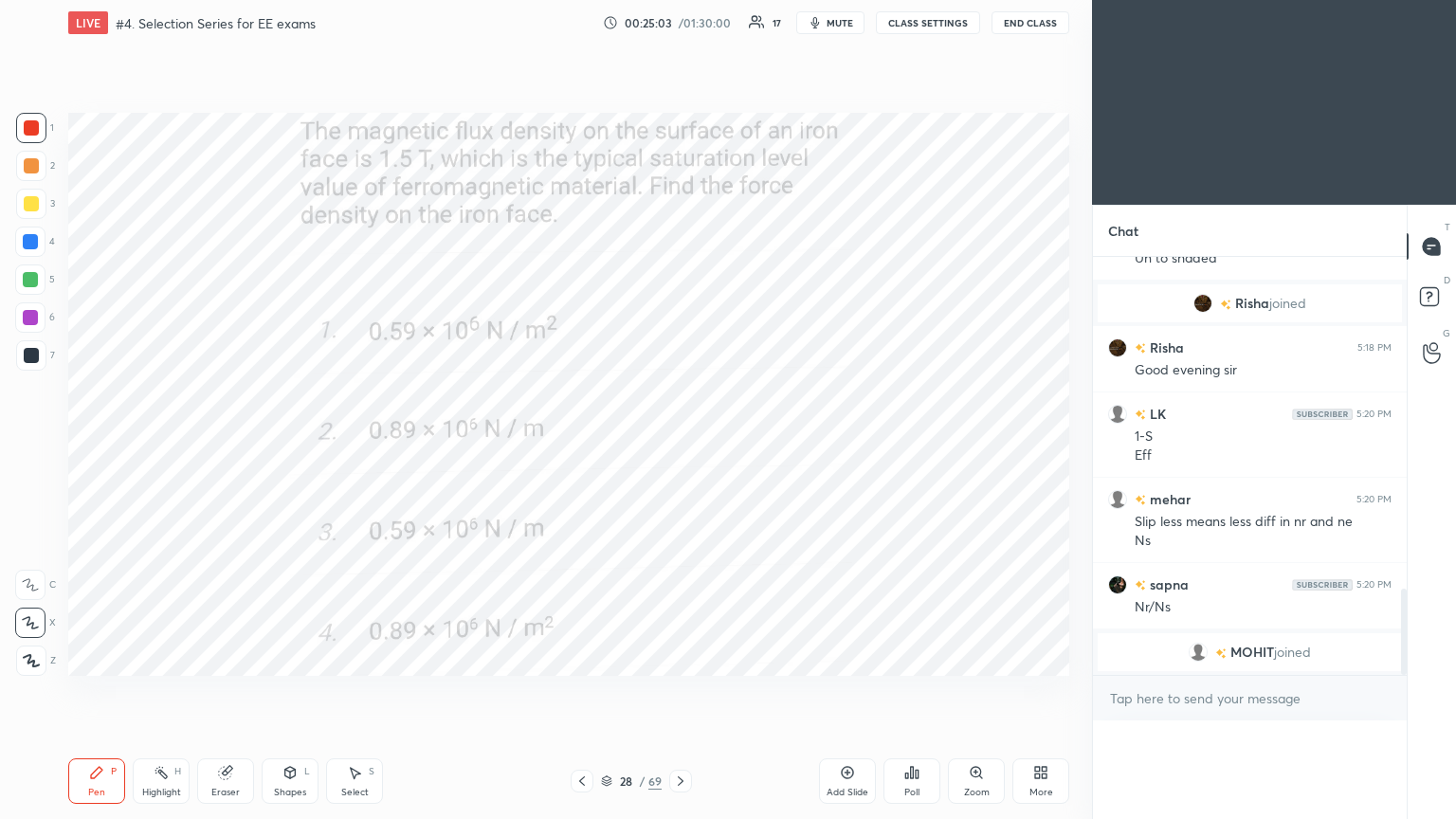 scroll, scrollTop: 84, scrollLeft: 278, axis: both 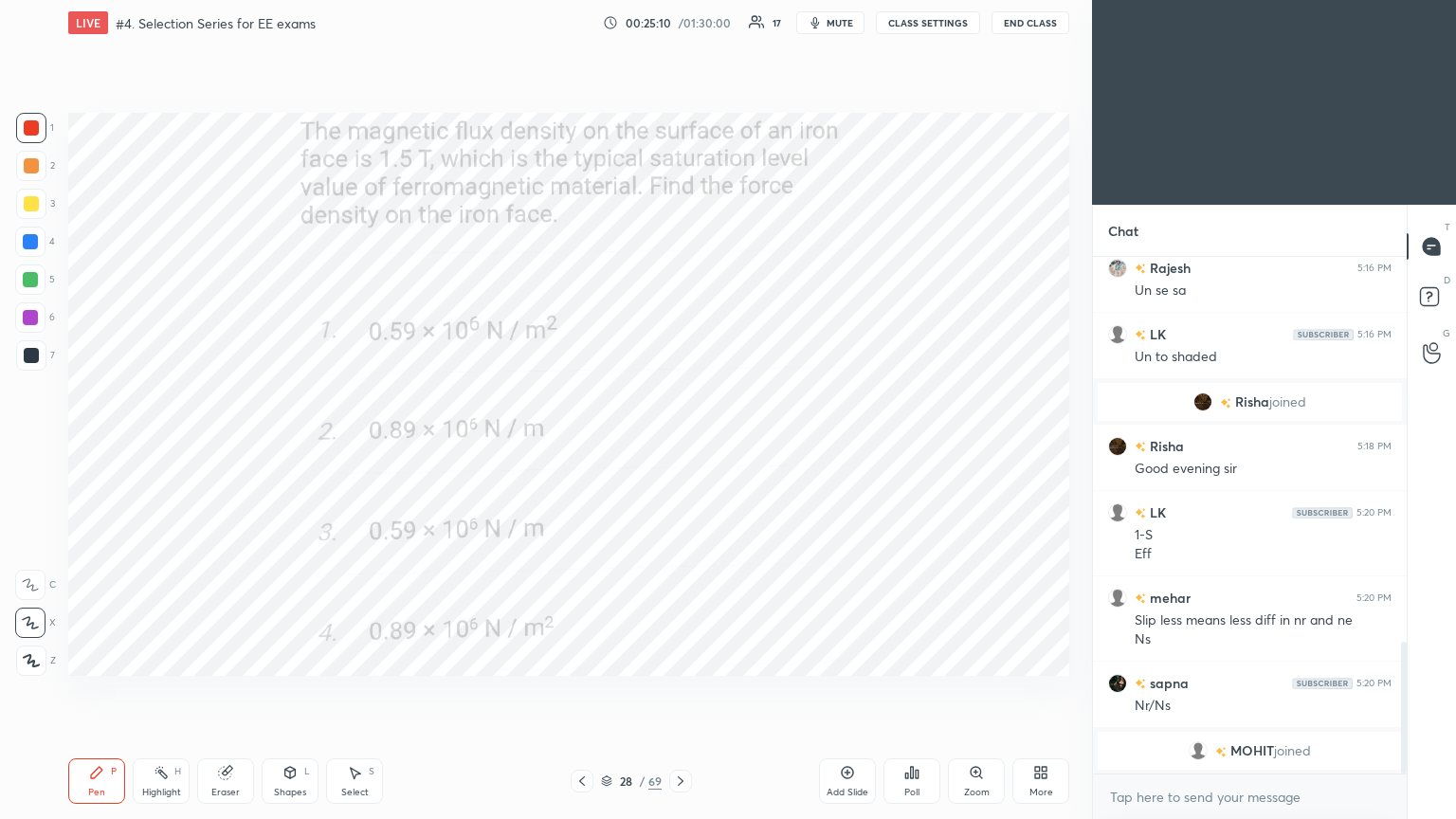 click 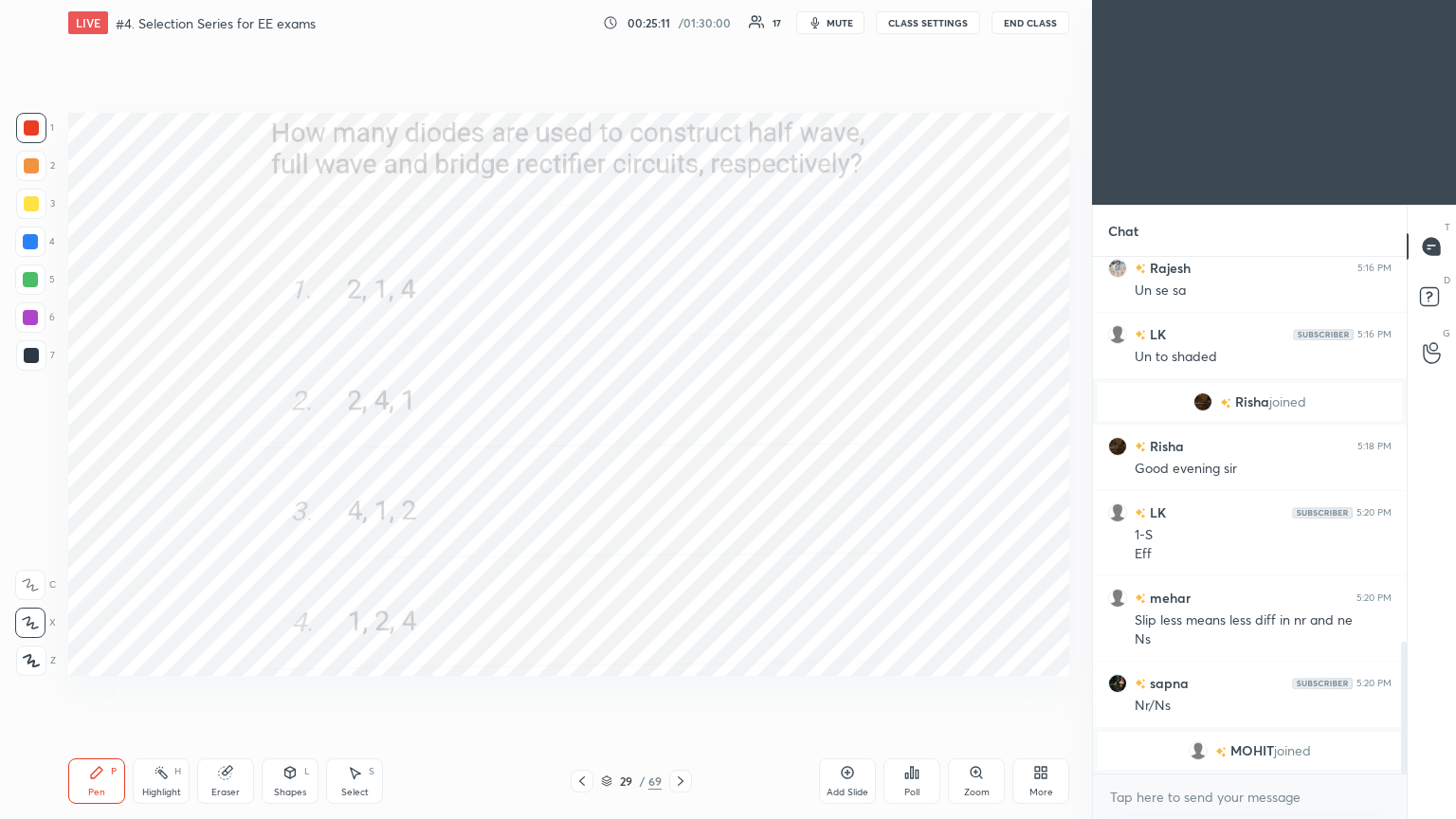 click on "Poll" at bounding box center (912, 792) 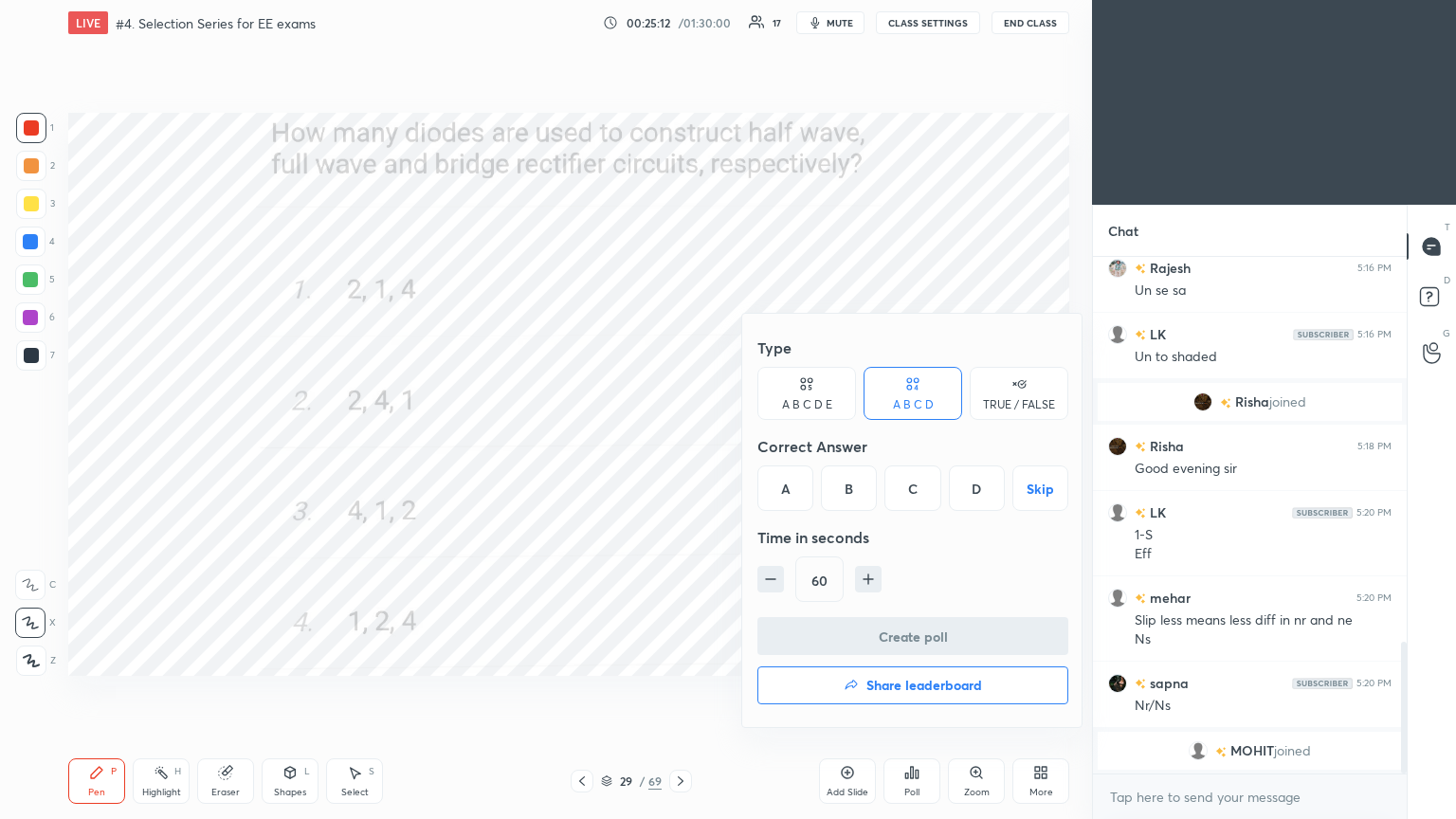click on "D" at bounding box center (976, 488) 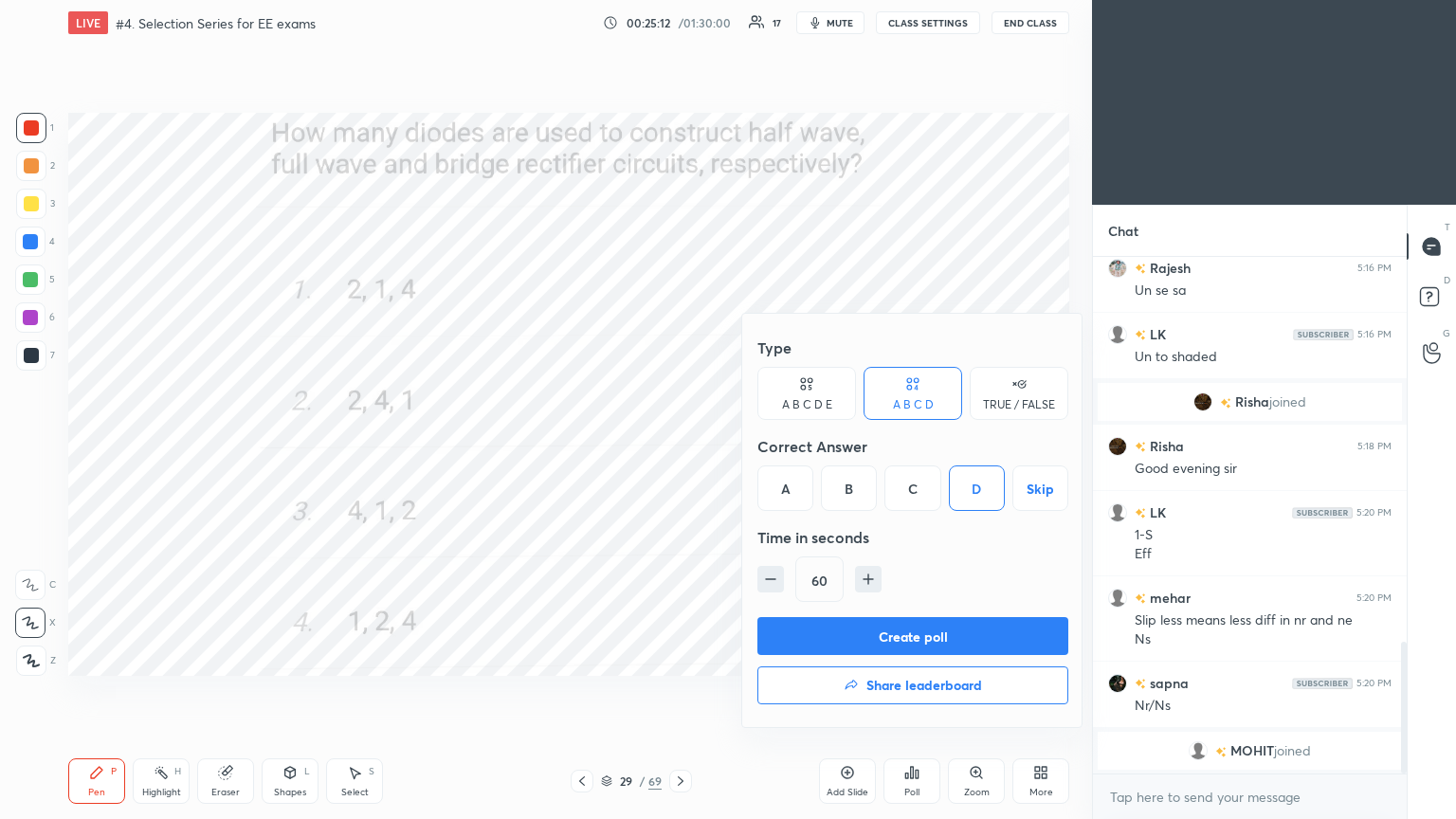 click on "Create poll" at bounding box center [913, 636] 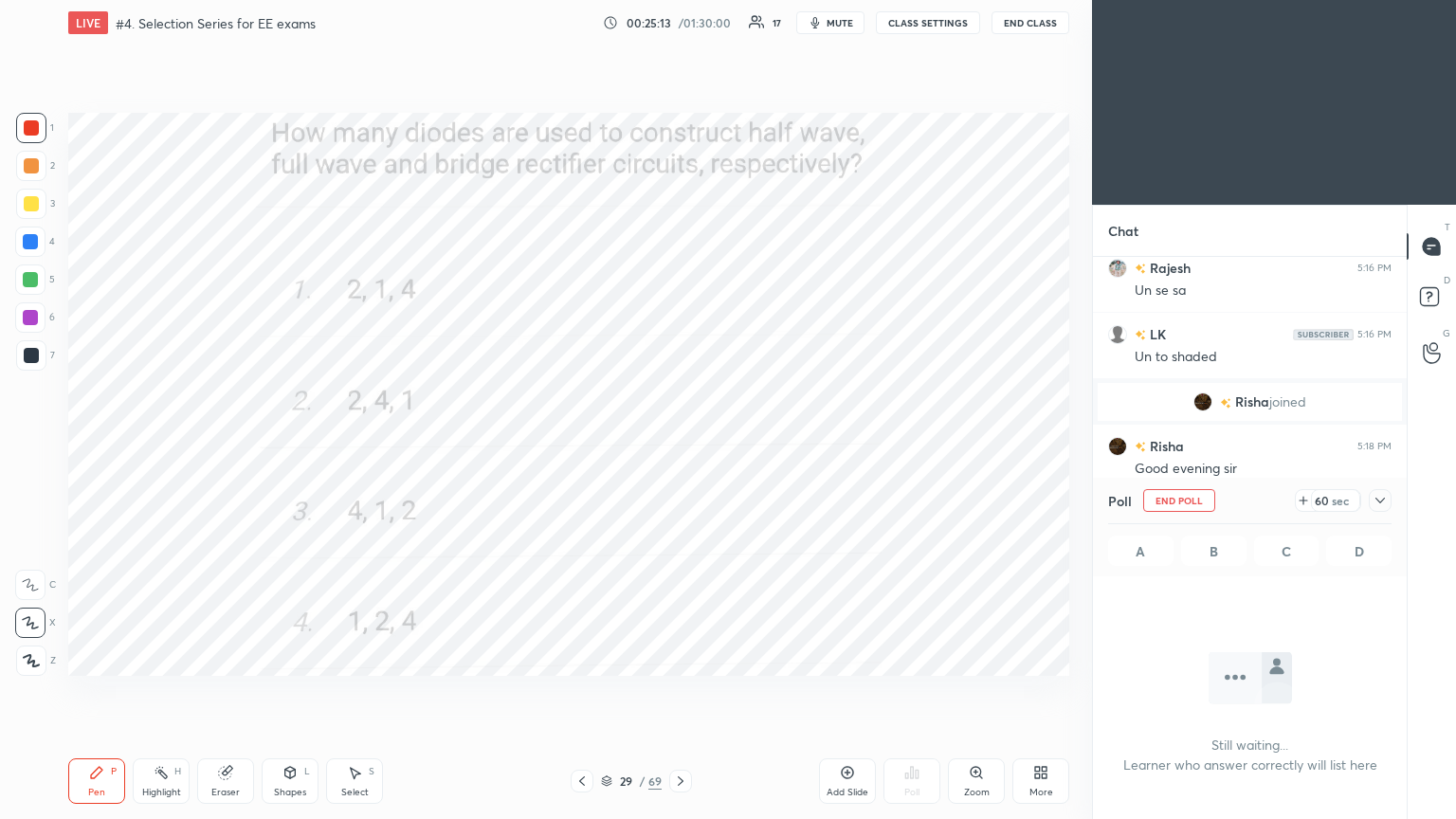 scroll, scrollTop: 462, scrollLeft: 308, axis: both 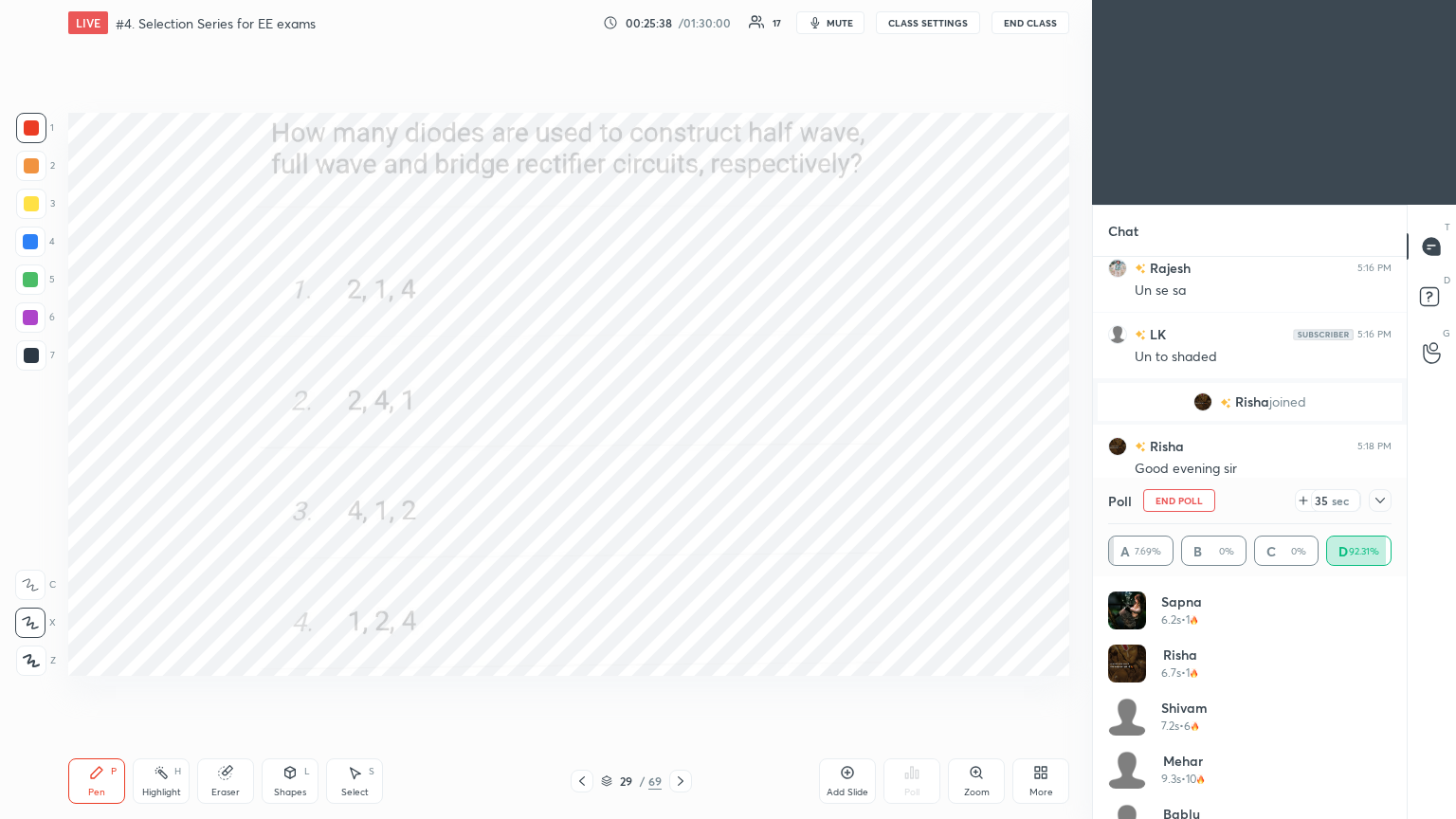 click on "Pen P Highlight H Eraser Shapes L Select S 29 / 69 Add Slide Poll Zoom More" at bounding box center (569, 781) 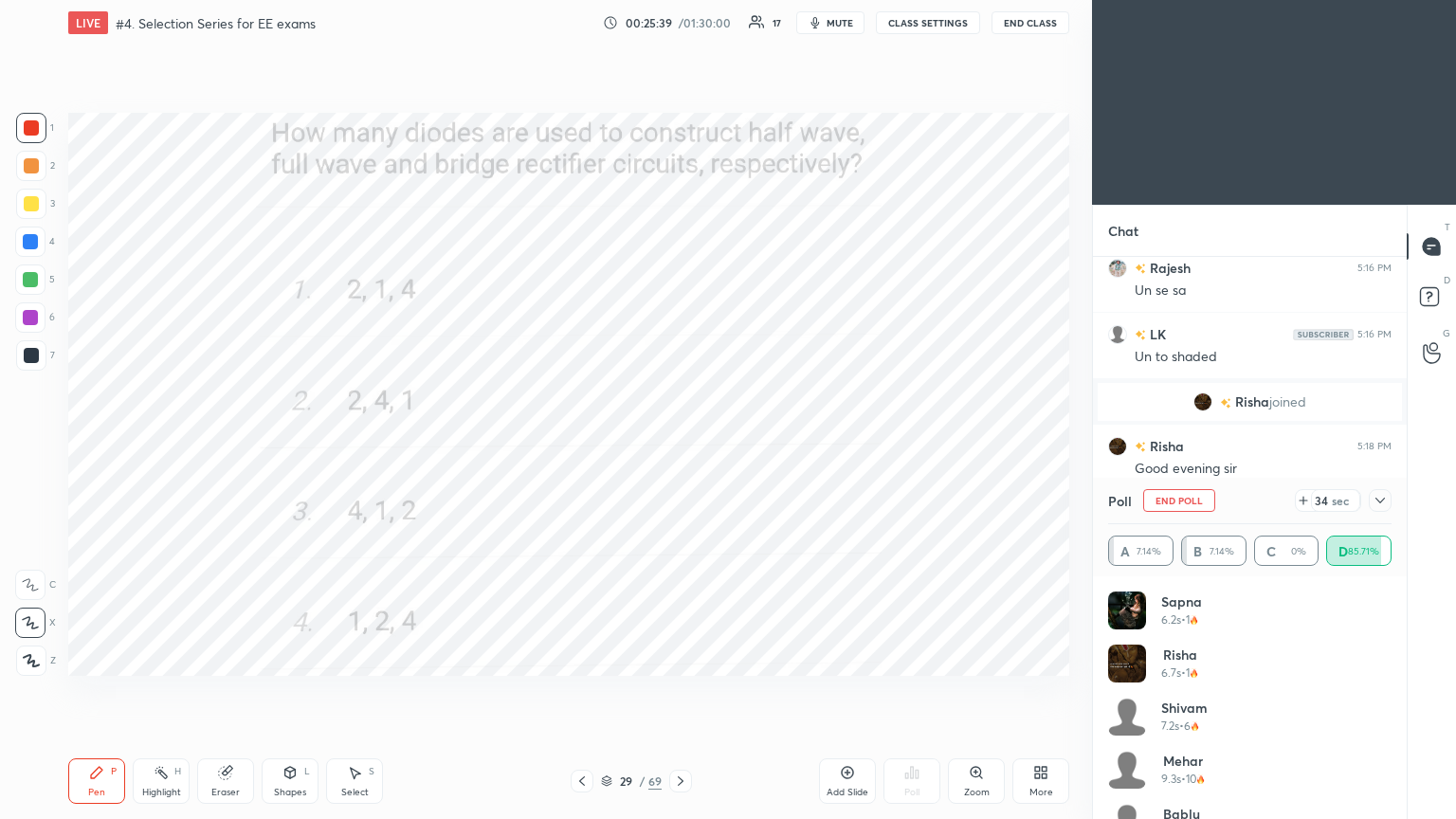 click 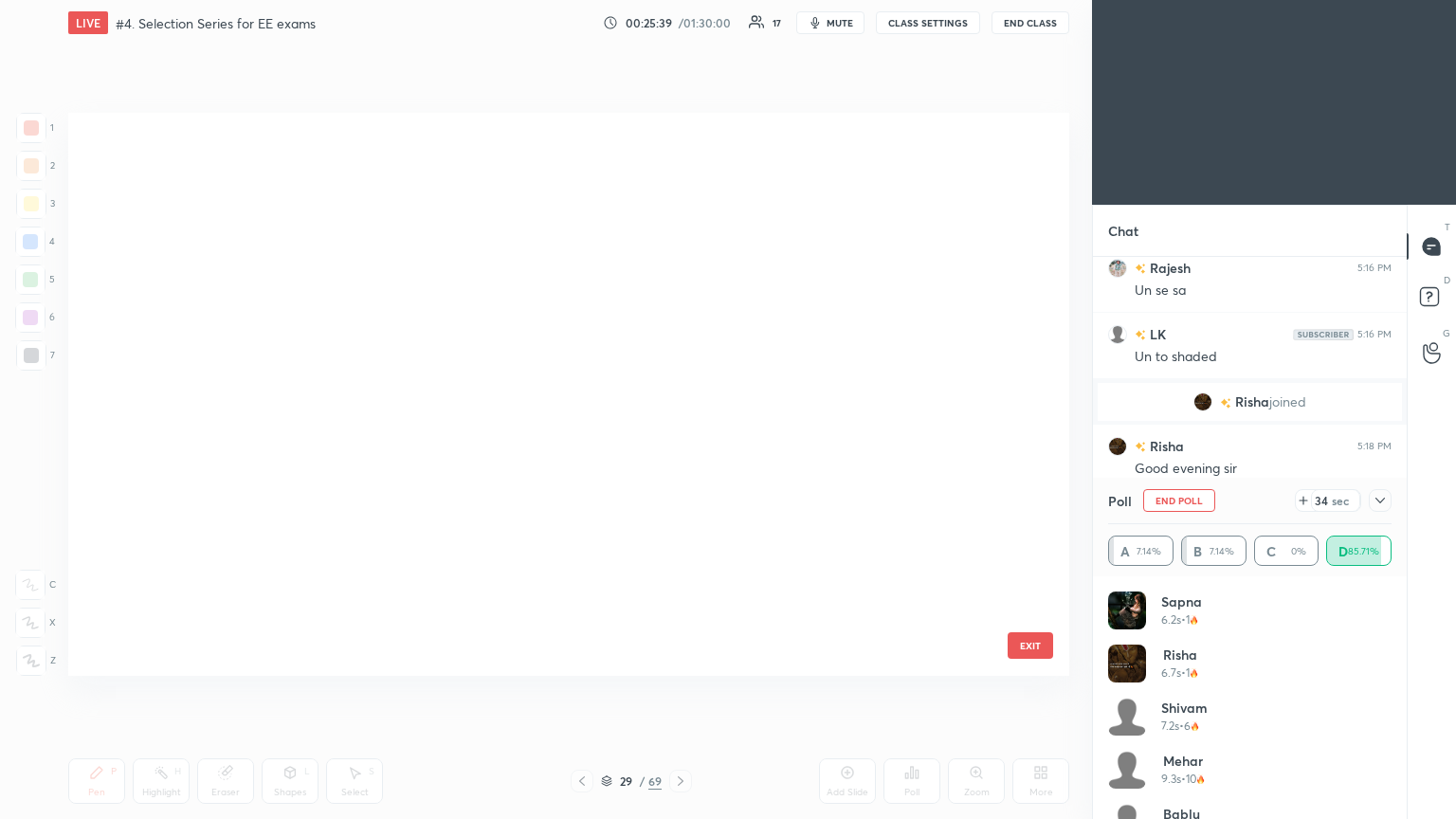 scroll, scrollTop: 1172, scrollLeft: 0, axis: vertical 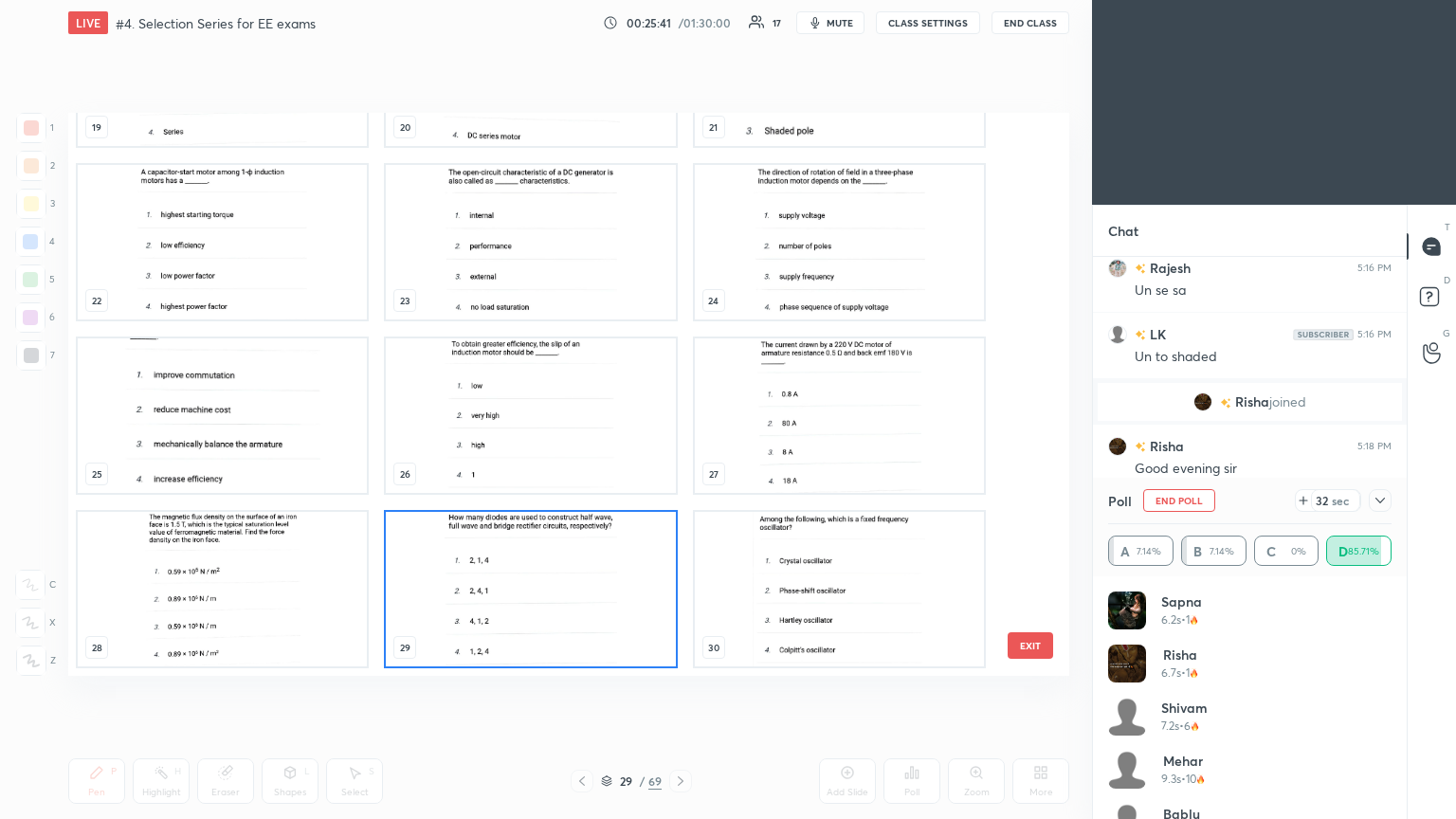 click at bounding box center [530, 589] 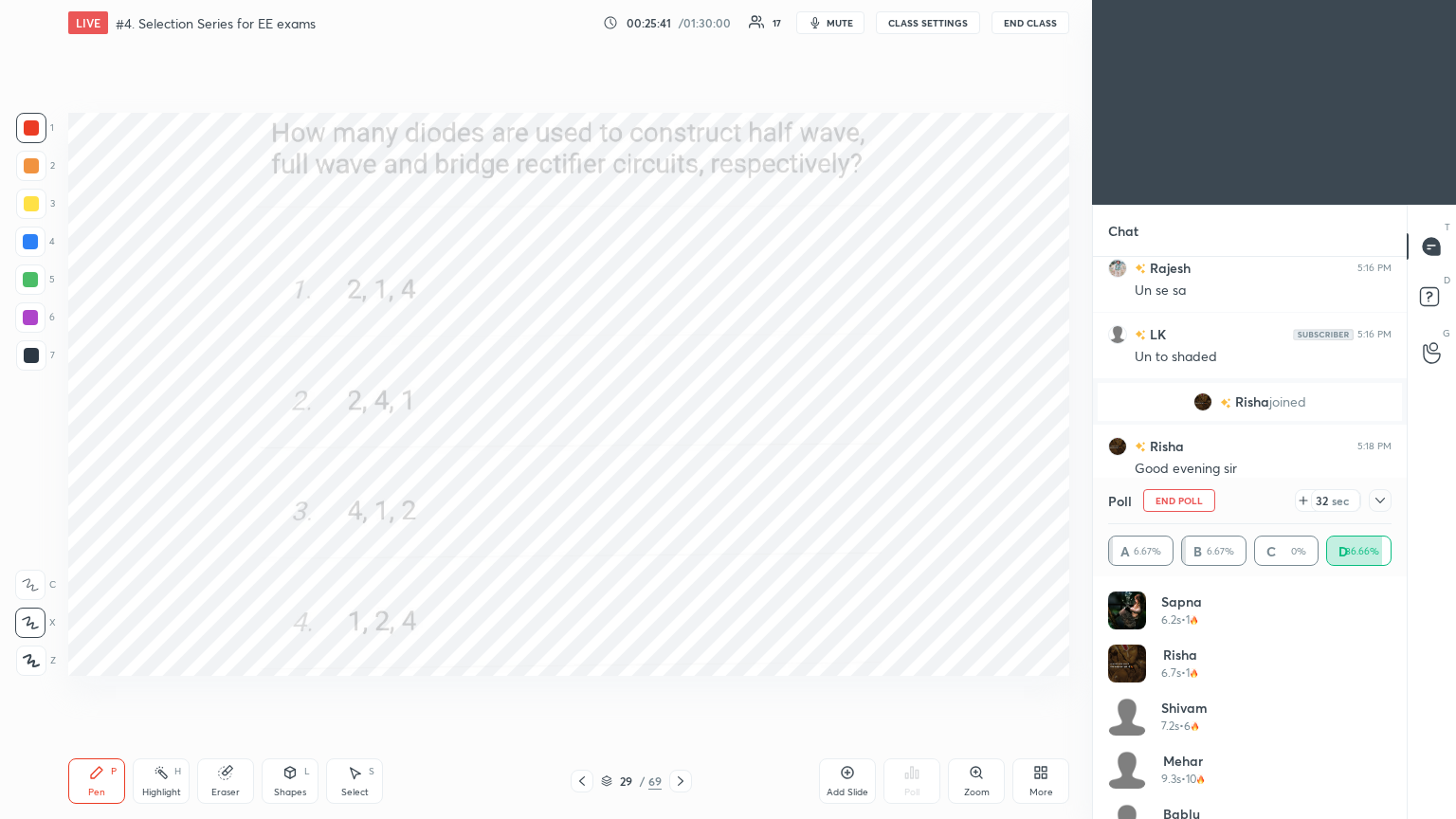 click at bounding box center (530, 589) 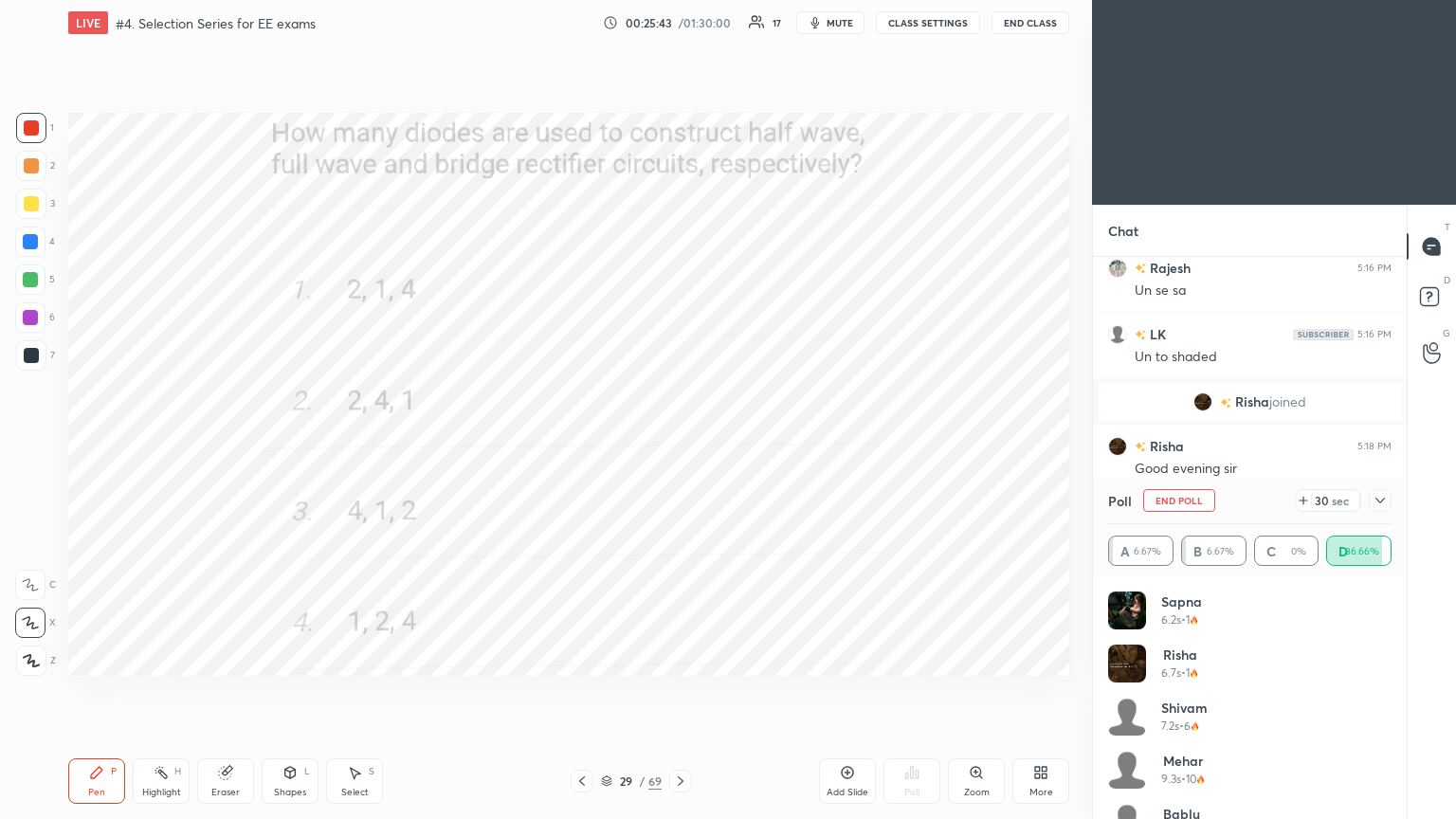 drag, startPoint x: 1392, startPoint y: 602, endPoint x: 1392, endPoint y: 634, distance: 32 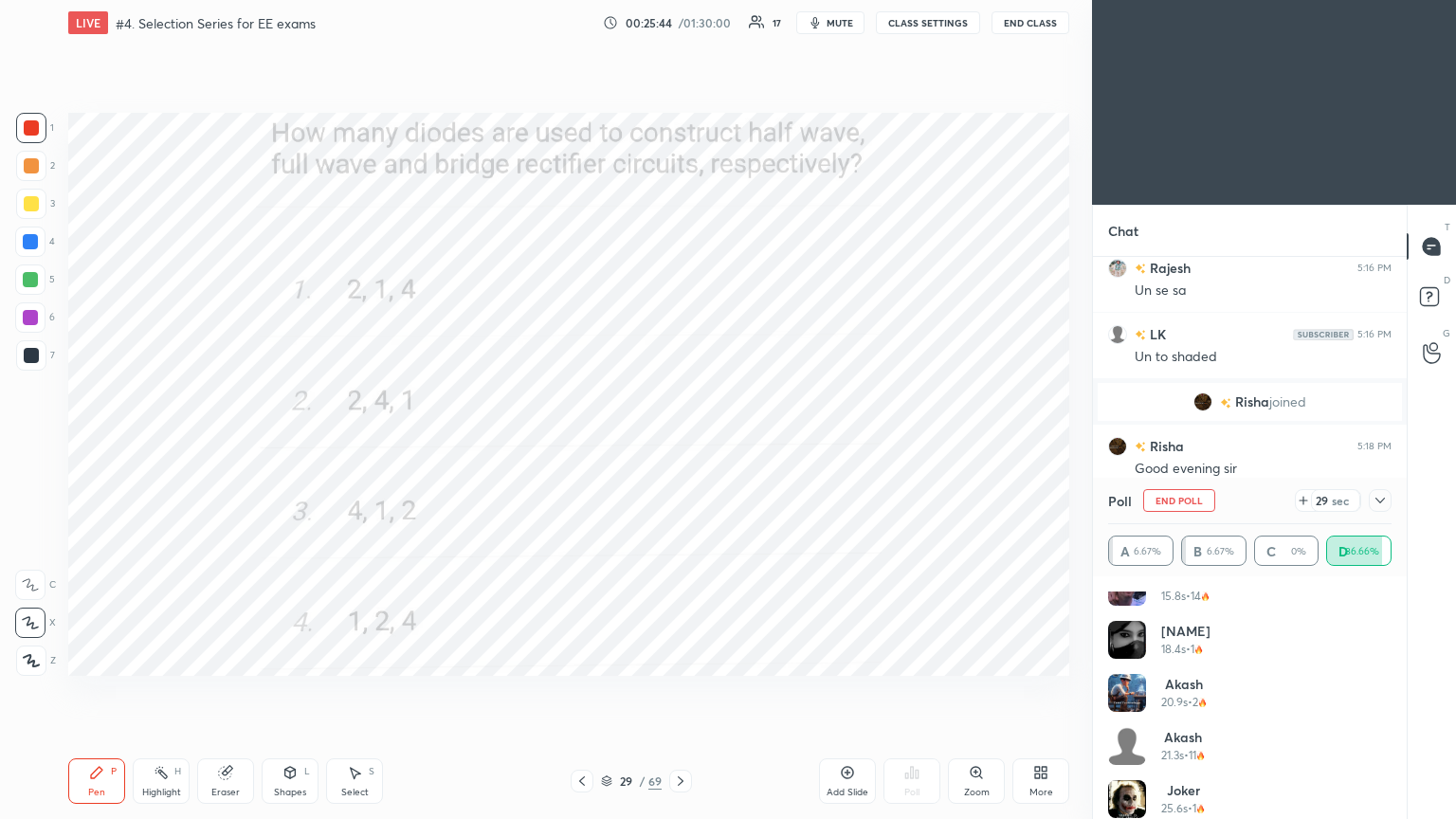scroll, scrollTop: 463, scrollLeft: 0, axis: vertical 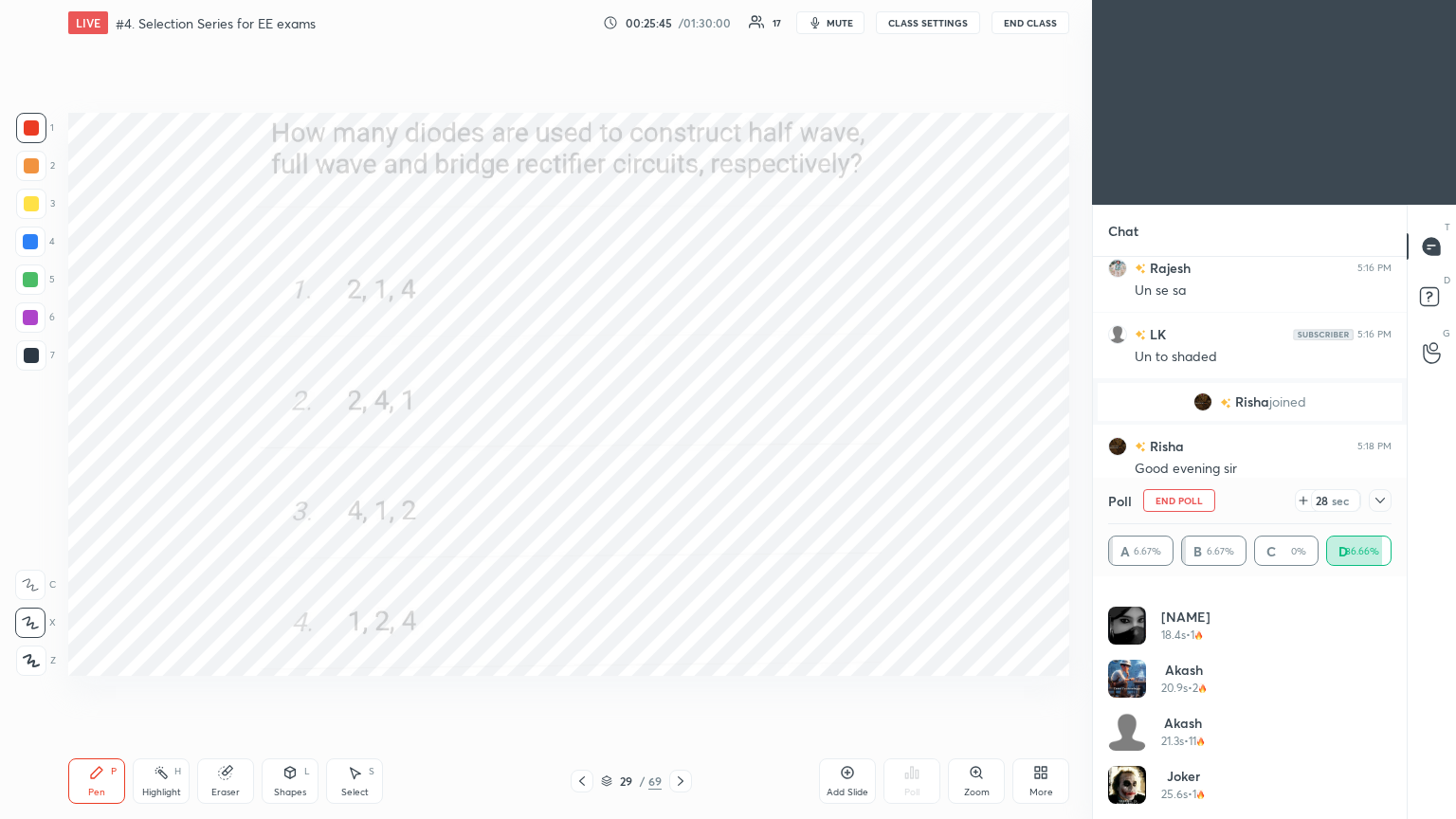 click on "End Poll" at bounding box center (1179, 500) 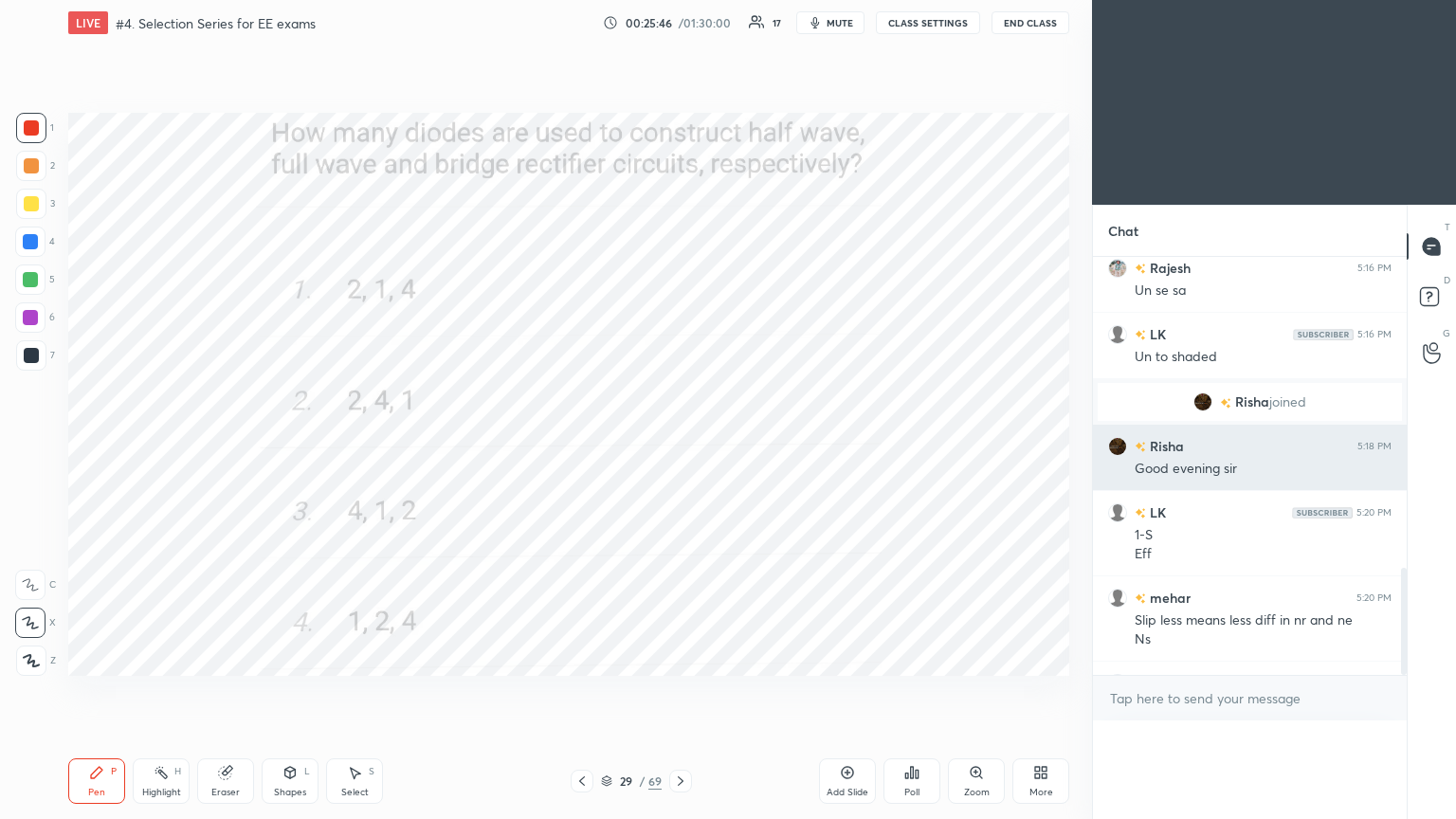 scroll, scrollTop: 114, scrollLeft: 278, axis: both 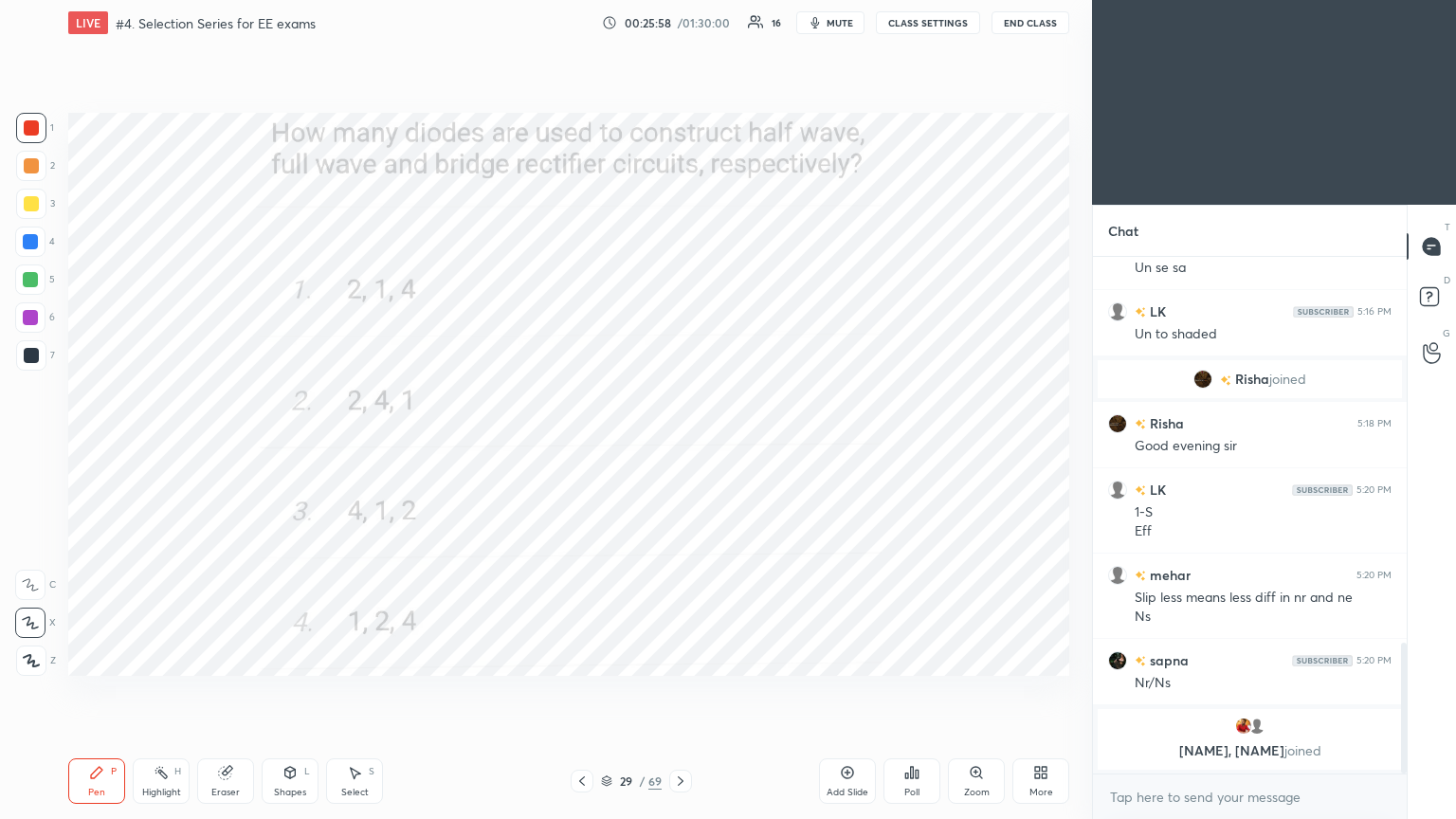 click 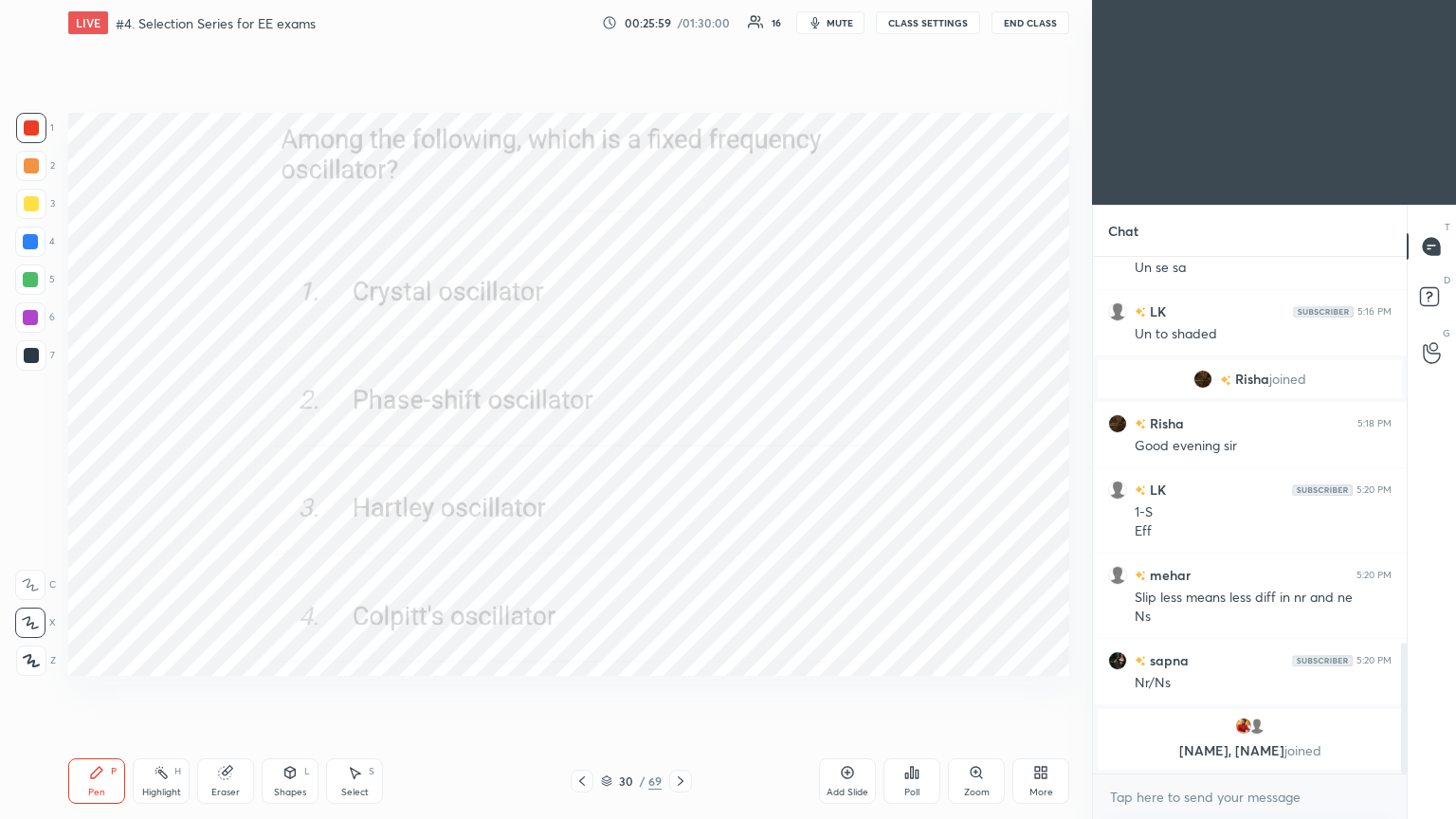 click on "Poll" at bounding box center (912, 792) 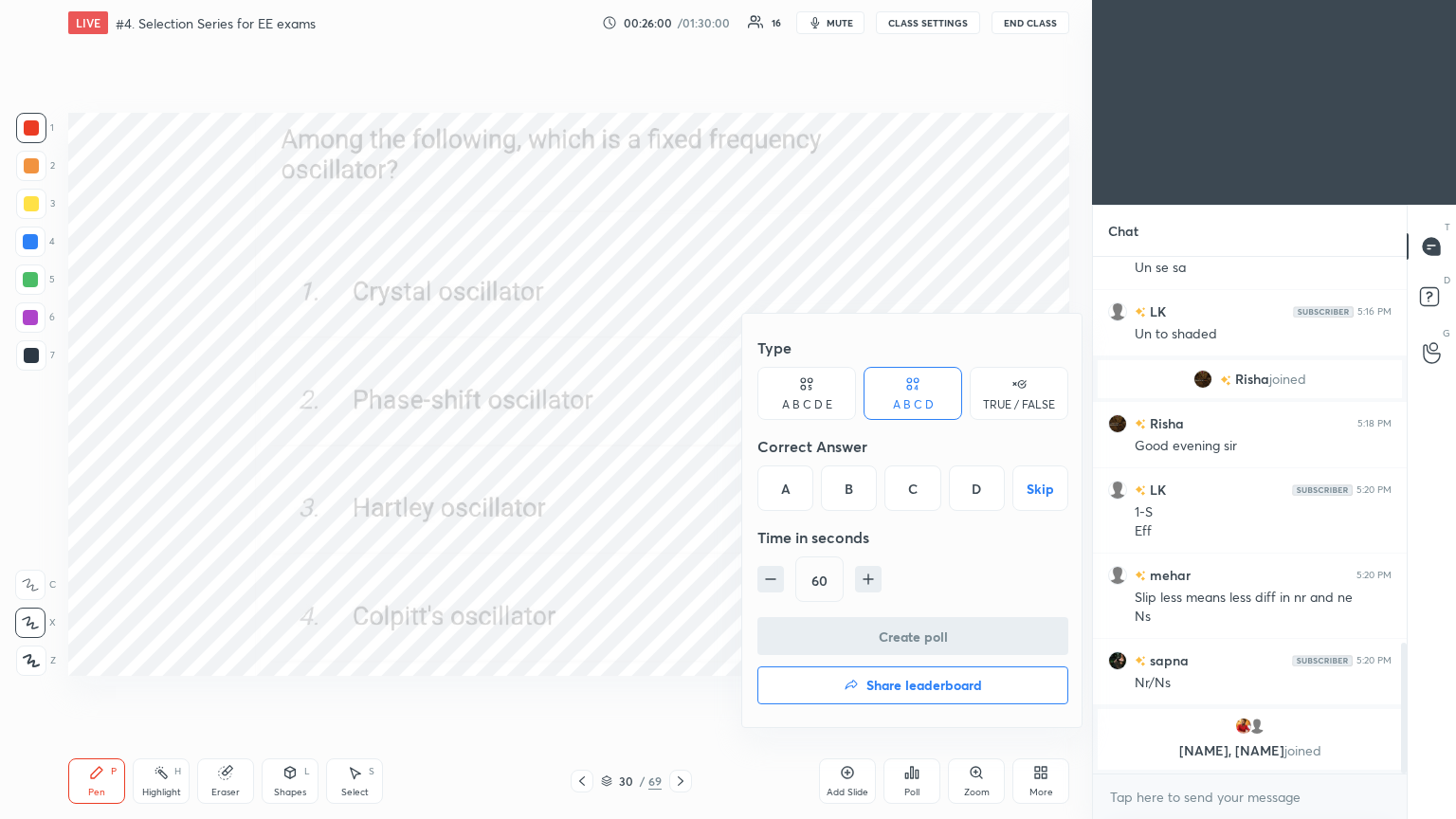 click on "A" at bounding box center (785, 488) 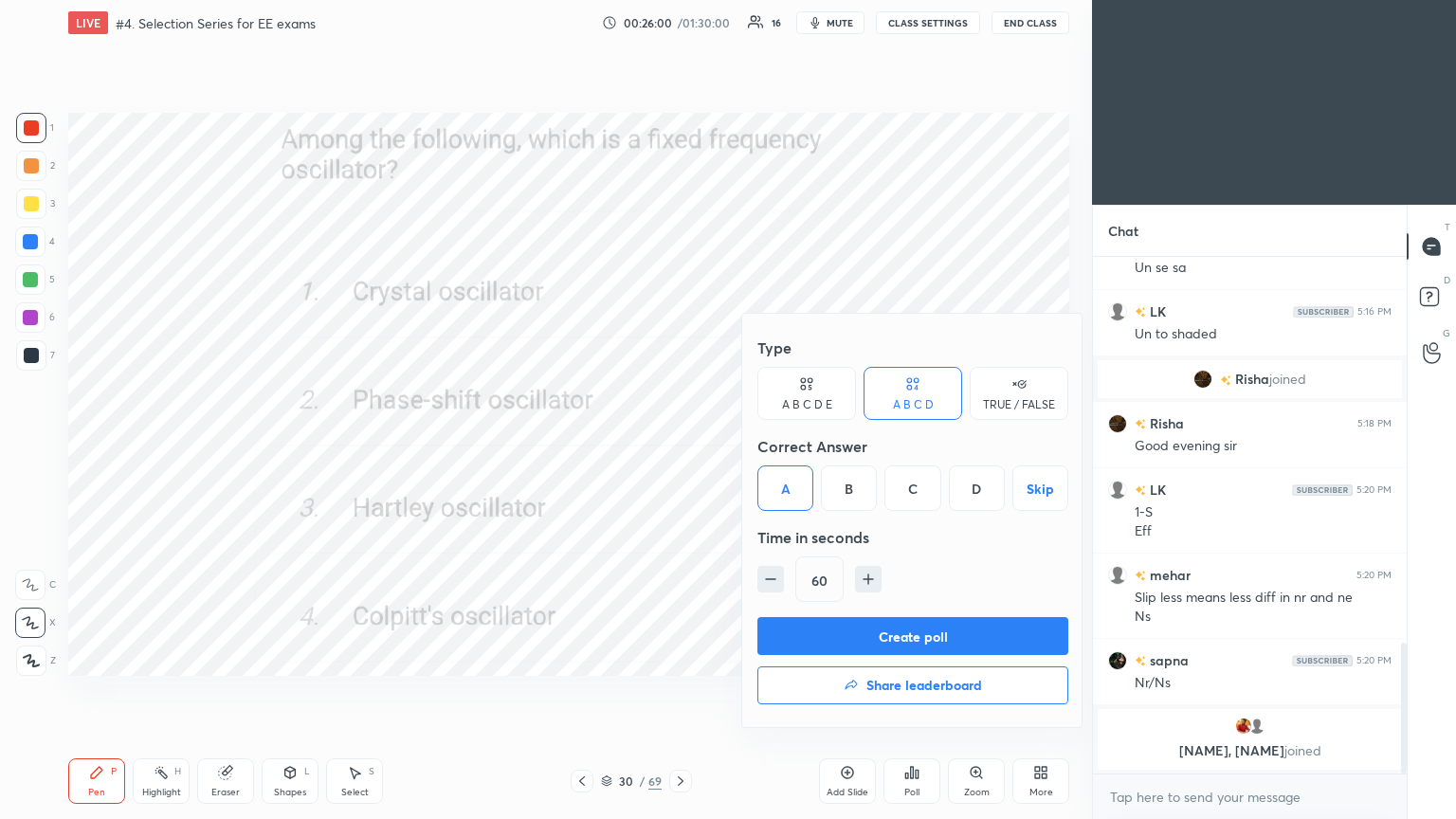 click on "Create poll" at bounding box center (913, 636) 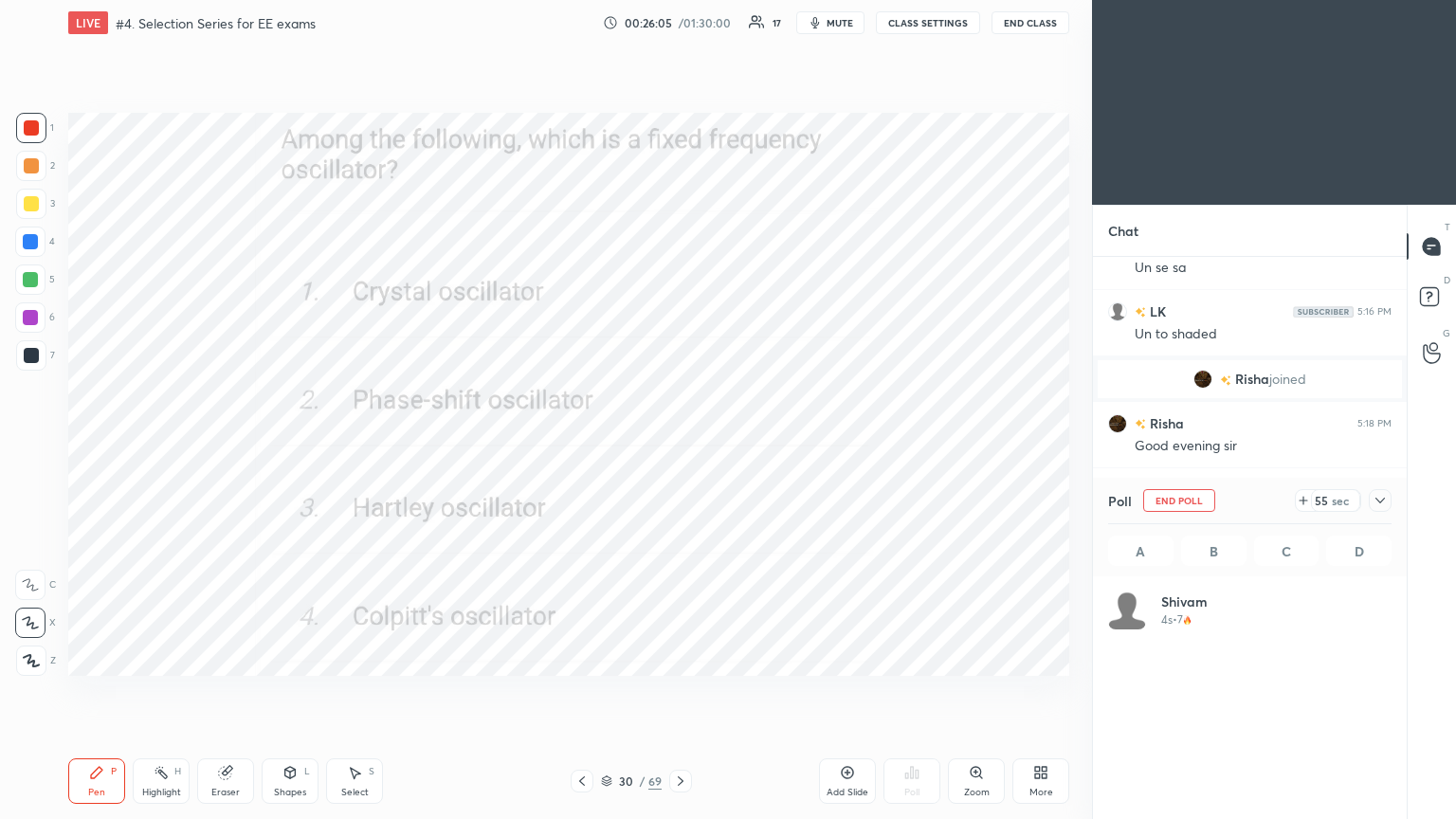 click 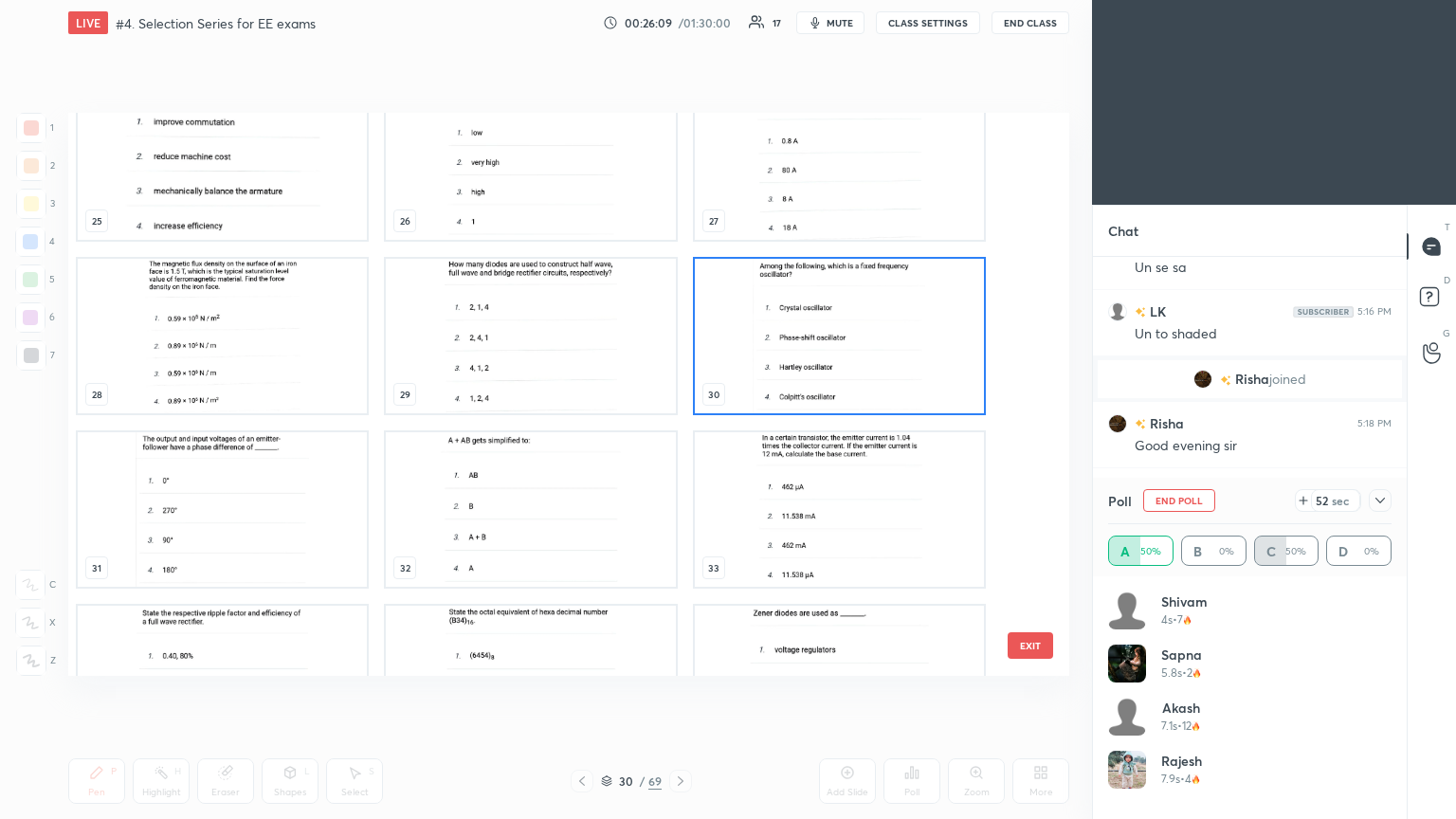 click at bounding box center (839, 336) 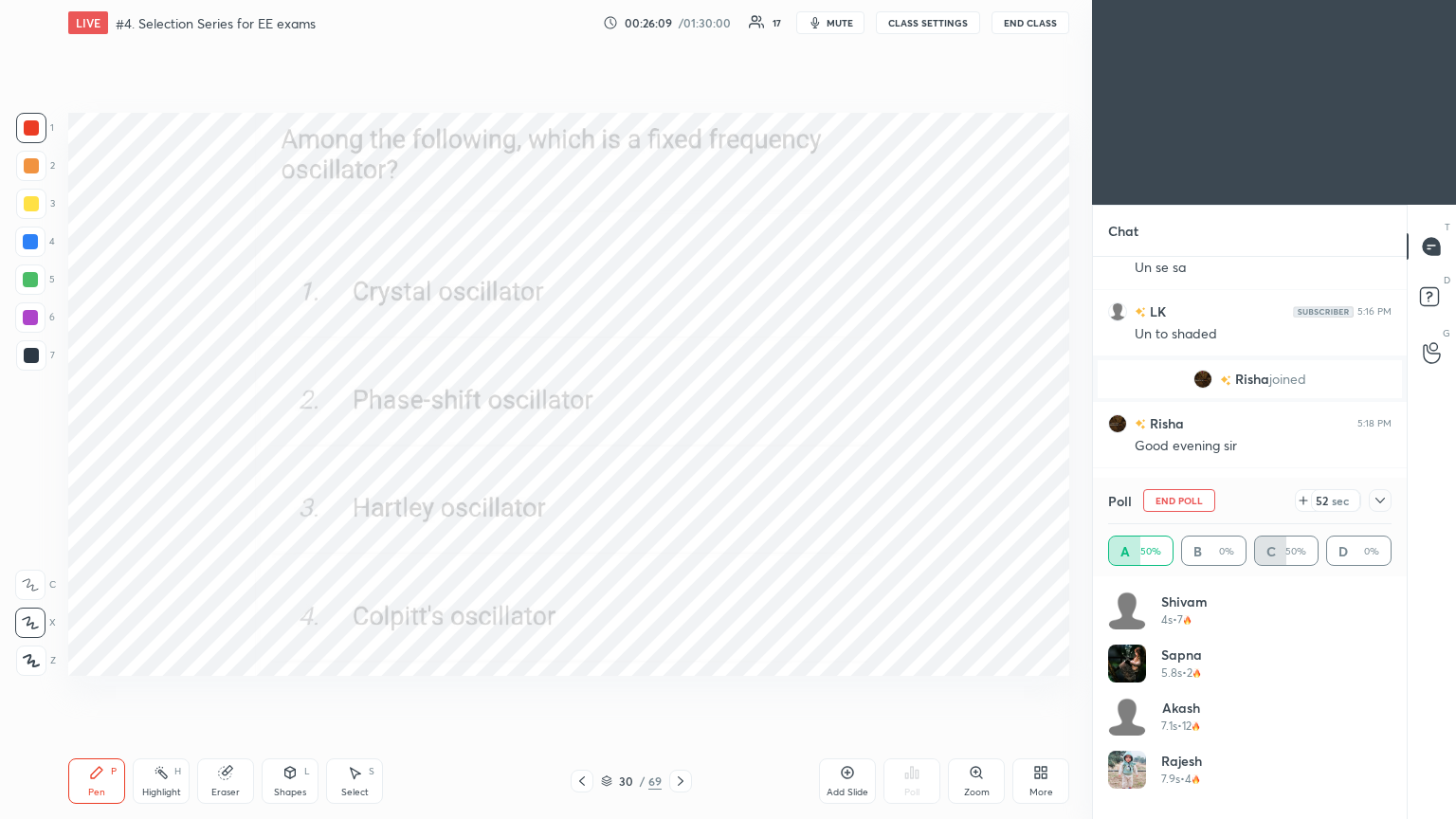 click at bounding box center (839, 336) 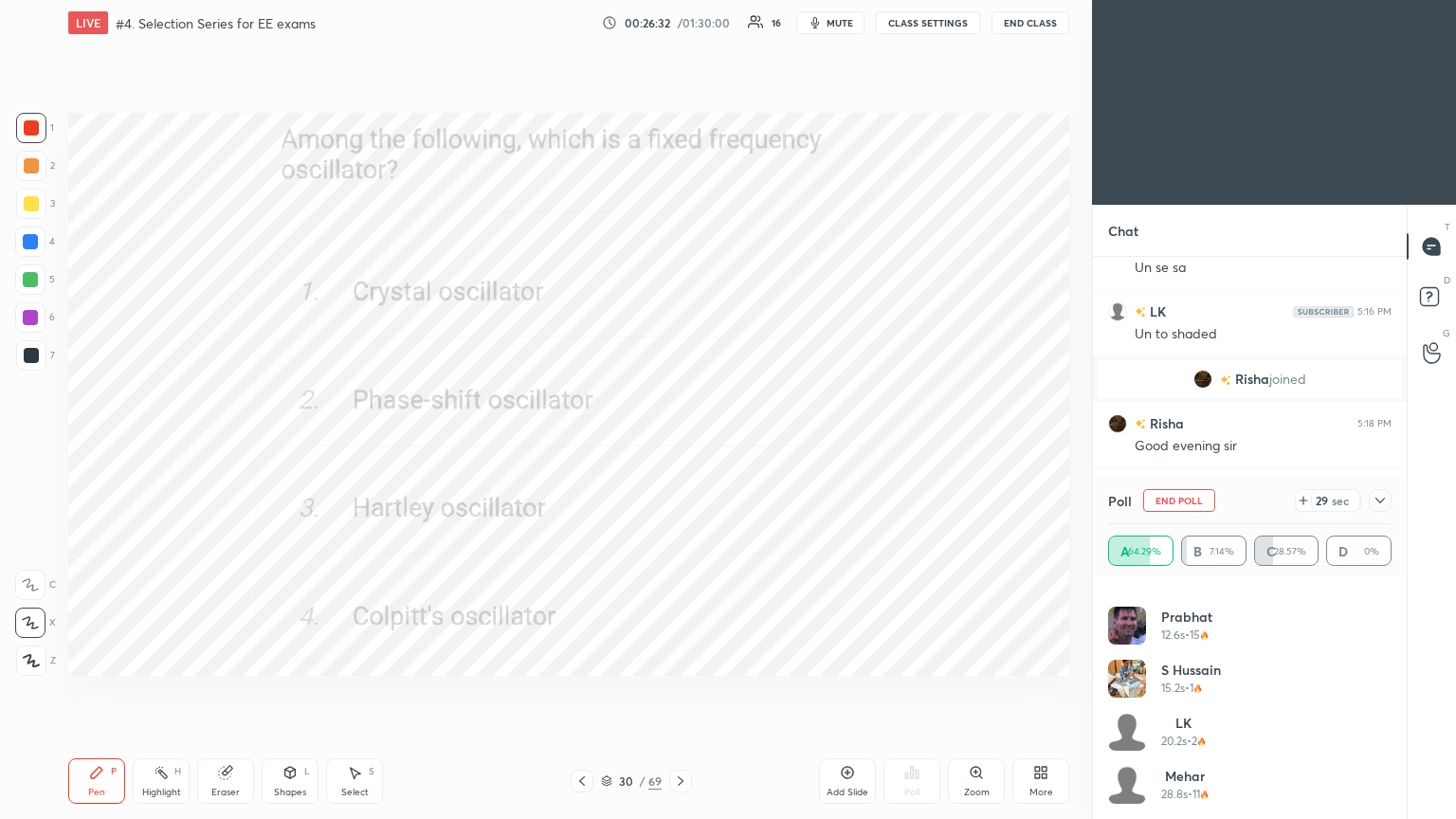 click on "End Poll" at bounding box center (1179, 500) 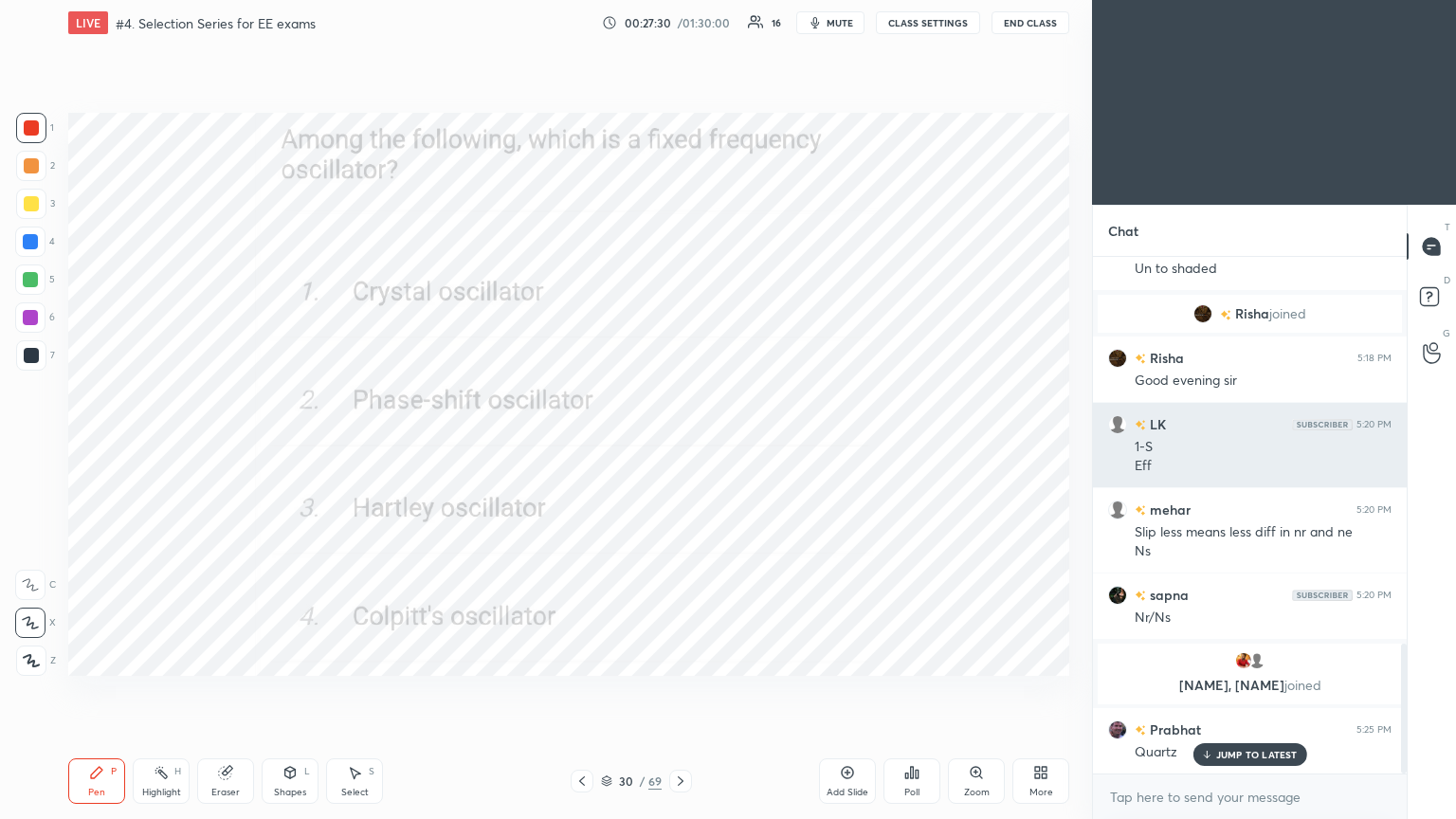 scroll, scrollTop: 1607, scrollLeft: 0, axis: vertical 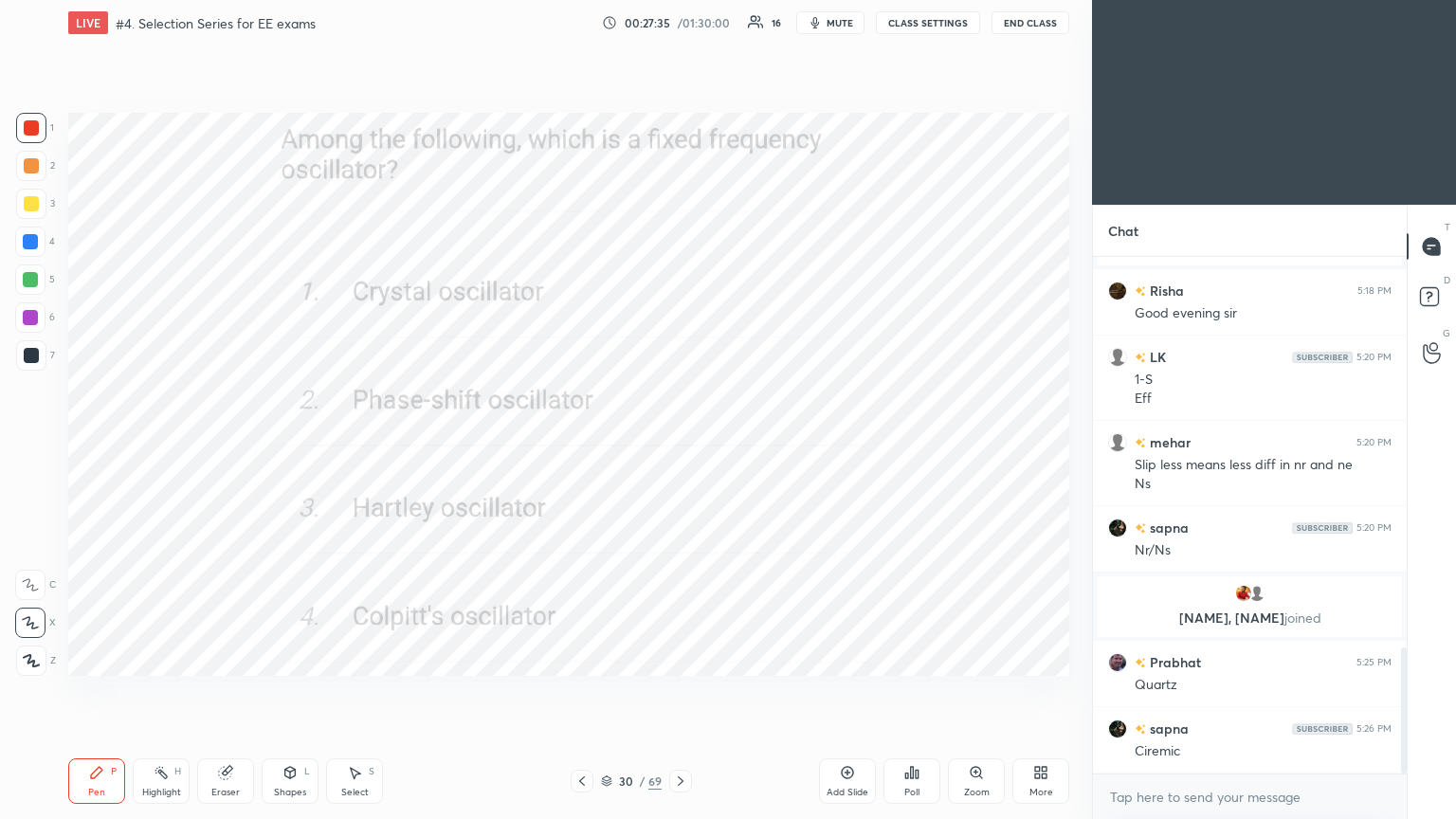 click at bounding box center (681, 781) 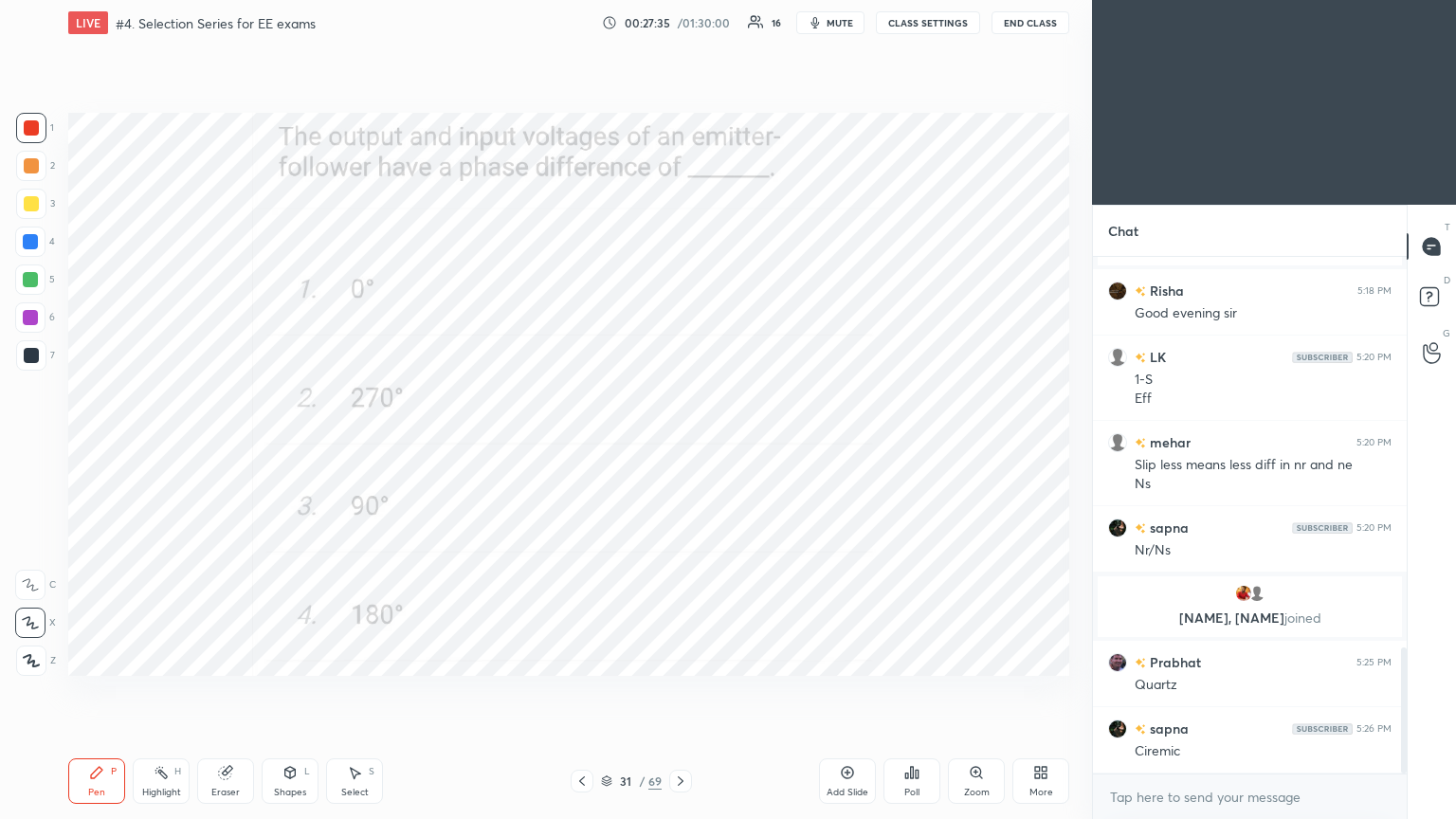 click on "Poll" at bounding box center (912, 781) 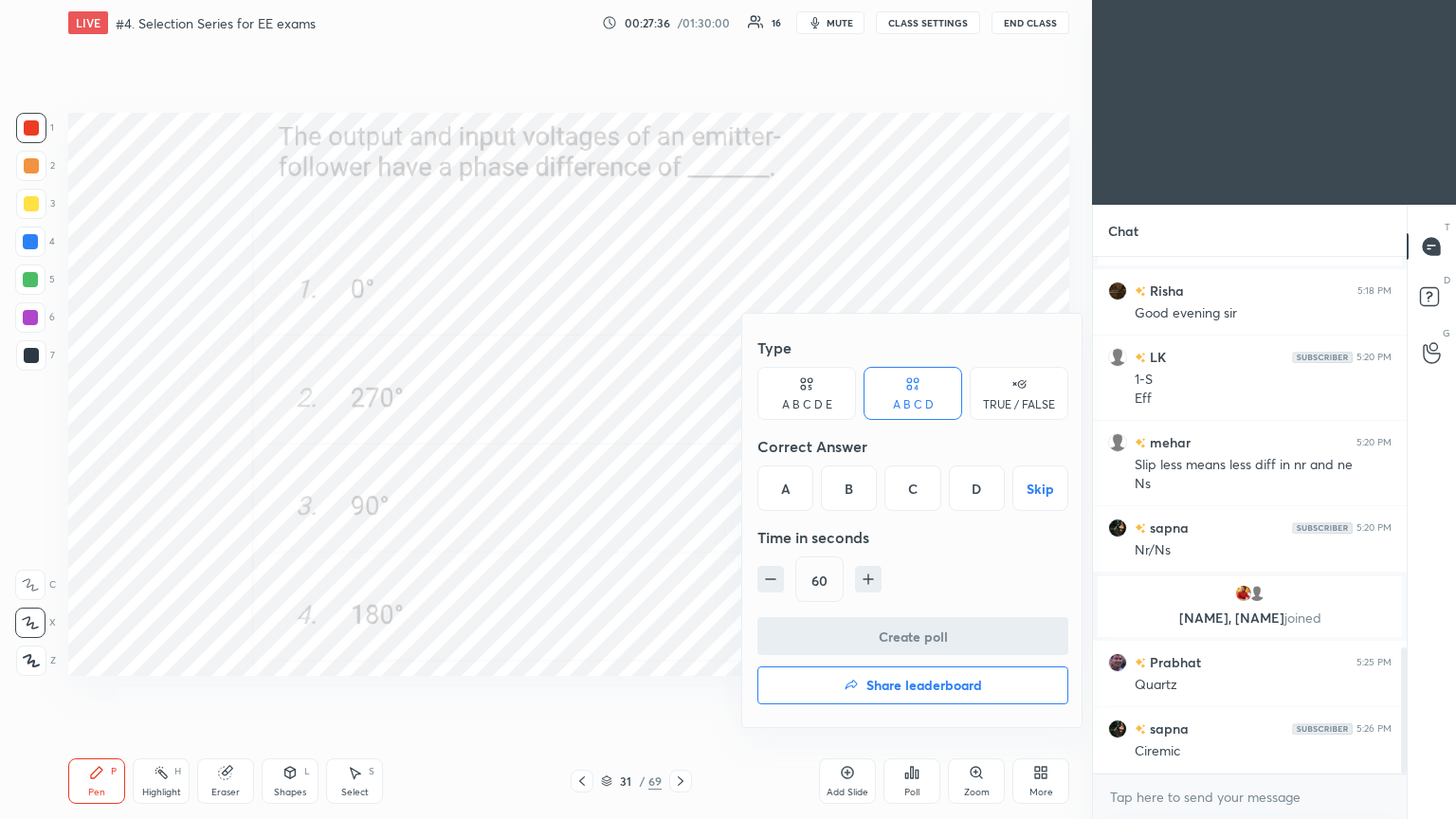 click on "A" at bounding box center [785, 488] 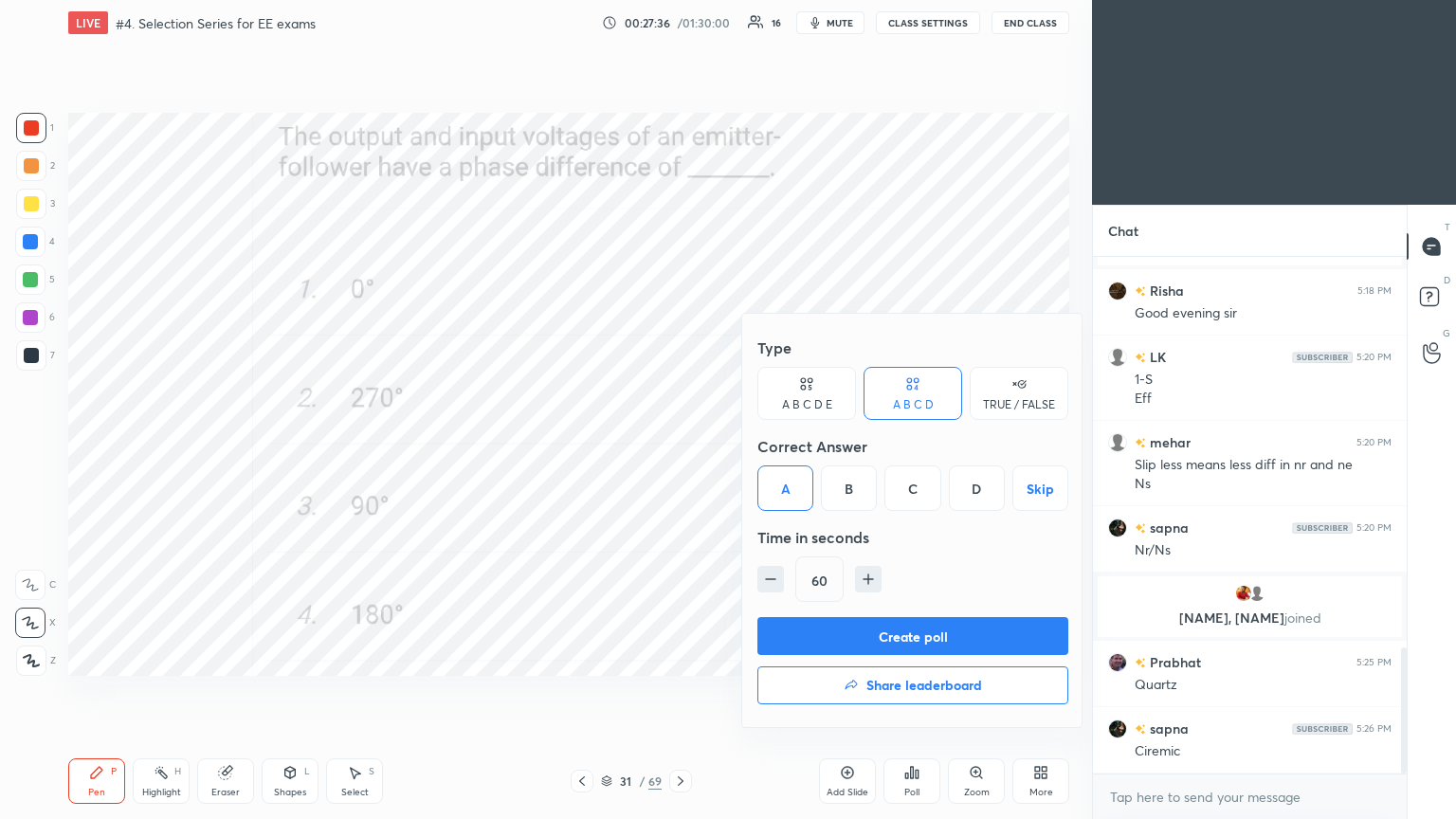 click on "Create poll" at bounding box center (913, 636) 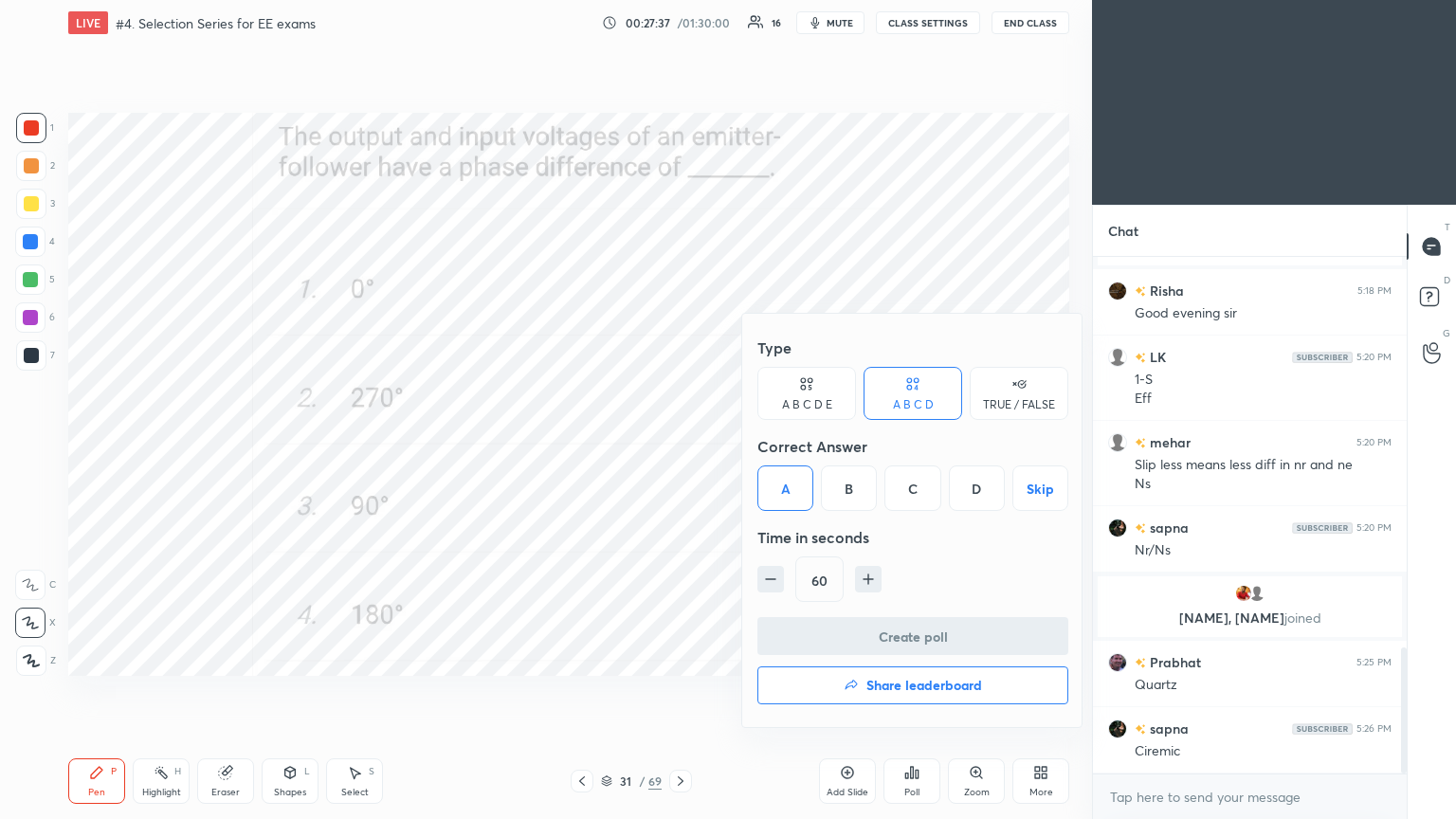 scroll, scrollTop: 444, scrollLeft: 308, axis: both 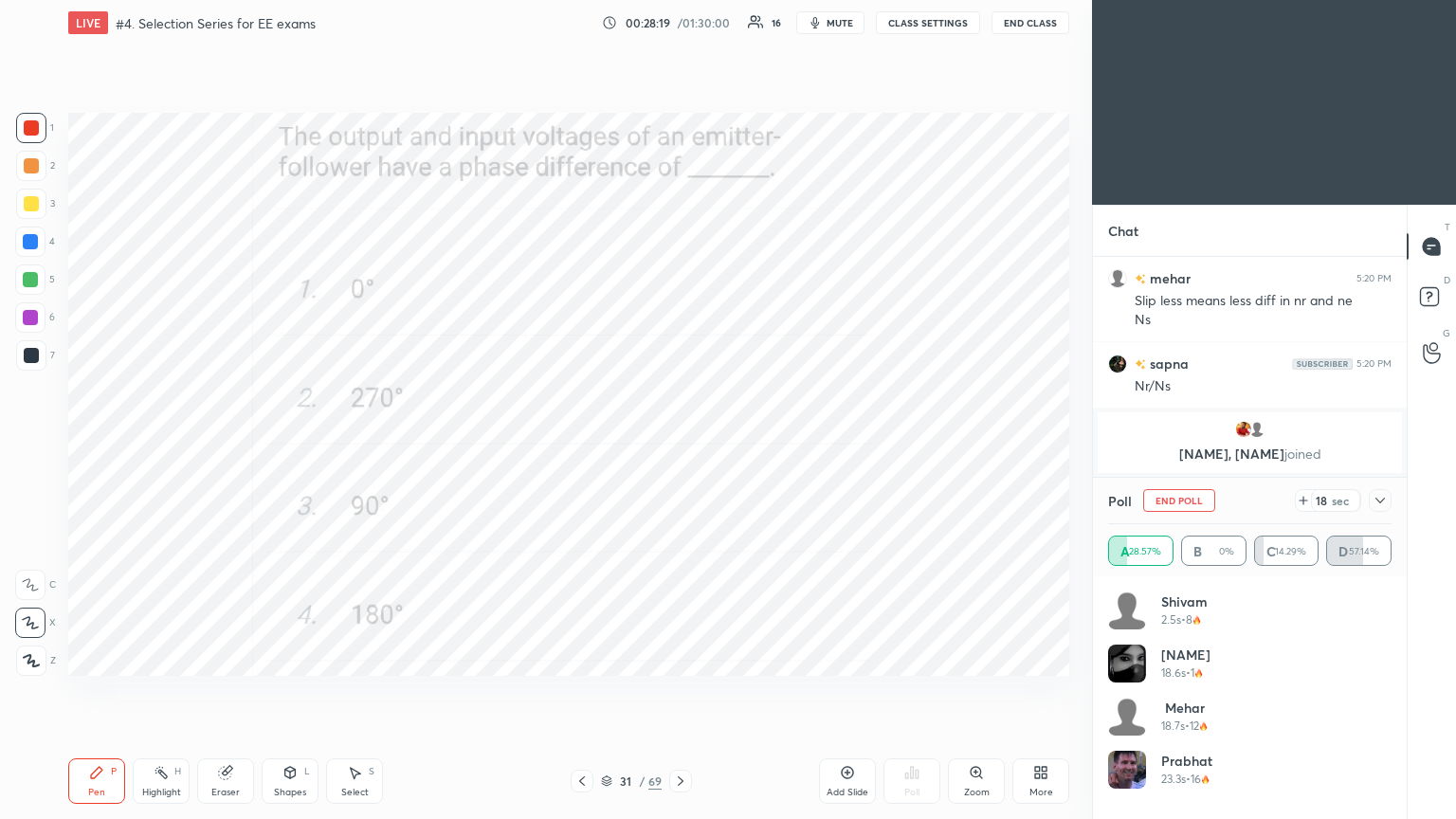 click on "End Poll" at bounding box center [1179, 500] 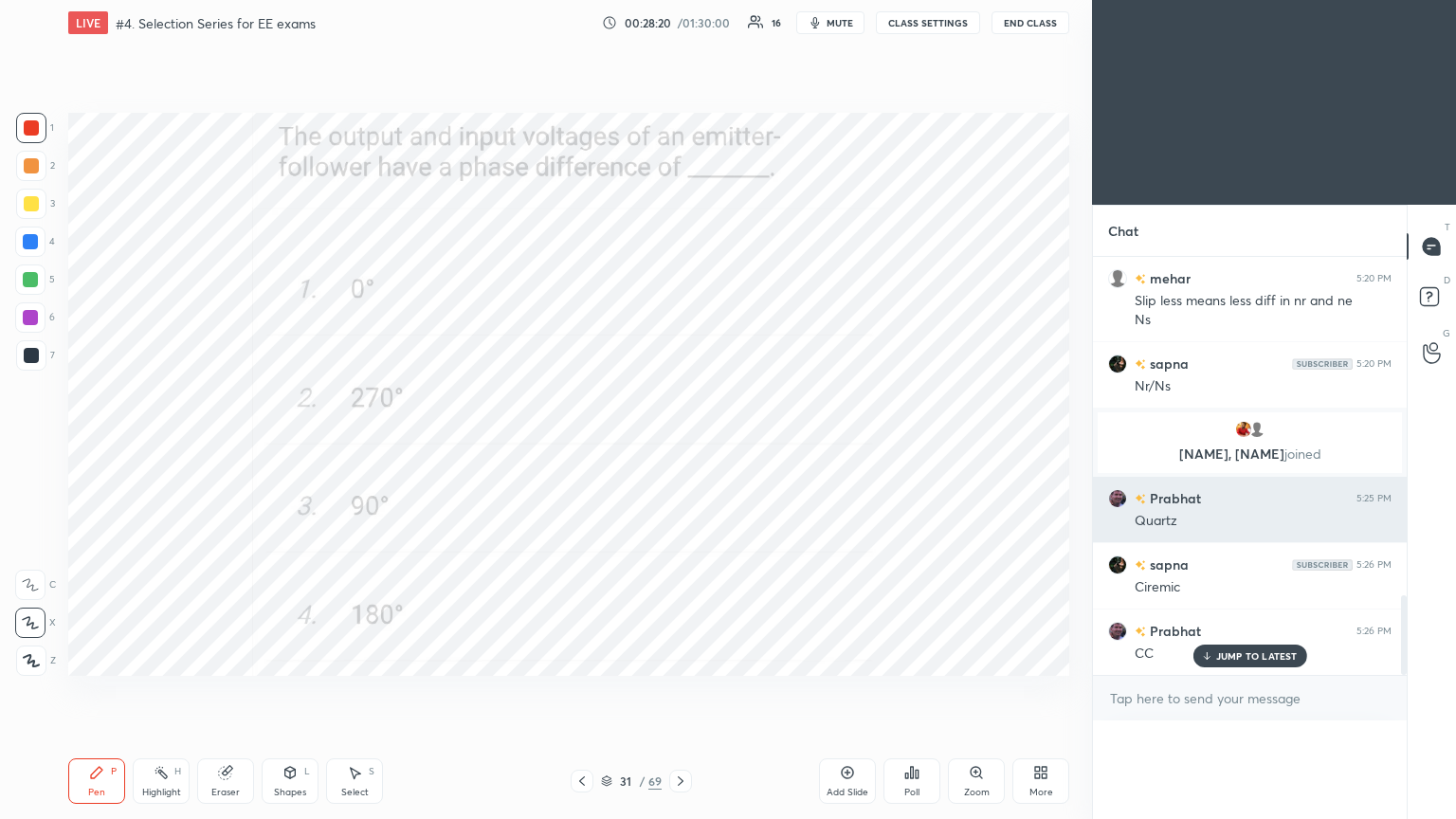 scroll, scrollTop: 0, scrollLeft: 6, axis: horizontal 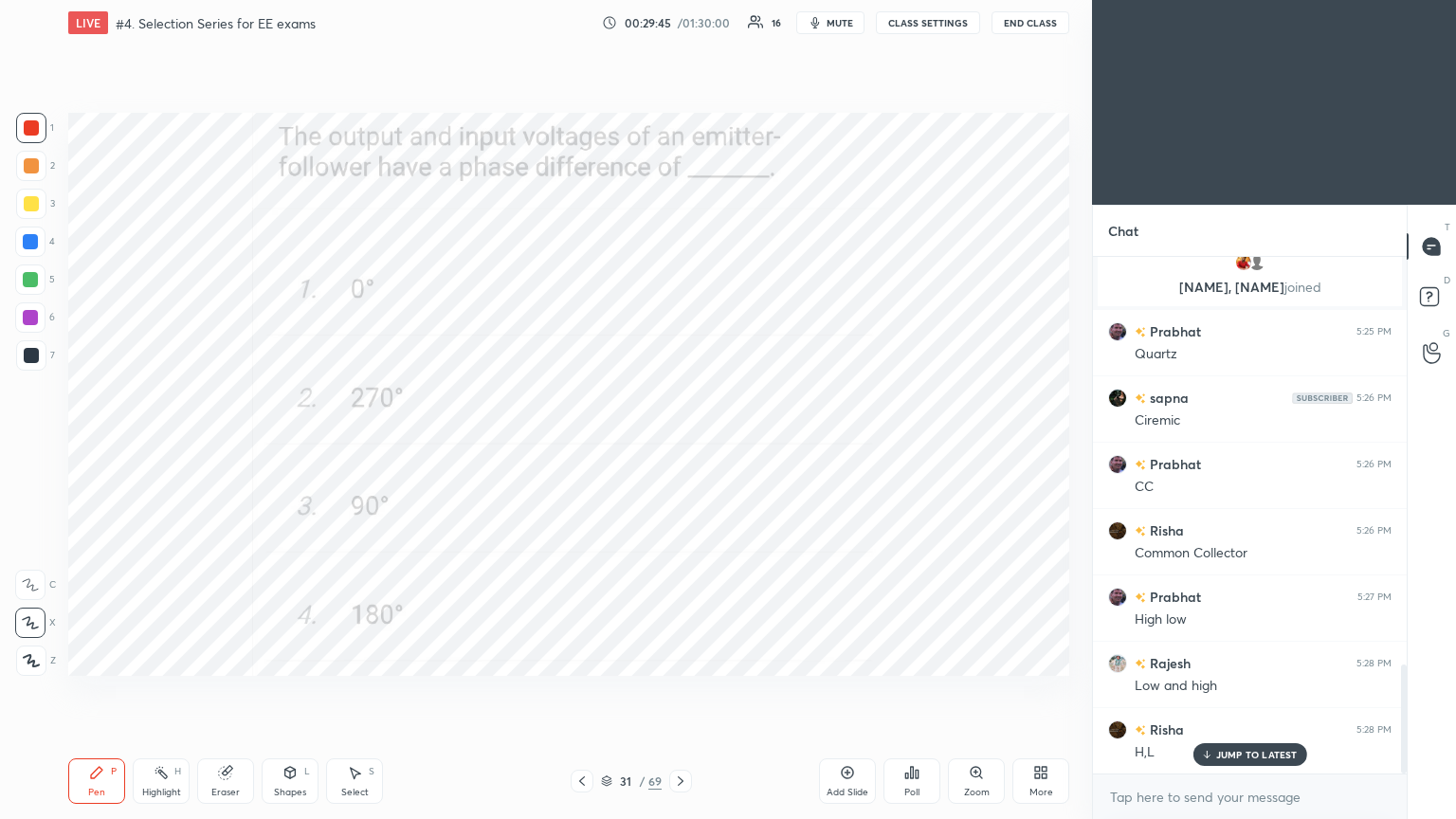 click 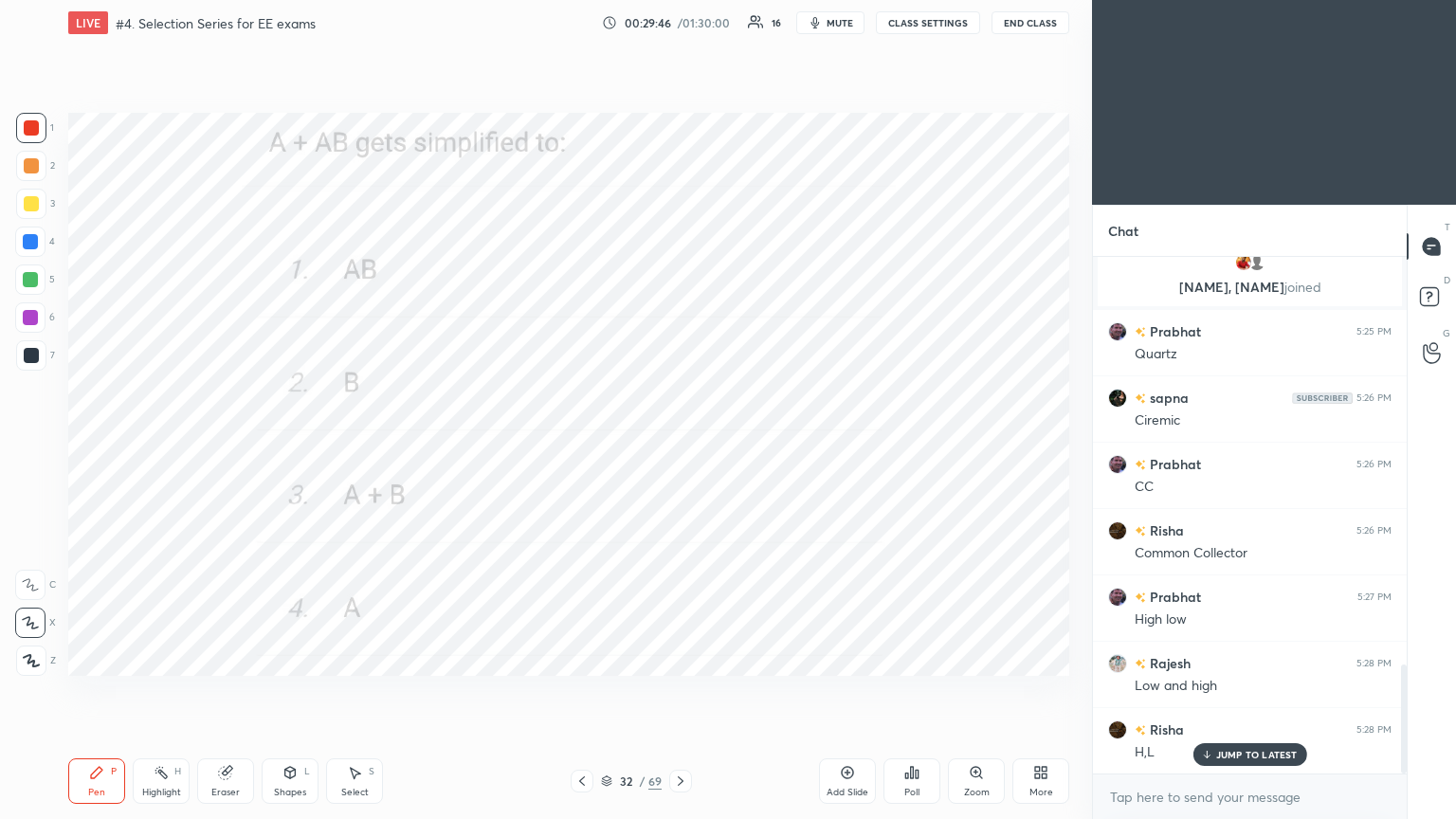 click on "Poll" at bounding box center [912, 781] 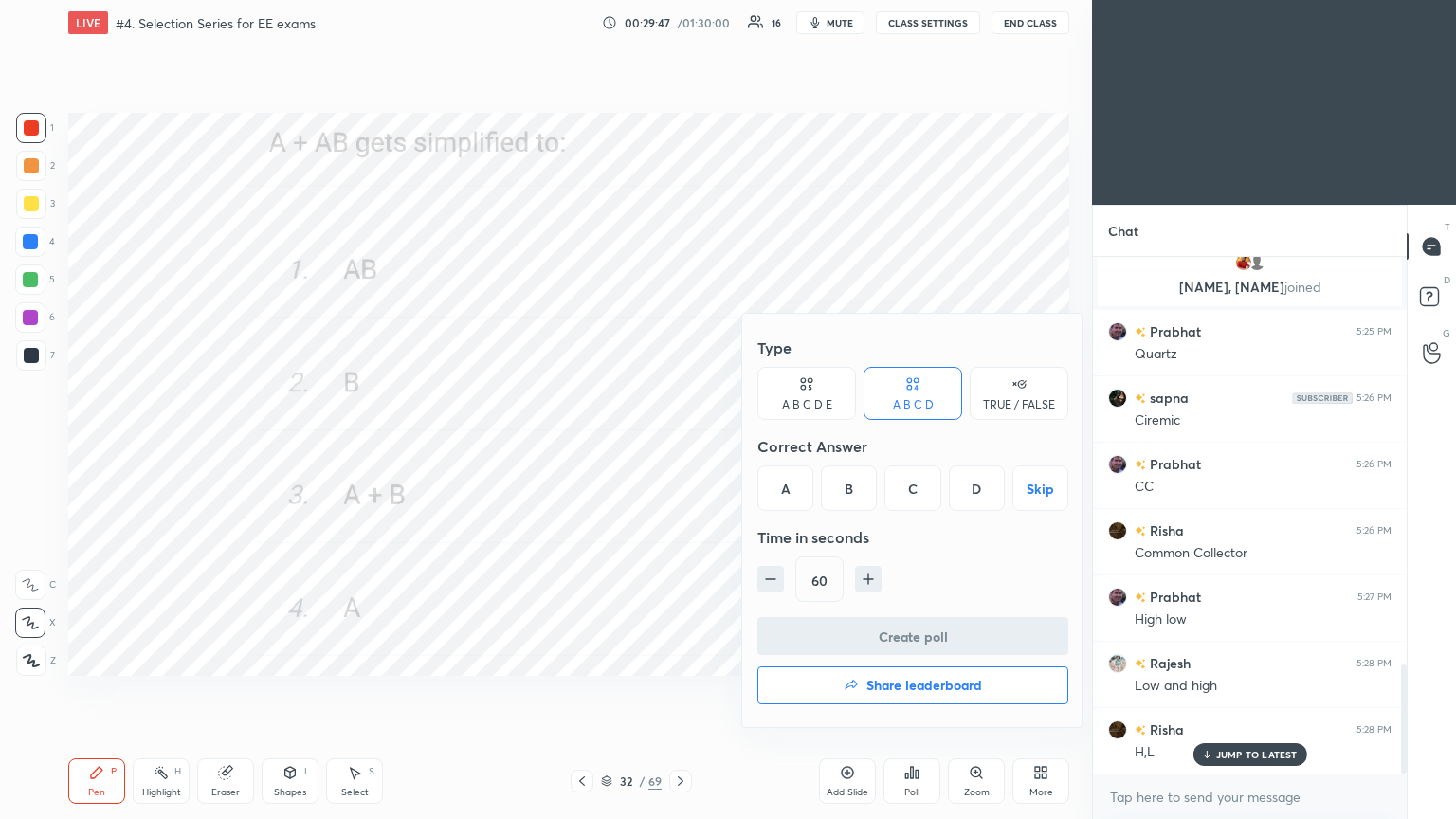 click on "C" at bounding box center (912, 488) 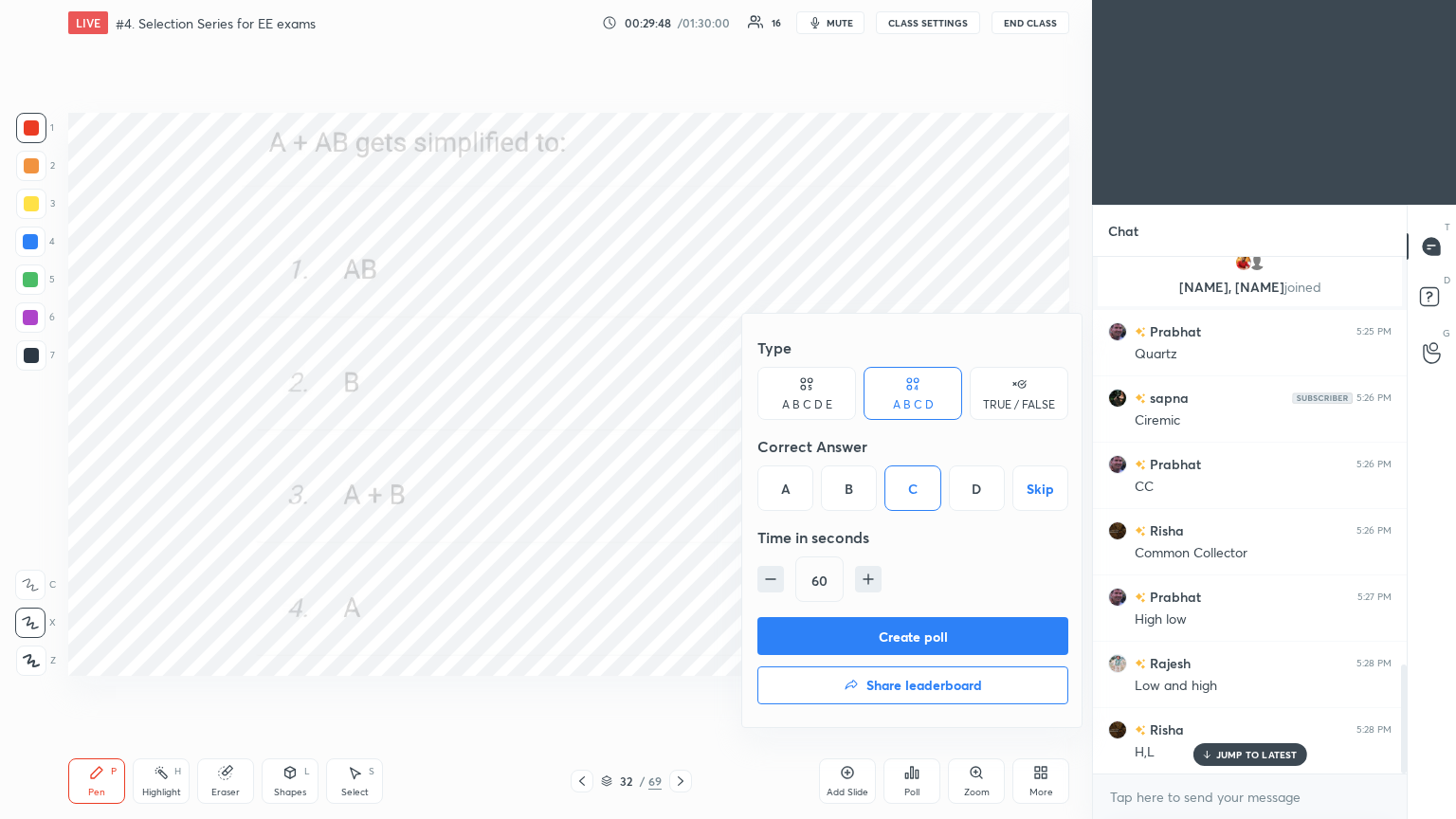 click on "D" at bounding box center (976, 488) 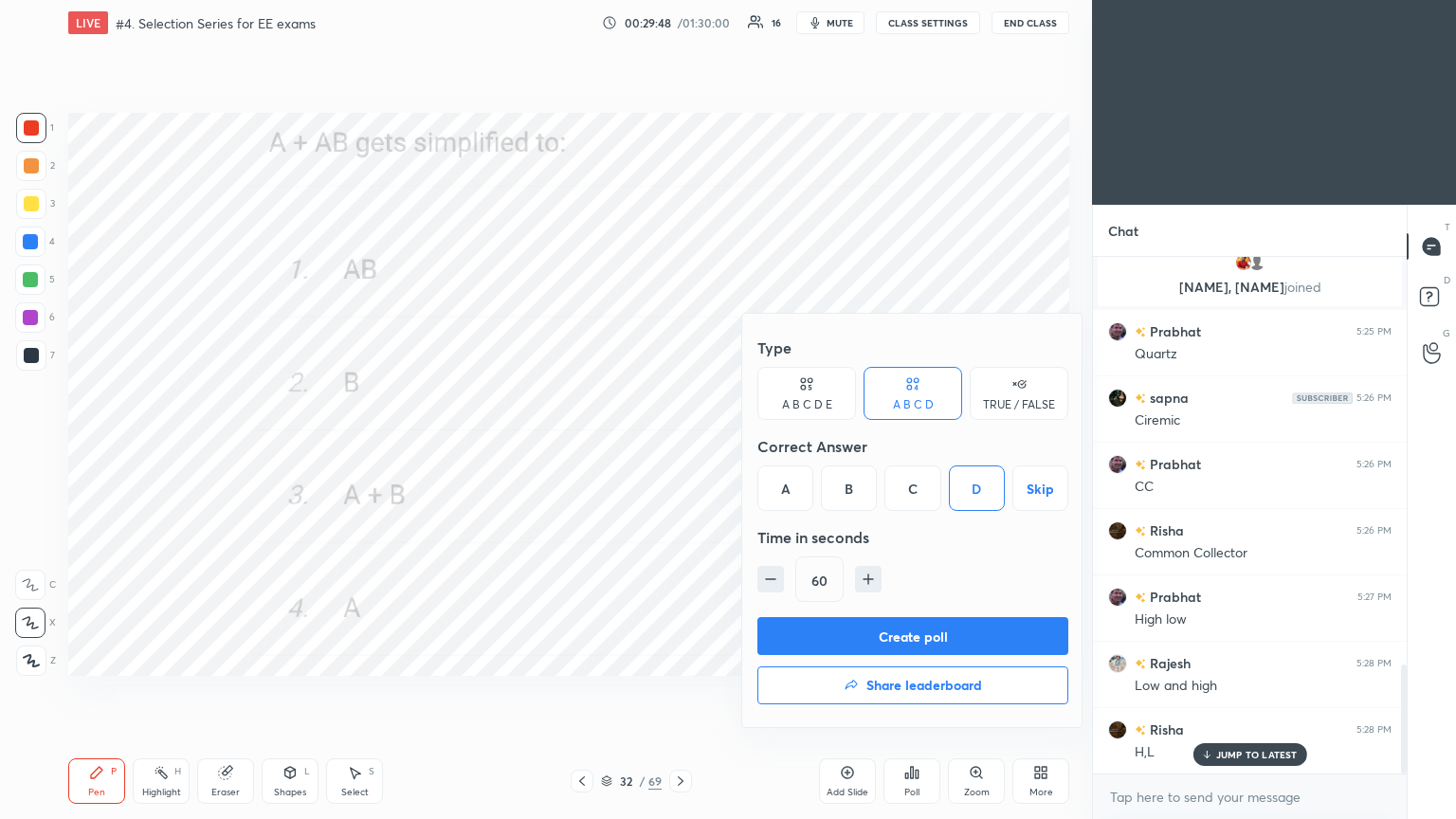 click on "Create poll" at bounding box center [913, 636] 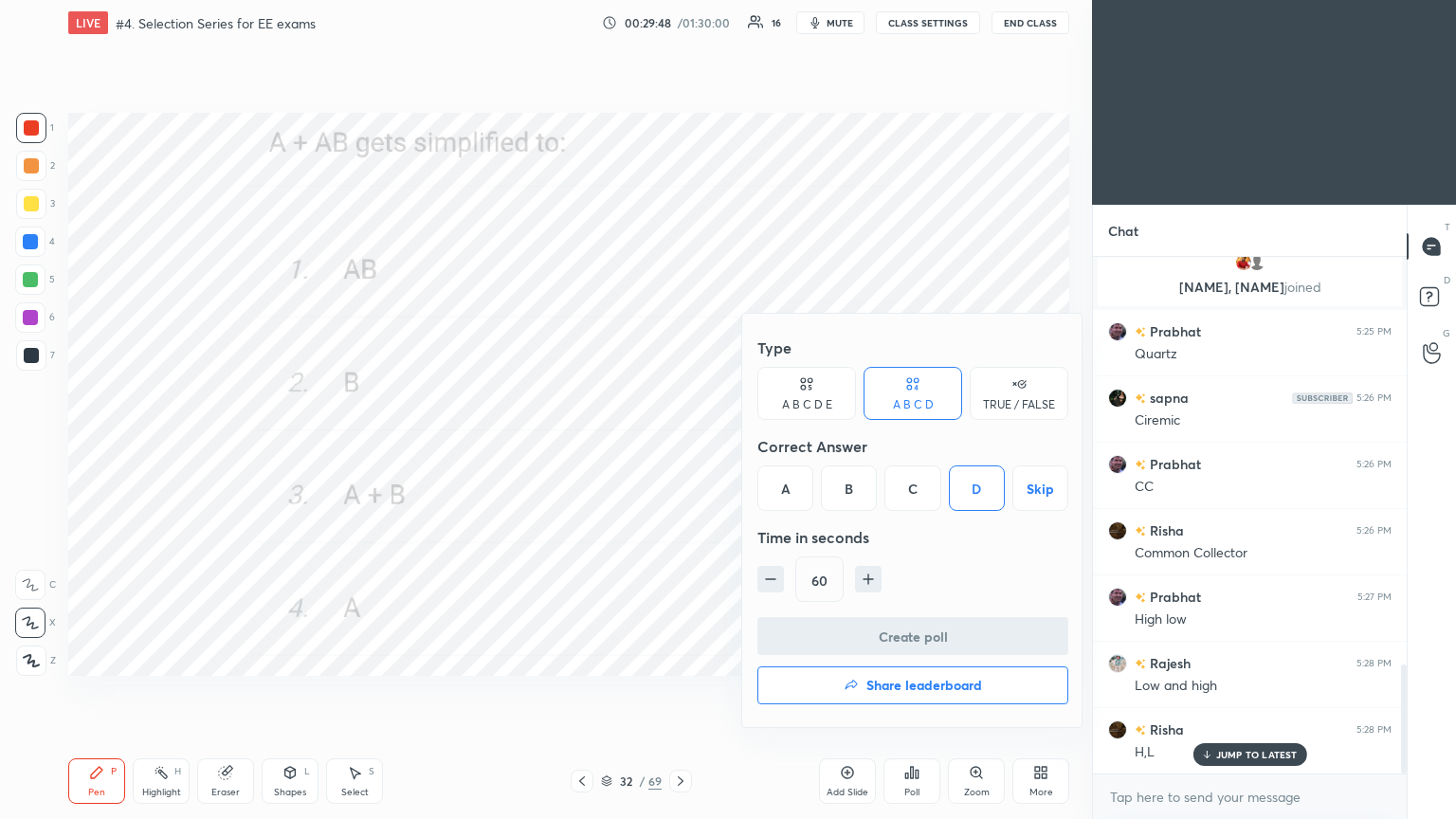 scroll, scrollTop: 471, scrollLeft: 308, axis: both 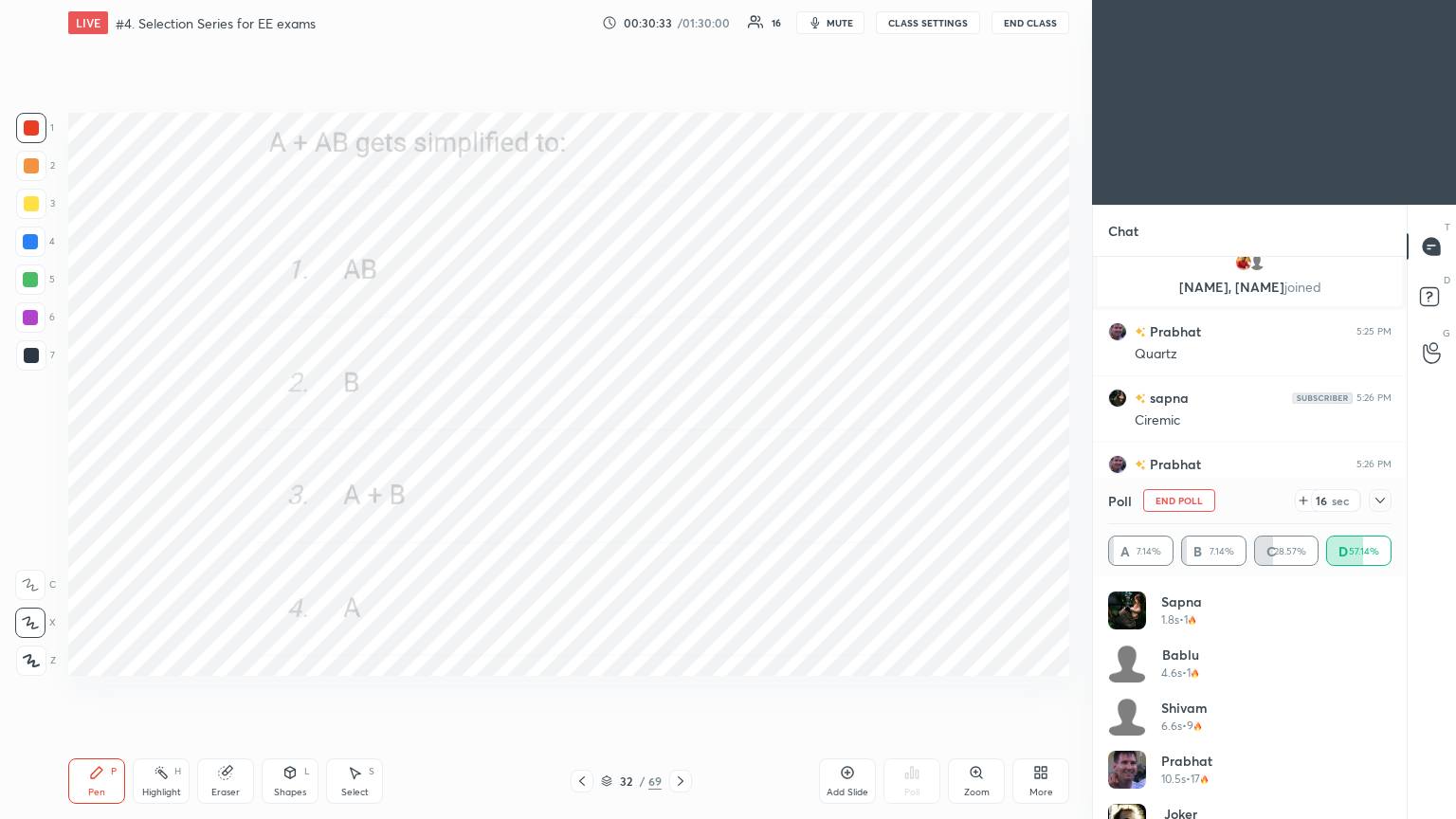 click on "End Poll" at bounding box center (1179, 500) 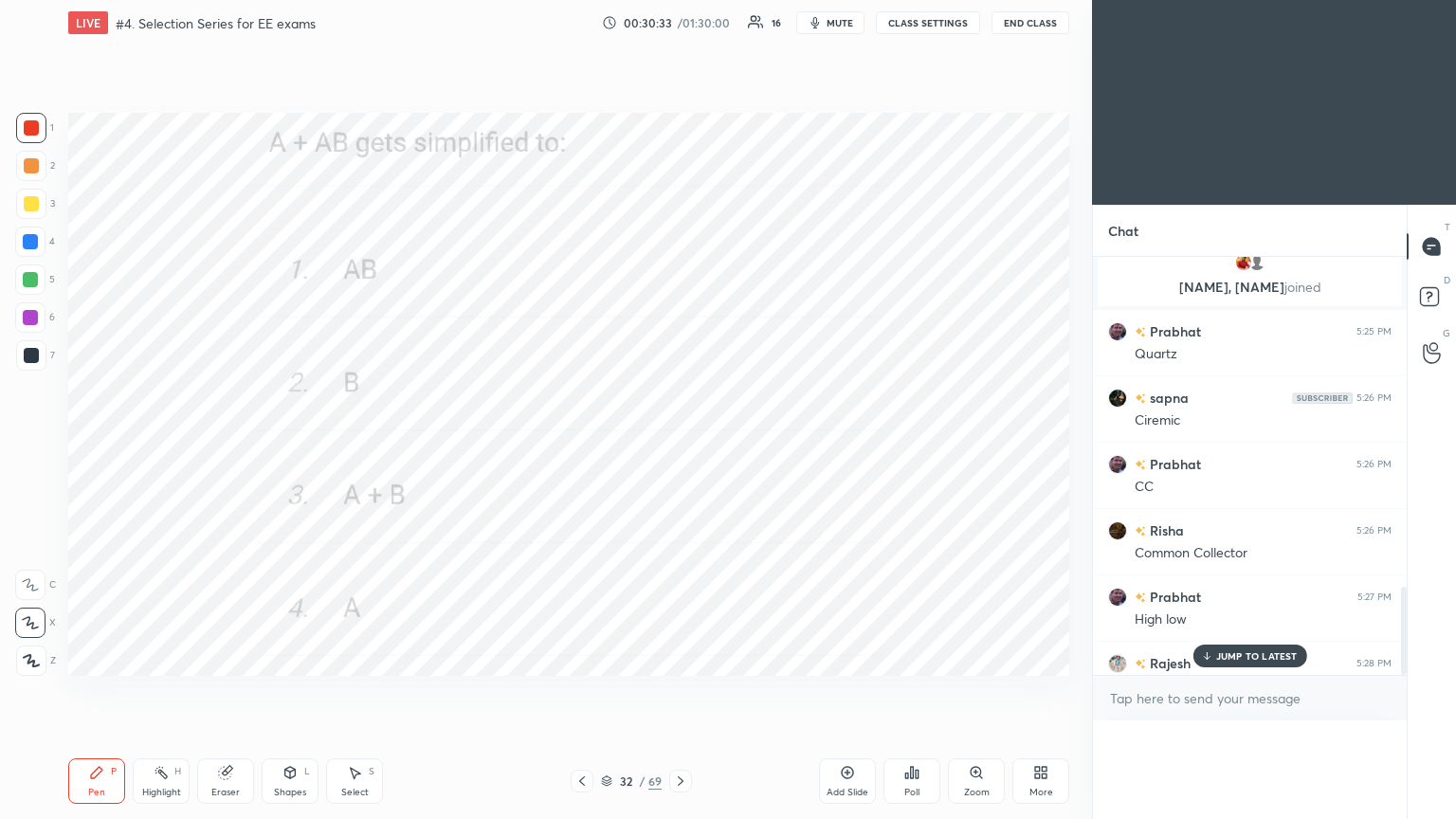 scroll, scrollTop: 0, scrollLeft: 0, axis: both 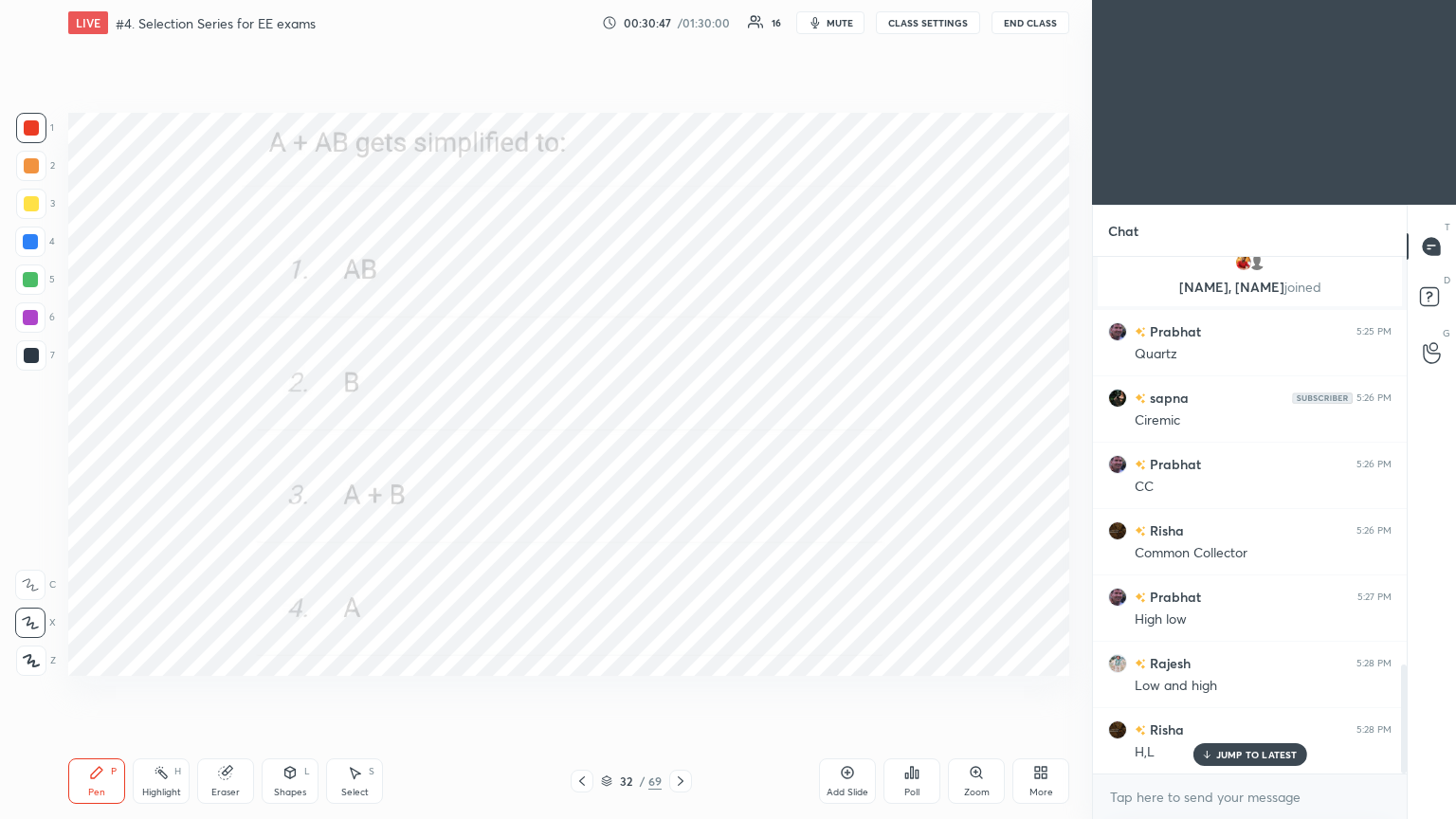 click 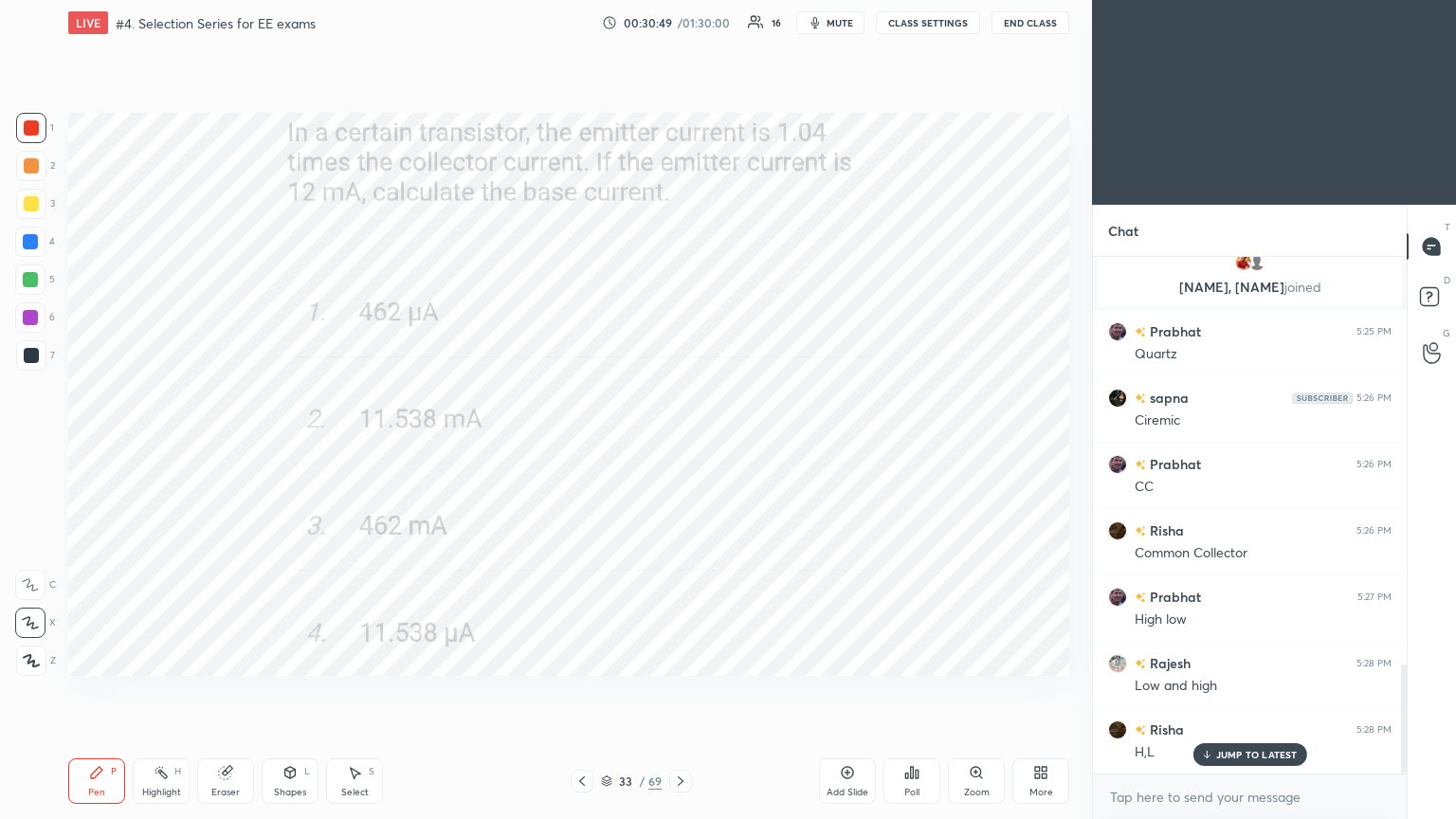 click on "Poll" at bounding box center [912, 781] 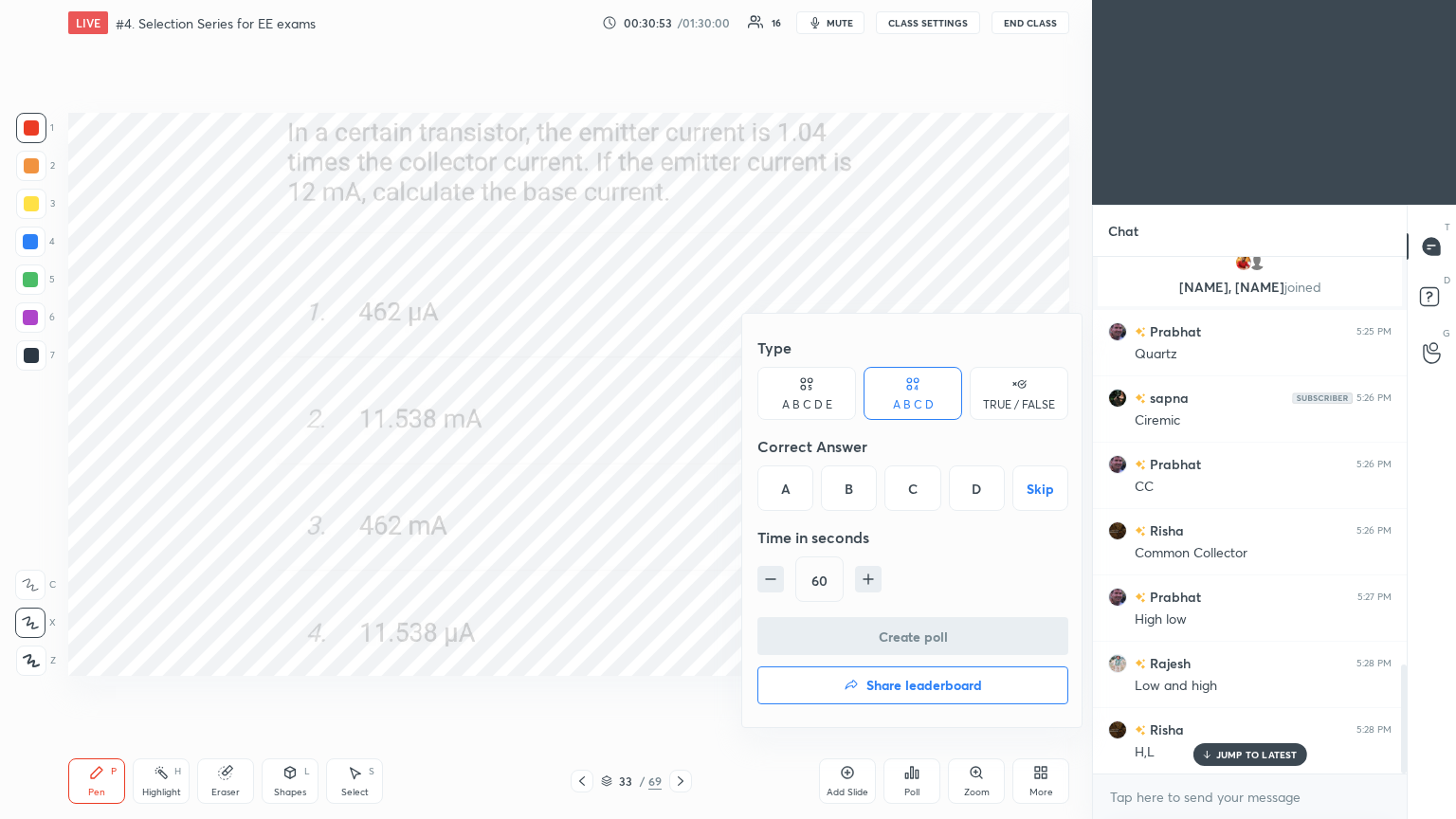click on "A" at bounding box center (785, 488) 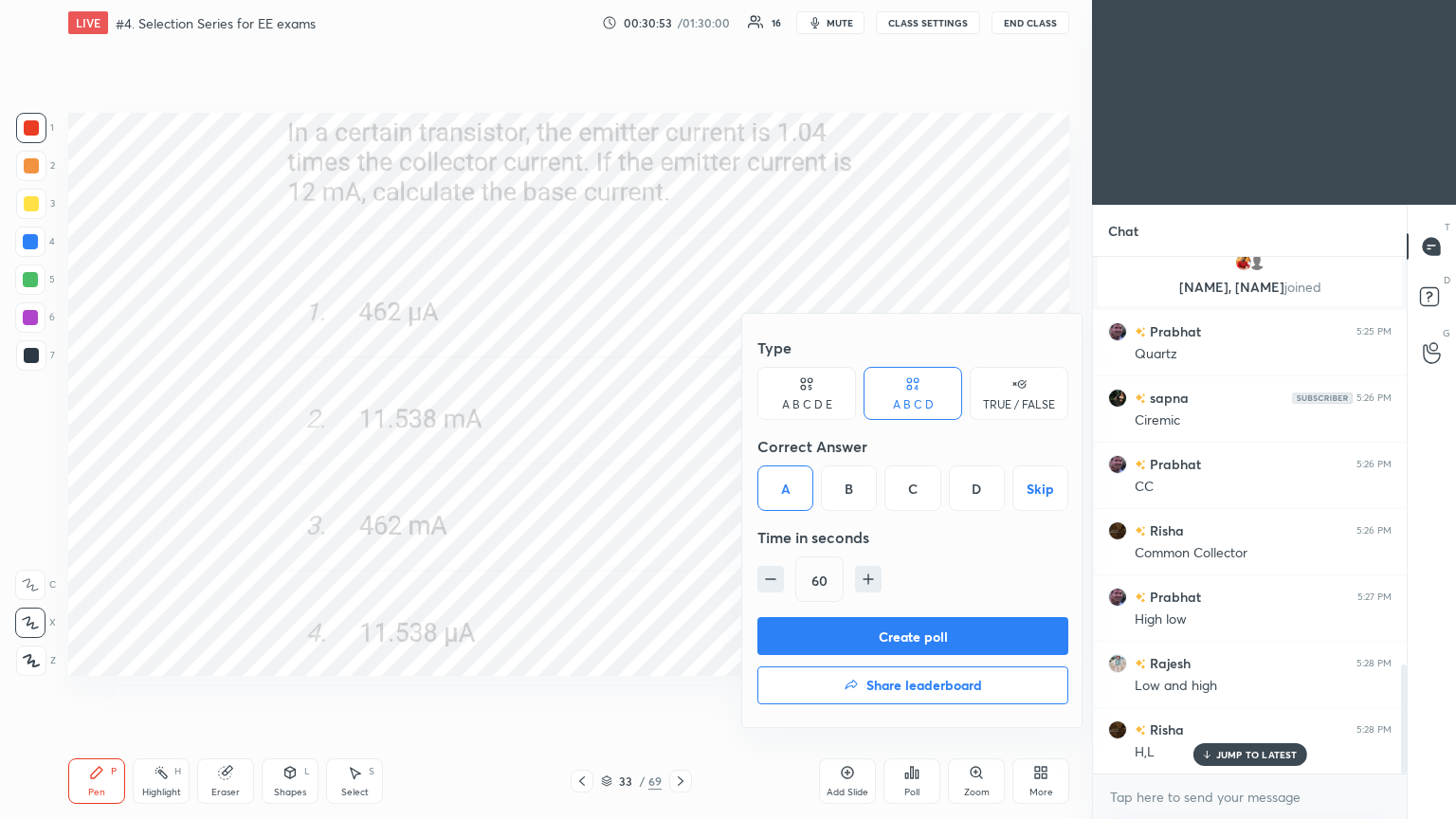 click on "Create poll" at bounding box center (913, 636) 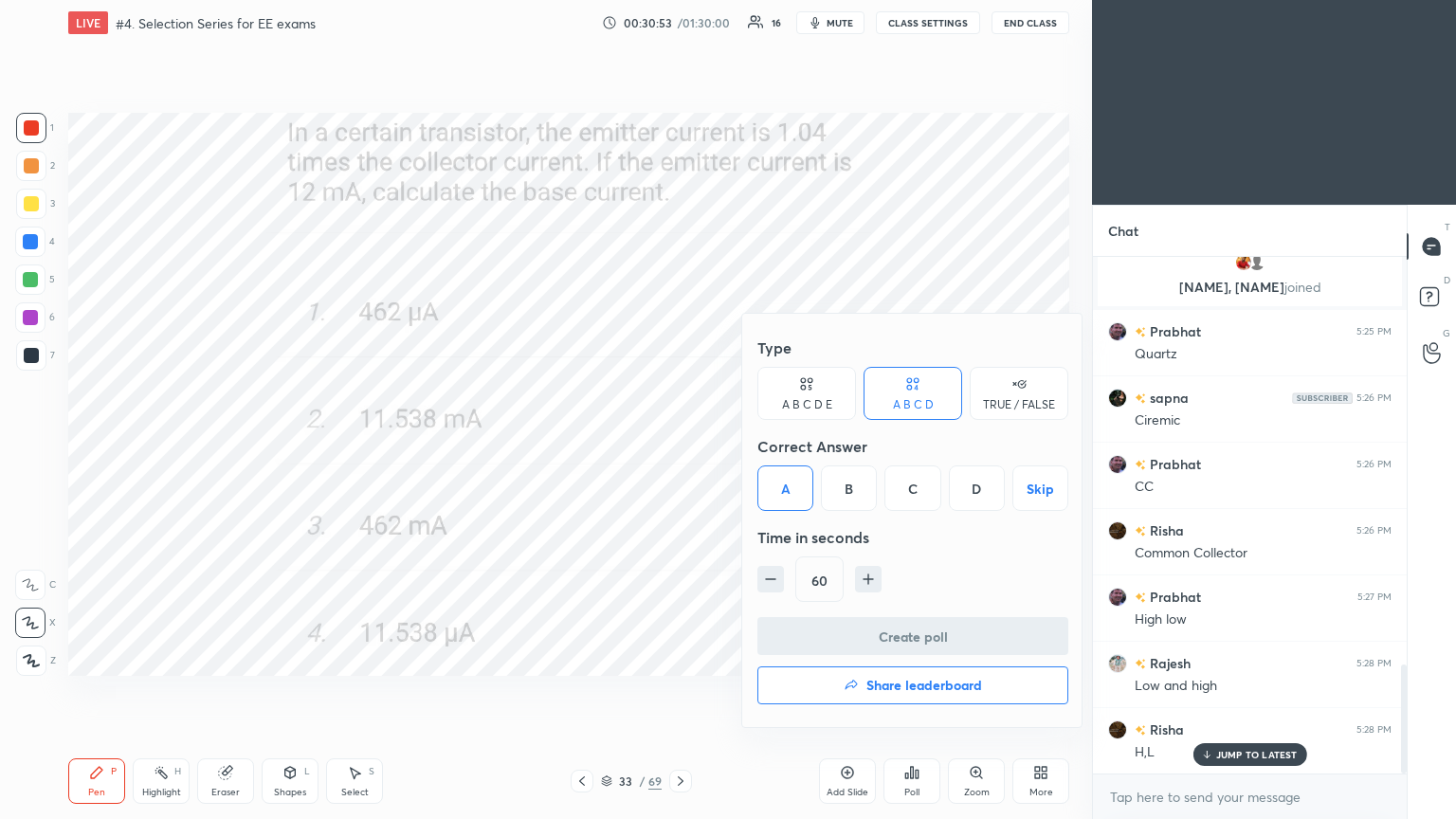 scroll, scrollTop: 480, scrollLeft: 308, axis: both 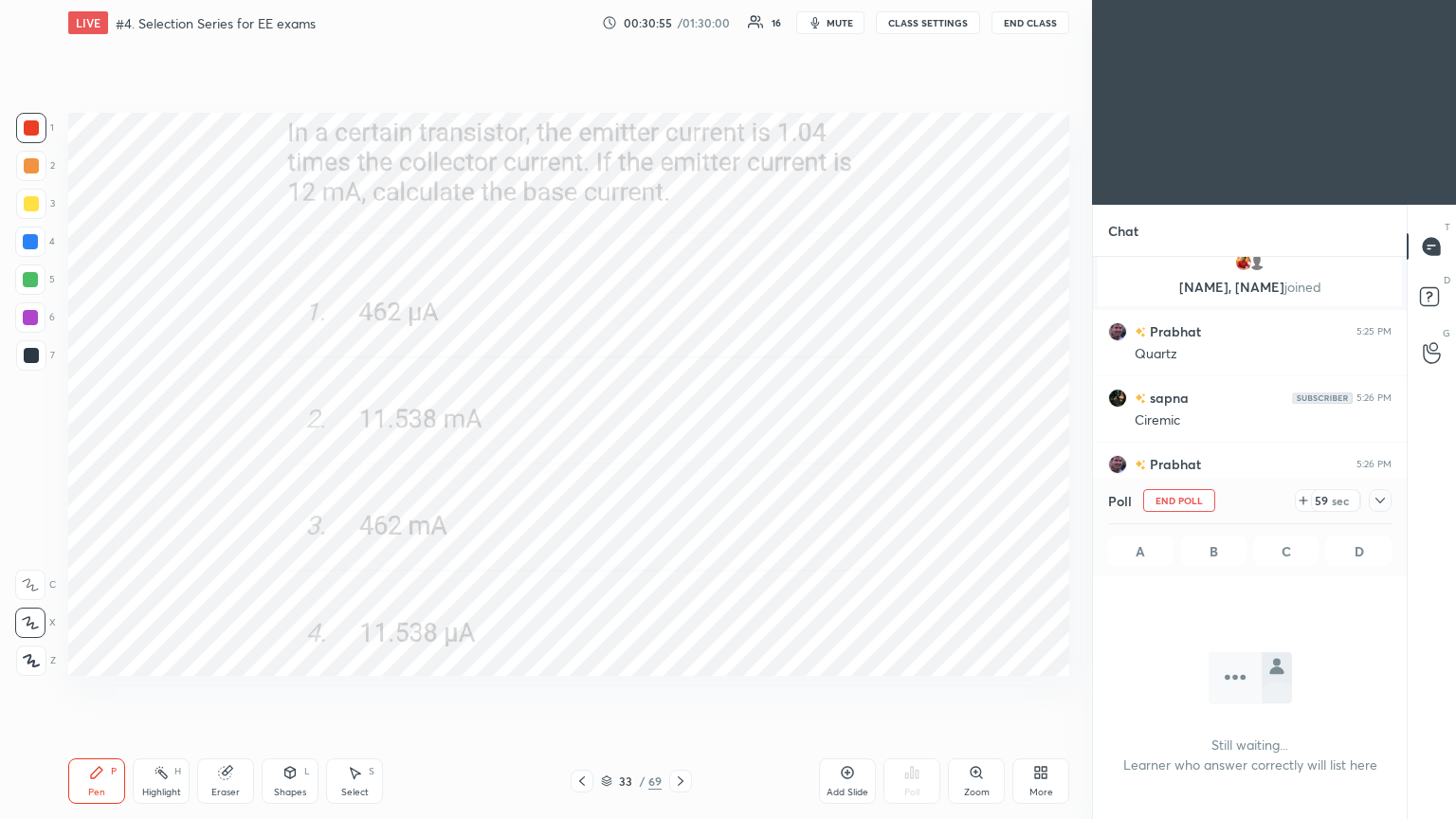 click 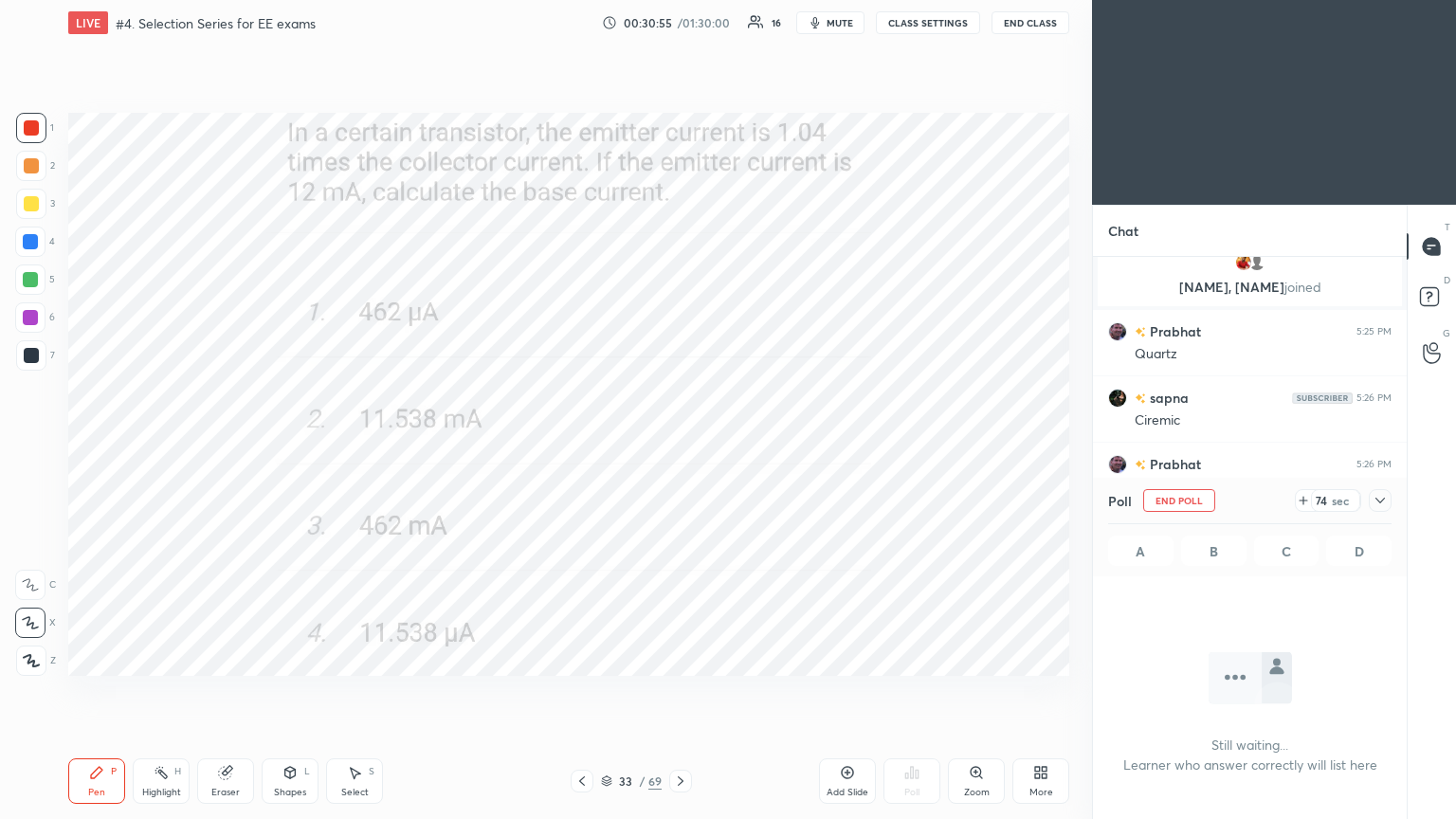 click 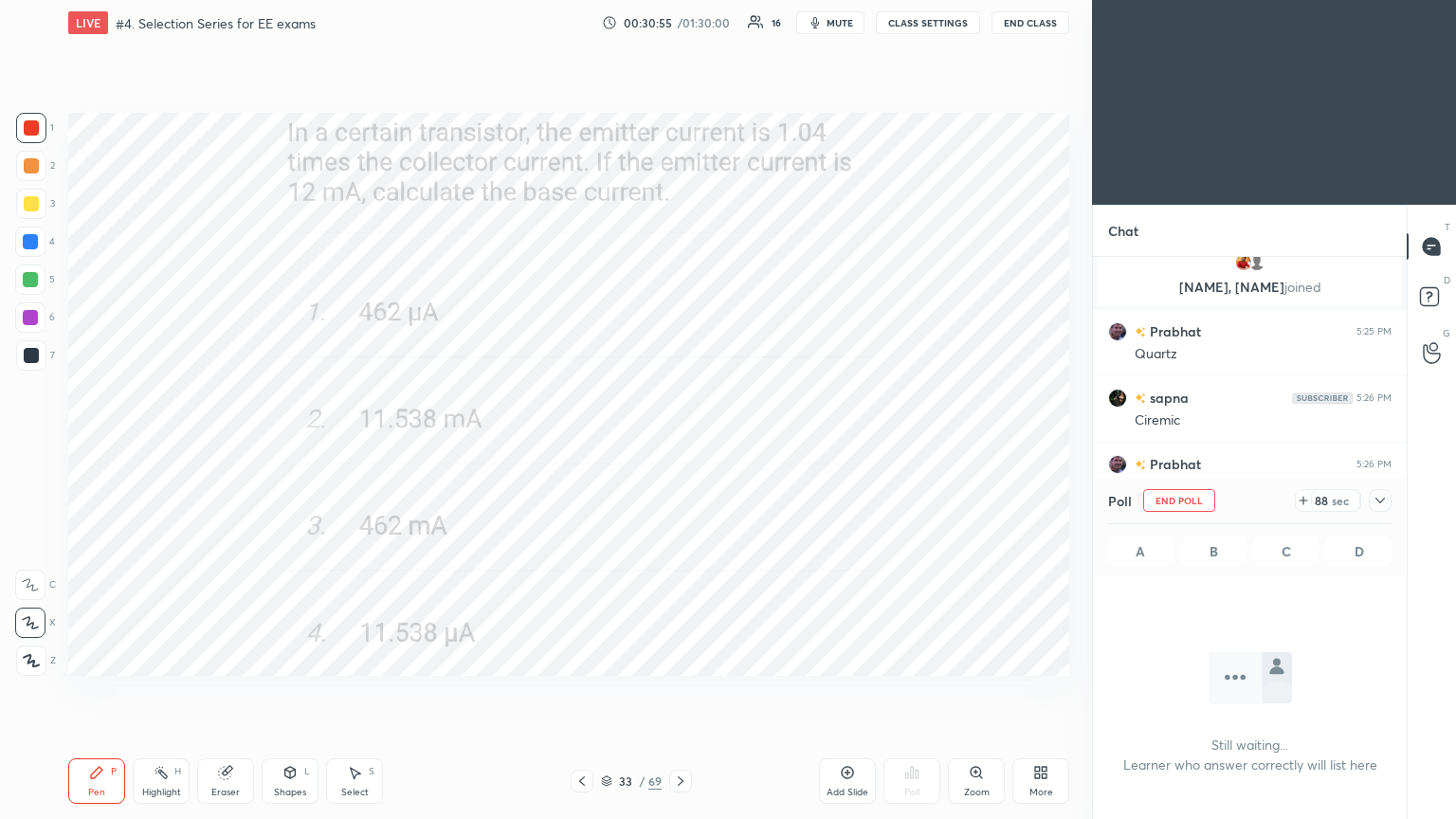 click 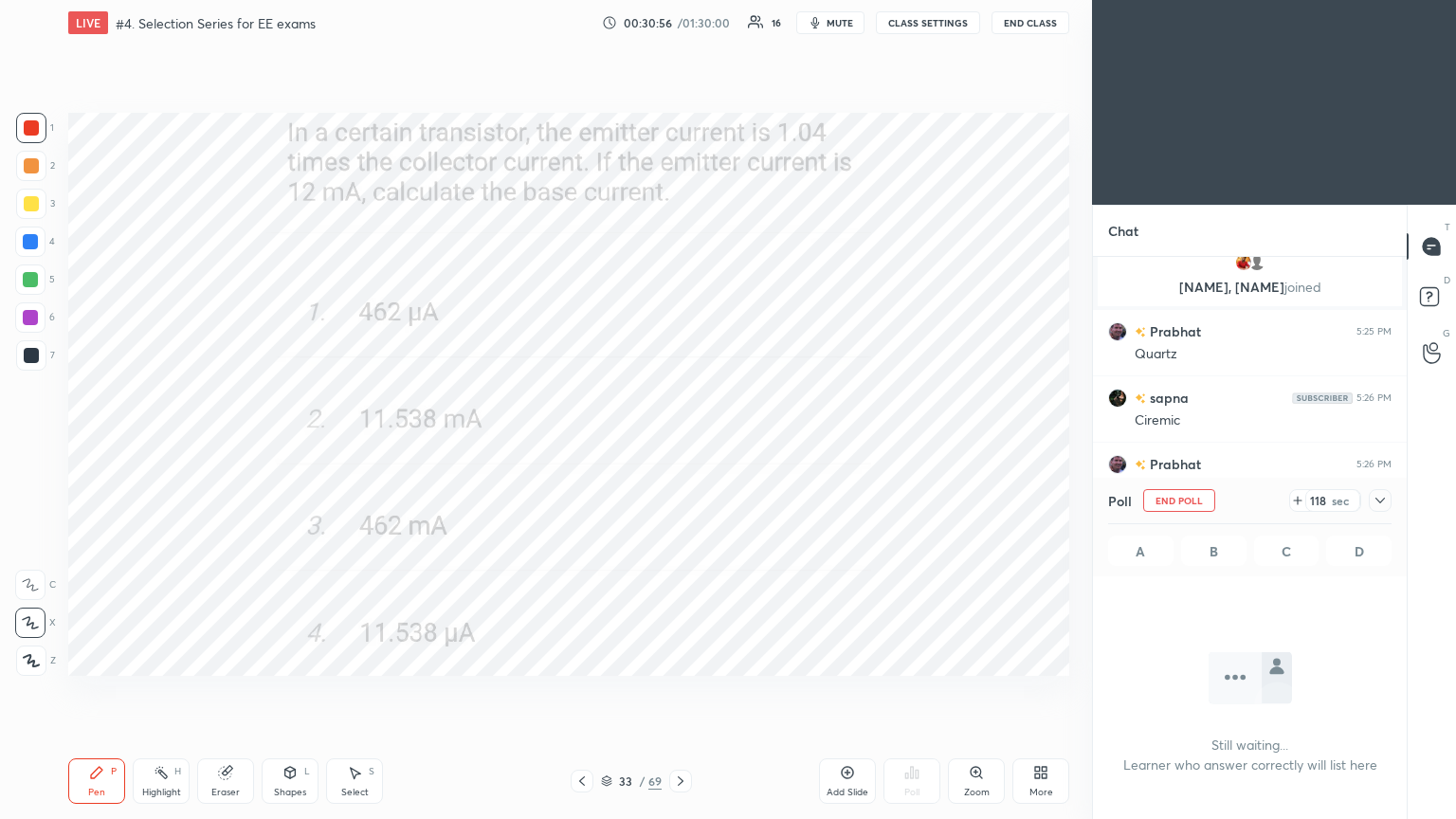 click 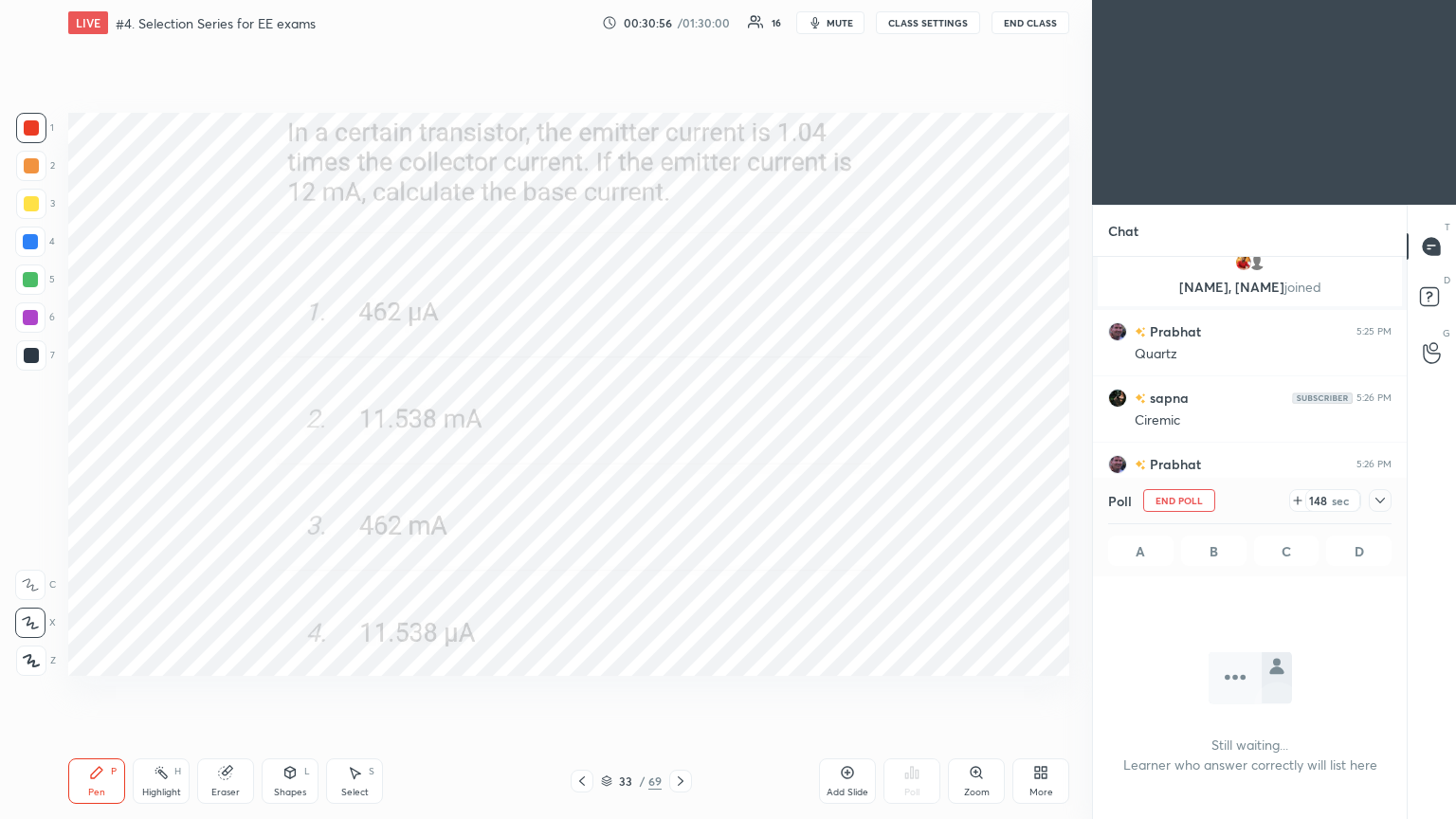 click 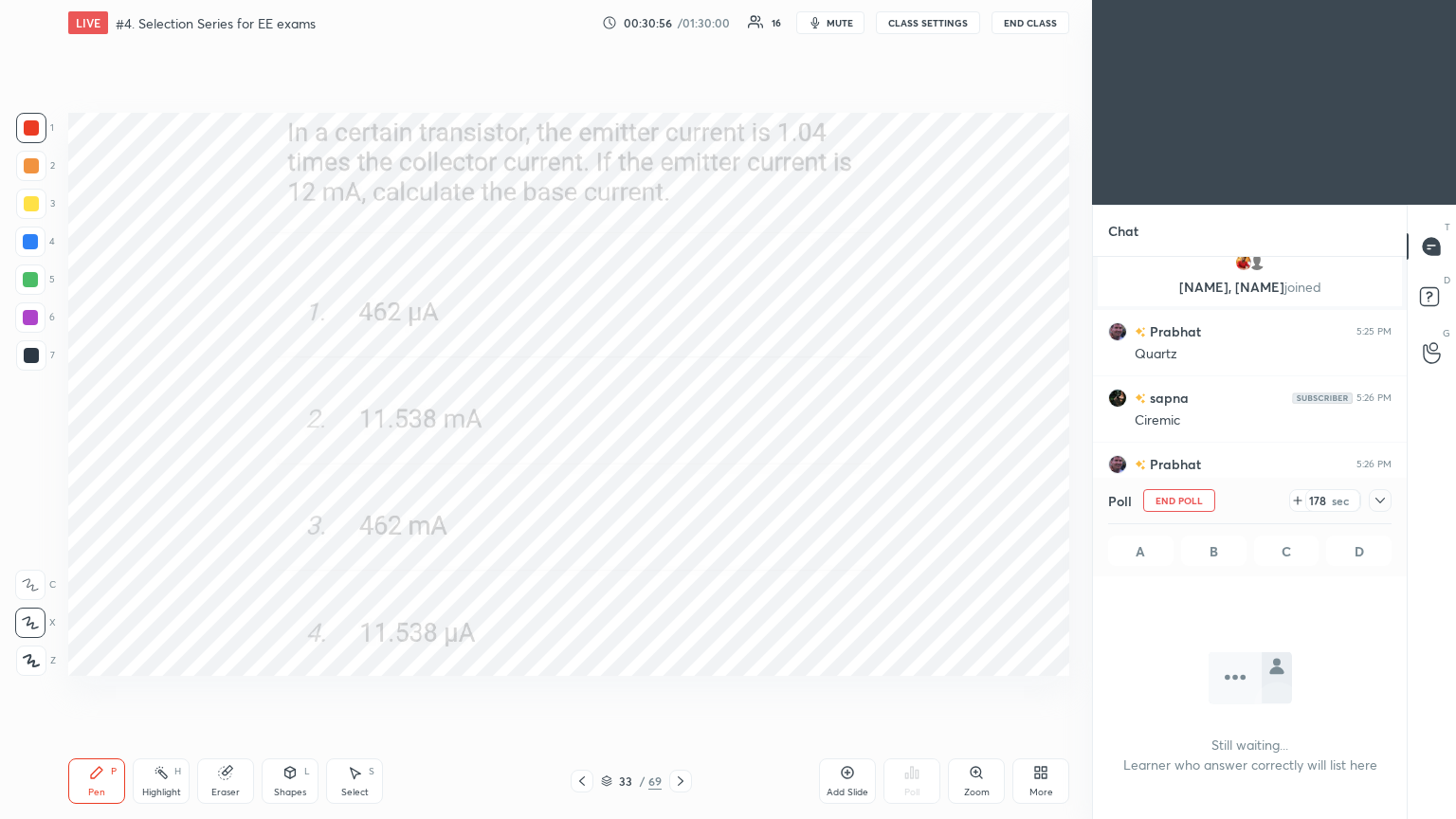 click 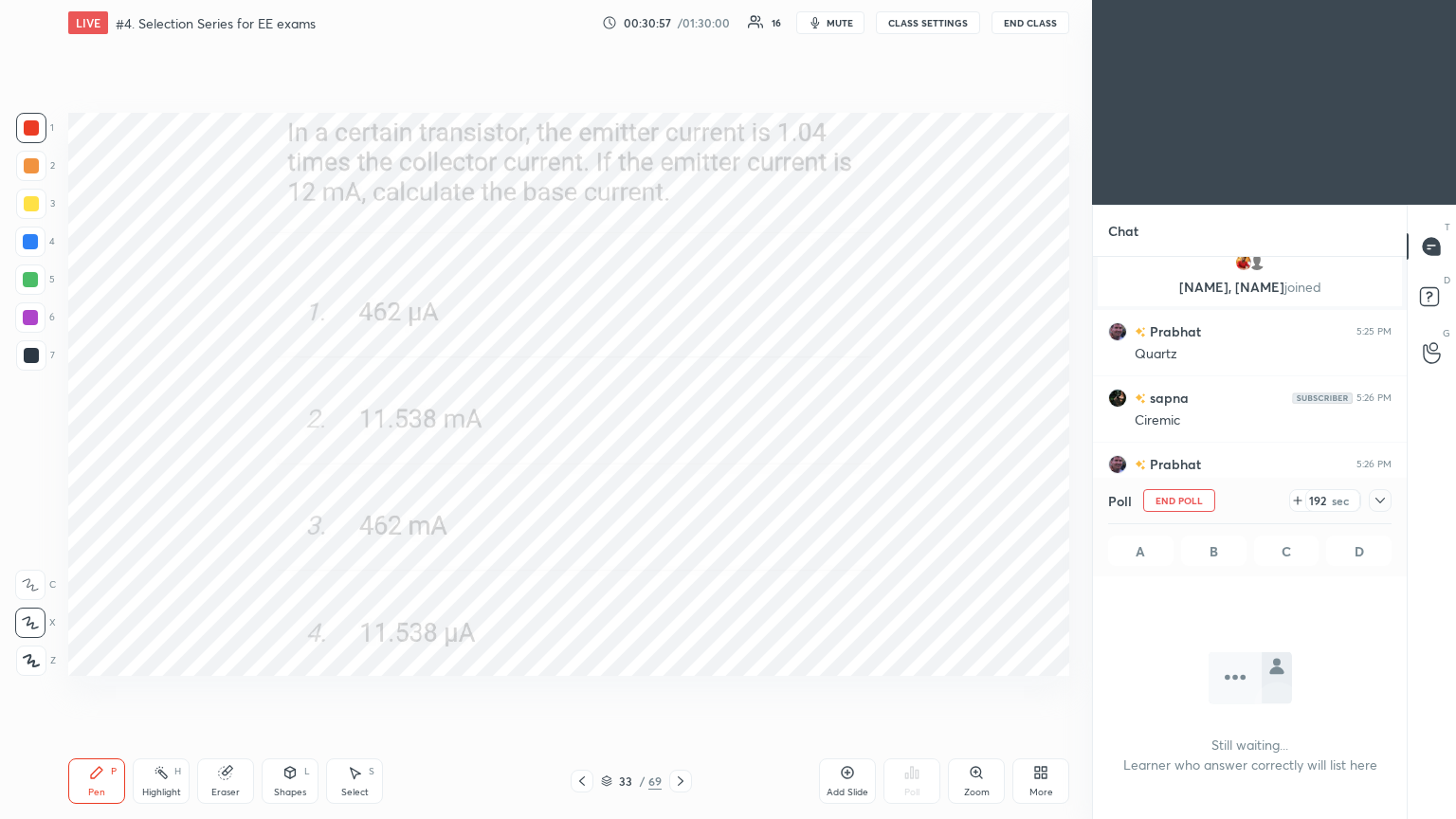 click 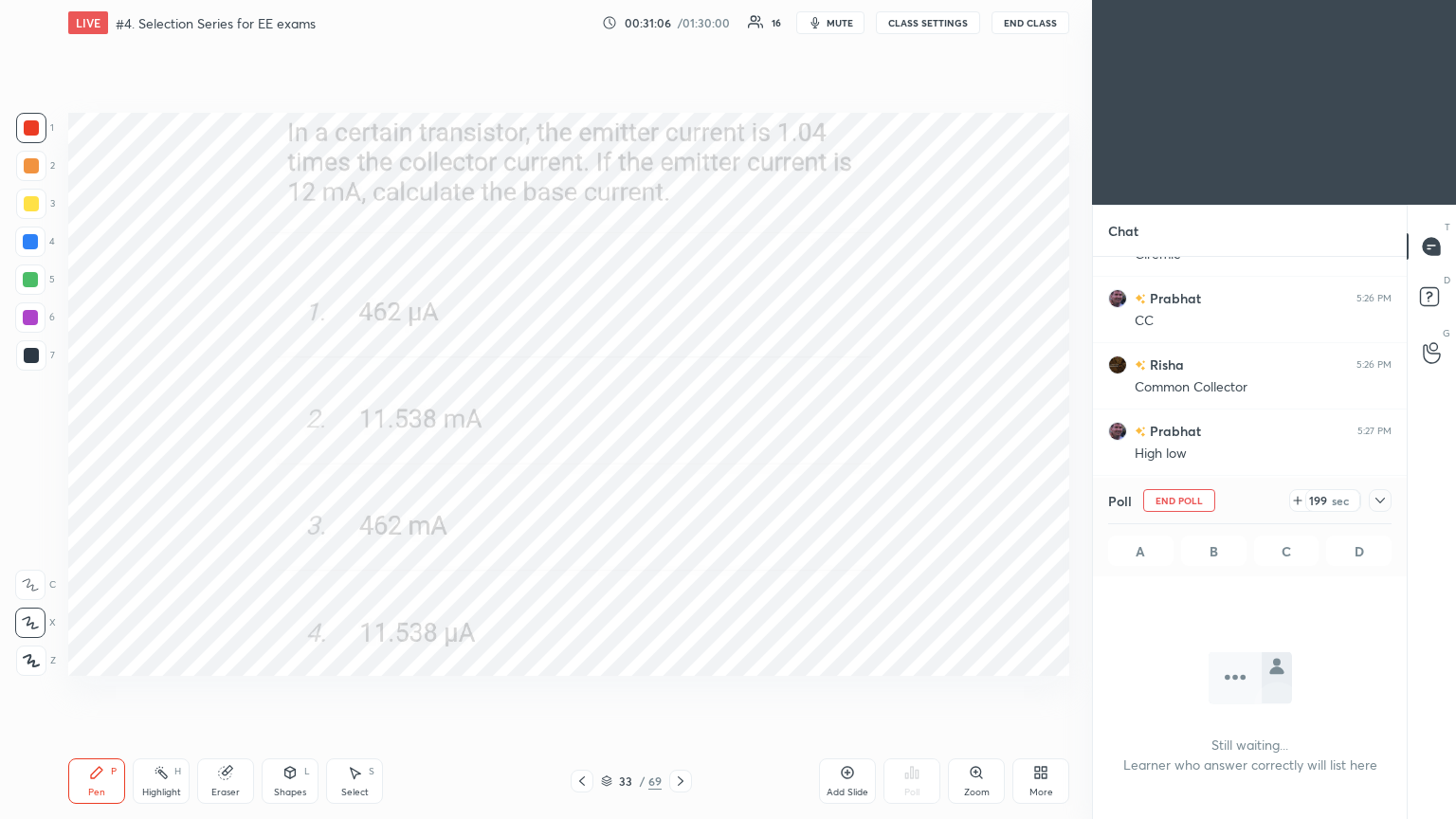 scroll, scrollTop: 2169, scrollLeft: 0, axis: vertical 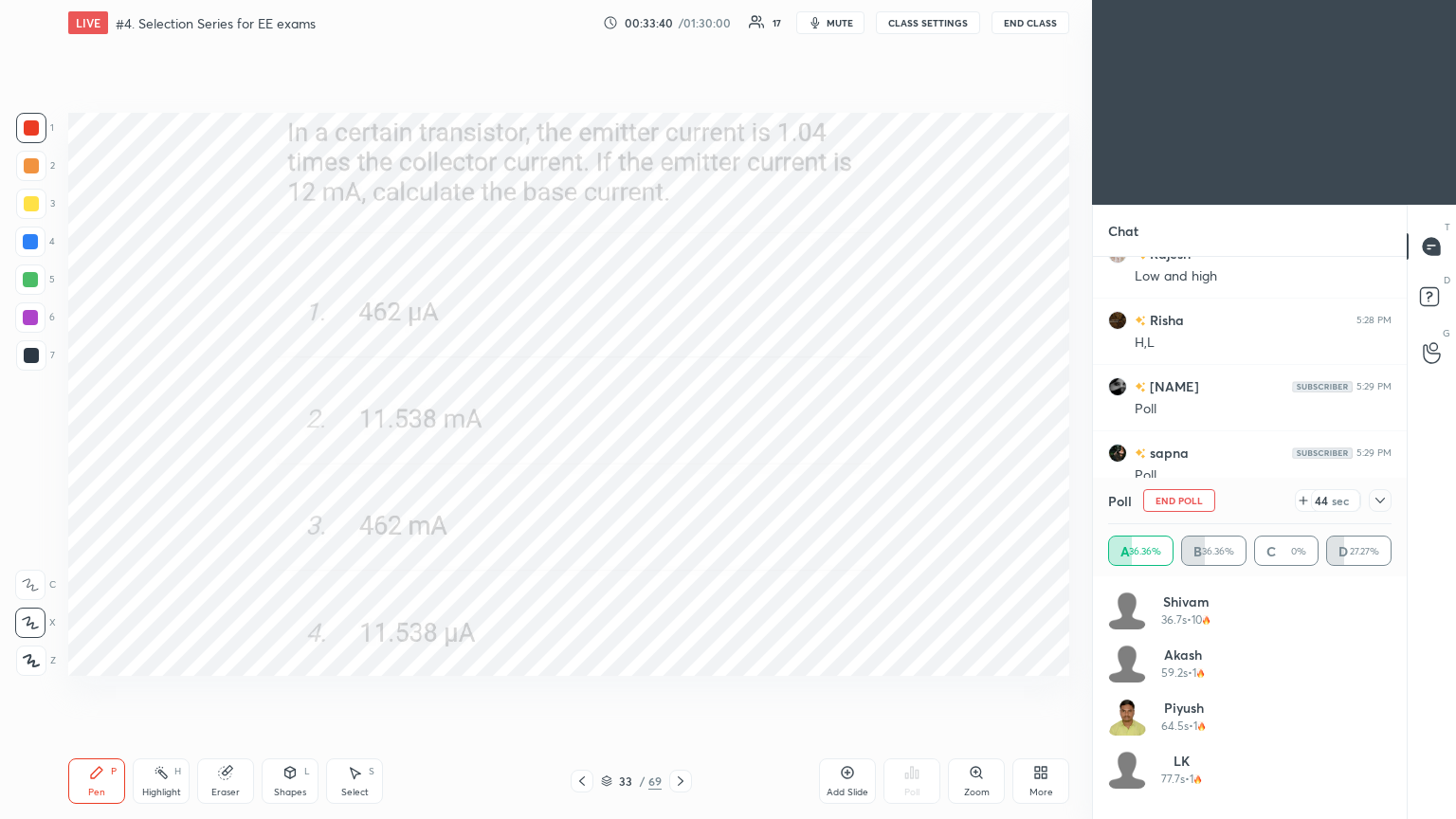 drag, startPoint x: 1374, startPoint y: 493, endPoint x: 1383, endPoint y: 500, distance: 11.401754 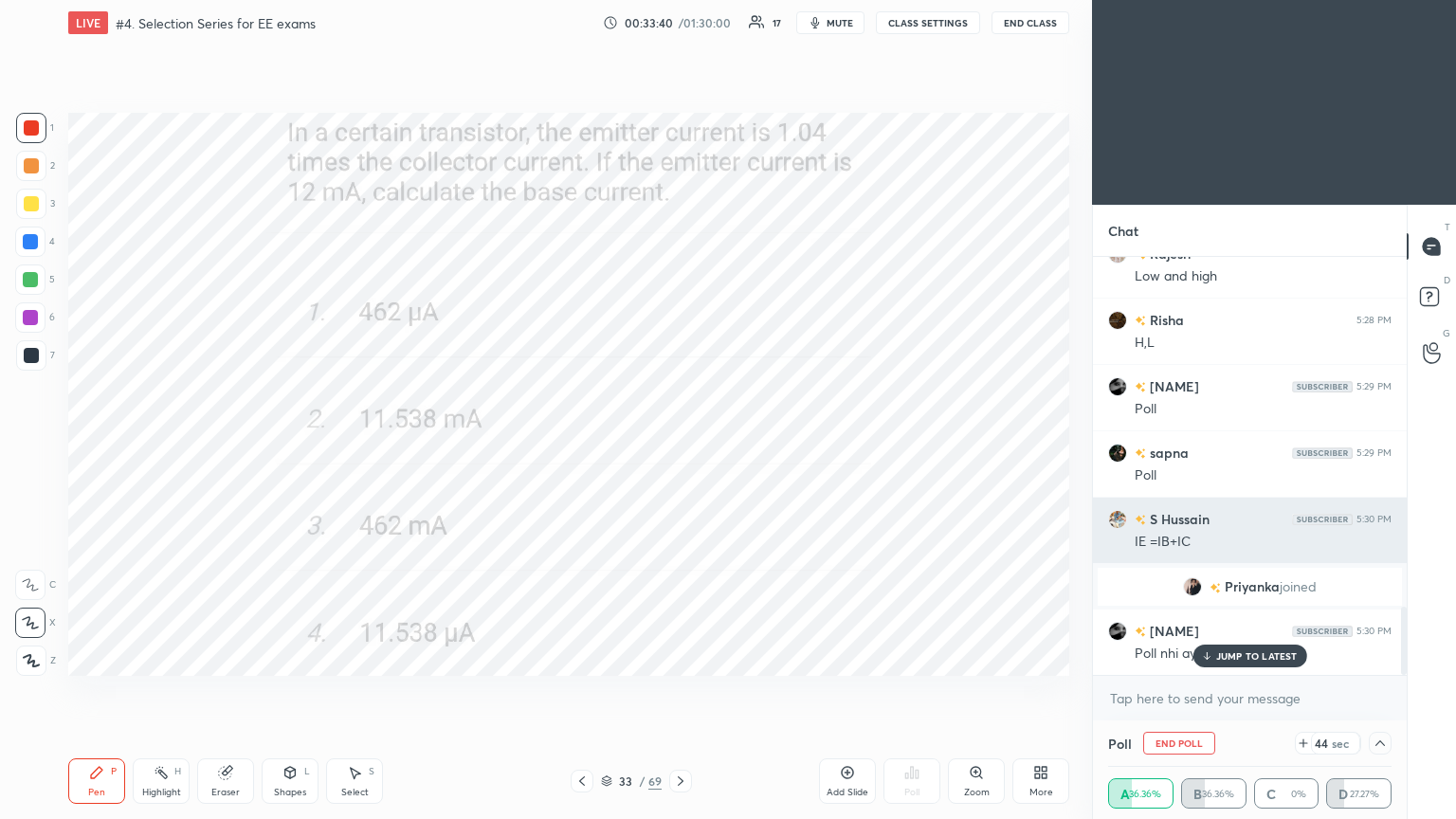 scroll, scrollTop: 145, scrollLeft: 278, axis: both 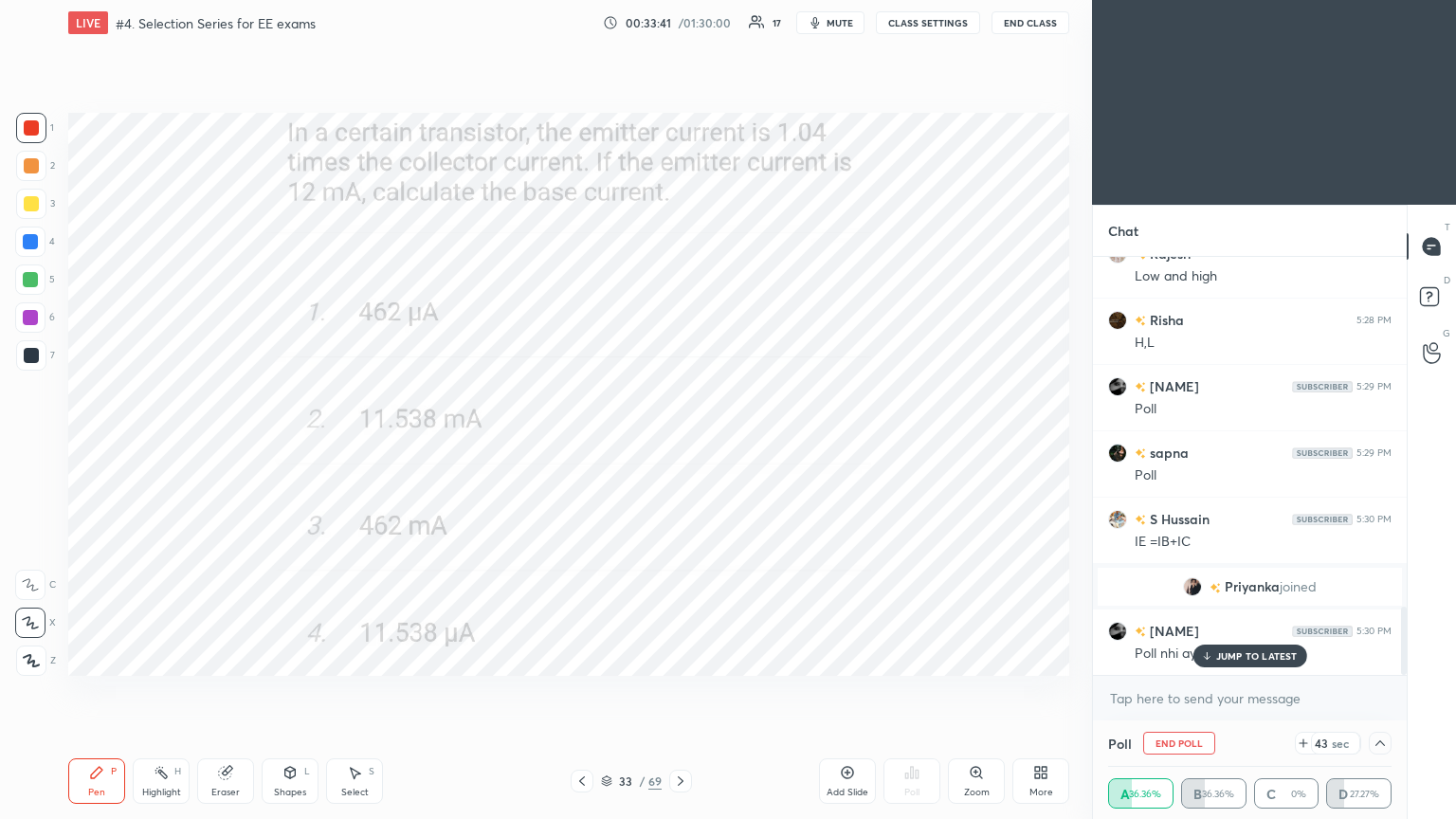 click on "JUMP TO LATEST" at bounding box center [1257, 656] 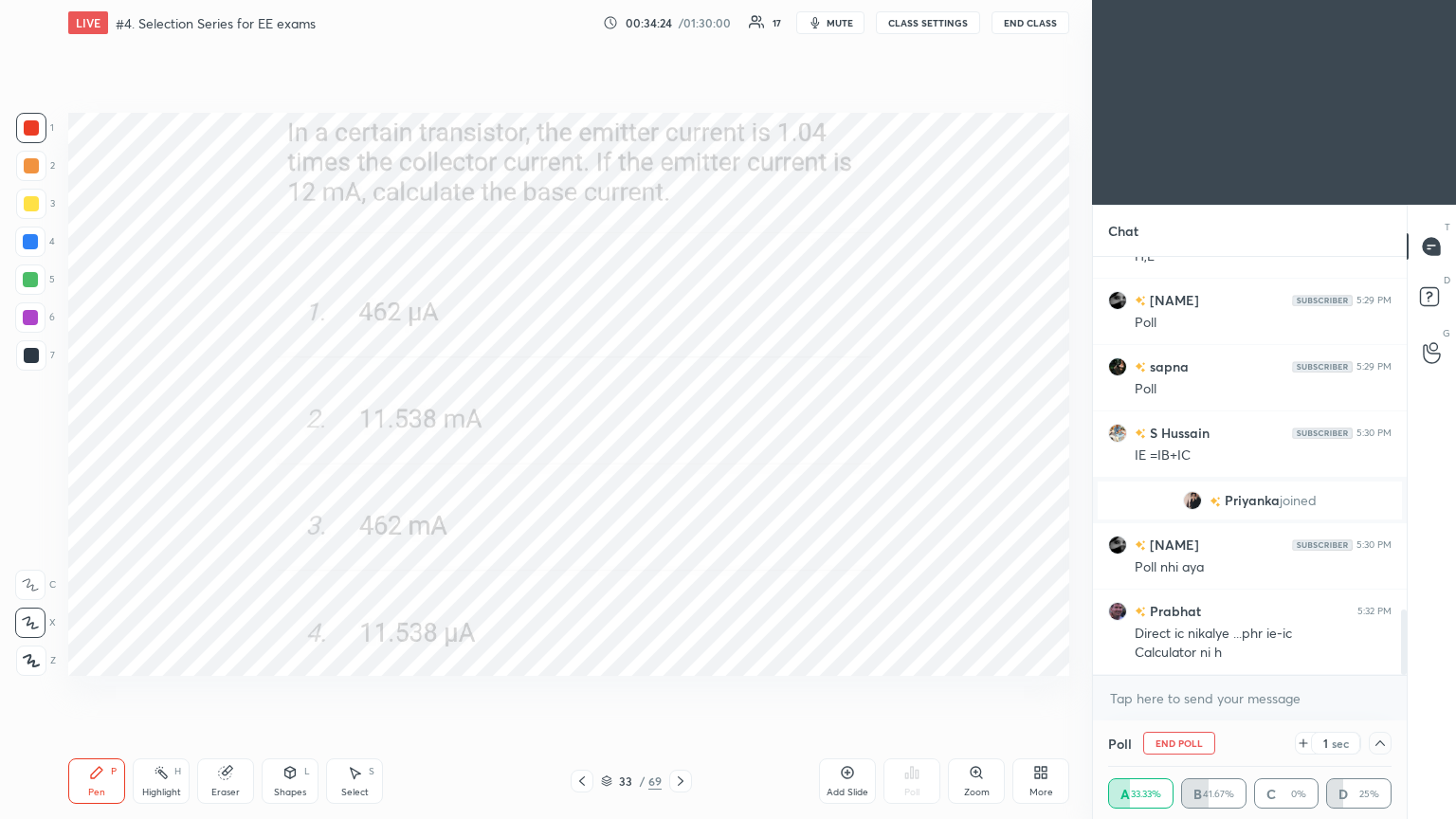scroll, scrollTop: 2309, scrollLeft: 0, axis: vertical 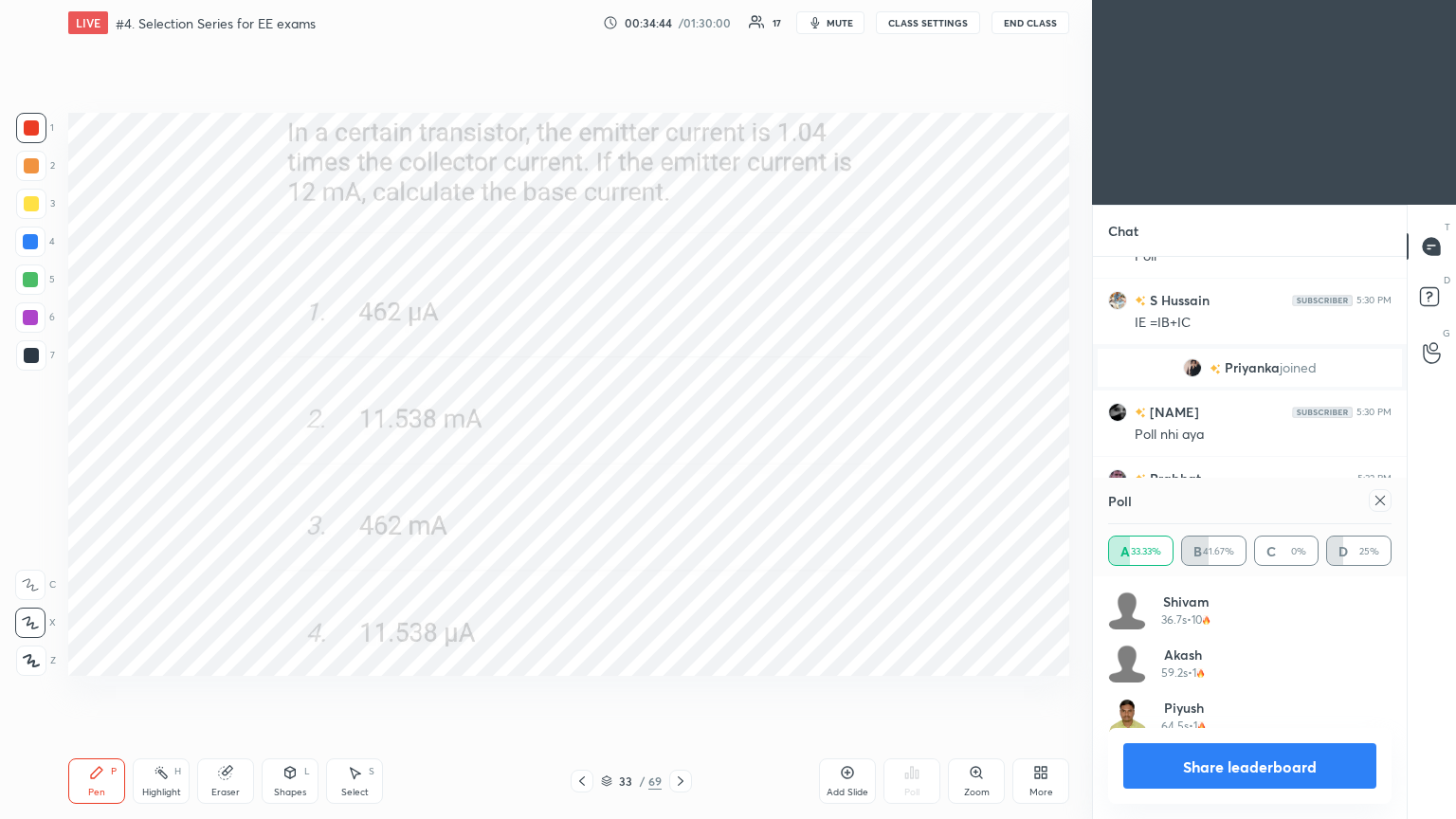 click 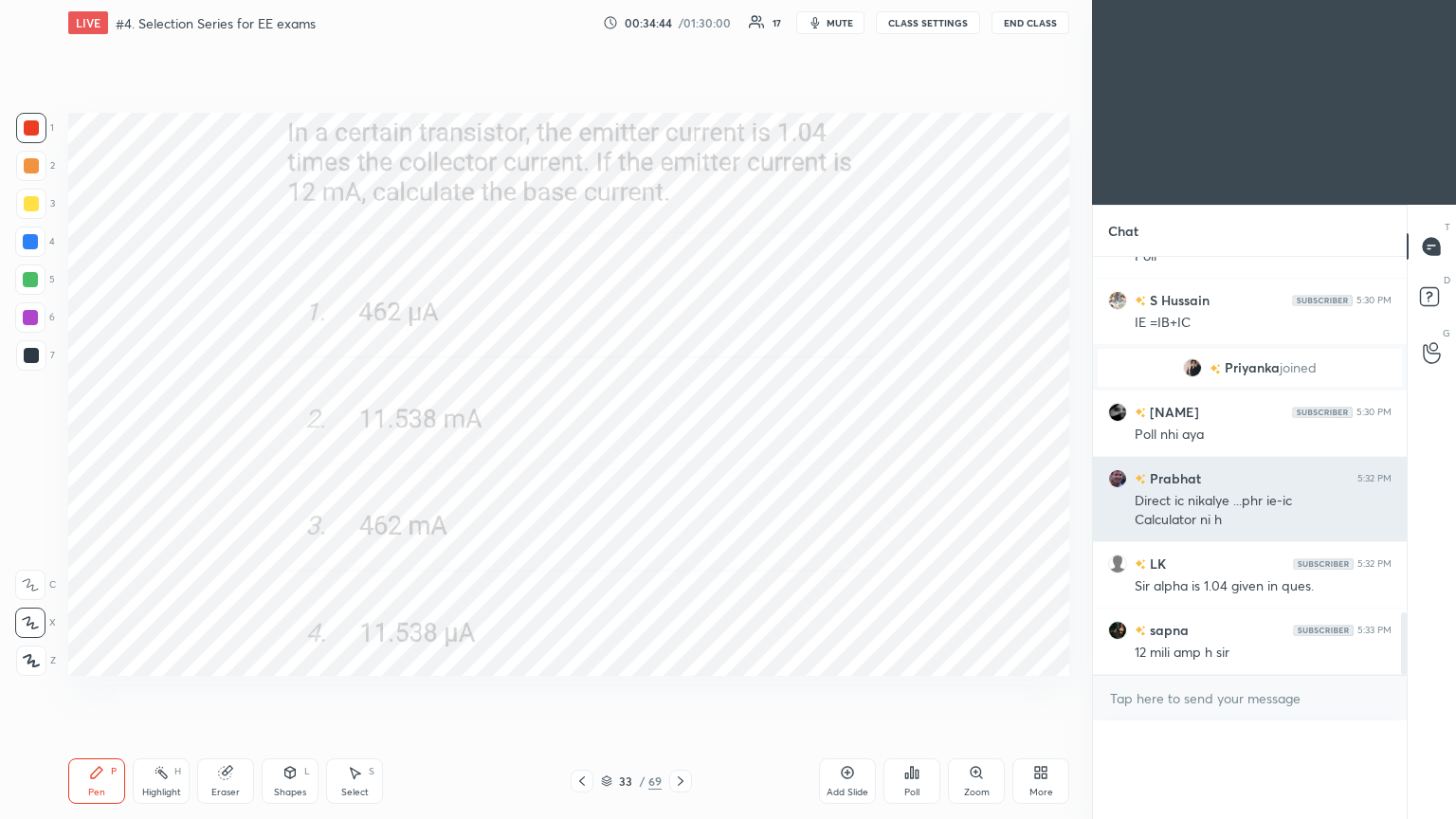 scroll, scrollTop: 115, scrollLeft: 278, axis: both 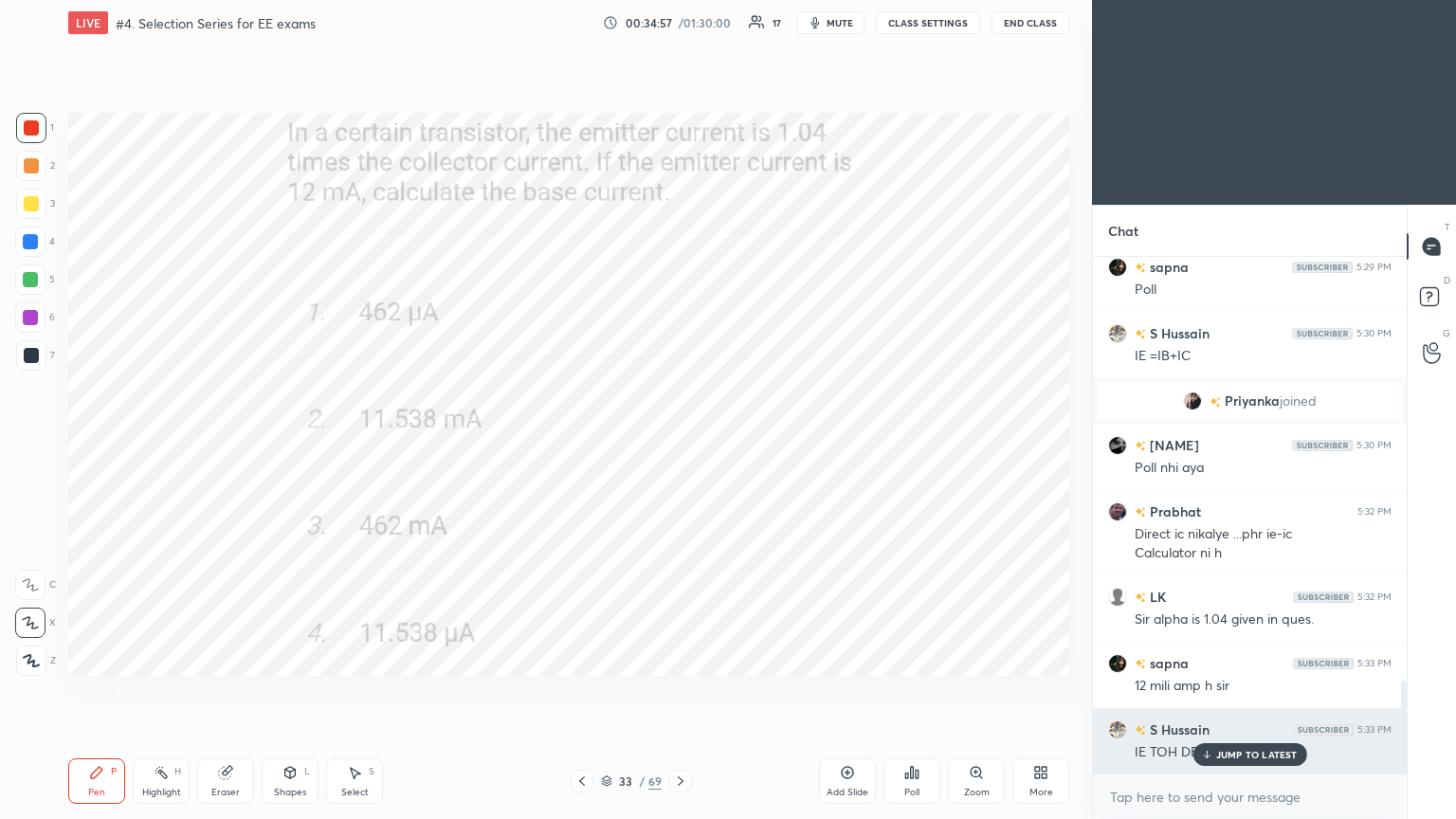 click on "JUMP TO LATEST" at bounding box center [1257, 755] 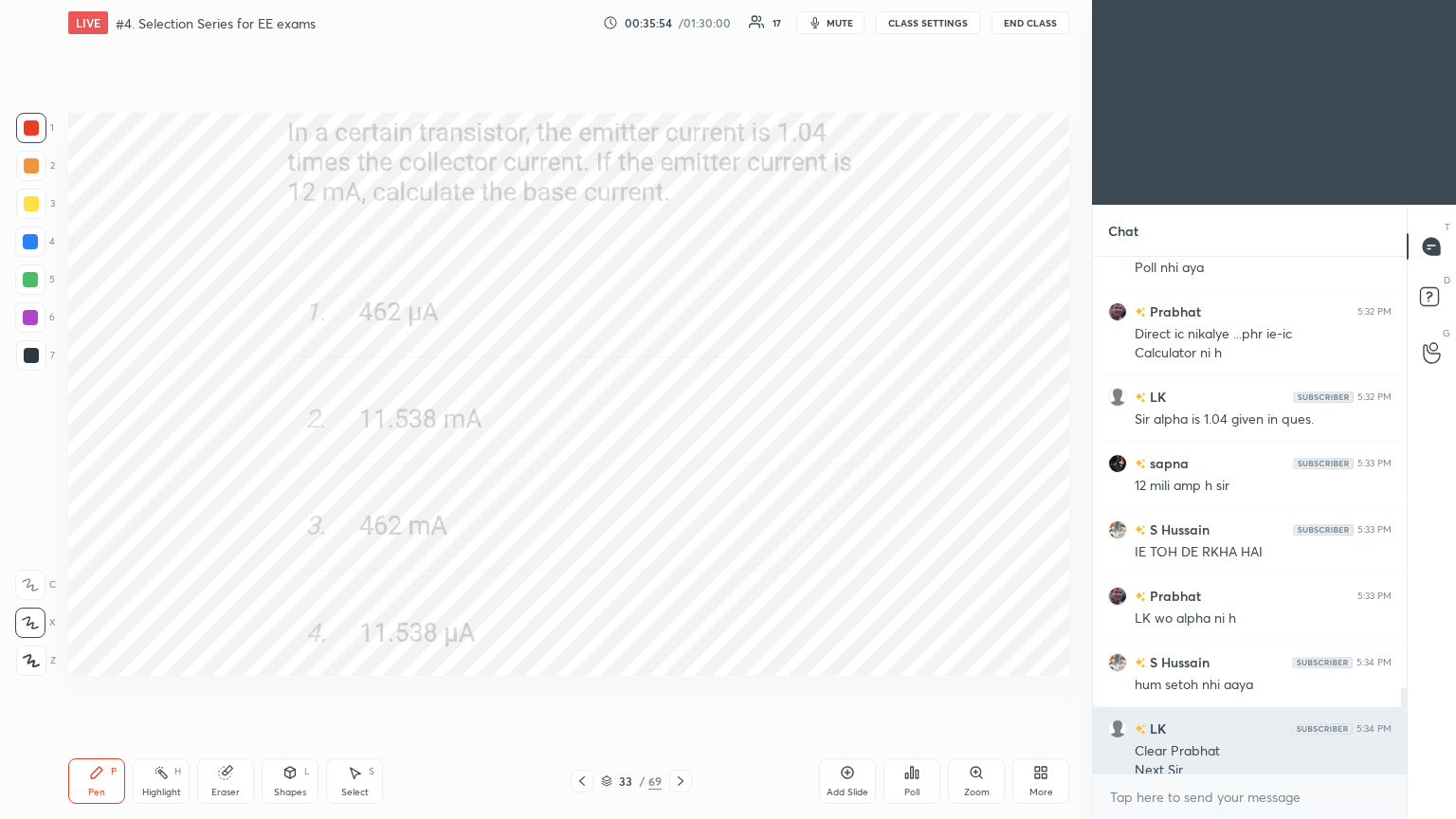 scroll, scrollTop: 2562, scrollLeft: 0, axis: vertical 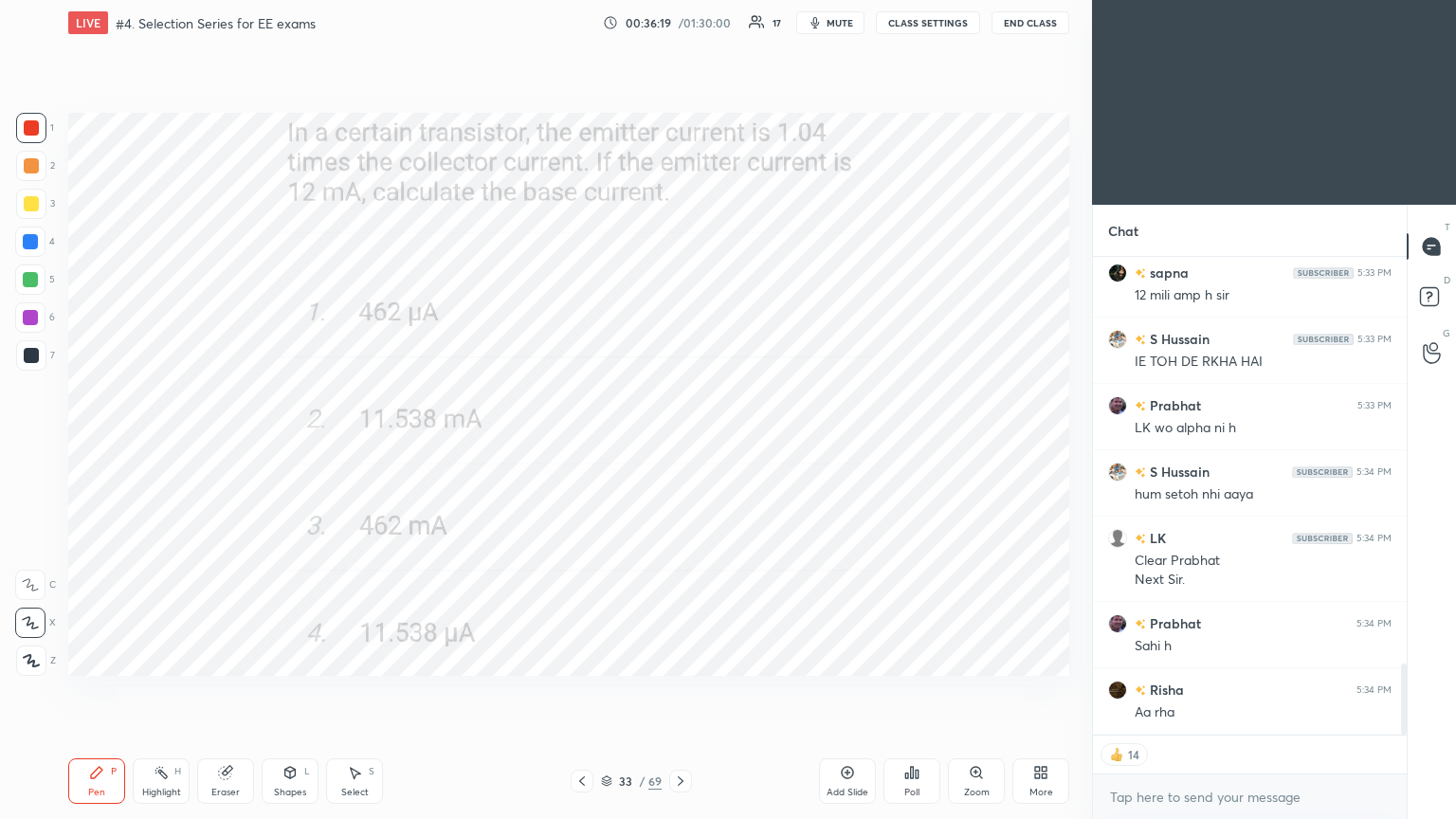 click 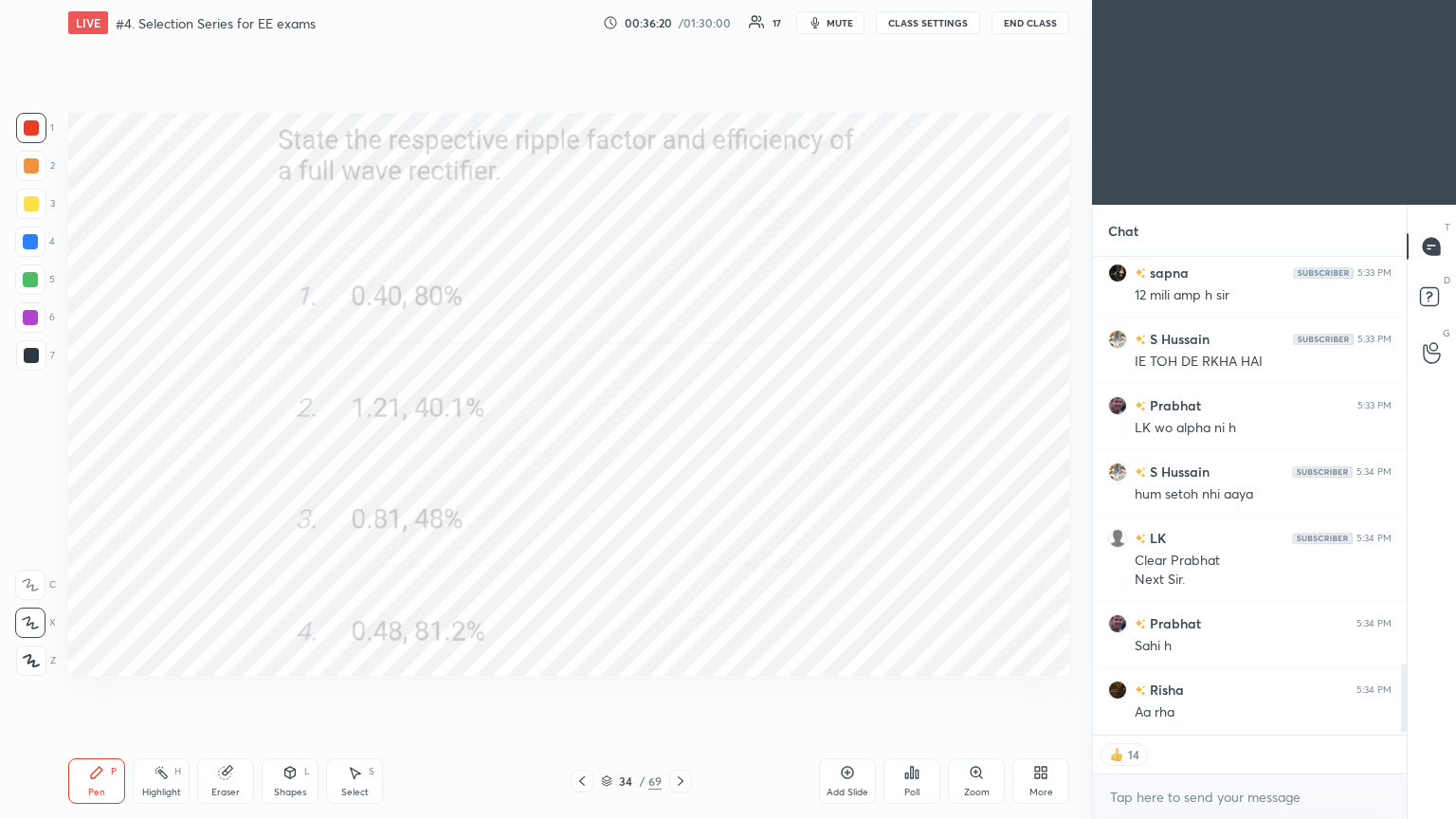 scroll, scrollTop: 2800, scrollLeft: 0, axis: vertical 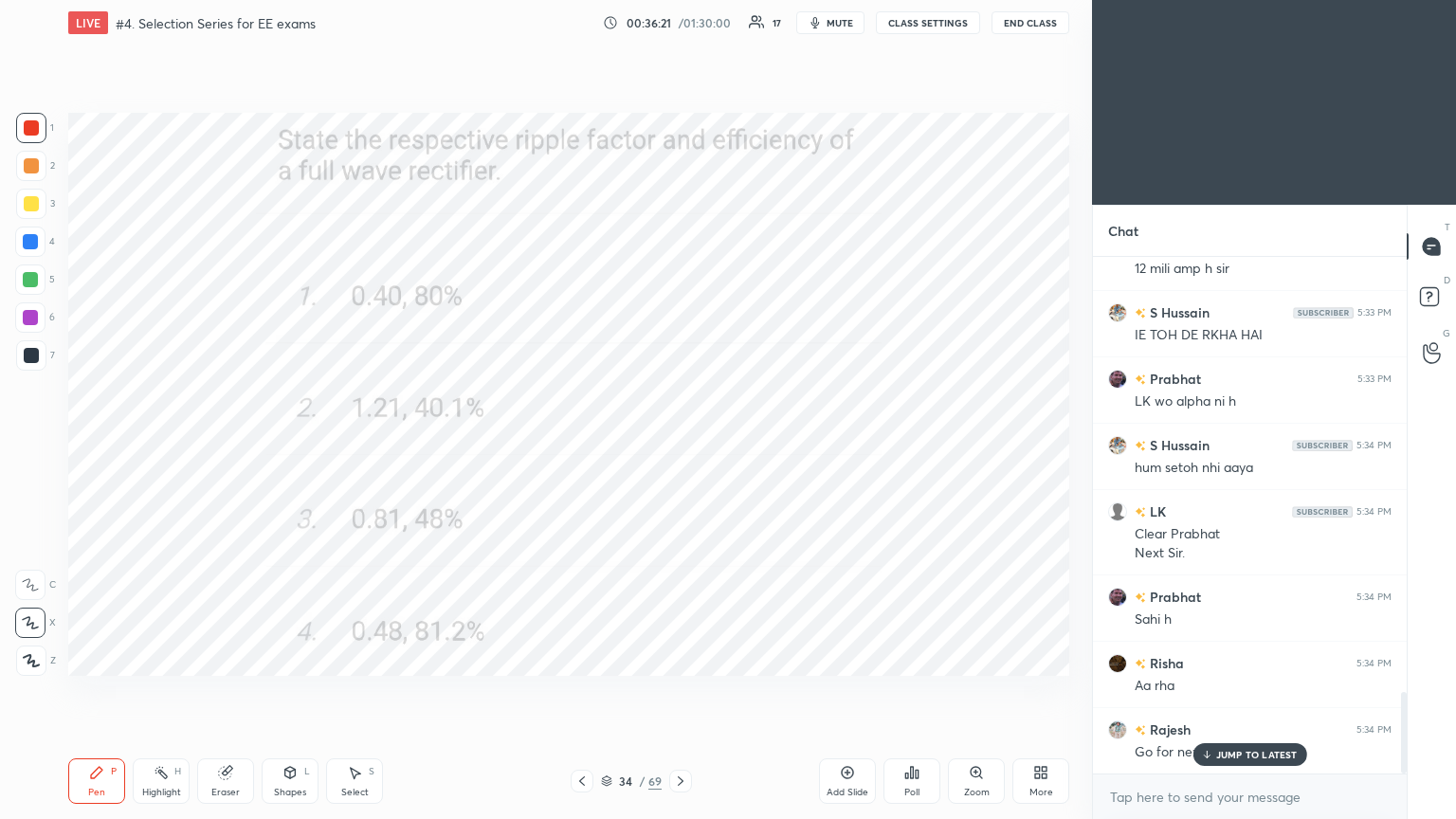 click on "Poll" at bounding box center [912, 792] 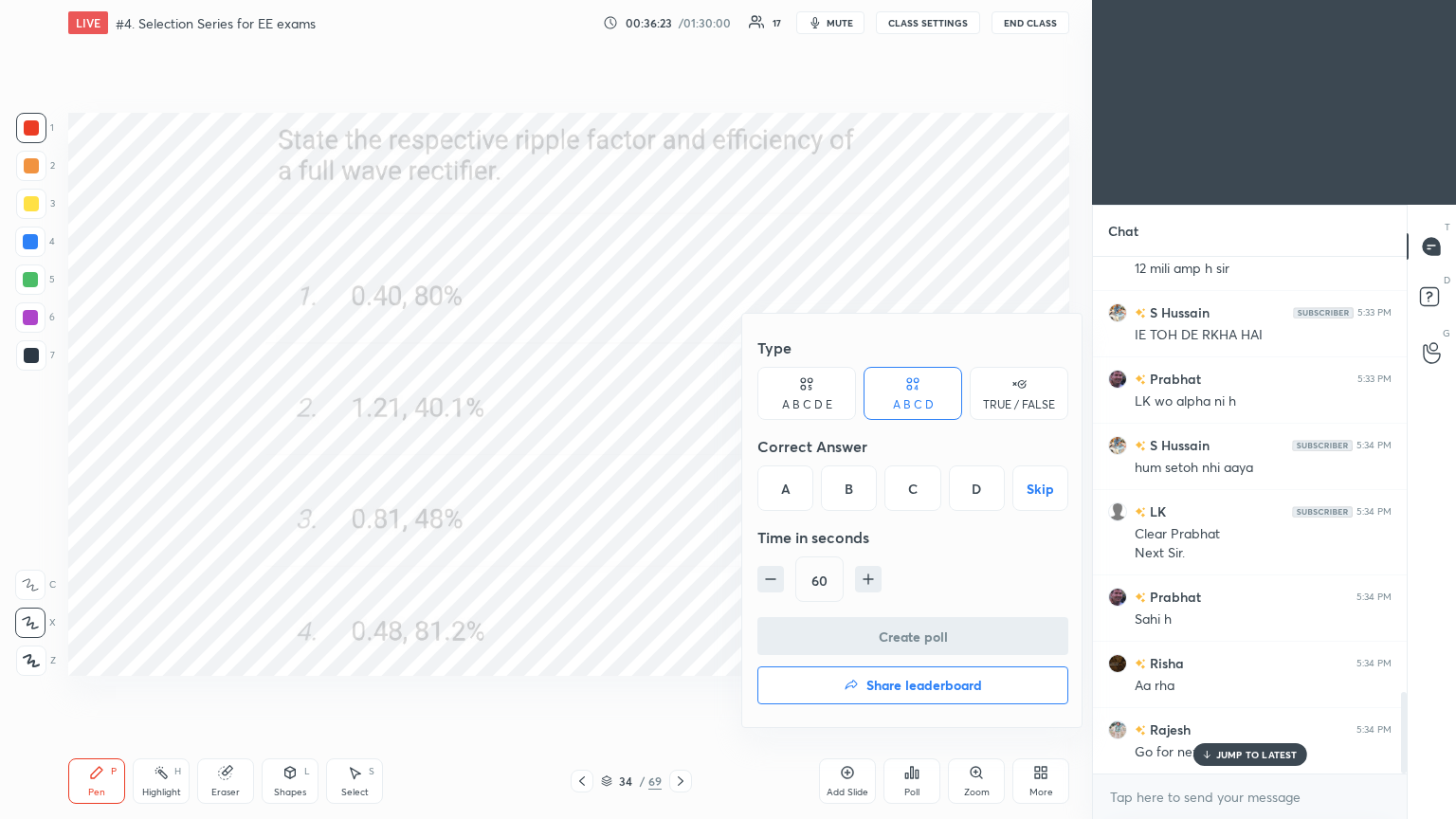 click on "D" at bounding box center [976, 488] 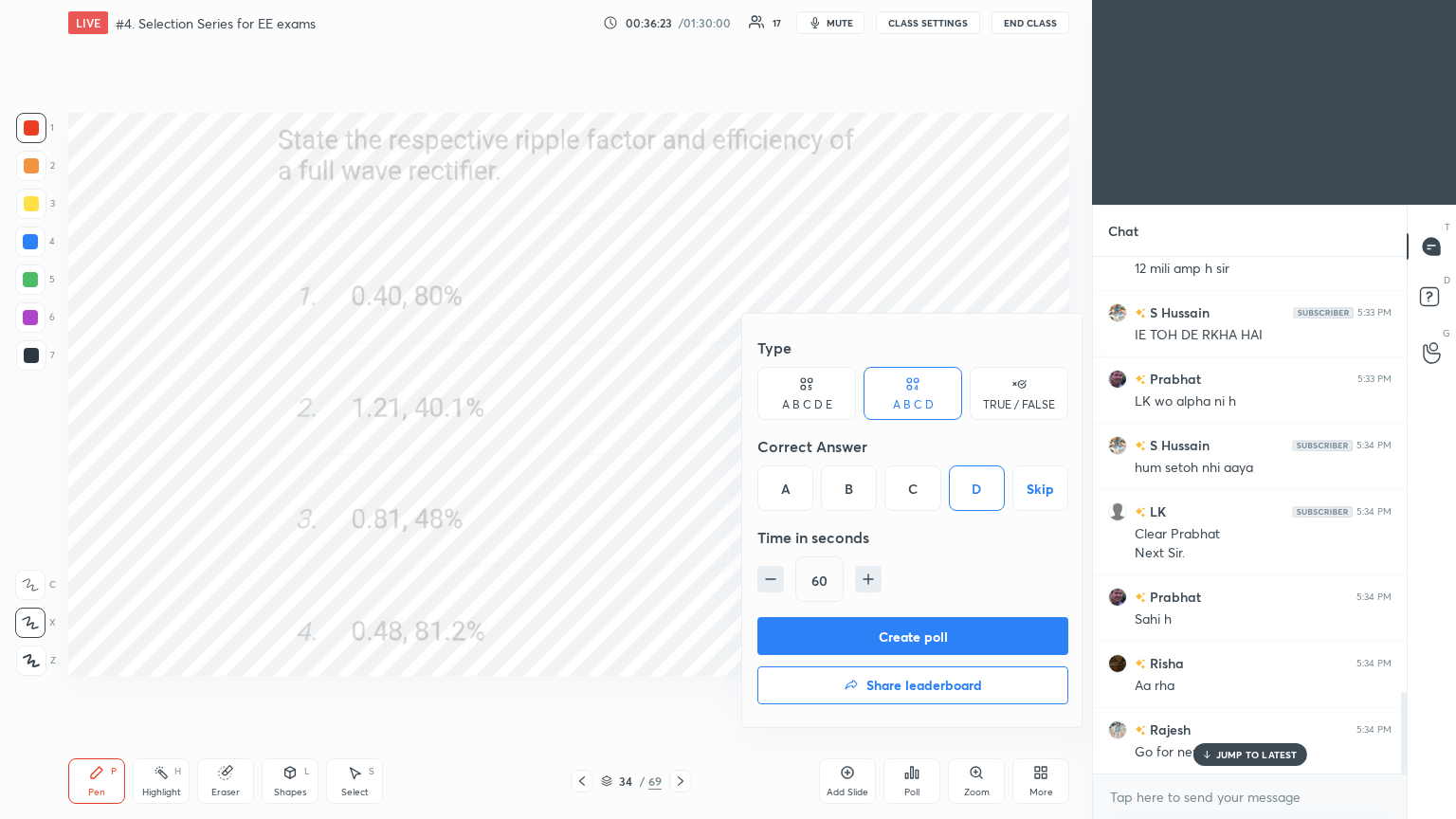 scroll, scrollTop: 2828, scrollLeft: 0, axis: vertical 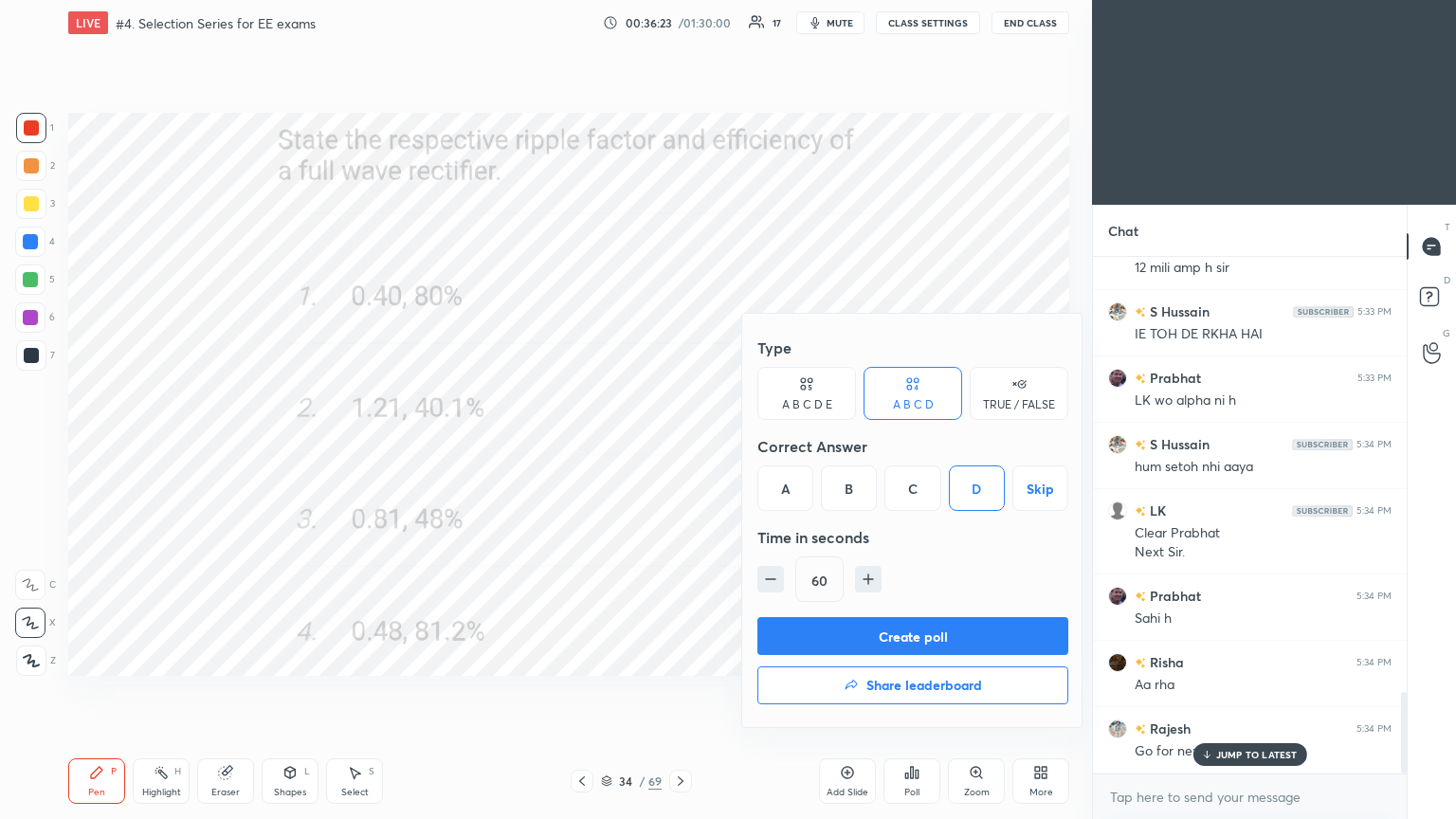 click on "Create poll" at bounding box center (913, 636) 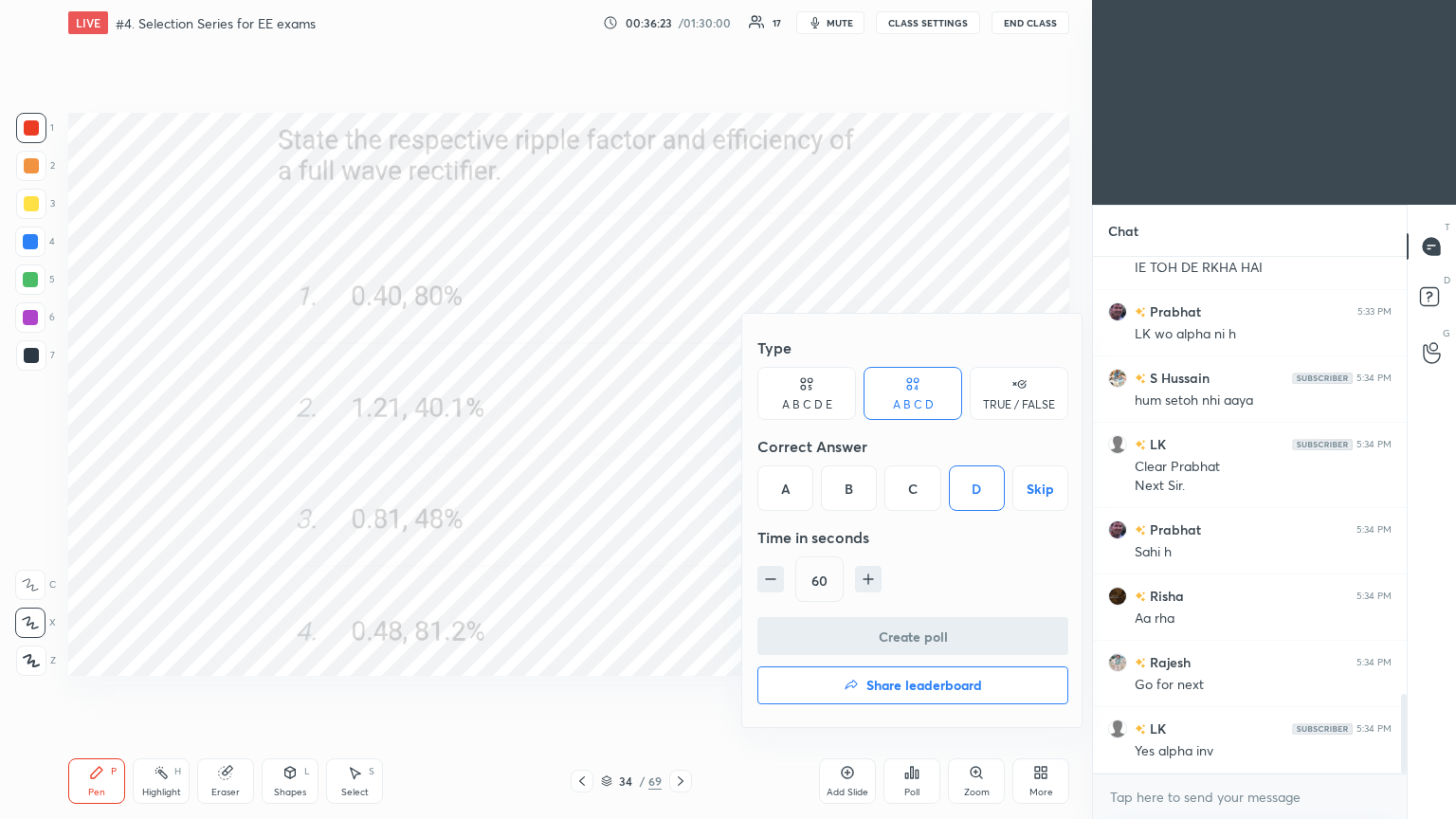scroll, scrollTop: 488, scrollLeft: 308, axis: both 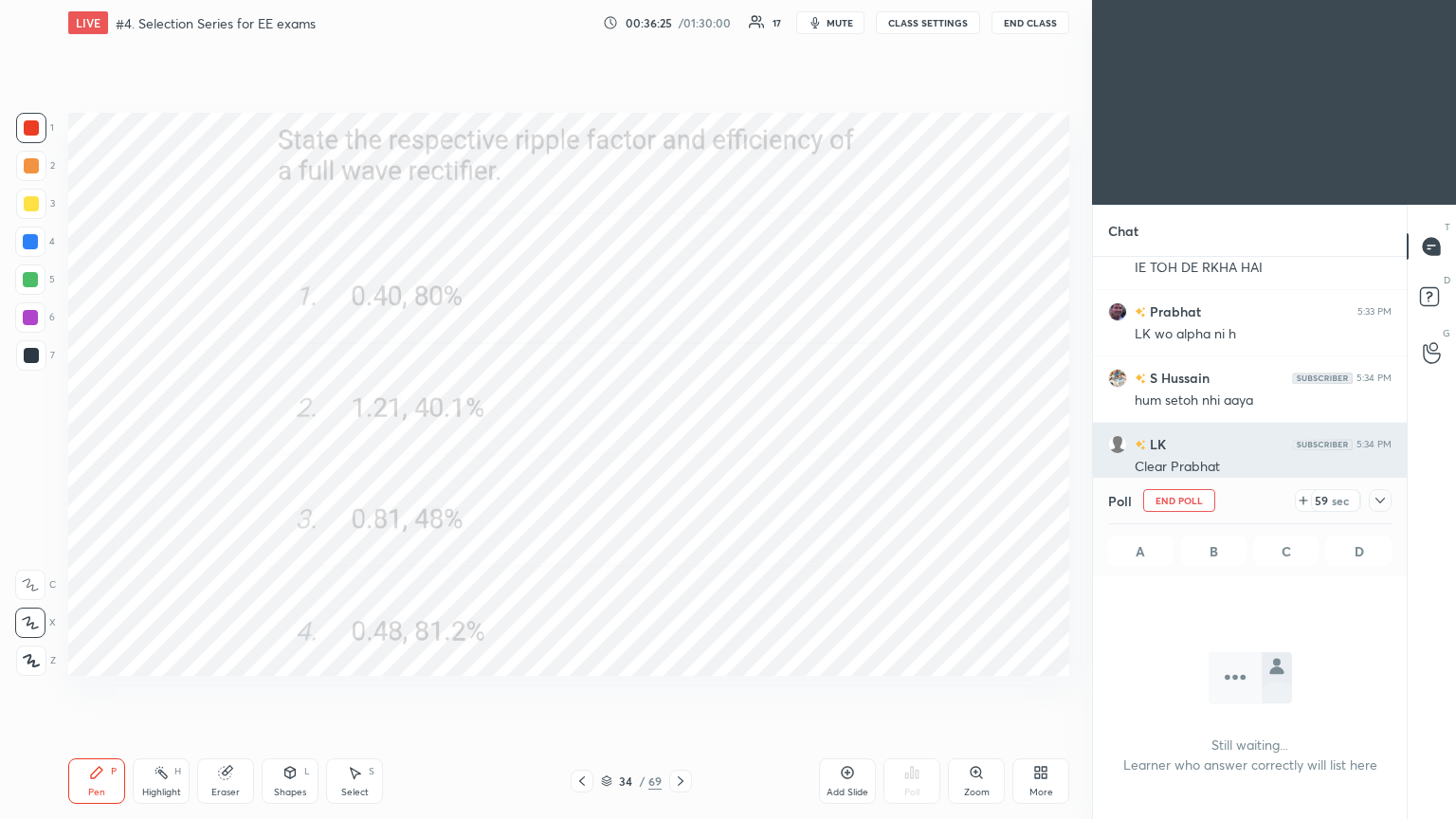 click 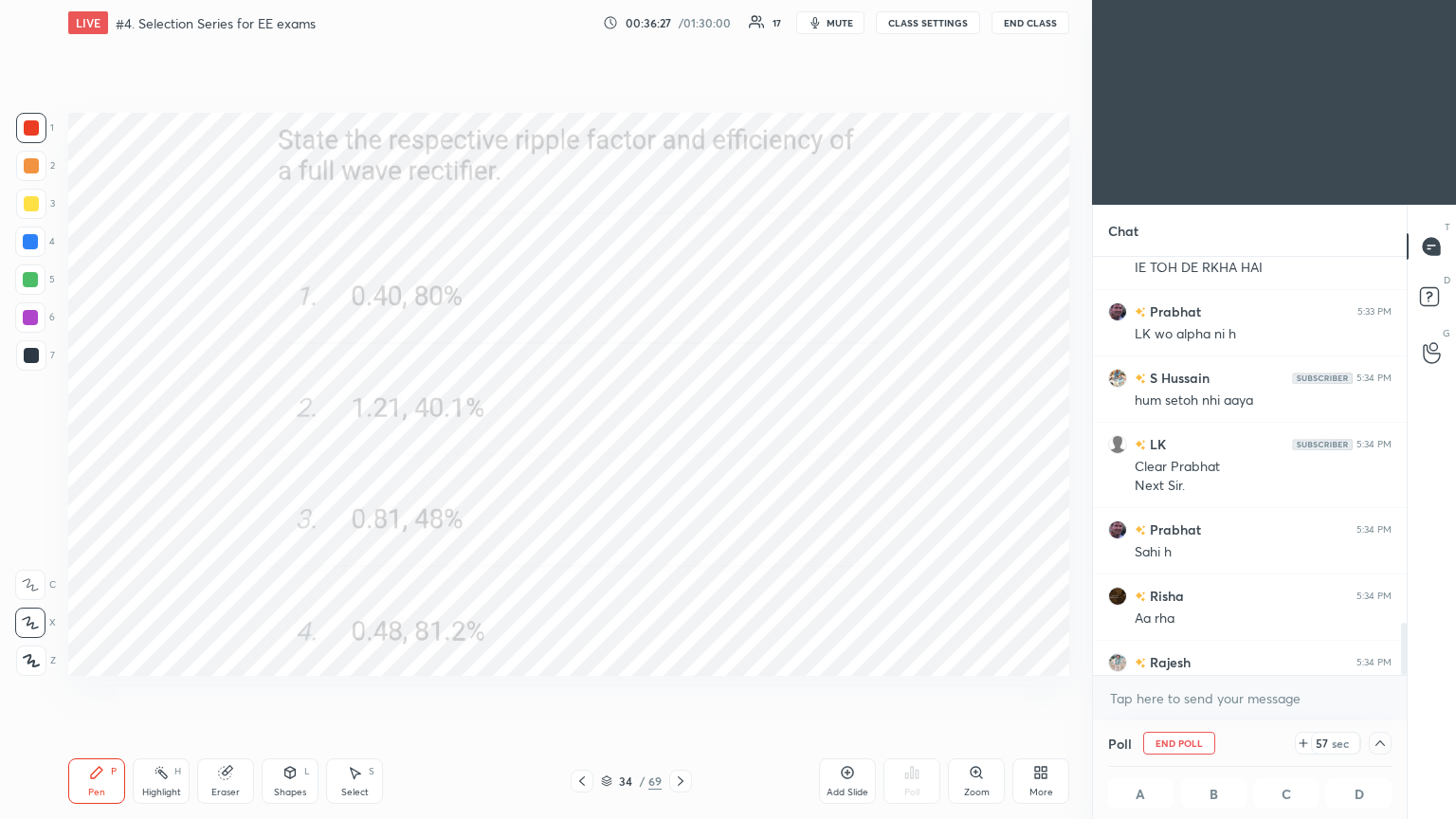 scroll, scrollTop: 2926, scrollLeft: 0, axis: vertical 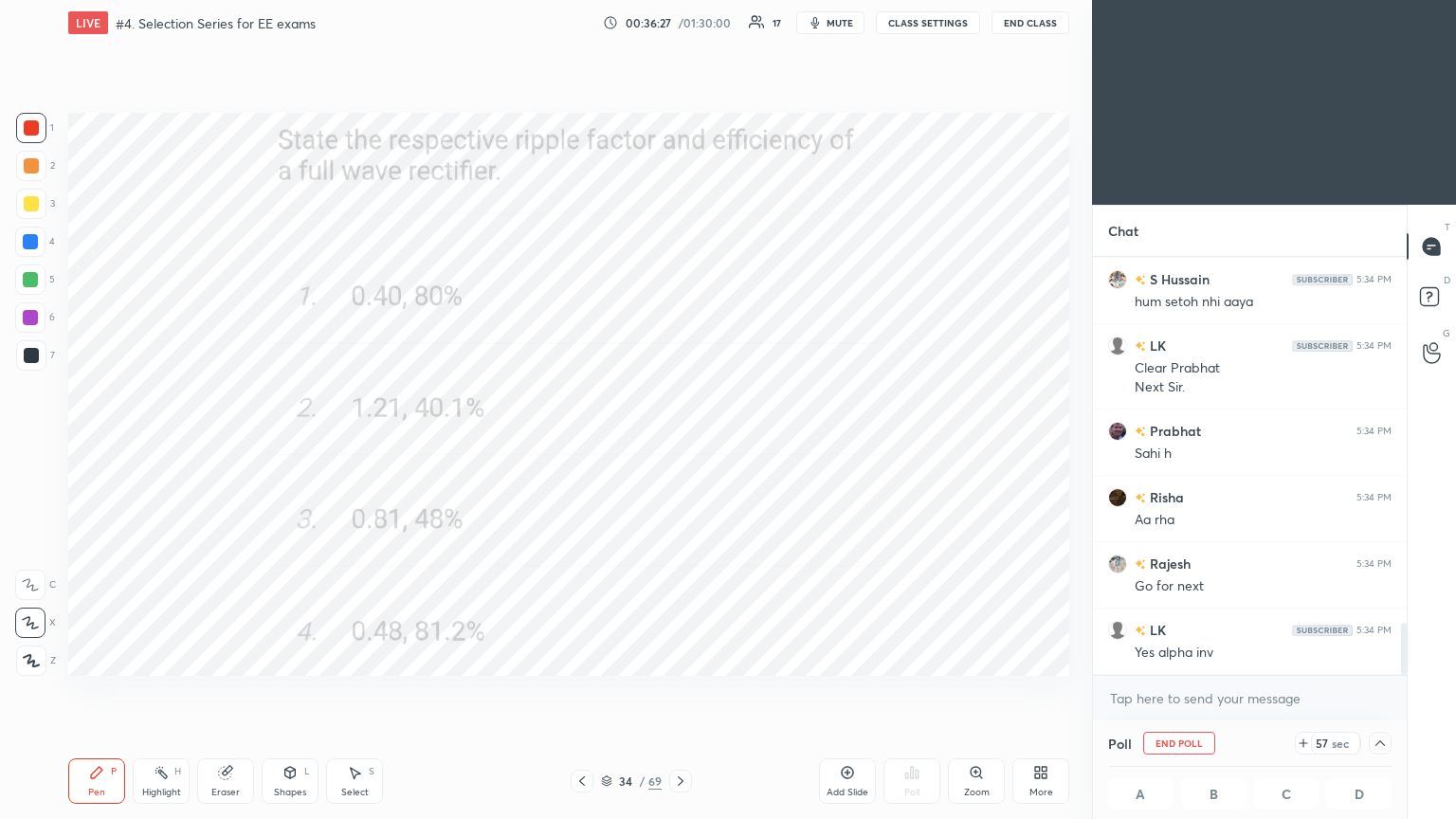 drag, startPoint x: 1402, startPoint y: 651, endPoint x: 1407, endPoint y: 672, distance: 21.587033 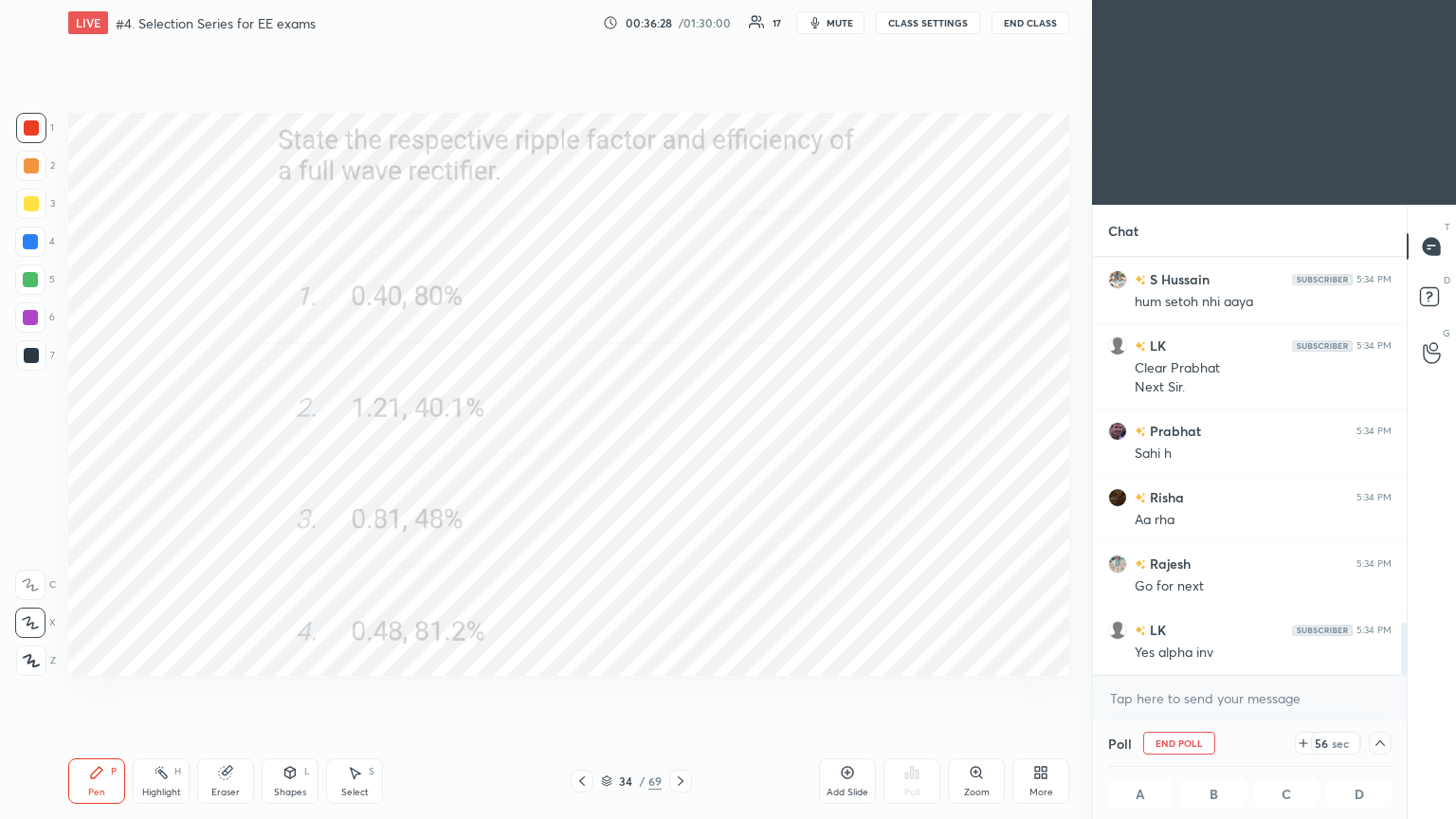 click 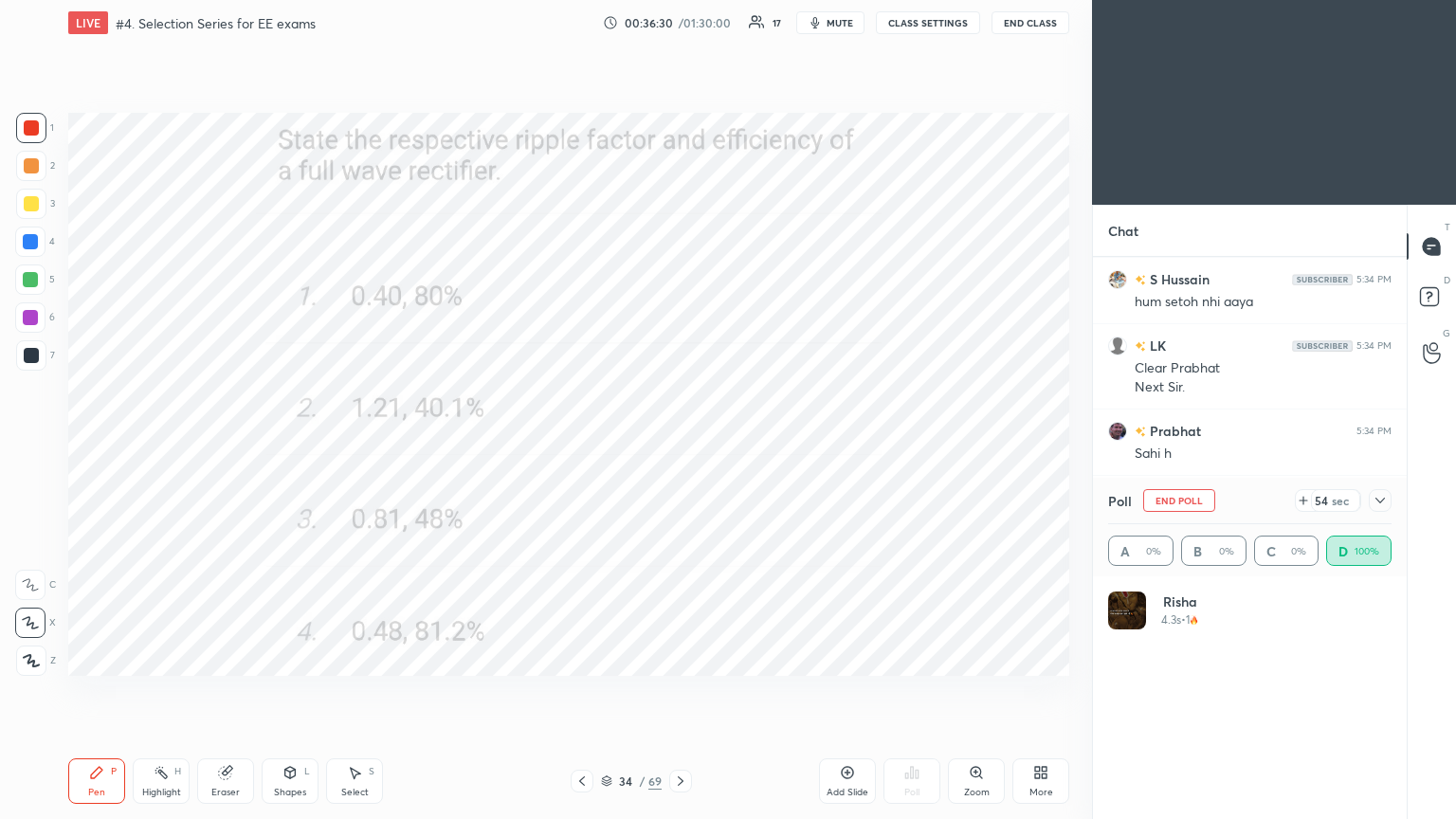 scroll, scrollTop: 6, scrollLeft: 6, axis: both 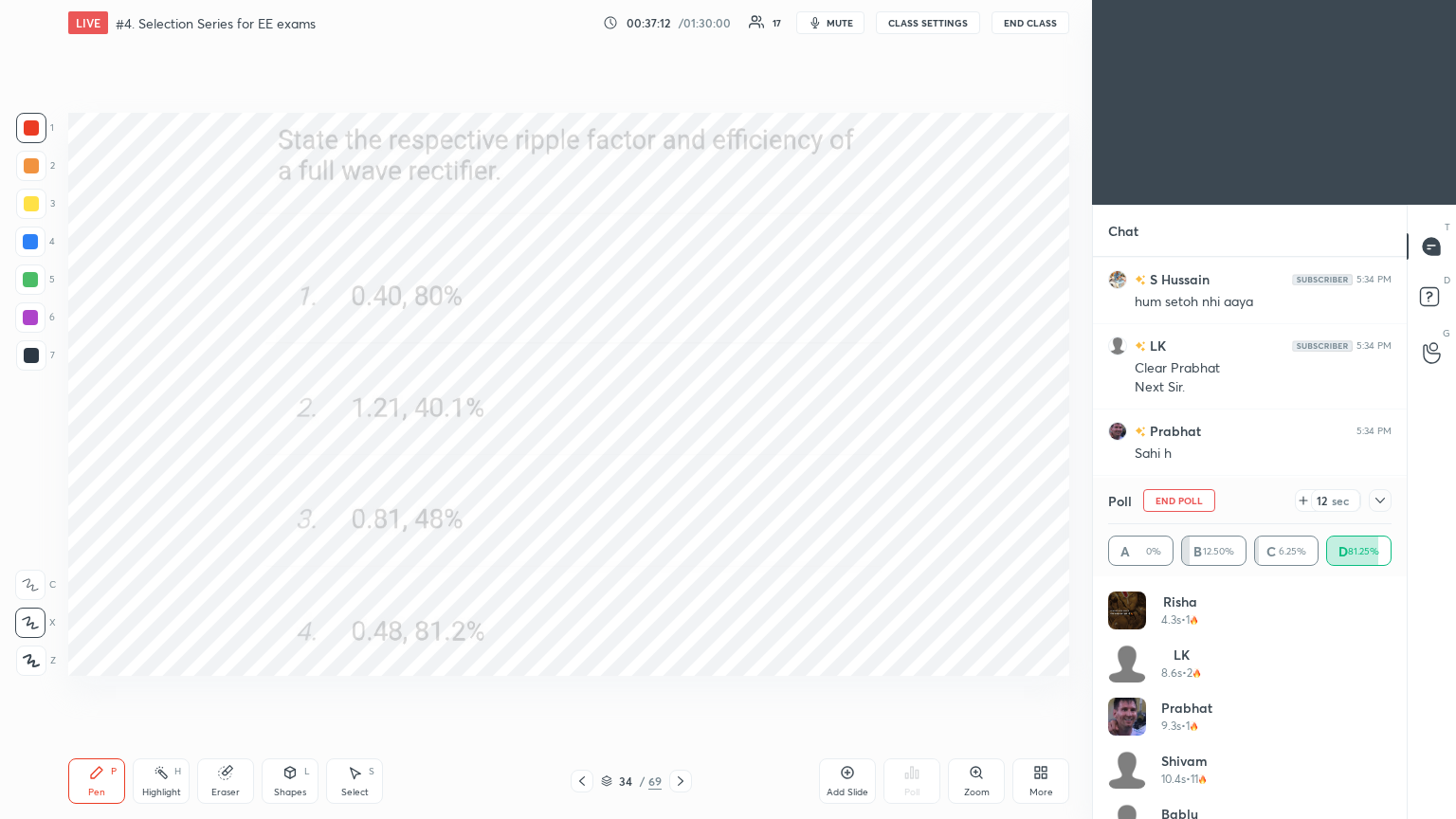 click on "End Poll" at bounding box center (1179, 500) 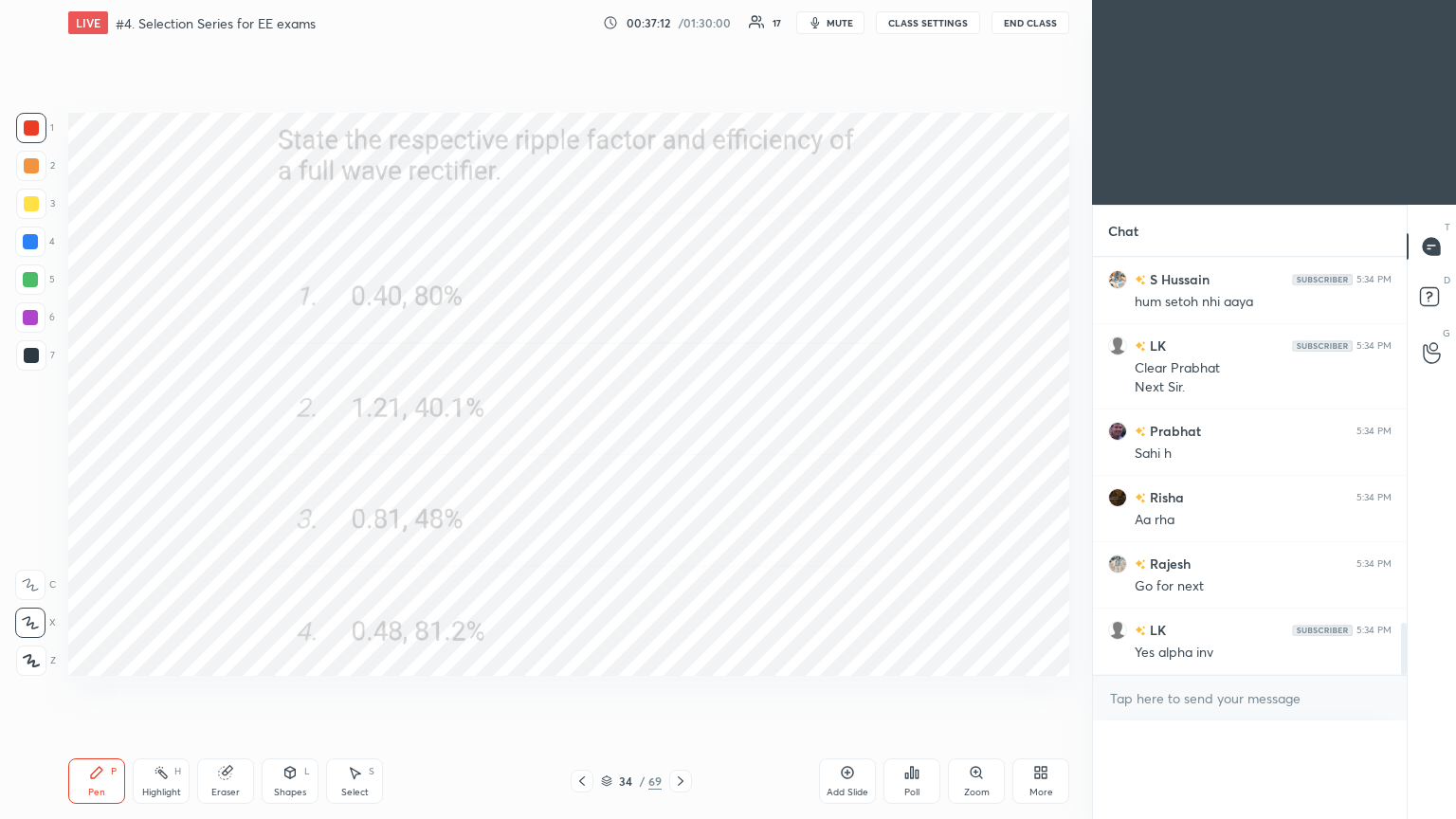scroll, scrollTop: 114, scrollLeft: 278, axis: both 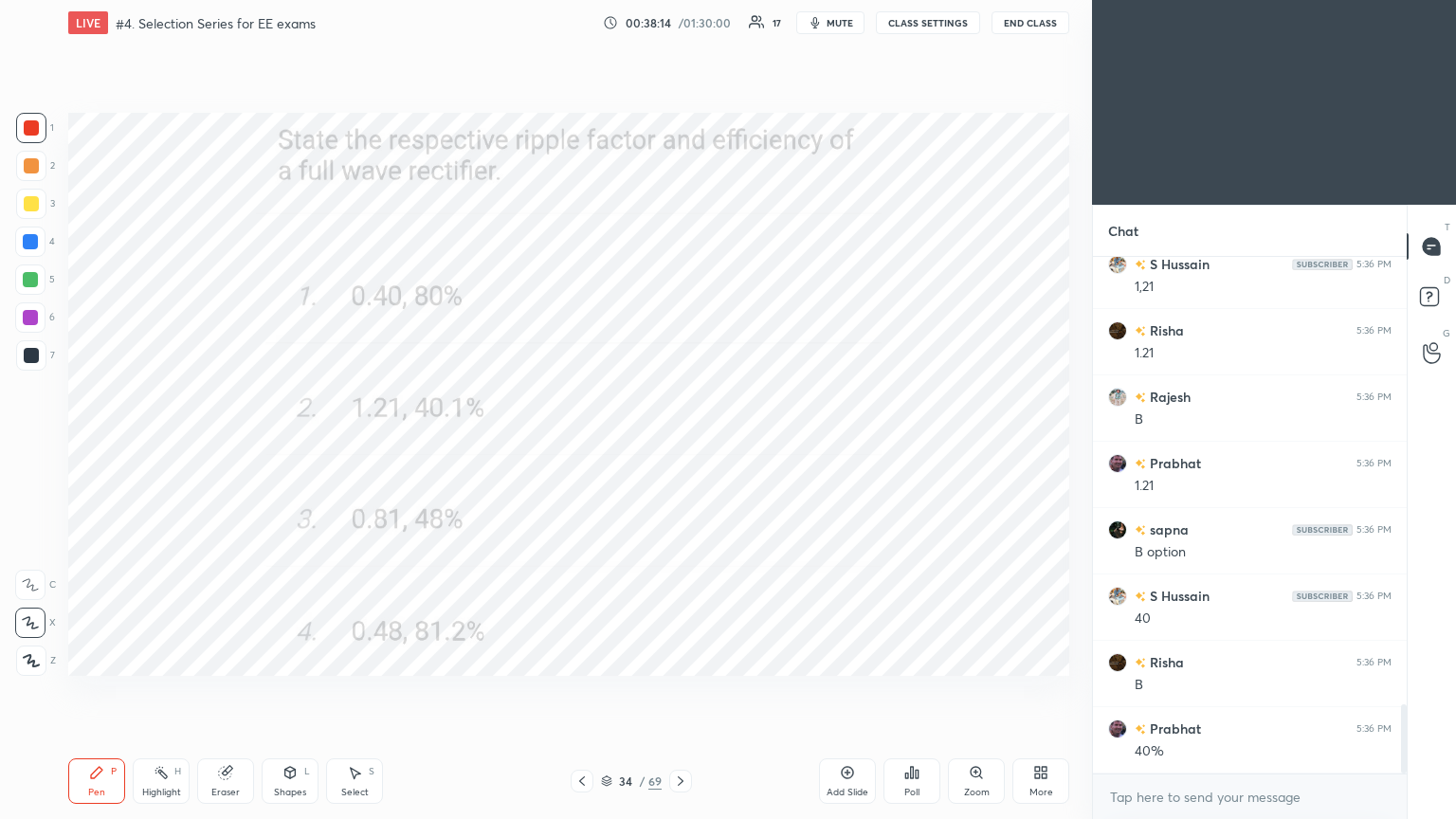 click 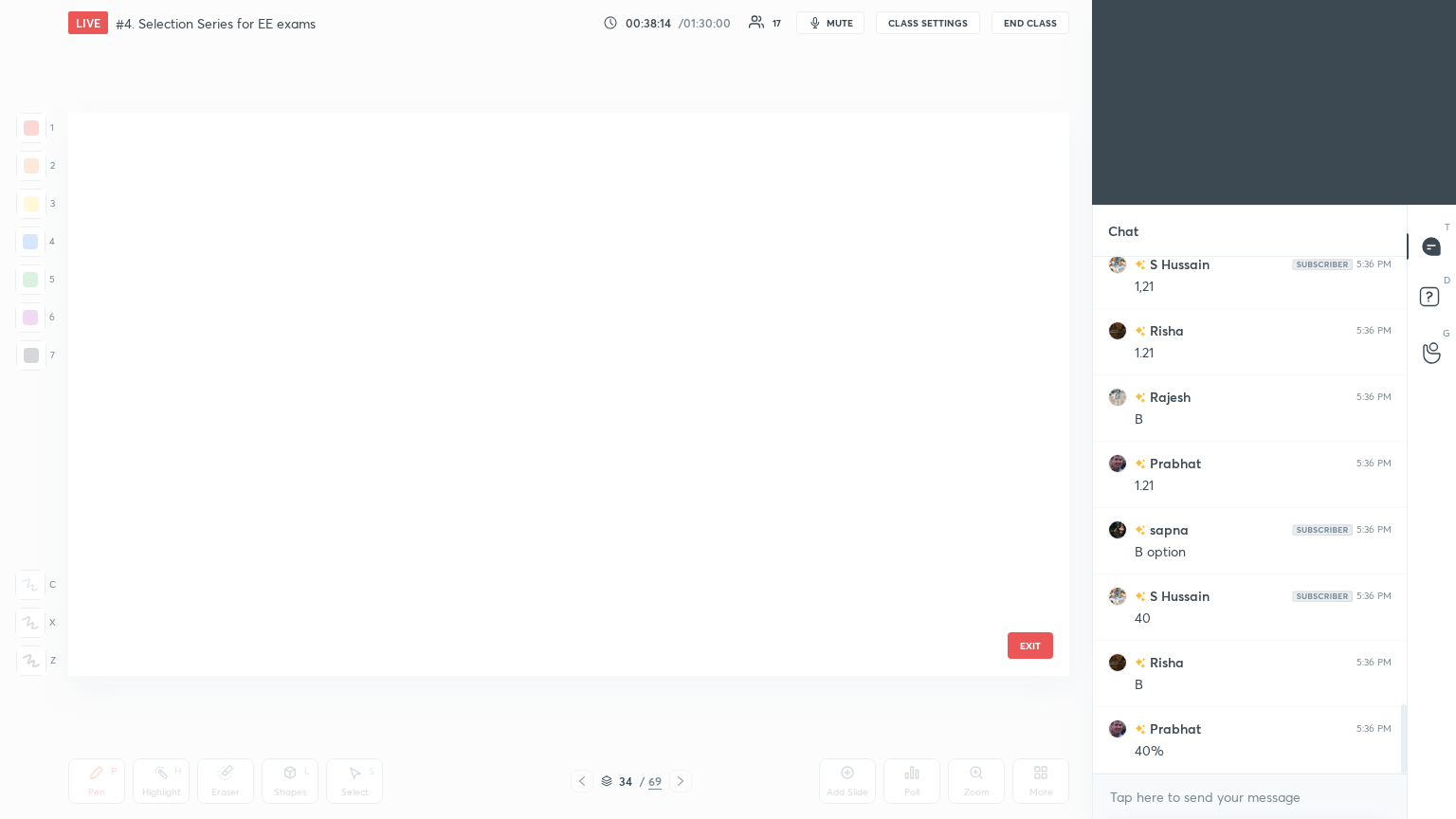 scroll, scrollTop: 1519, scrollLeft: 0, axis: vertical 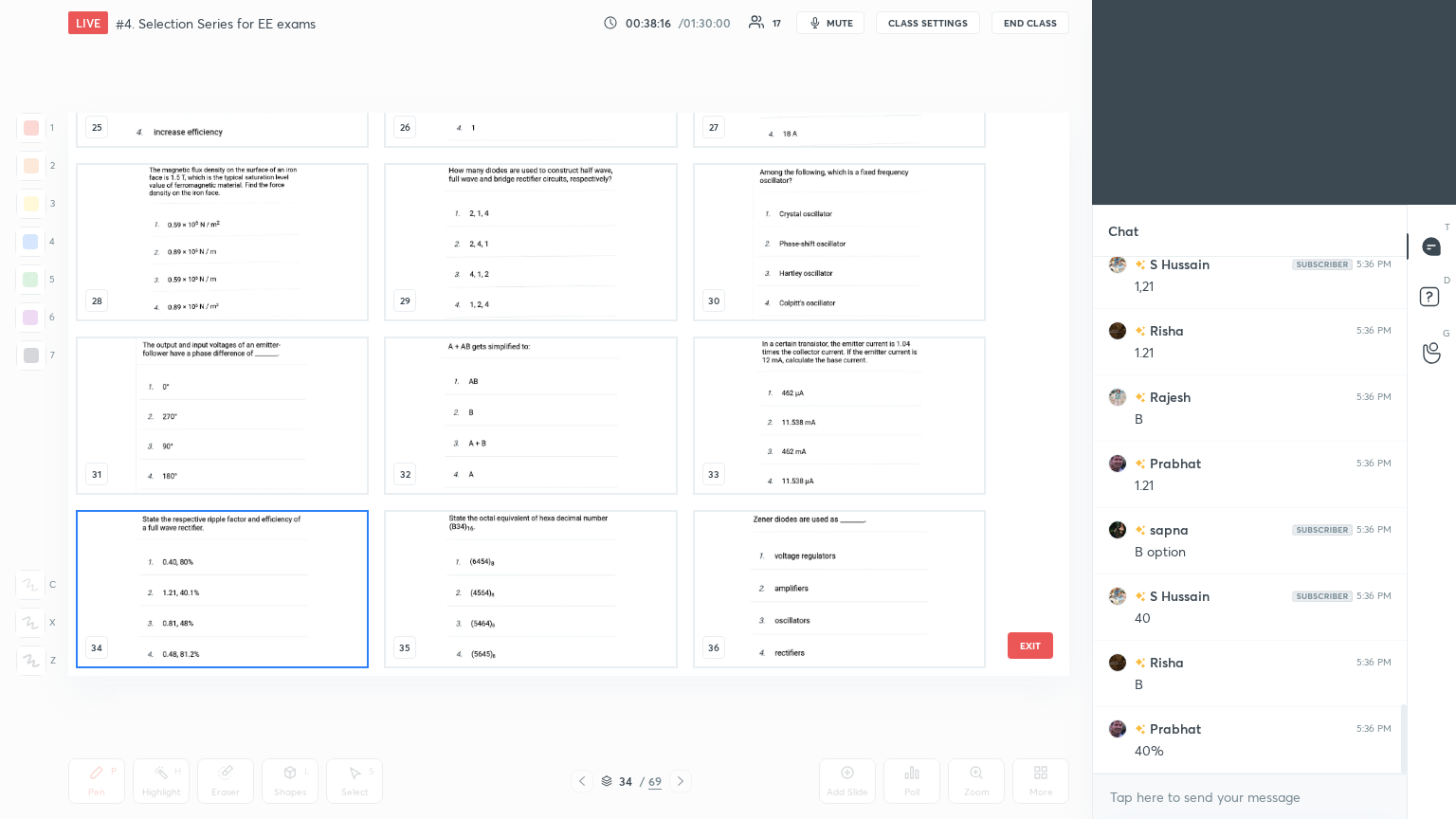 click at bounding box center (839, 589) 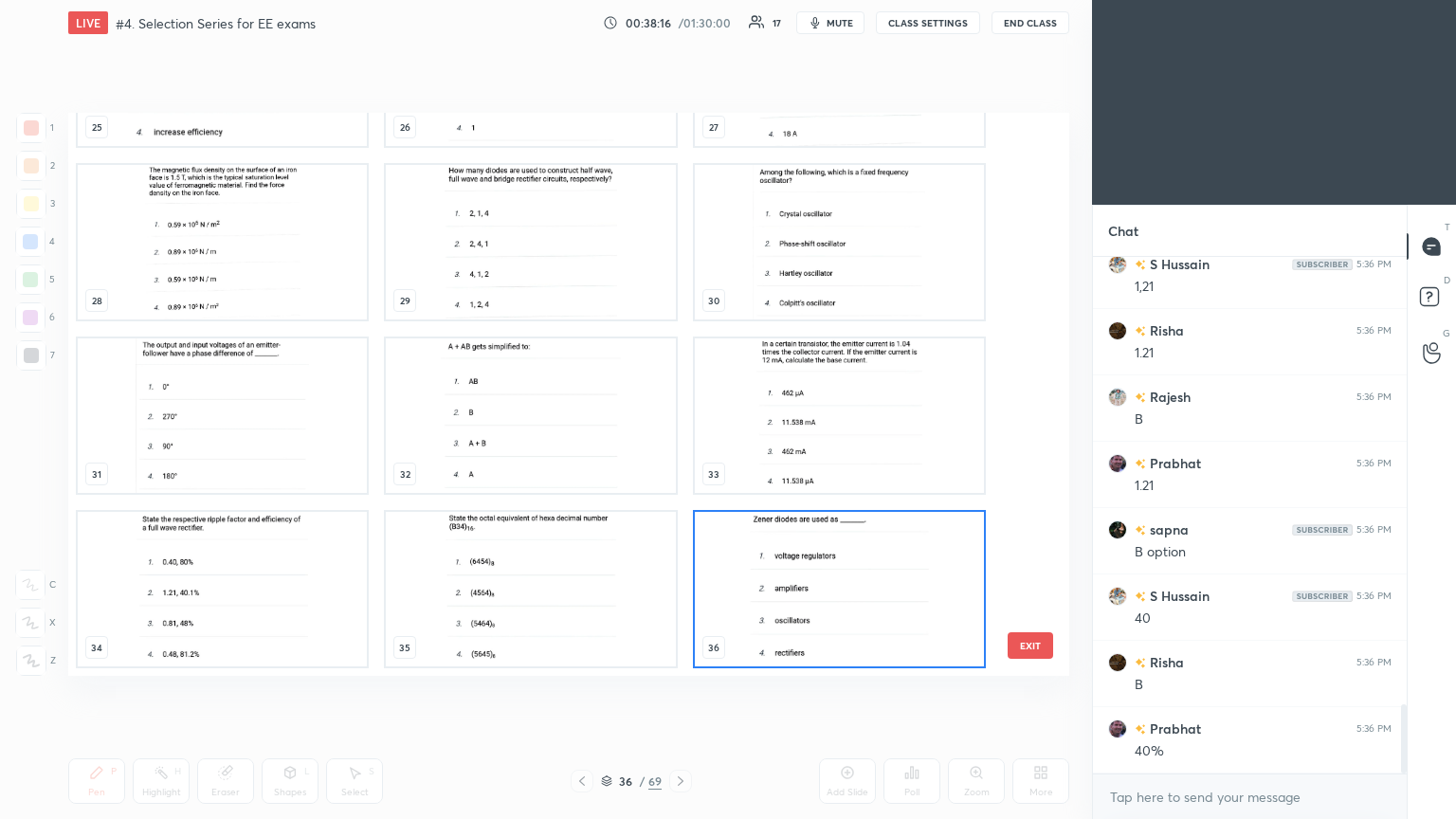 click at bounding box center [839, 589] 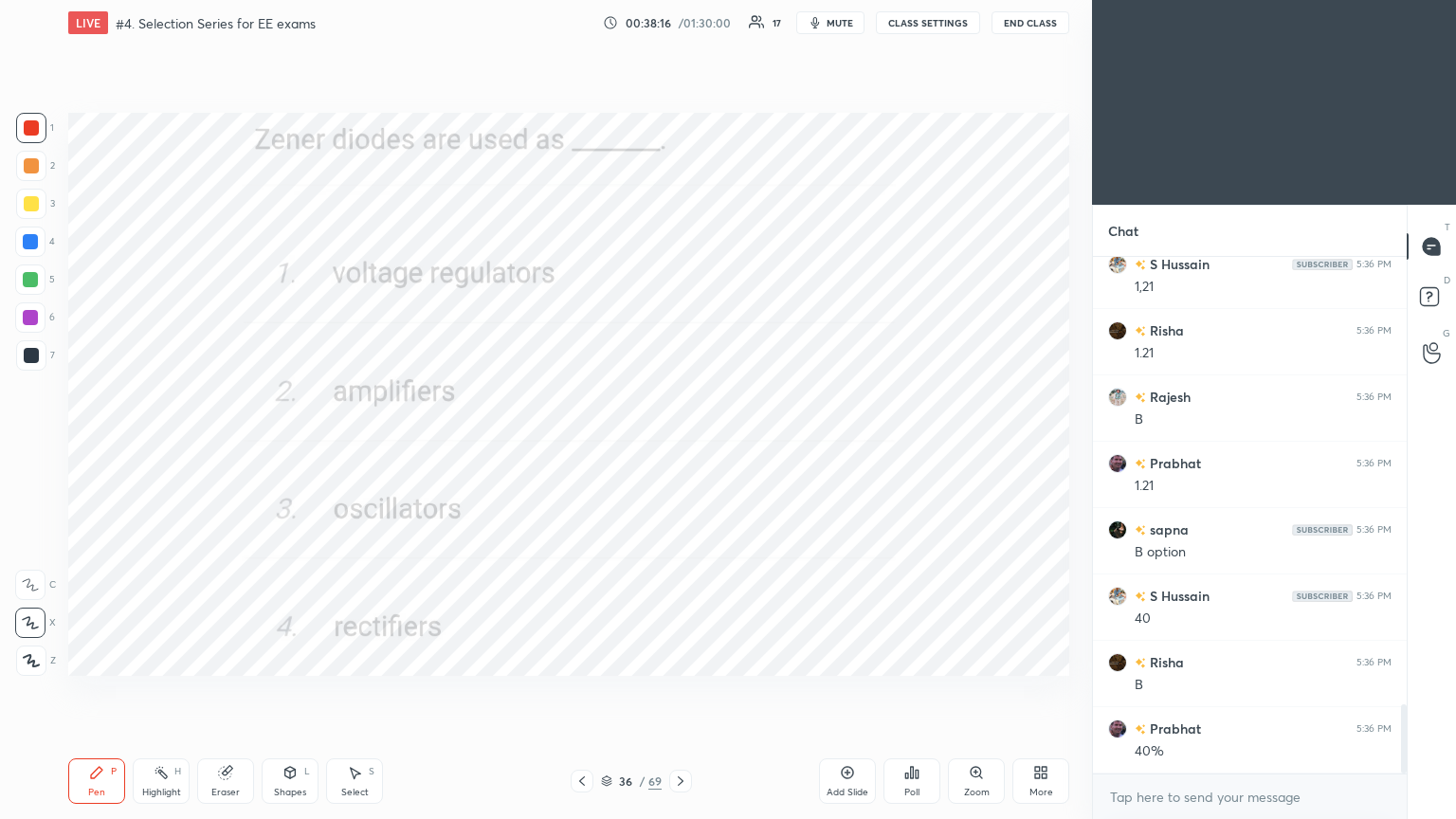 click at bounding box center (839, 589) 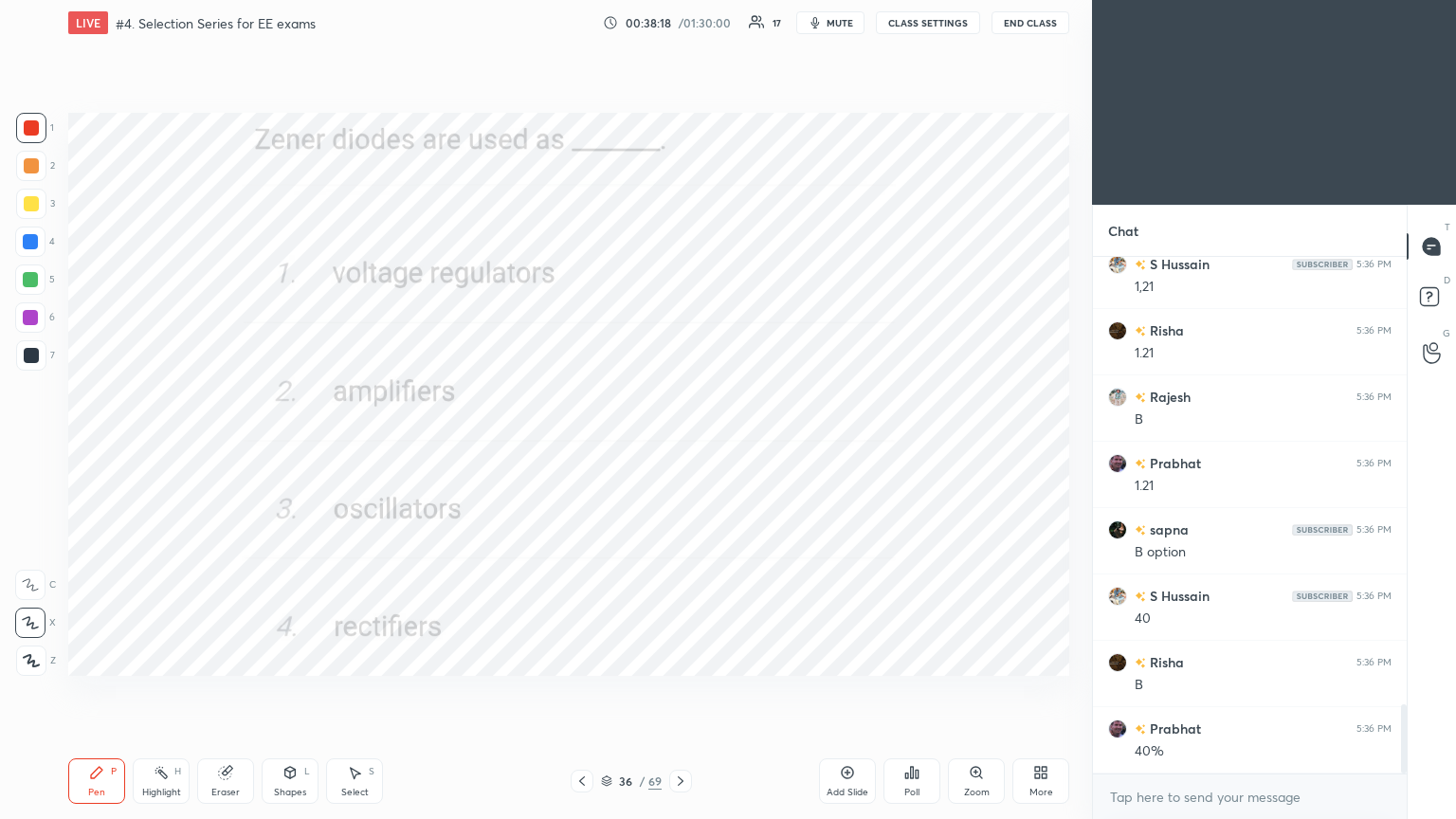 click on "Poll" at bounding box center (912, 792) 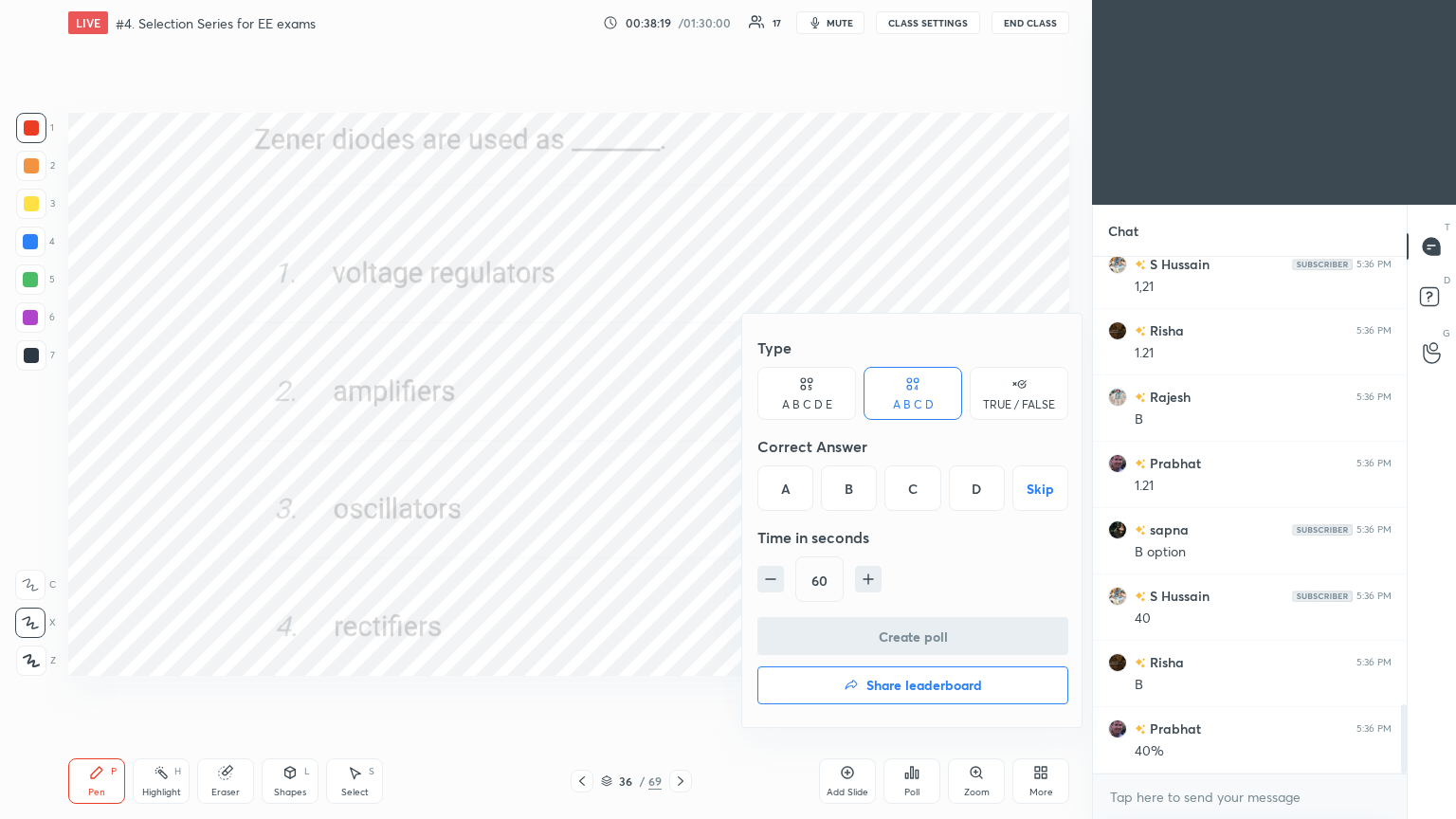 click on "A" at bounding box center (785, 488) 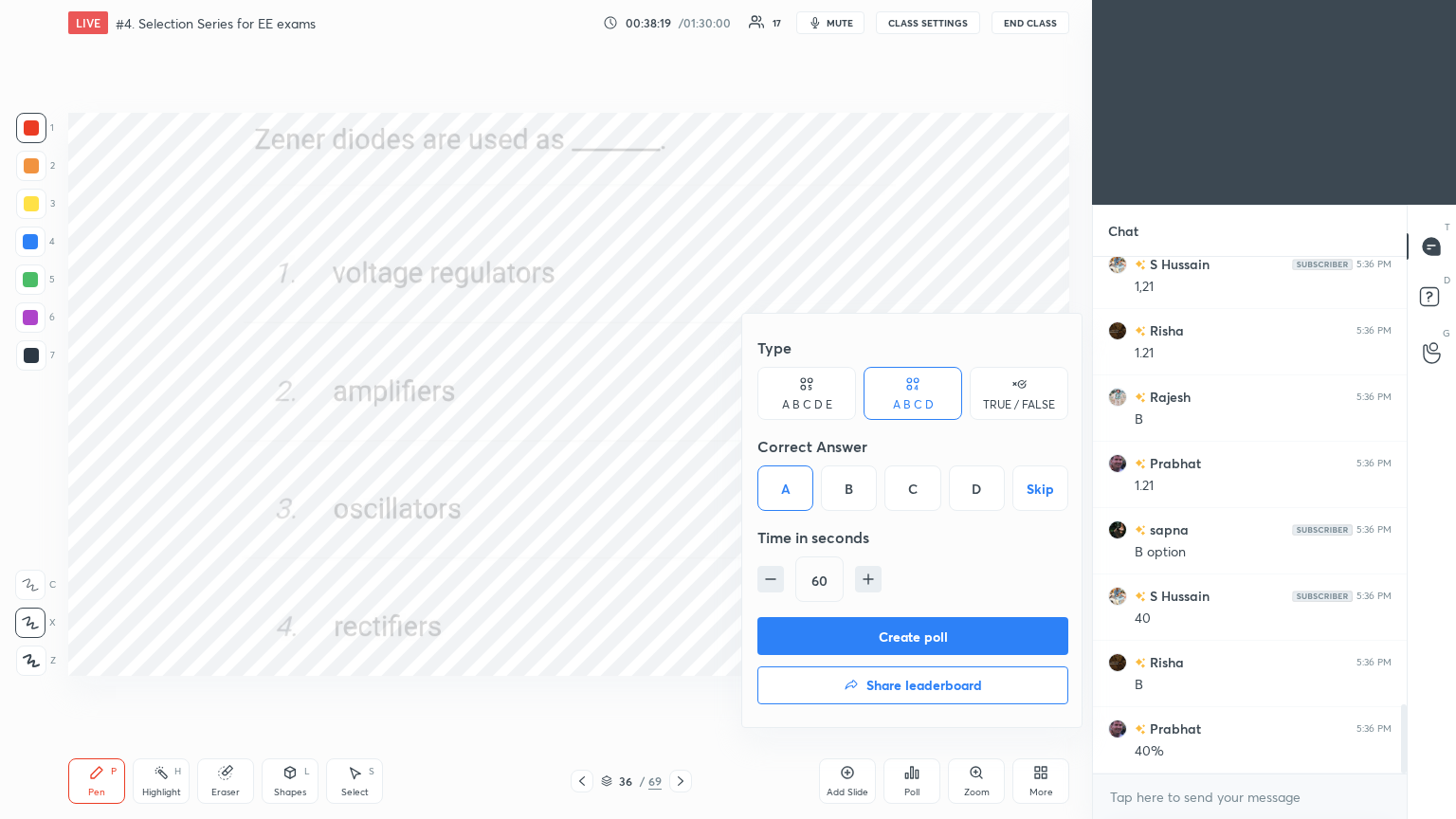 click on "Create poll" at bounding box center [913, 636] 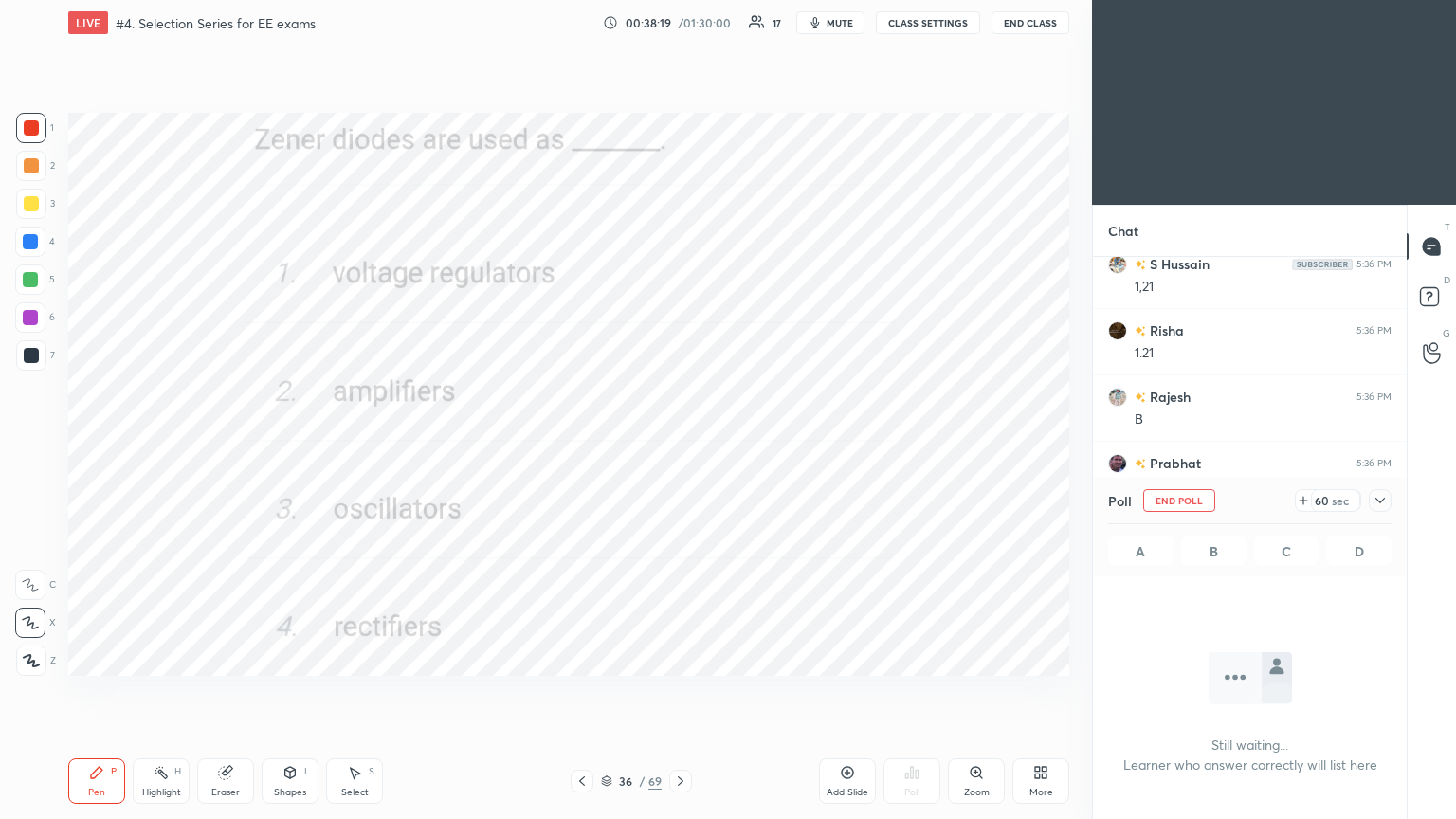 scroll, scrollTop: 423, scrollLeft: 308, axis: both 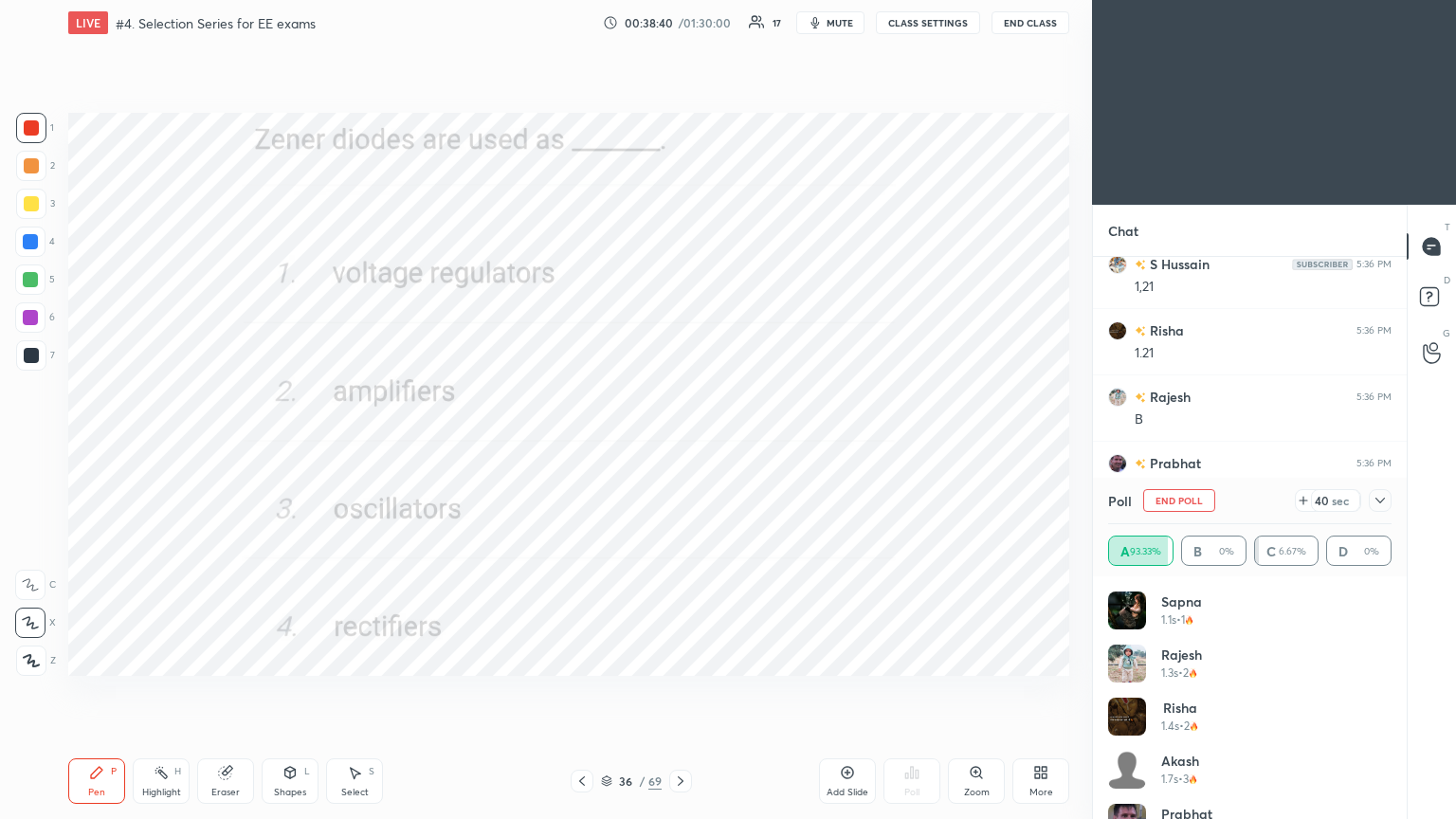 click on "End Poll" at bounding box center [1179, 500] 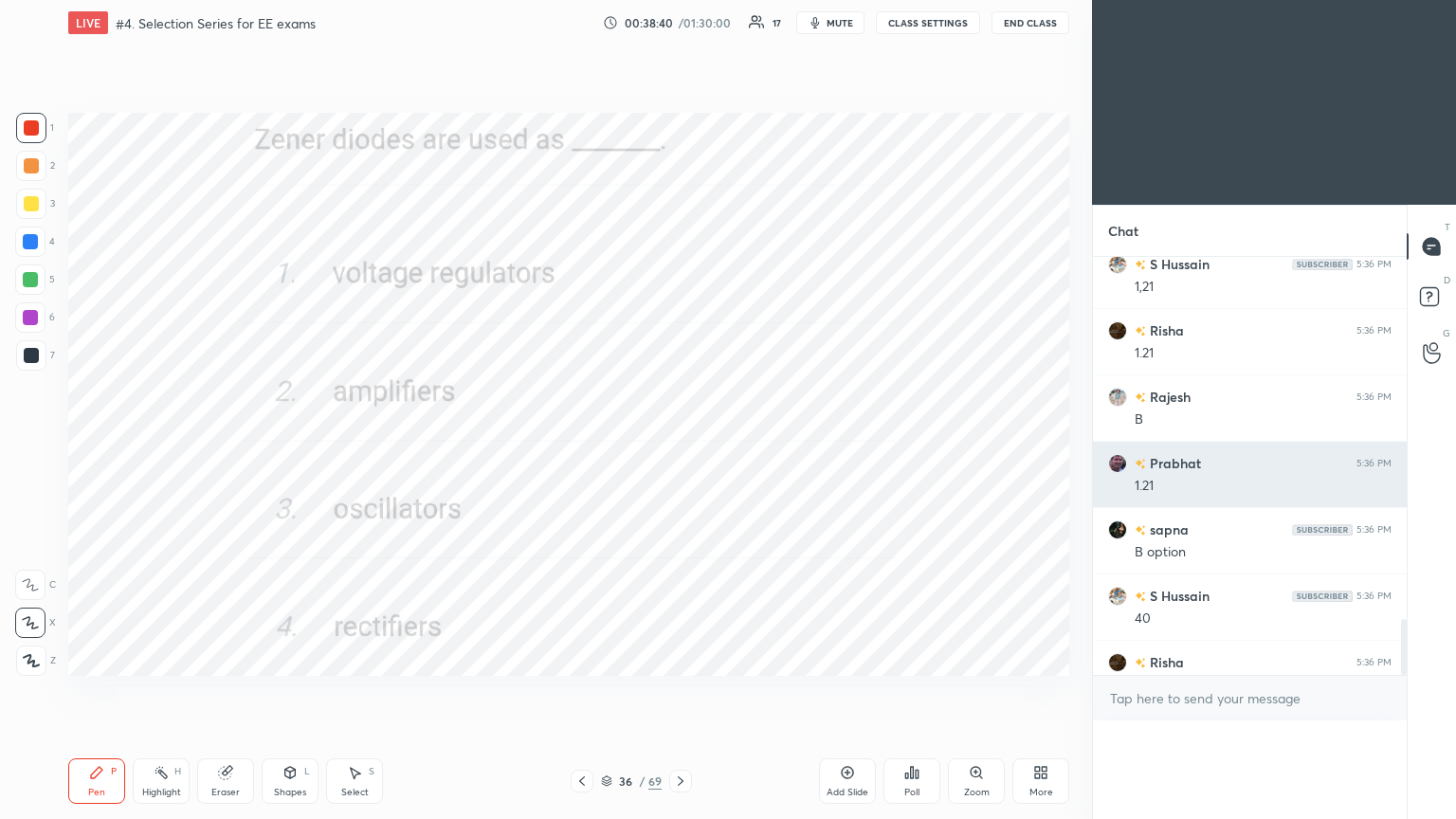 scroll, scrollTop: 84, scrollLeft: 278, axis: both 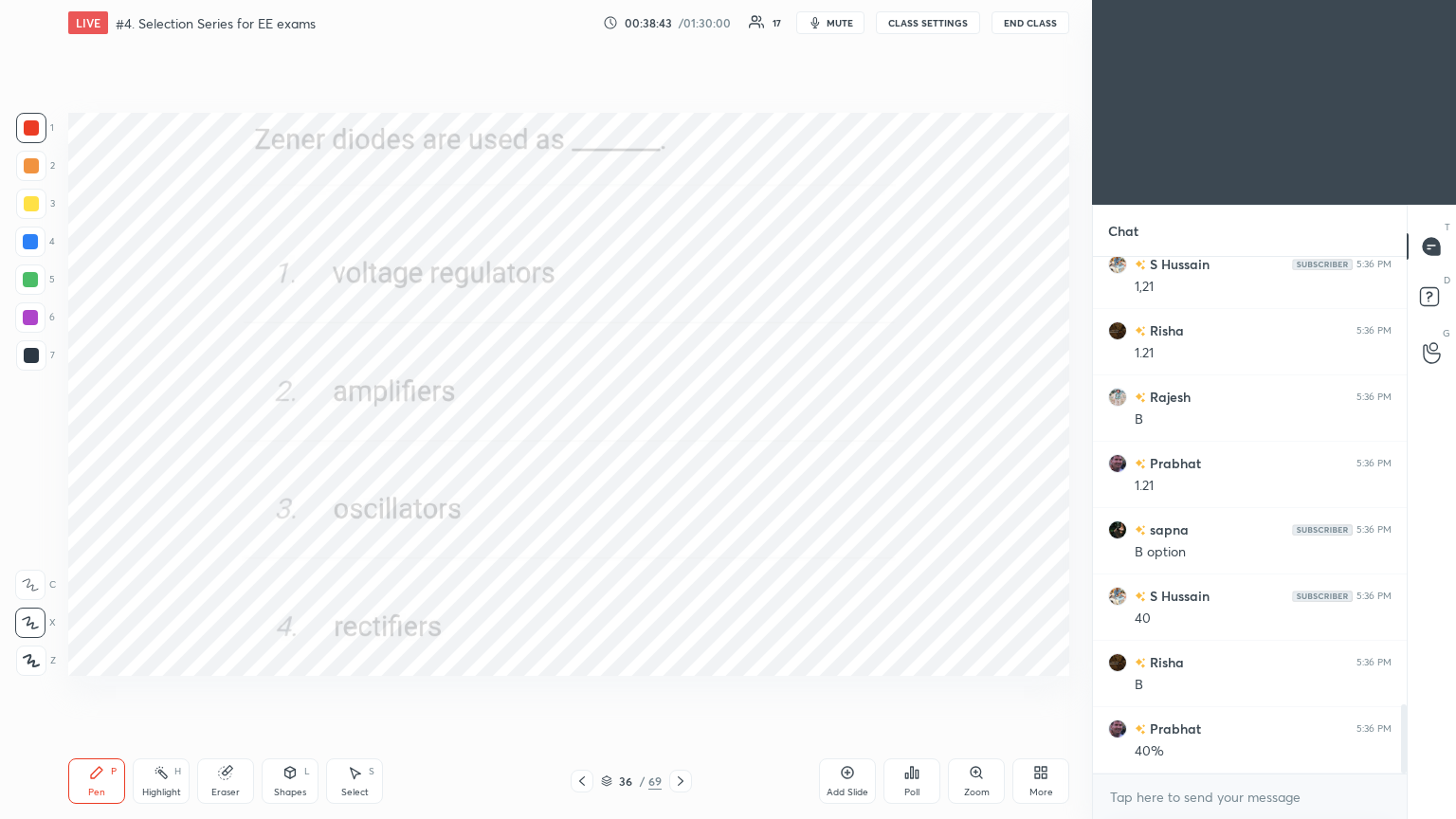 click 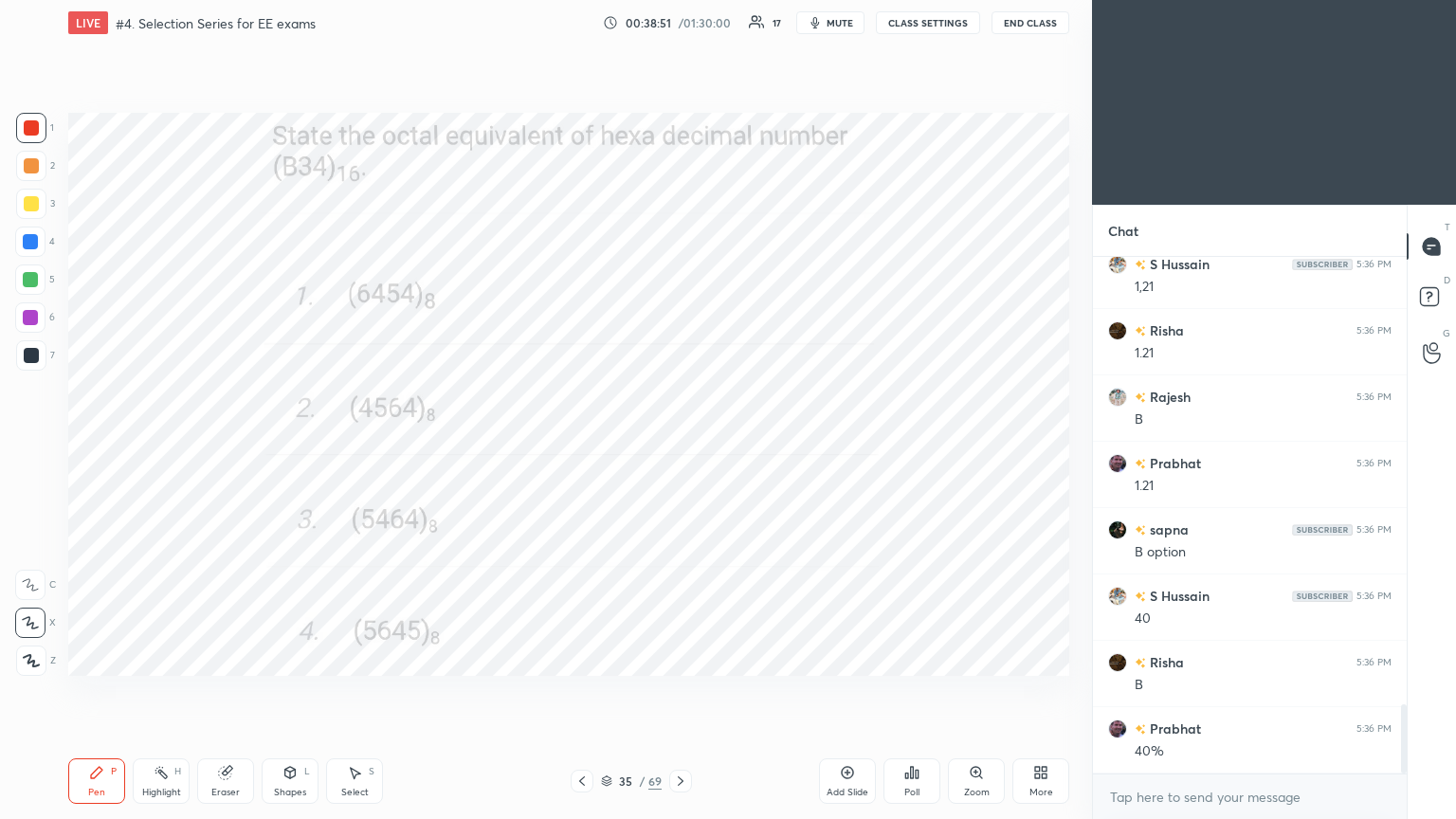 click on "Poll" at bounding box center [912, 792] 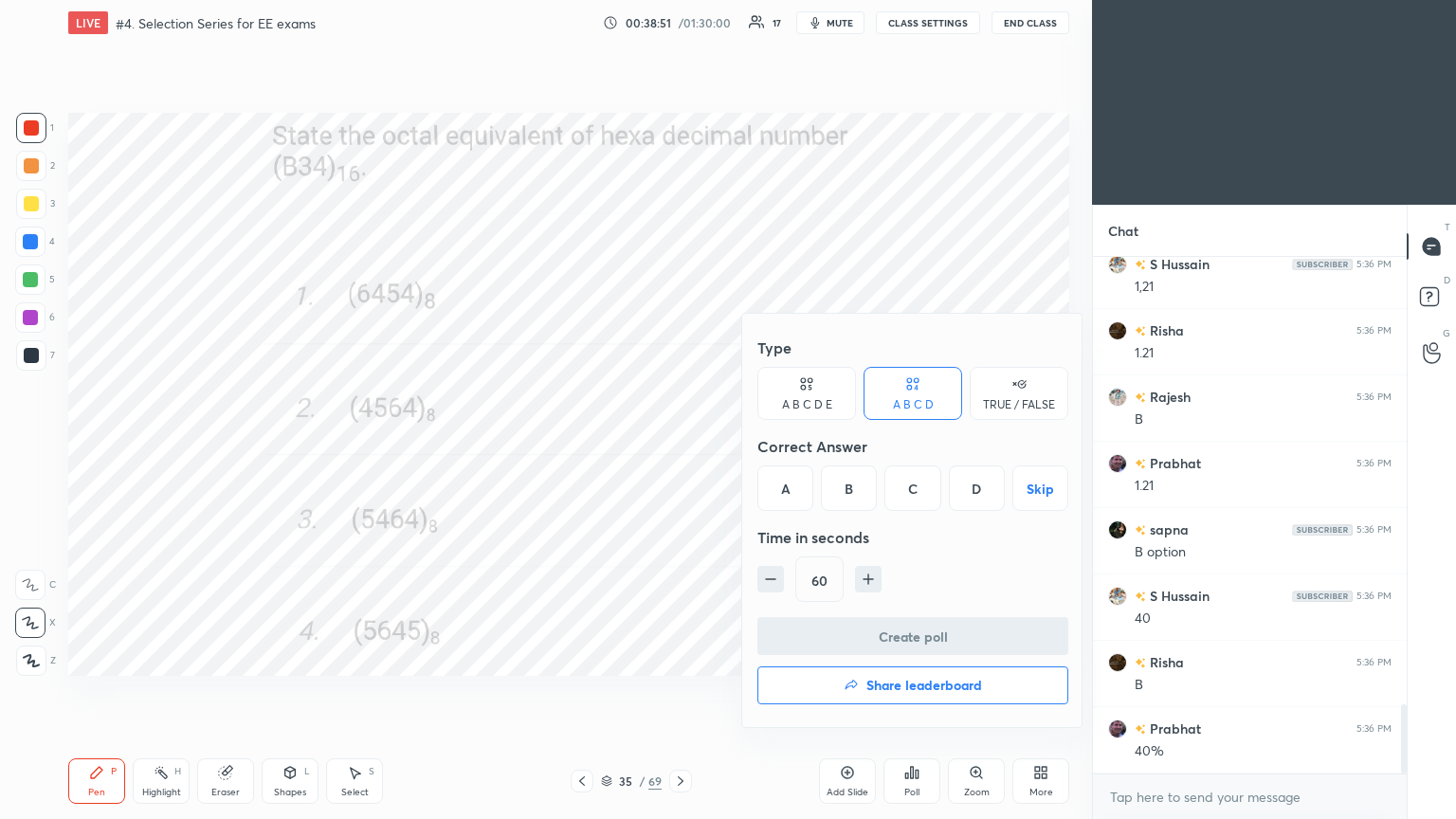 click on "C" at bounding box center (912, 488) 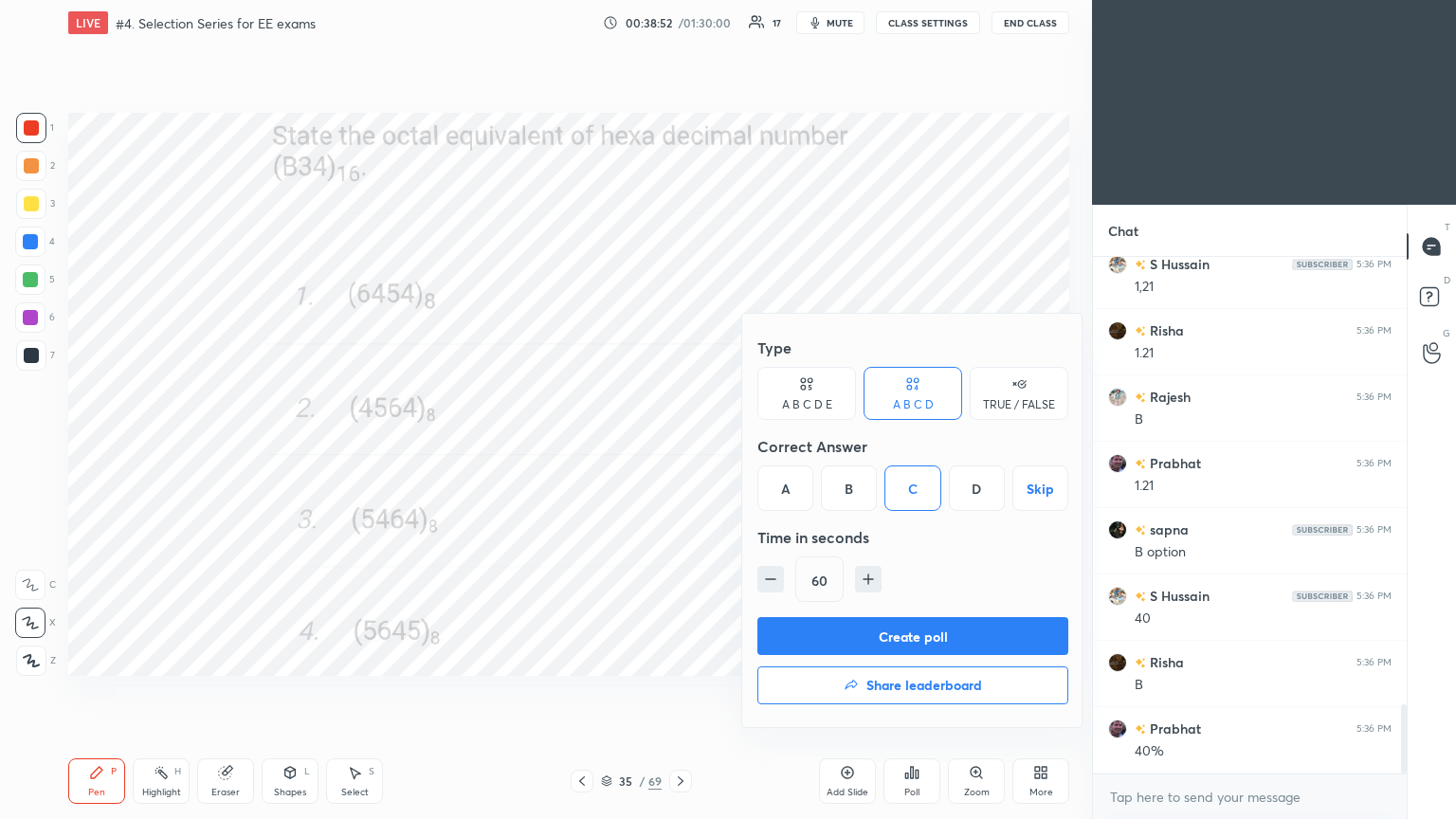 click on "Create poll" at bounding box center [913, 636] 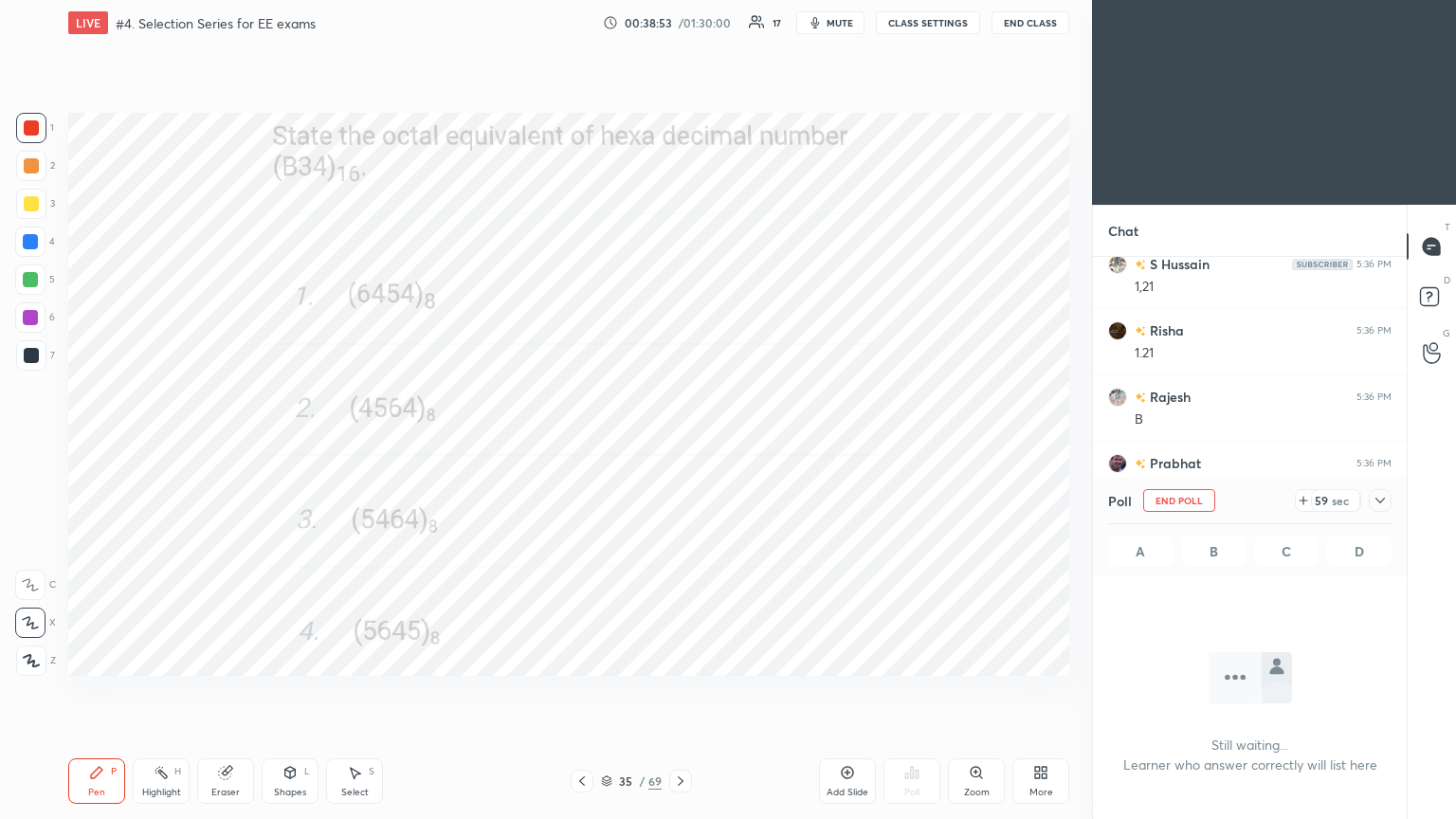 click 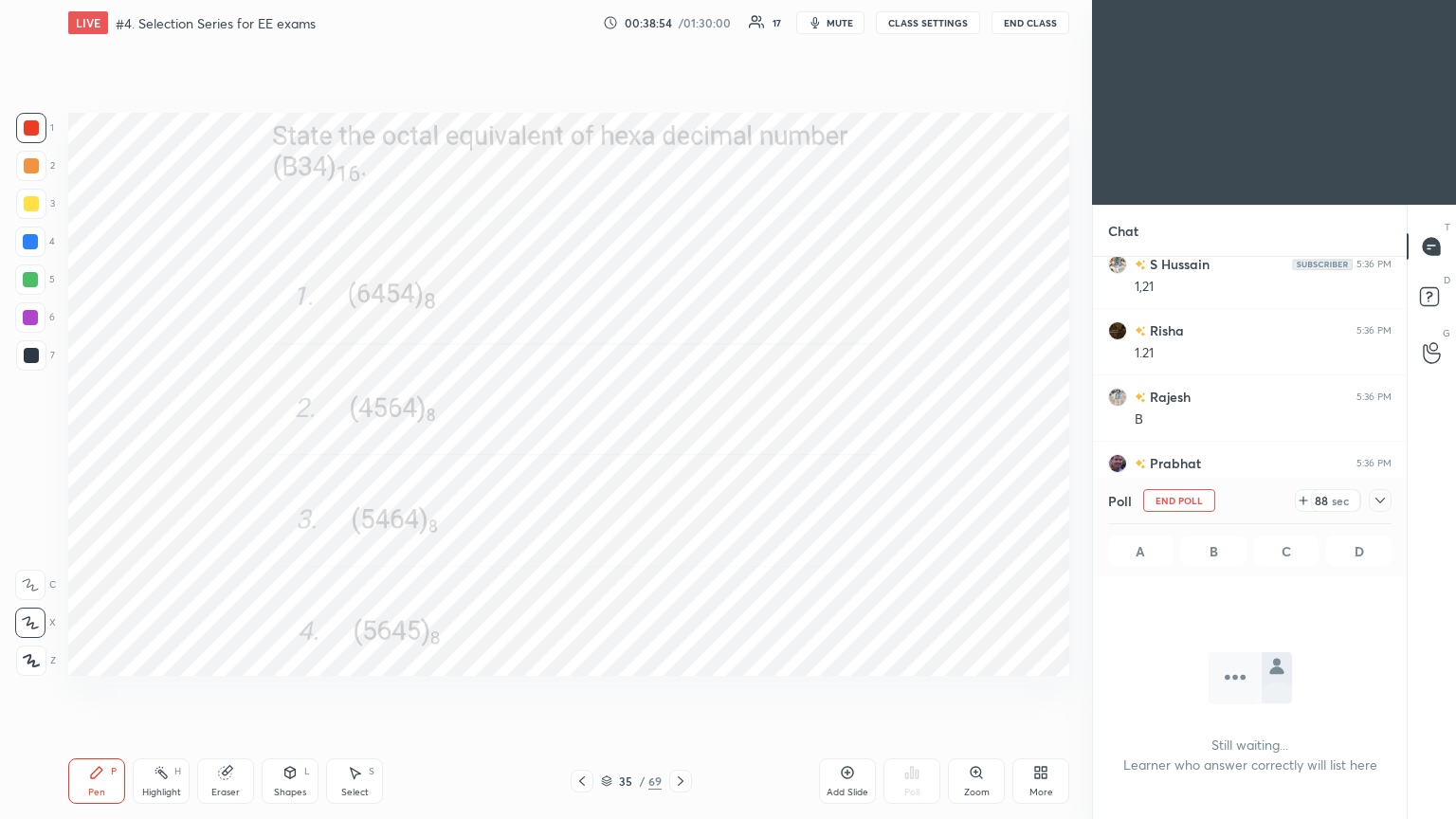 click 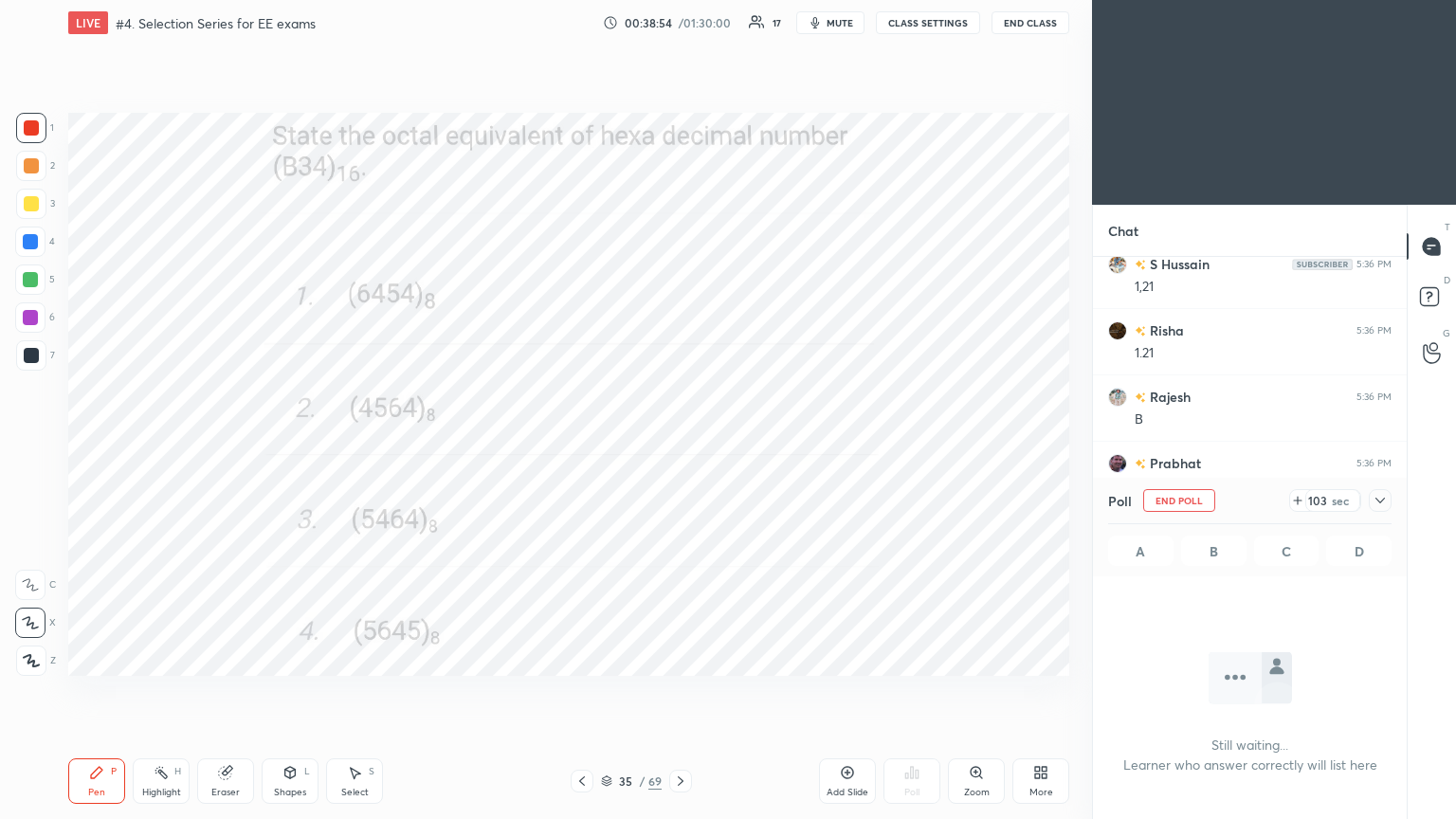 click 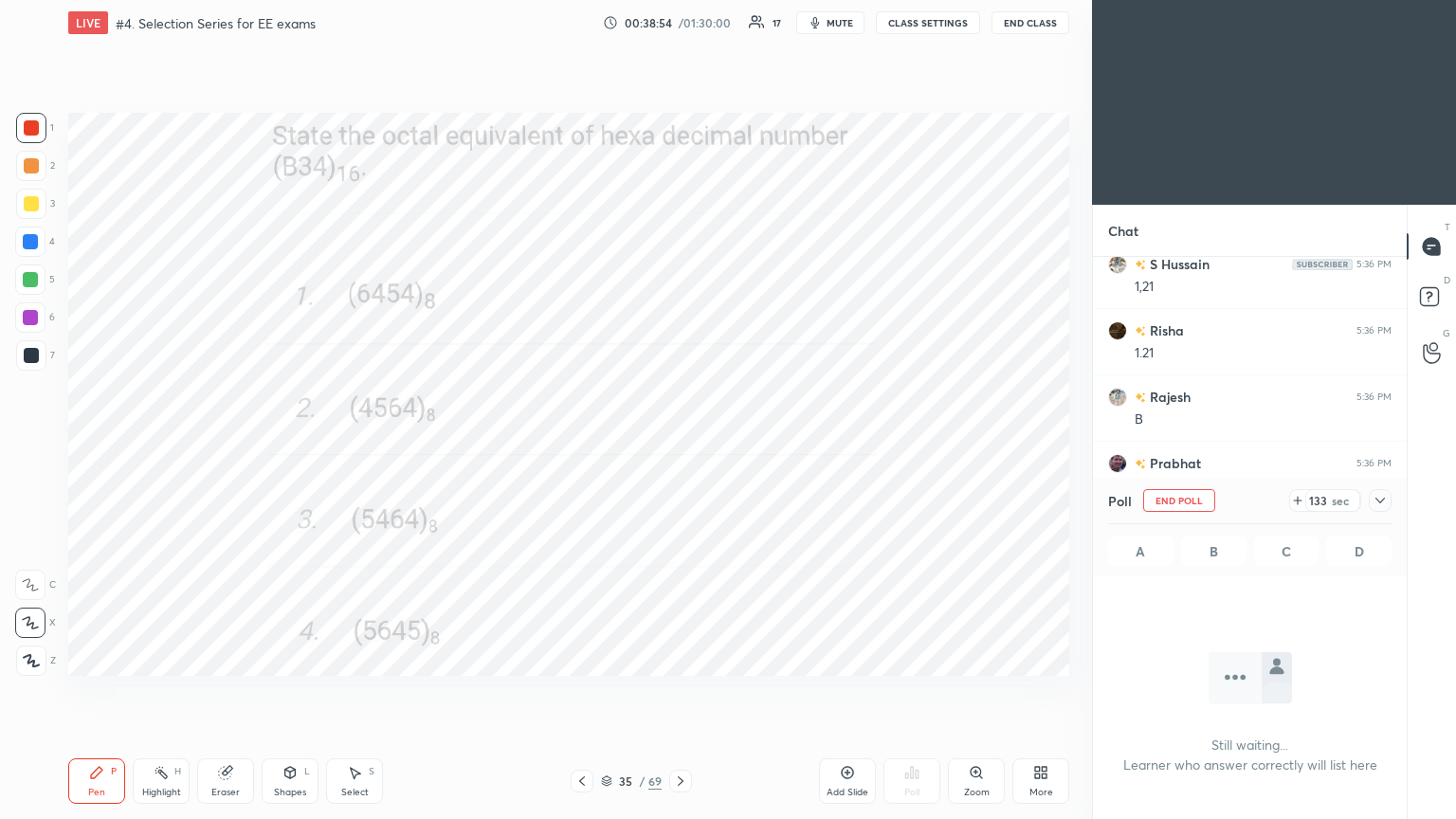 click 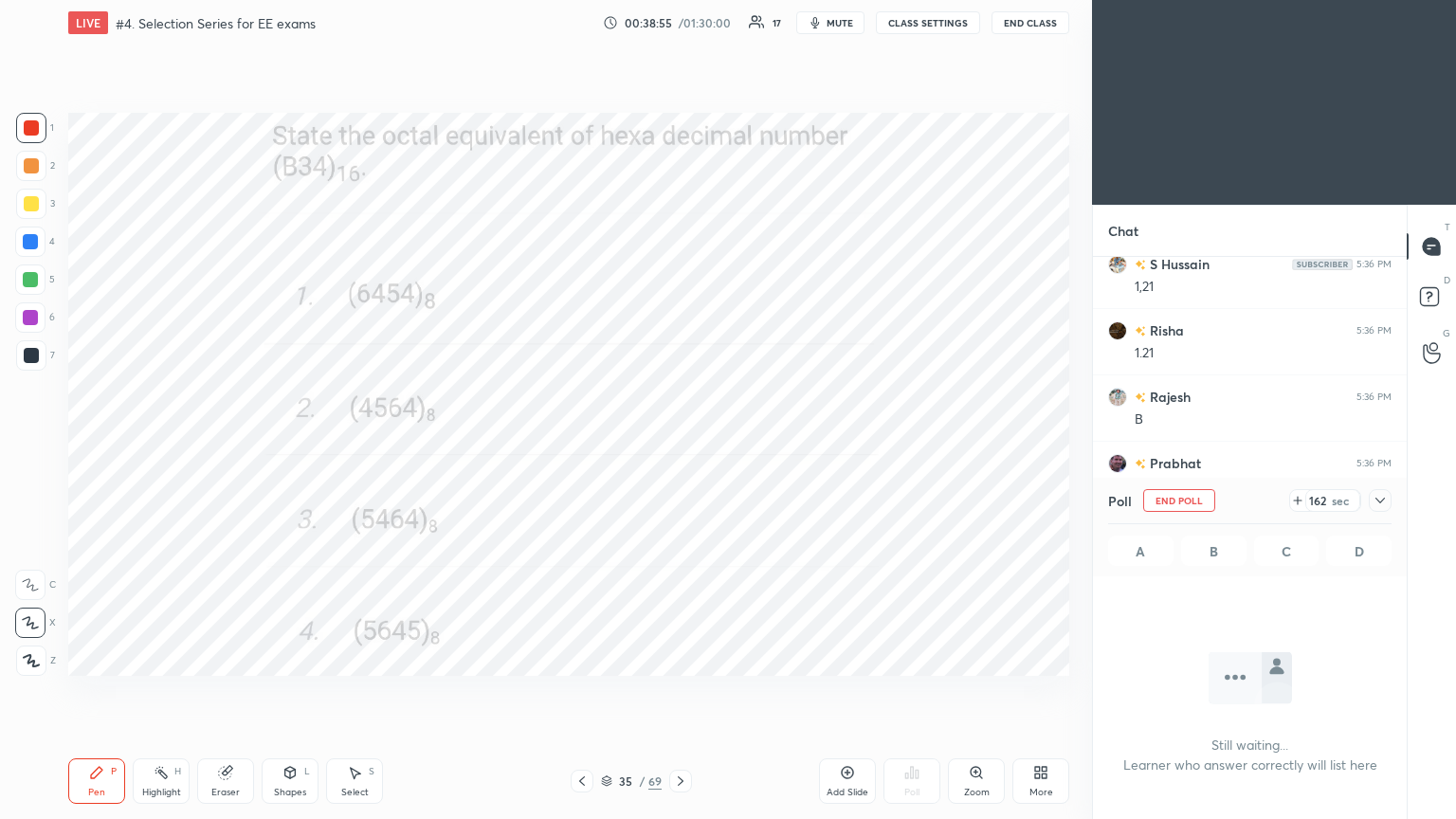 click 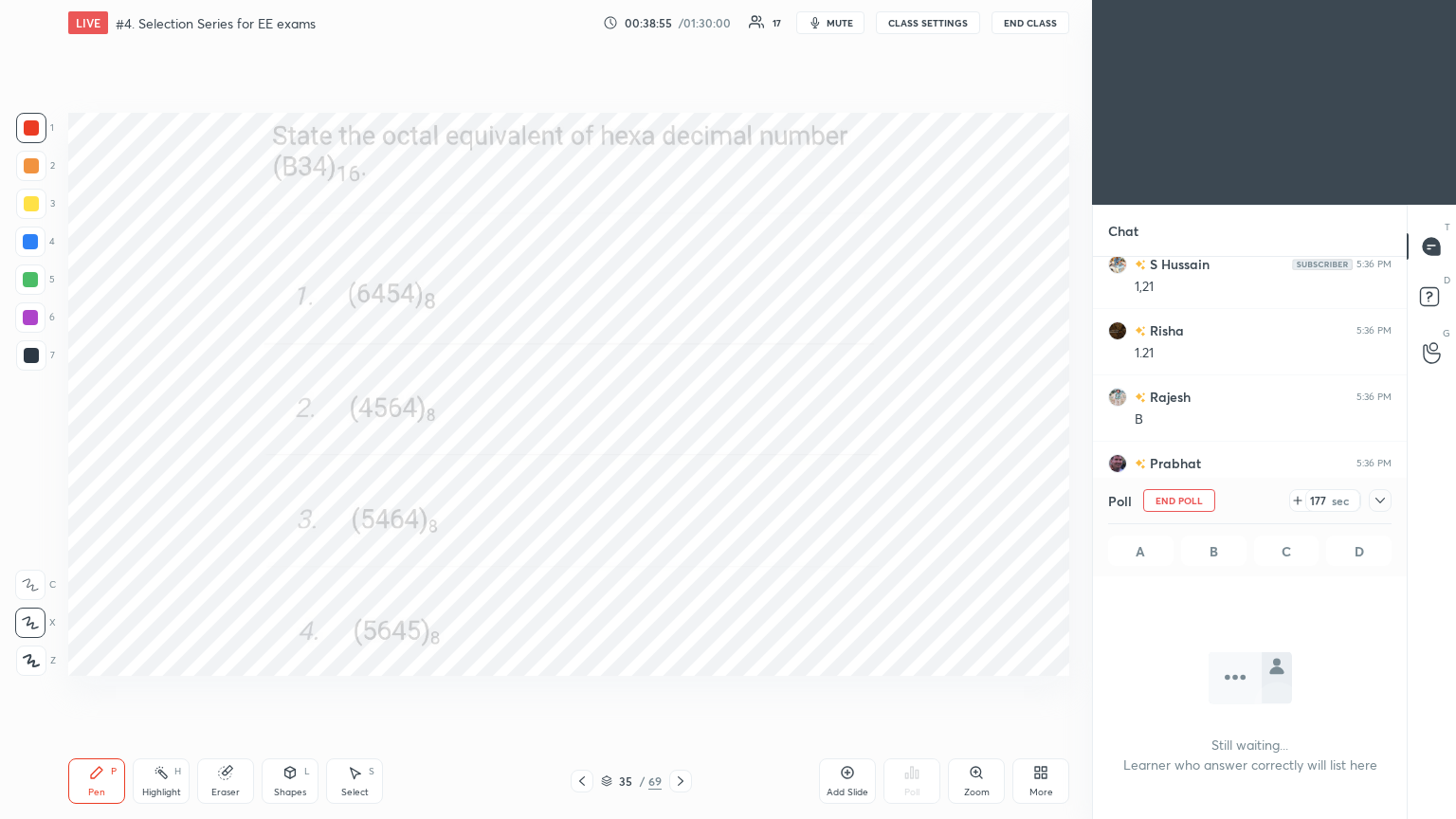 click 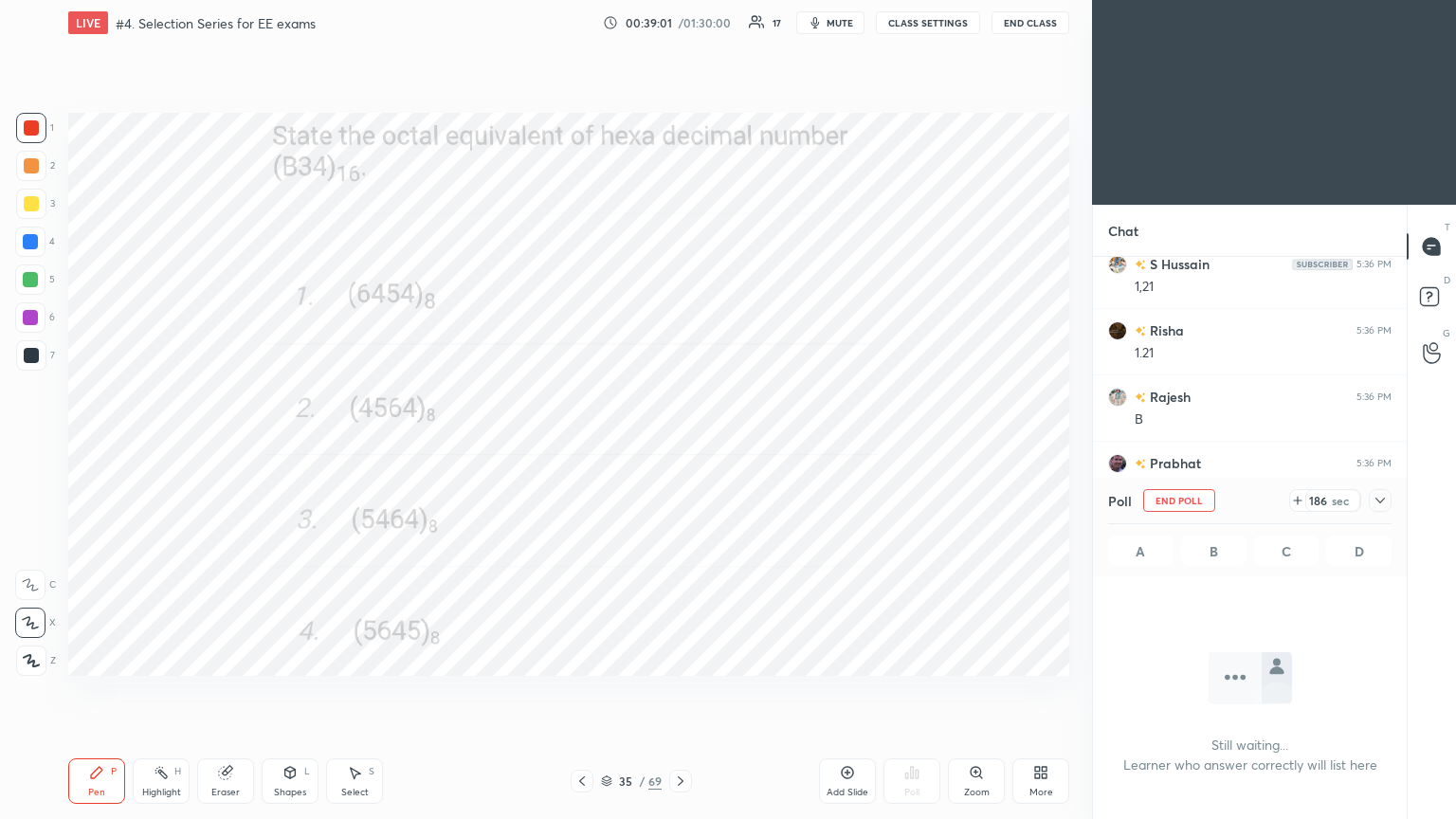 click 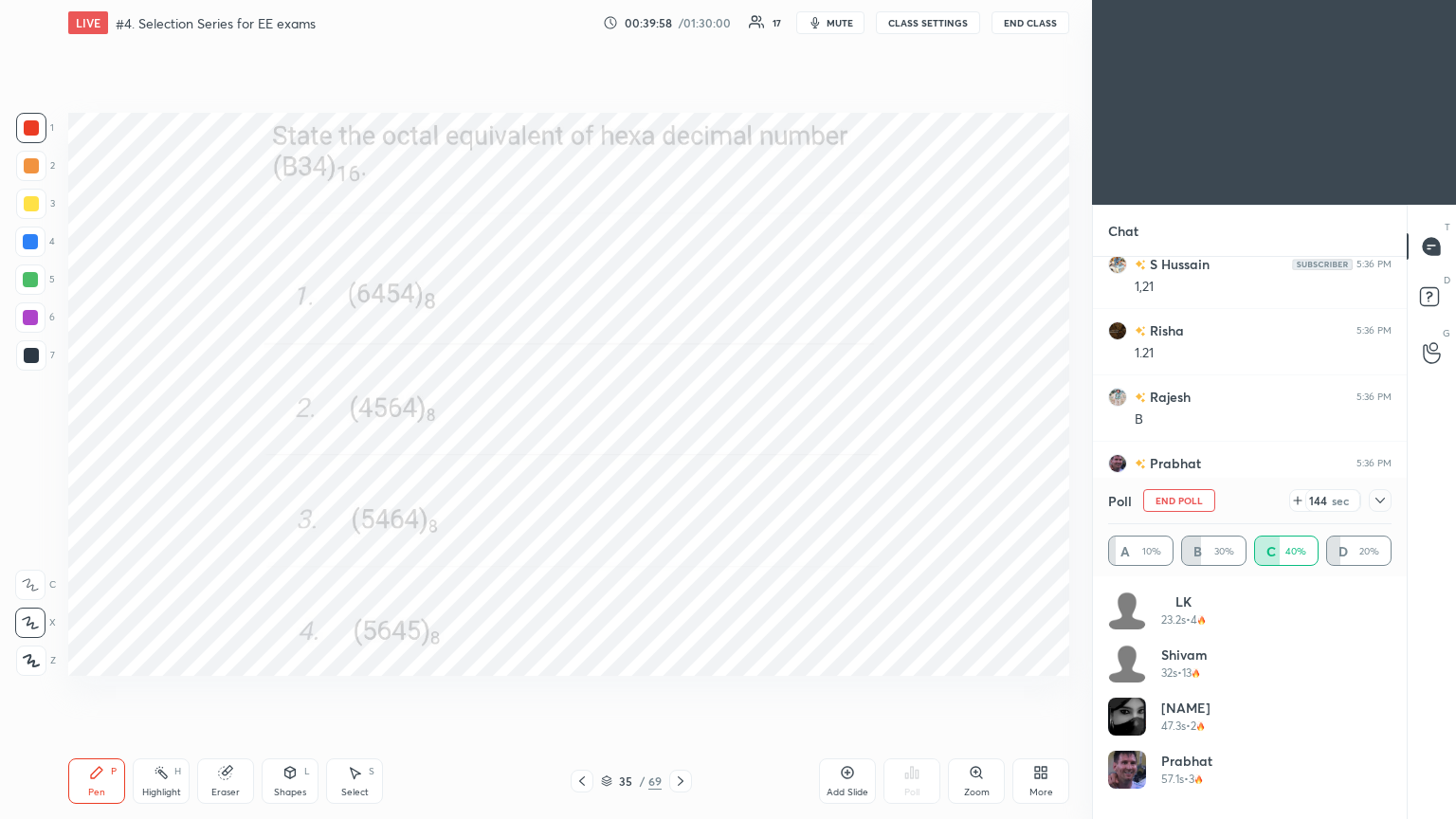 click 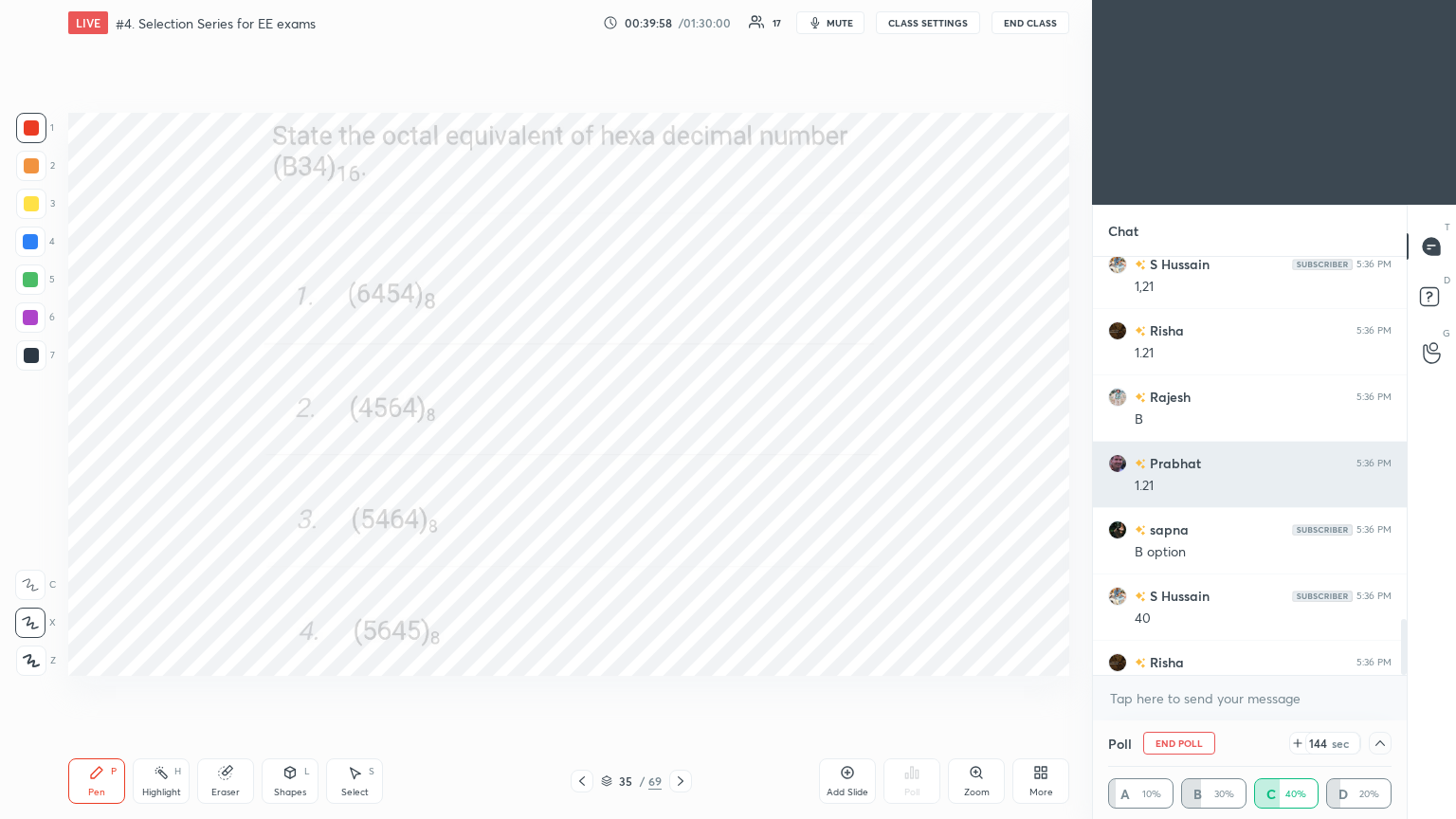 scroll, scrollTop: 124, scrollLeft: 278, axis: both 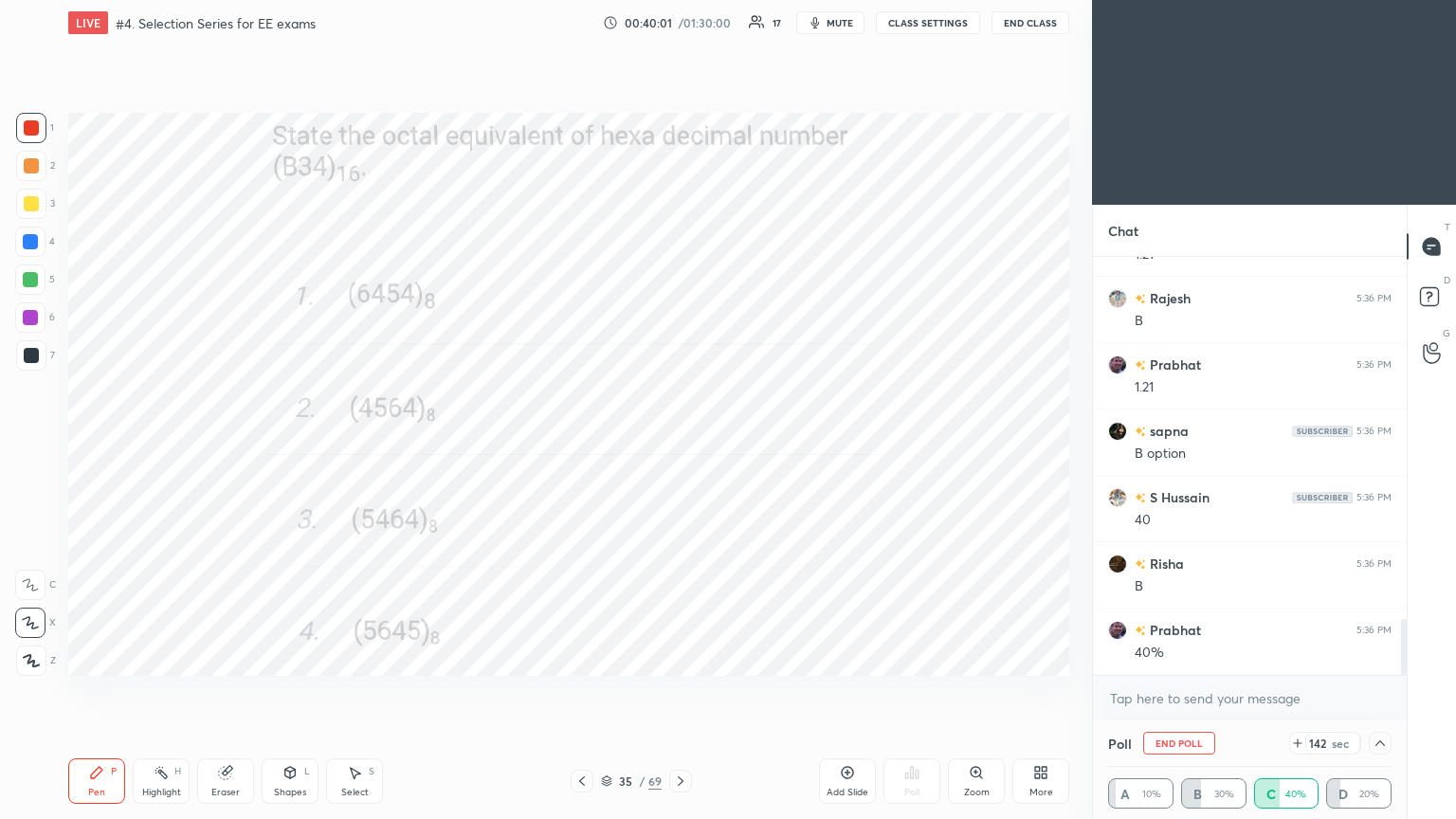 drag, startPoint x: 1406, startPoint y: 633, endPoint x: 1398, endPoint y: 669, distance: 36.878178 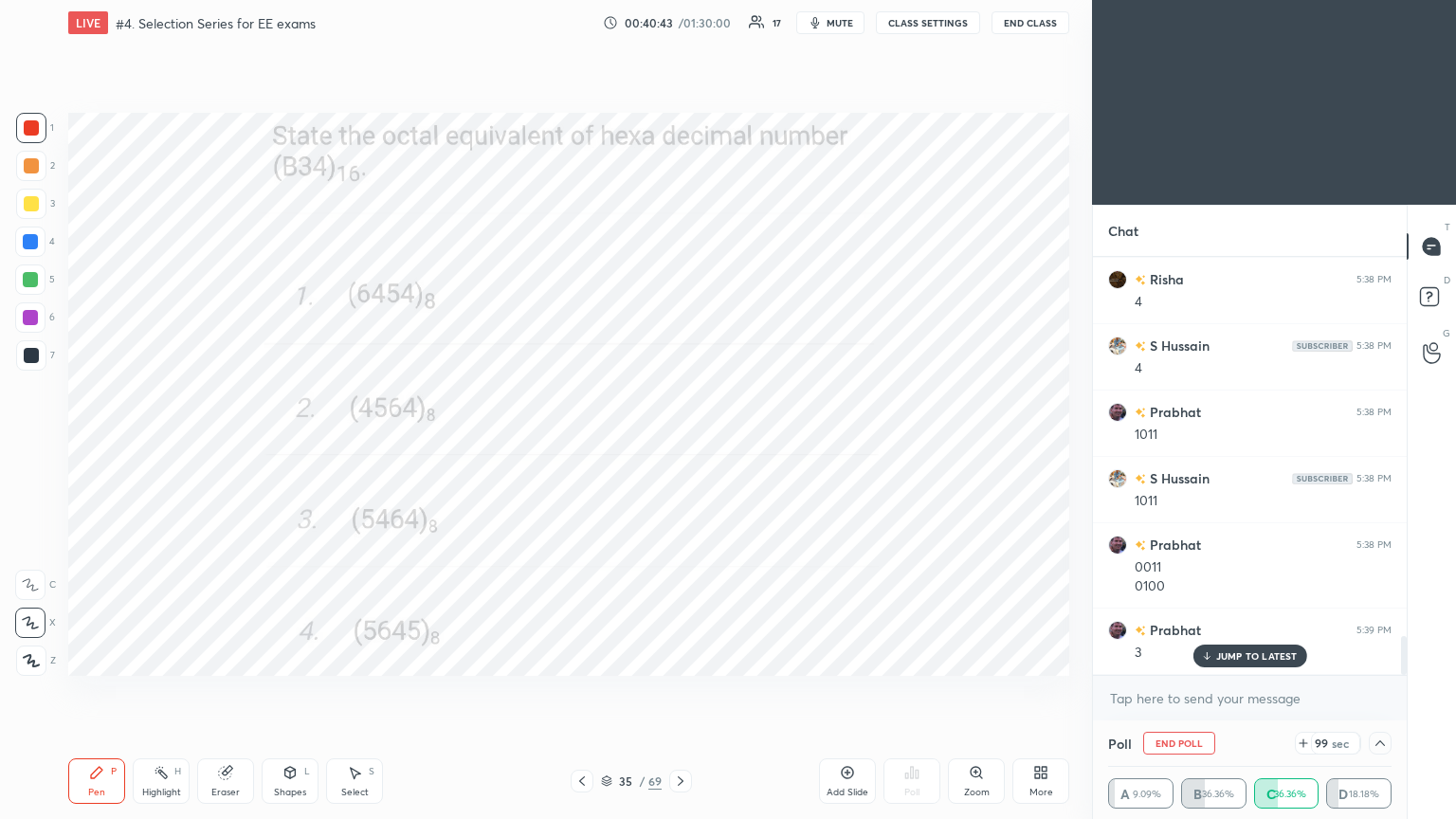 scroll, scrollTop: 4072, scrollLeft: 0, axis: vertical 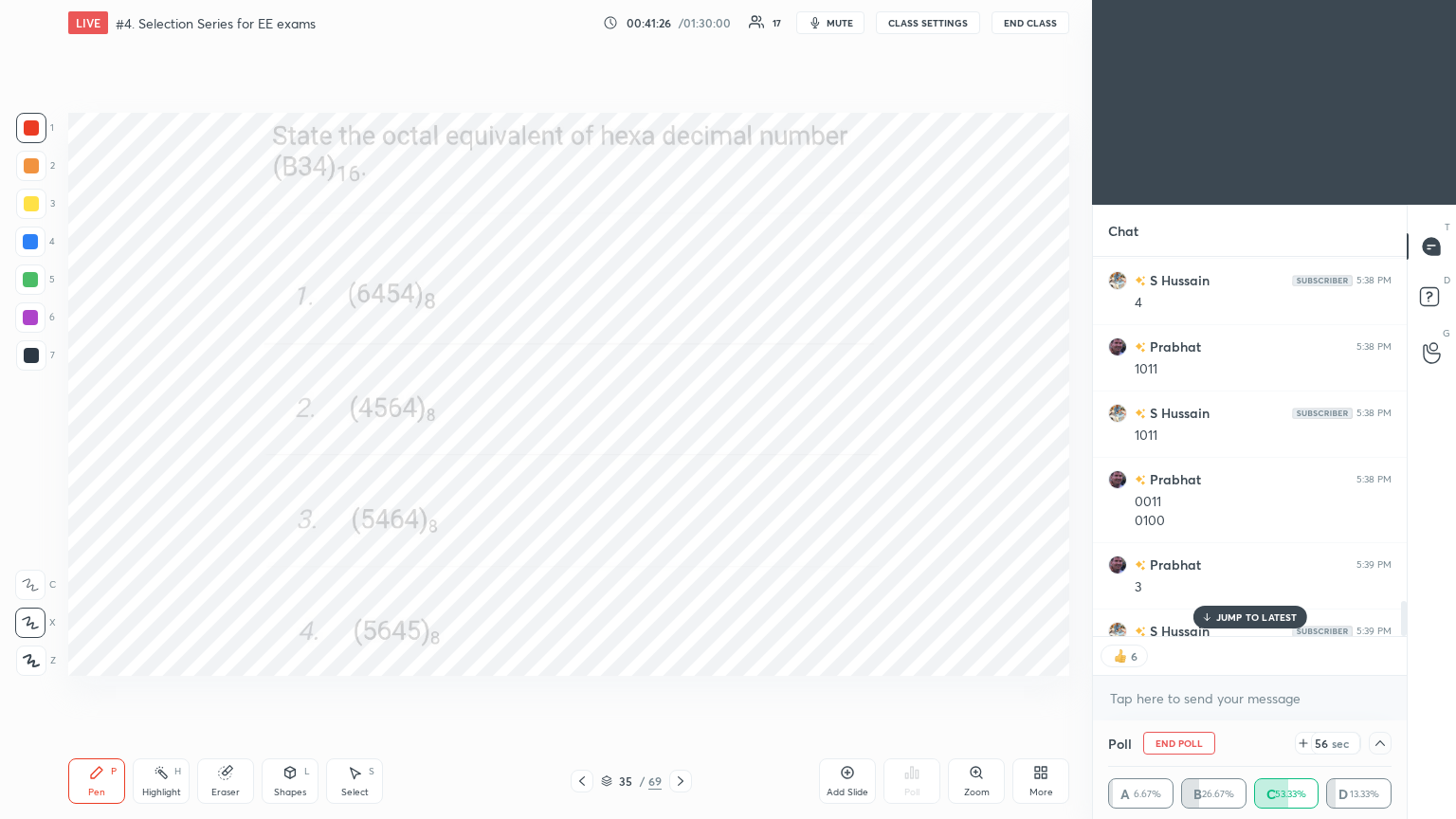 drag, startPoint x: 1180, startPoint y: 739, endPoint x: 1178, endPoint y: 724, distance: 15.132746 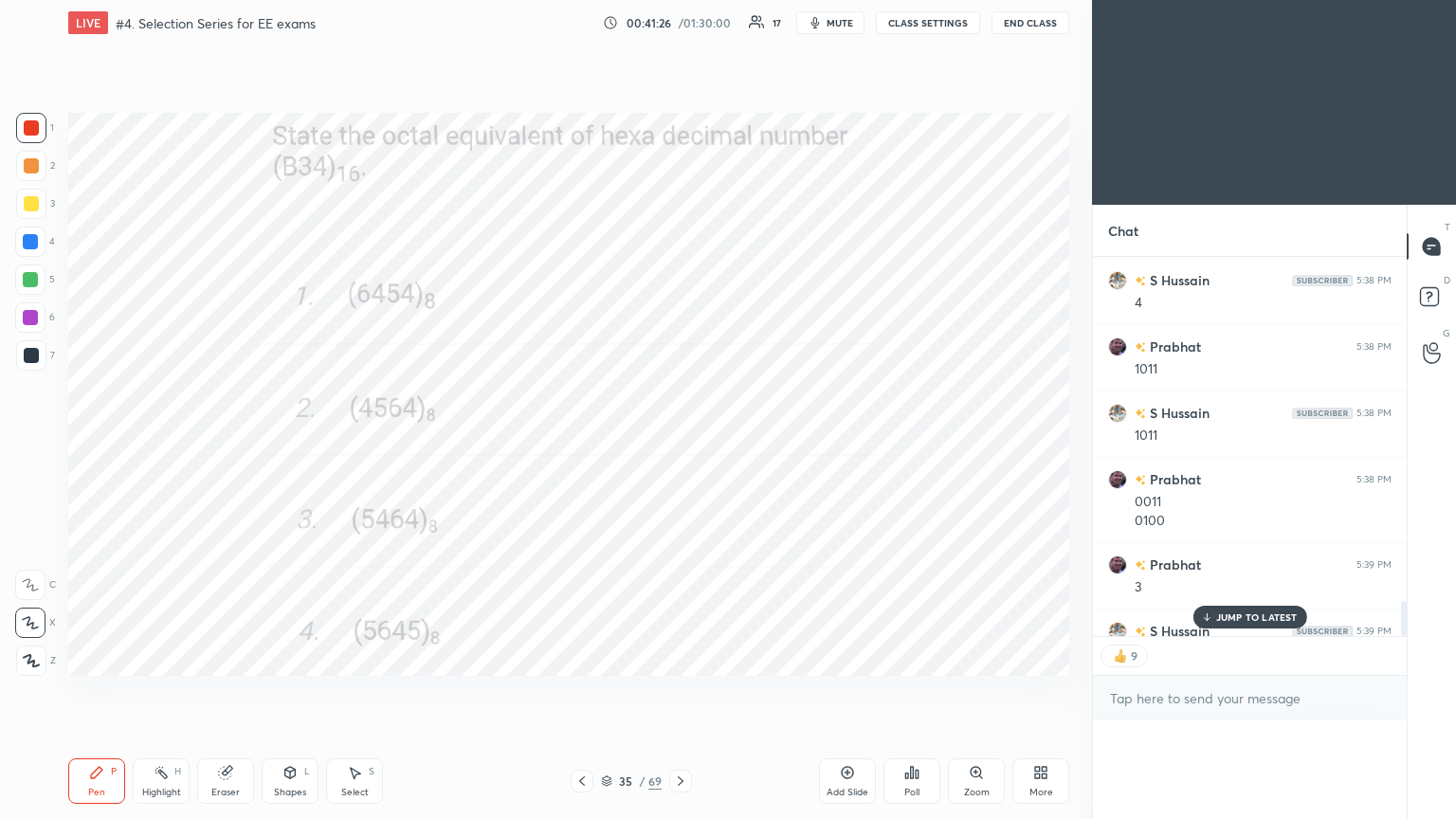 scroll, scrollTop: 0, scrollLeft: 0, axis: both 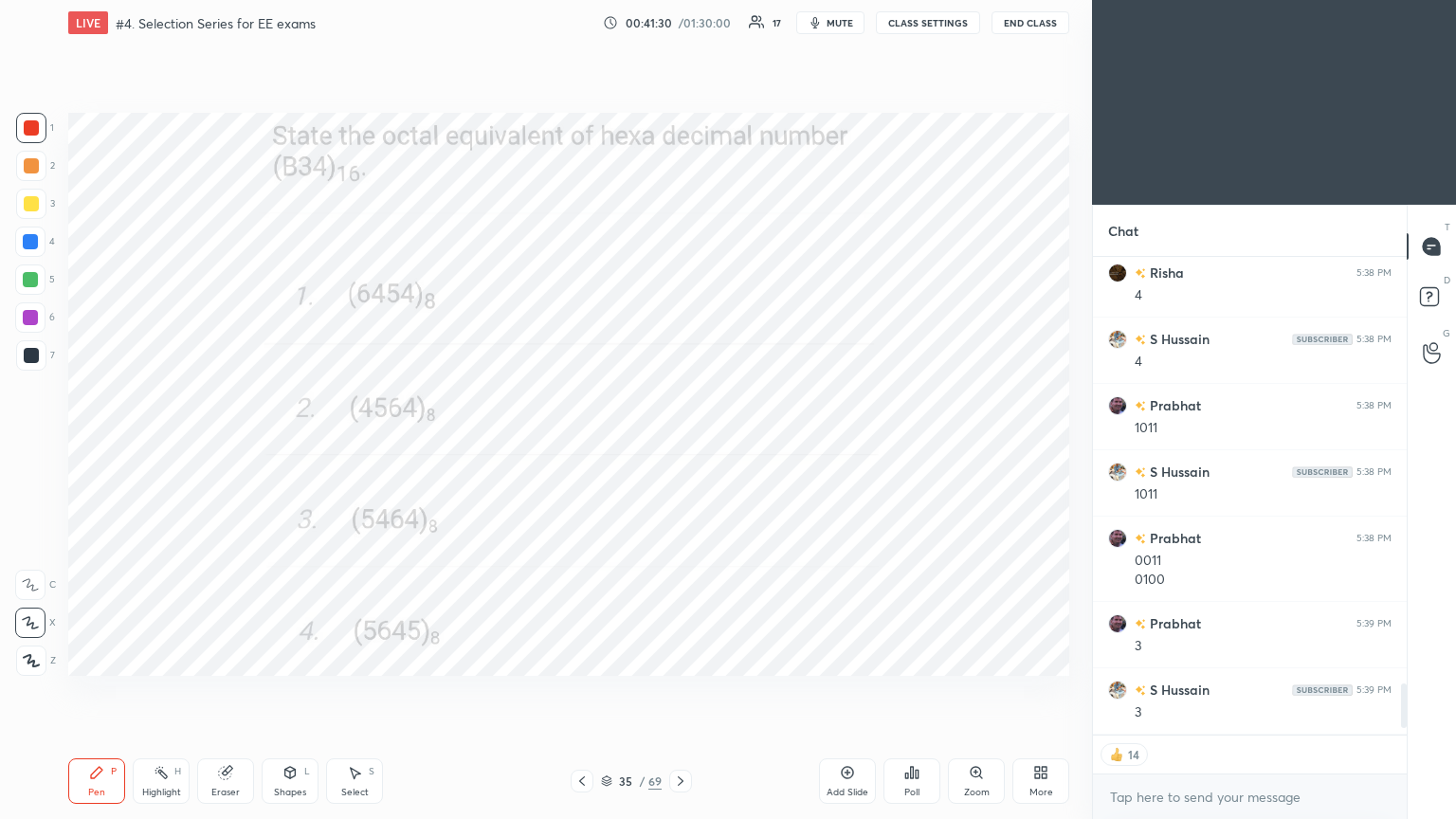 click 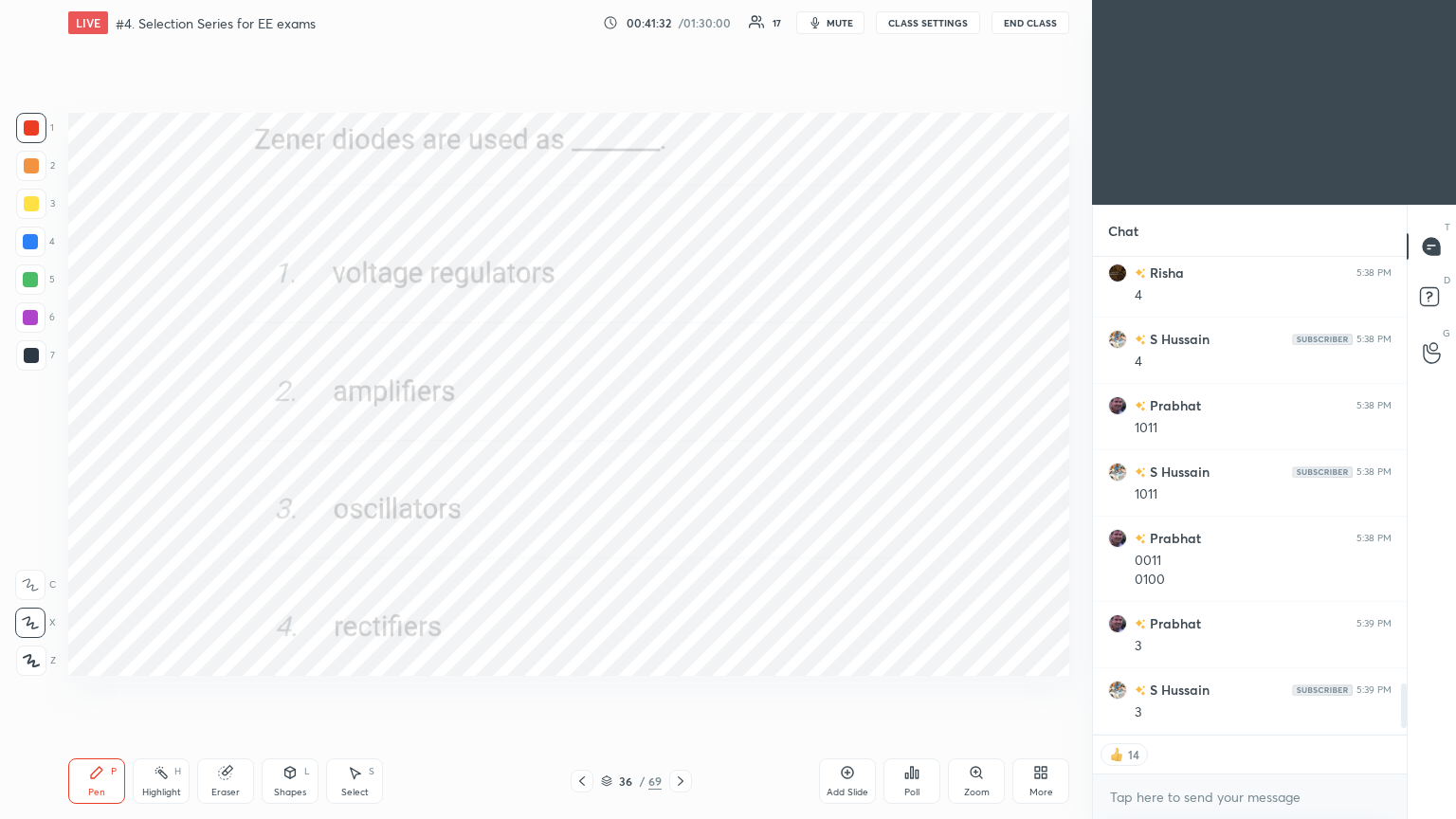 click 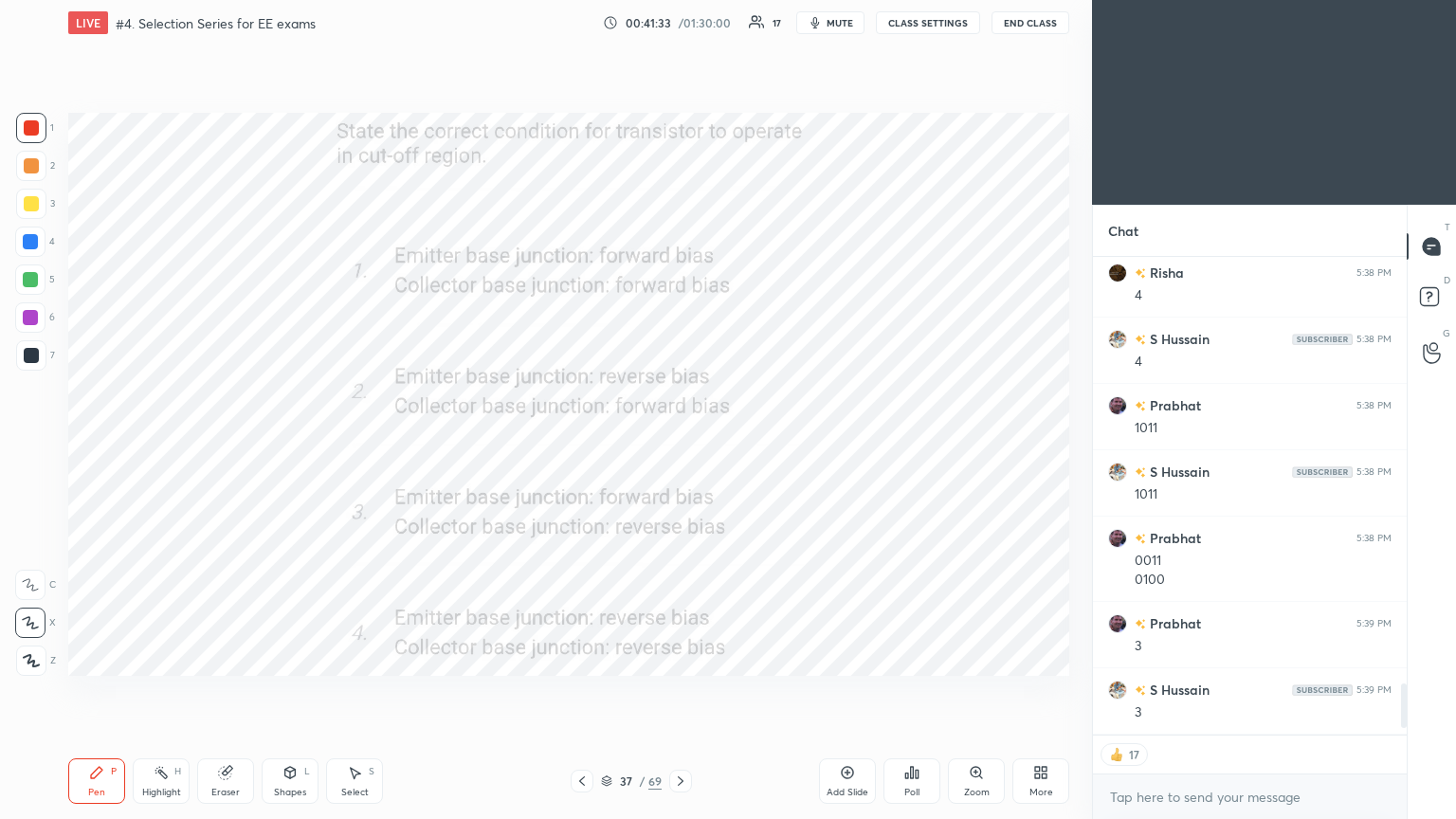 click on "Poll" at bounding box center (912, 781) 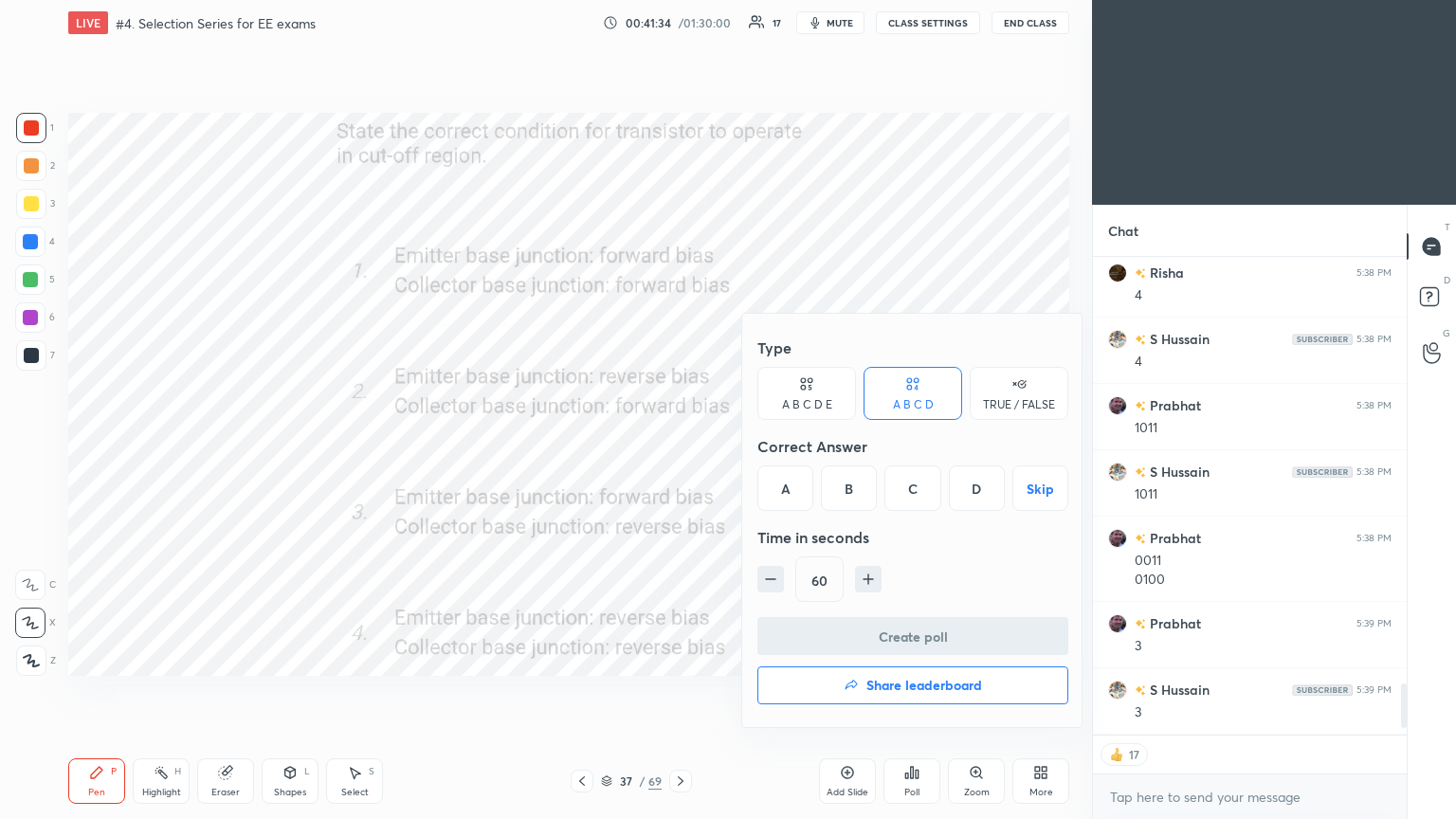 drag, startPoint x: 968, startPoint y: 494, endPoint x: 968, endPoint y: 523, distance: 29 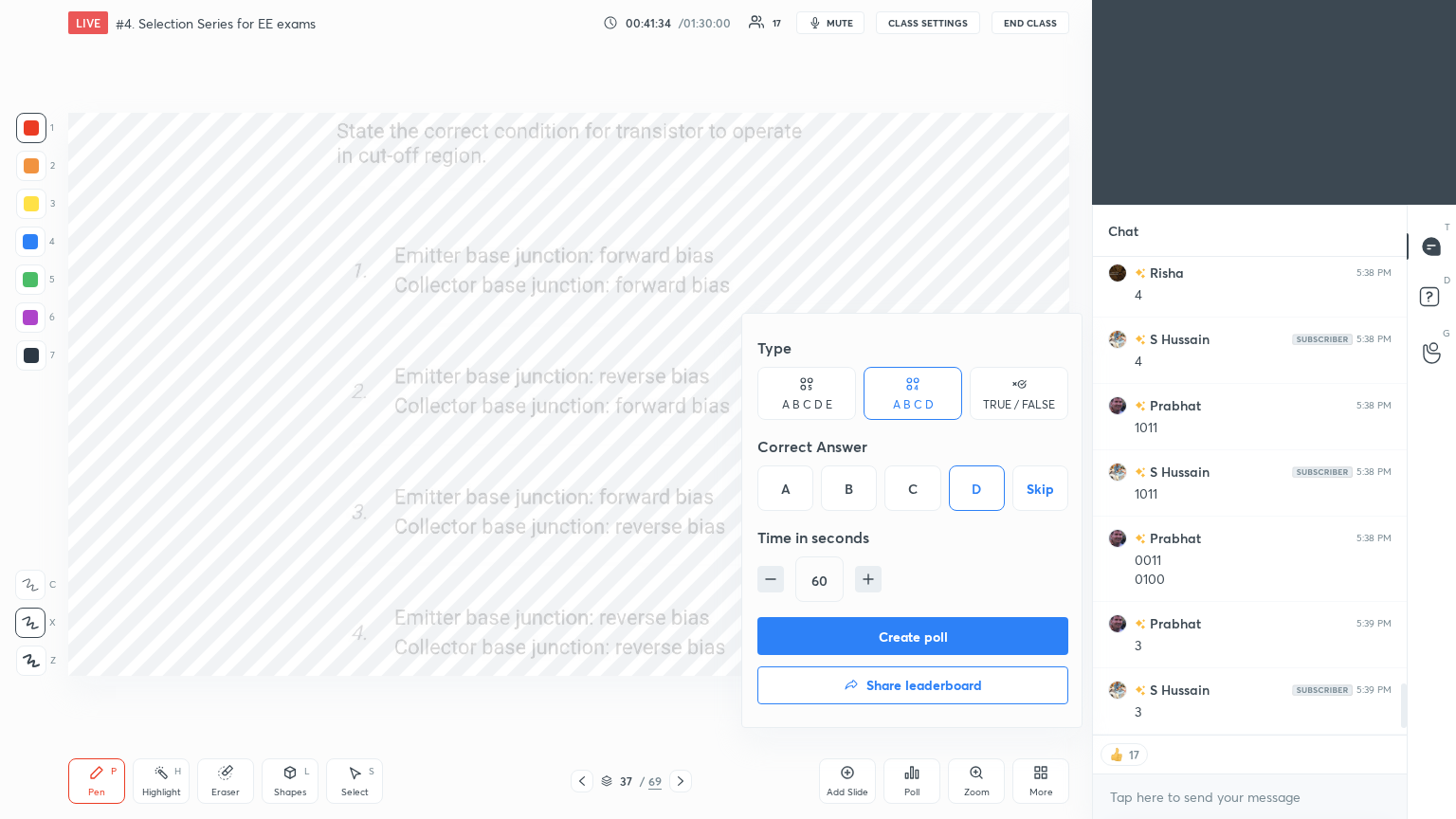 click on "Create poll" at bounding box center [913, 636] 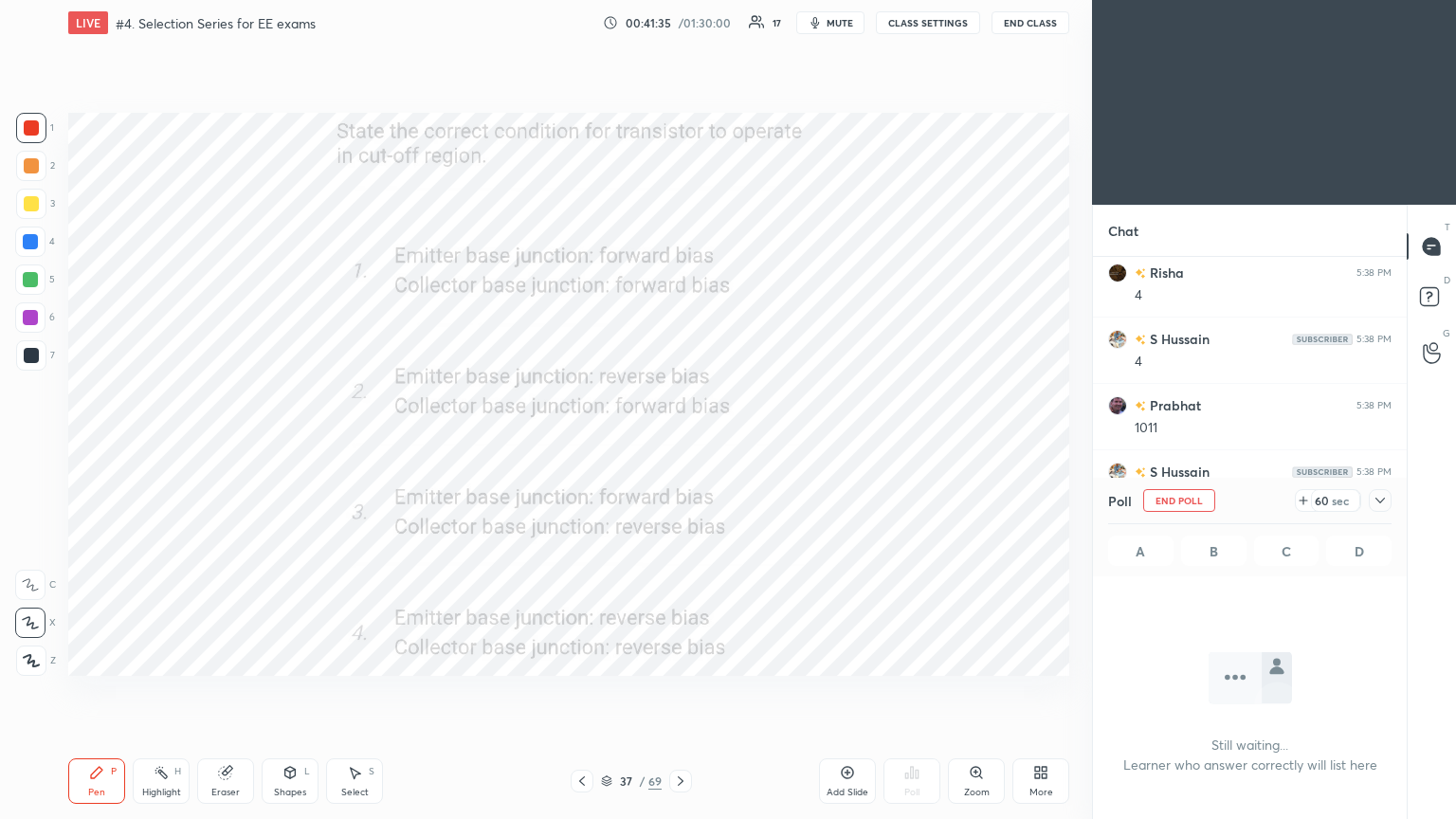 scroll, scrollTop: 449, scrollLeft: 308, axis: both 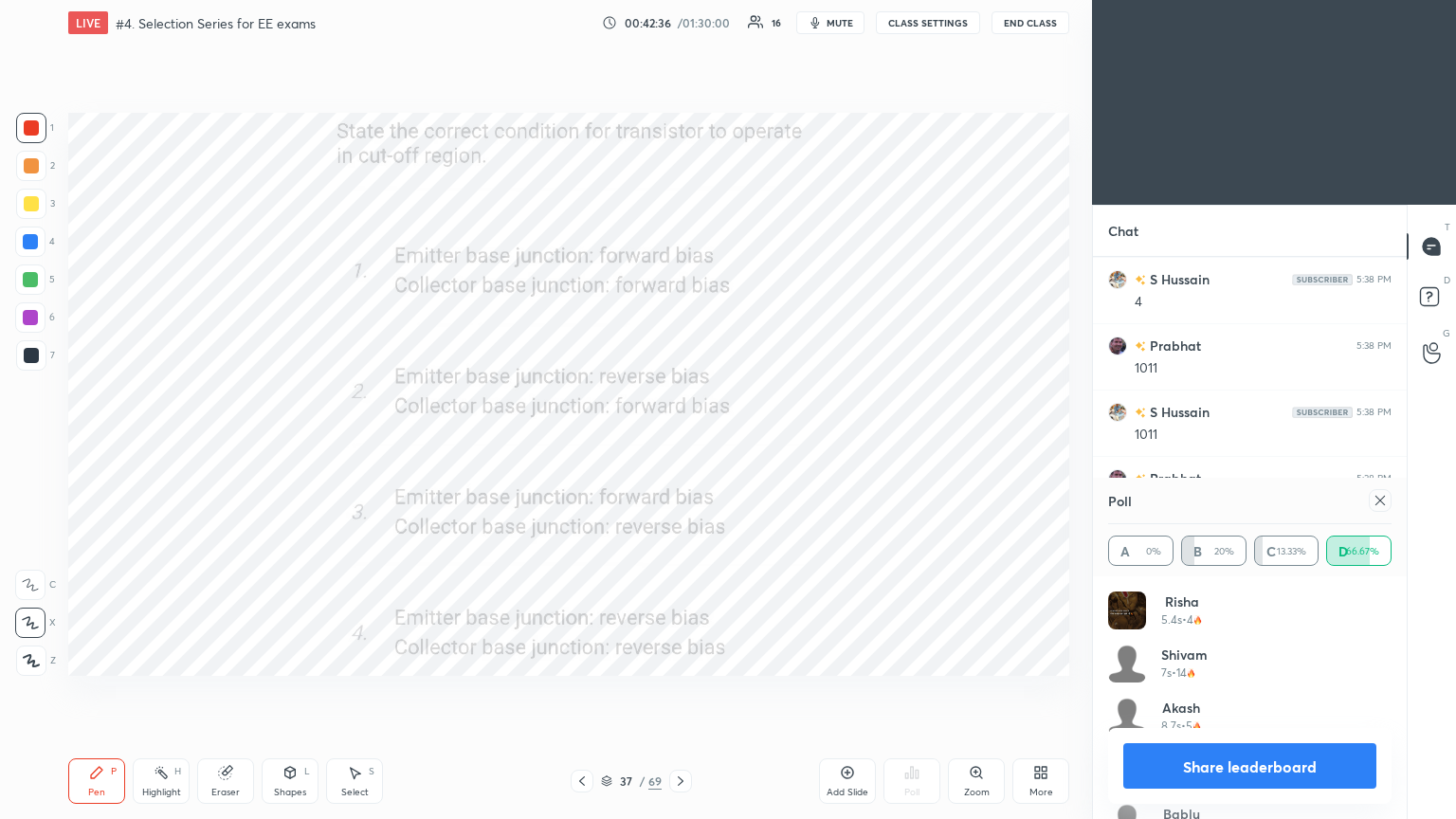 click 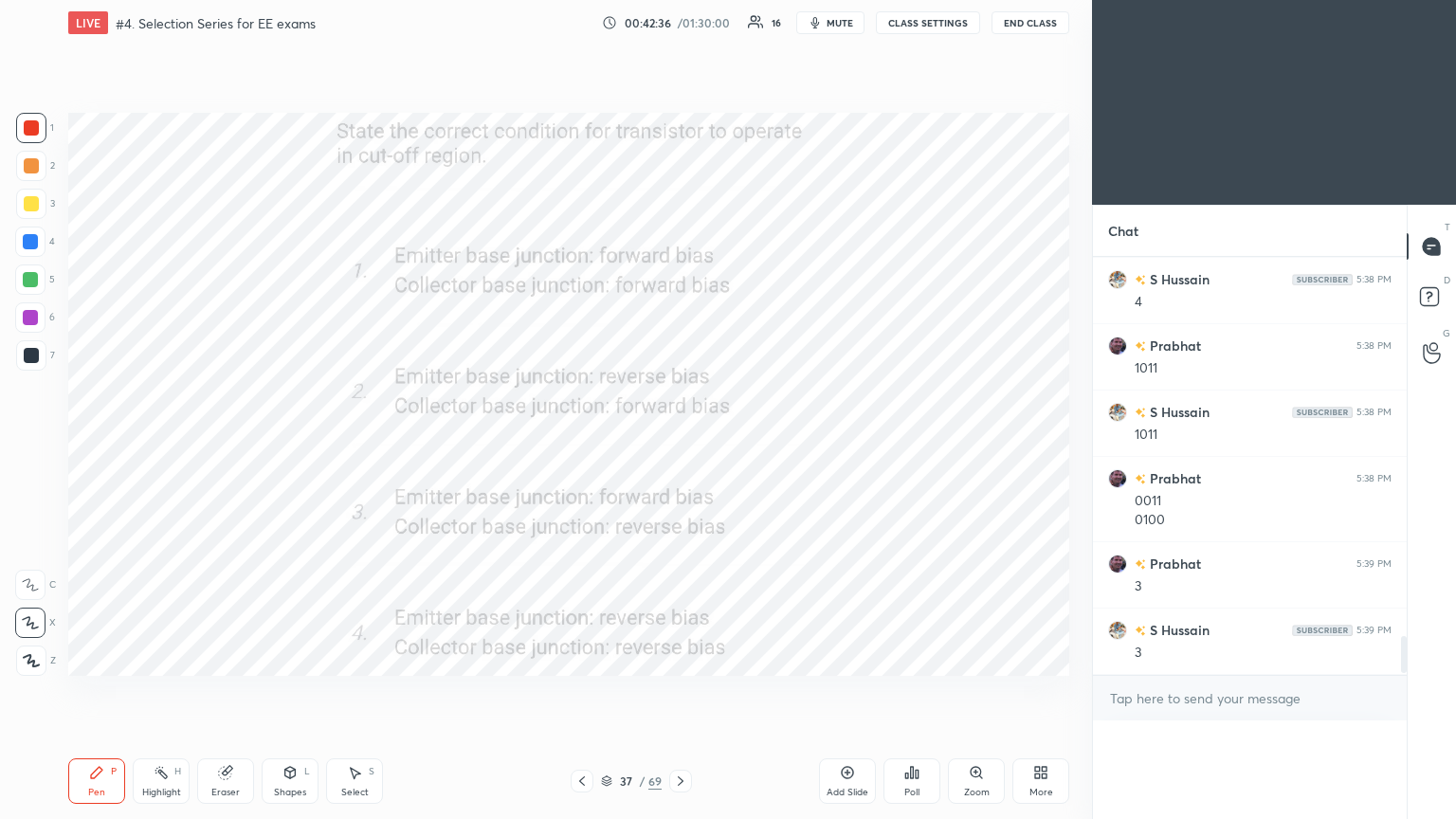 scroll, scrollTop: 0, scrollLeft: 0, axis: both 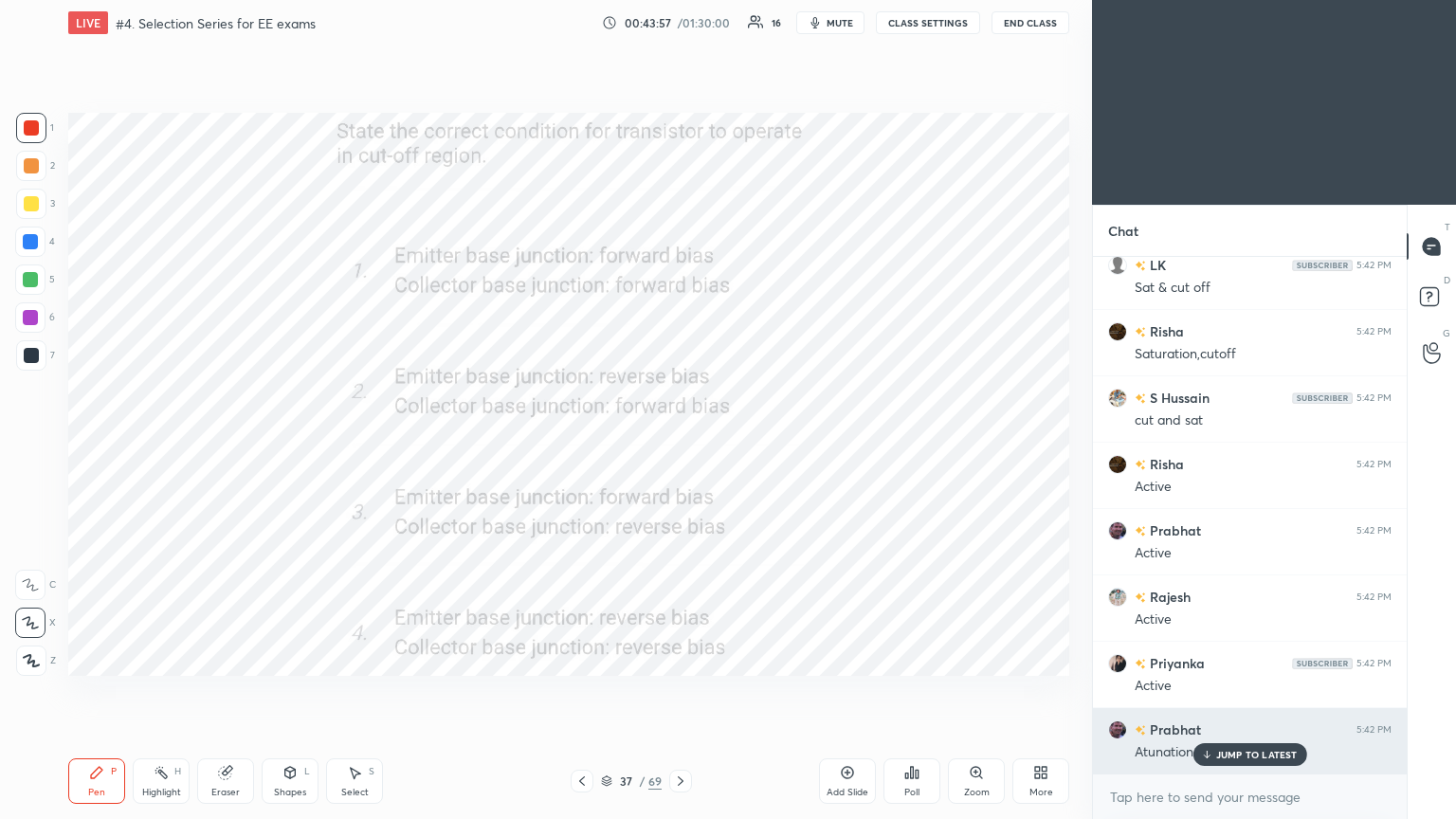click on "JUMP TO LATEST" at bounding box center [1257, 755] 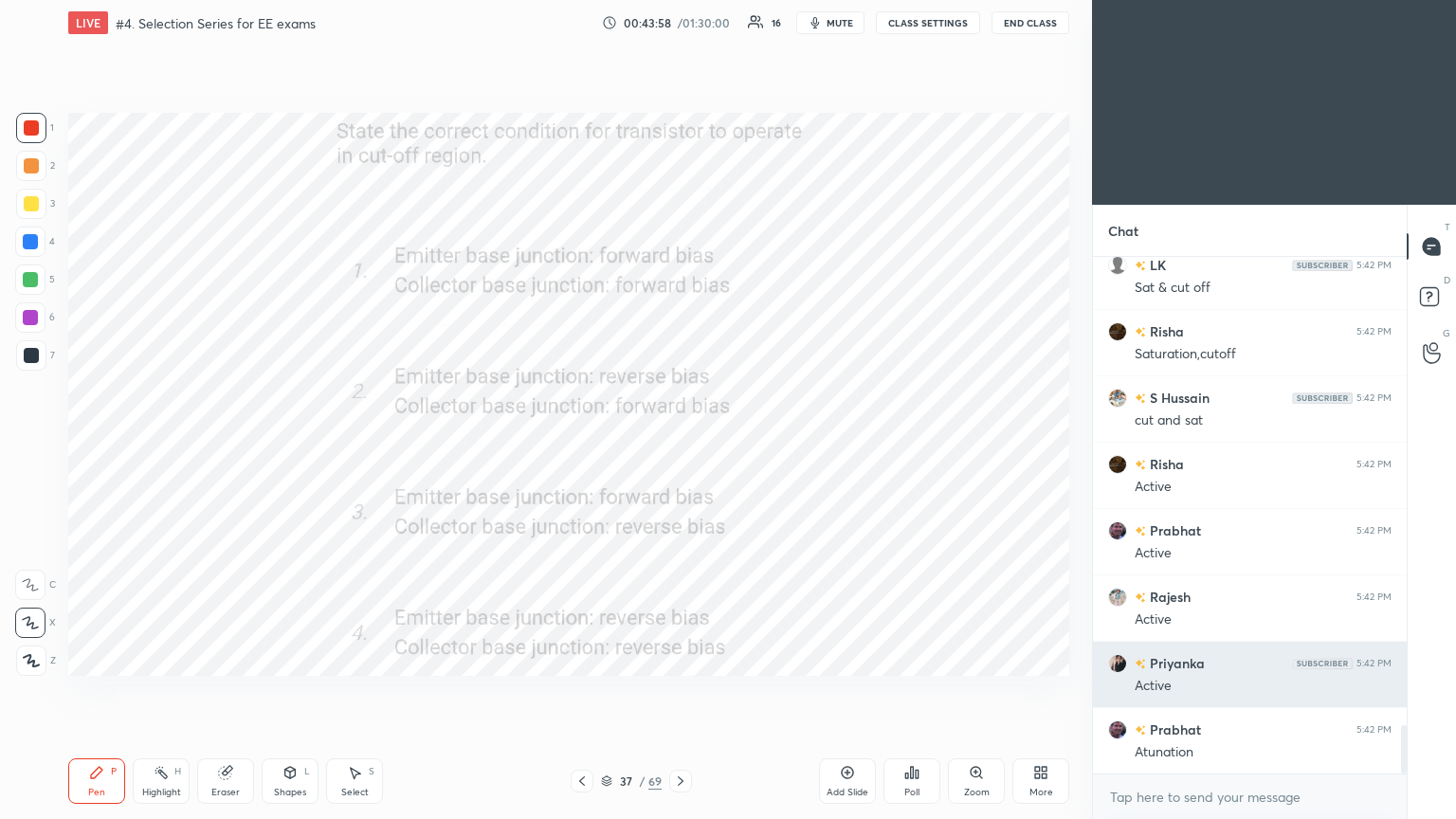 scroll, scrollTop: 5103, scrollLeft: 0, axis: vertical 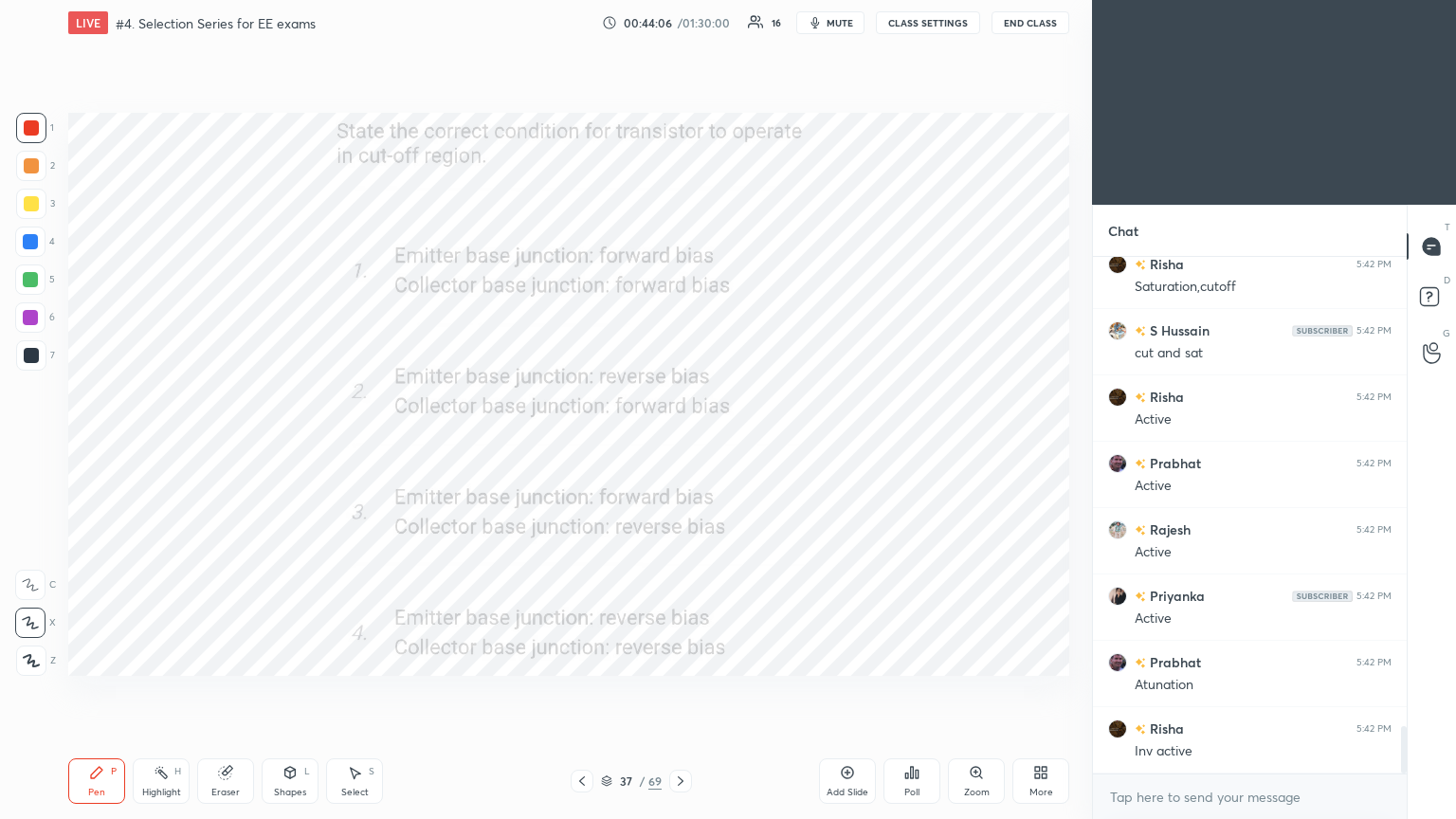 click 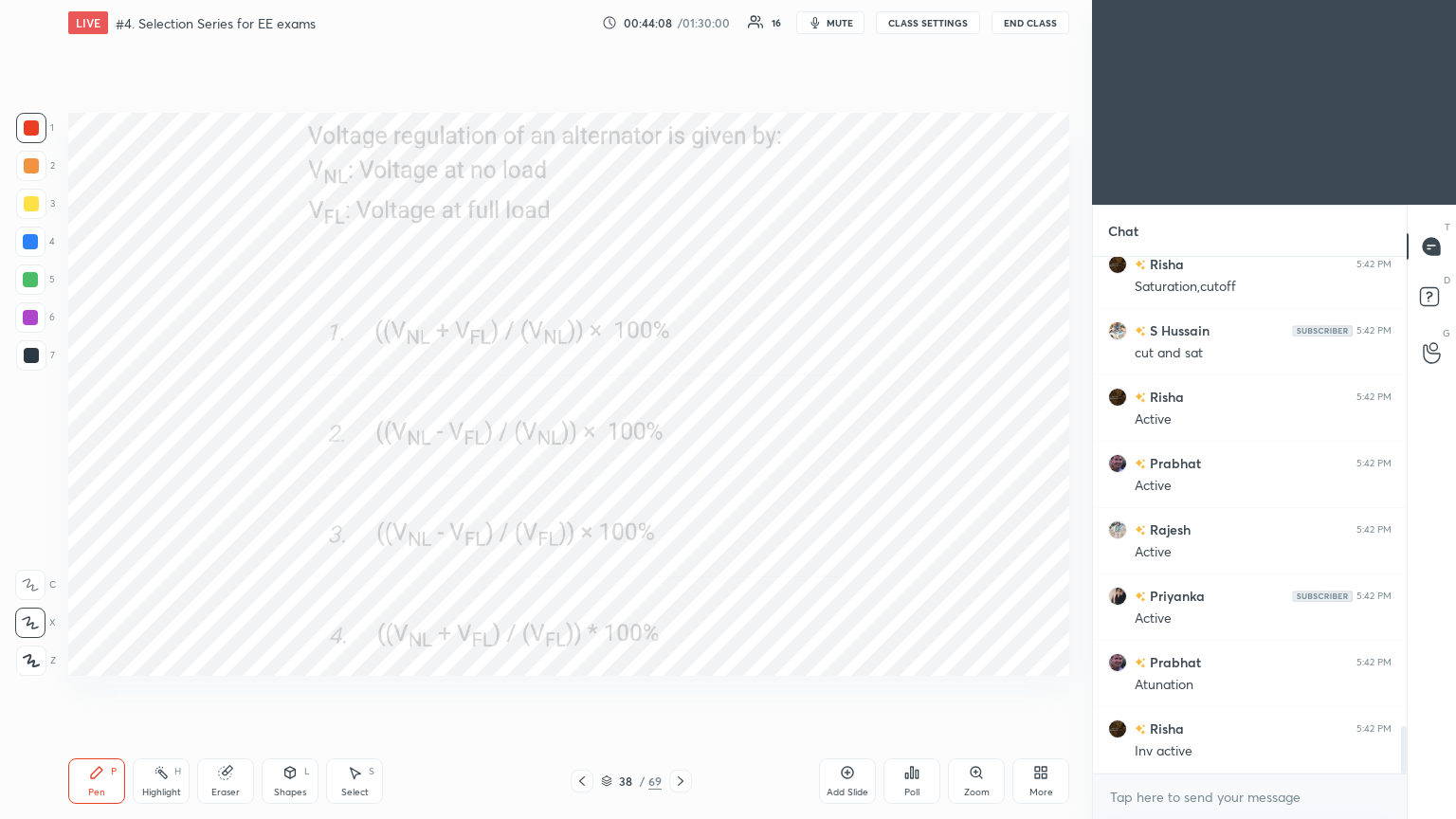 click on "Poll" at bounding box center (912, 792) 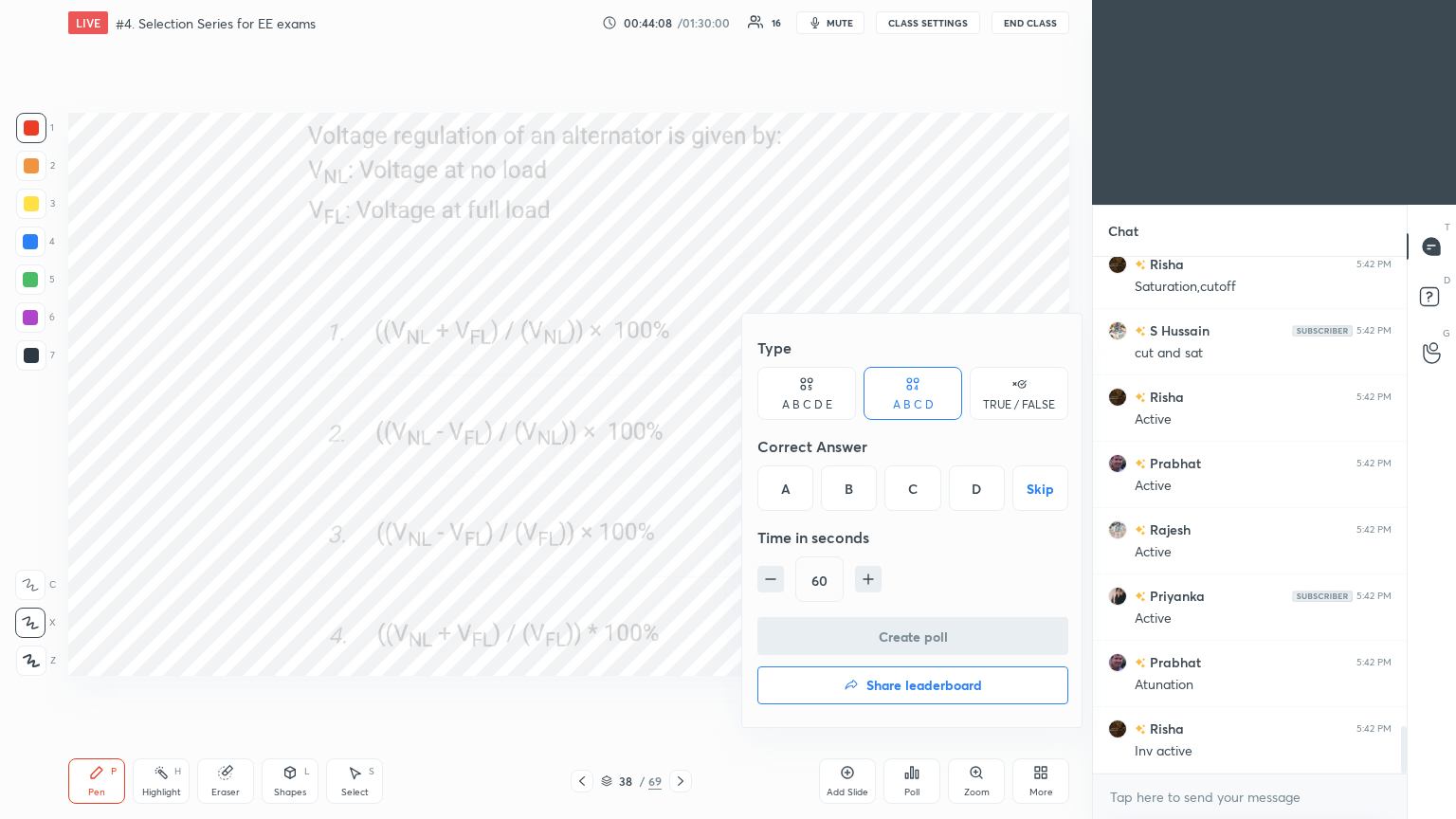 click on "C" at bounding box center [912, 488] 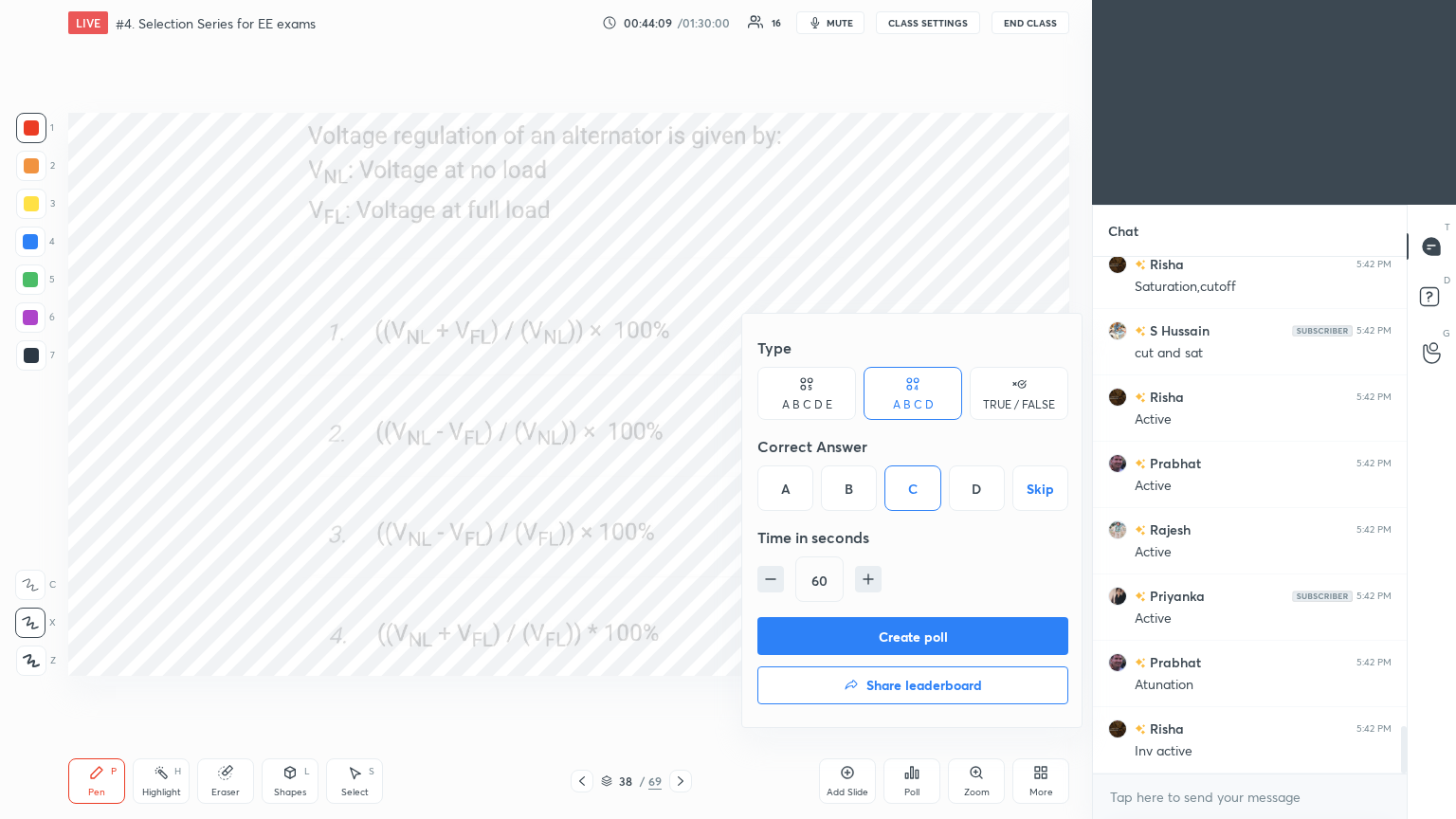 click on "Create poll" at bounding box center [913, 636] 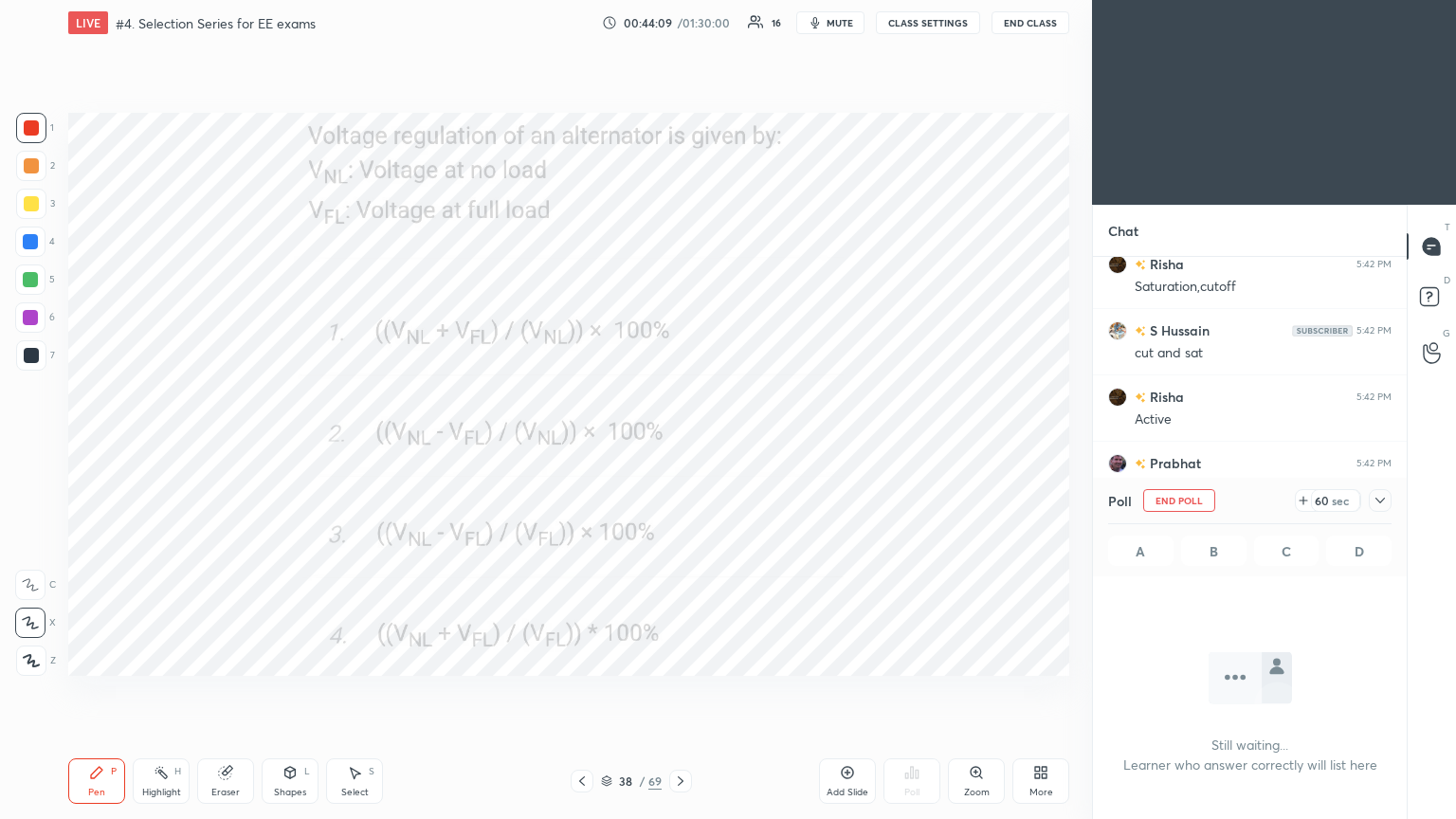 scroll, scrollTop: 481, scrollLeft: 308, axis: both 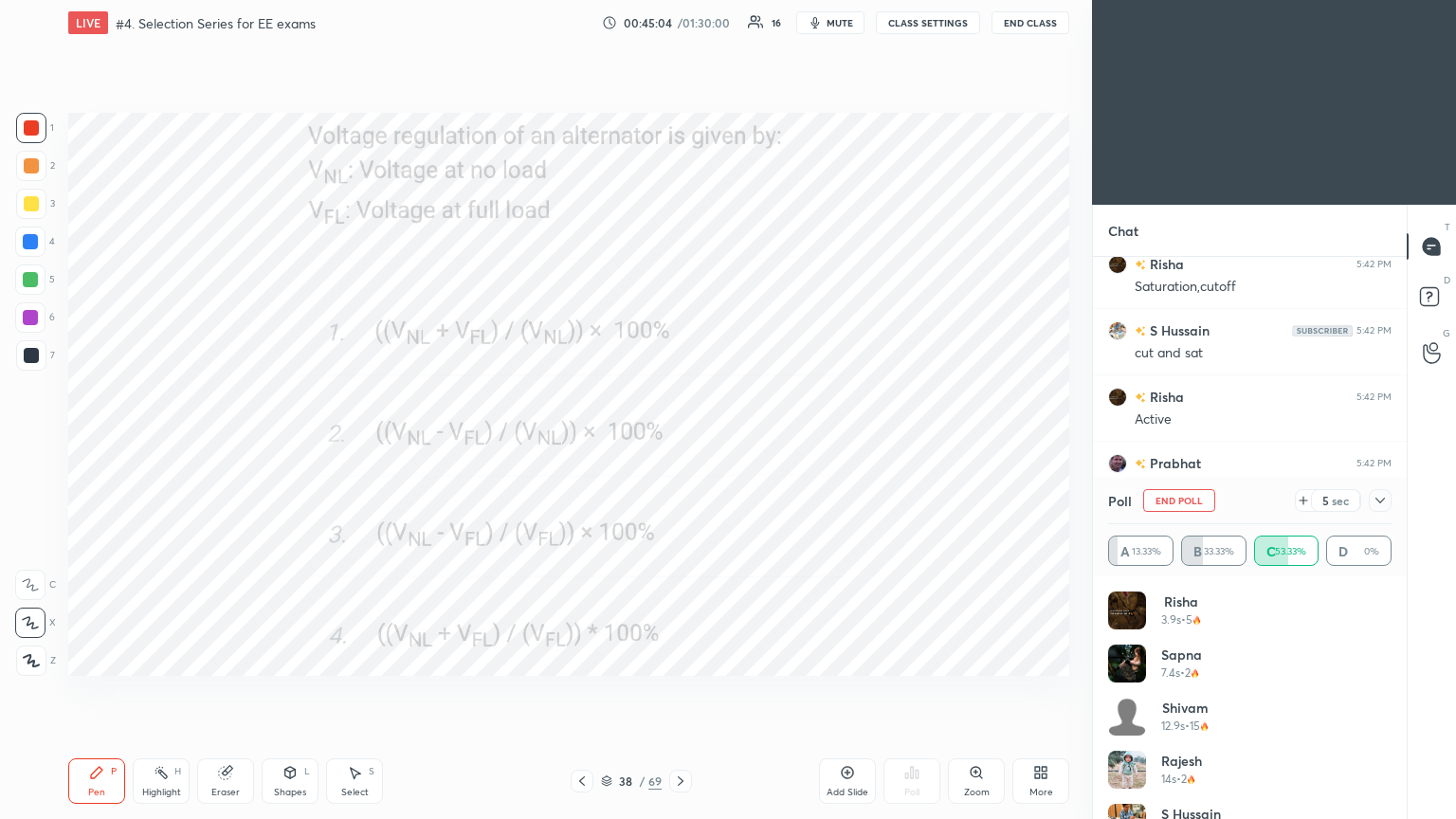 click on "End Poll" at bounding box center (1179, 500) 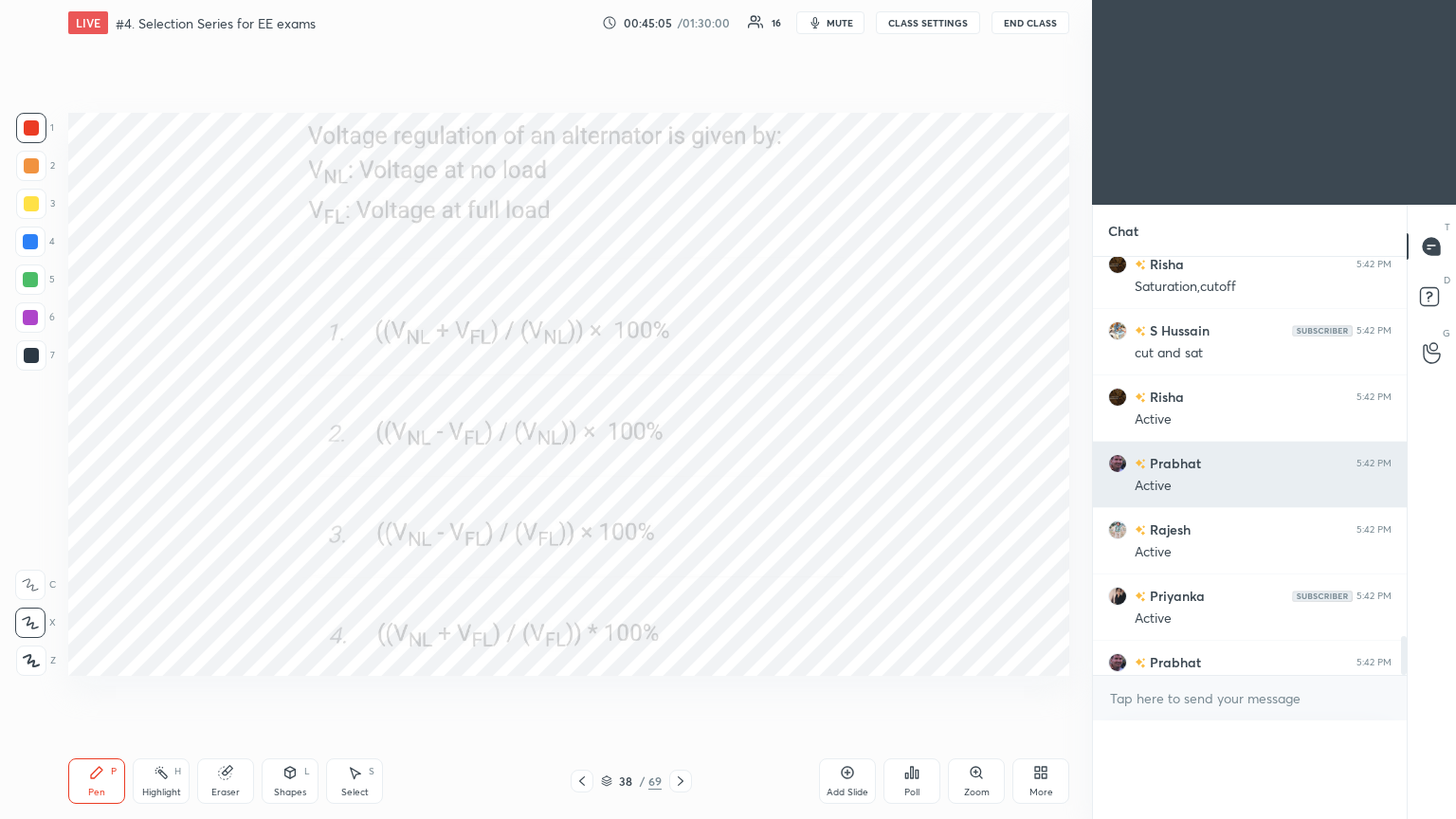 scroll, scrollTop: 115, scrollLeft: 278, axis: both 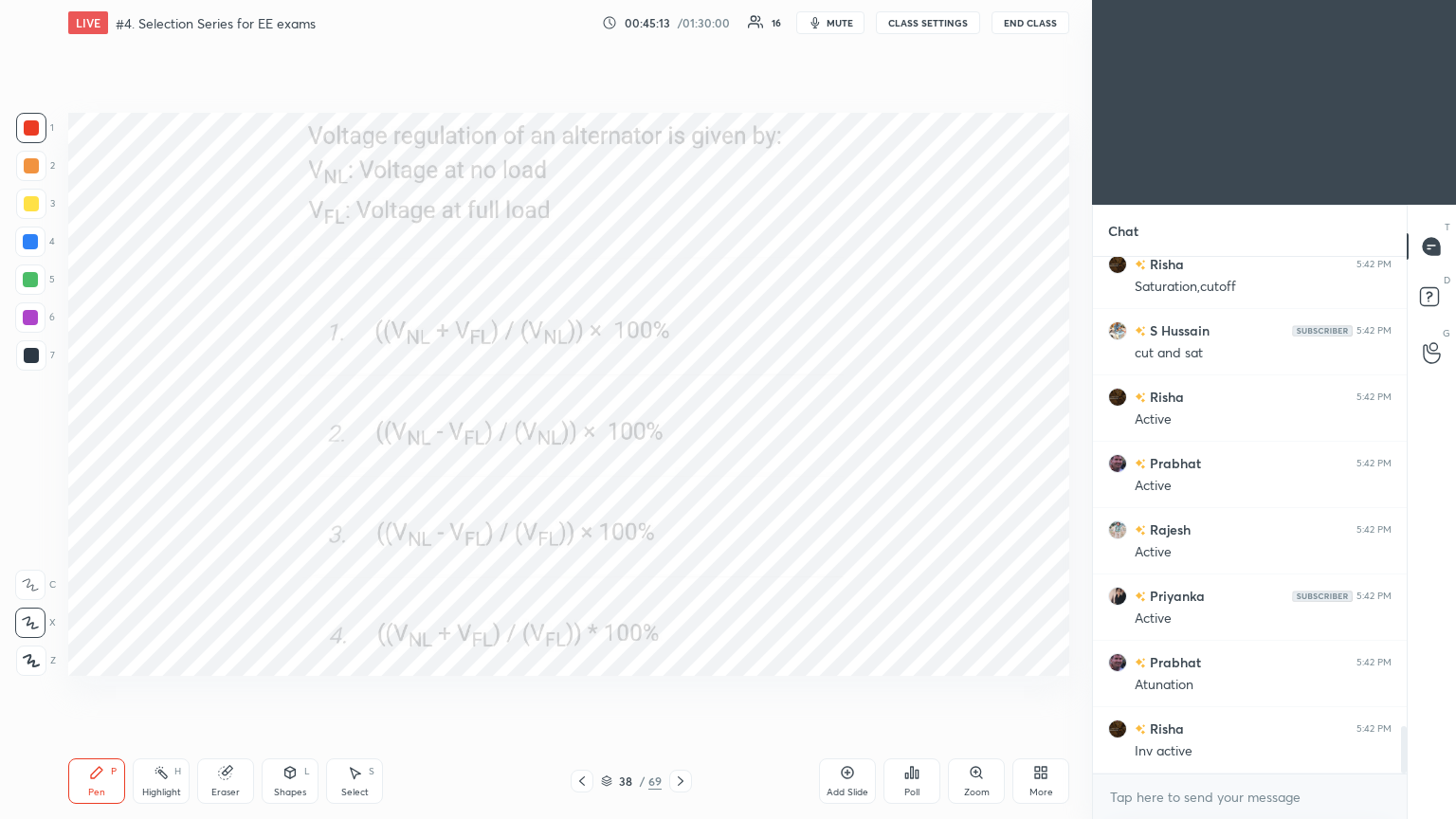 click at bounding box center [681, 781] 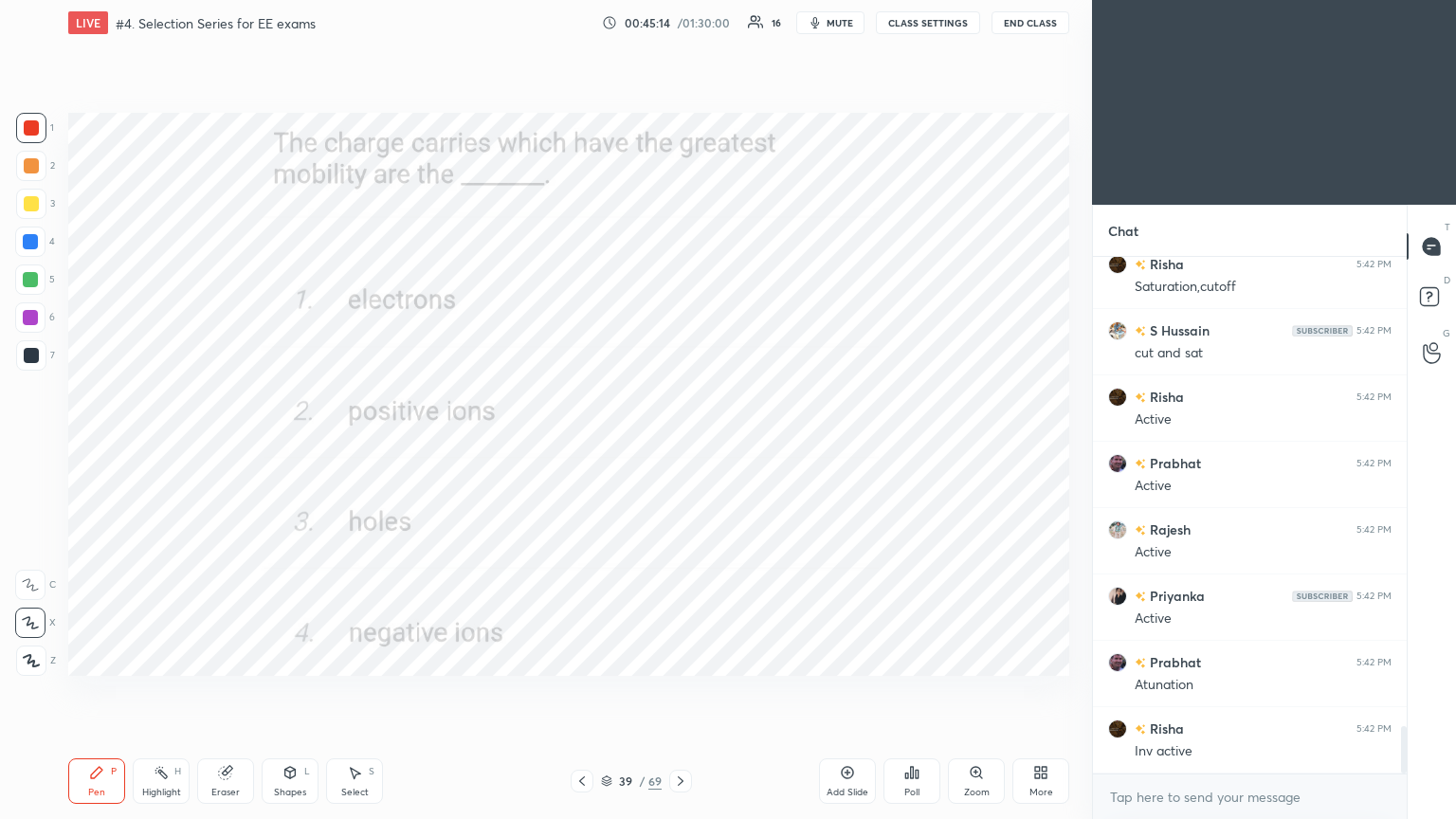 click on "Poll" at bounding box center (912, 781) 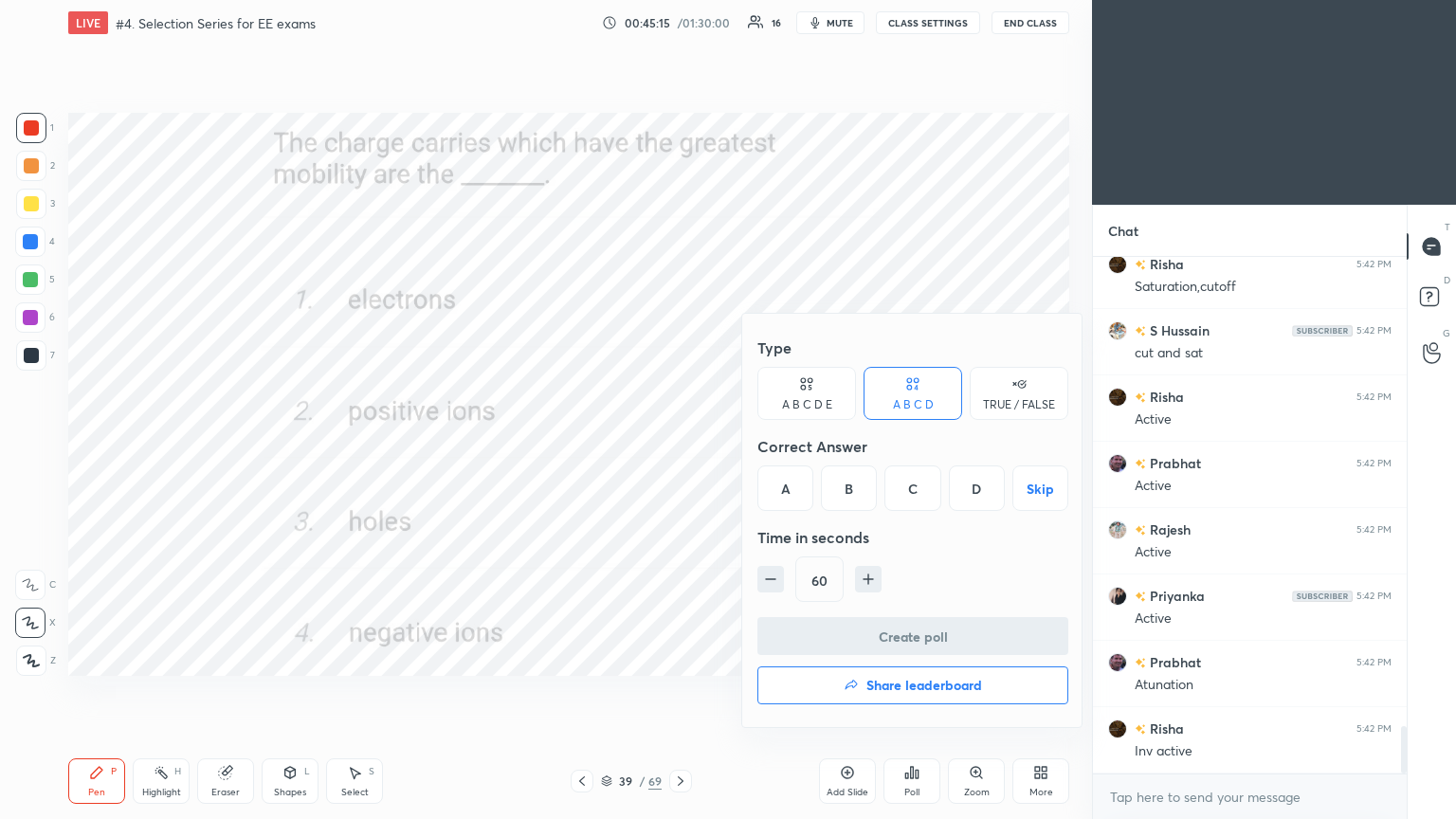 click on "A" at bounding box center (785, 488) 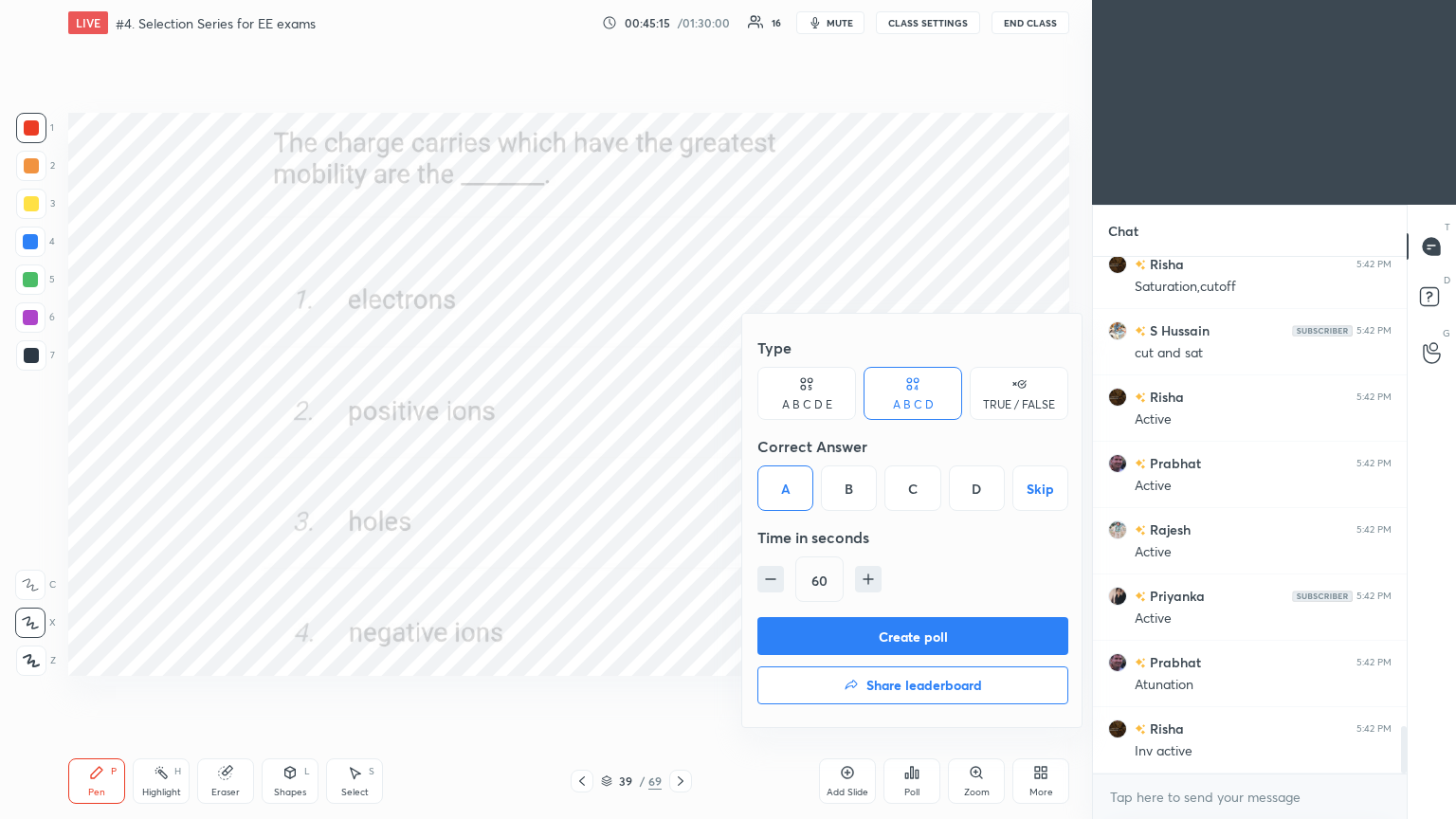 click on "Create poll" at bounding box center [913, 636] 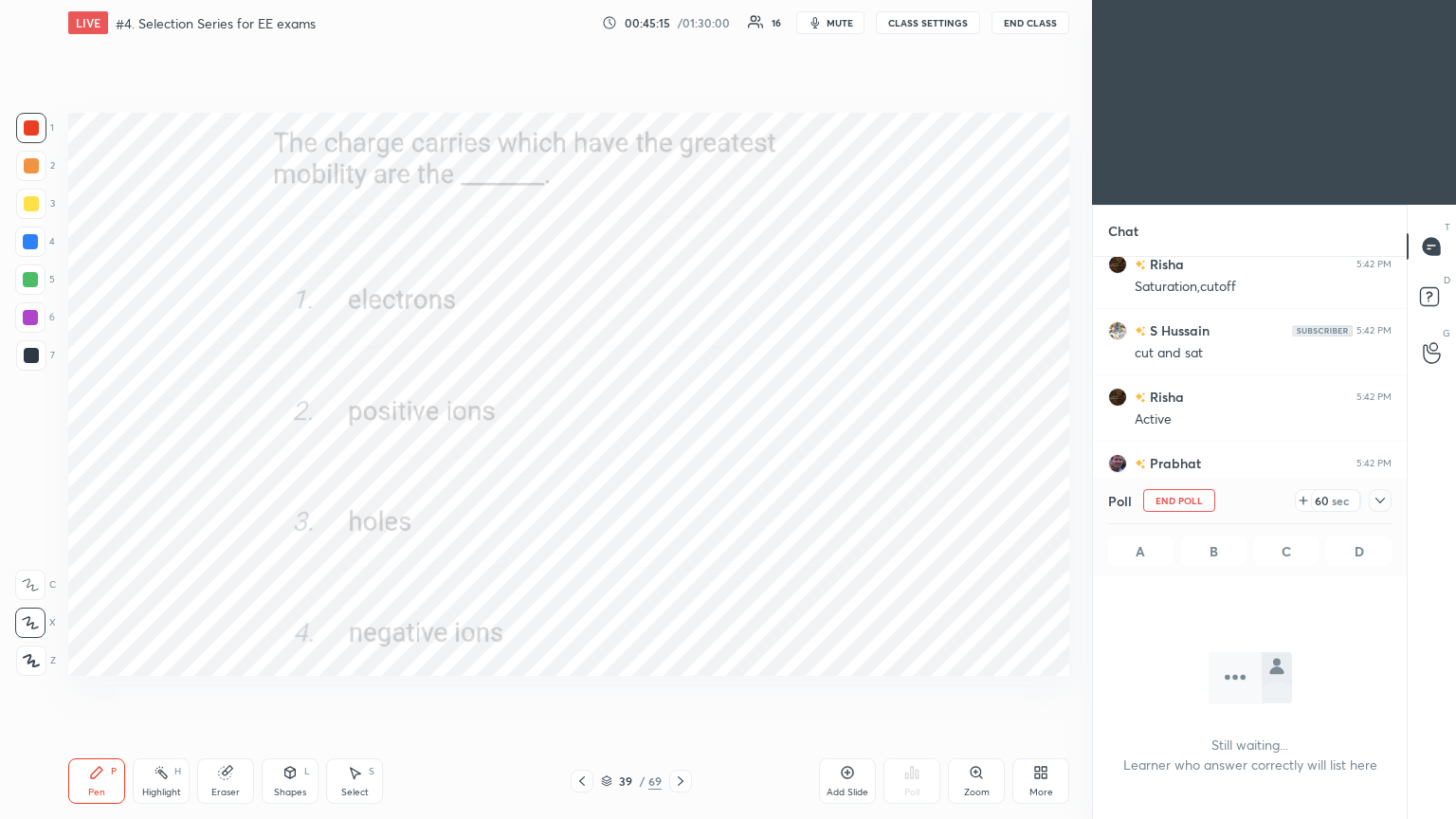 scroll, scrollTop: 418, scrollLeft: 308, axis: both 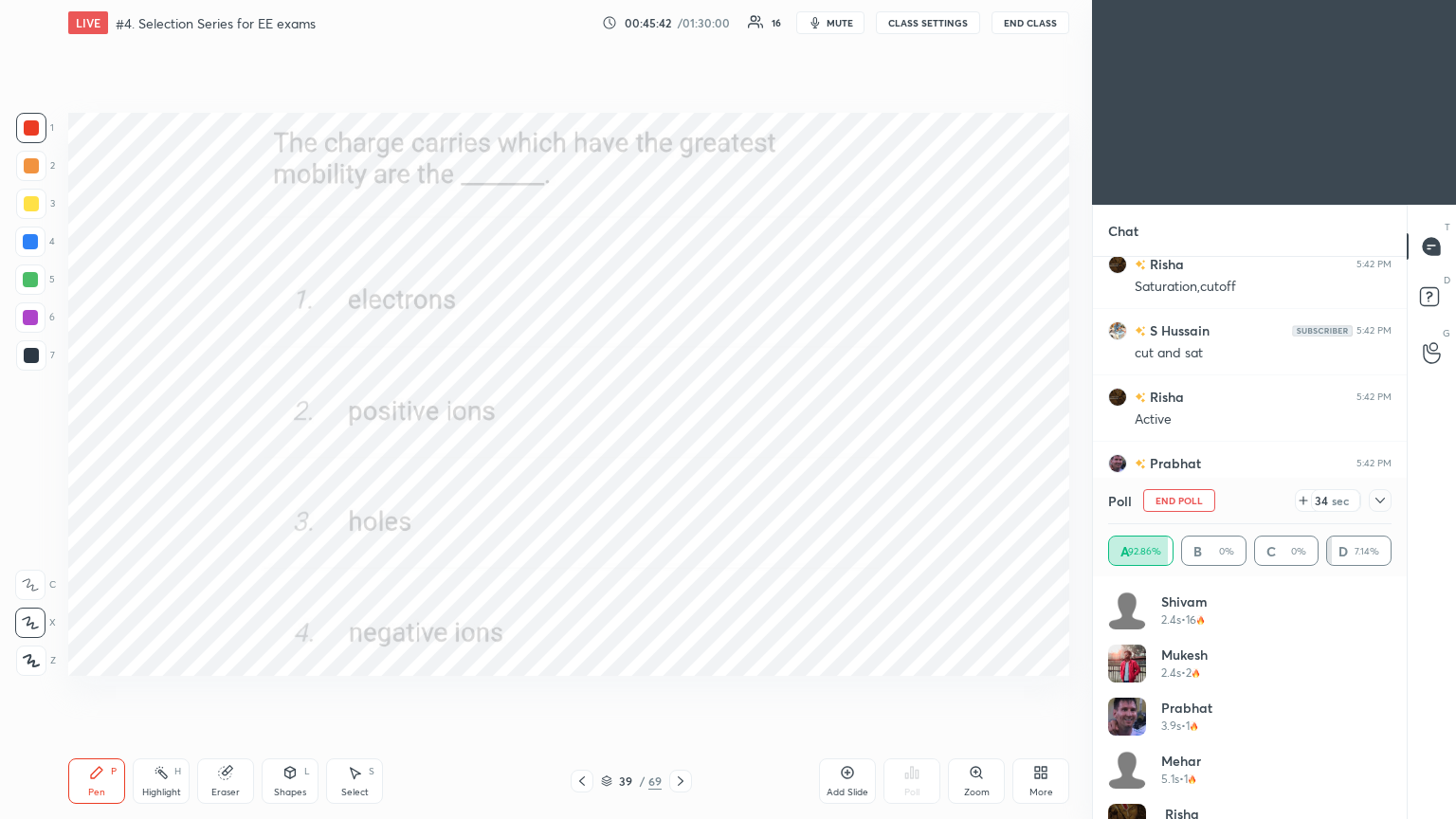 click on "End Poll" at bounding box center (1179, 500) 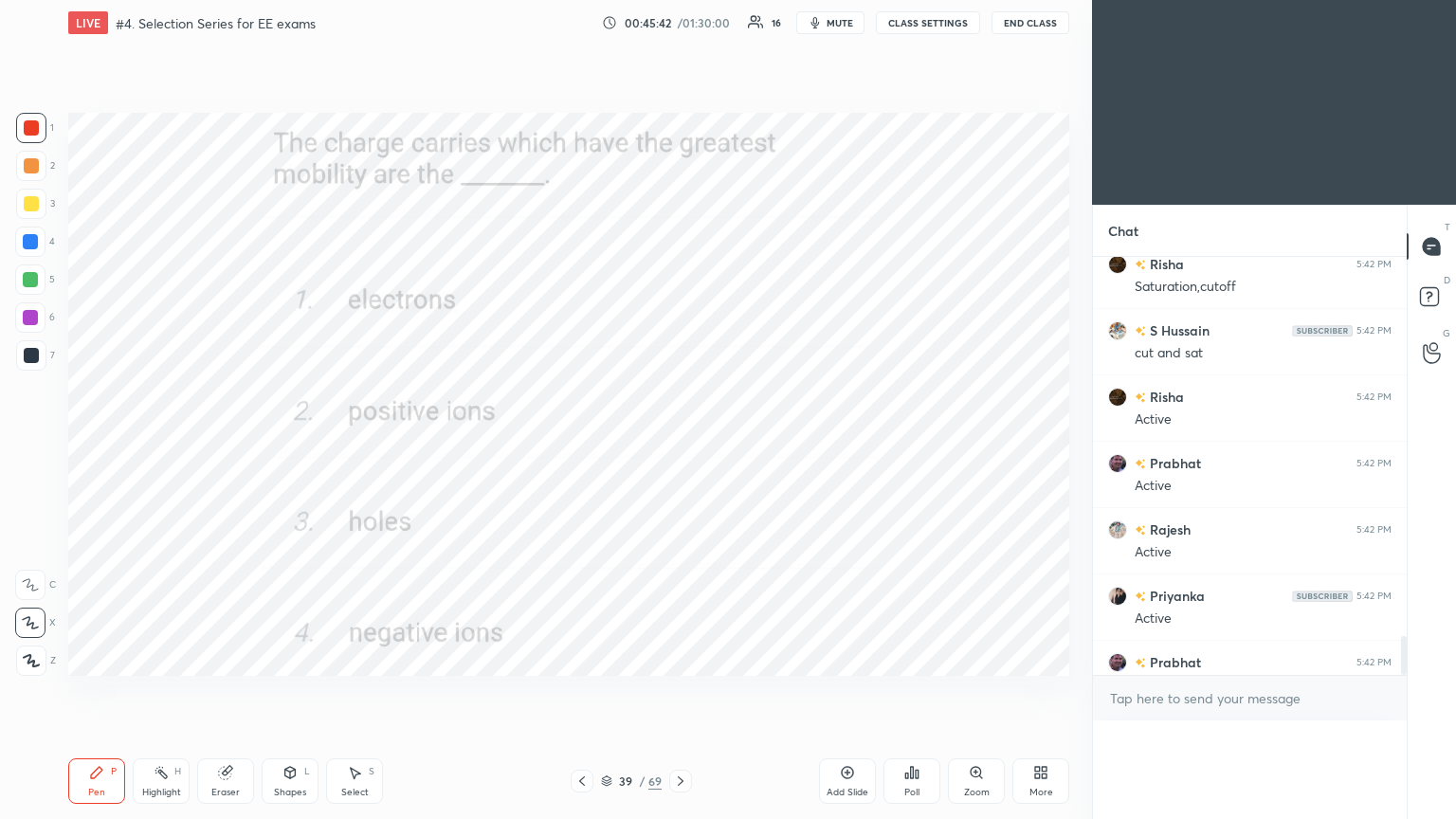 scroll, scrollTop: 0, scrollLeft: 6, axis: horizontal 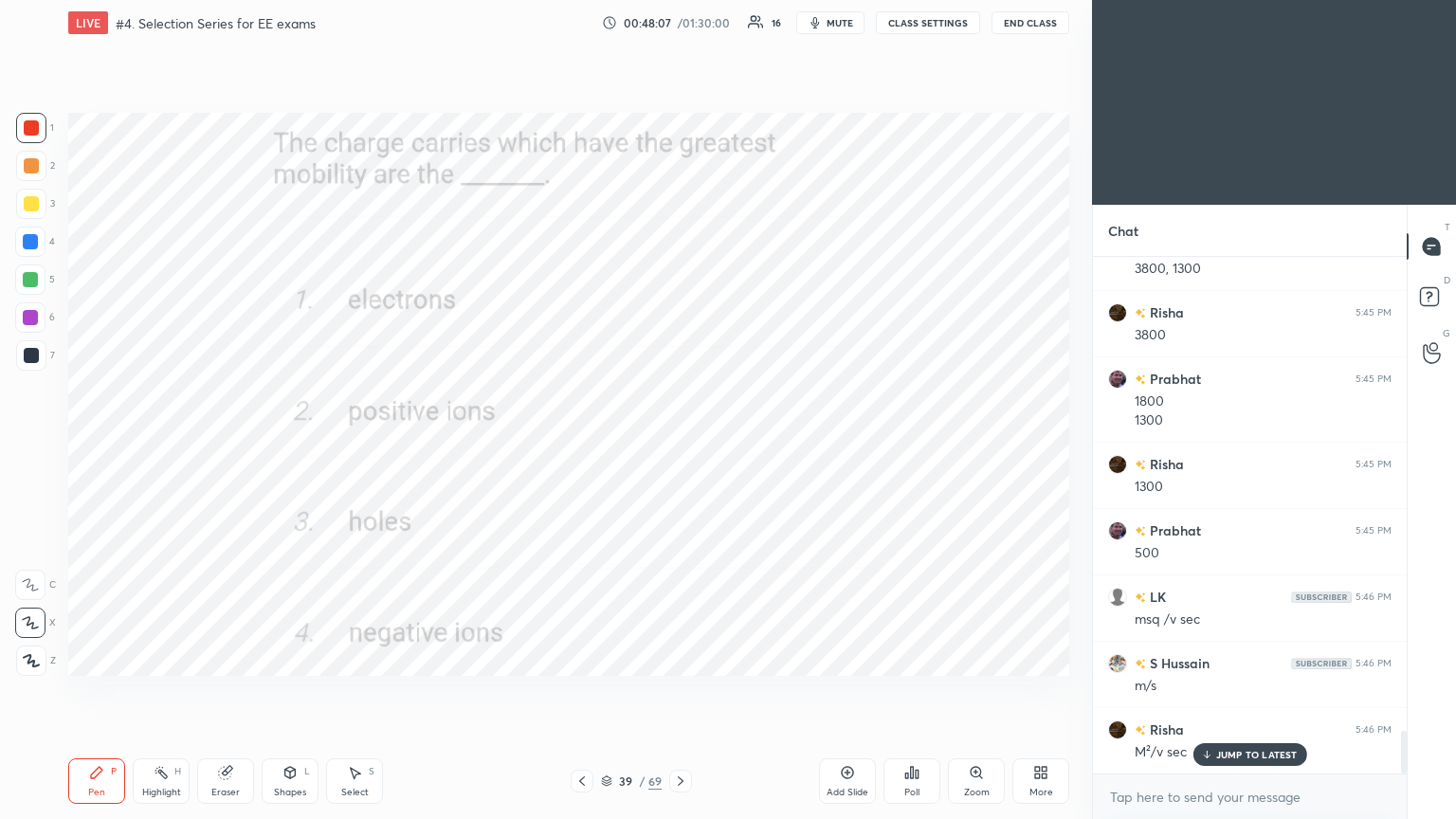 click 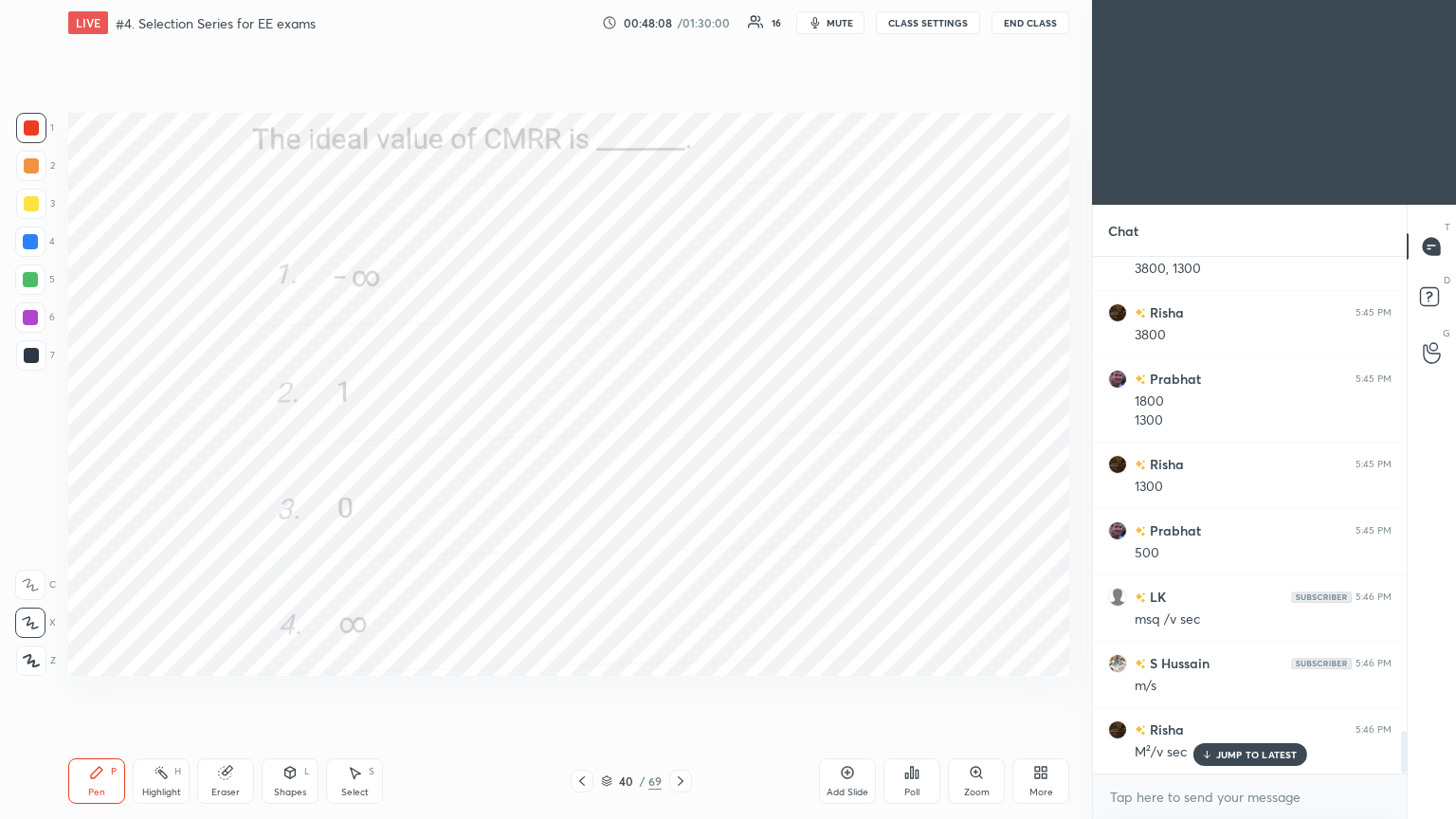 click on "Poll" at bounding box center (912, 792) 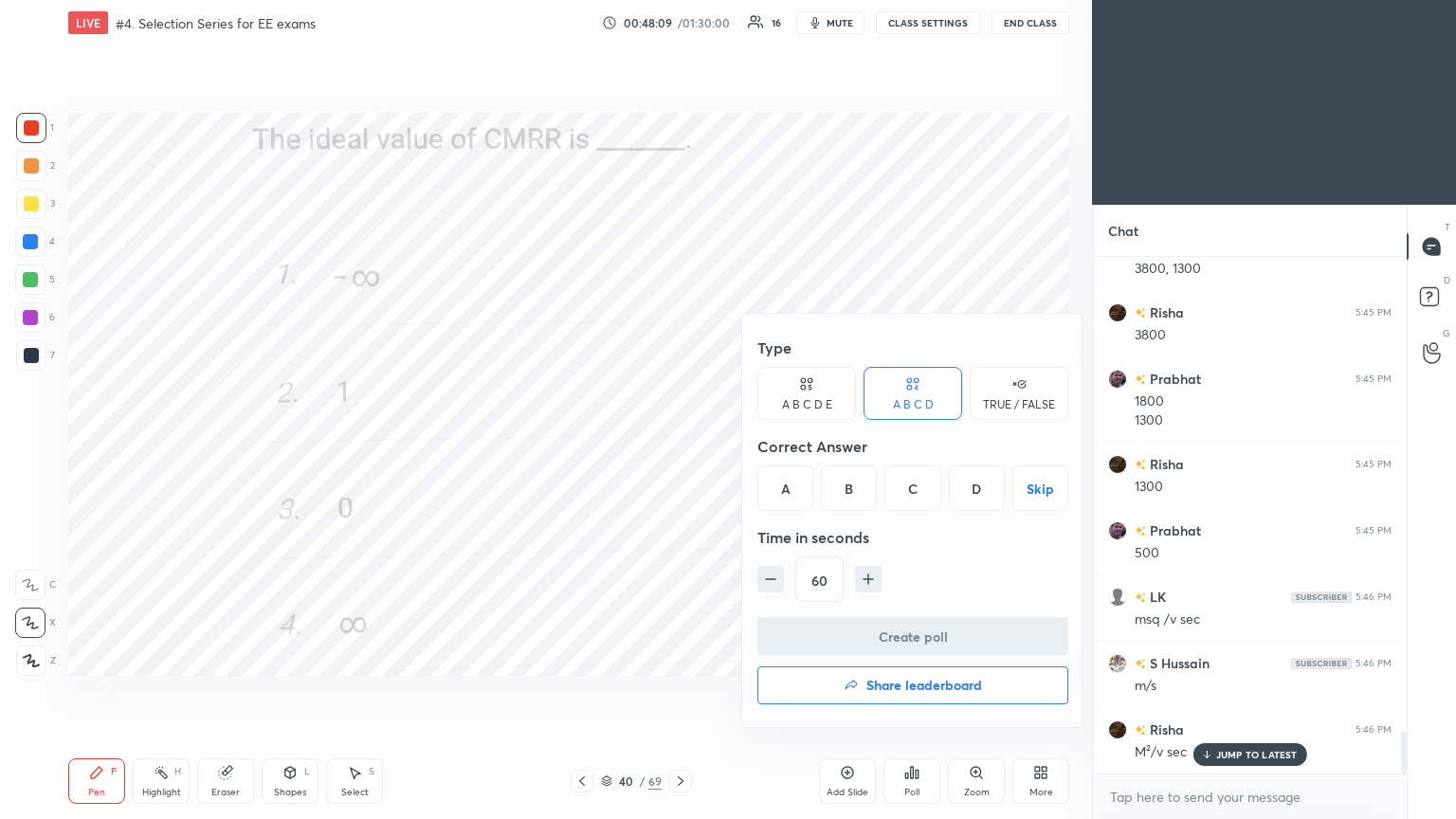drag, startPoint x: 977, startPoint y: 490, endPoint x: 968, endPoint y: 573, distance: 83.48653 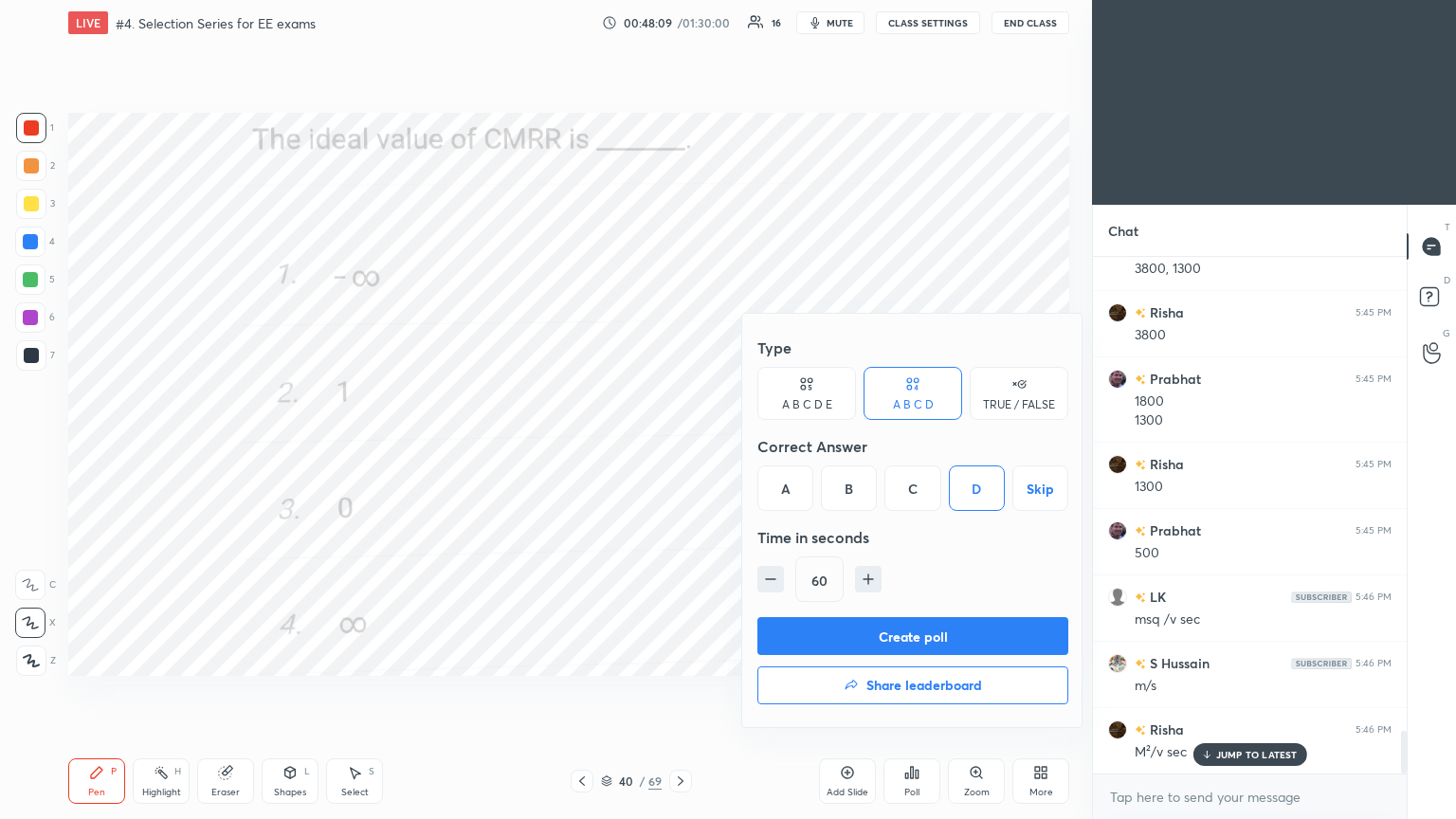 drag, startPoint x: 934, startPoint y: 646, endPoint x: 928, endPoint y: 633, distance: 14.317821 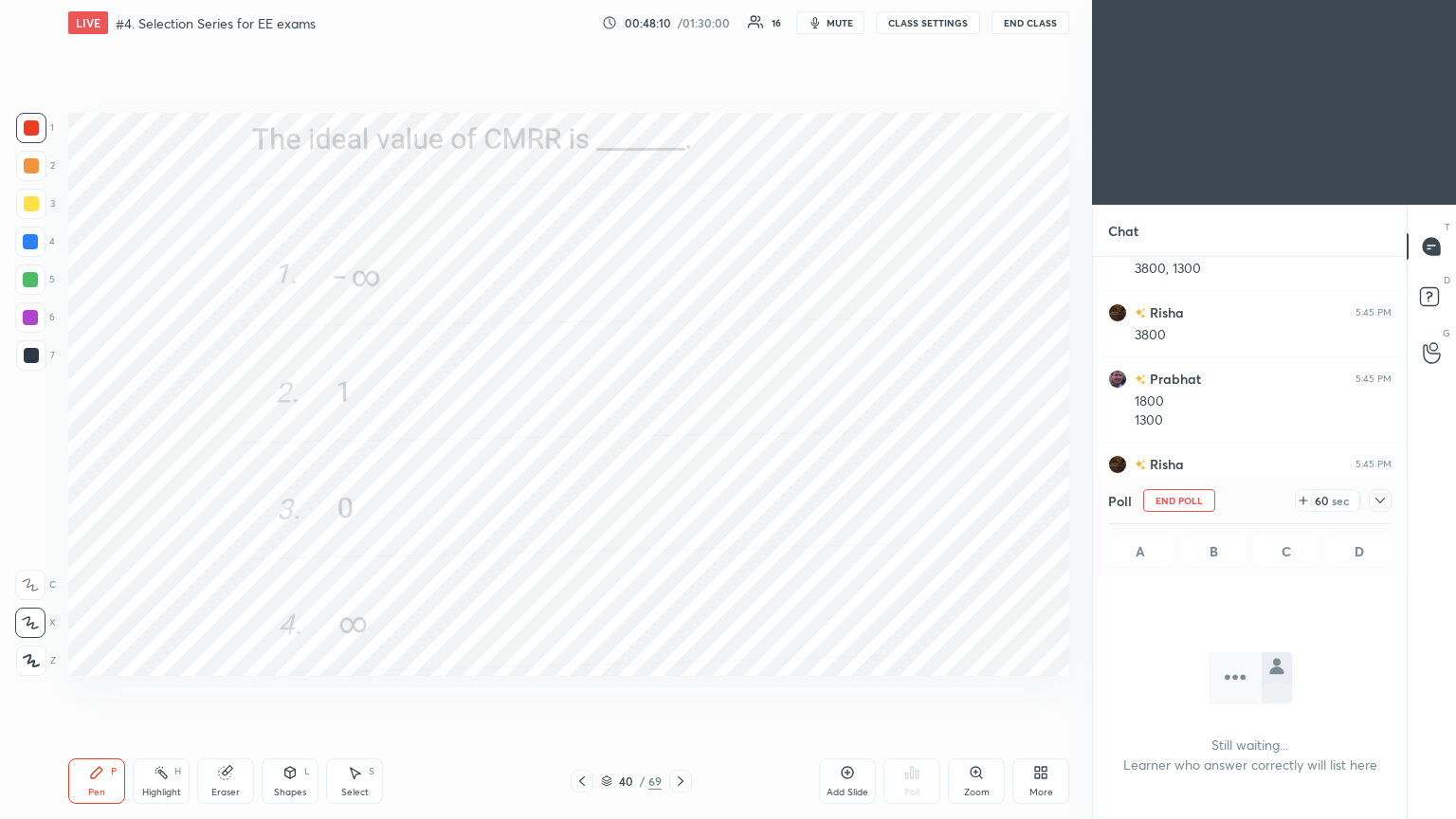 scroll, scrollTop: 422, scrollLeft: 308, axis: both 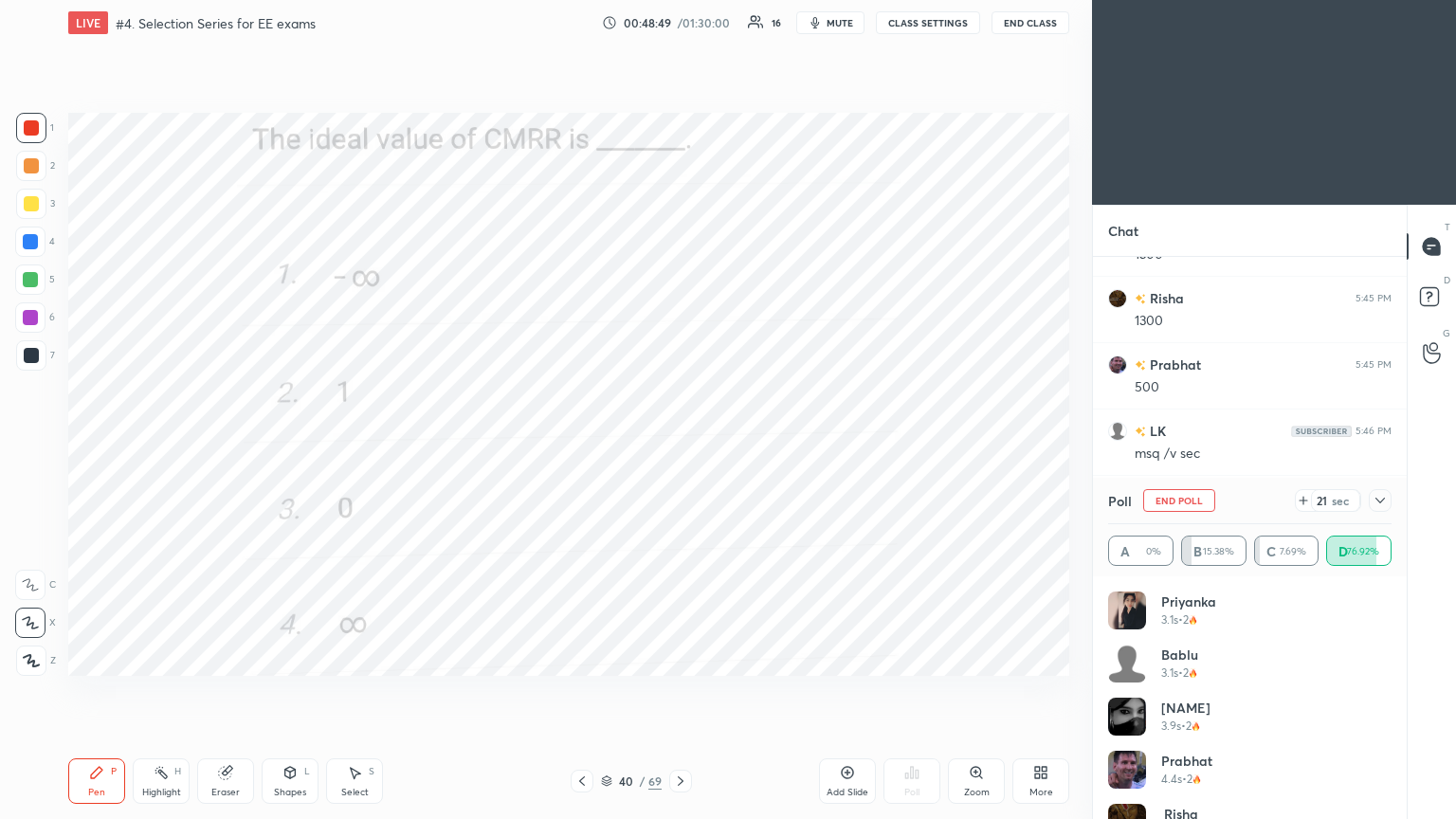 drag, startPoint x: 1184, startPoint y: 487, endPoint x: 1221, endPoint y: 509, distance: 43.046487 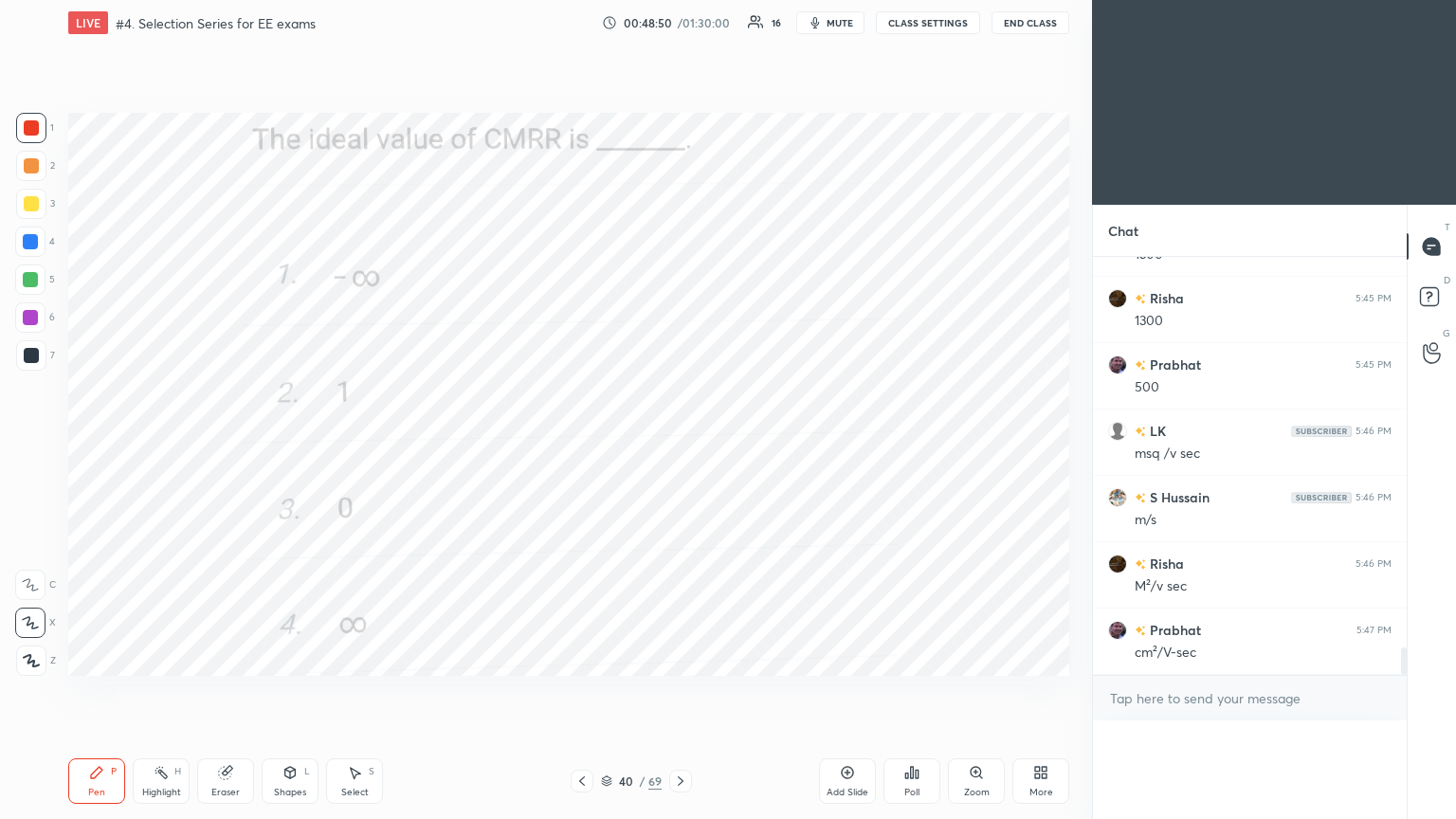 scroll, scrollTop: 0, scrollLeft: 0, axis: both 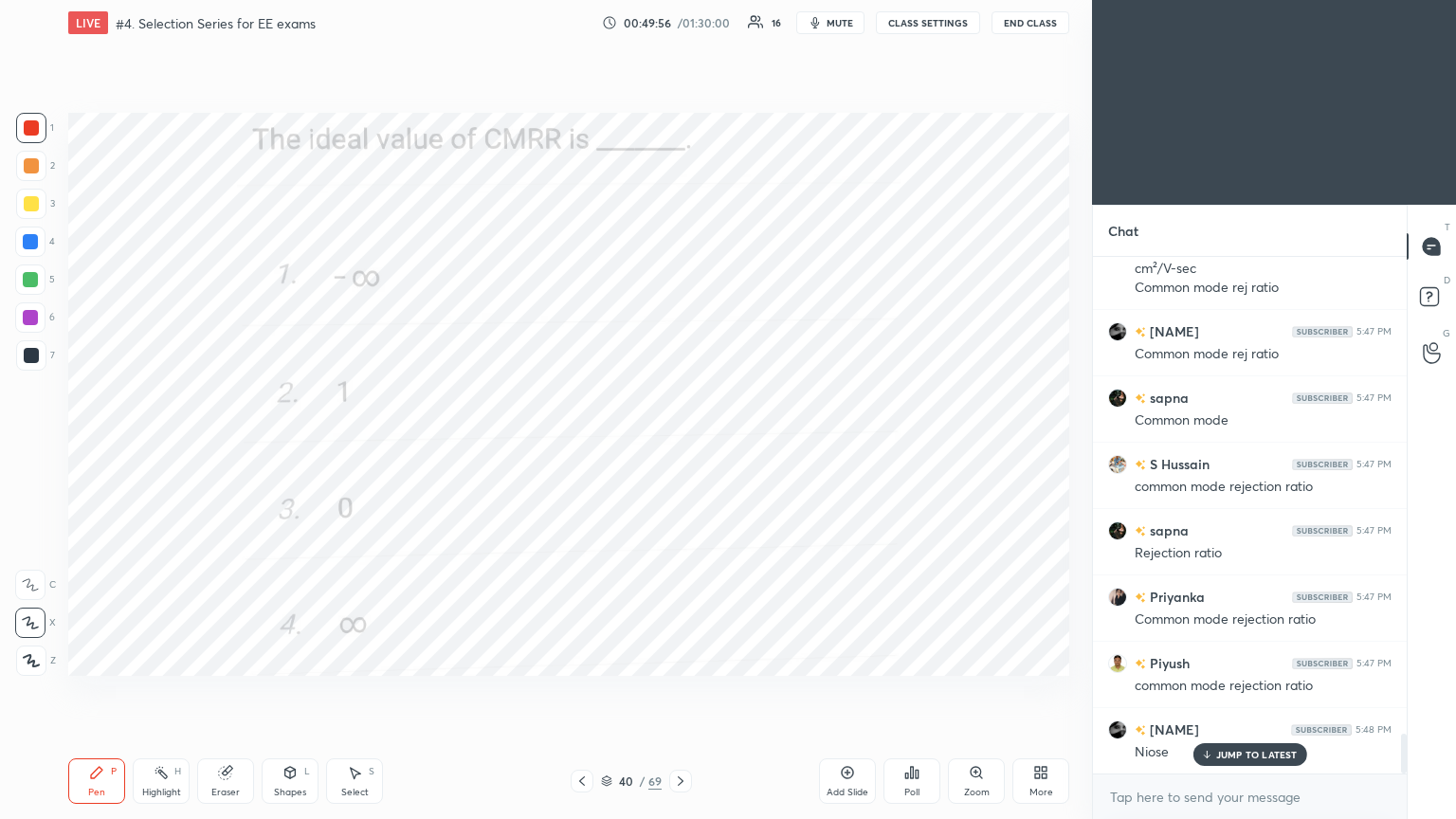 click 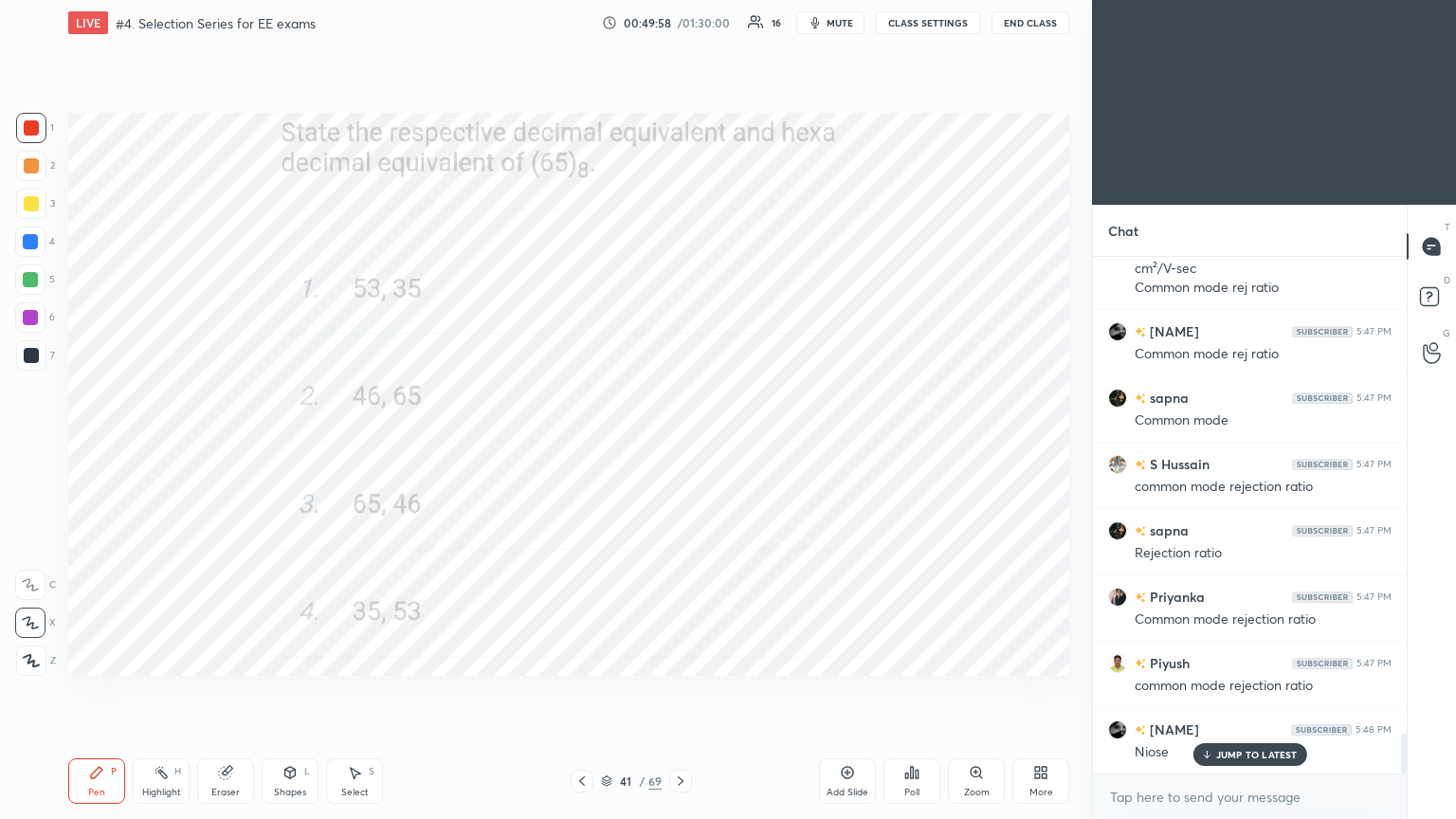 click on "Poll" at bounding box center (912, 781) 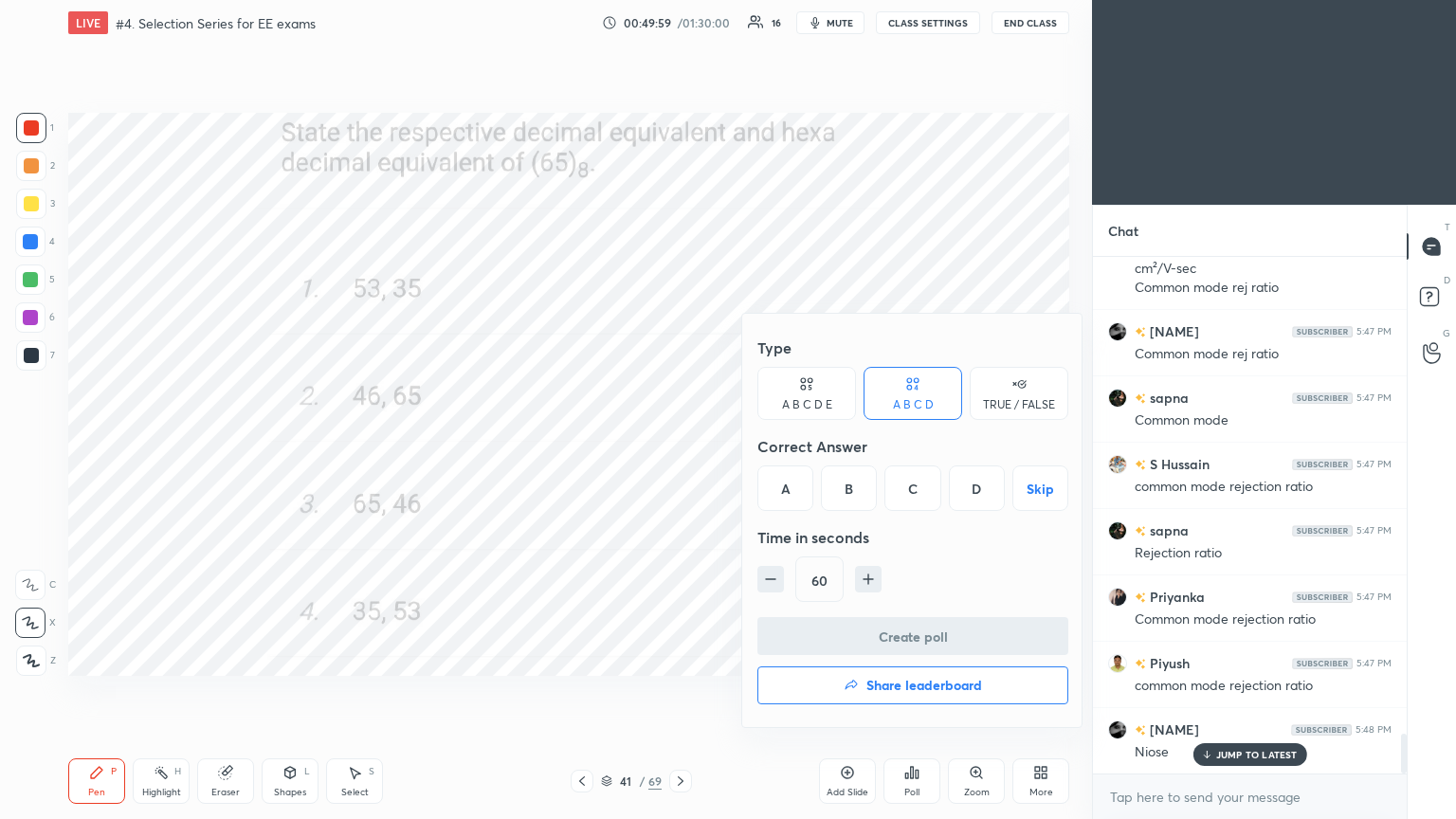 click on "A" at bounding box center [785, 488] 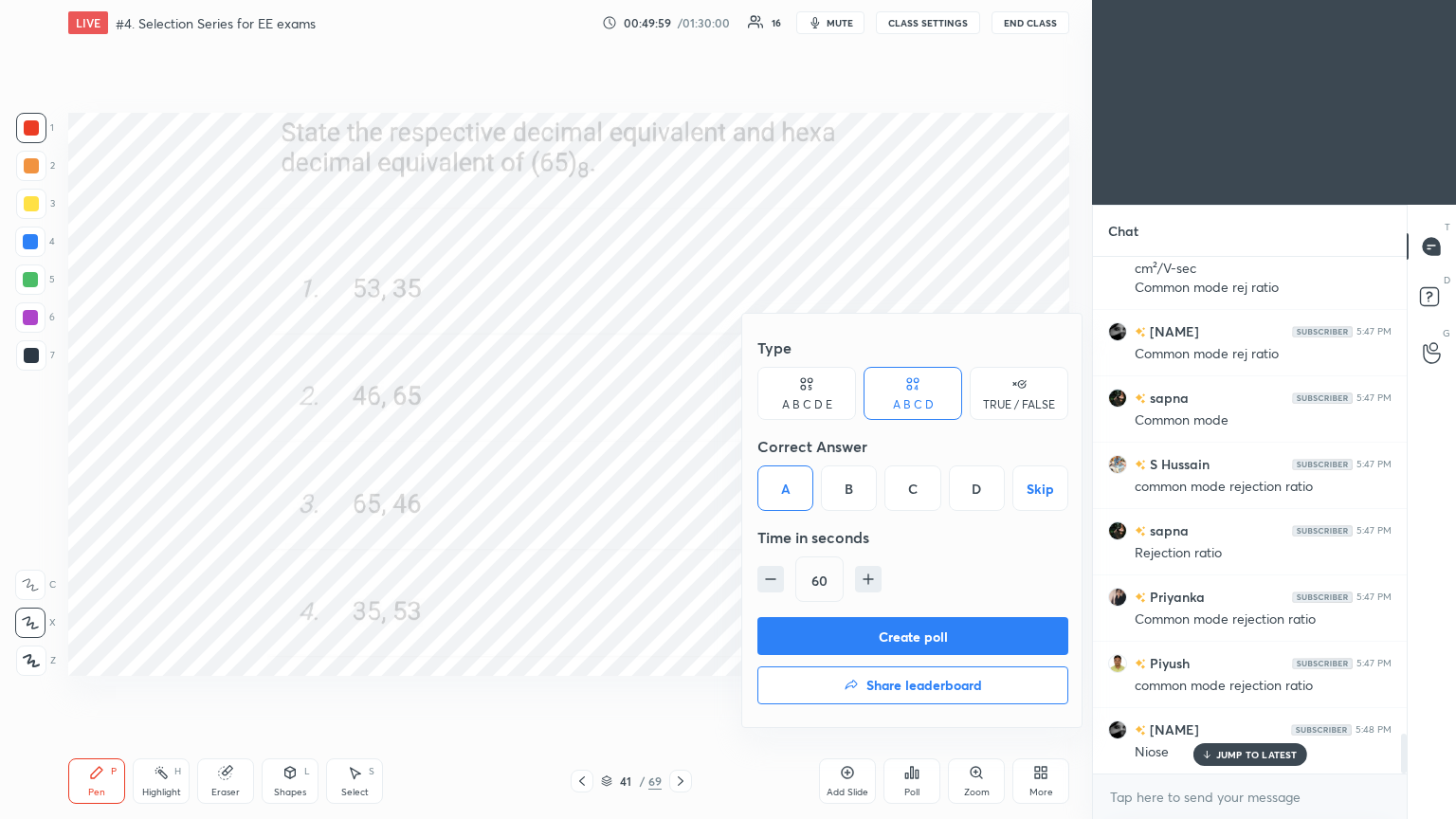 click on "Create poll" at bounding box center [913, 636] 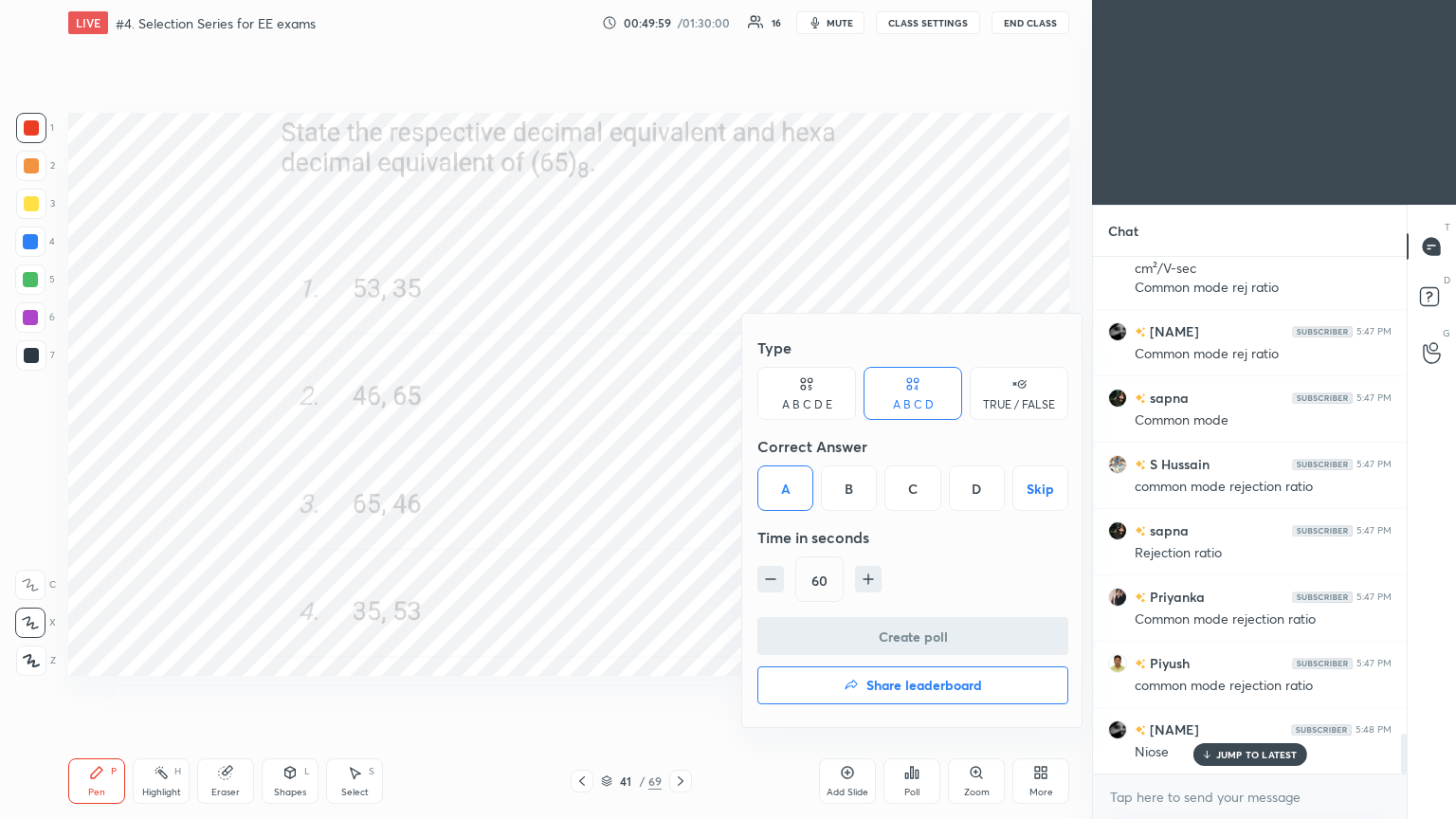 scroll, scrollTop: 480, scrollLeft: 308, axis: both 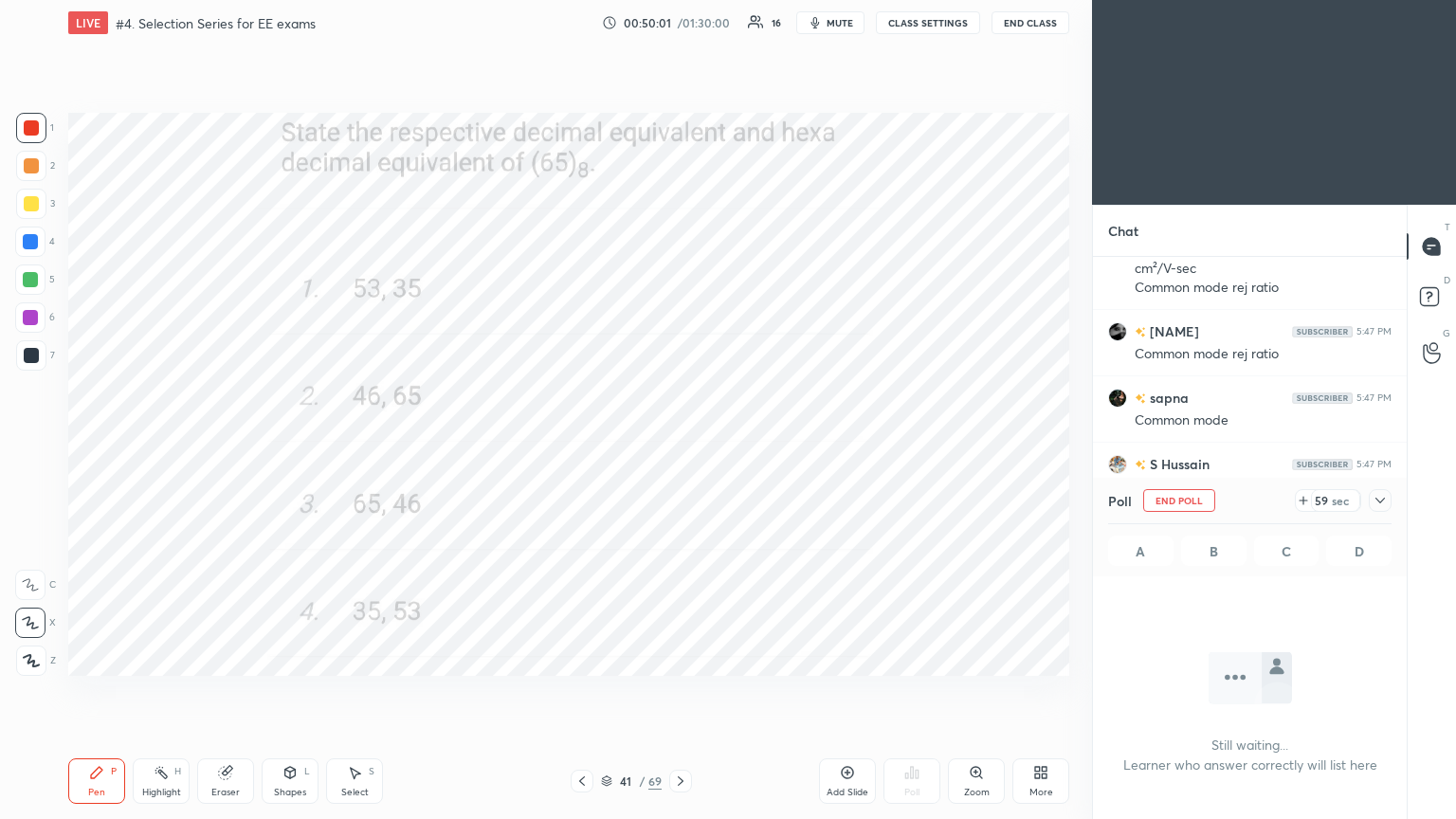 click 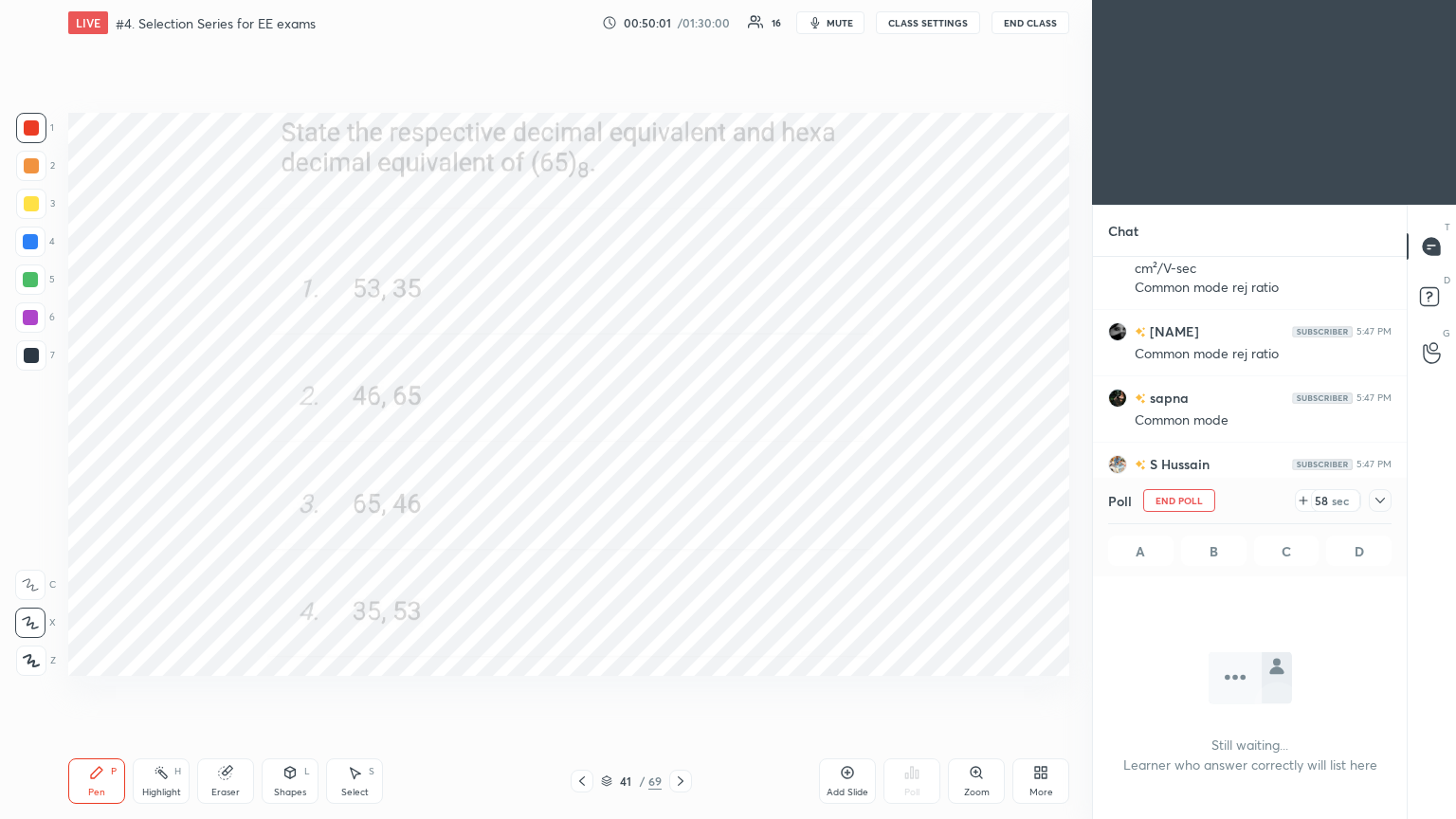 click 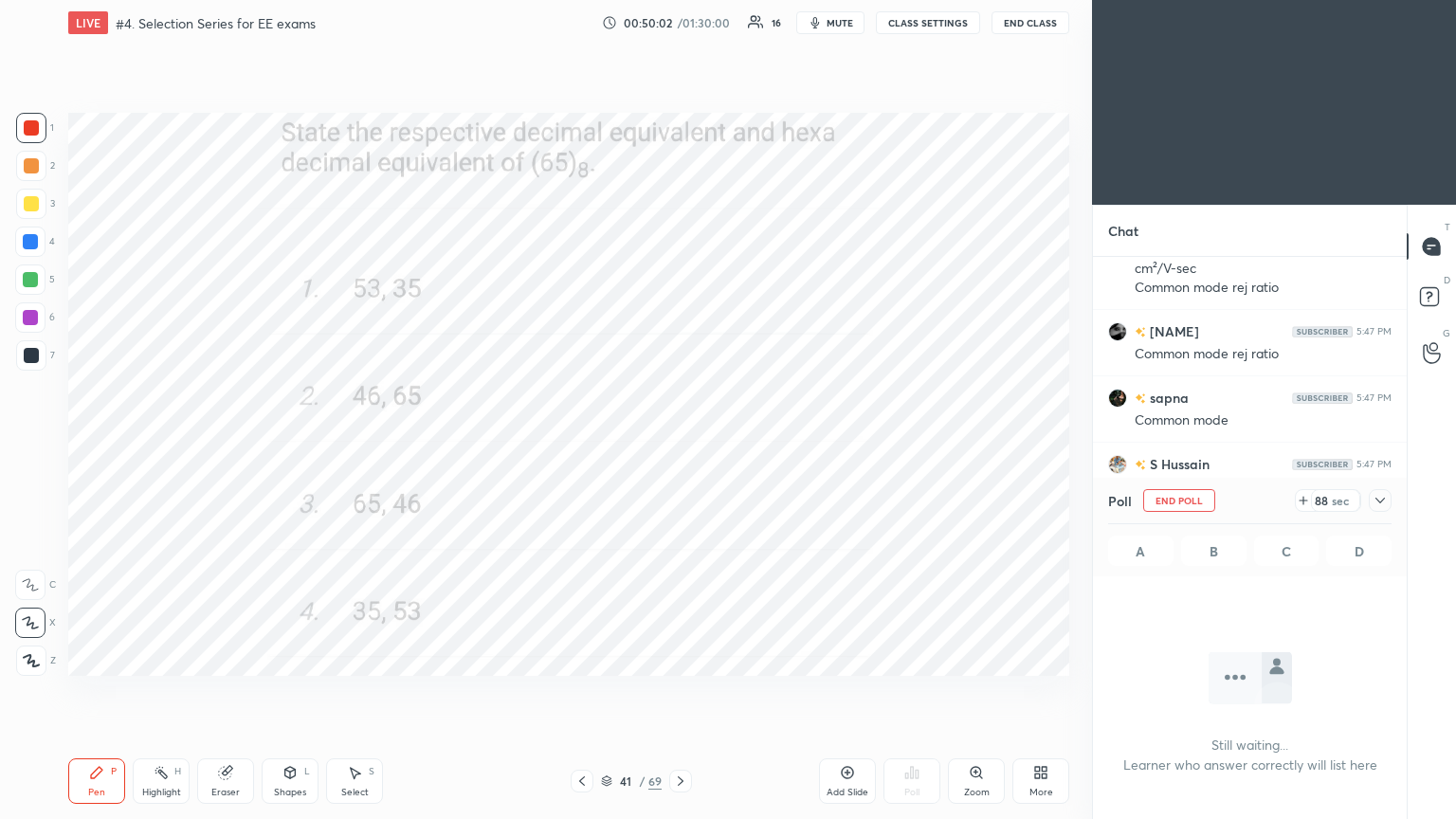 click 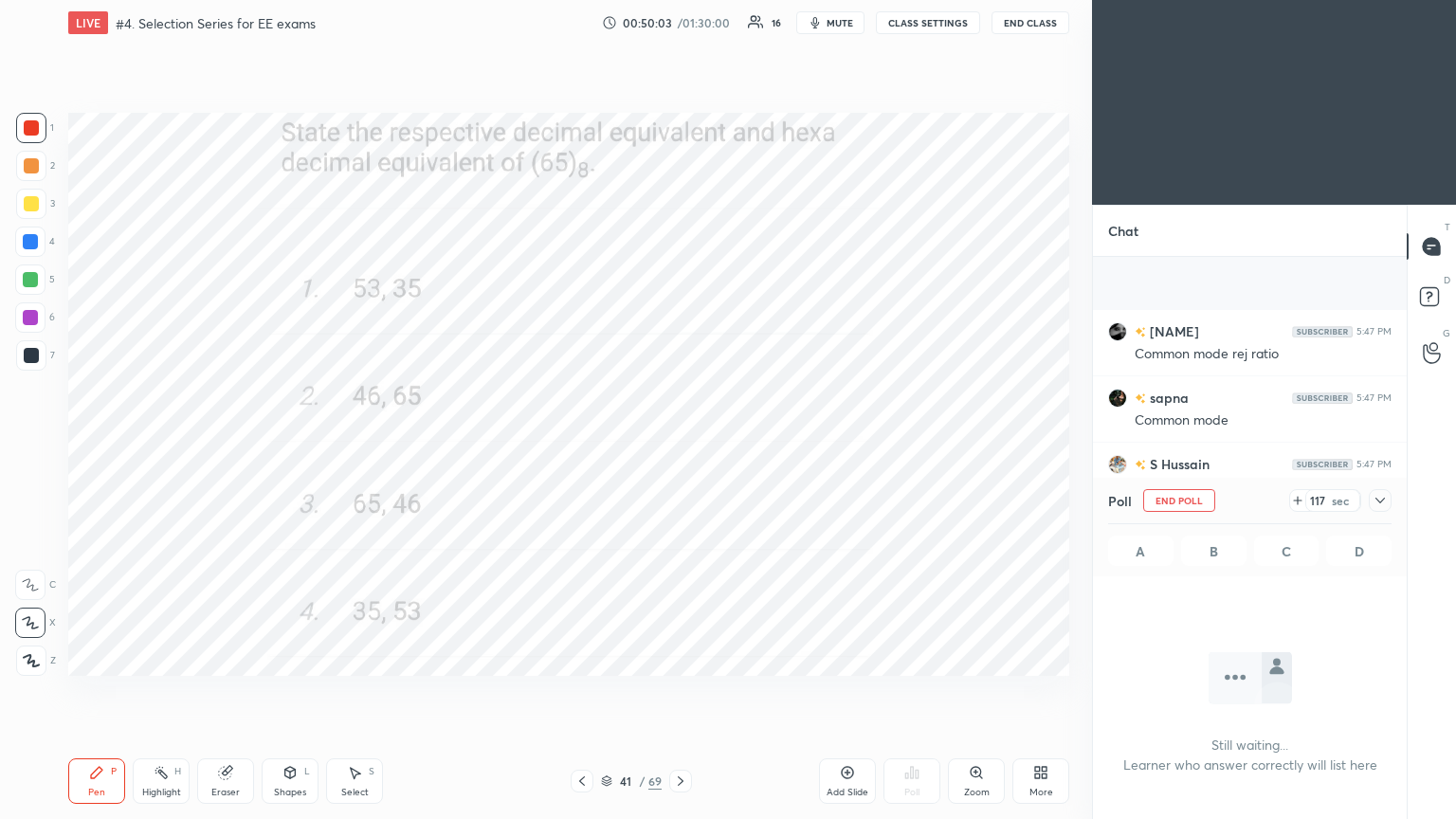 scroll, scrollTop: 6434, scrollLeft: 0, axis: vertical 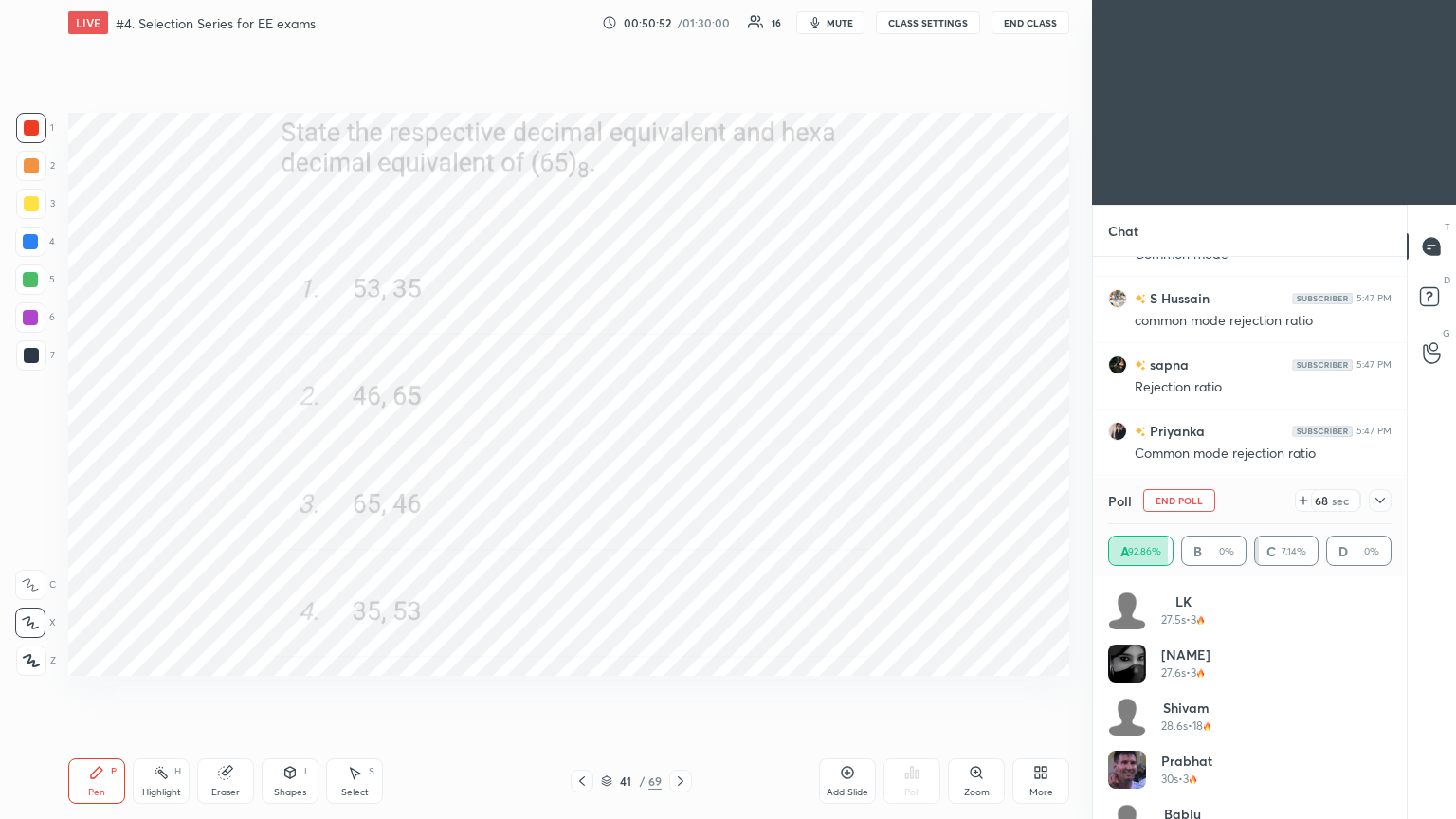 click on "End Poll" at bounding box center [1179, 500] 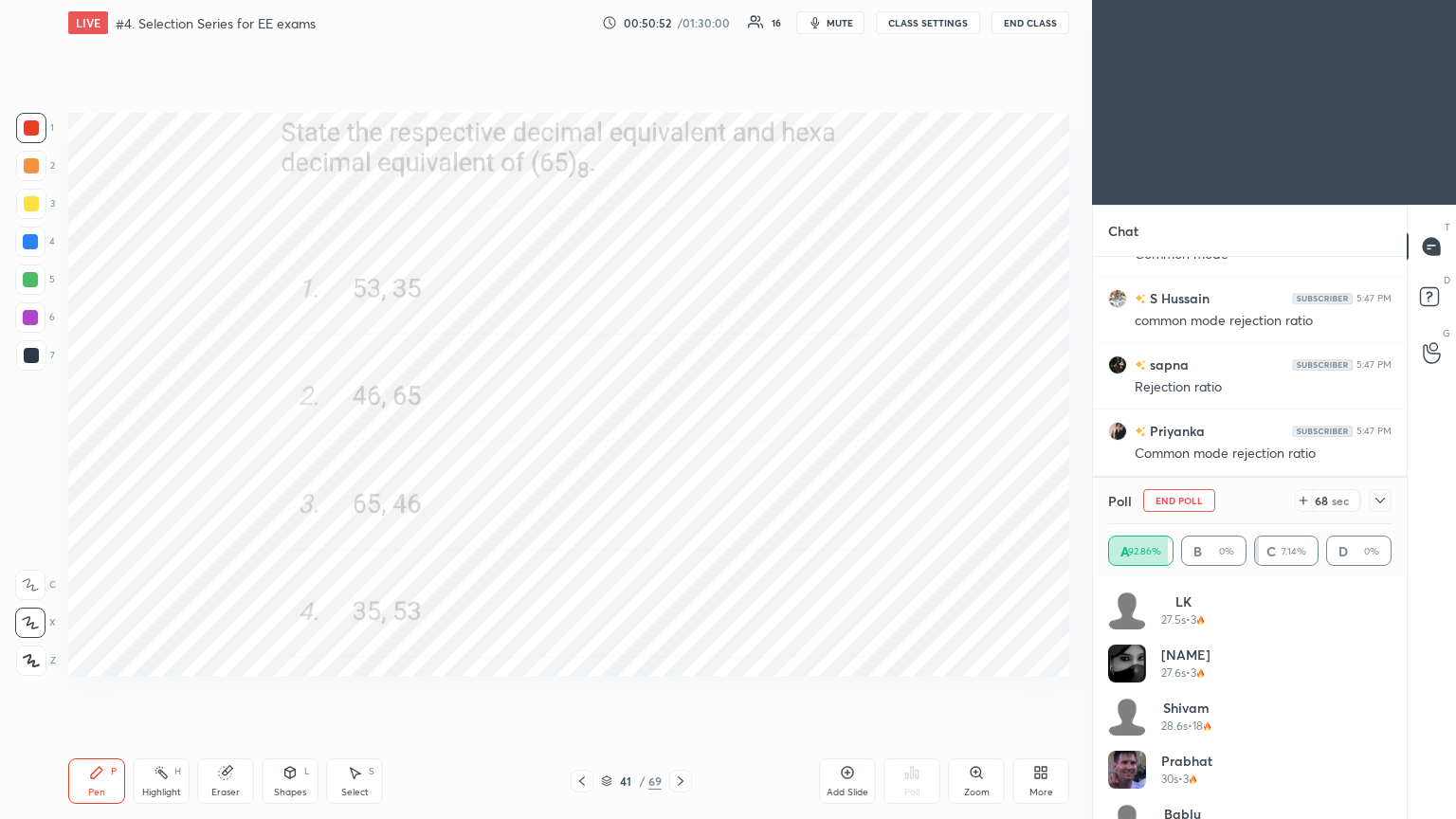 scroll, scrollTop: 84, scrollLeft: 278, axis: both 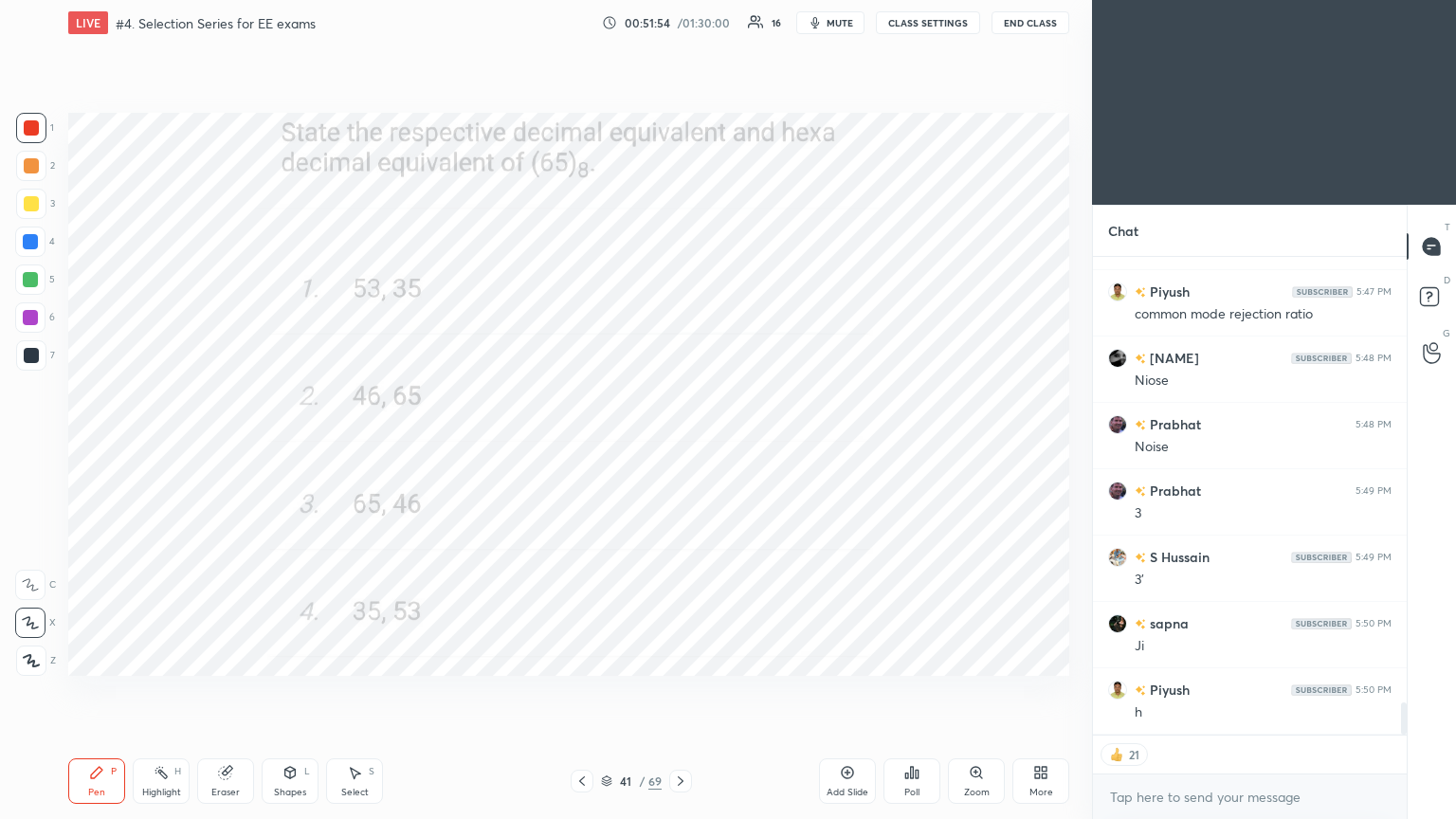 drag, startPoint x: 576, startPoint y: 720, endPoint x: 622, endPoint y: 755, distance: 57.80138 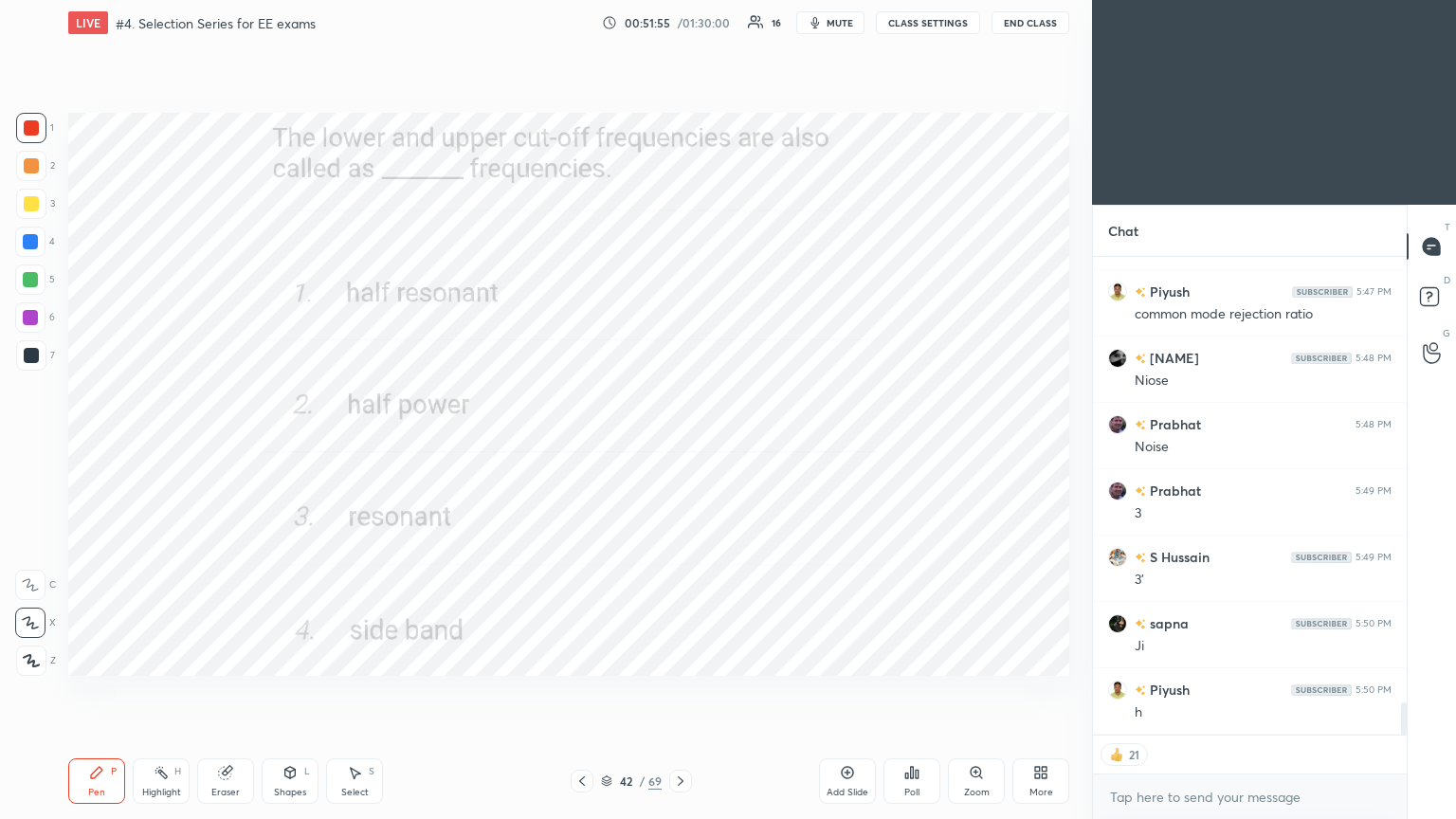 click on "Add Slide Poll Zoom More" at bounding box center (944, 781) 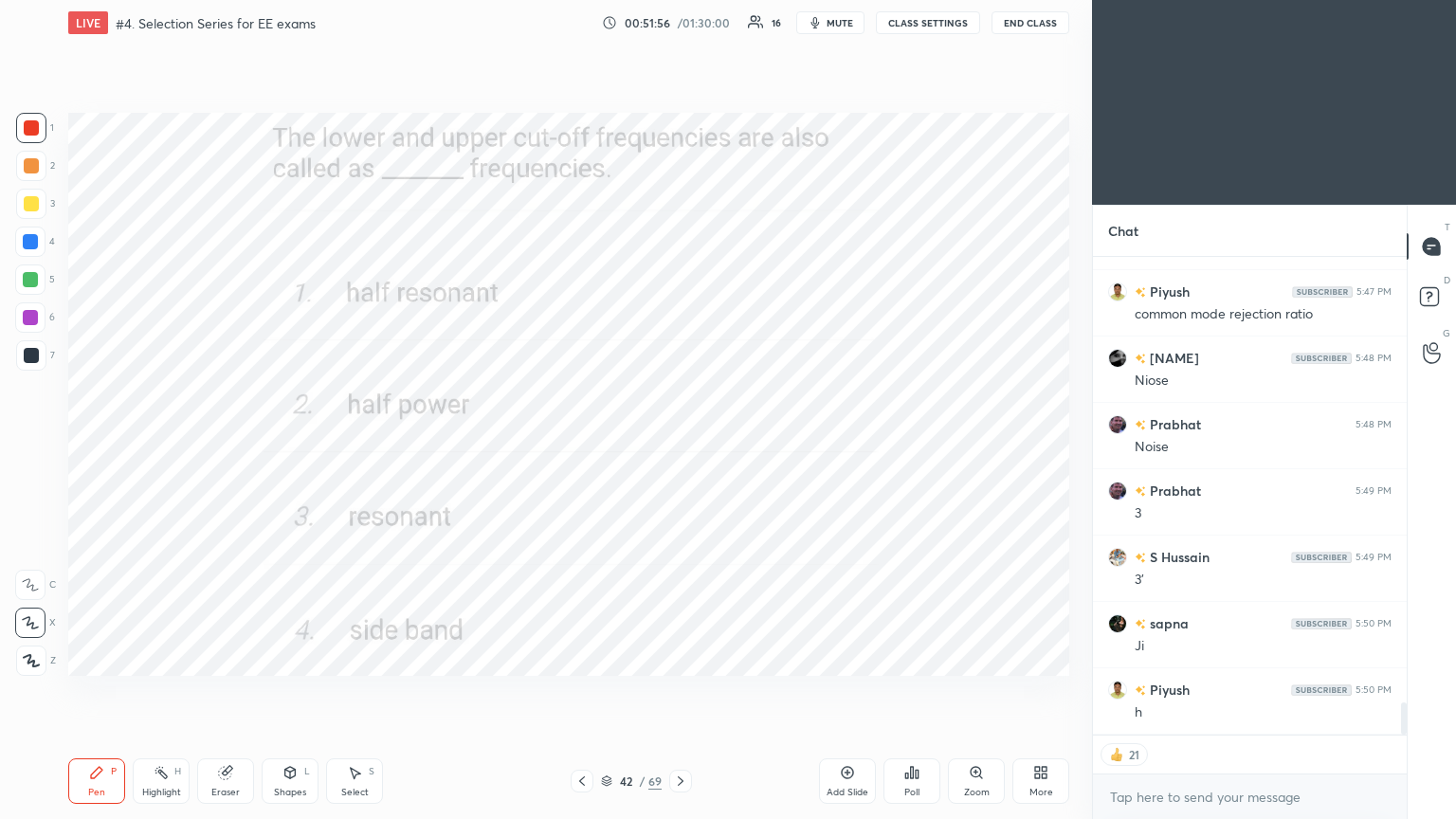 click on "Poll" at bounding box center (912, 781) 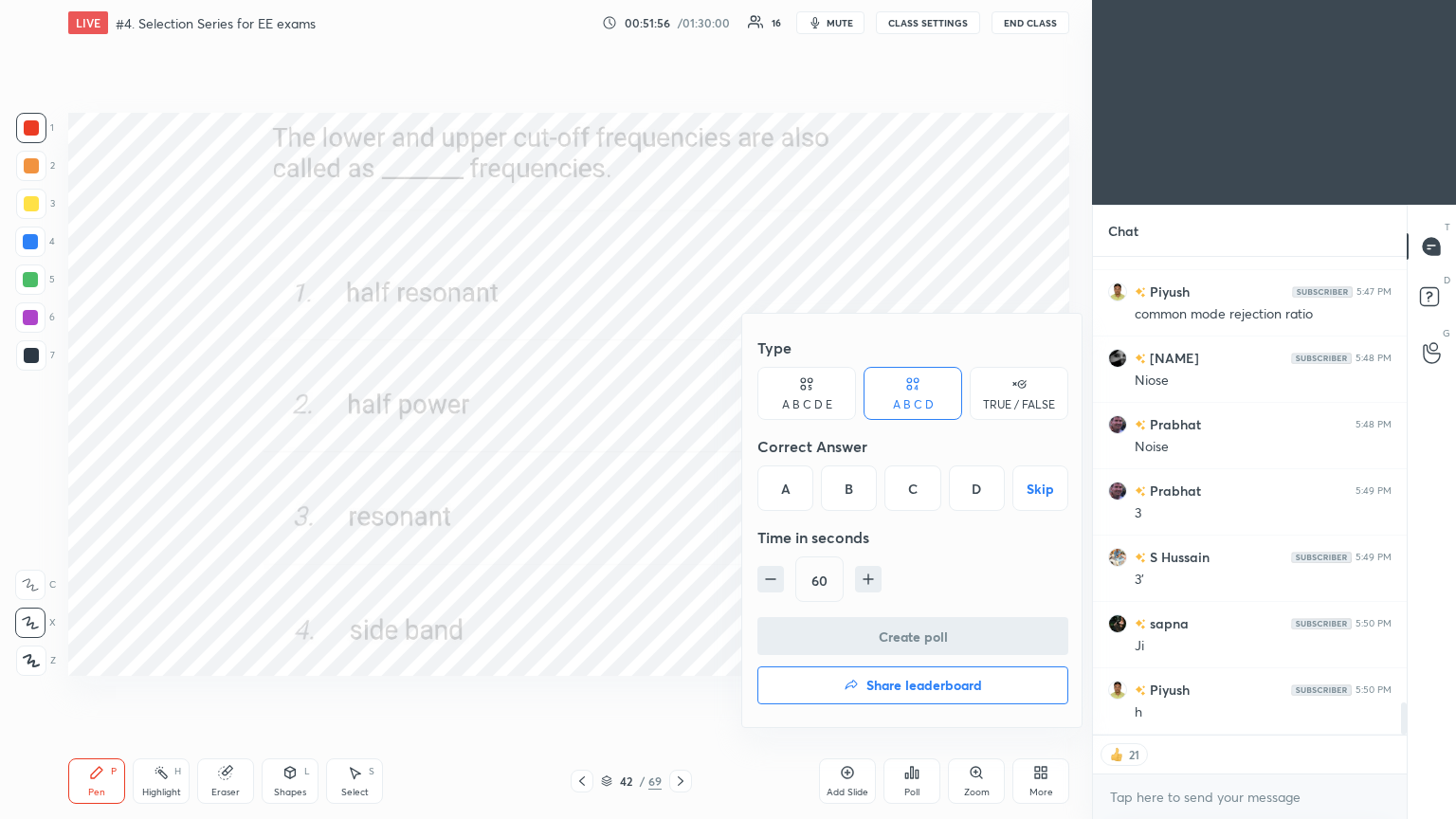 click on "B" at bounding box center [848, 488] 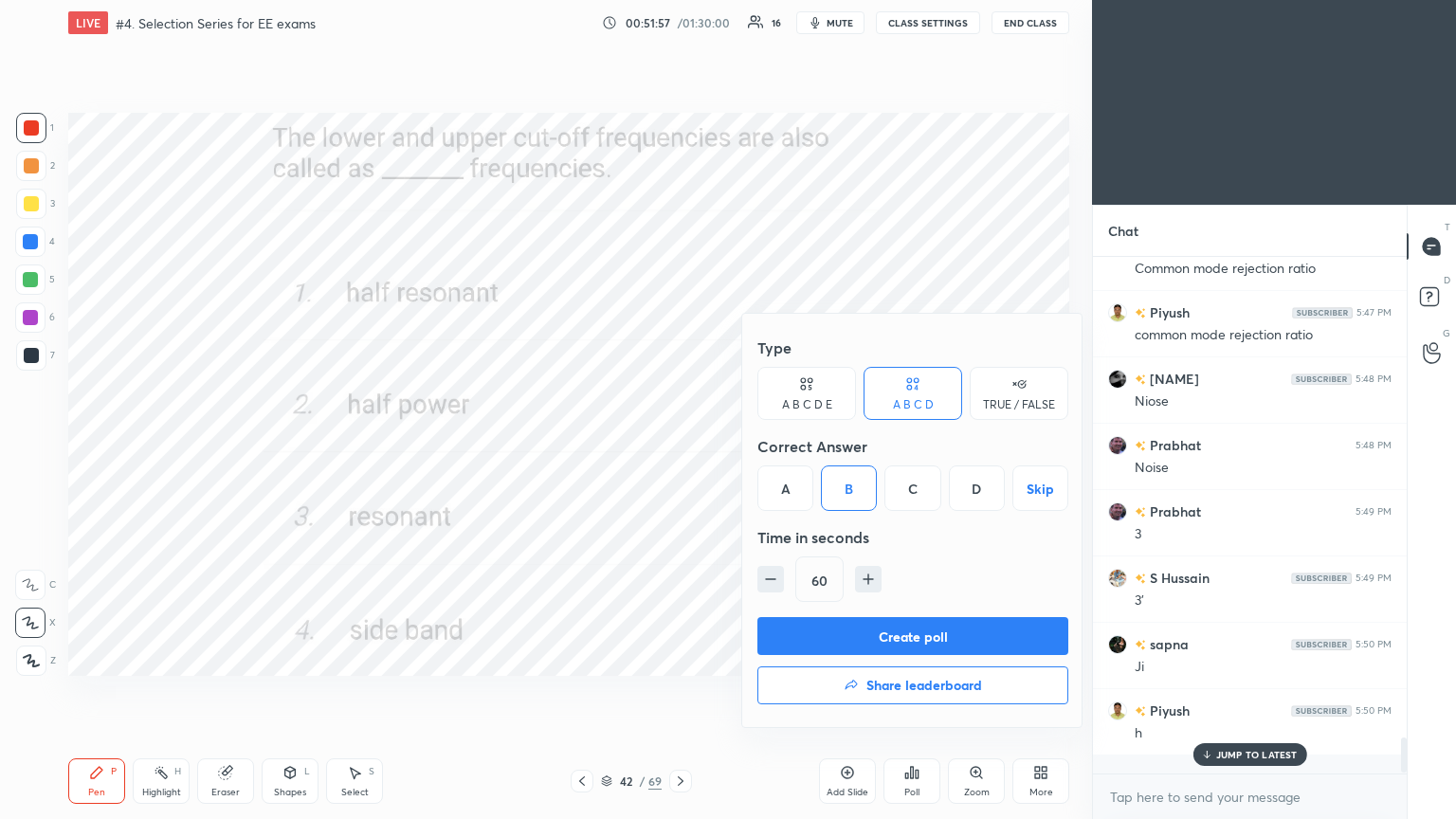 scroll, scrollTop: 6, scrollLeft: 6, axis: both 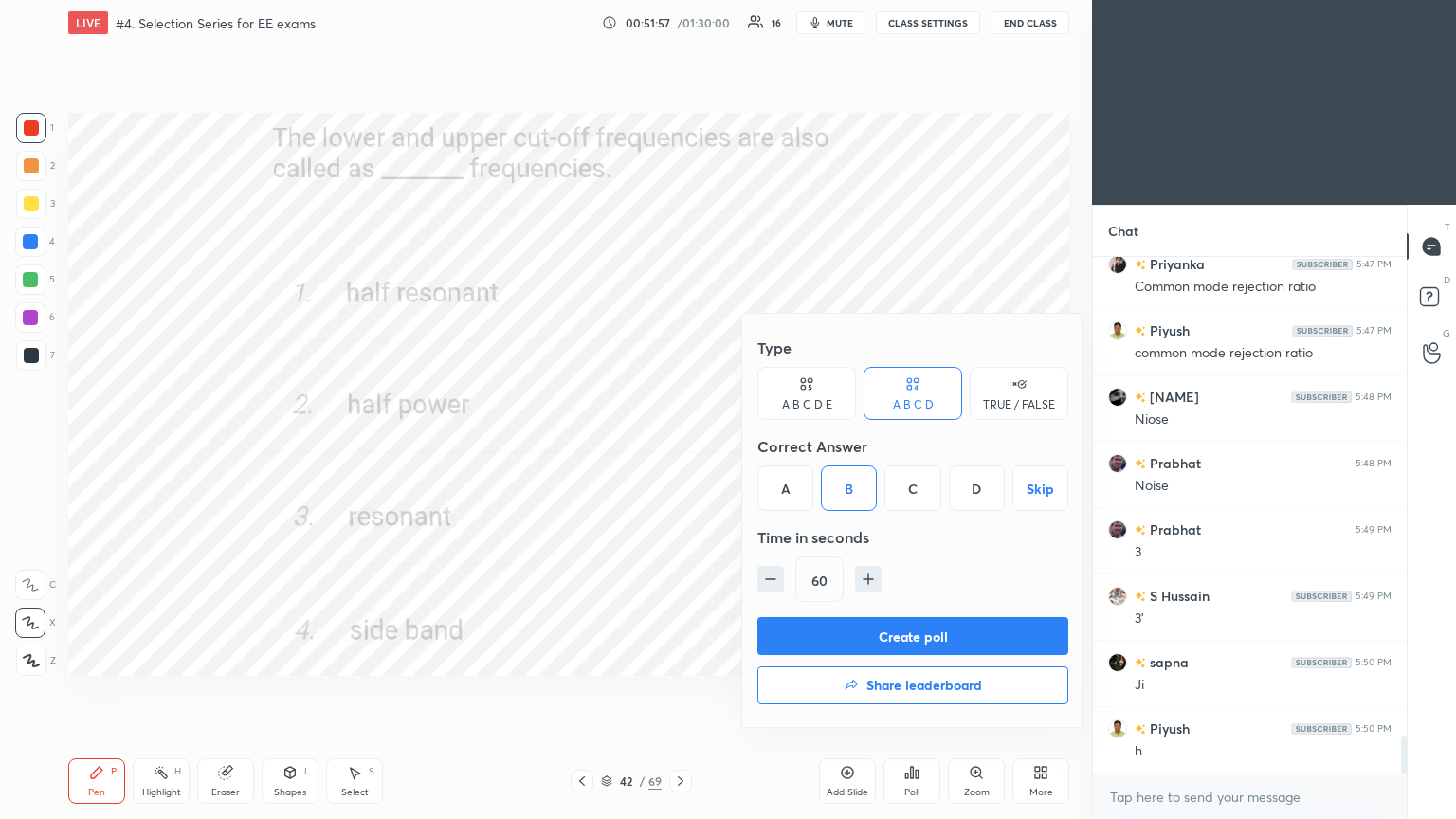 click on "Create poll" at bounding box center [913, 636] 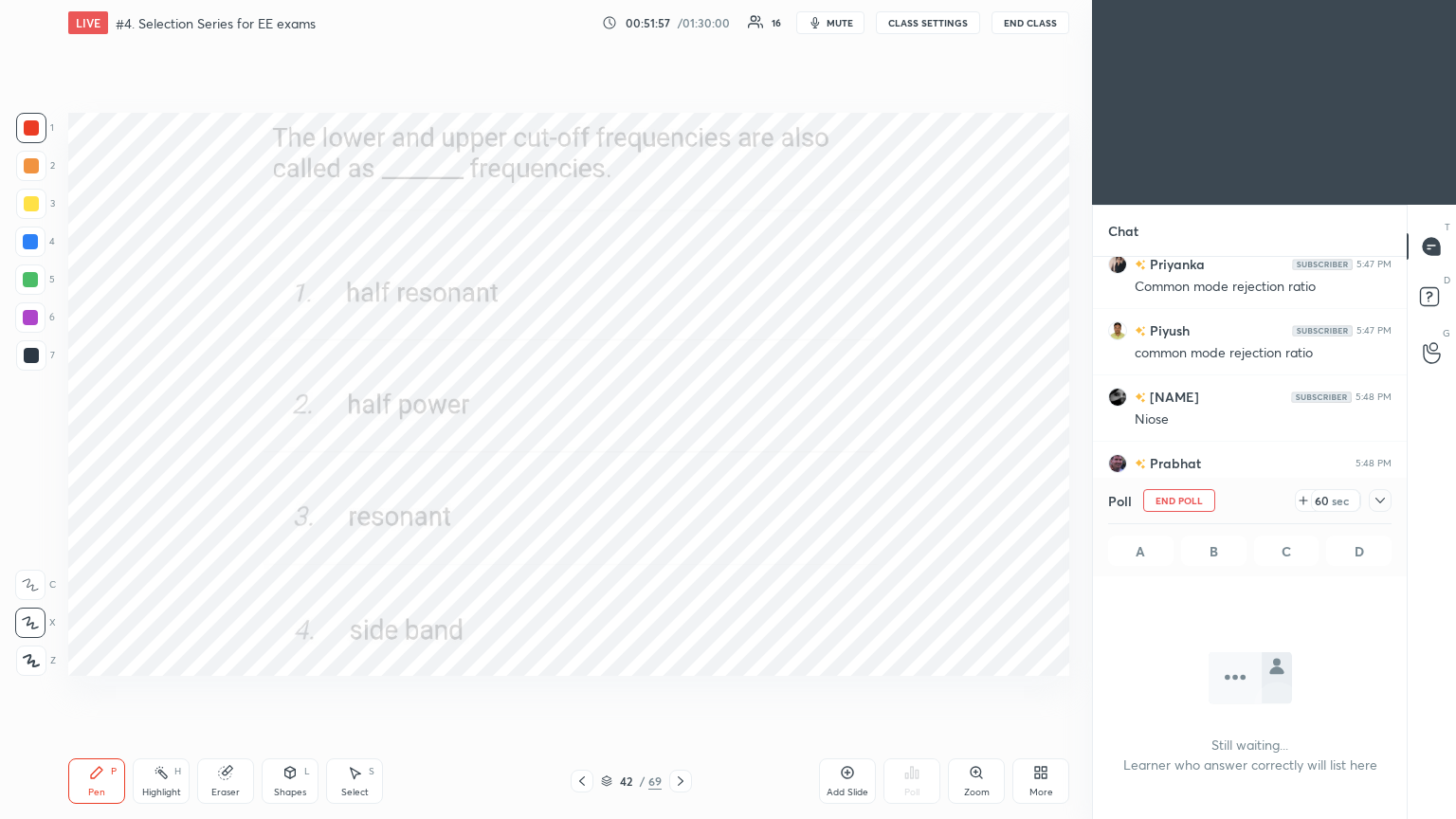 scroll, scrollTop: 414, scrollLeft: 308, axis: both 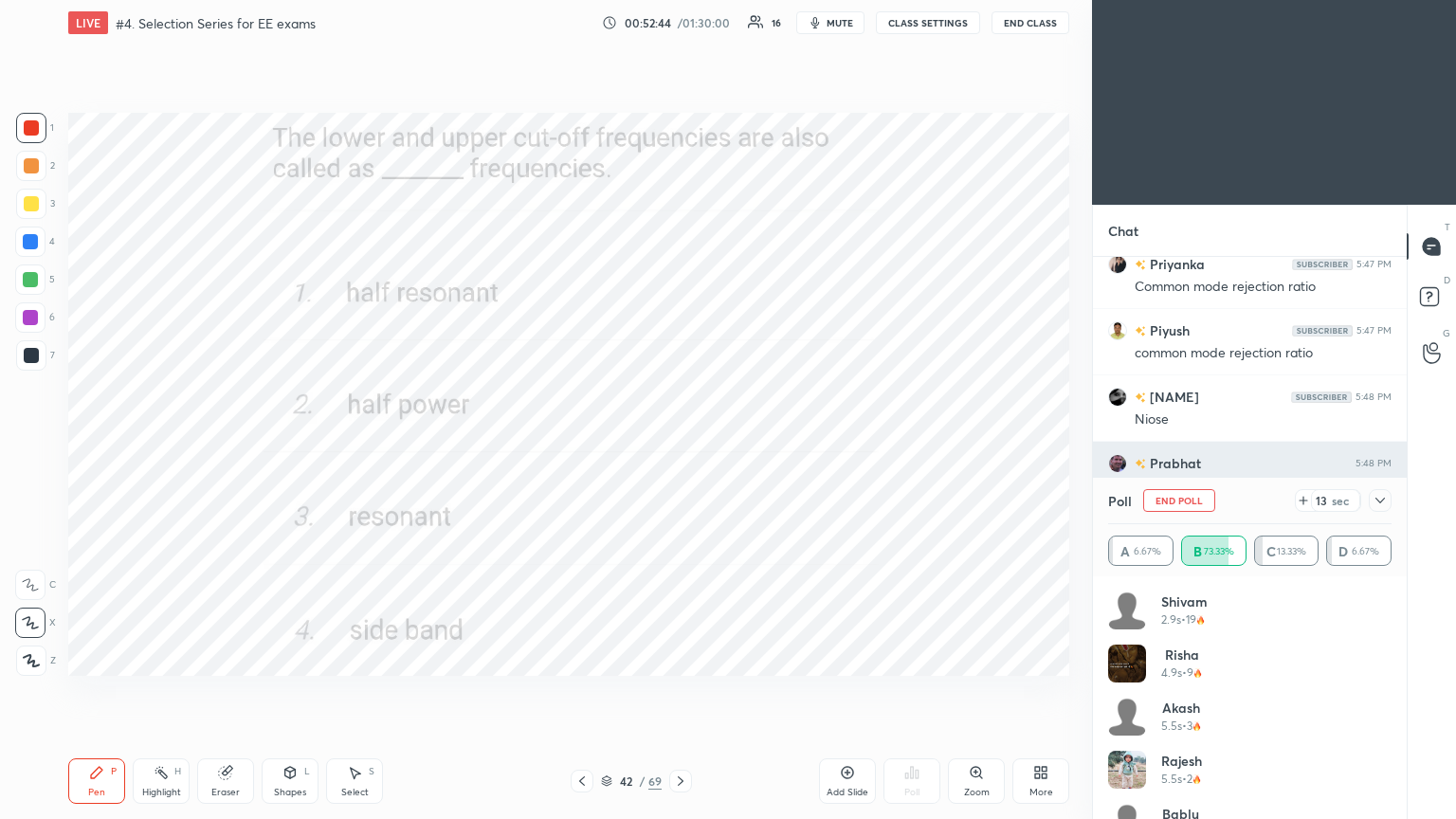 drag, startPoint x: 1182, startPoint y: 500, endPoint x: 1116, endPoint y: 472, distance: 71.69379 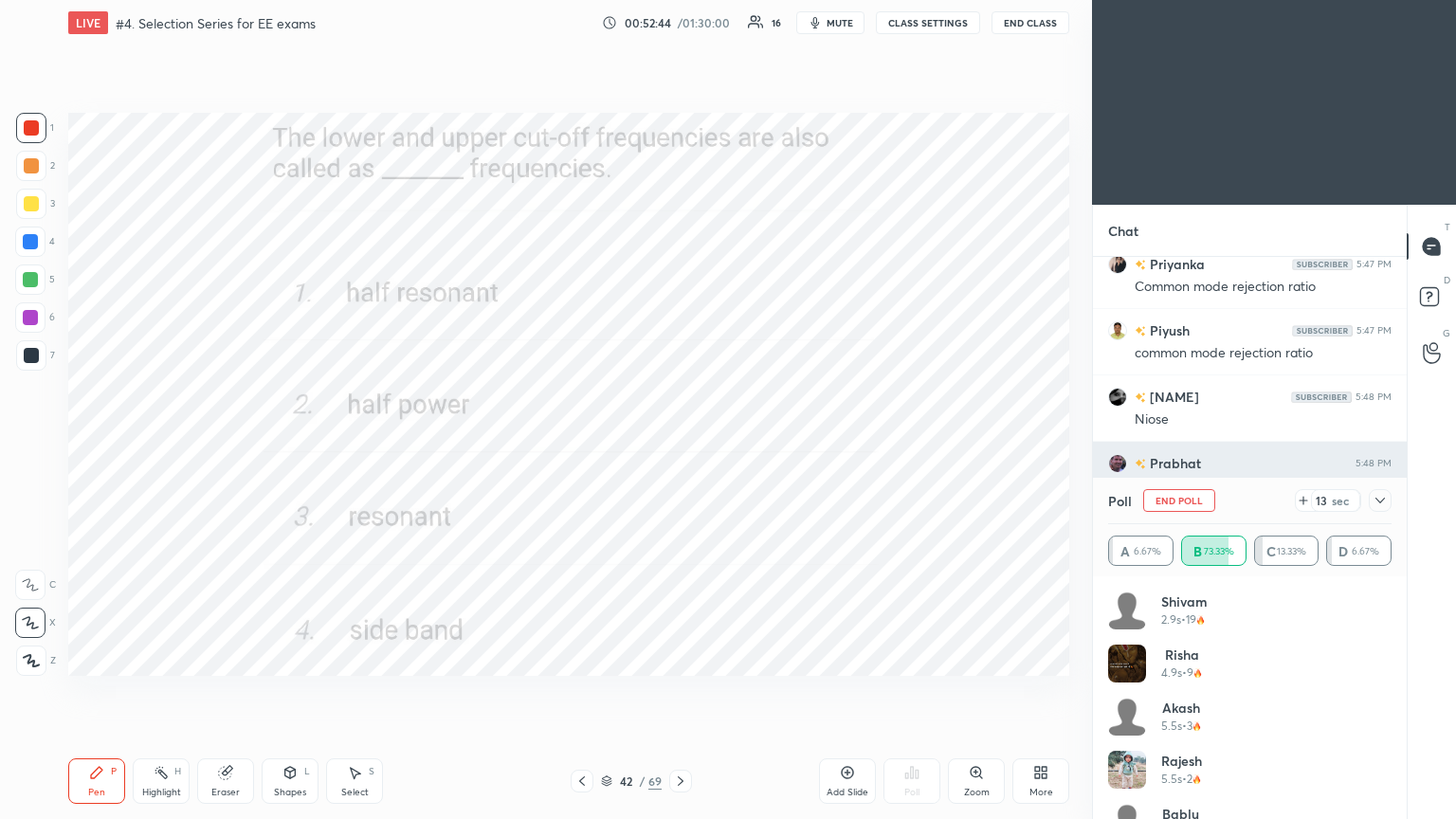 click on "End Poll" at bounding box center [1179, 500] 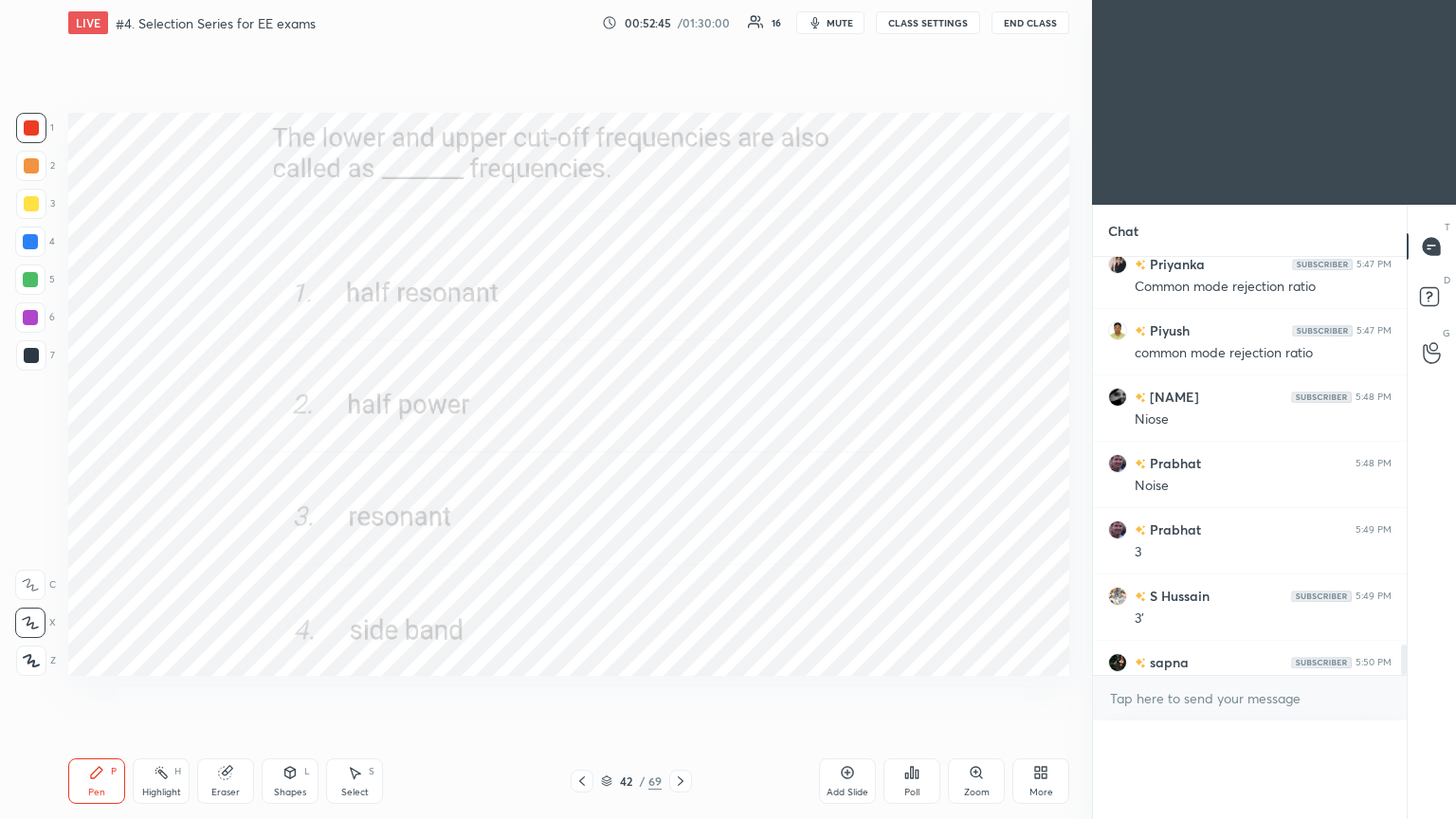 scroll, scrollTop: 0, scrollLeft: 0, axis: both 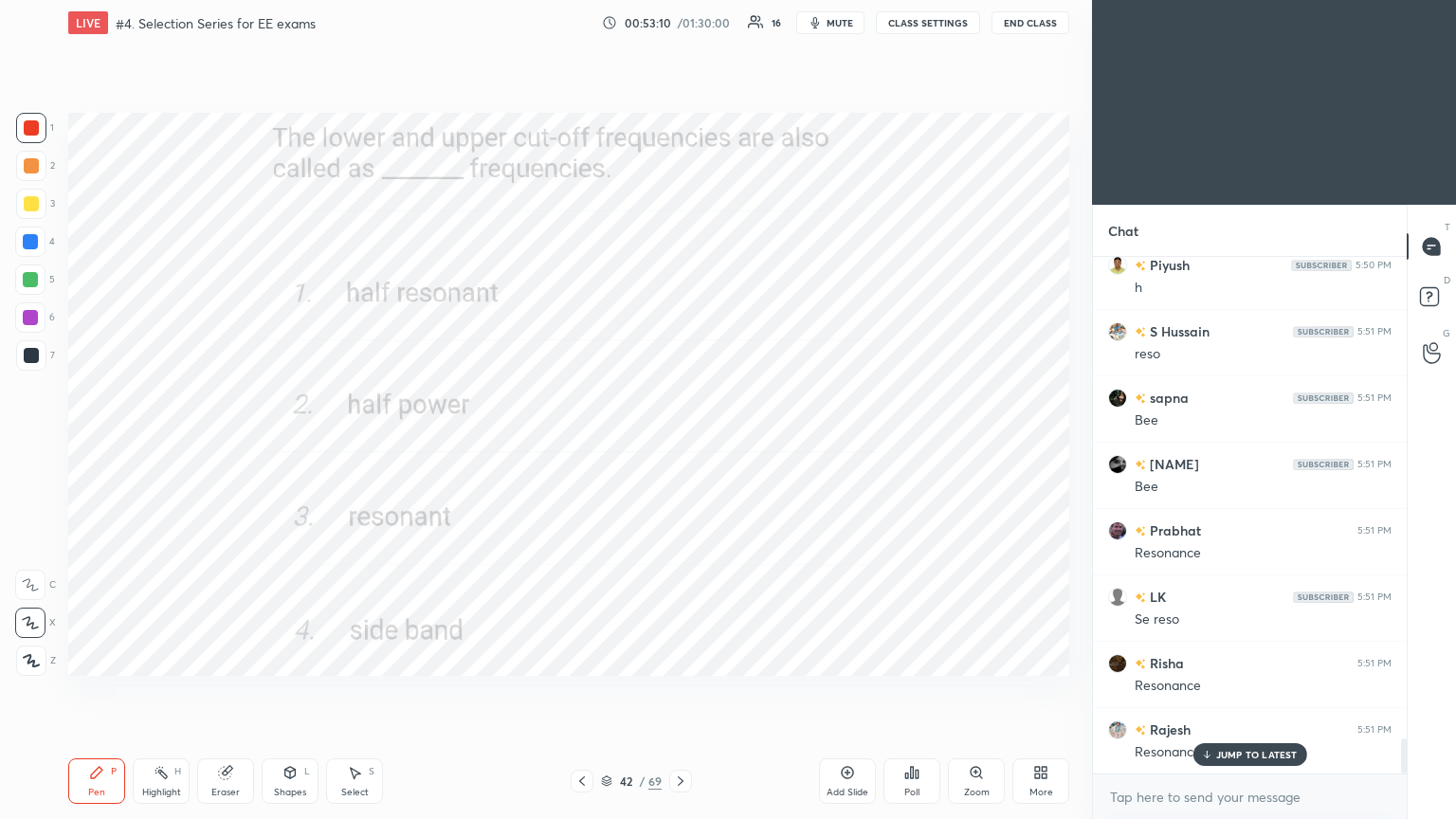 click at bounding box center [681, 781] 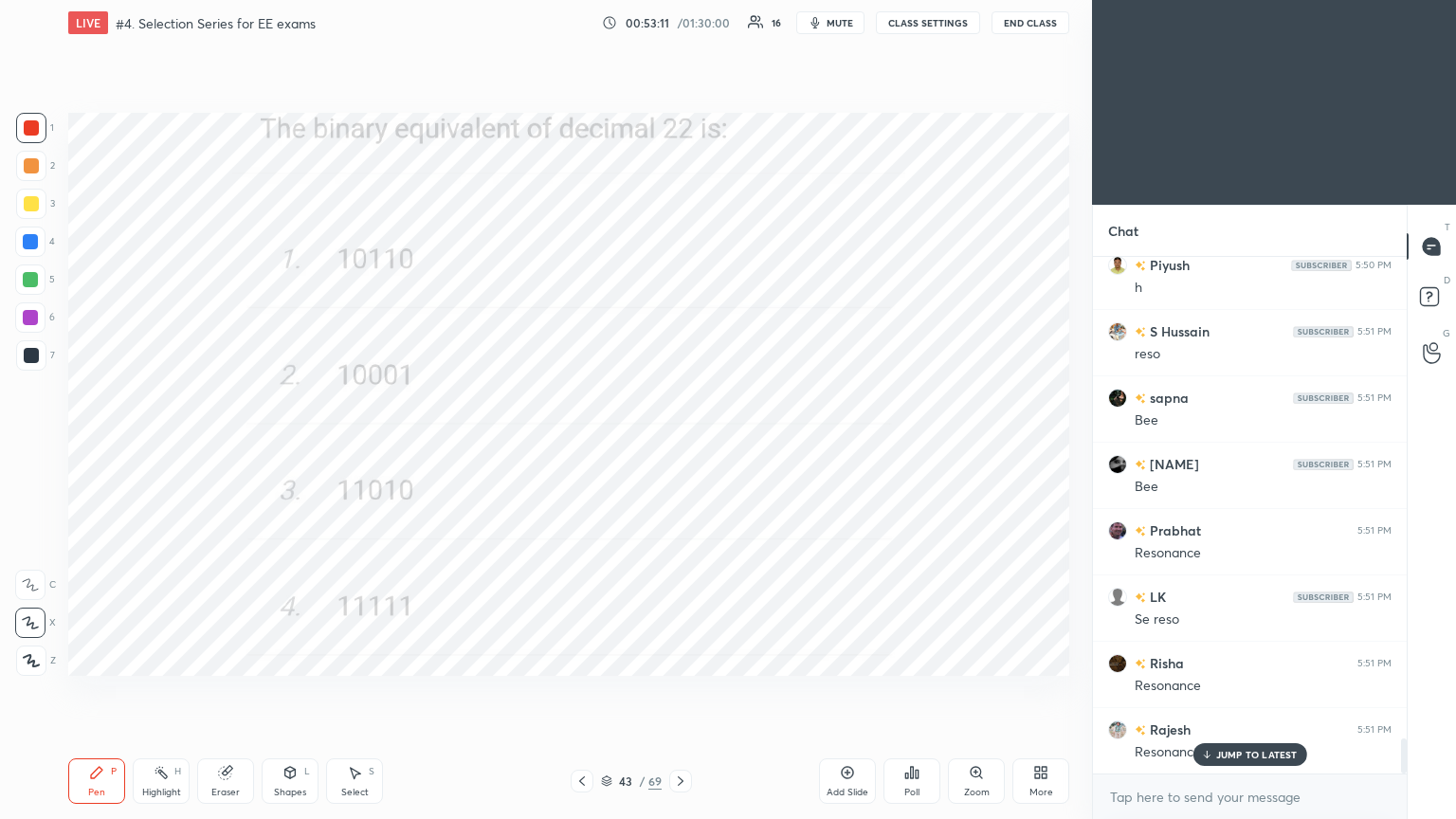 click on "Poll" at bounding box center [912, 792] 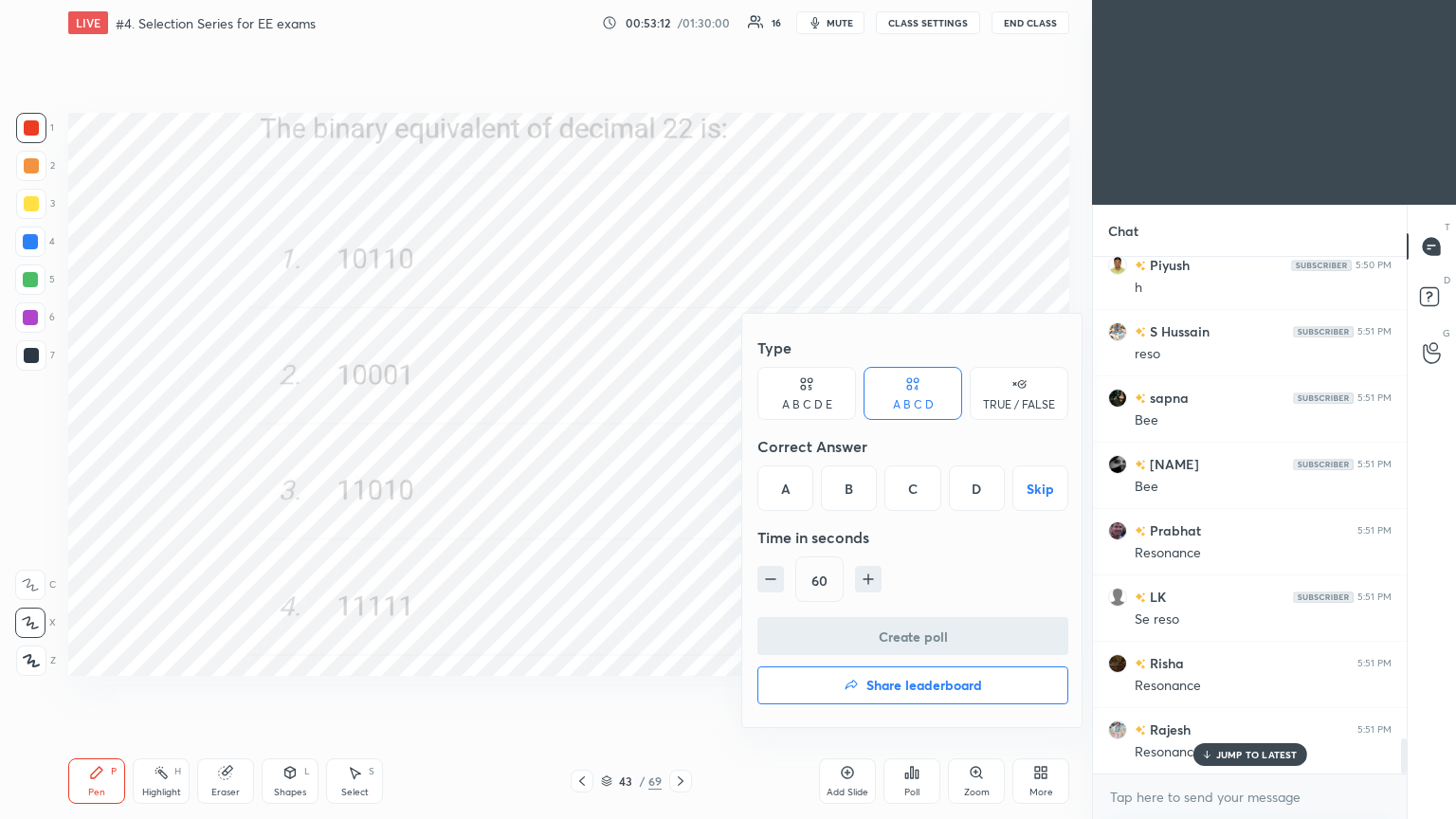 click on "A" at bounding box center (785, 488) 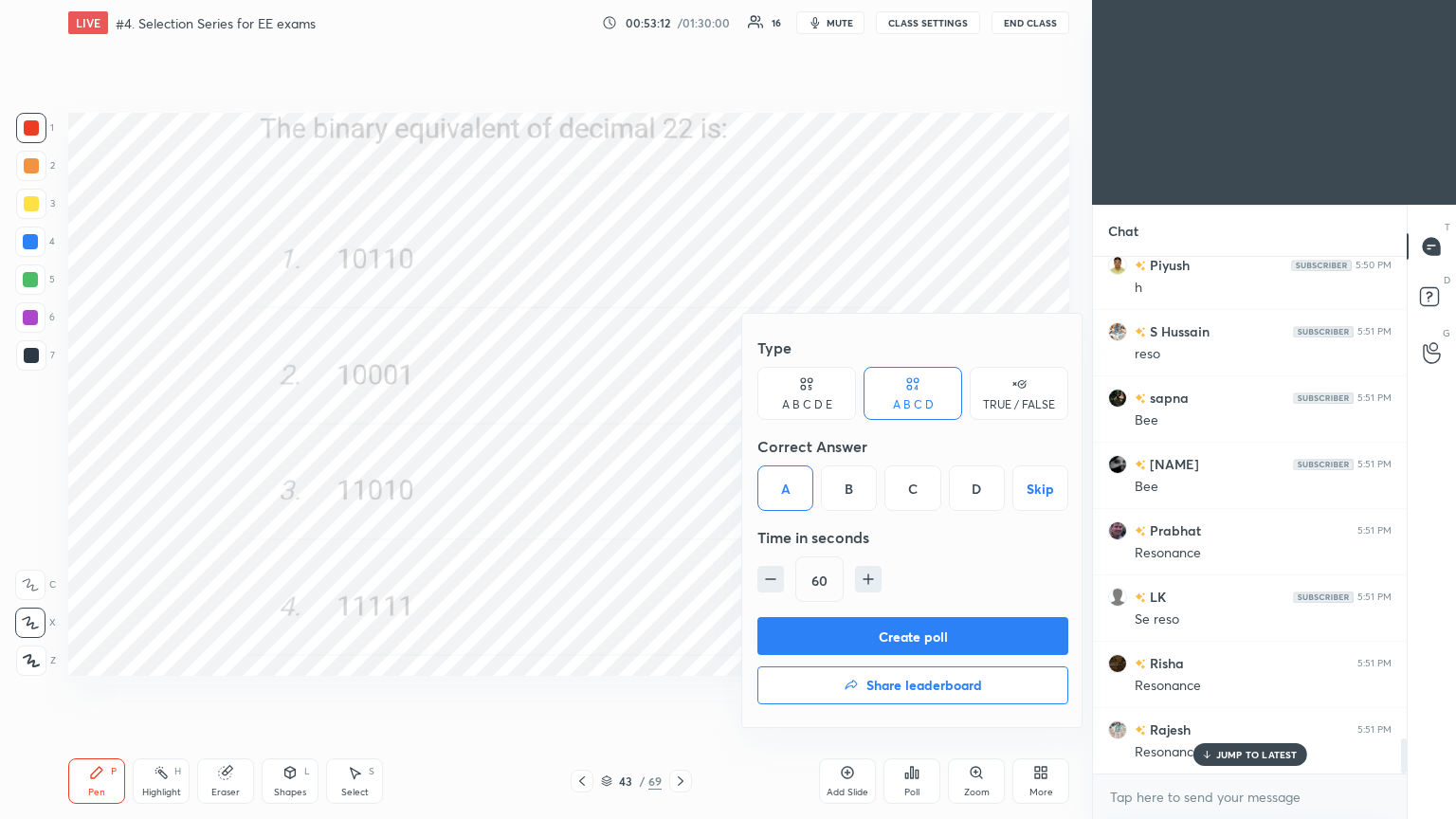 click on "Create poll" at bounding box center (913, 636) 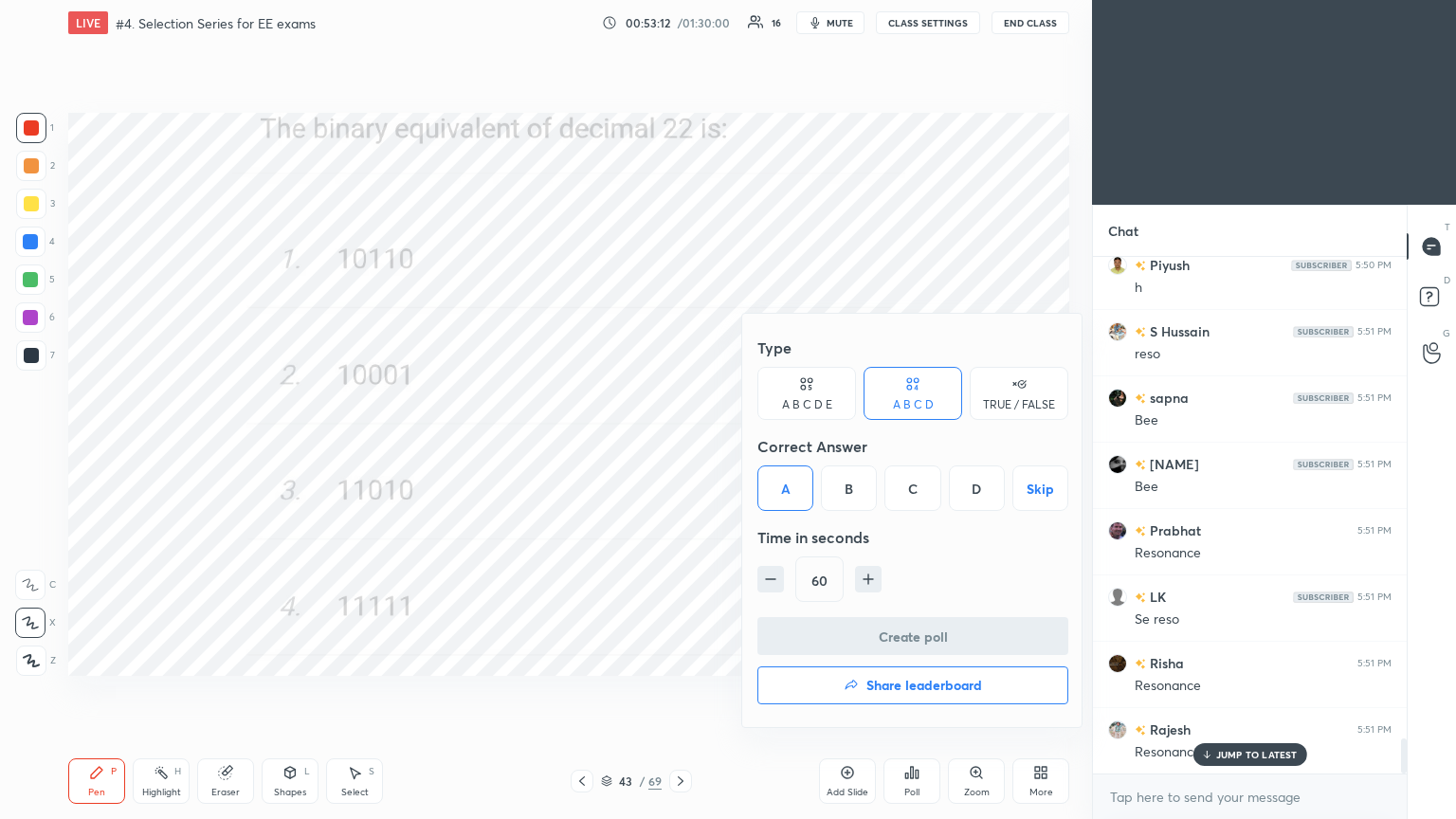 scroll, scrollTop: 480, scrollLeft: 308, axis: both 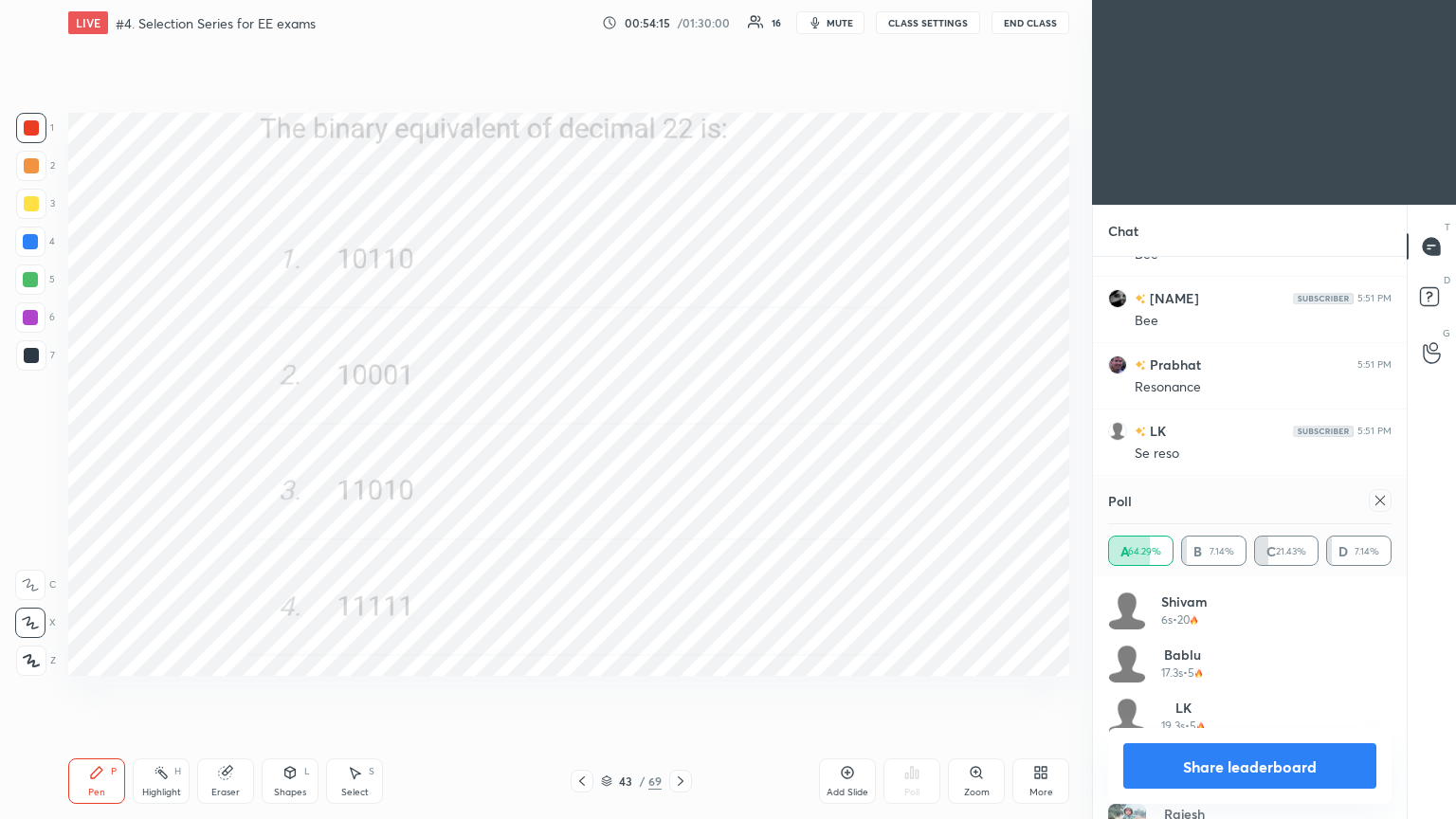 drag, startPoint x: 1380, startPoint y: 493, endPoint x: 1375, endPoint y: 501, distance: 9.43398 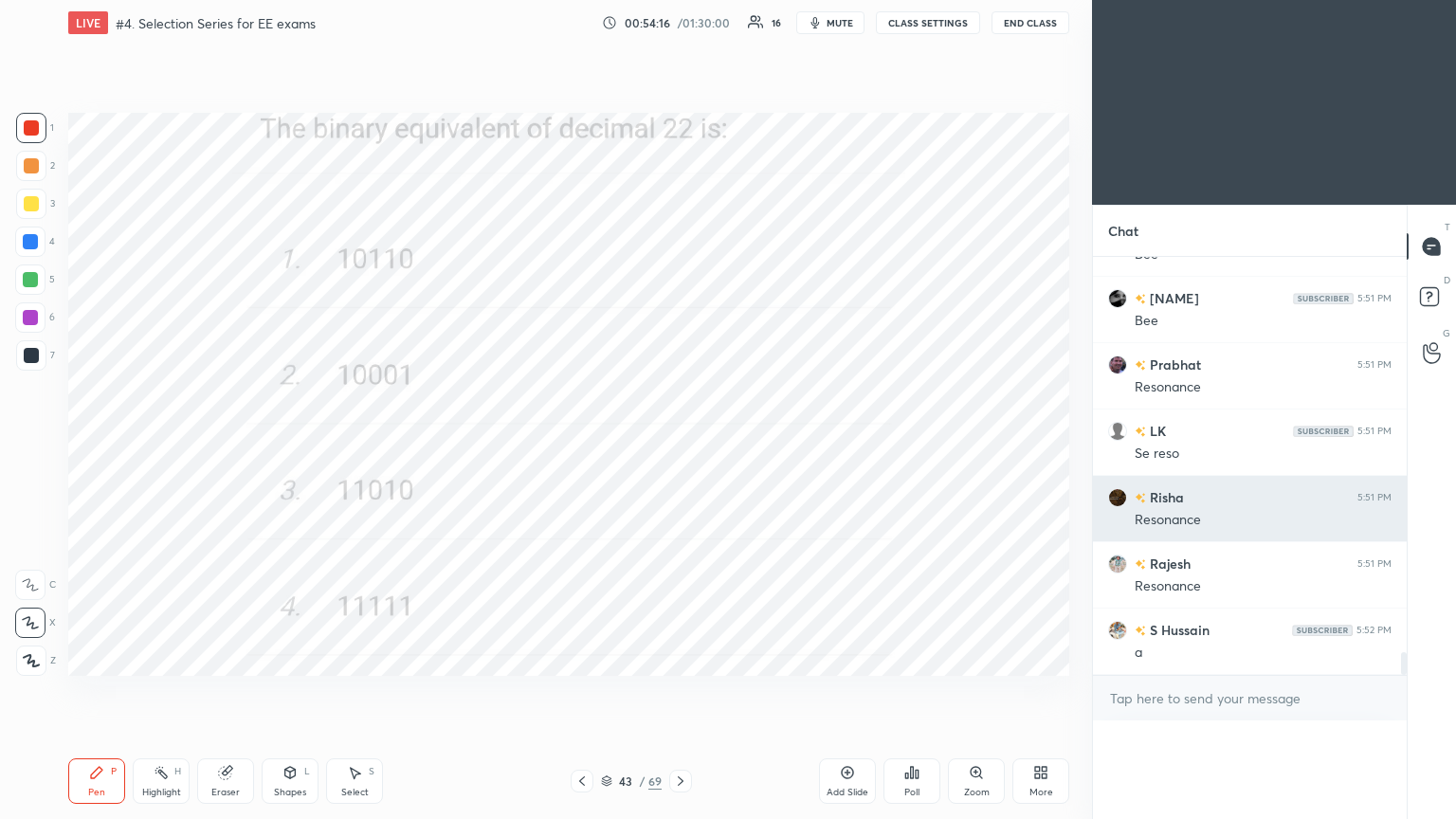 scroll, scrollTop: 143, scrollLeft: 278, axis: both 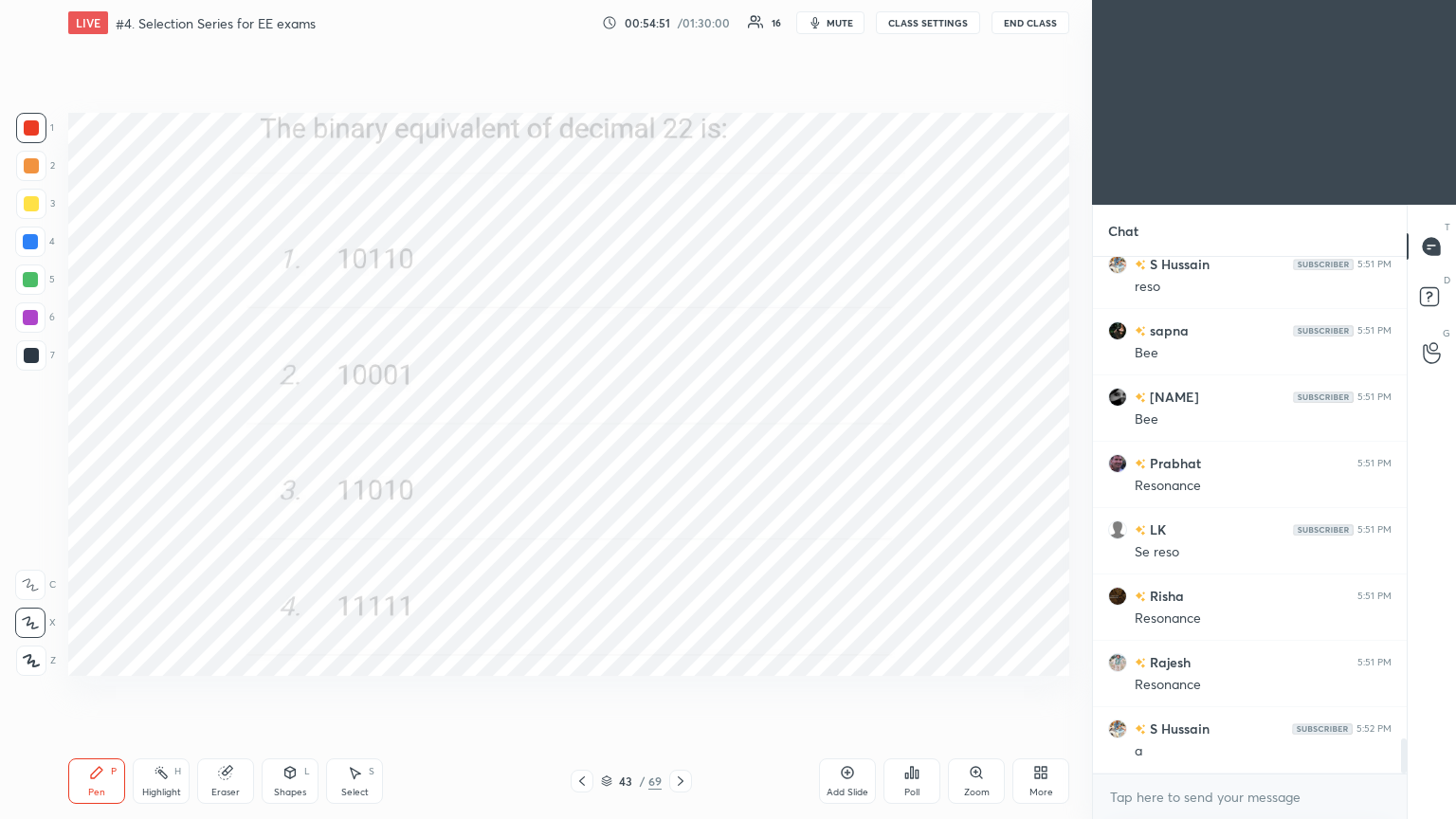click at bounding box center (681, 781) 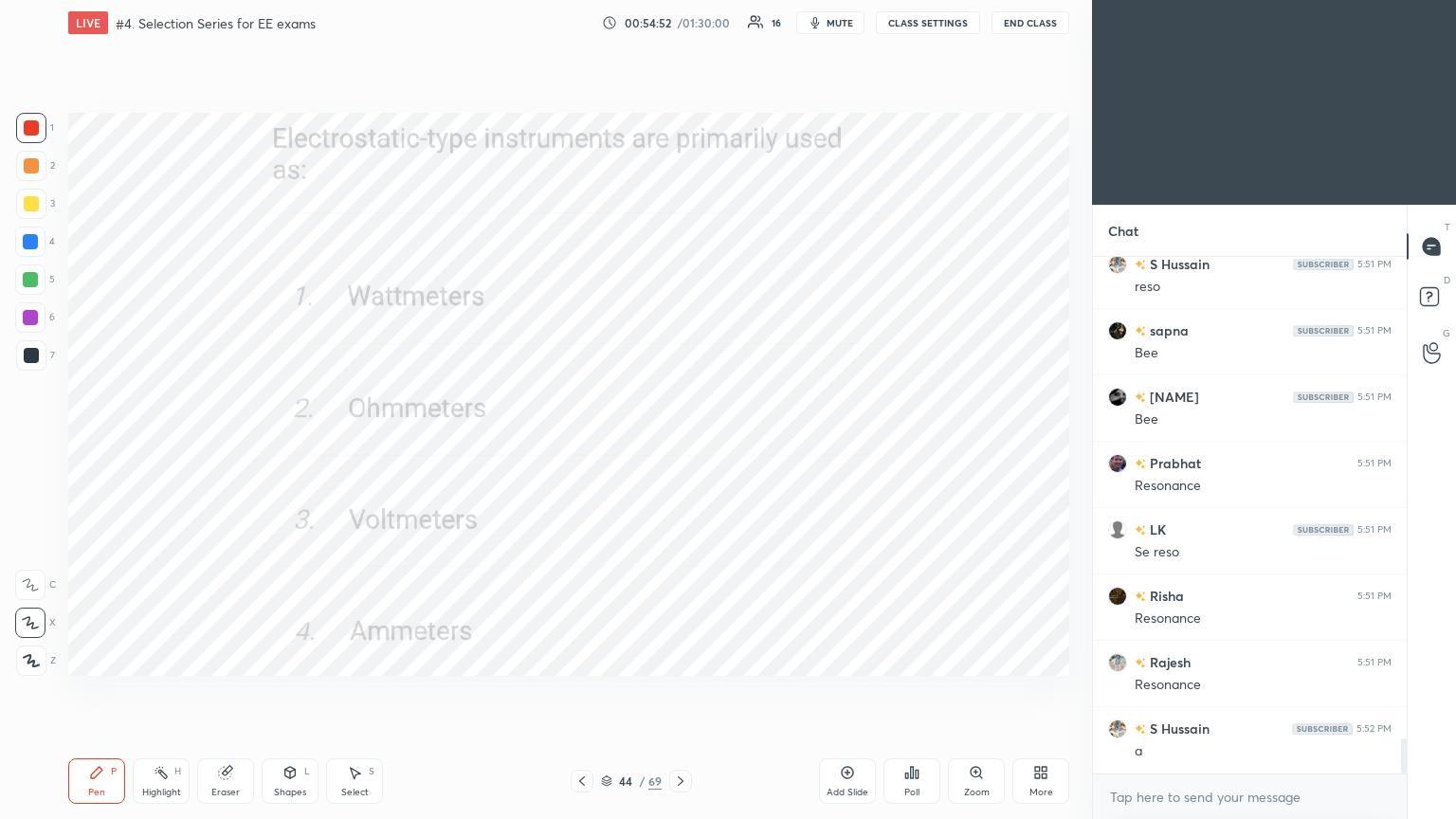 click 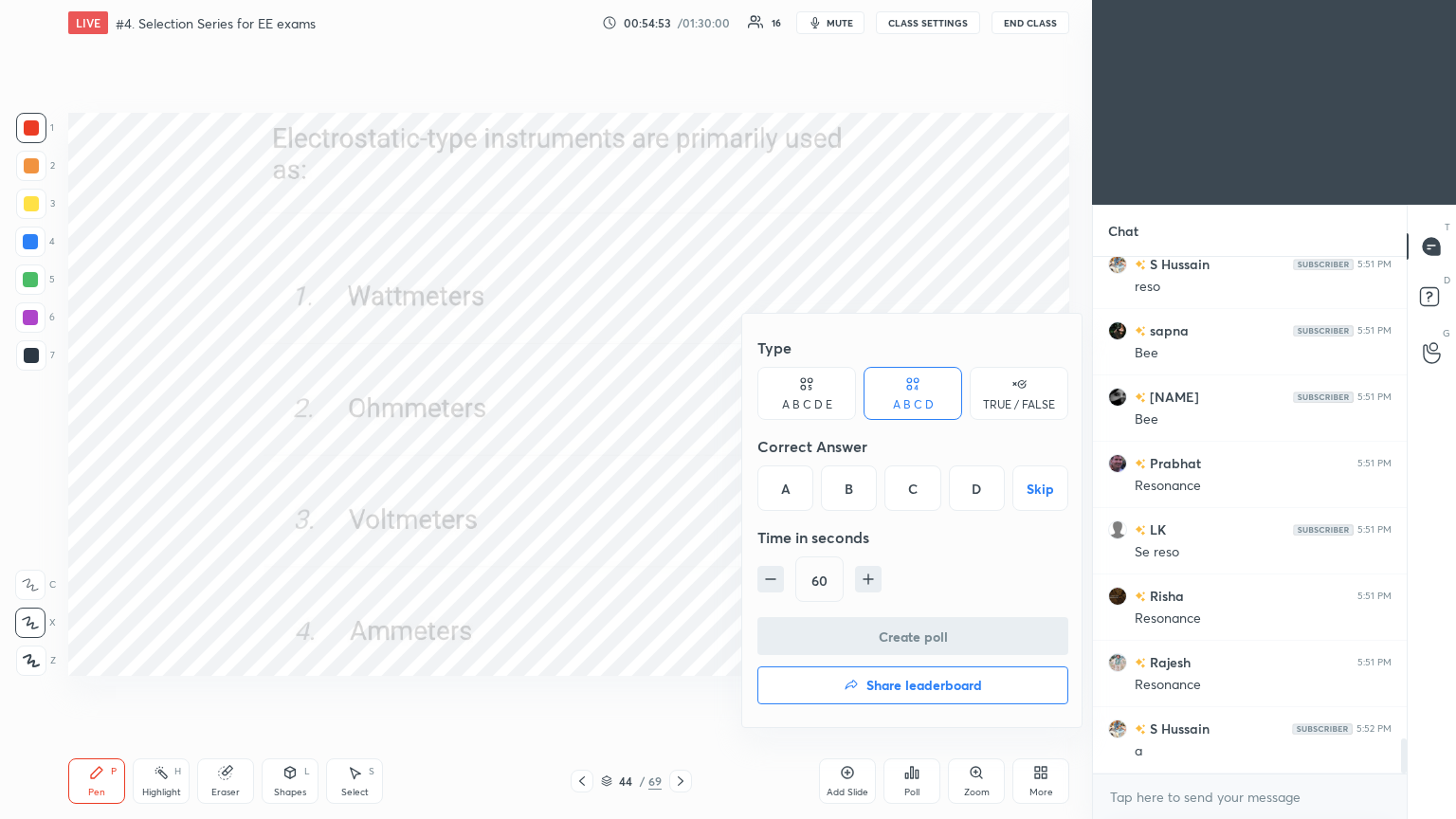 drag, startPoint x: 919, startPoint y: 489, endPoint x: 913, endPoint y: 573, distance: 84.21401 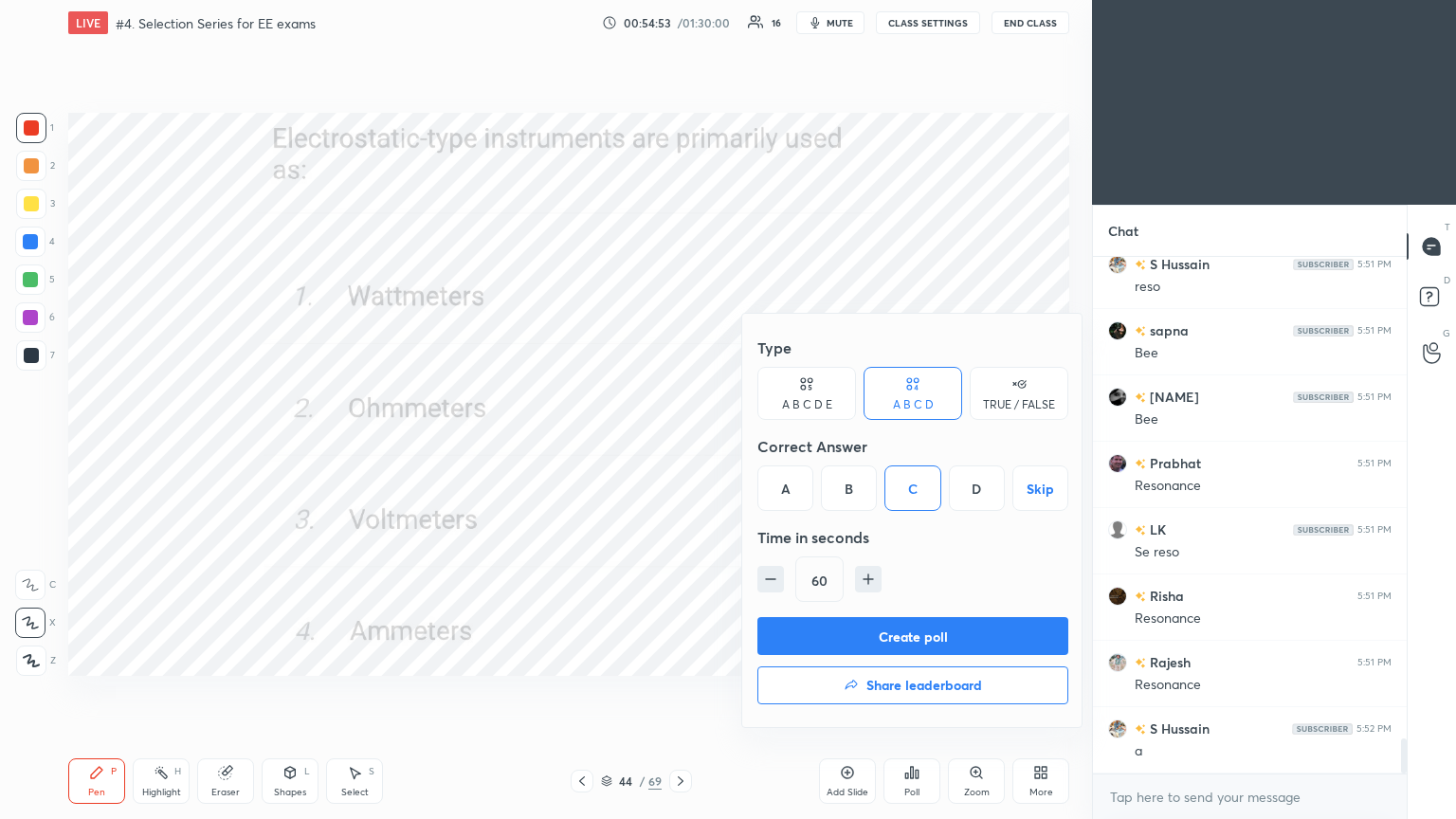 click on "Create poll" at bounding box center [913, 636] 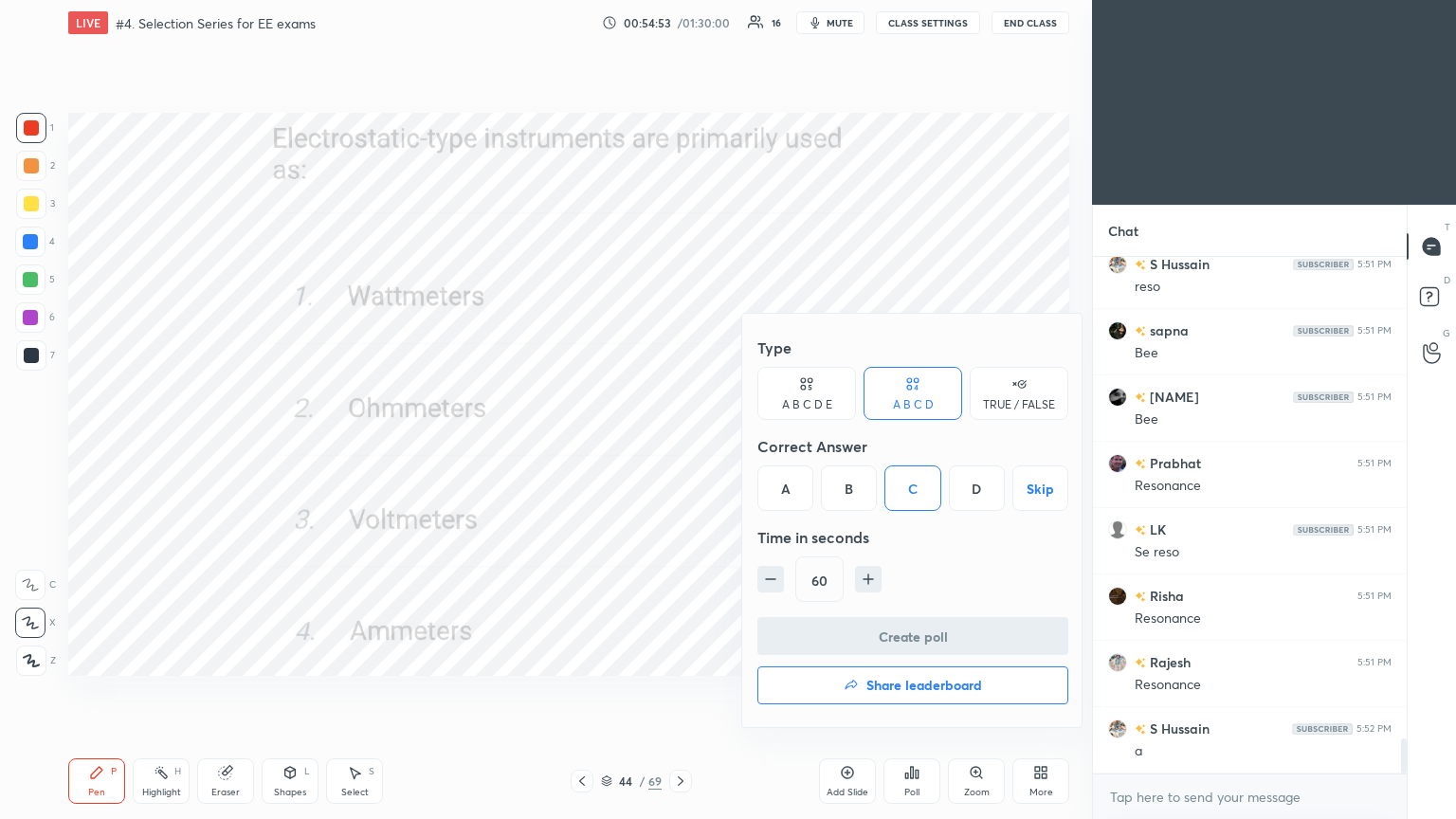 scroll, scrollTop: 480, scrollLeft: 308, axis: both 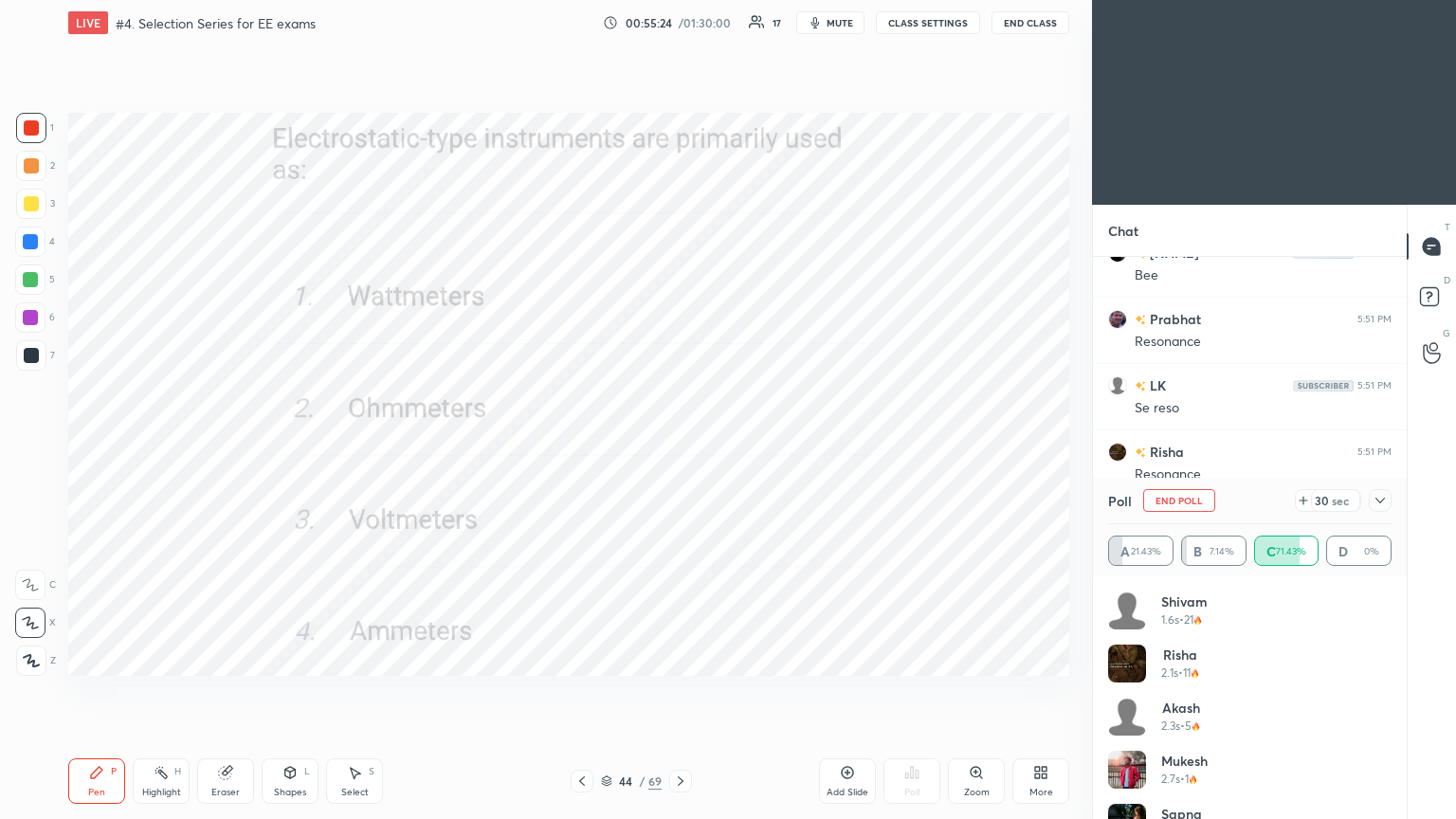 click on "End Poll" at bounding box center [1179, 500] 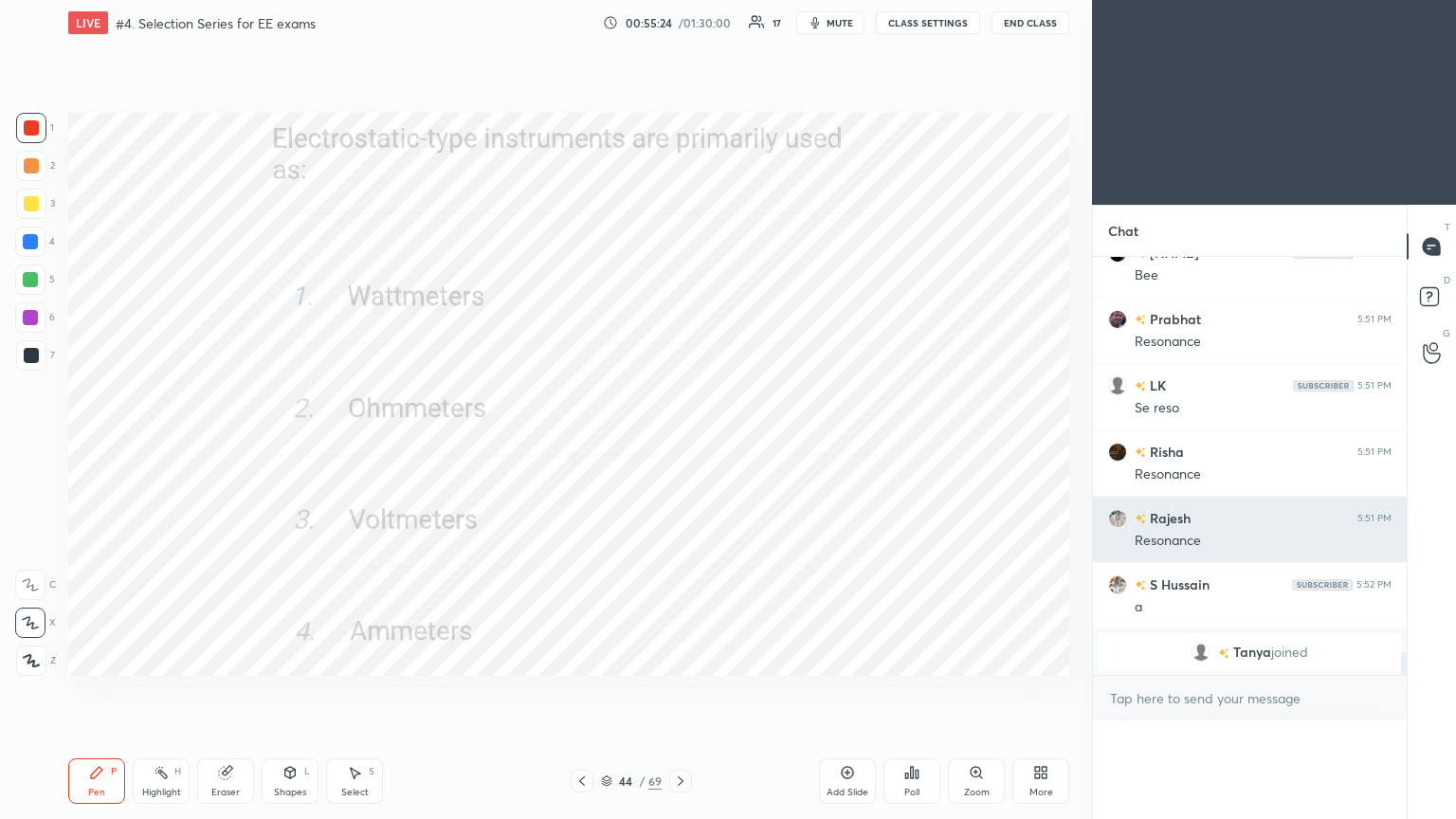 scroll, scrollTop: 114, scrollLeft: 278, axis: both 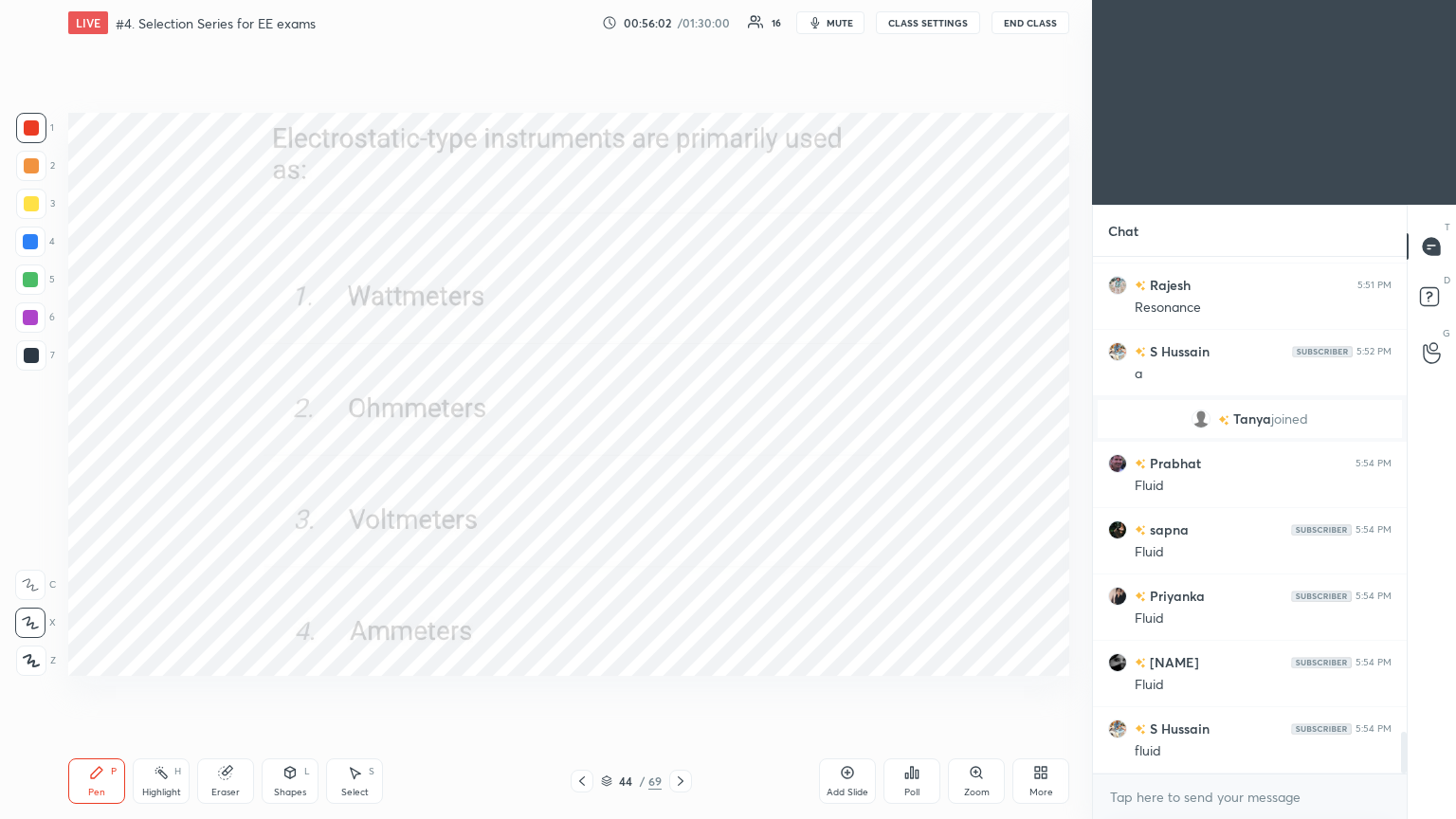 click 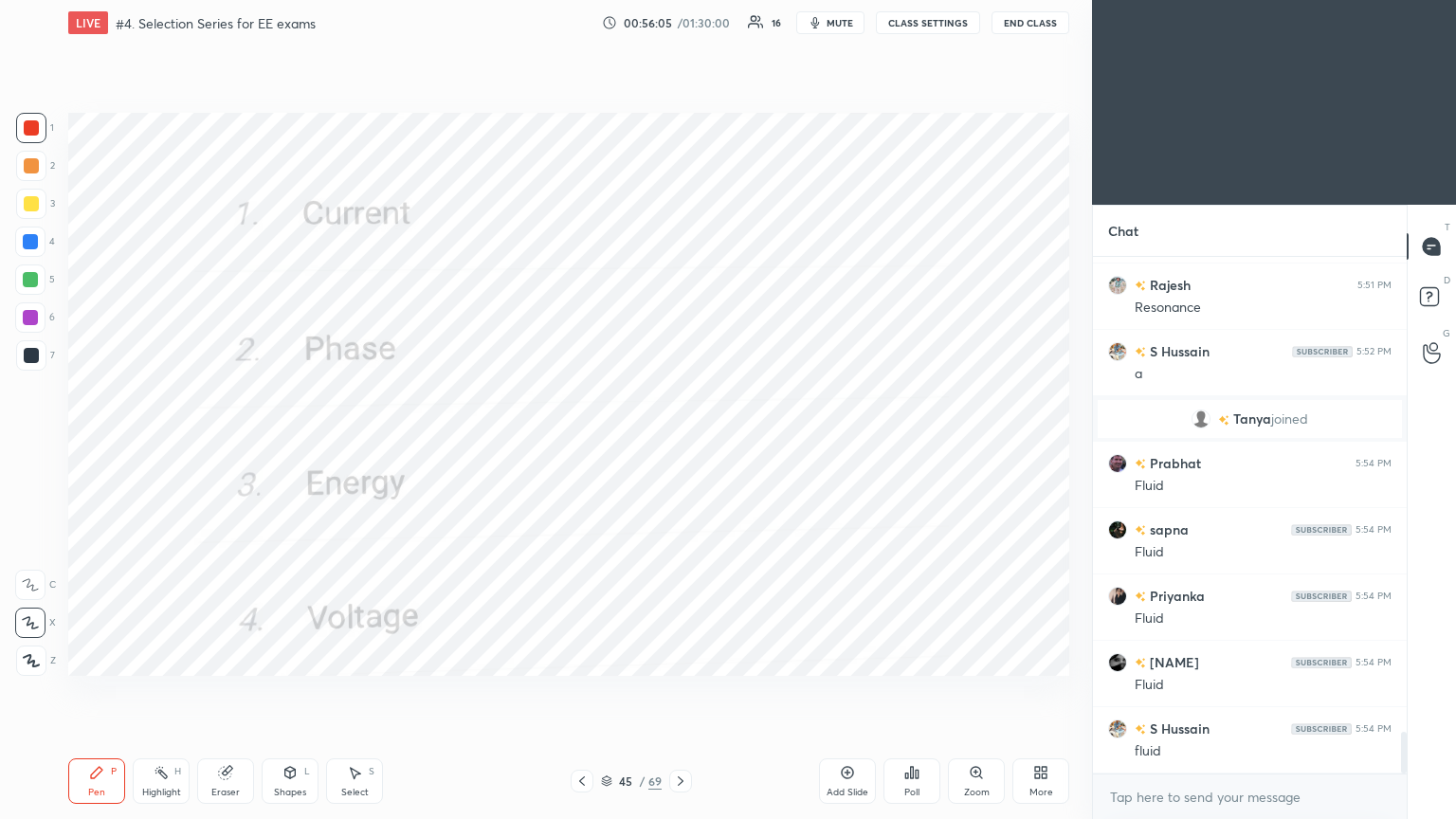 click on "Poll" at bounding box center (912, 781) 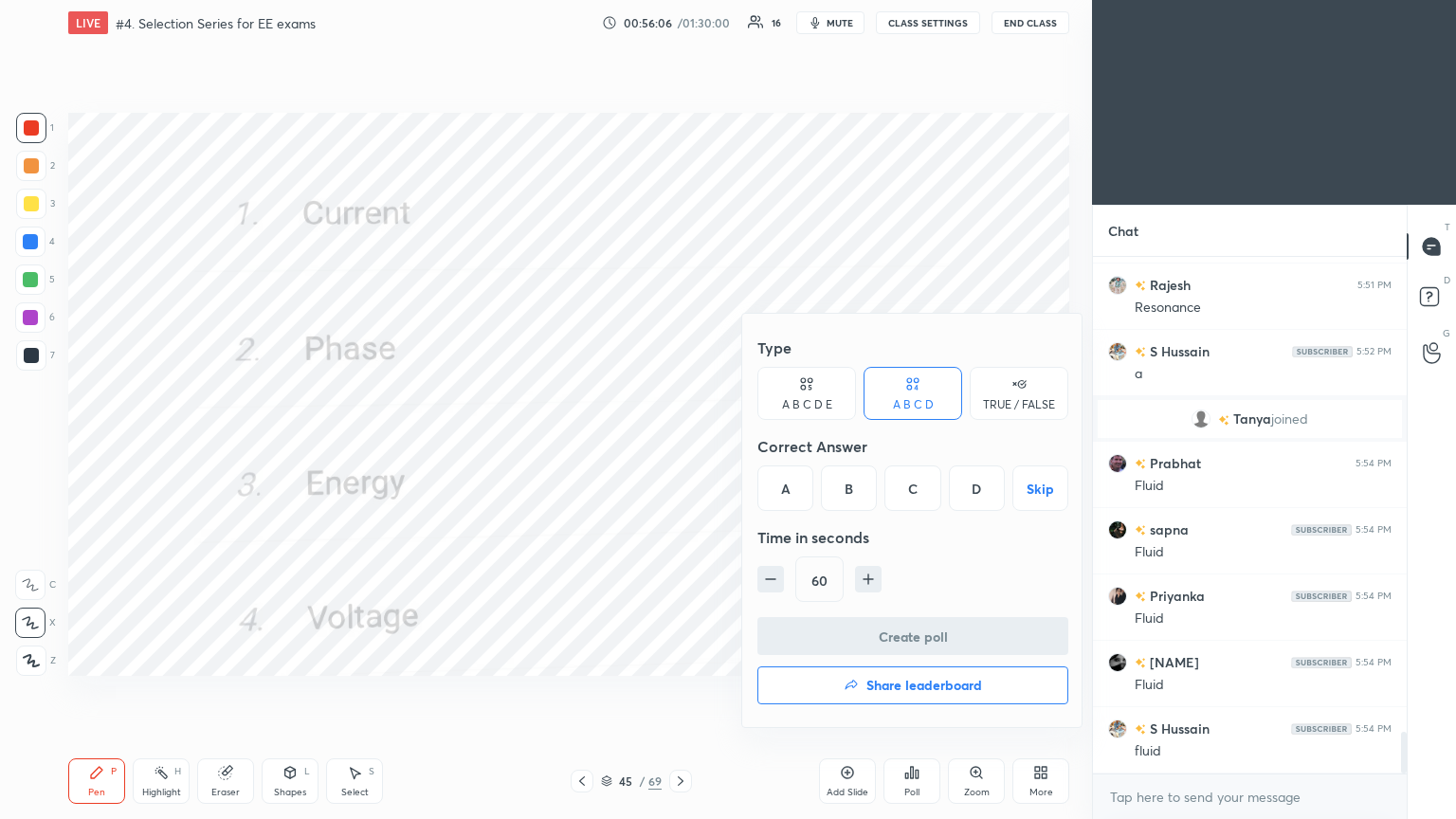 click on "C" at bounding box center [912, 488] 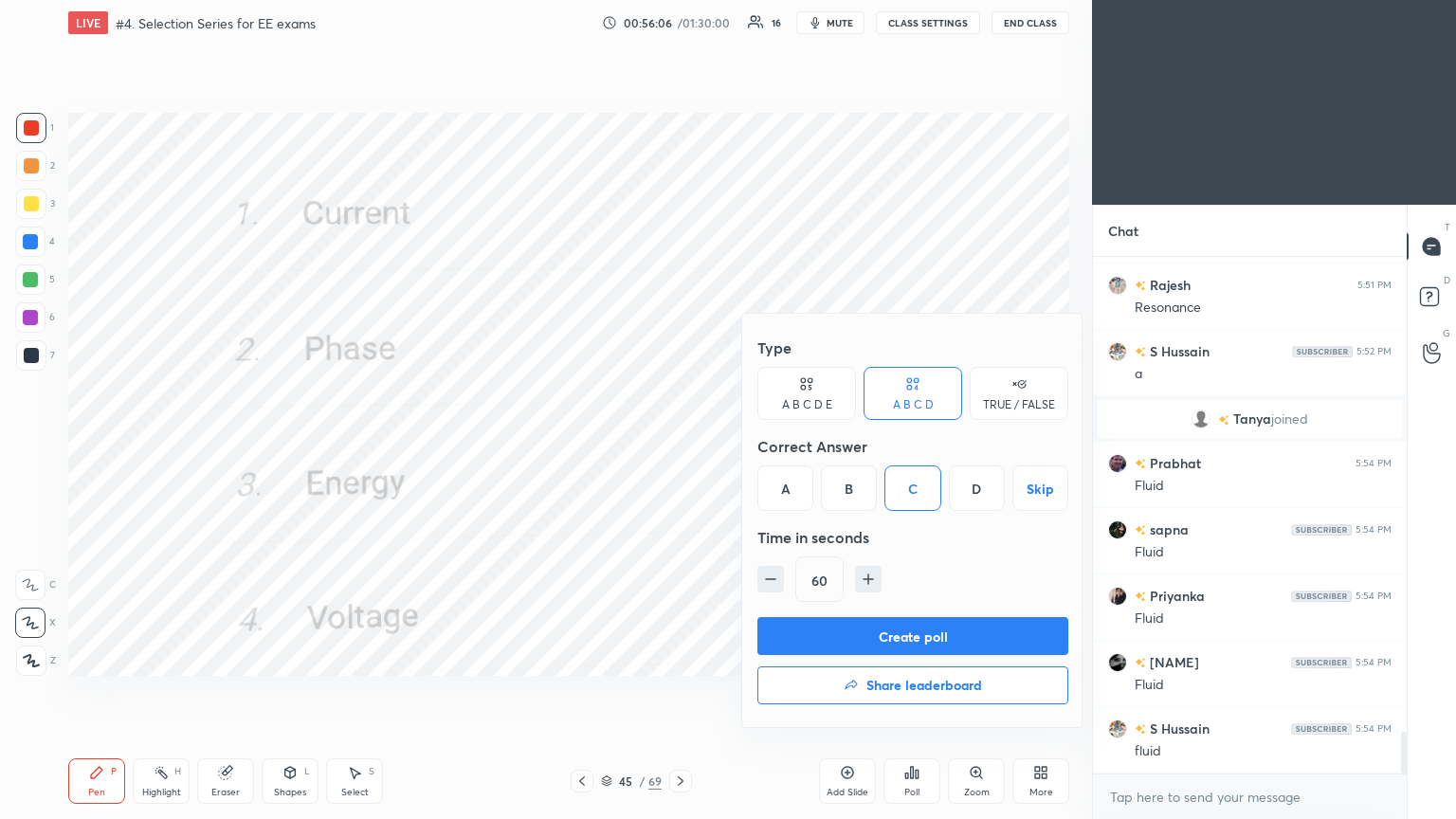 click on "Create poll" at bounding box center [913, 636] 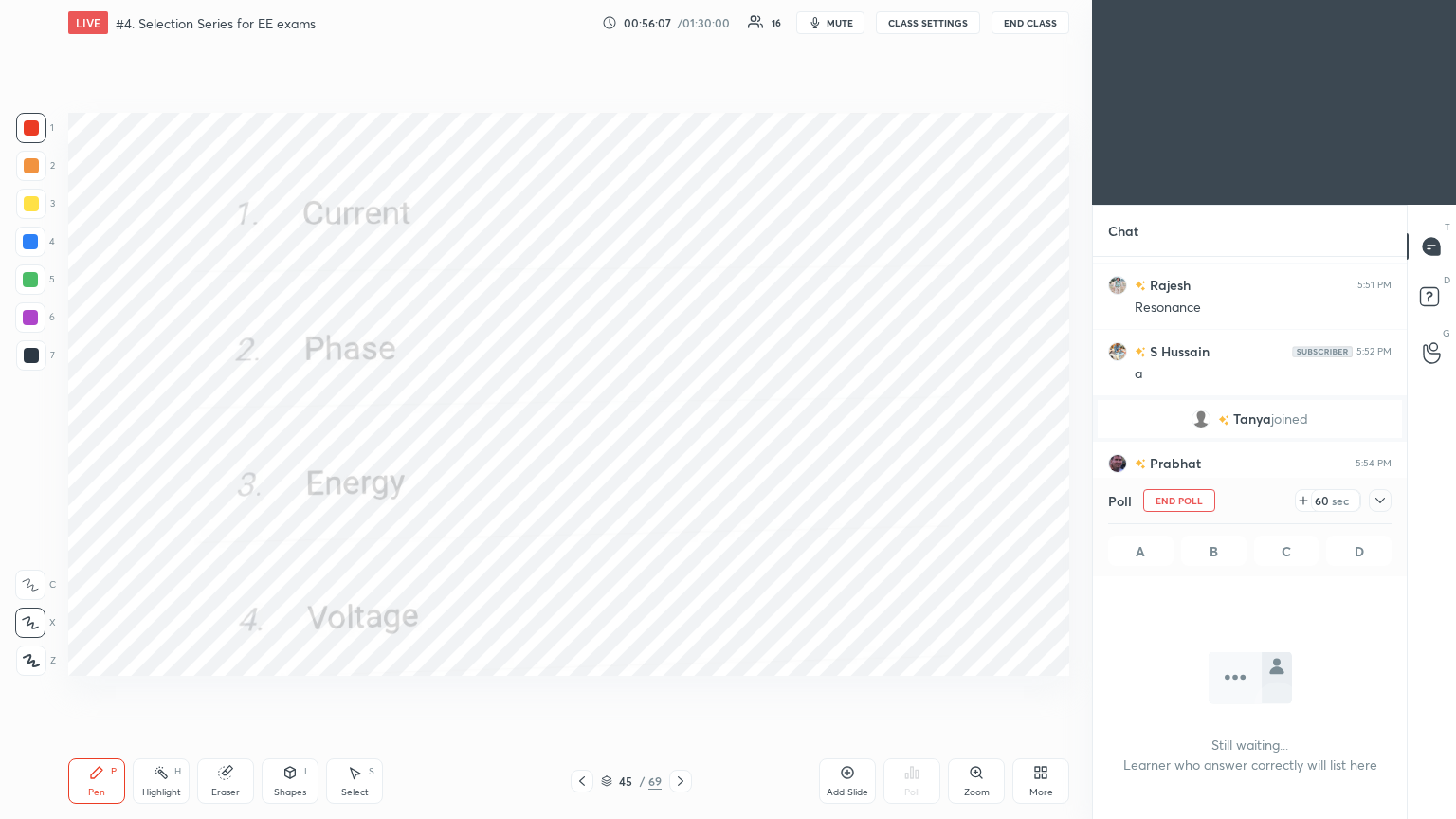 scroll, scrollTop: 413, scrollLeft: 308, axis: both 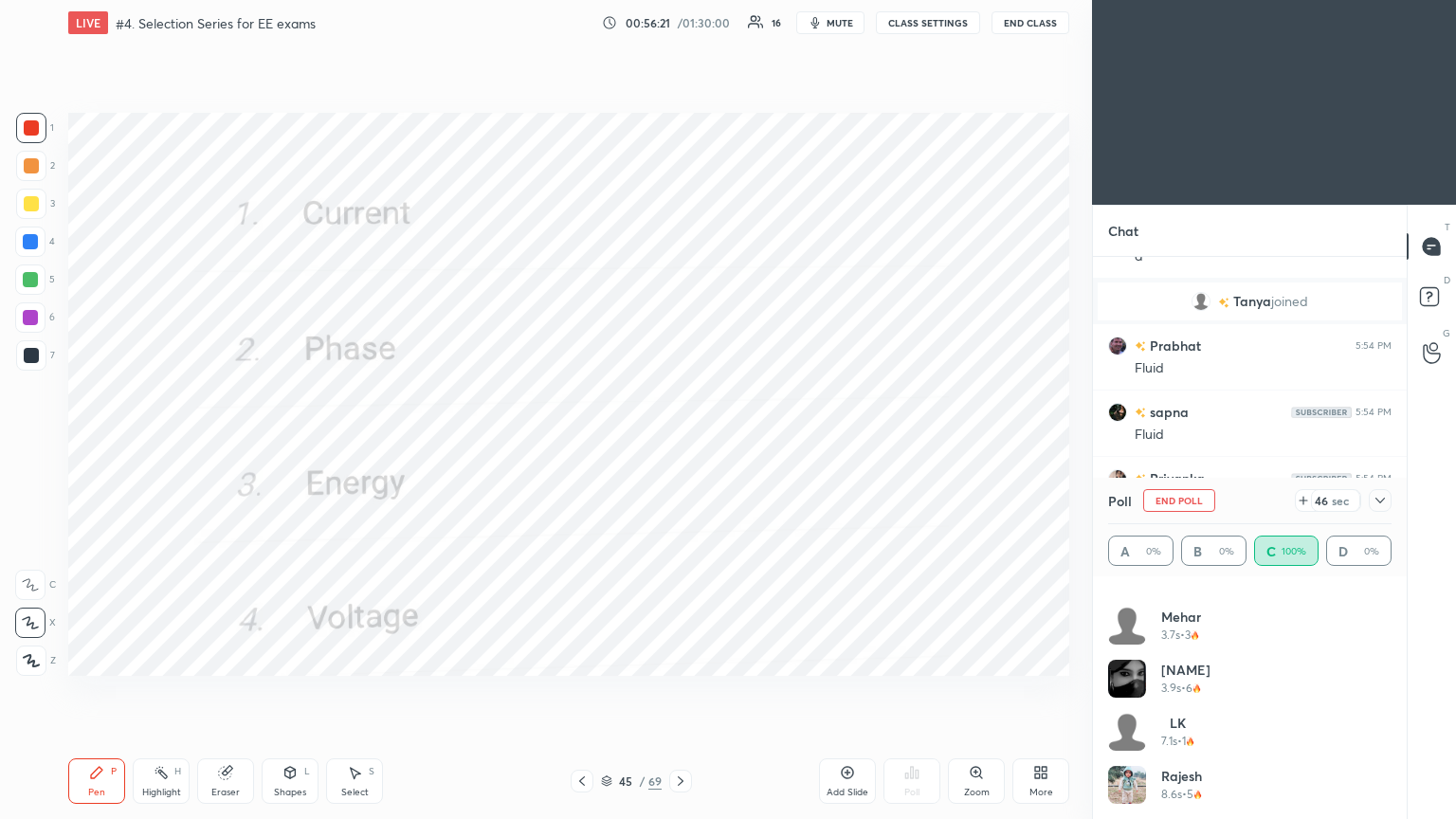 click on "End Poll" at bounding box center (1179, 500) 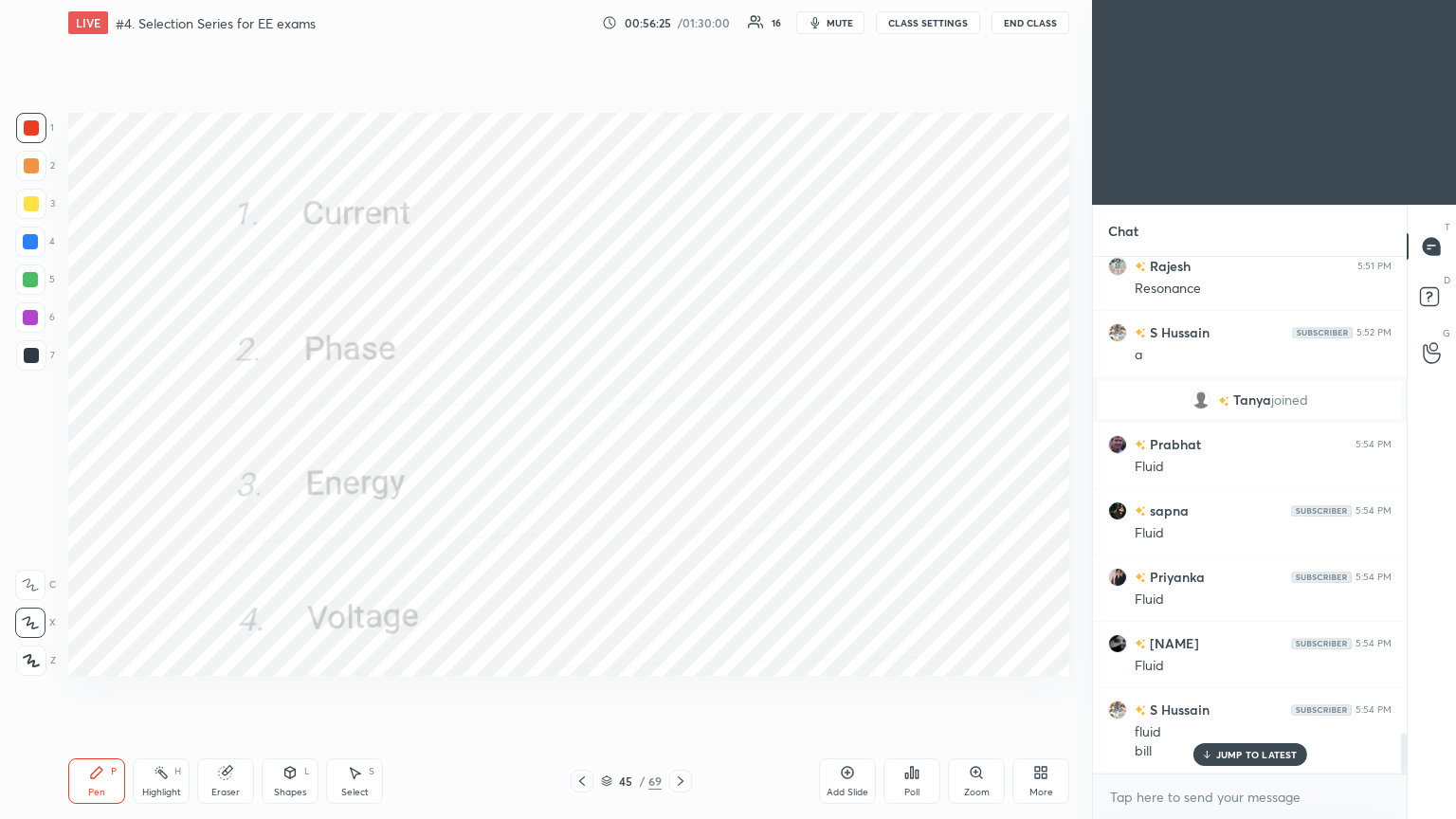 scroll, scrollTop: 6021, scrollLeft: 0, axis: vertical 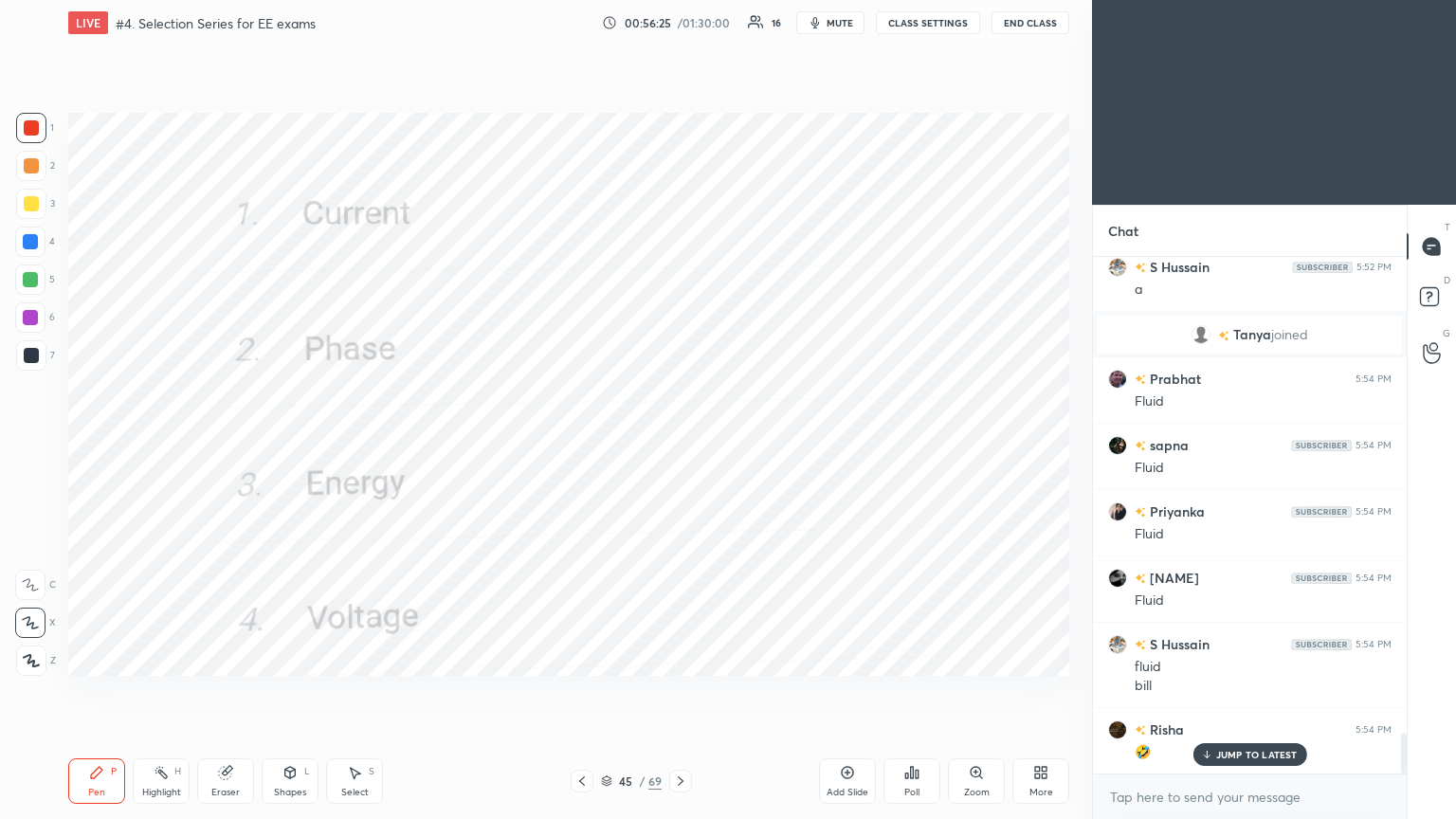 click 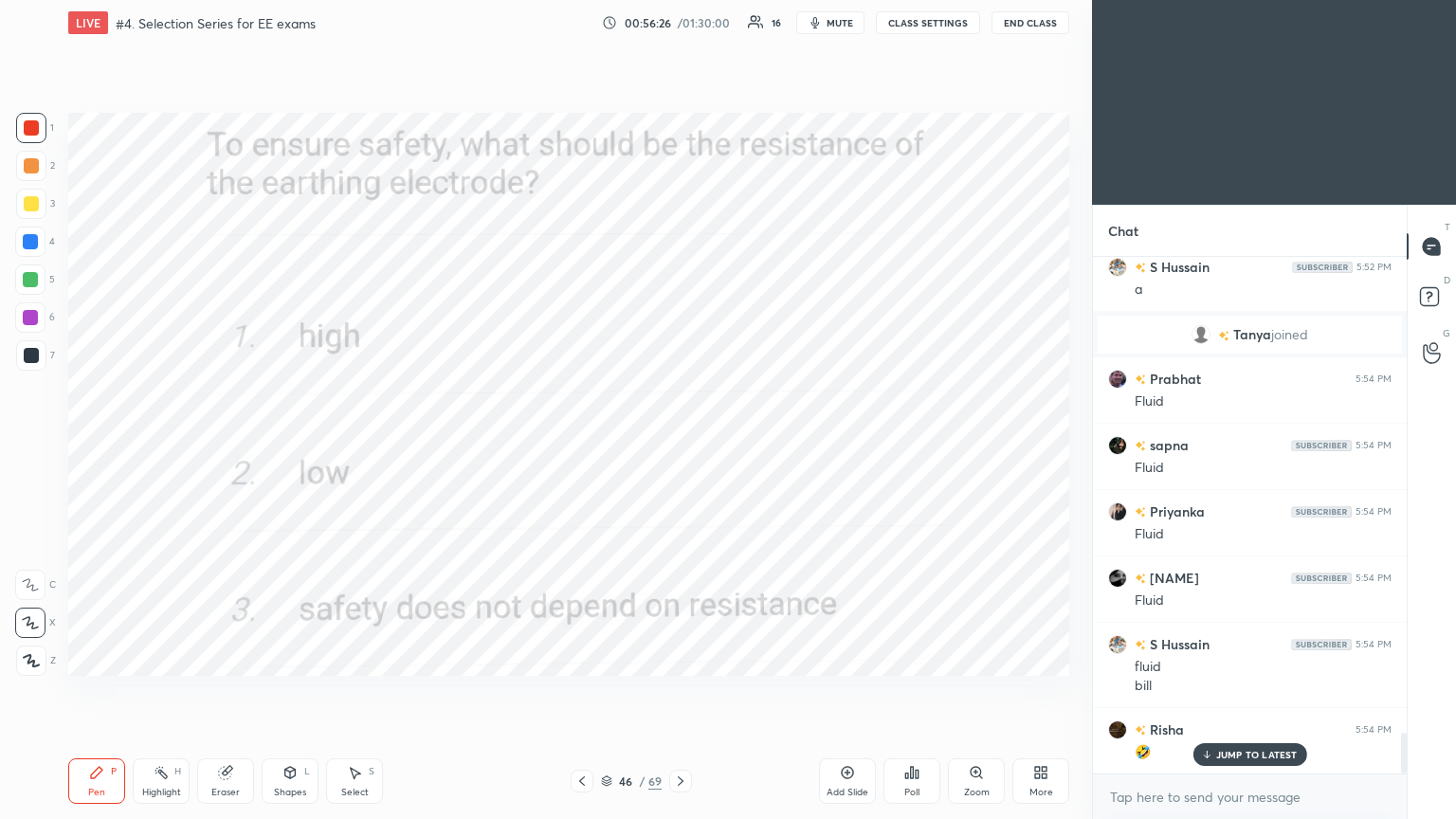 click on "Poll" at bounding box center (912, 792) 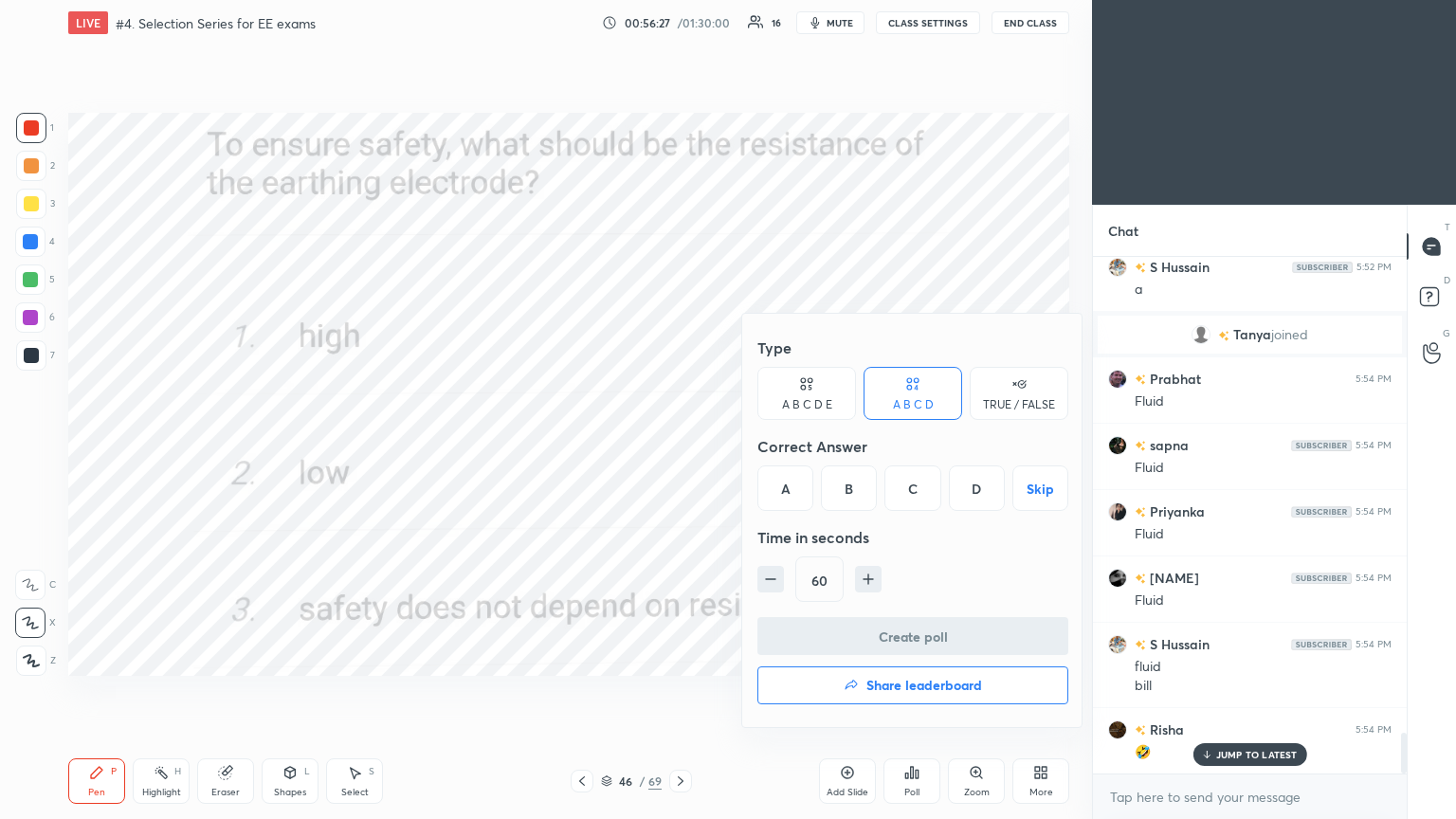 drag, startPoint x: 846, startPoint y: 465, endPoint x: 876, endPoint y: 497, distance: 43.863424 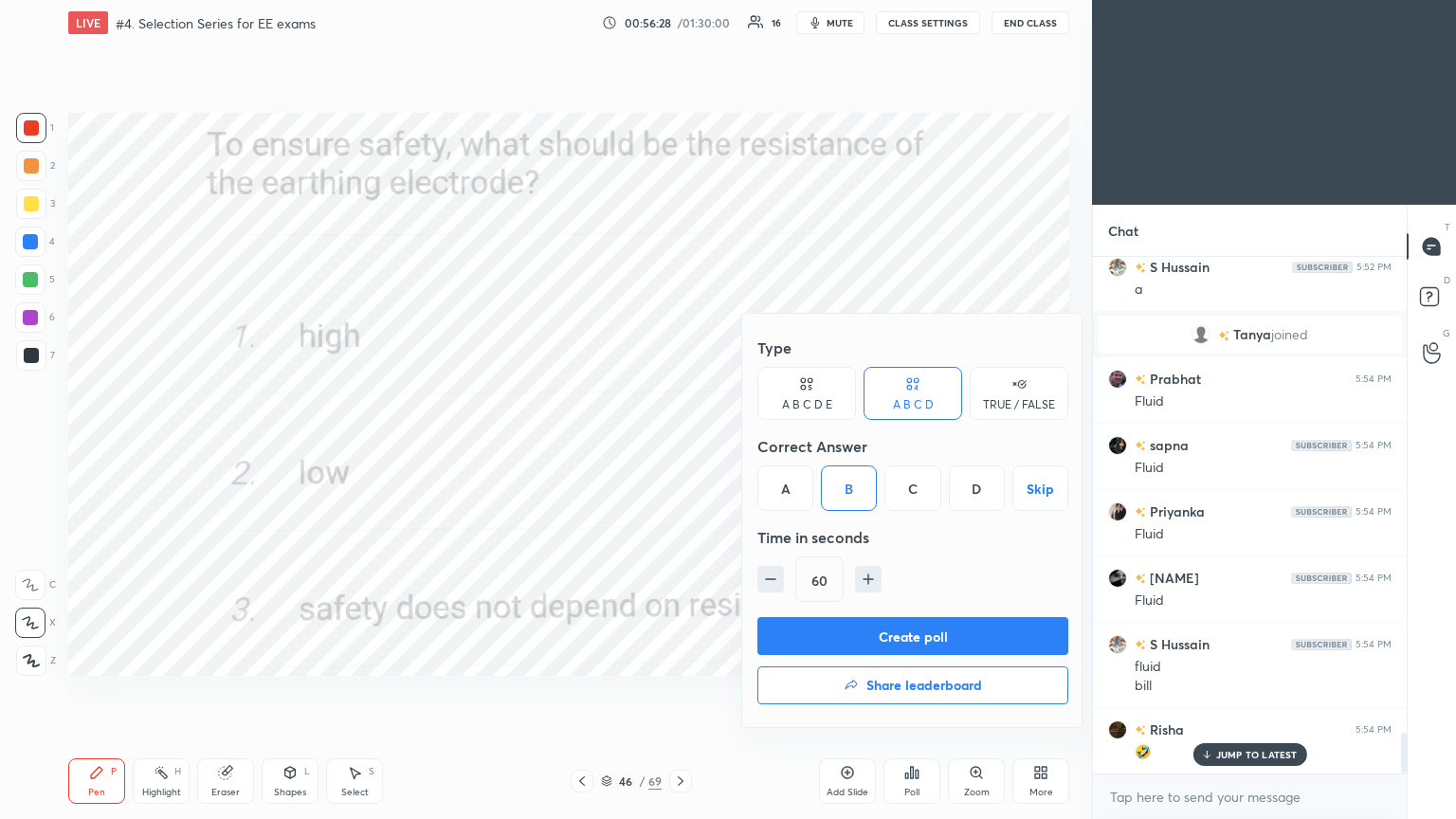 click on "Create poll" at bounding box center (913, 636) 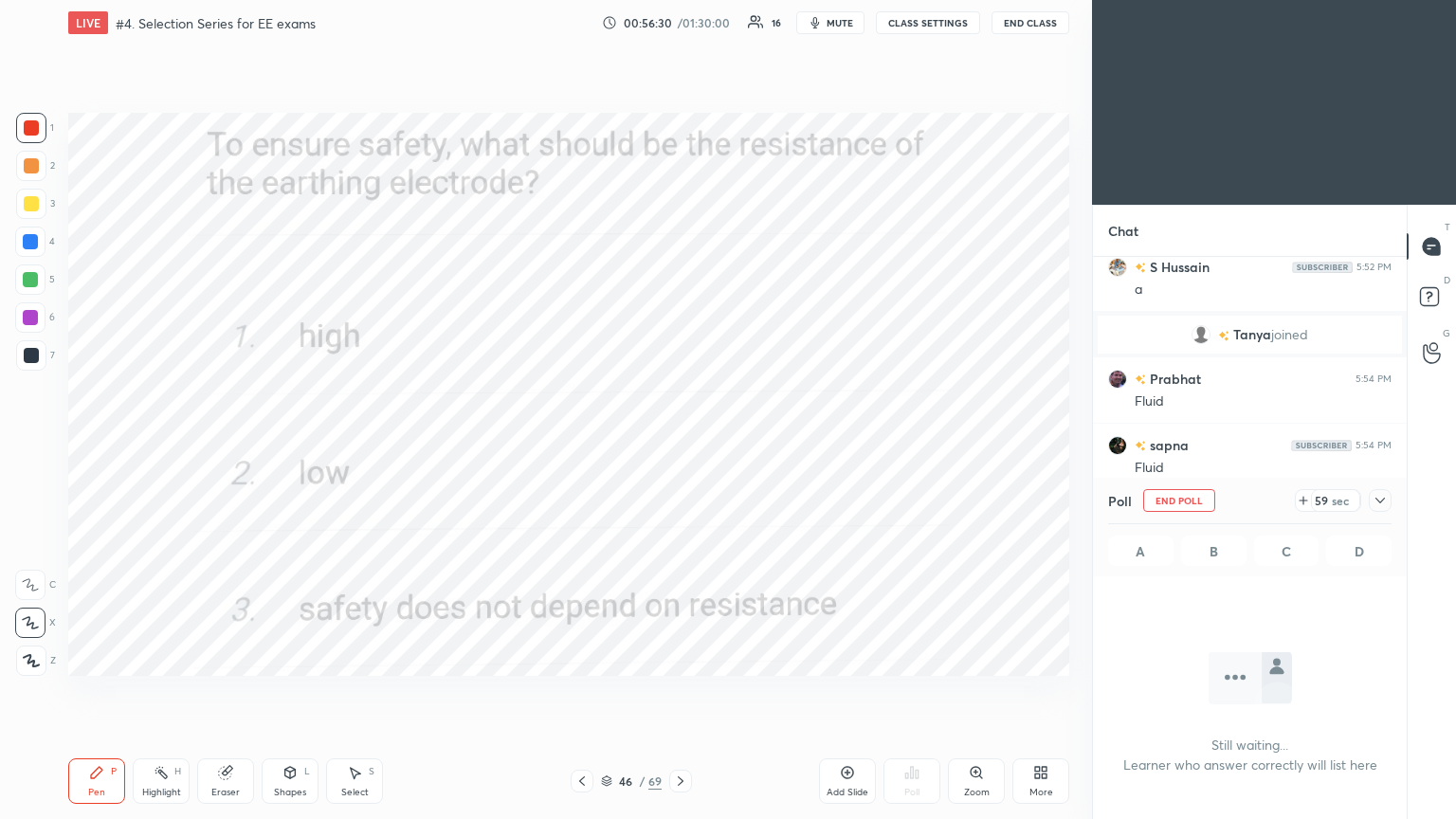 click 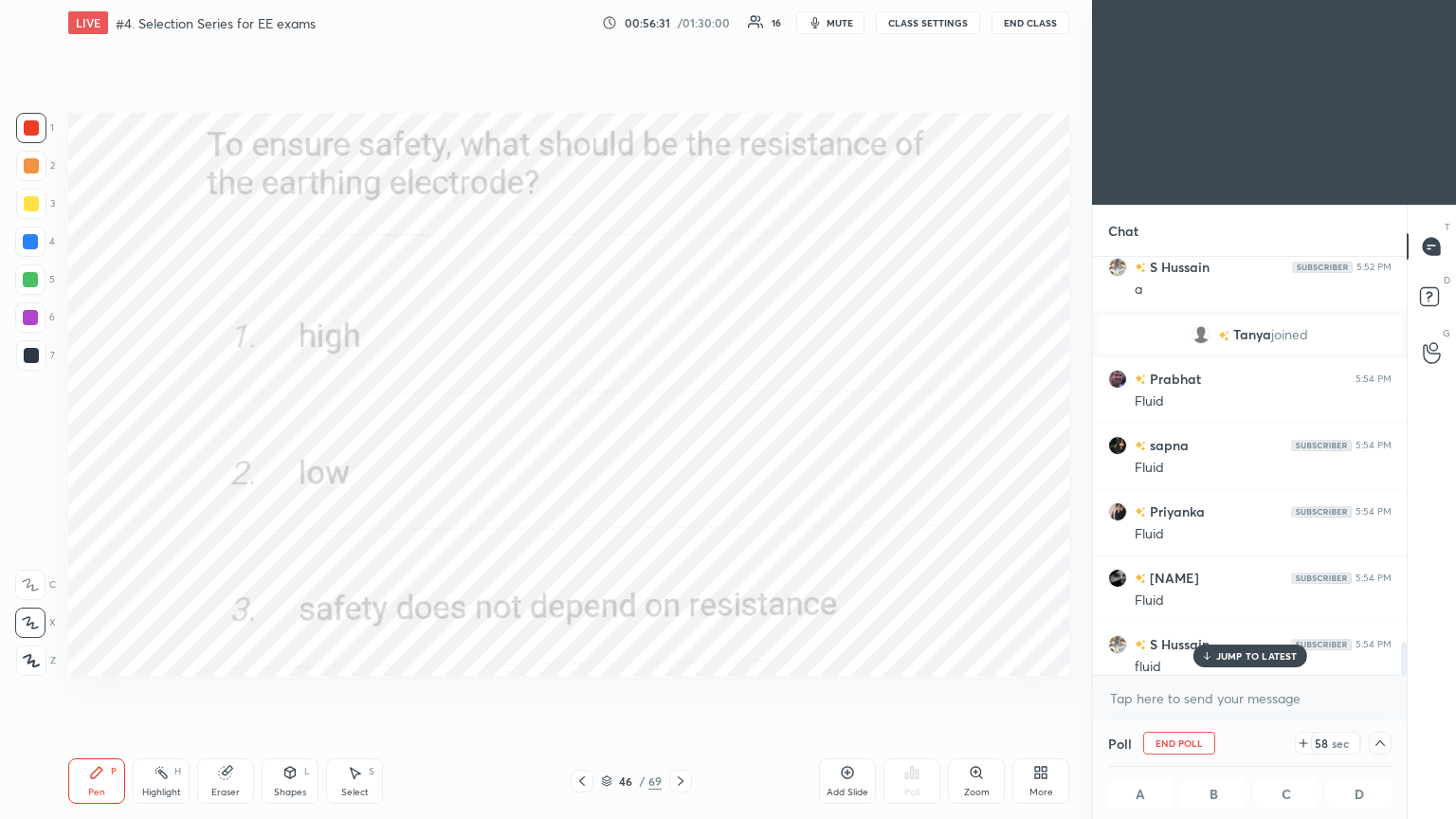 click on "JUMP TO LATEST" at bounding box center [1257, 656] 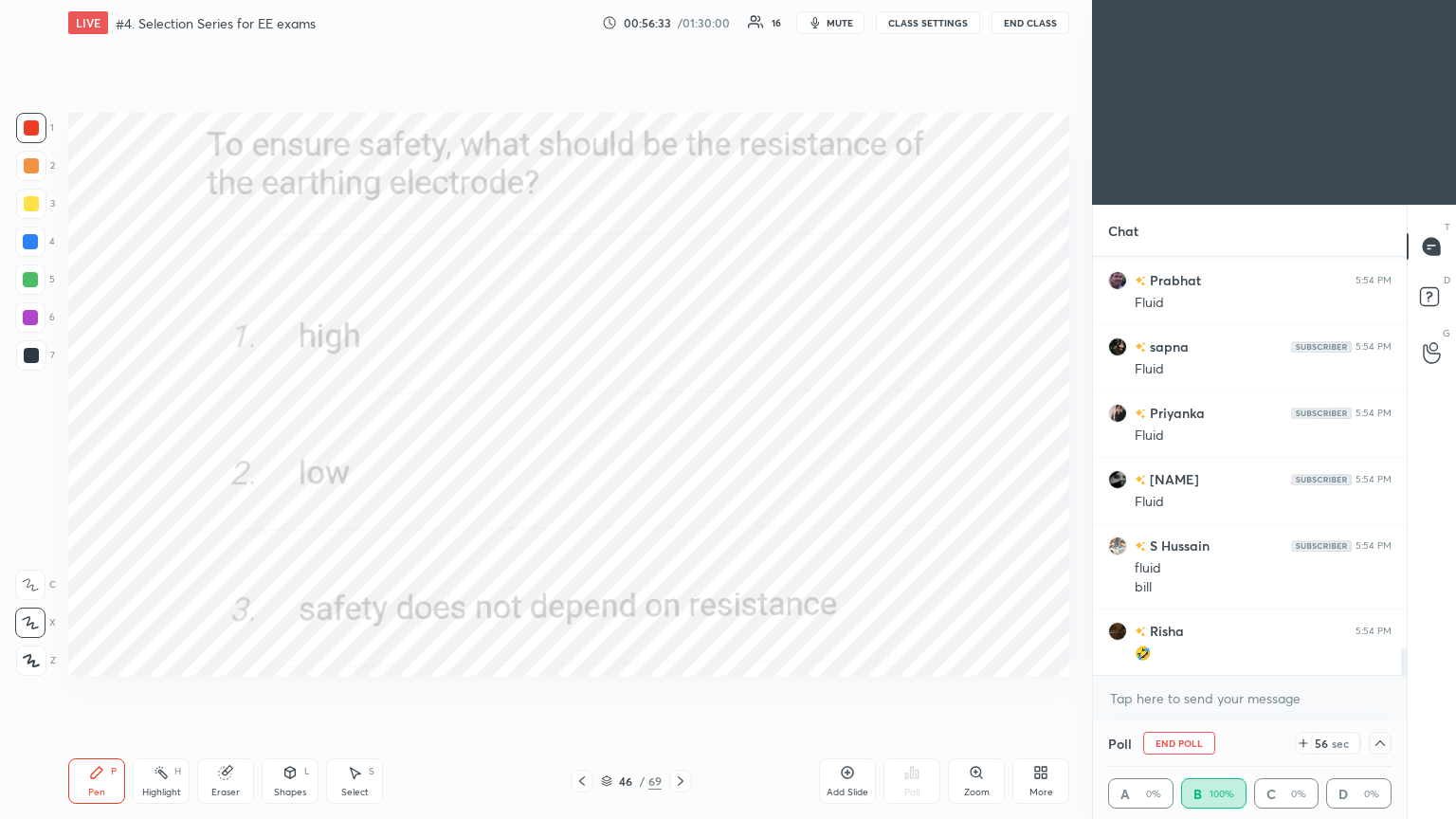 click 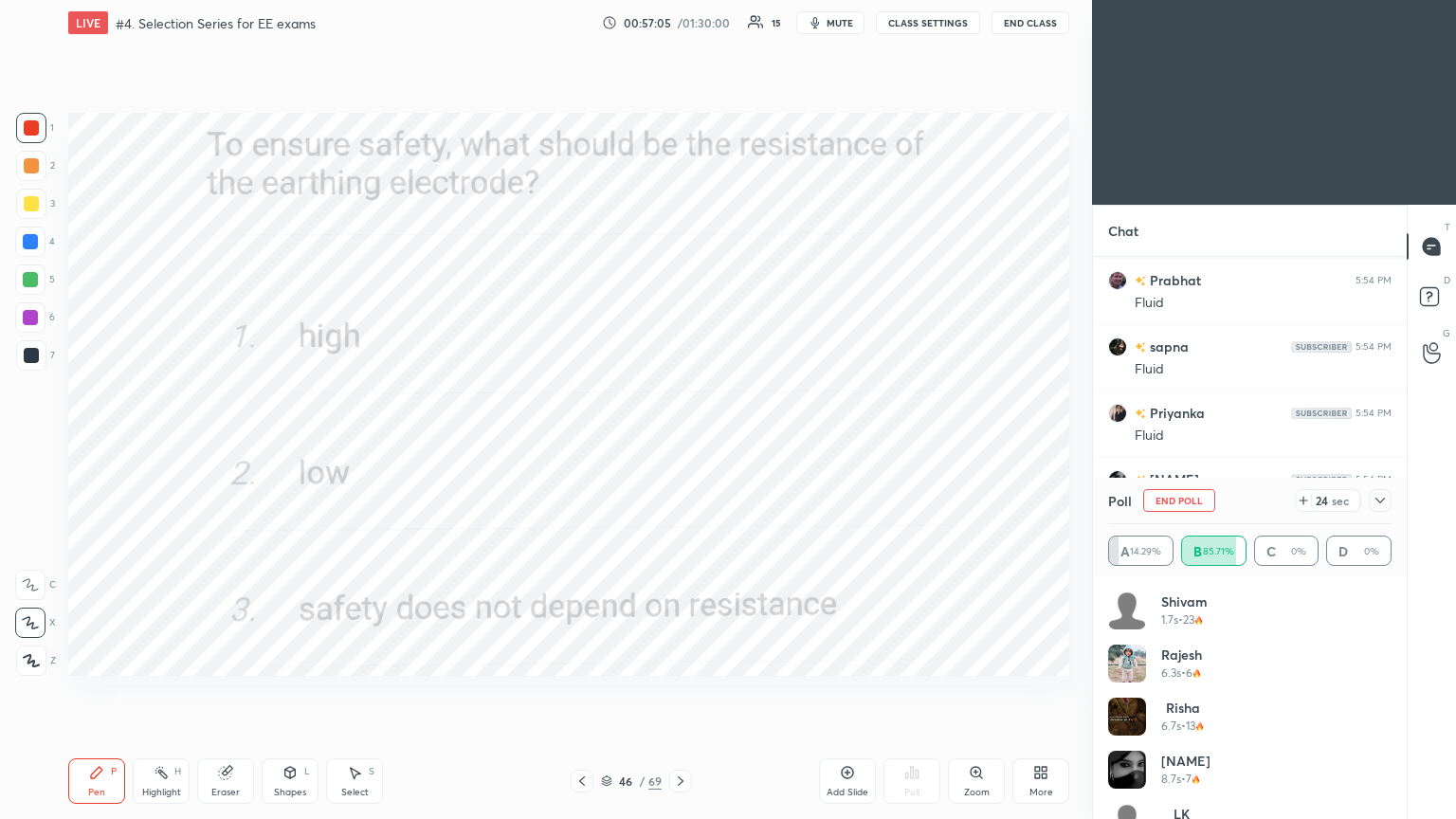 click on "End Poll" at bounding box center (1179, 500) 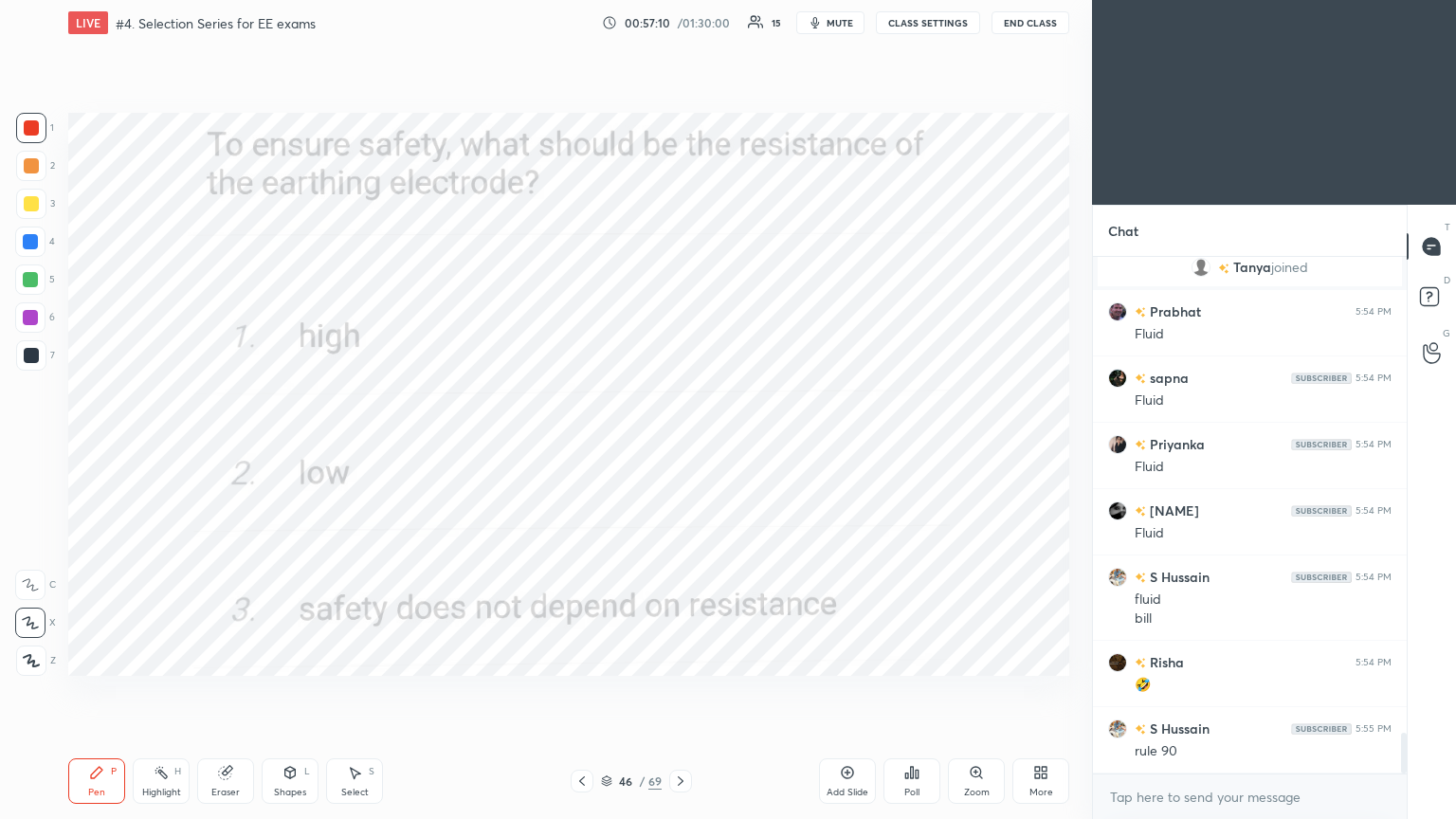 click 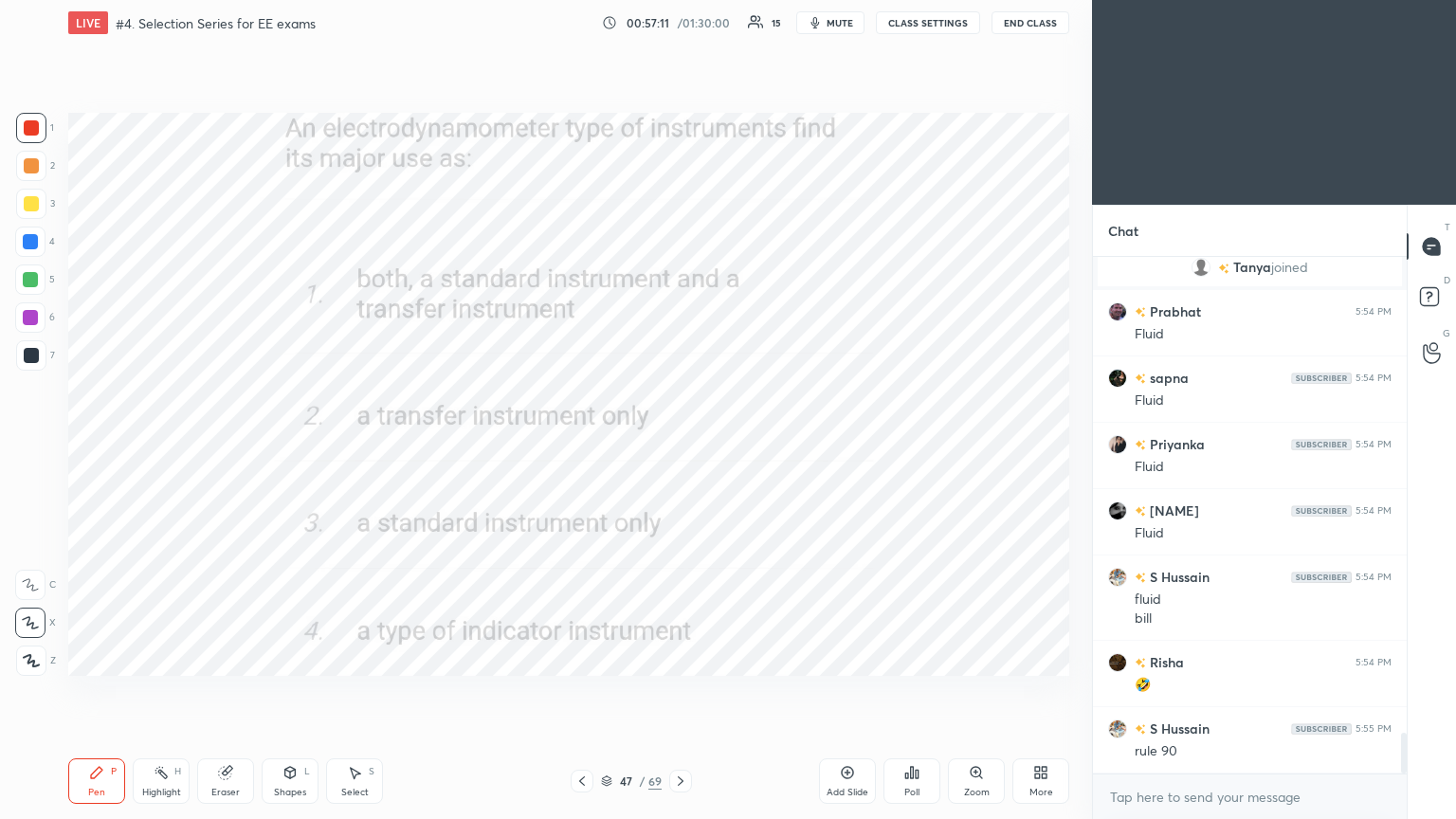 click on "Poll" at bounding box center [912, 781] 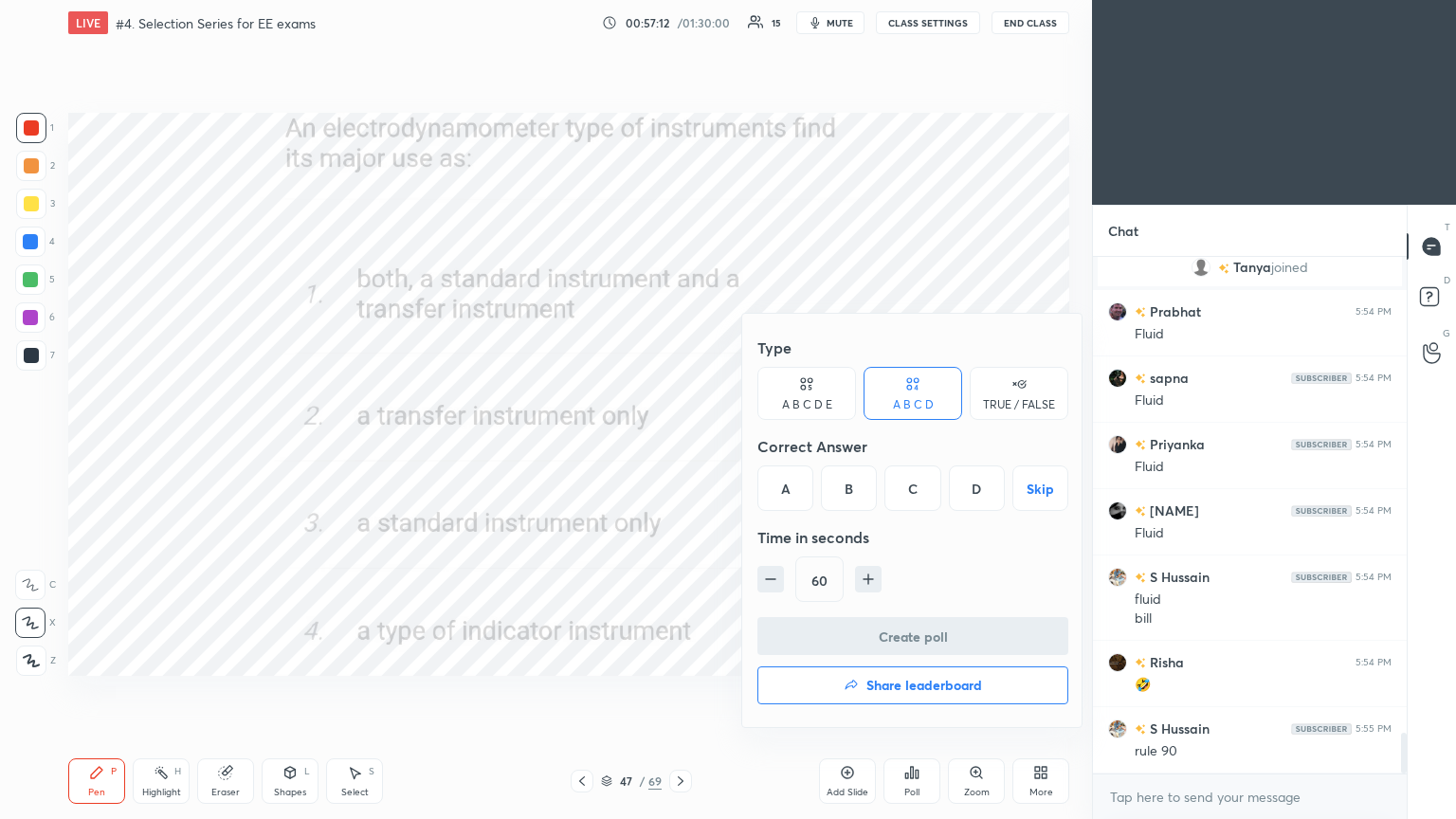 click on "A" at bounding box center (785, 488) 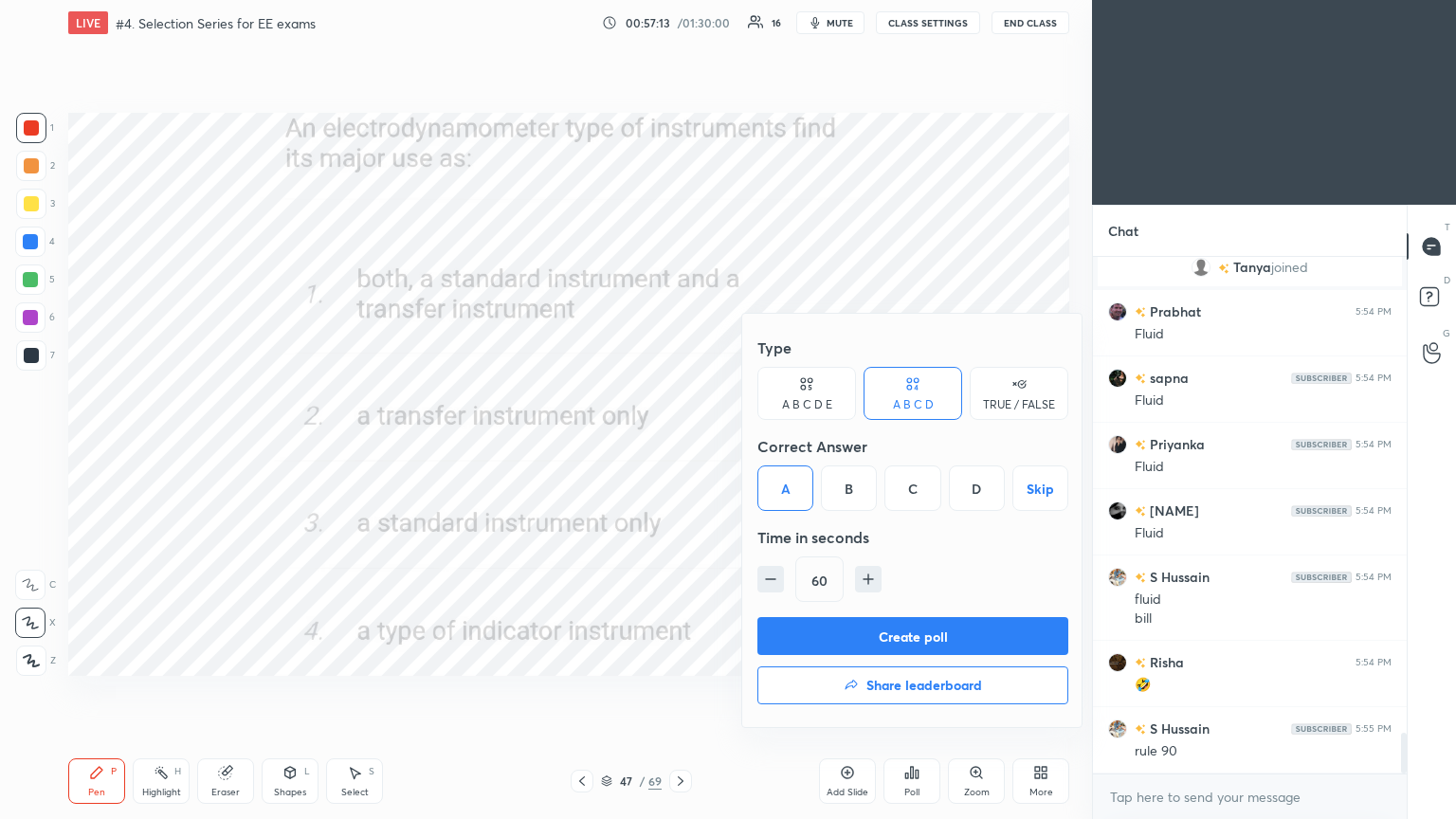 click on "Create poll" at bounding box center (913, 636) 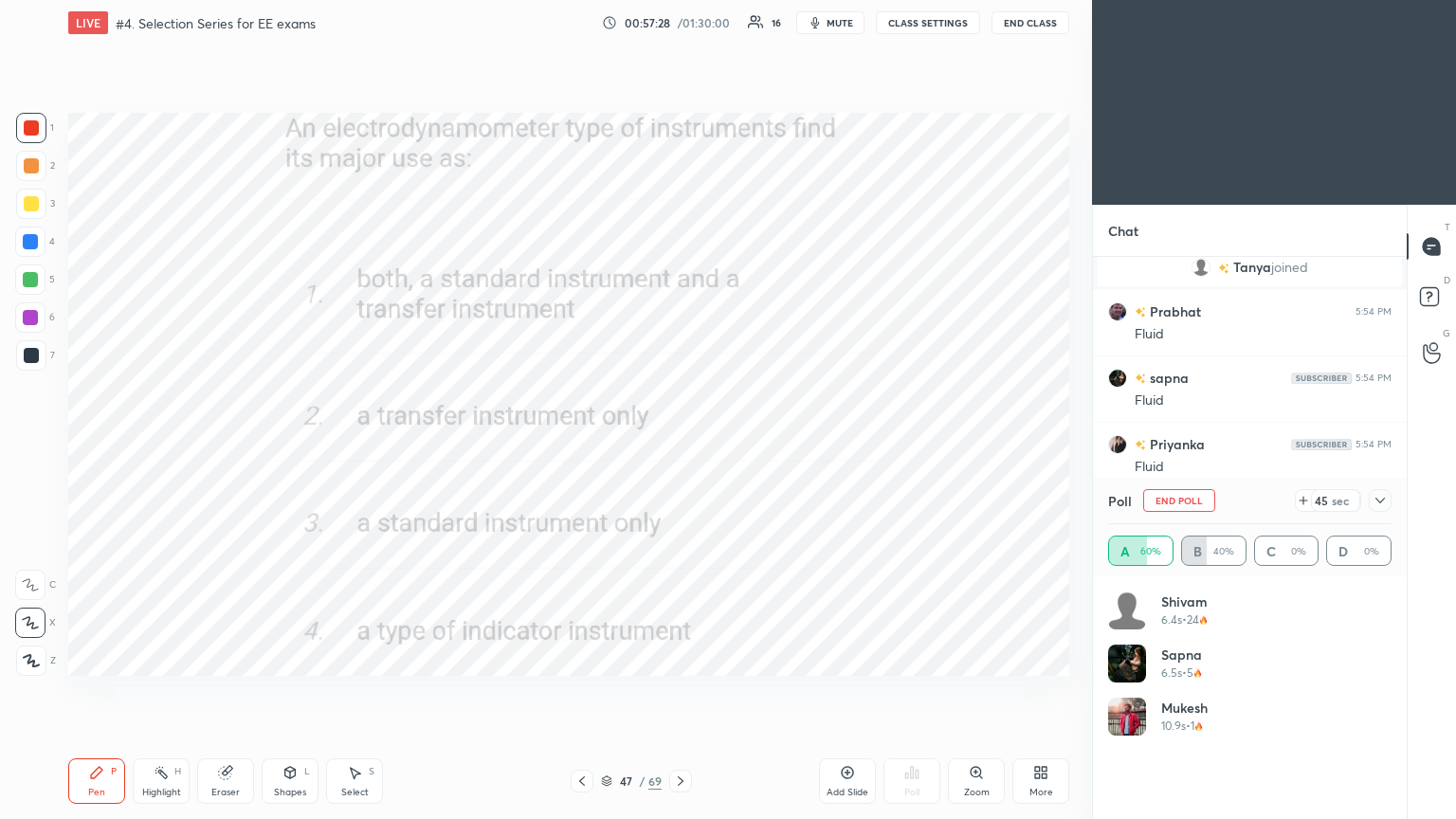 click 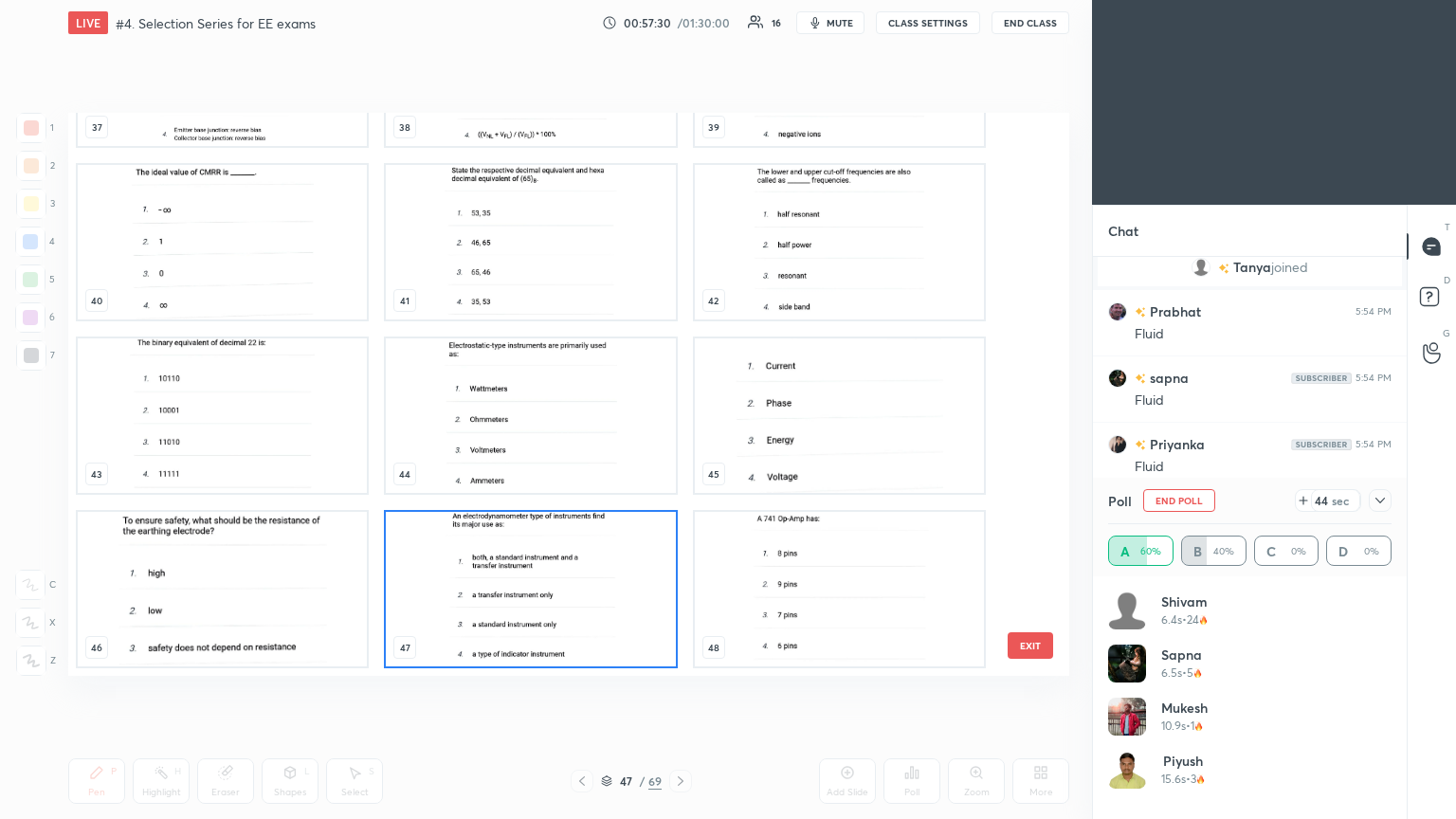 click at bounding box center [530, 589] 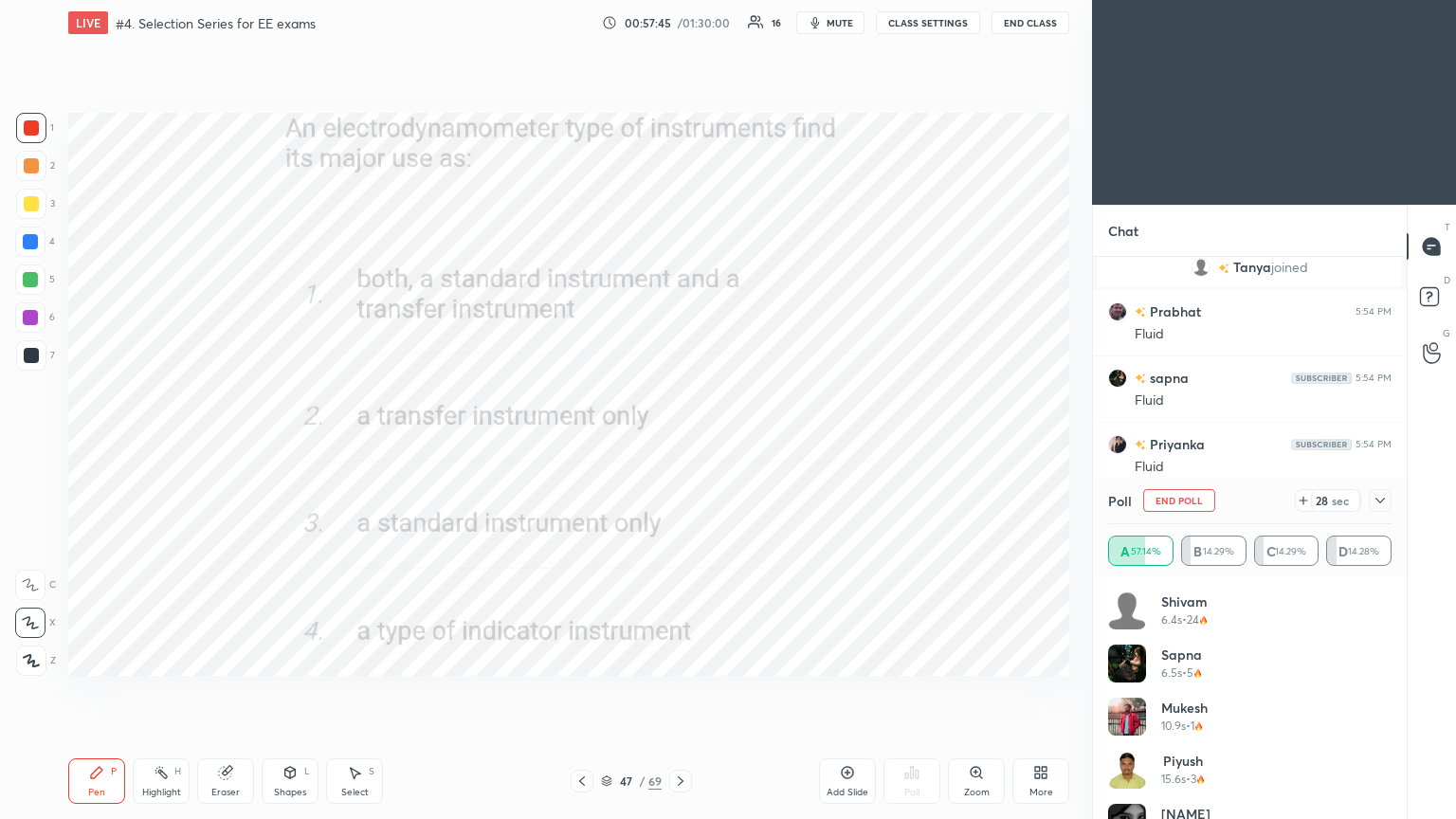 click 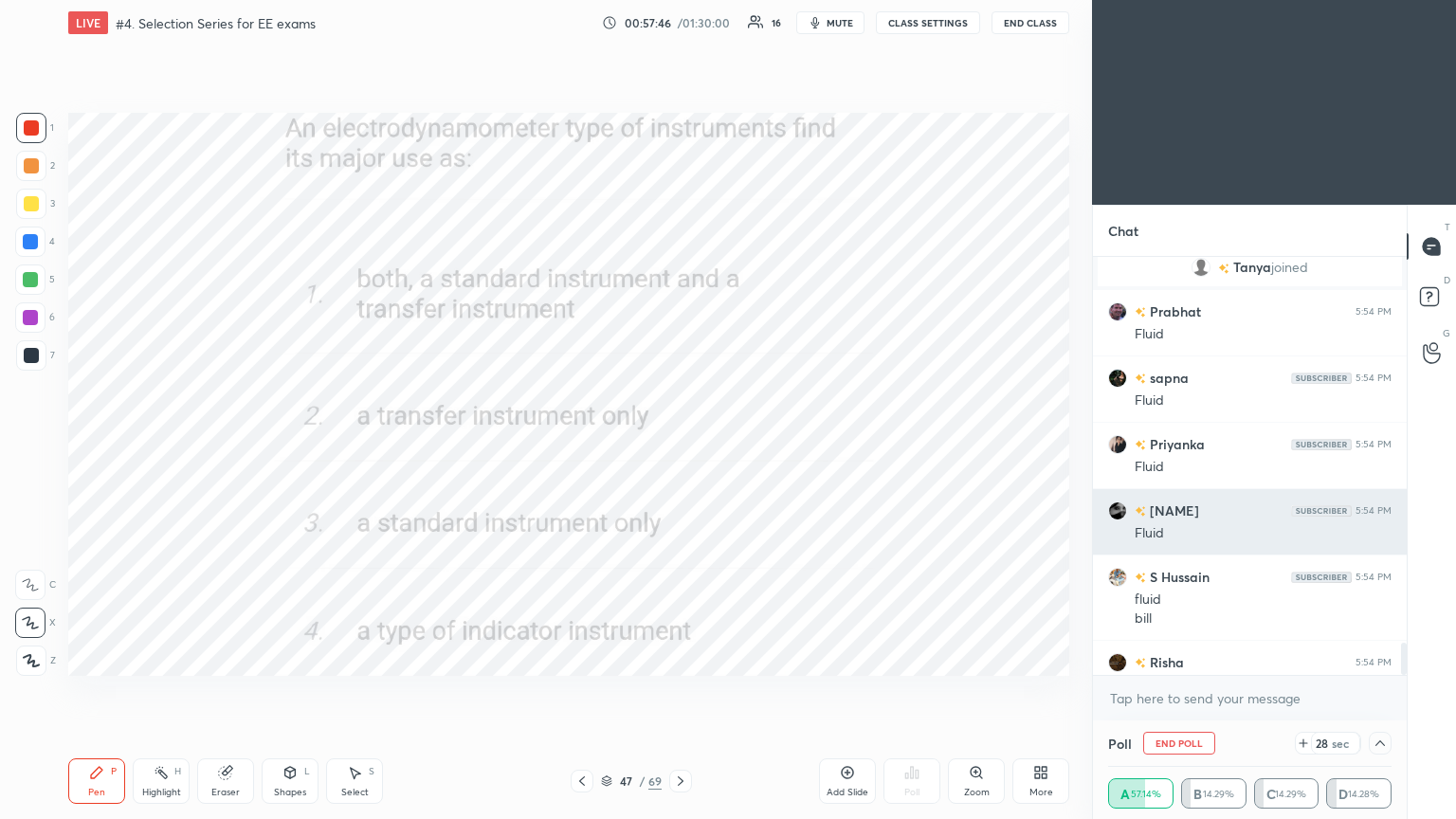 scroll, scrollTop: 124, scrollLeft: 278, axis: both 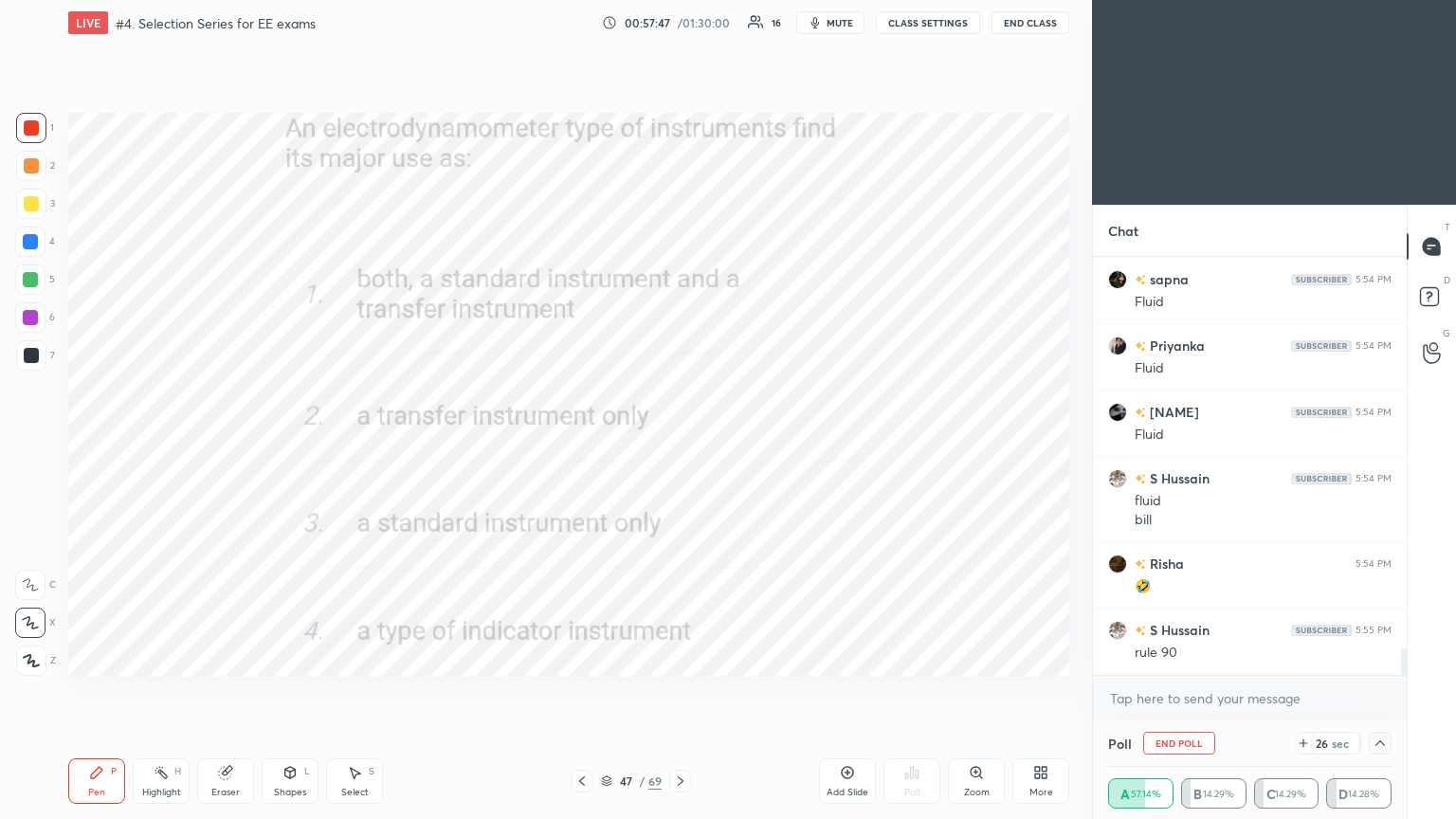 drag, startPoint x: 1404, startPoint y: 659, endPoint x: 1407, endPoint y: 668, distance: 9.486833 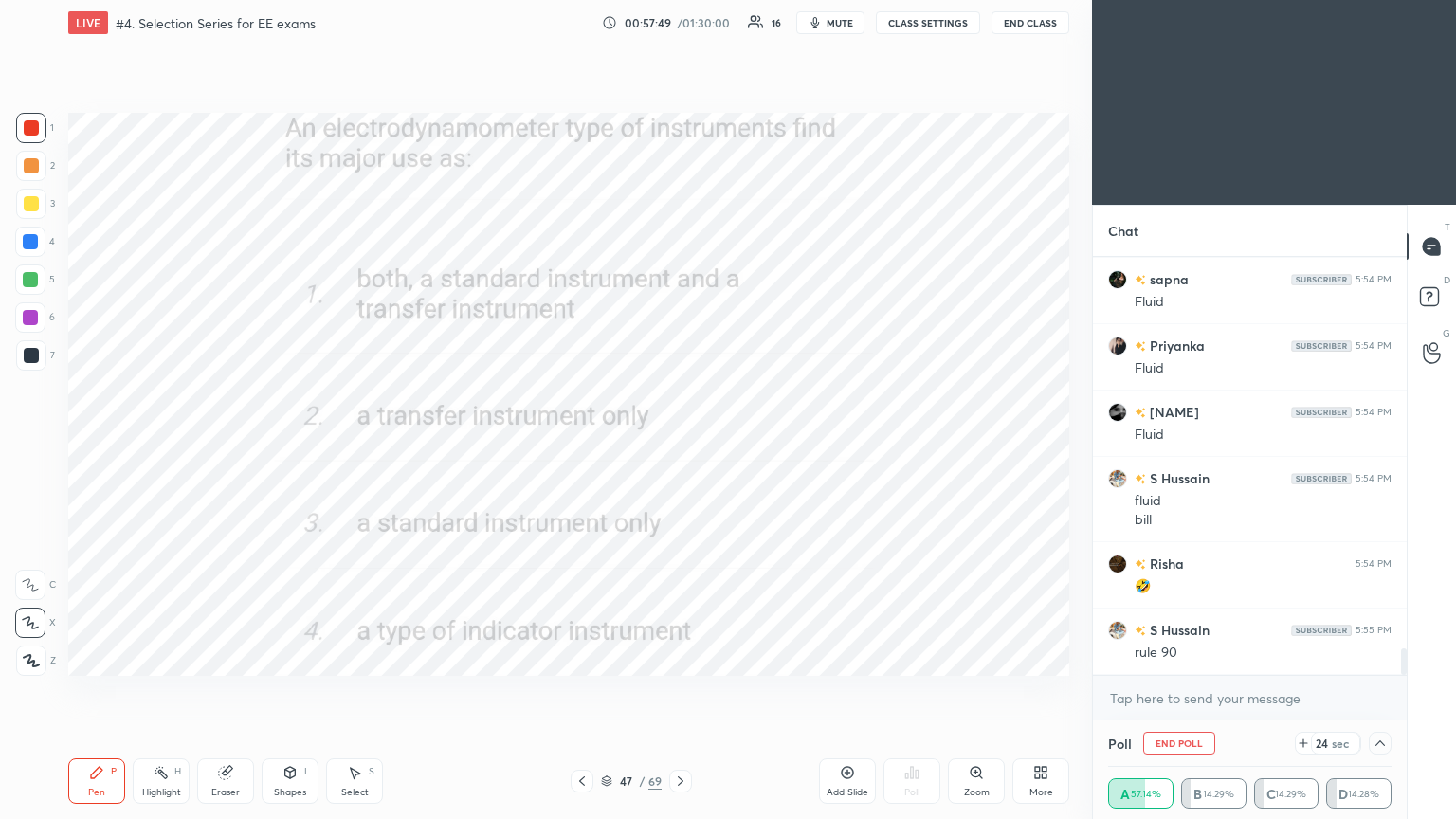 click 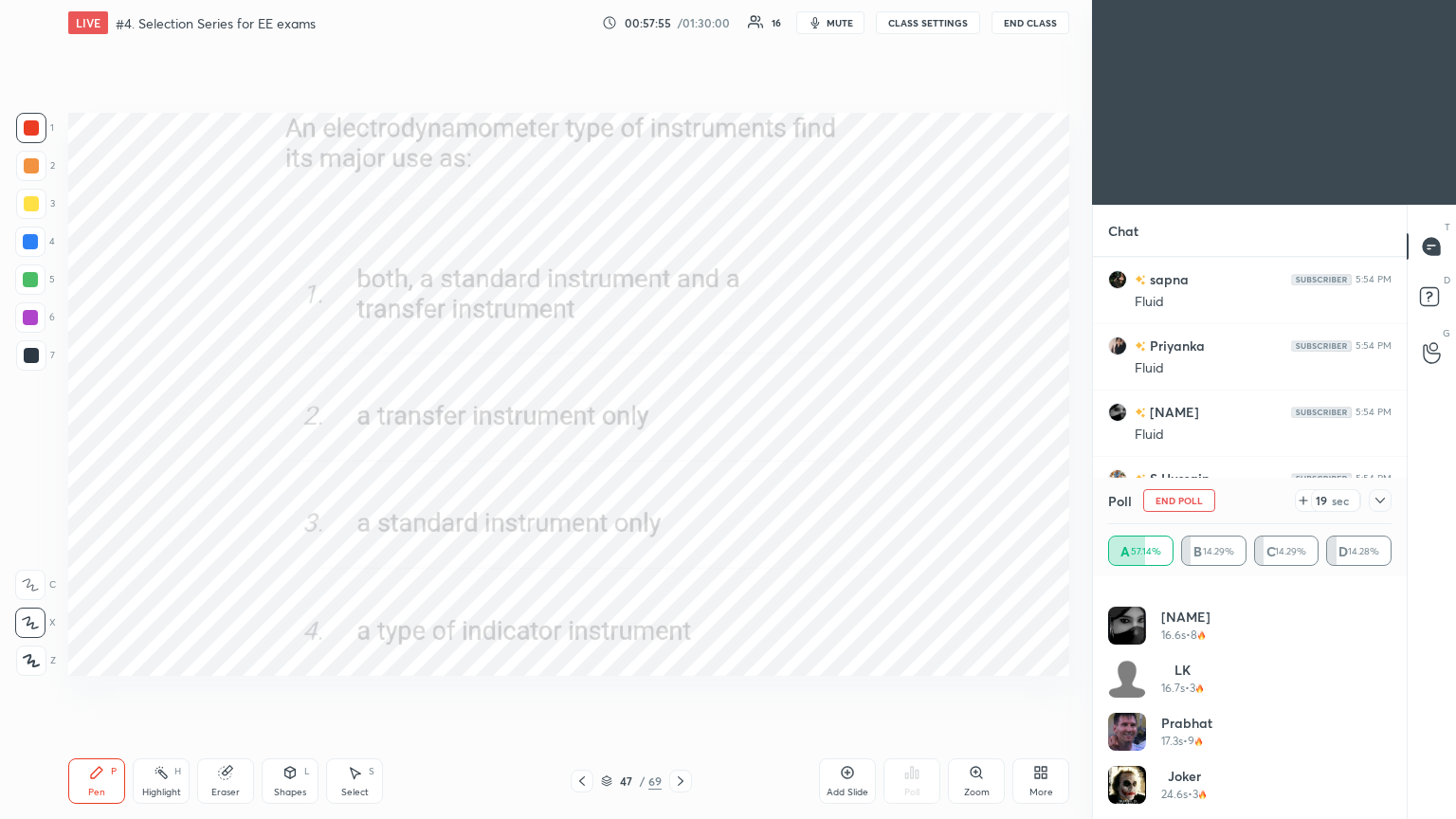 drag, startPoint x: 1392, startPoint y: 755, endPoint x: 1398, endPoint y: 698, distance: 57.31492 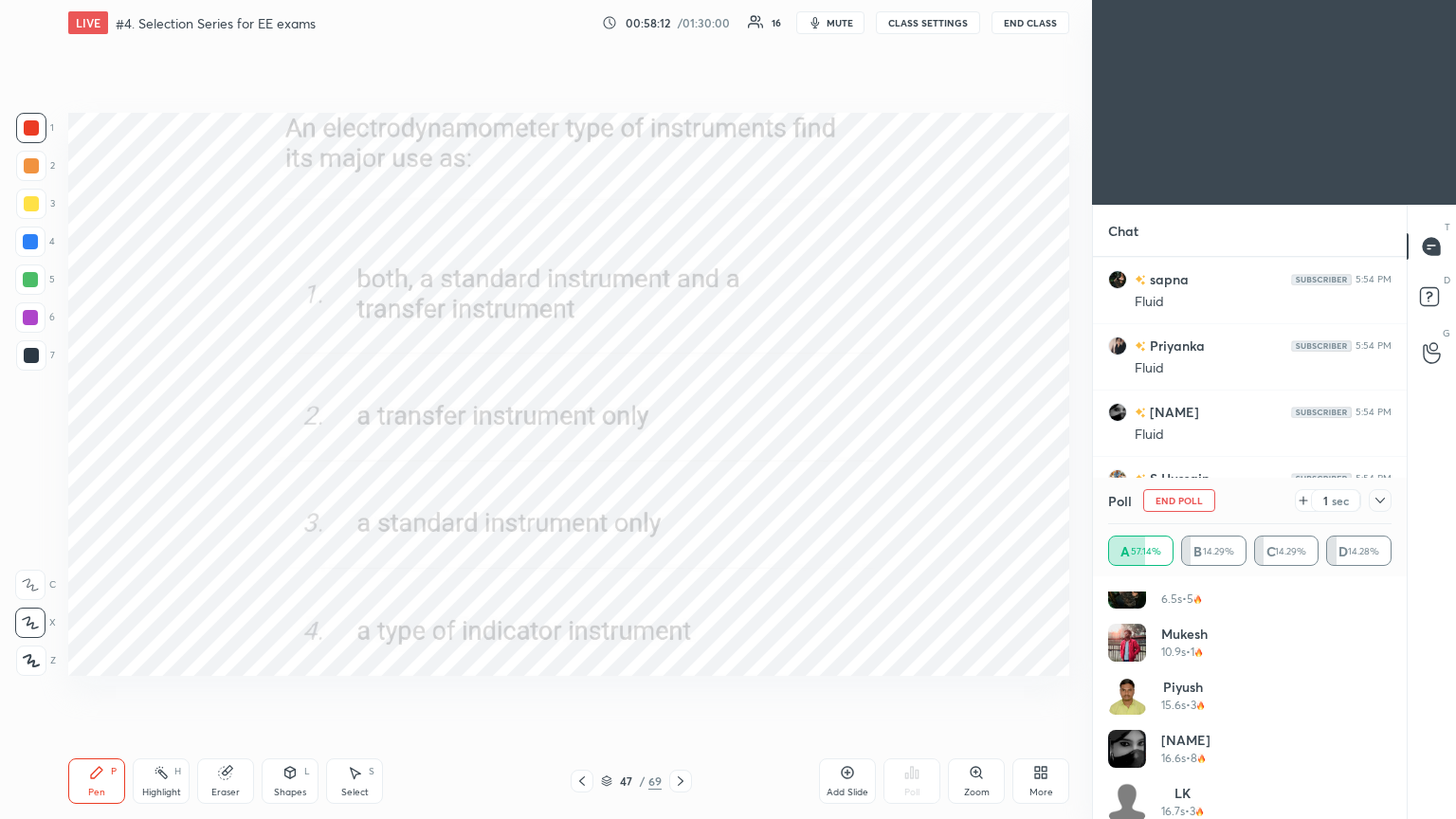 scroll, scrollTop: 0, scrollLeft: 0, axis: both 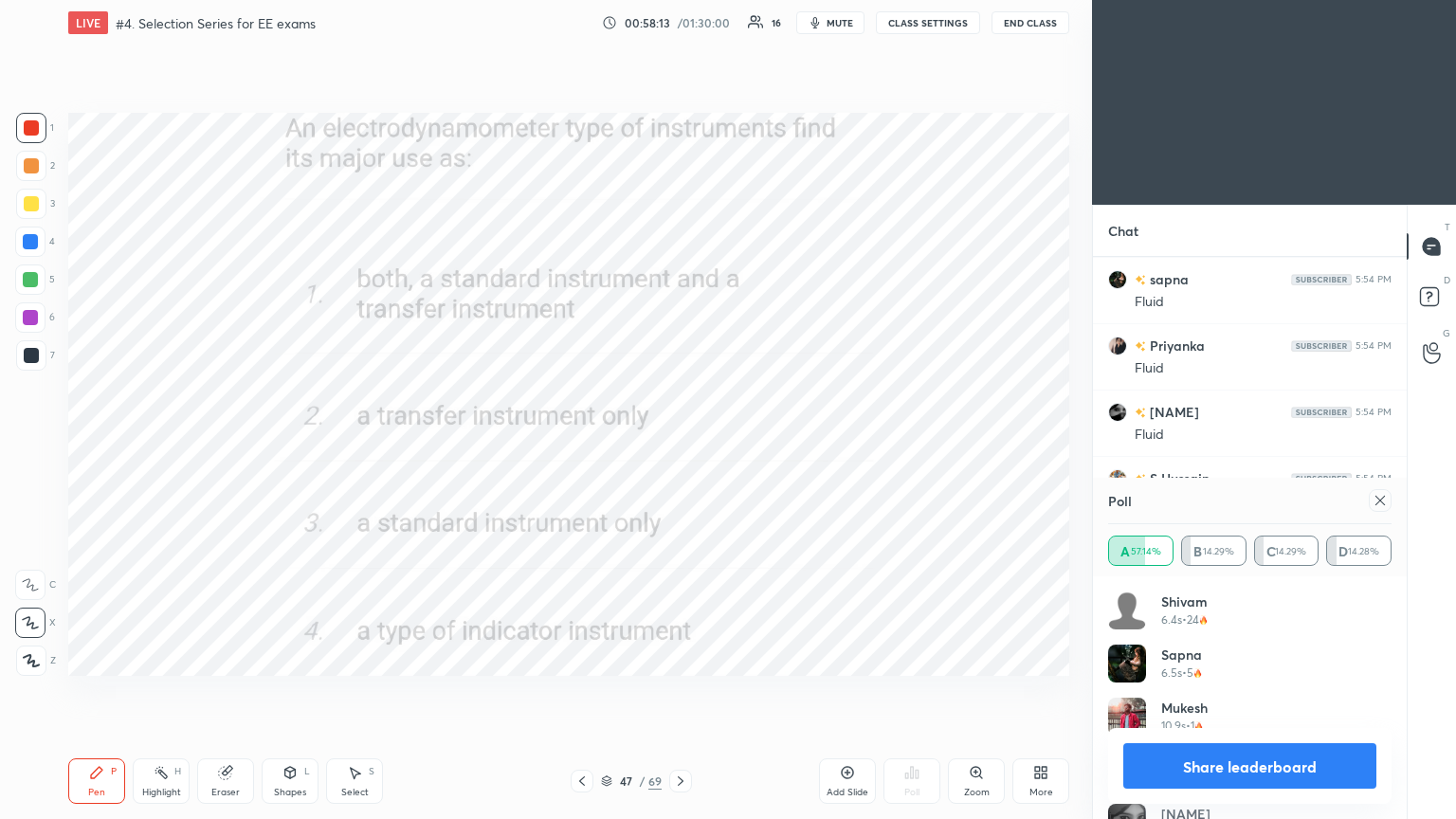 click on "Poll" at bounding box center [1249, 500] 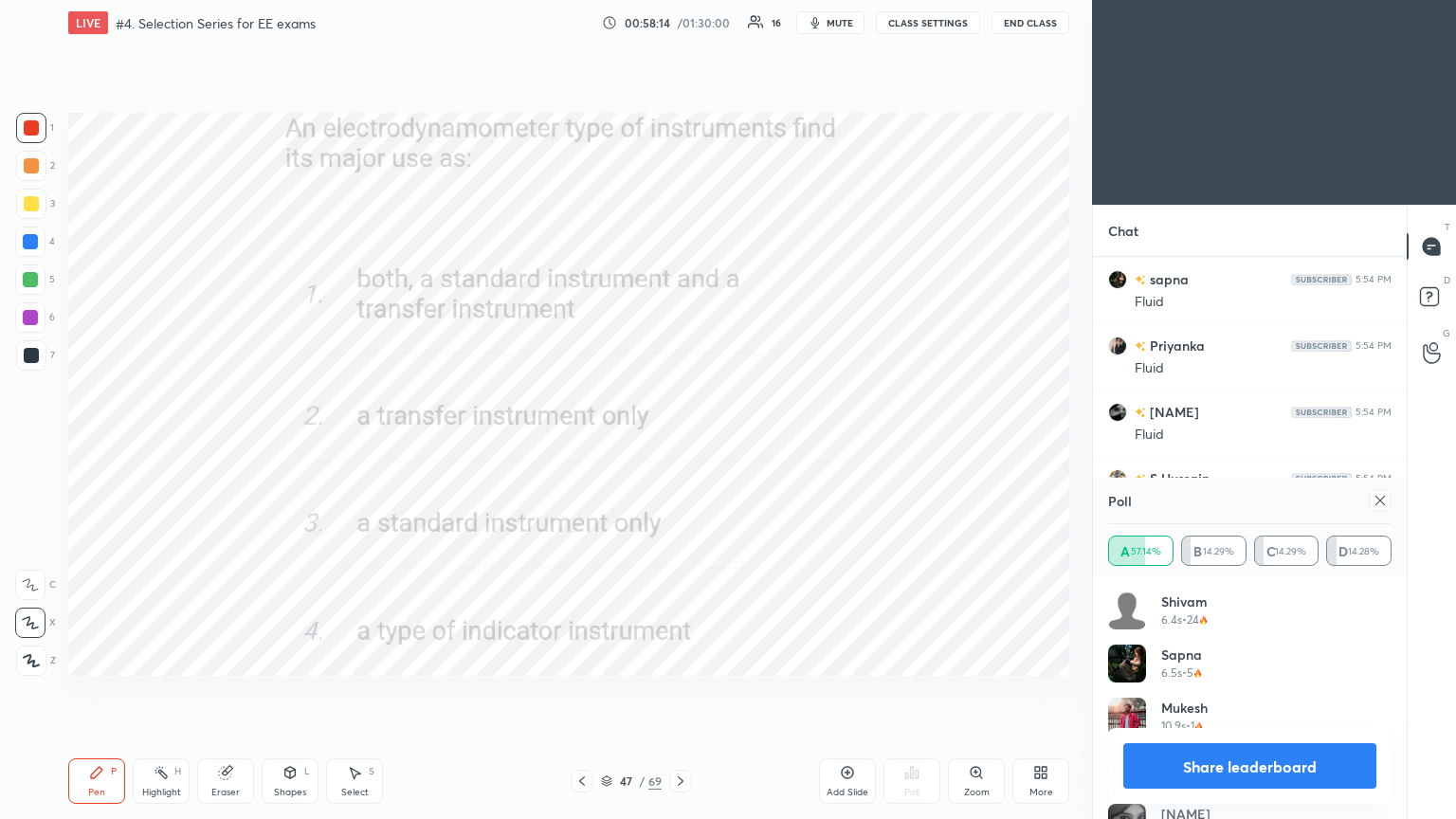 click 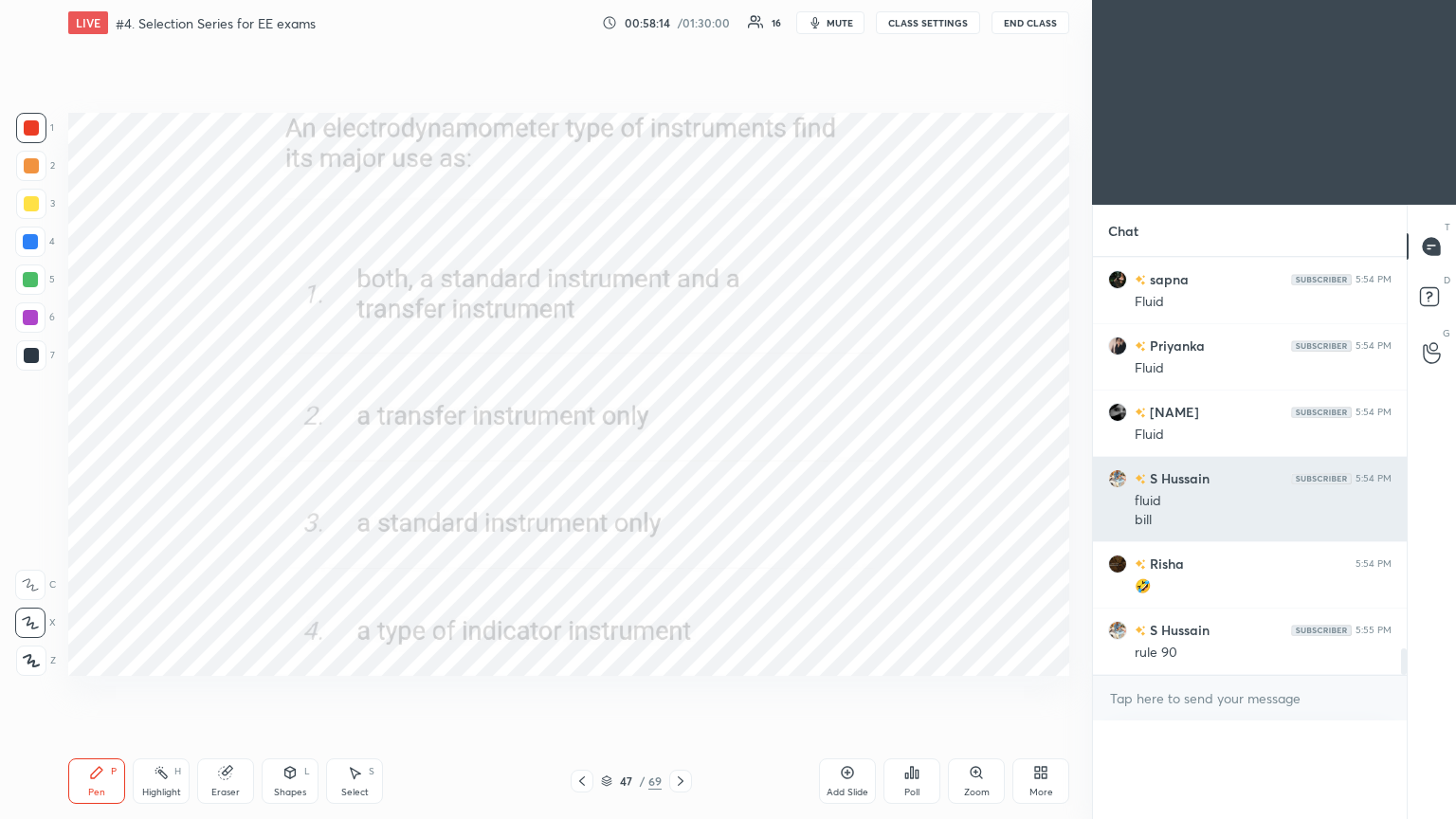 scroll, scrollTop: 115, scrollLeft: 278, axis: both 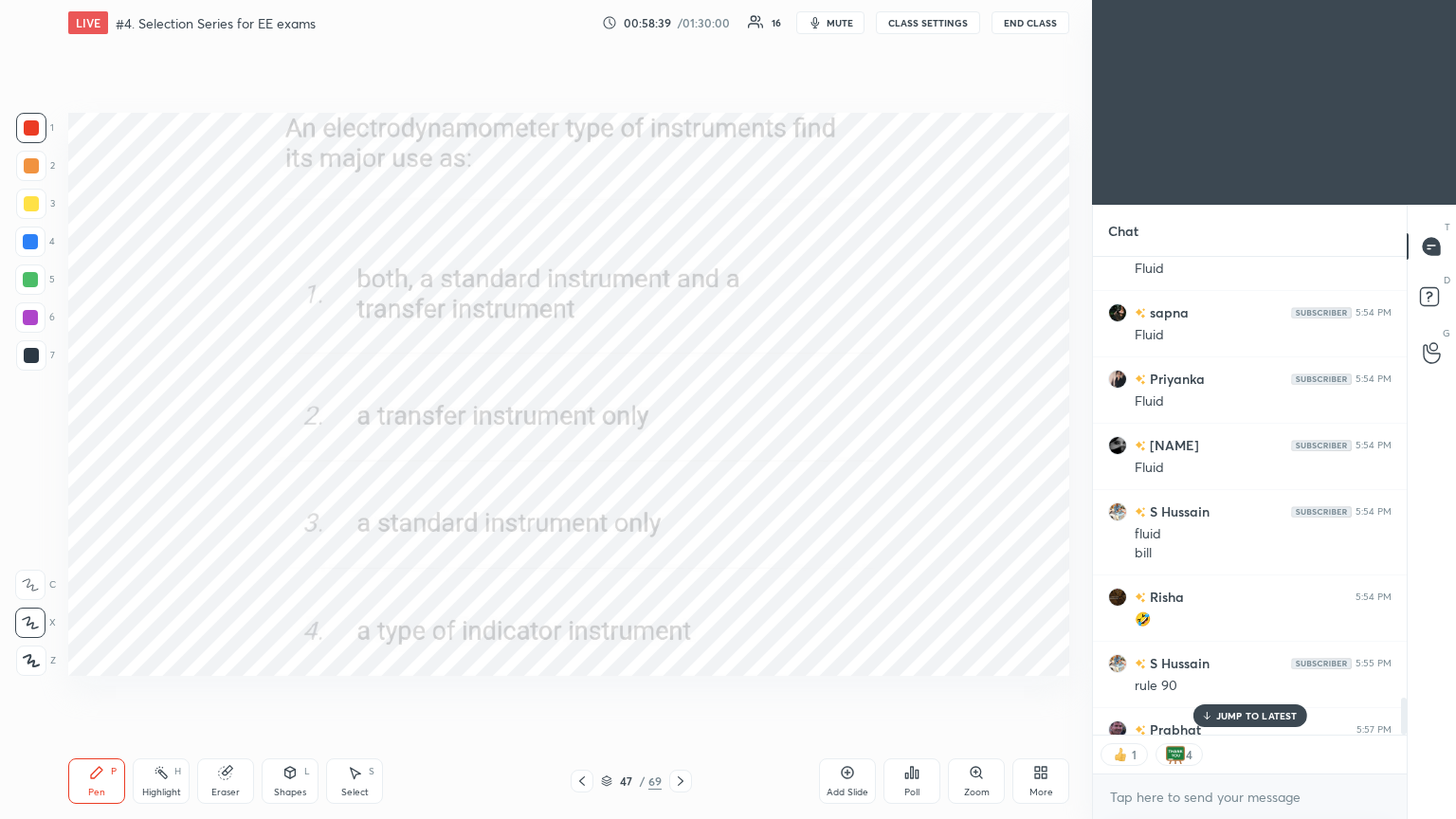 click 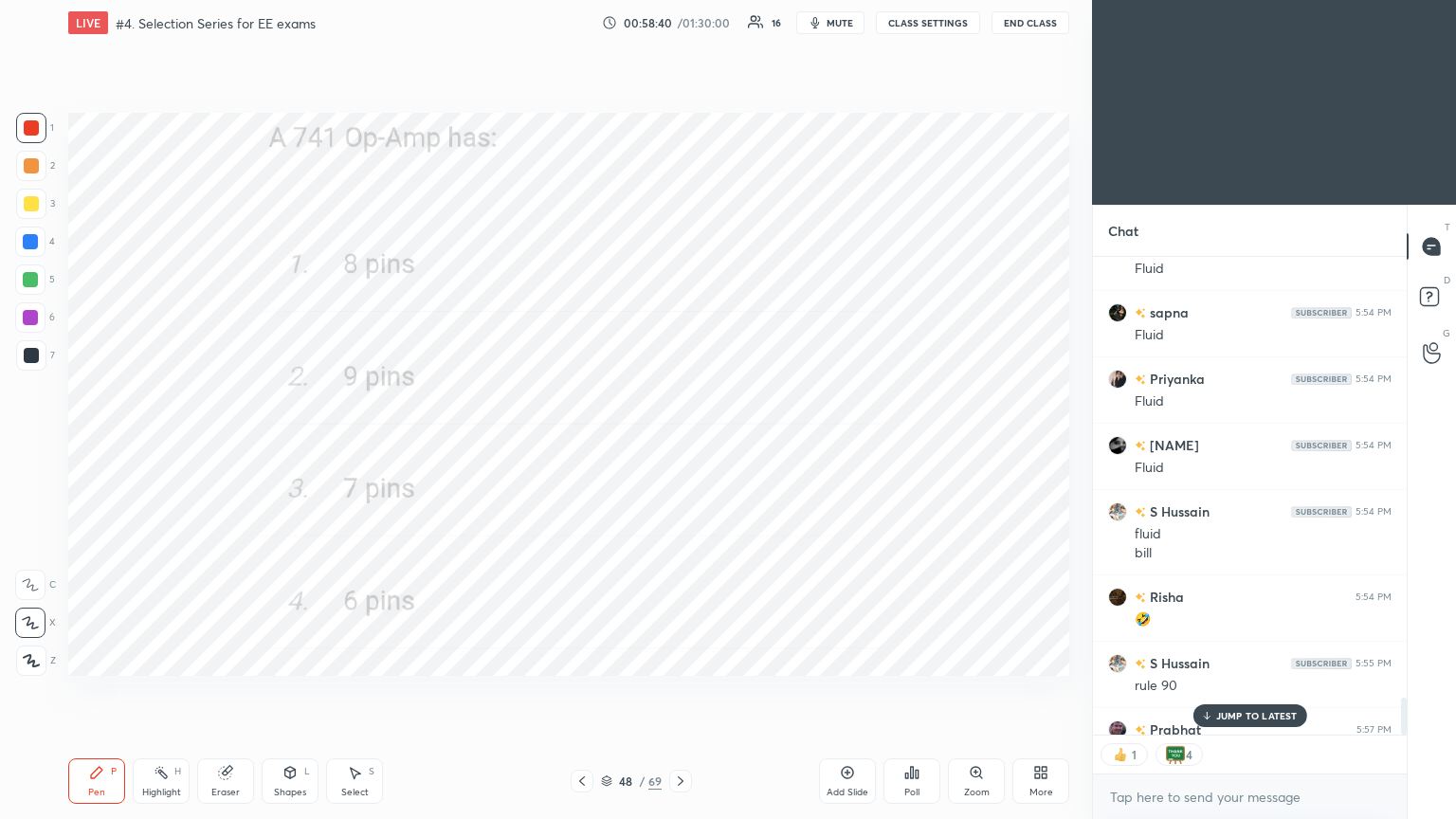 click on "Poll" at bounding box center (912, 781) 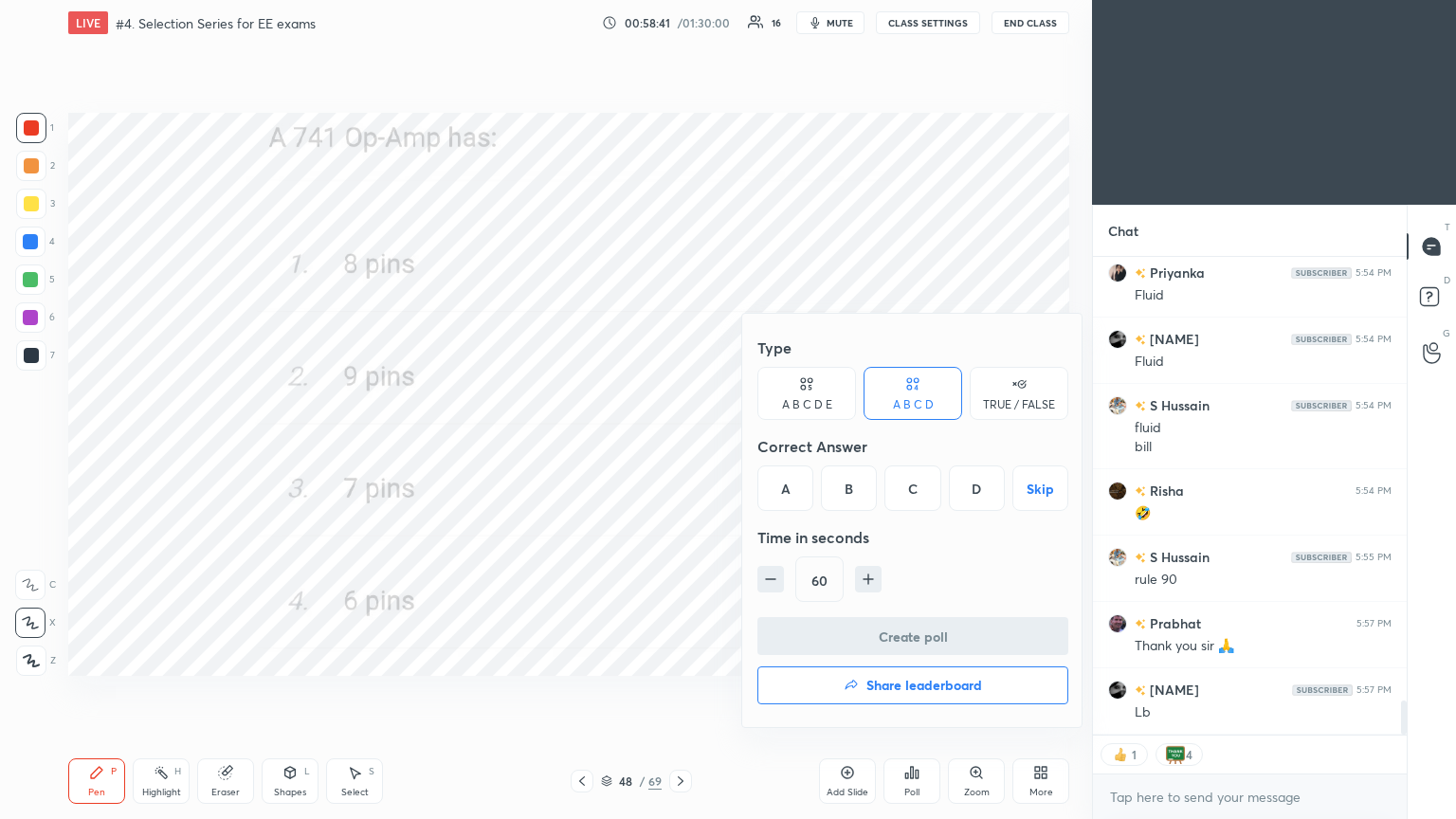 click on "A" at bounding box center (785, 488) 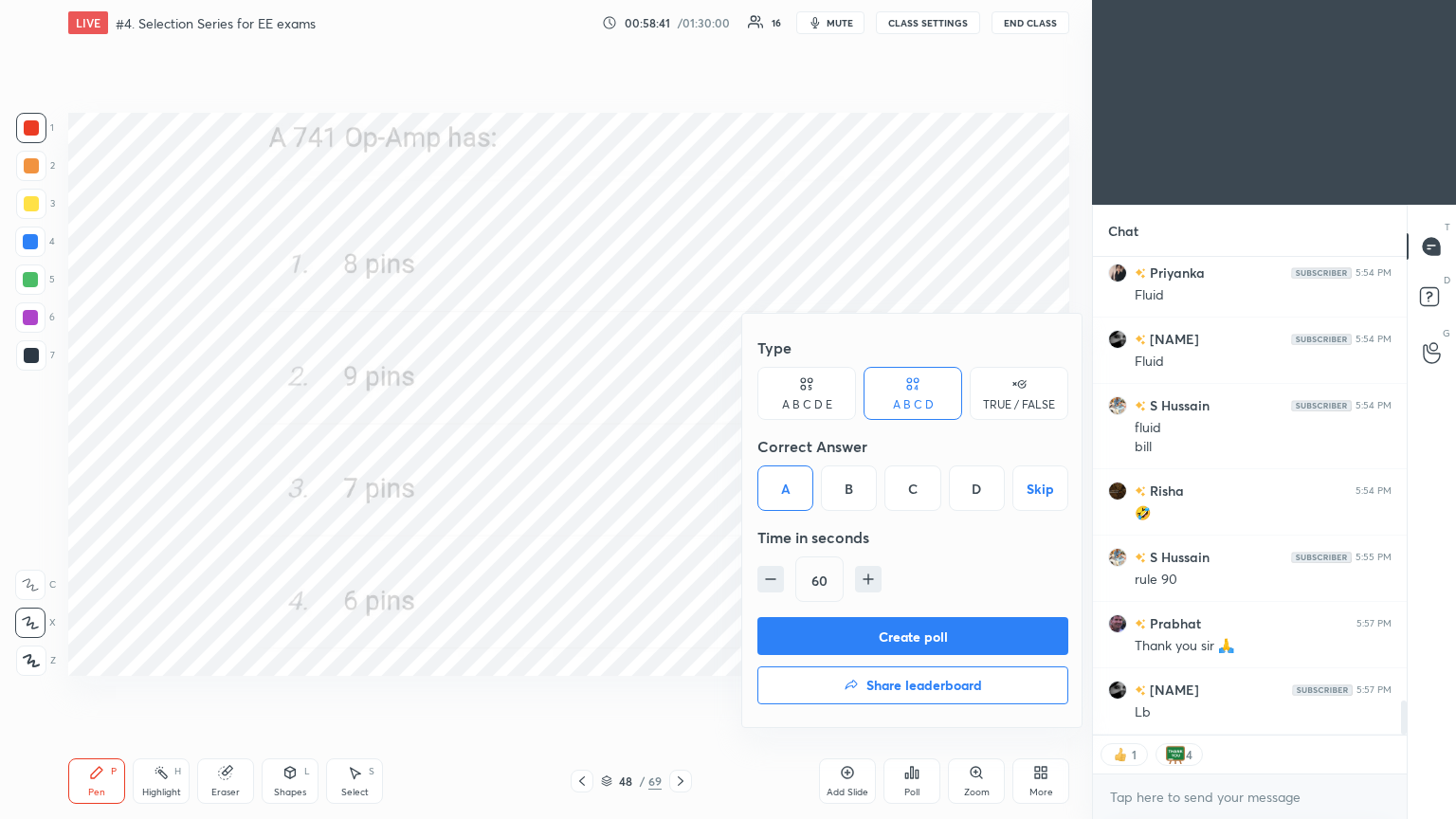 click on "Create poll" at bounding box center [913, 636] 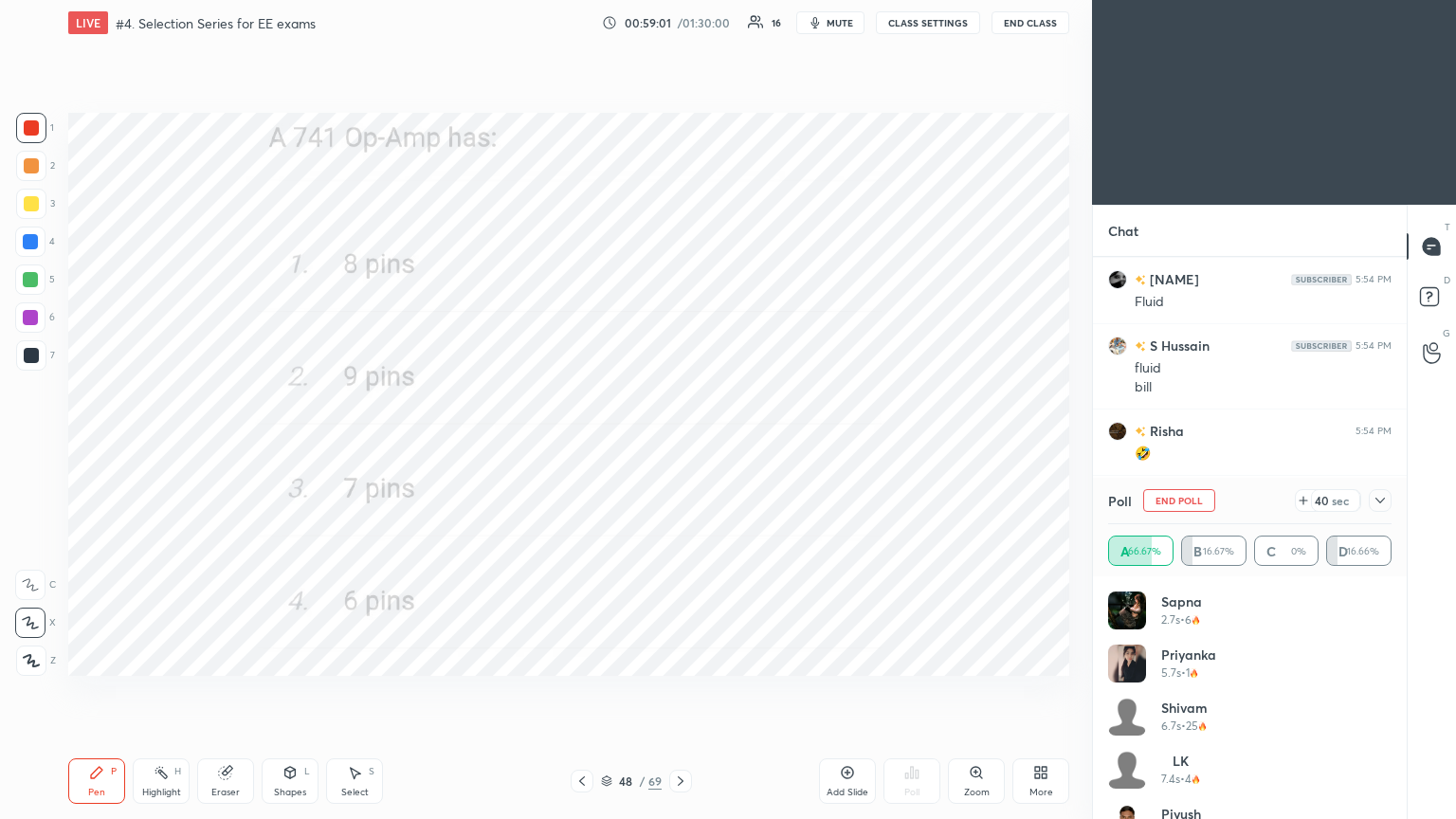 click on "End Poll" at bounding box center [1179, 500] 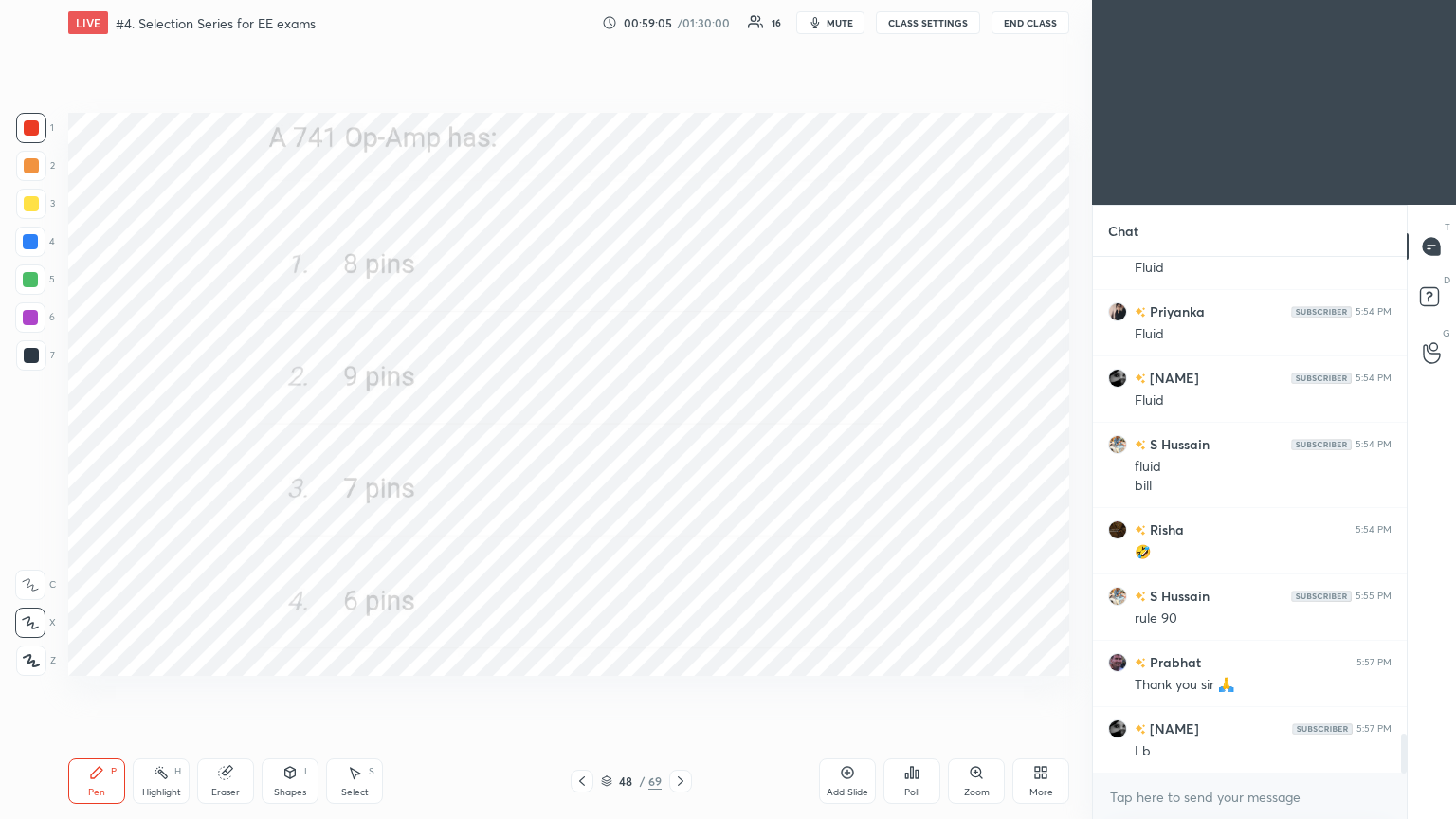 click 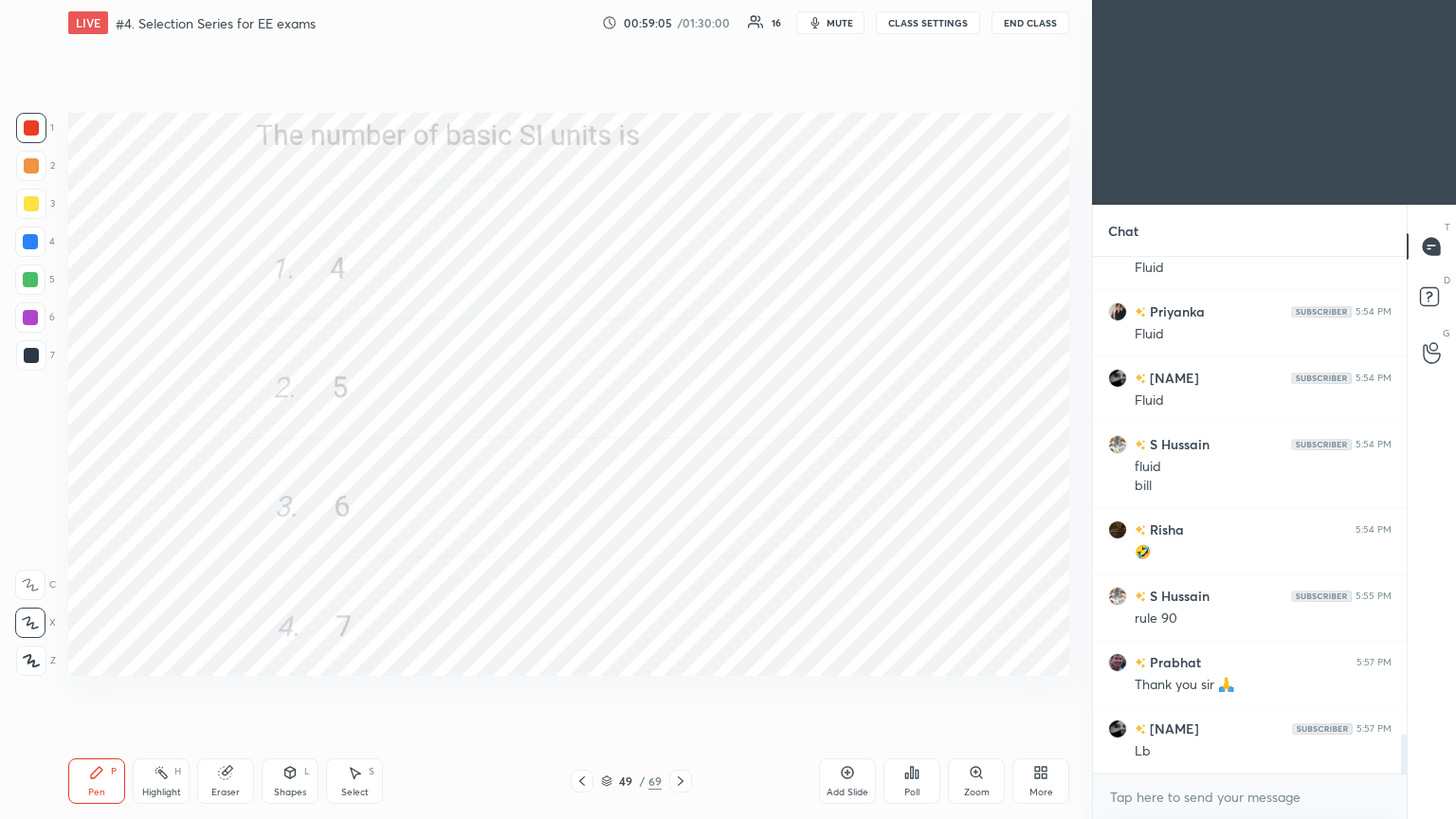 click on "Poll" at bounding box center [912, 781] 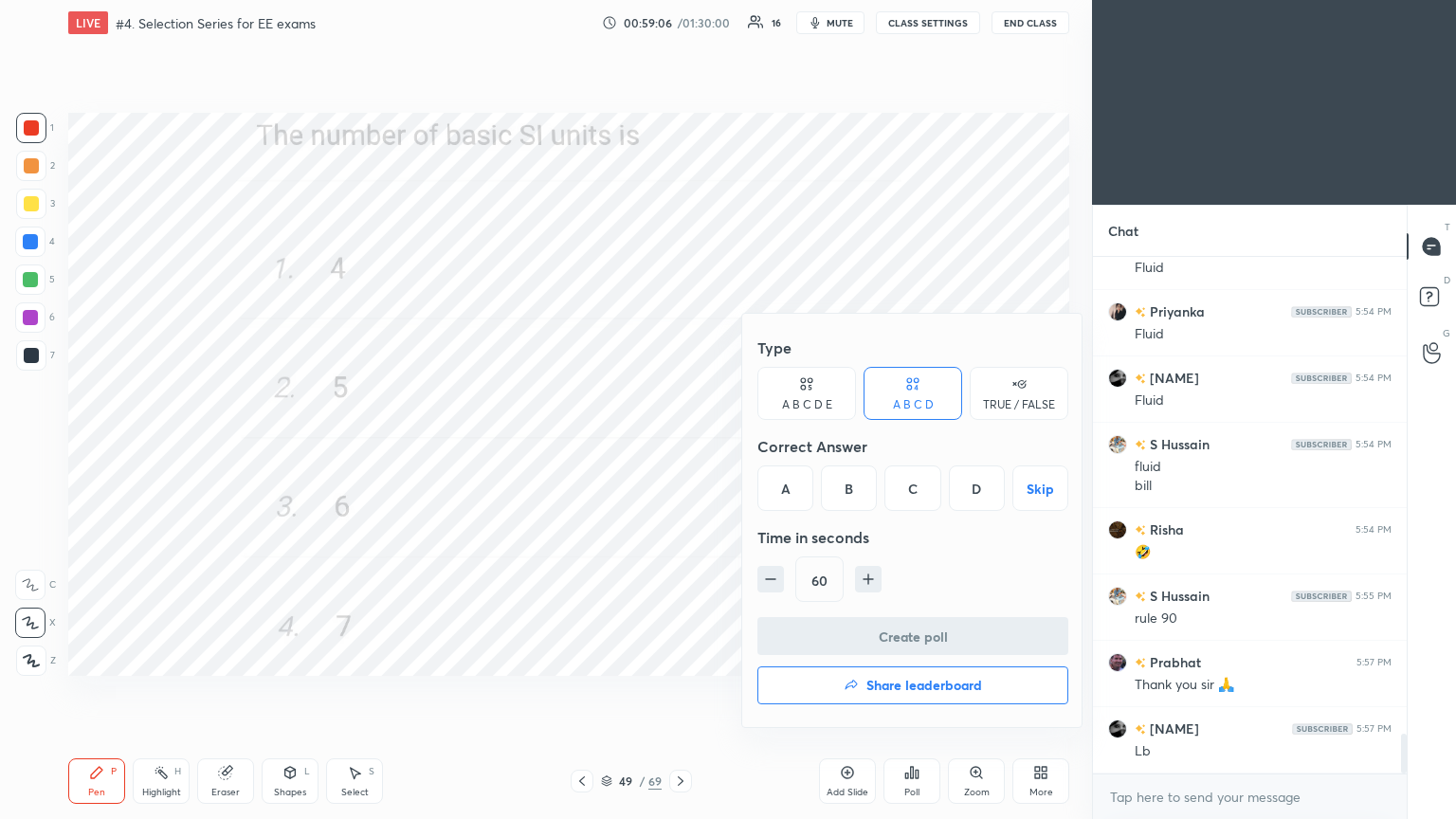 click on "D" at bounding box center [976, 488] 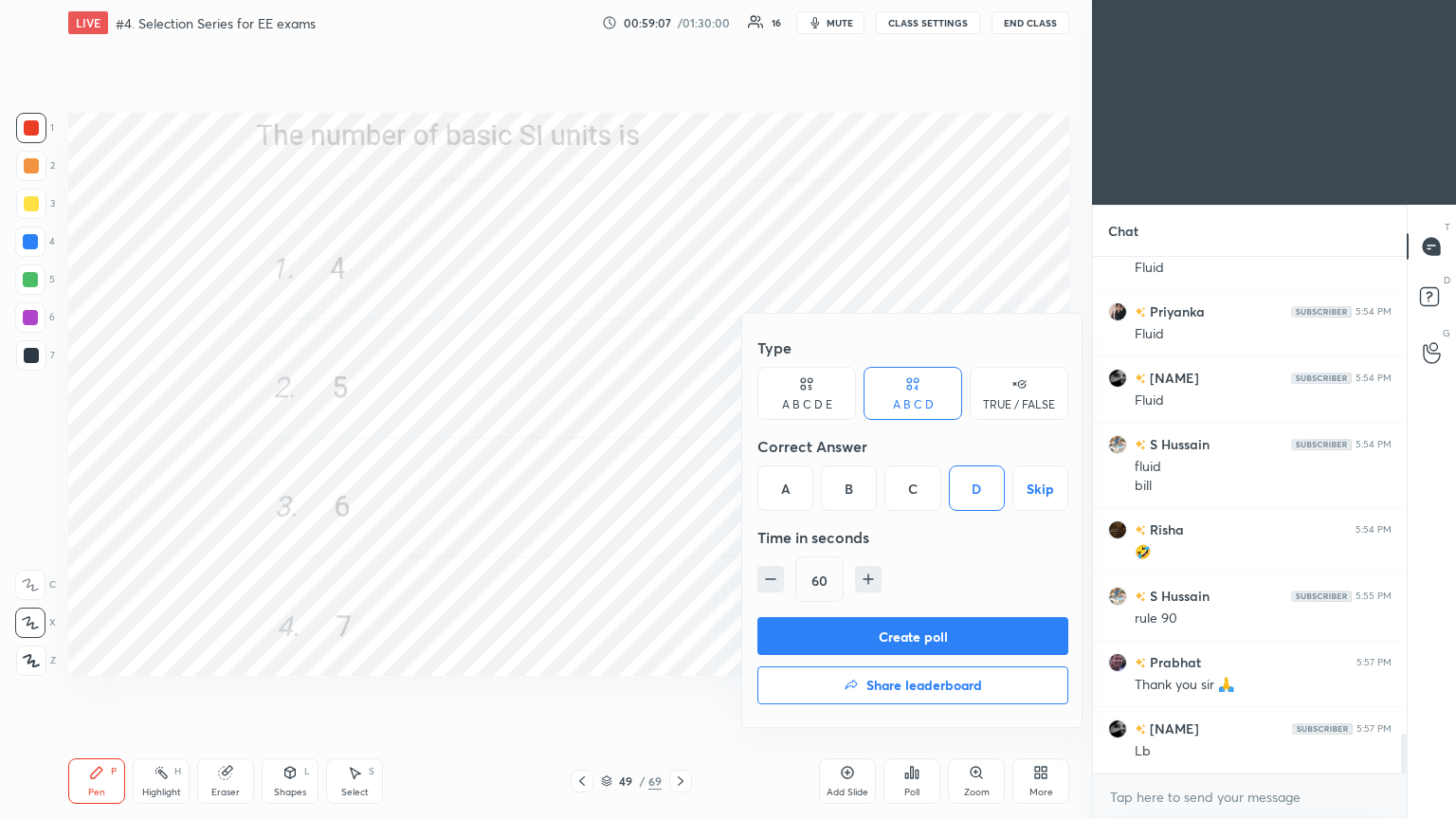 click on "Create poll" at bounding box center (913, 636) 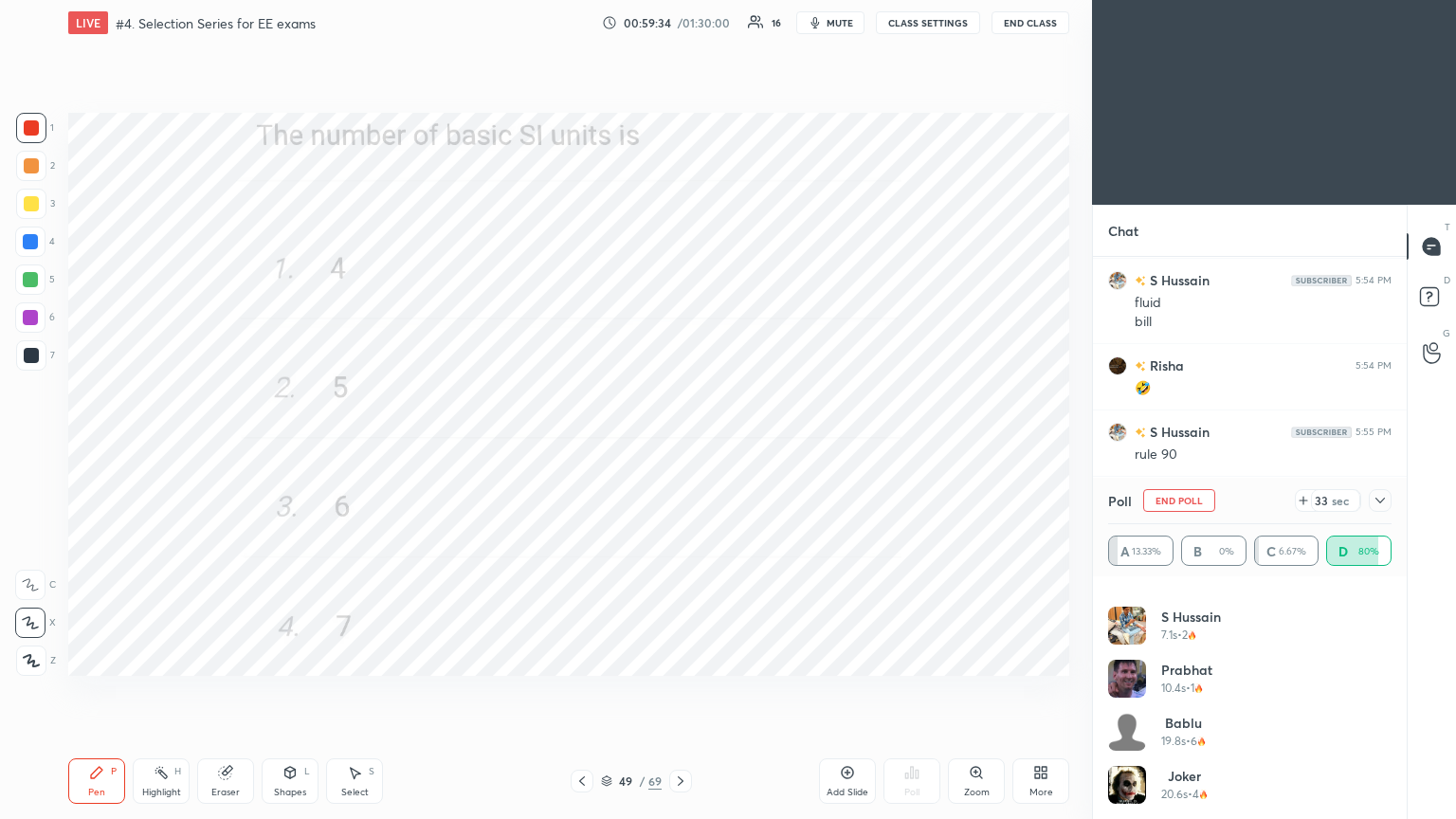 click 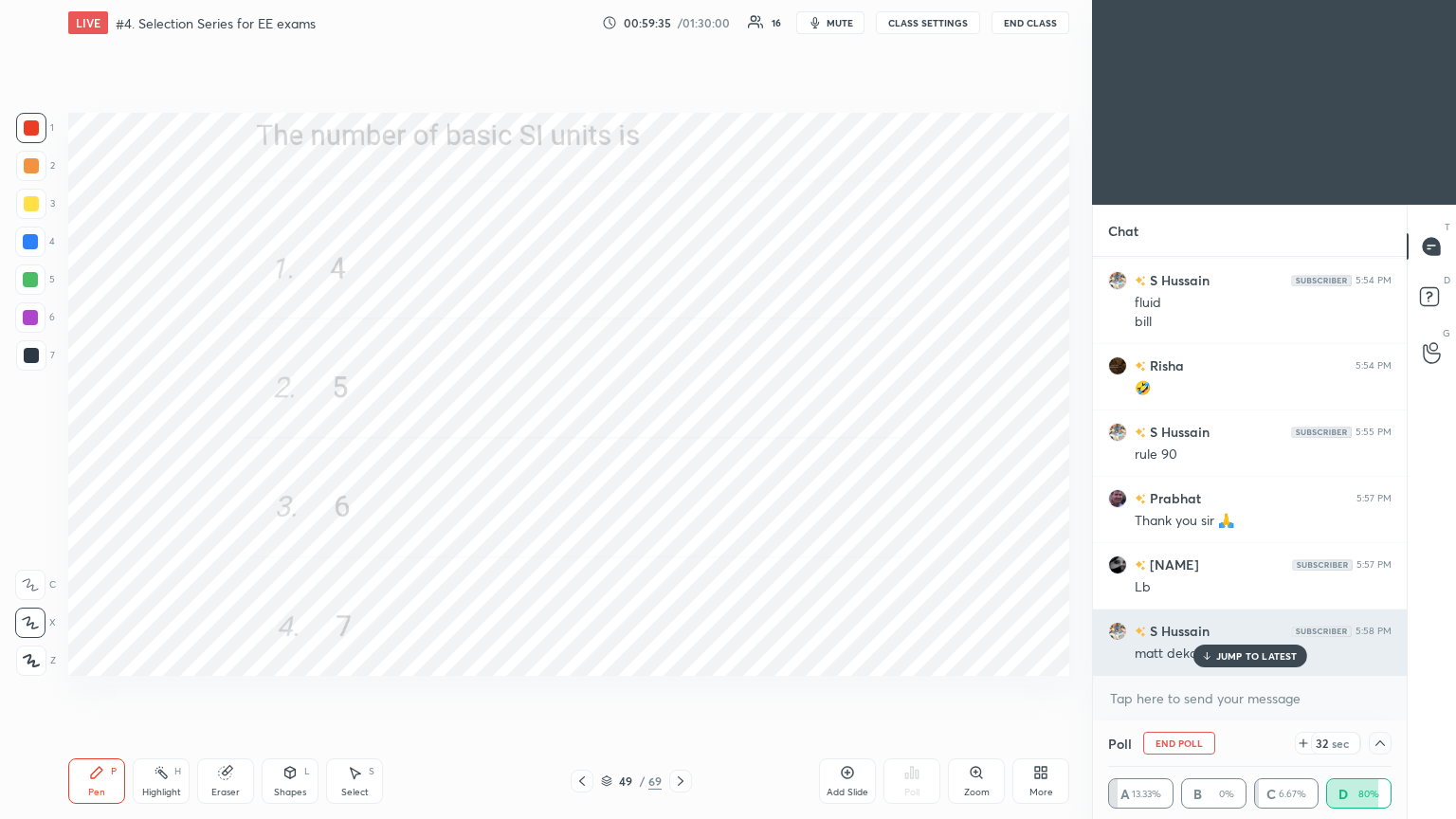 click on "JUMP TO LATEST" at bounding box center (1257, 656) 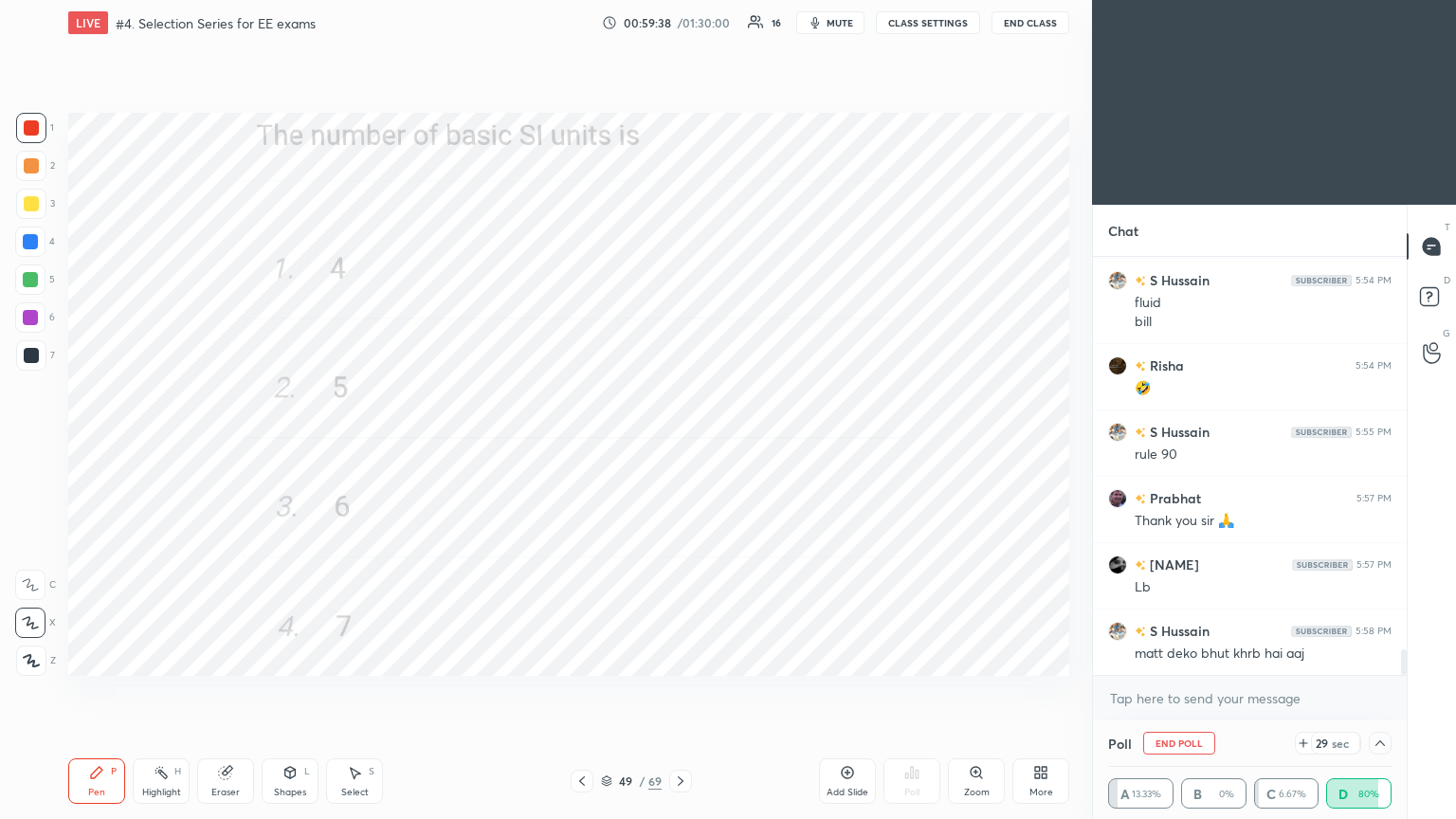 click 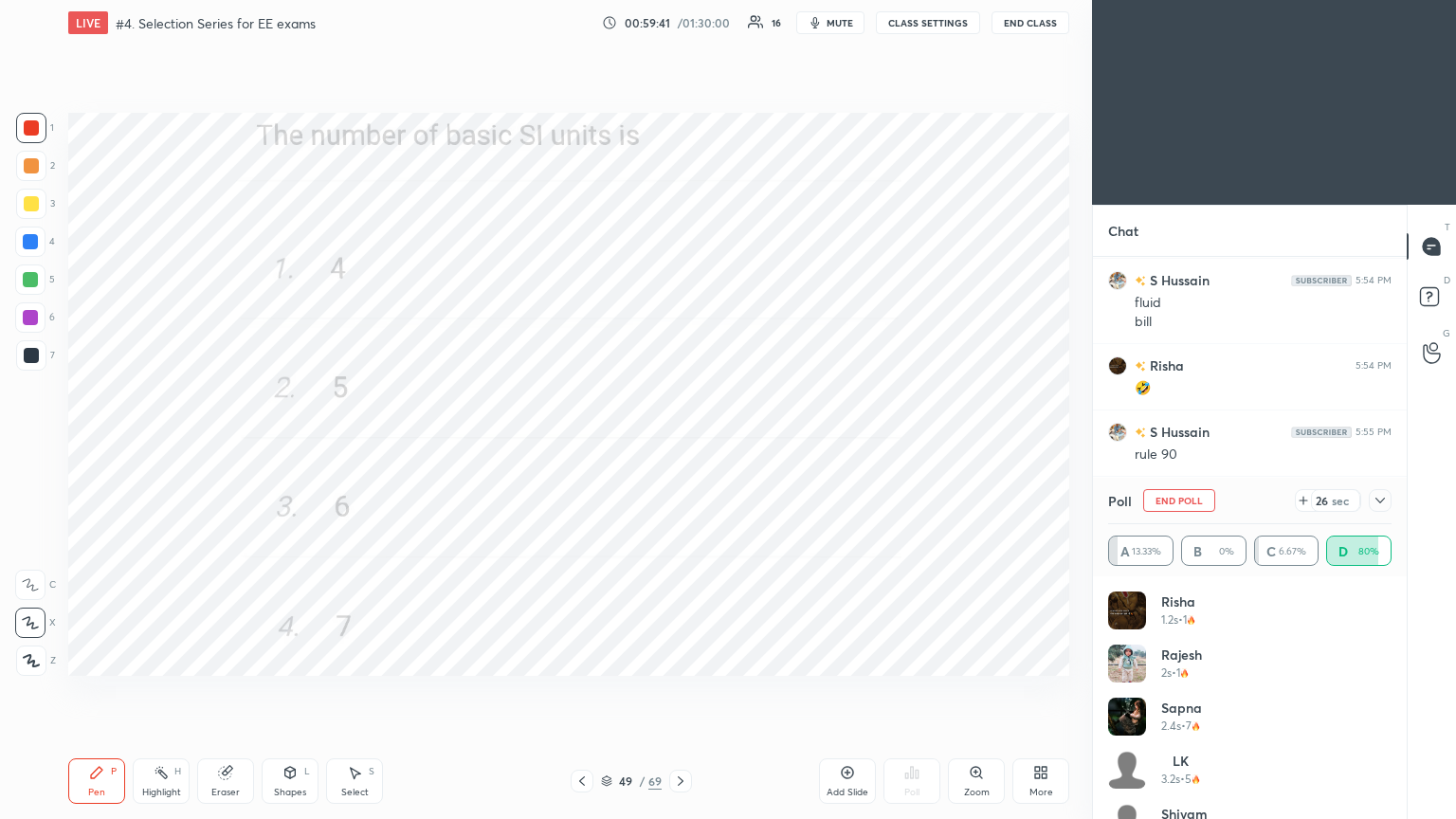 click on "End Poll" at bounding box center [1179, 500] 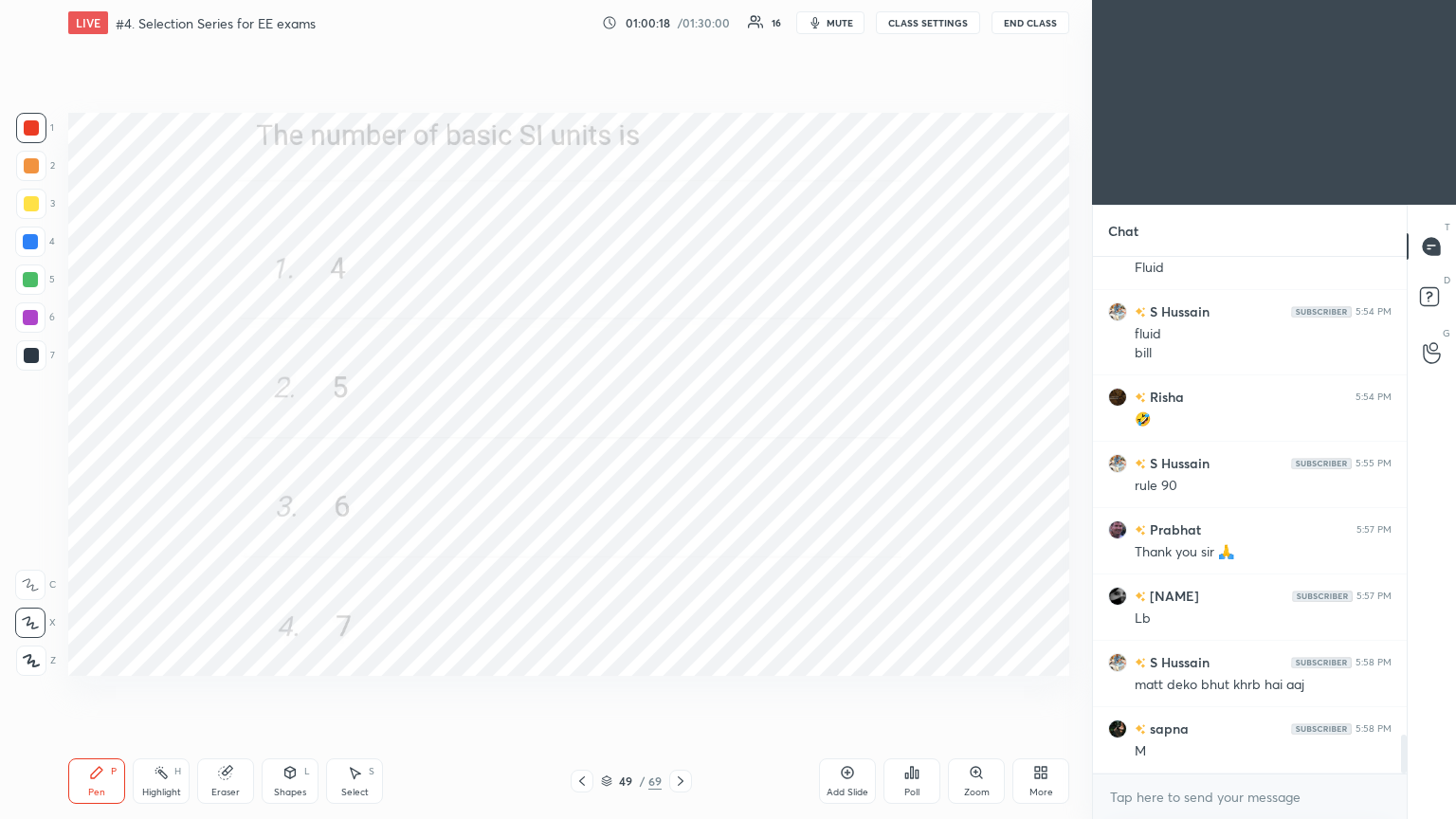 click on "Poll" at bounding box center (912, 781) 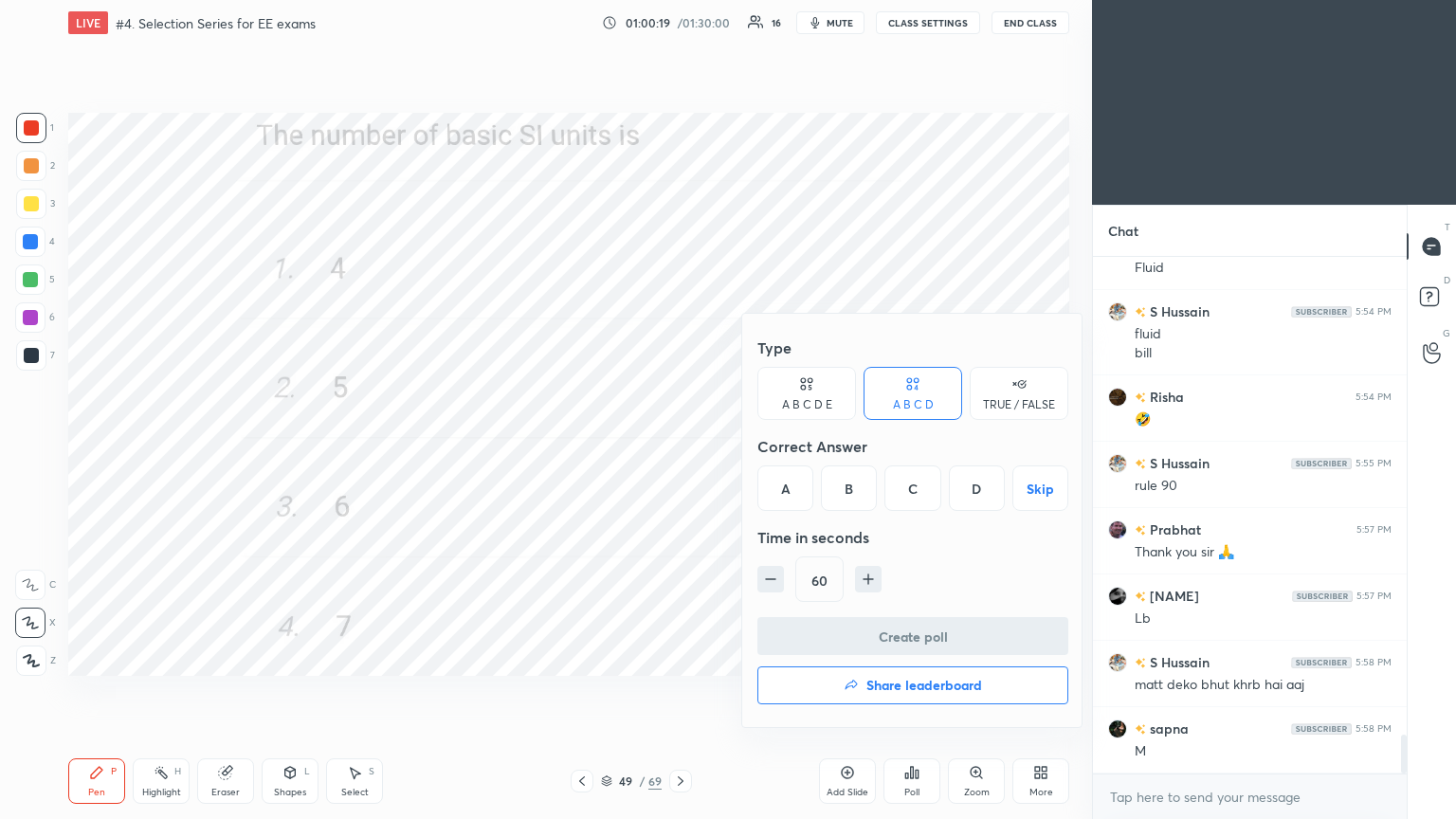 click on "Share leaderboard" at bounding box center (924, 685) 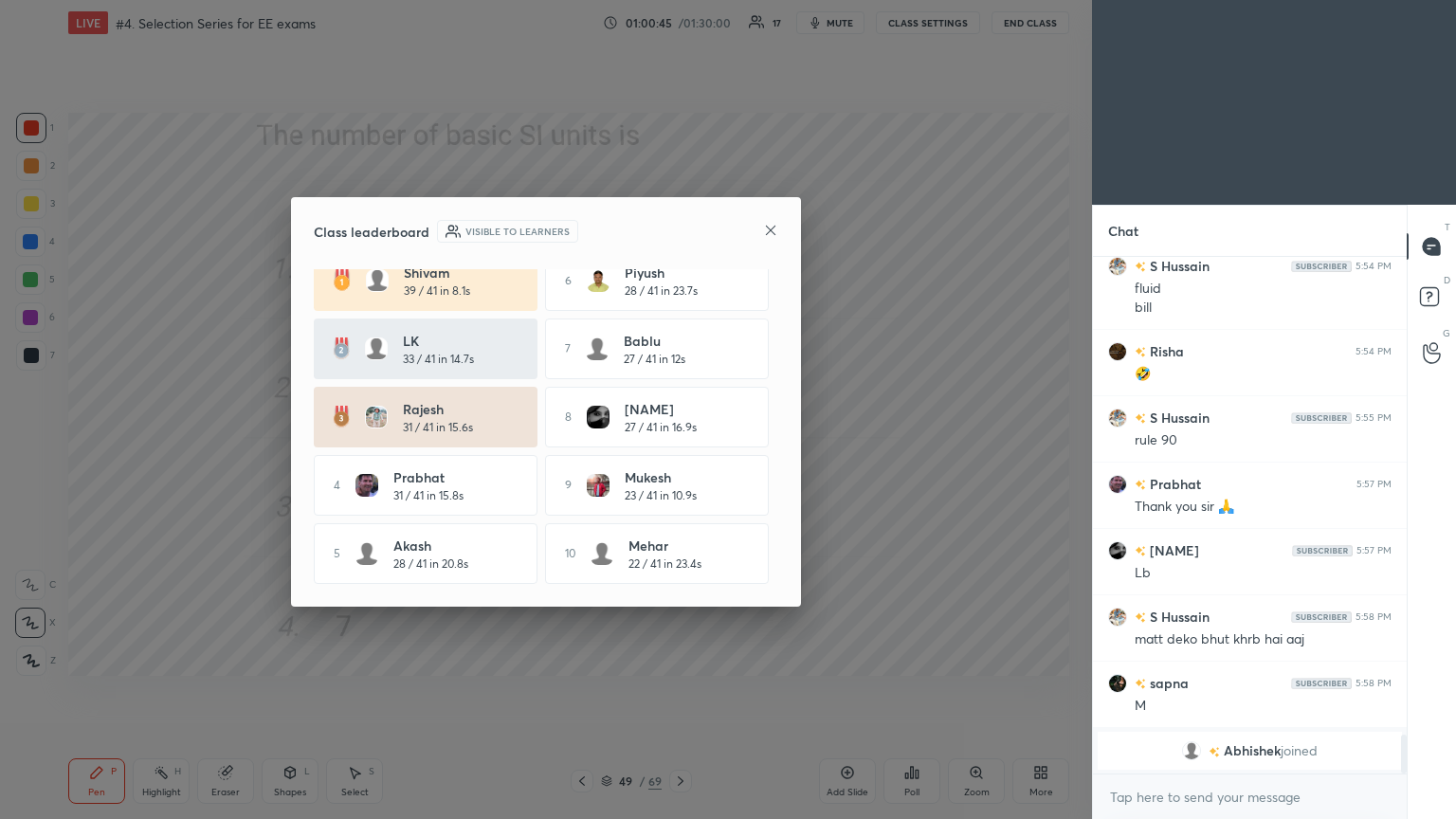 scroll, scrollTop: 6256, scrollLeft: 0, axis: vertical 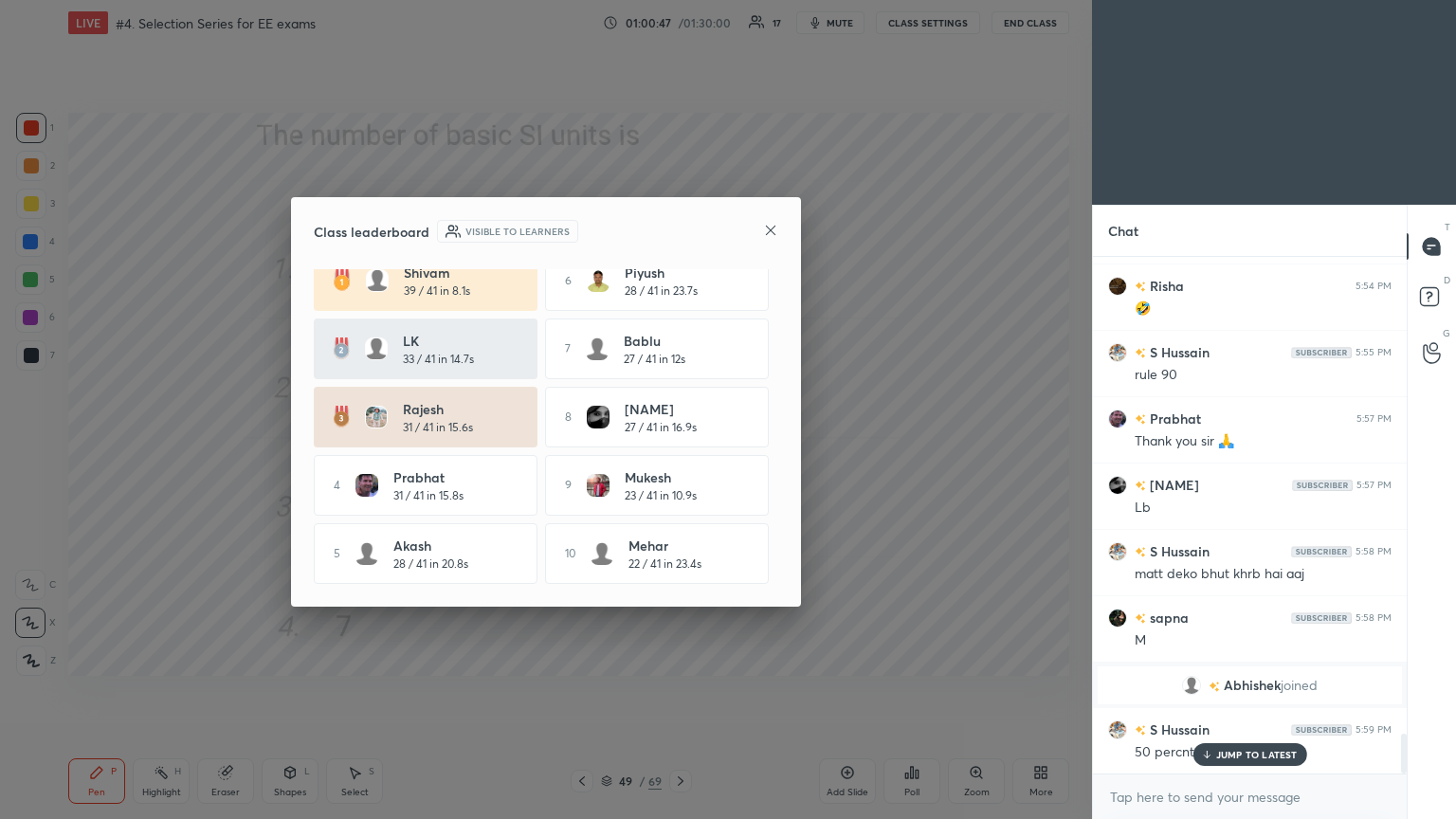 click on "JUMP TO LATEST" at bounding box center (1257, 755) 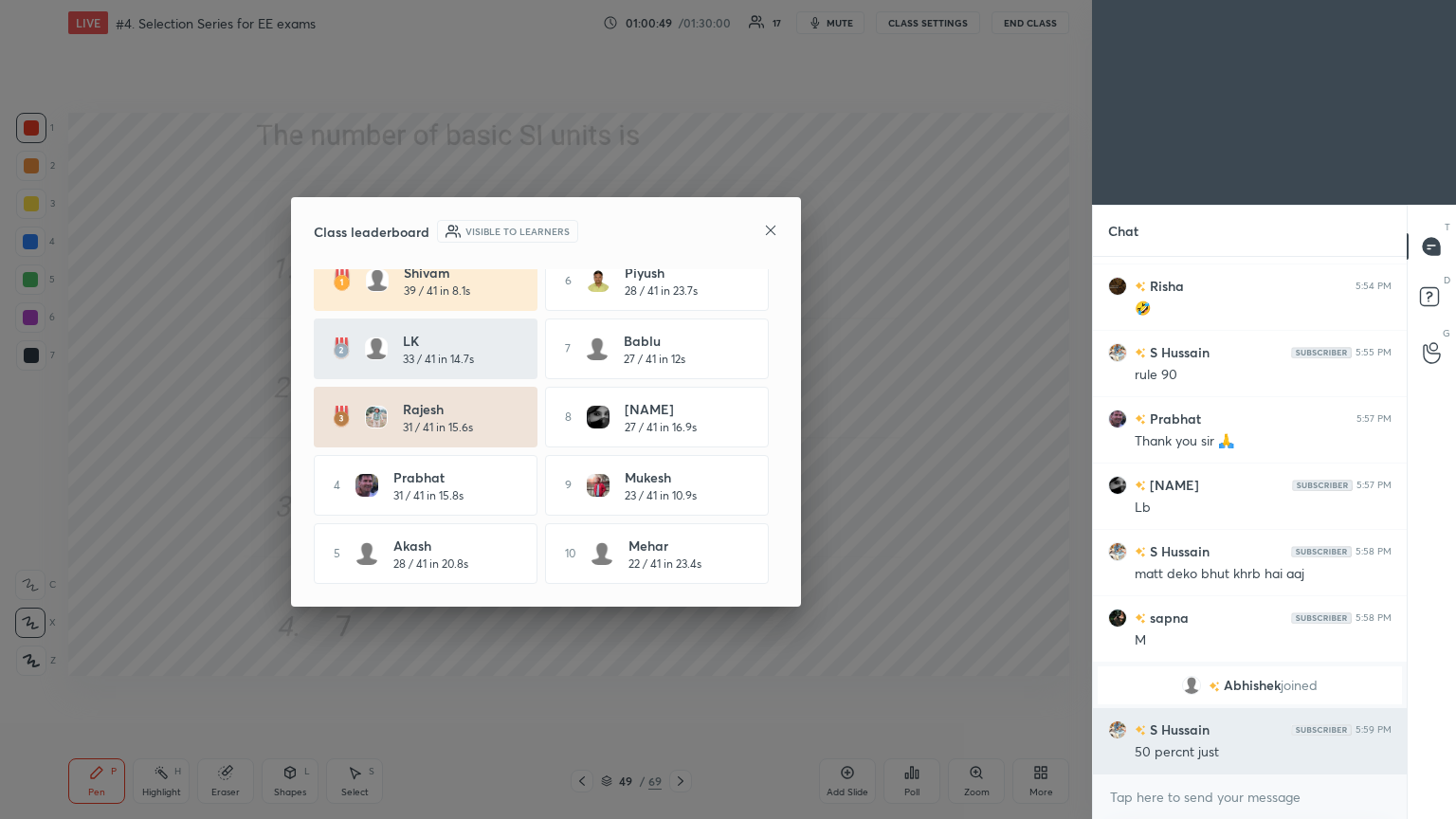 click at bounding box center (1140, 730) 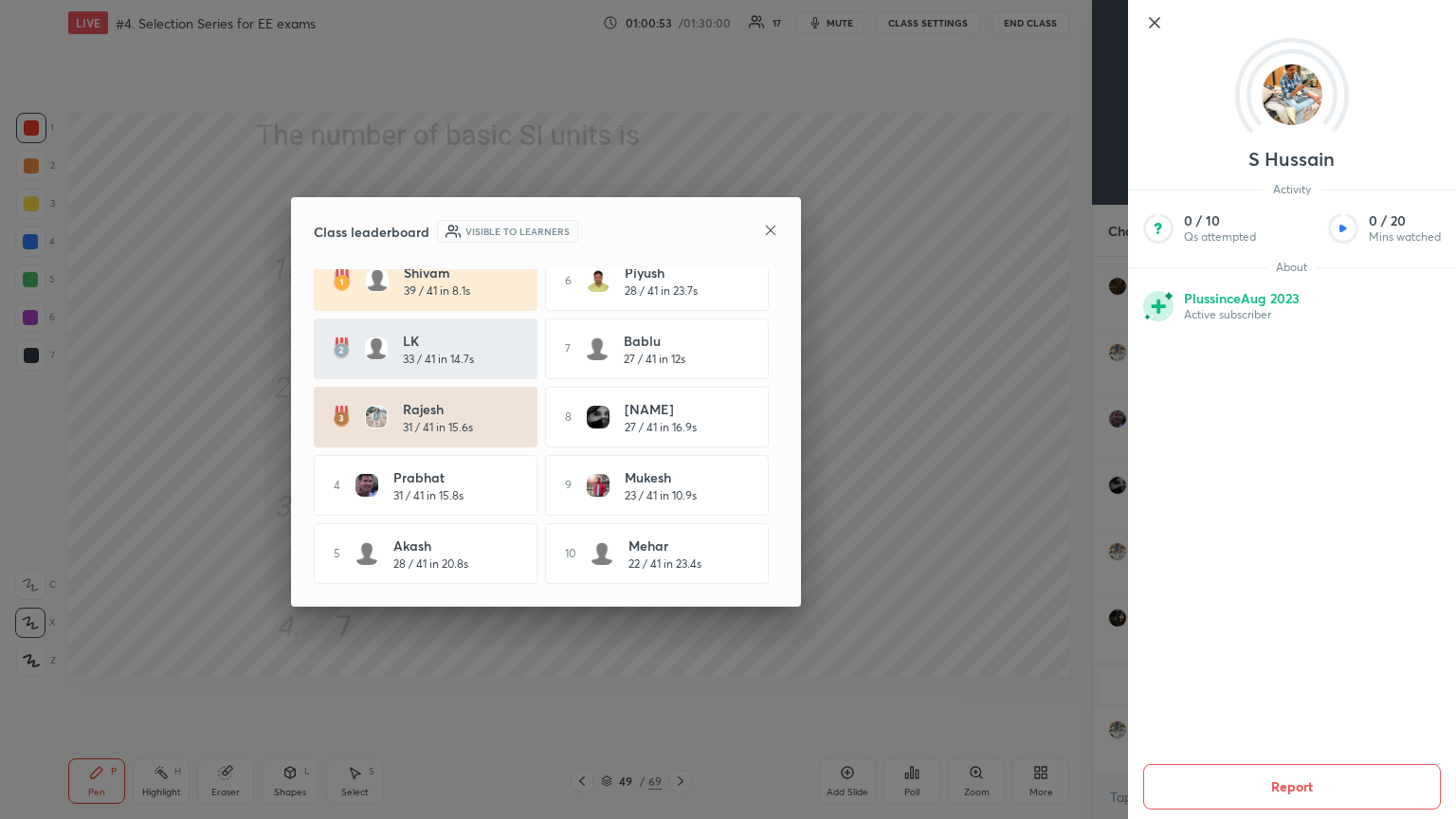 drag, startPoint x: 1153, startPoint y: 20, endPoint x: 1178, endPoint y: 26, distance: 25.70992 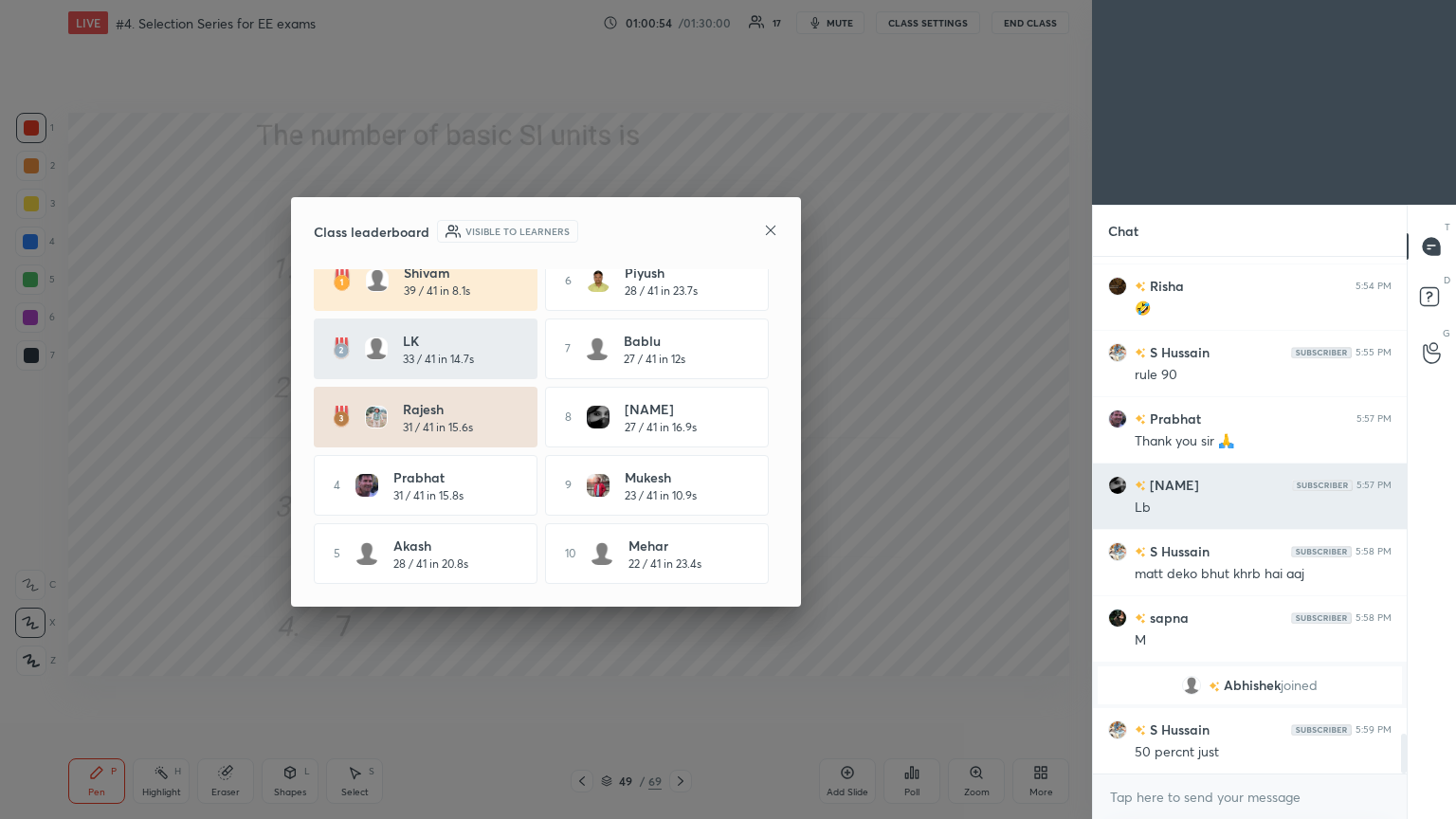 click on "navreen 5:54 PM Fluid S Hussain 5:54 PM fluid bill Risha 5:54 PM 🤣 S Hussain 5:55 PM rule 90 Prabhat 5:57 PM Thank you sir 🙏 navreen 5:57 PM Lb S Hussain 5:58 PM matt deko bhut khrb hai aaj sapna 5:58 PM M Abhishek  joined S Hussain 5:59 PM 50 percnt just" at bounding box center [1249, -2612] 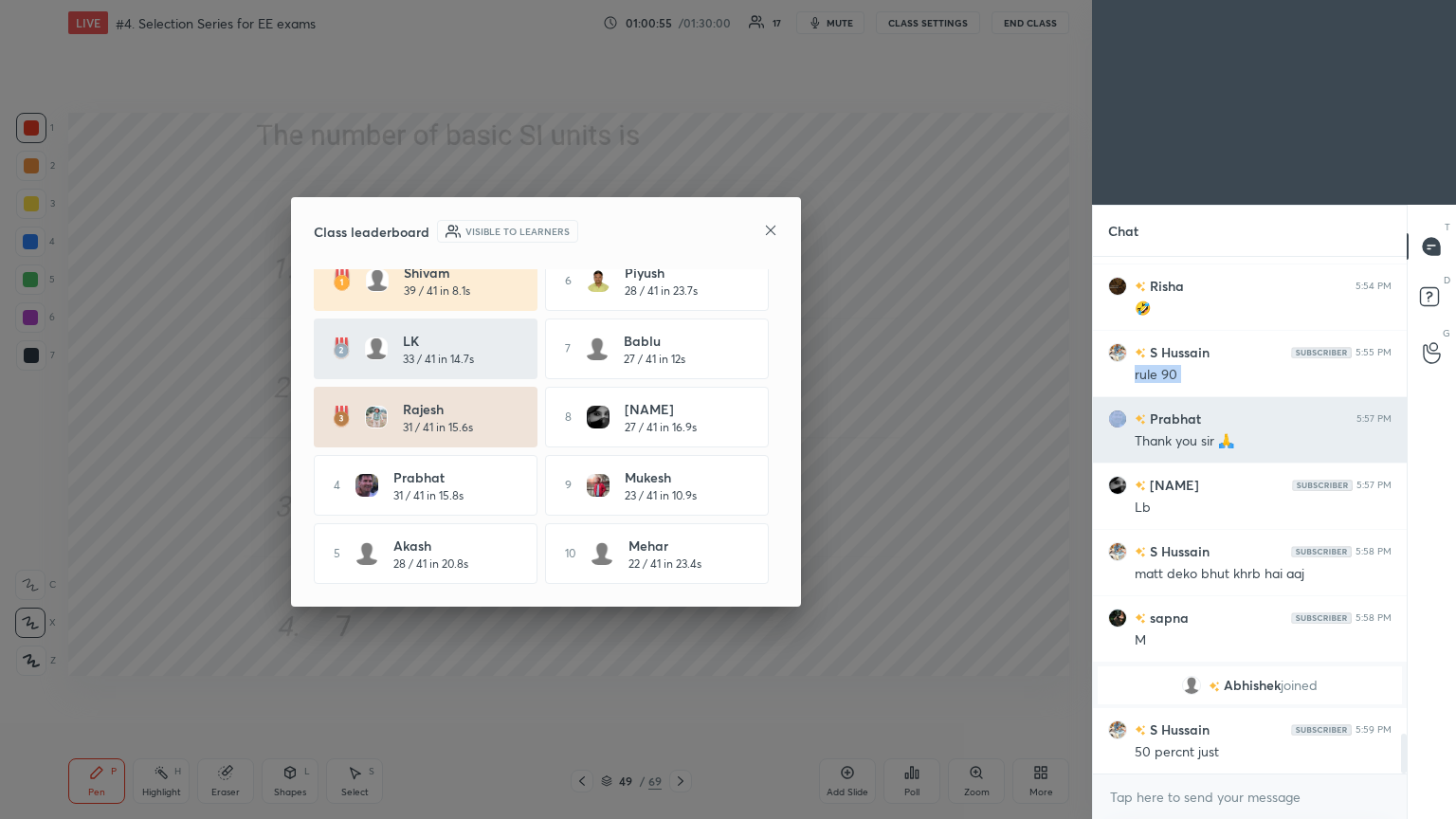 scroll, scrollTop: 6324, scrollLeft: 0, axis: vertical 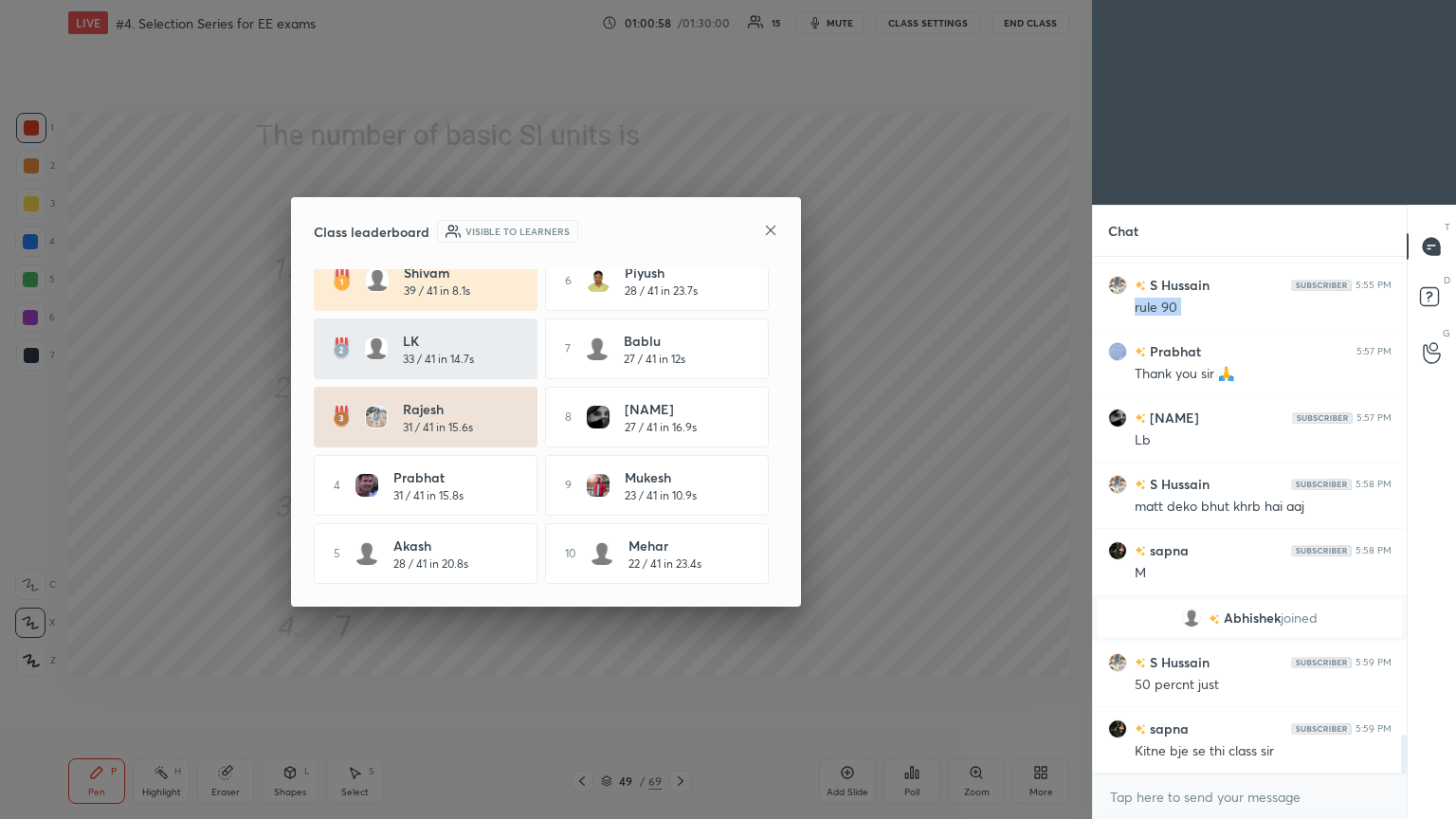 click 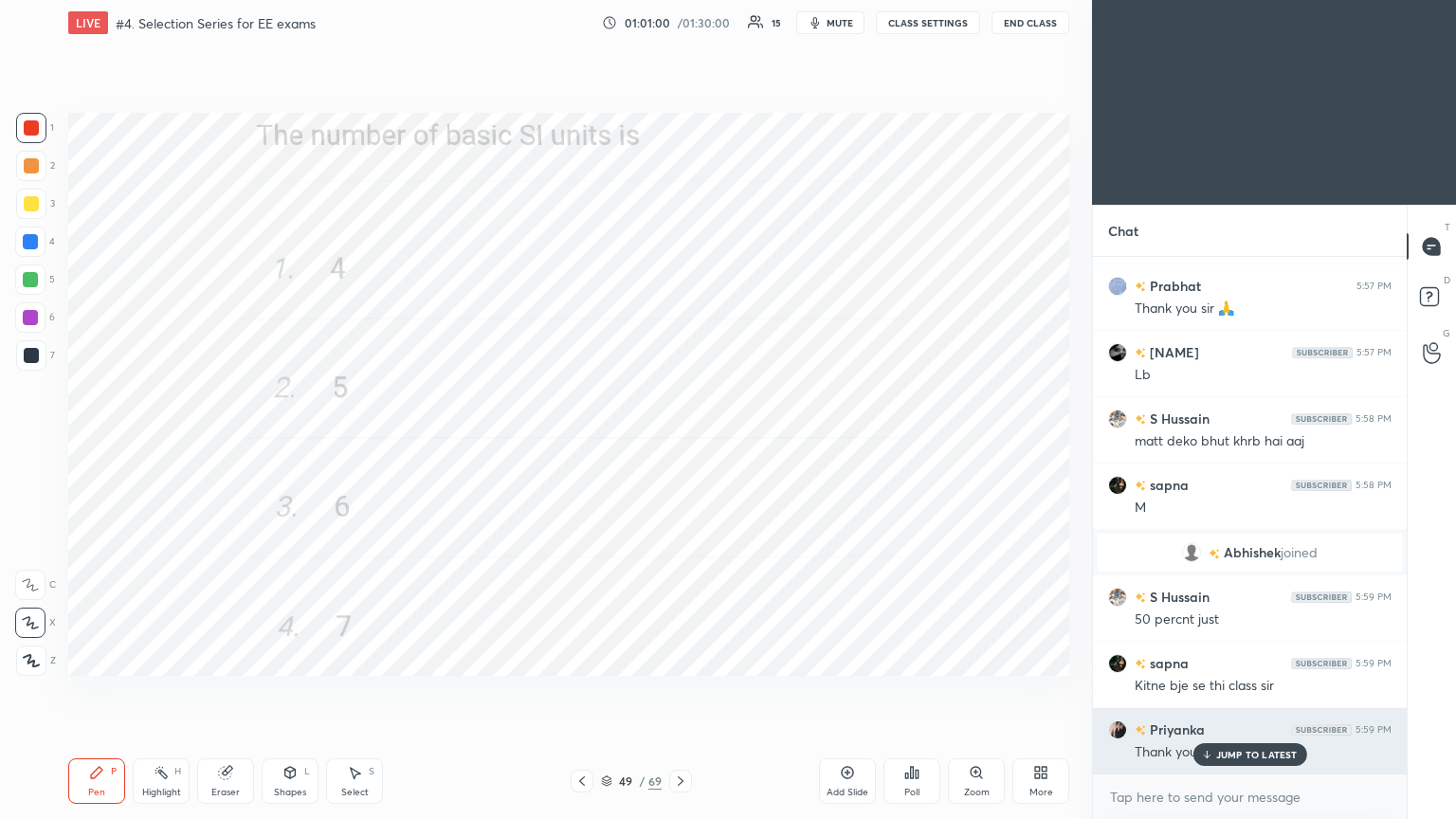click on "JUMP TO LATEST" at bounding box center [1257, 755] 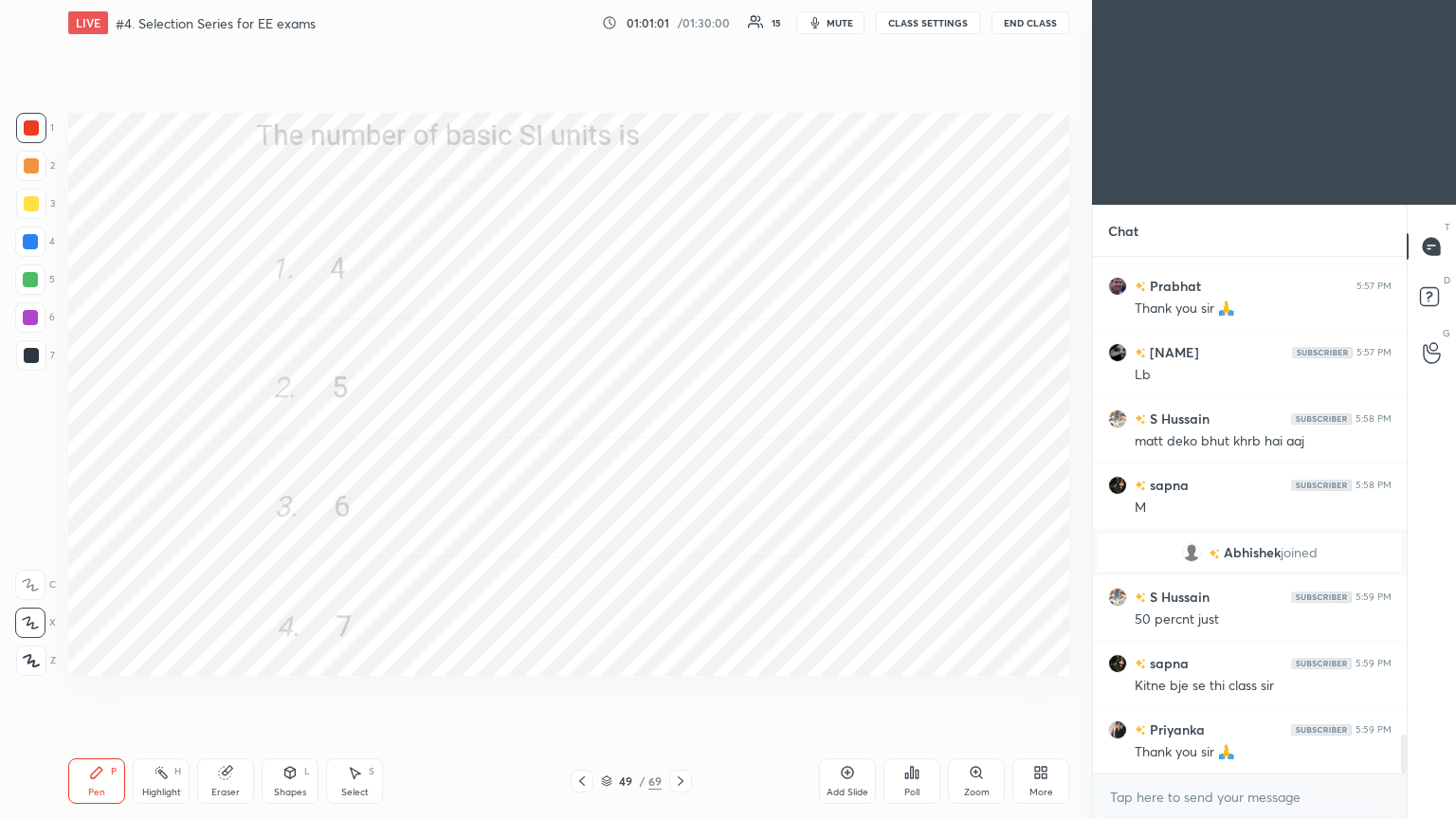 scroll, scrollTop: 6456, scrollLeft: 0, axis: vertical 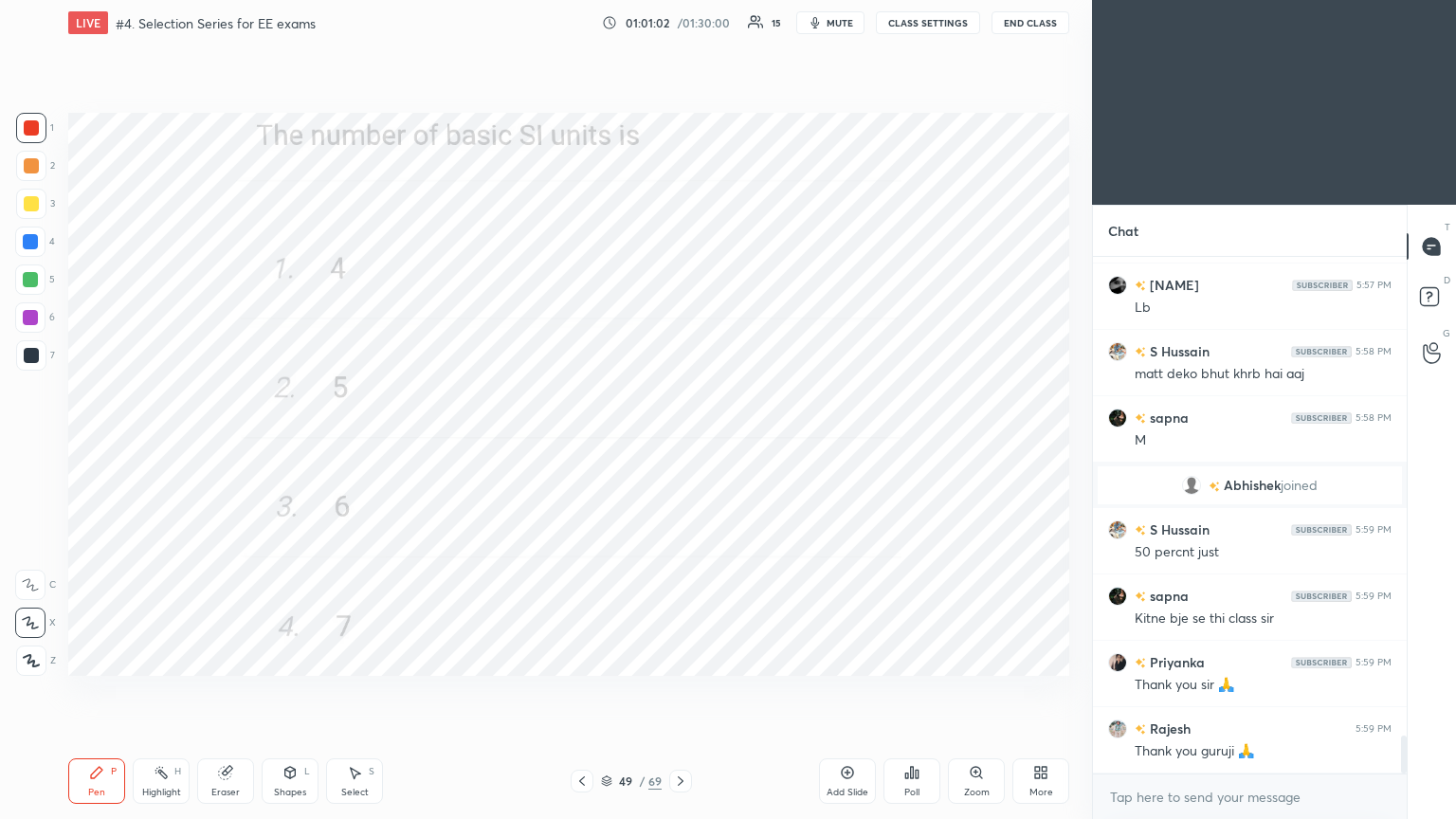 click on "Add Slide" at bounding box center (847, 792) 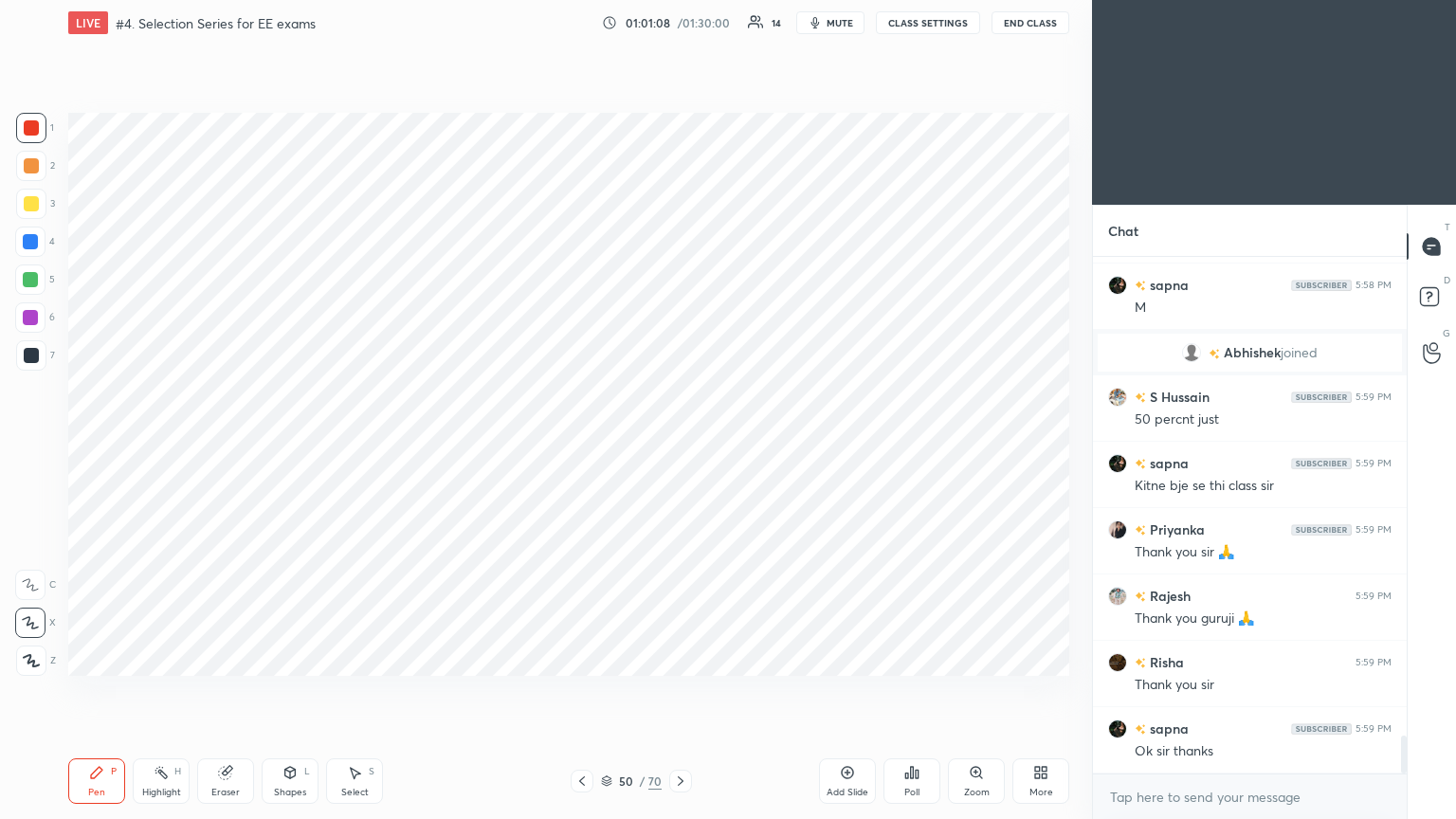 scroll, scrollTop: 6654, scrollLeft: 0, axis: vertical 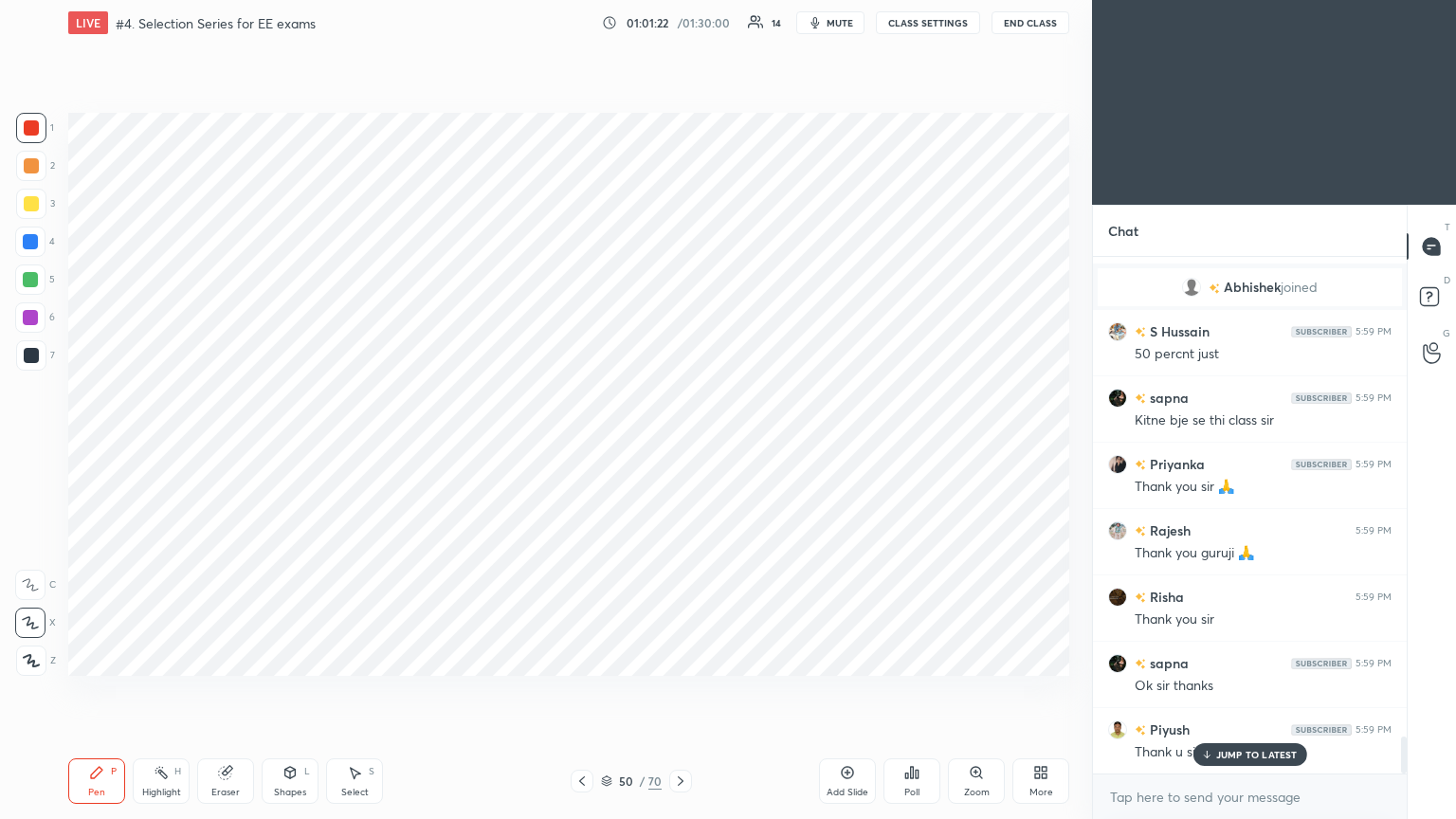 click on "End Class" at bounding box center [1030, 23] 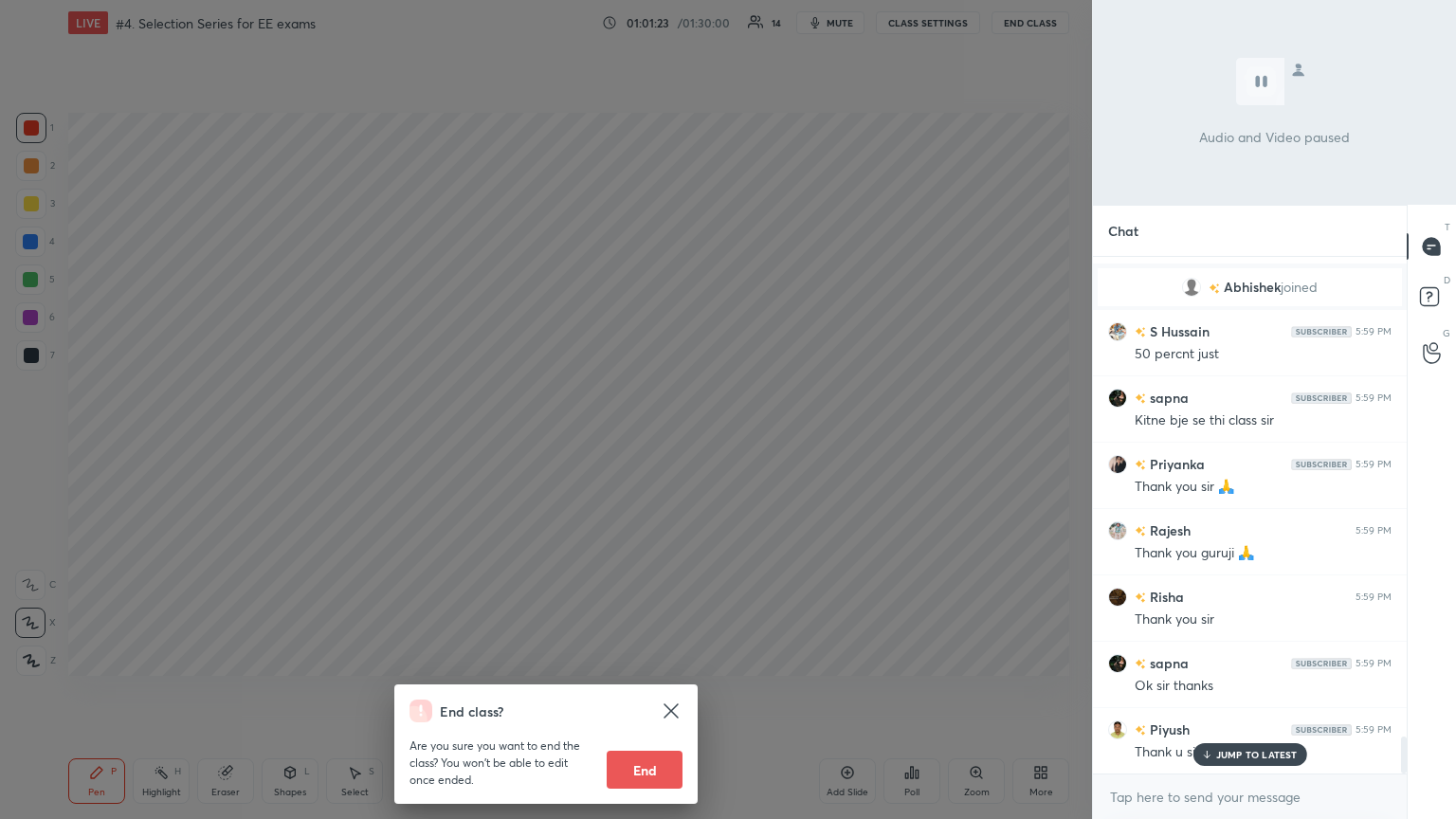 click on "End" at bounding box center (645, 770) 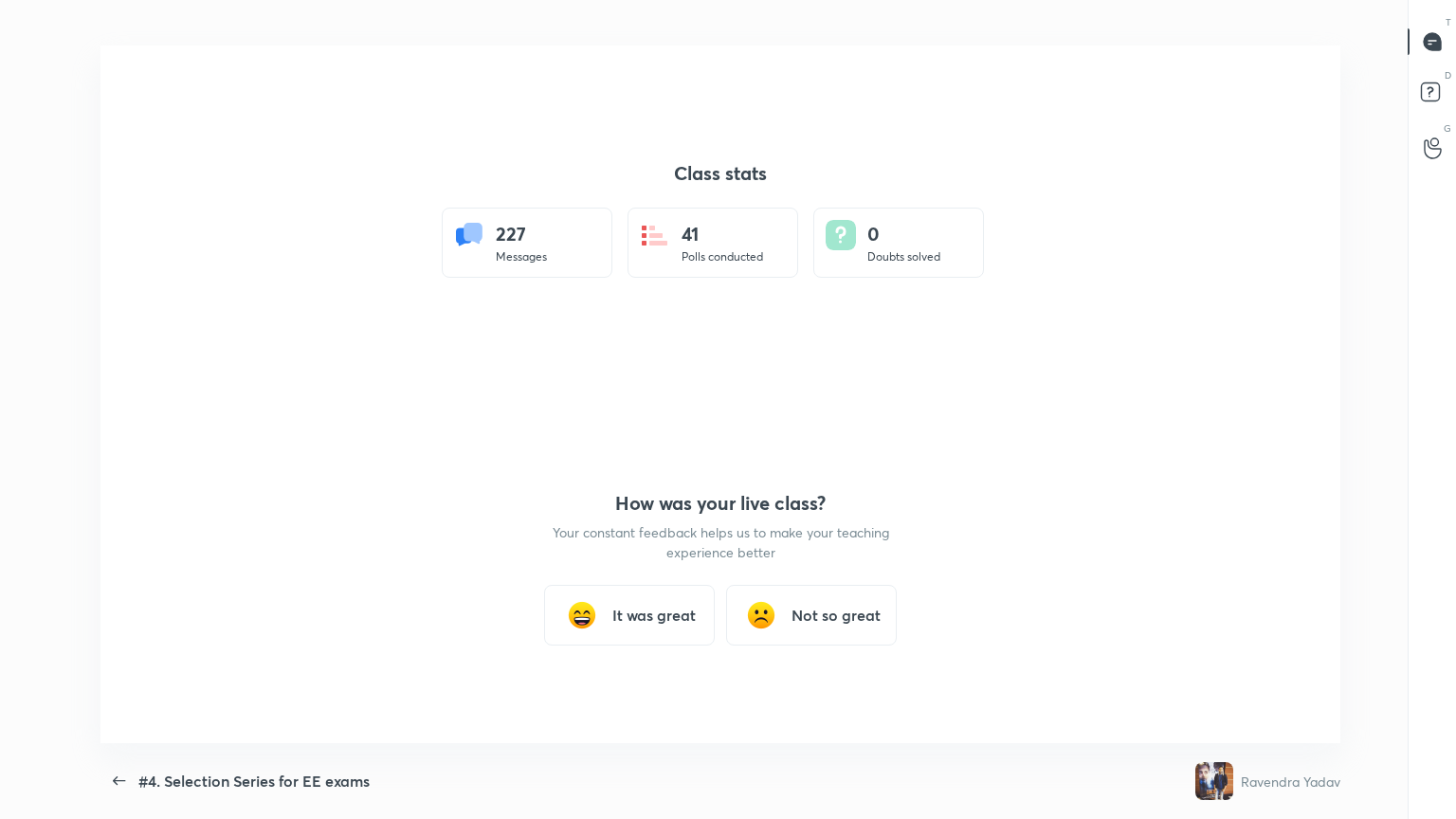 scroll, scrollTop: 94094, scrollLeft: 93351, axis: both 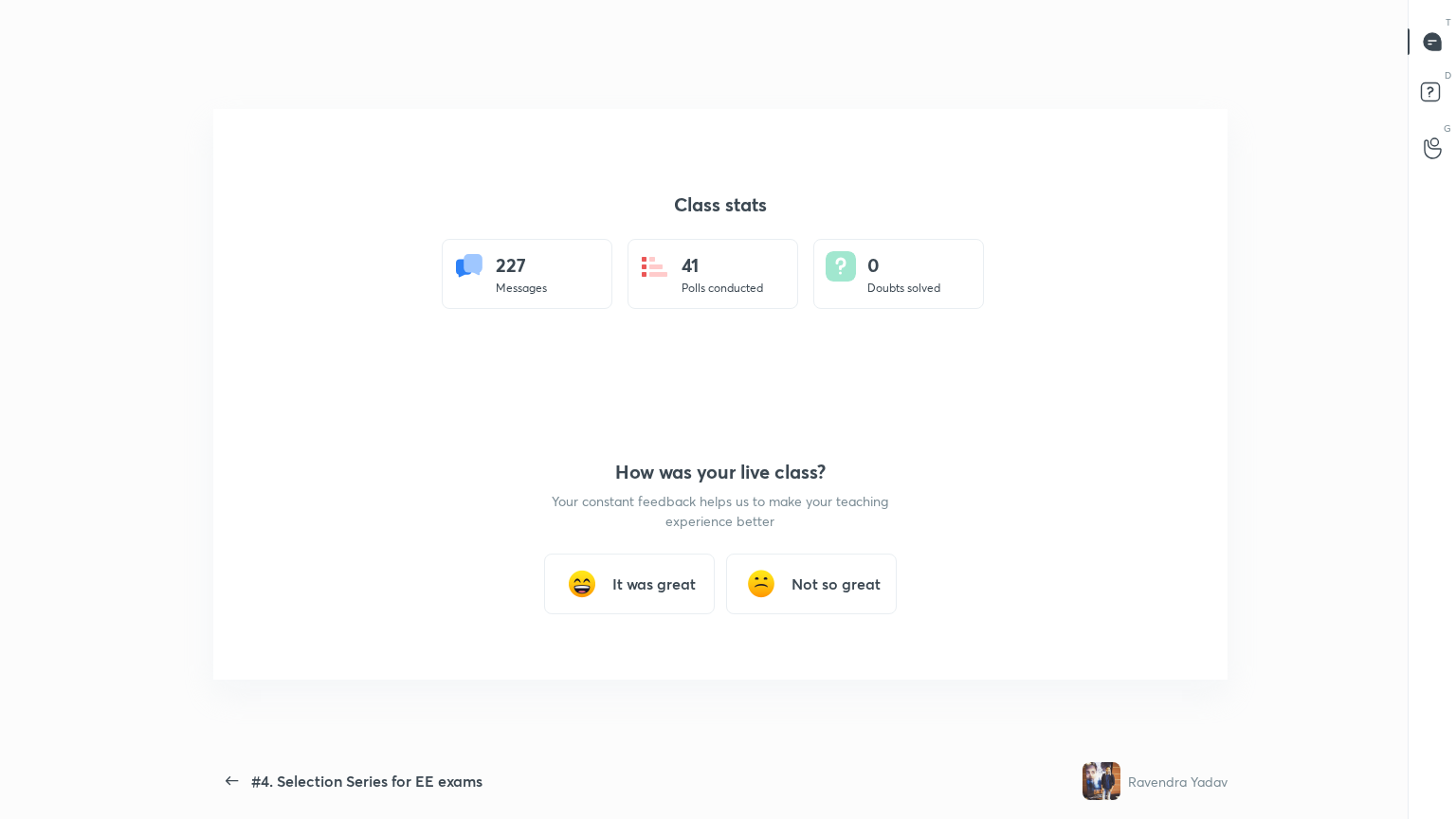 type on "x" 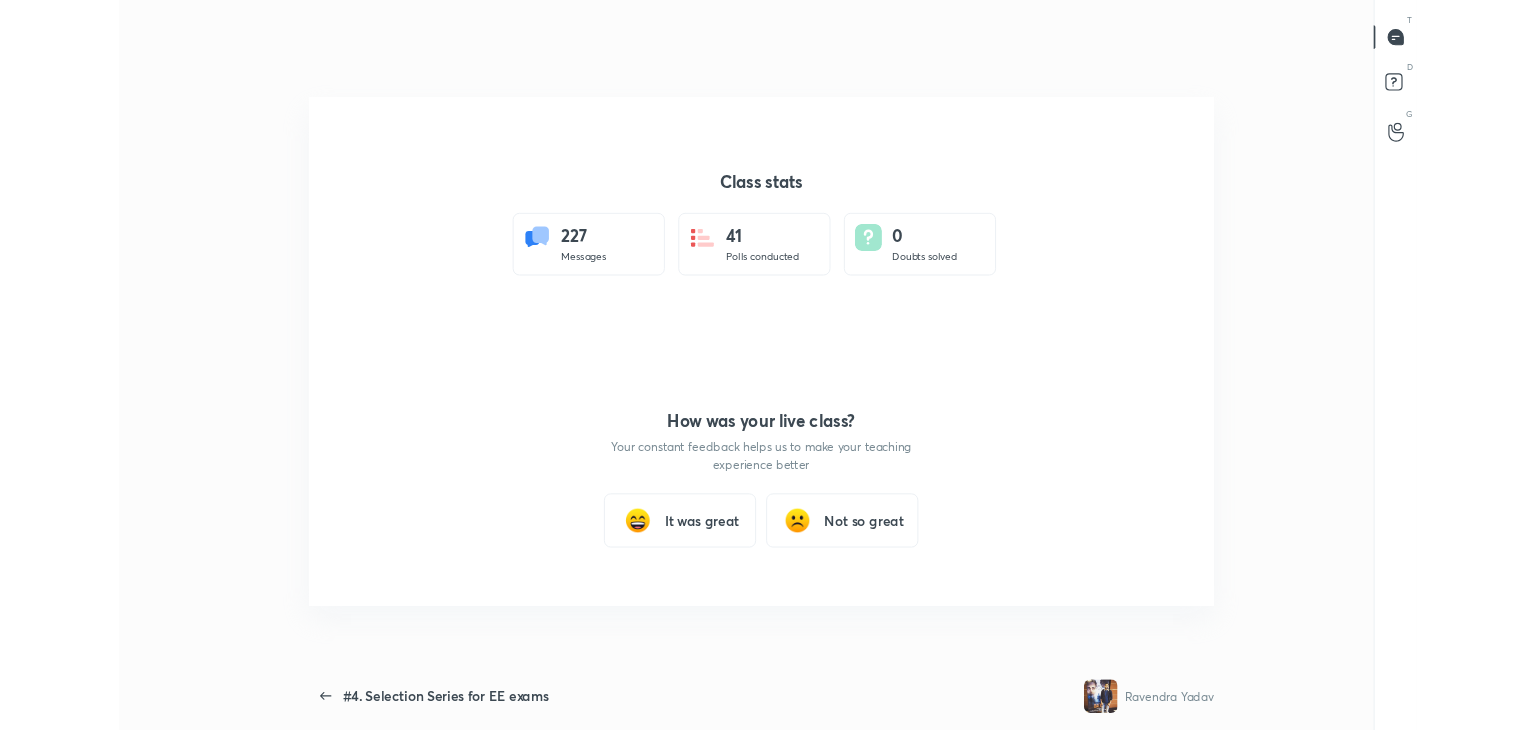 scroll, scrollTop: 602, scrollLeft: 1520, axis: both 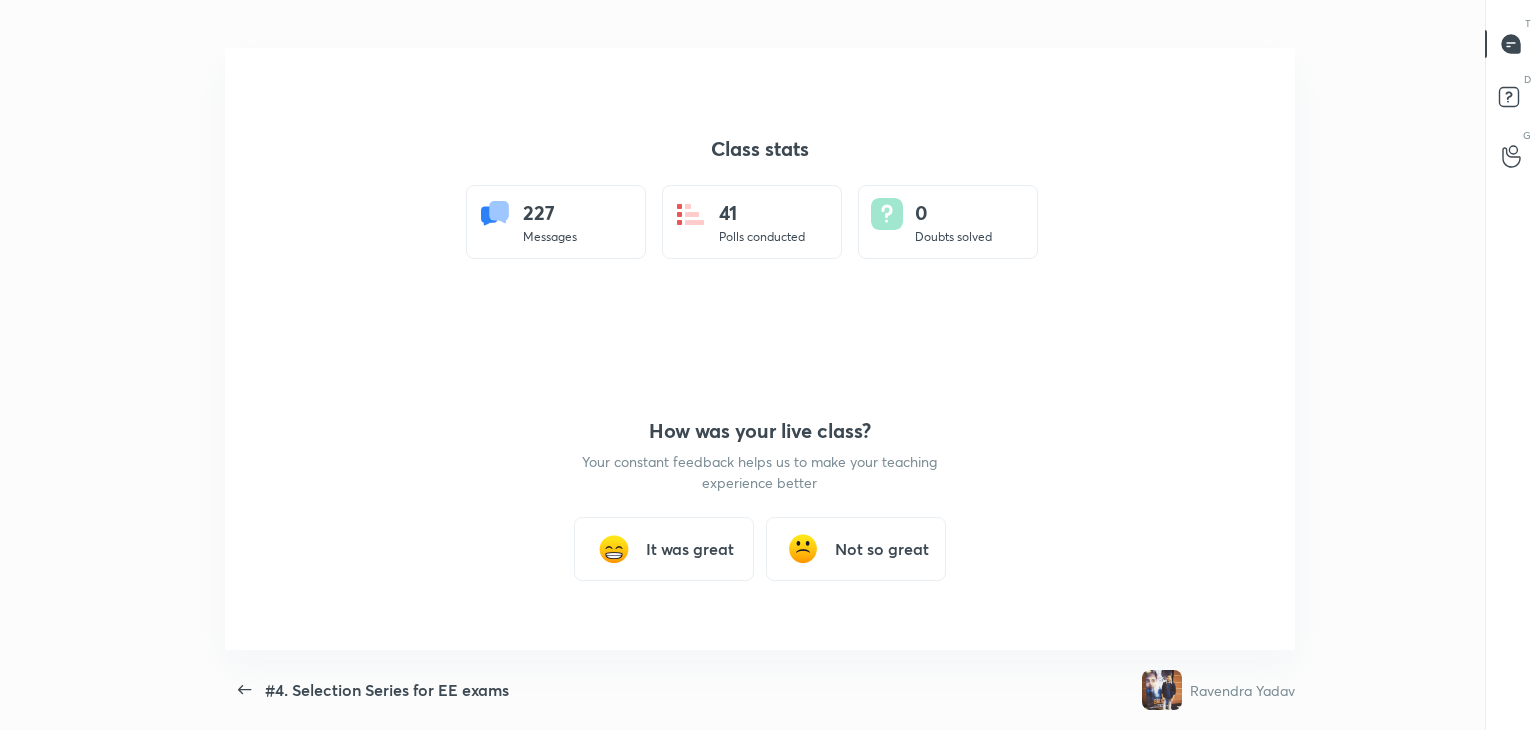click on "It was great" at bounding box center [690, 549] 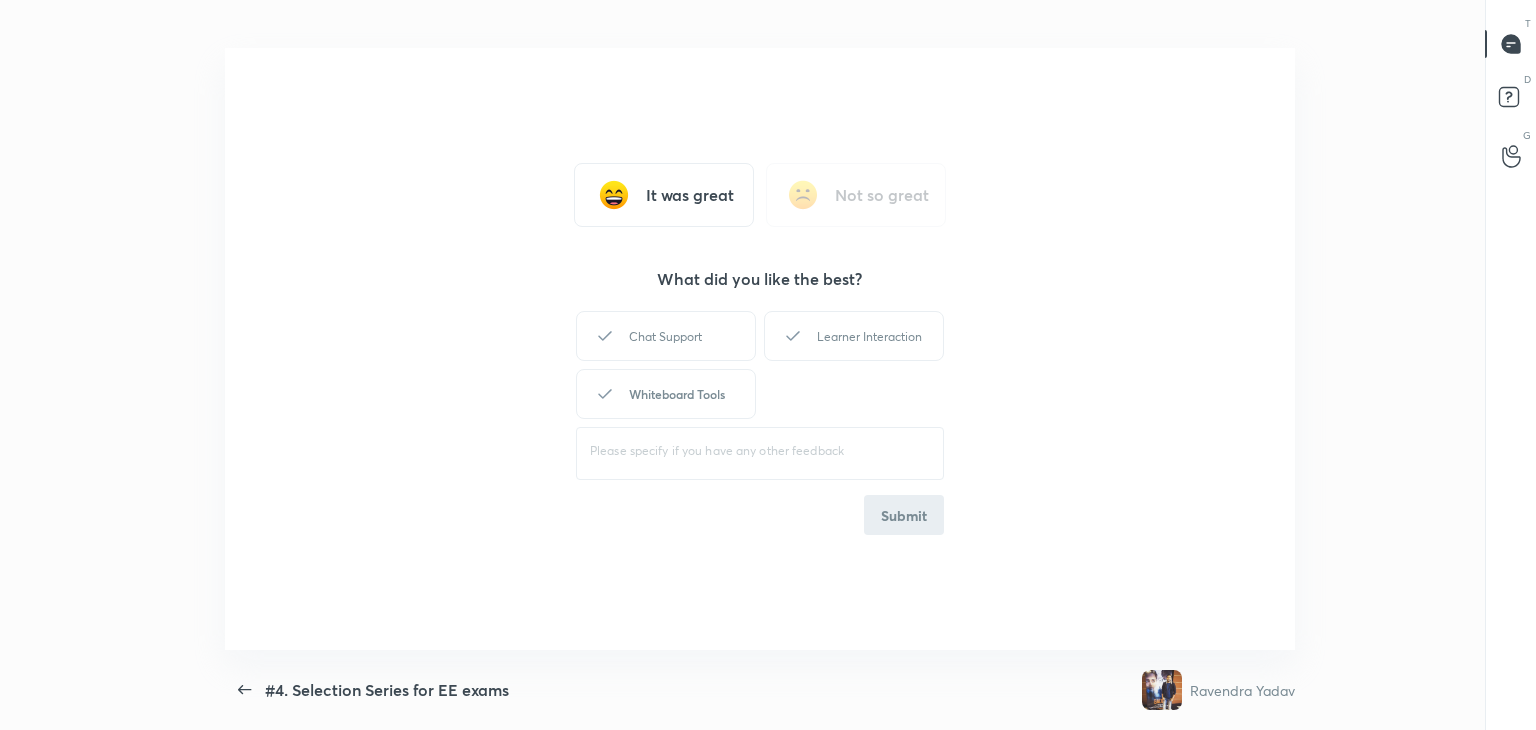 drag, startPoint x: 673, startPoint y: 396, endPoint x: 708, endPoint y: 378, distance: 39.357338 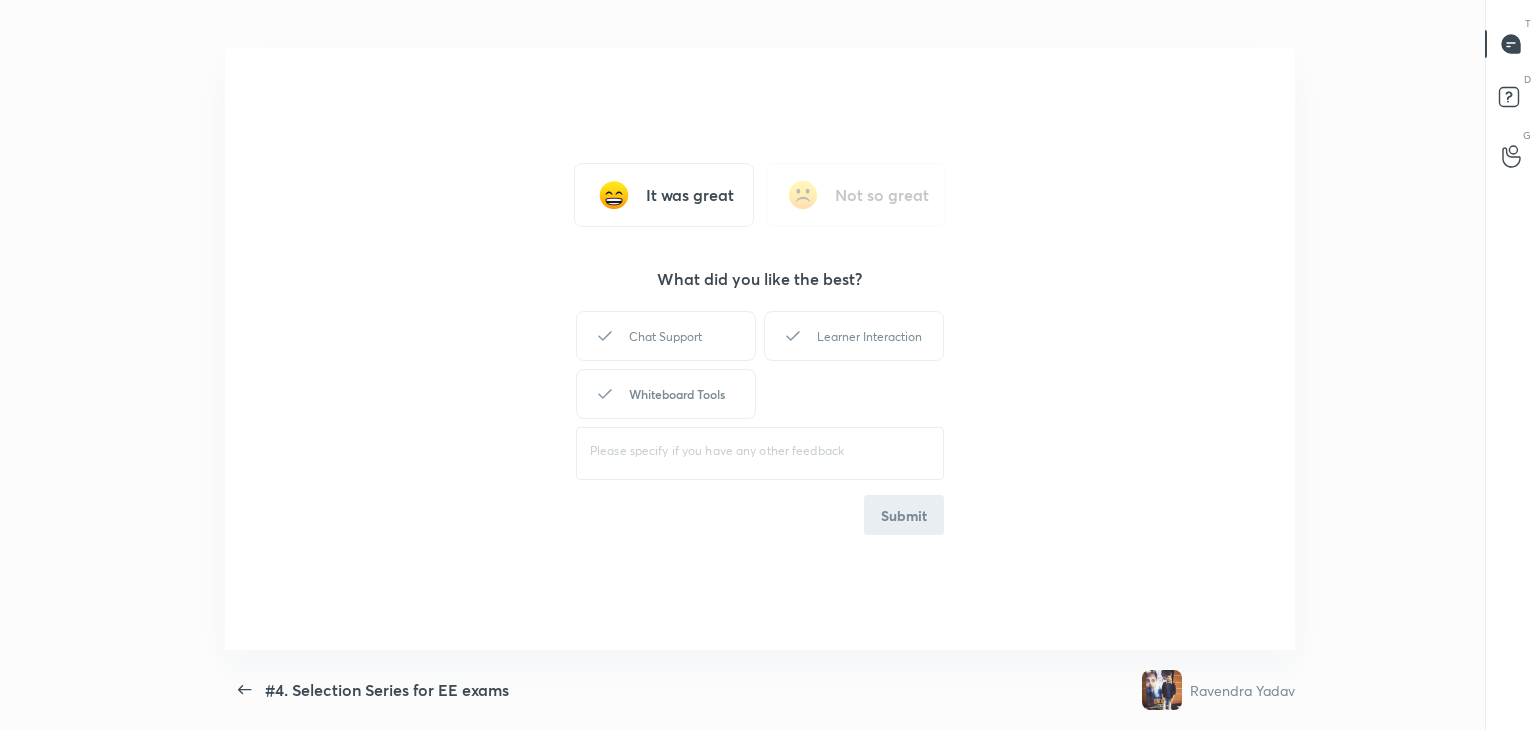 click on "Whiteboard Tools" at bounding box center (666, 394) 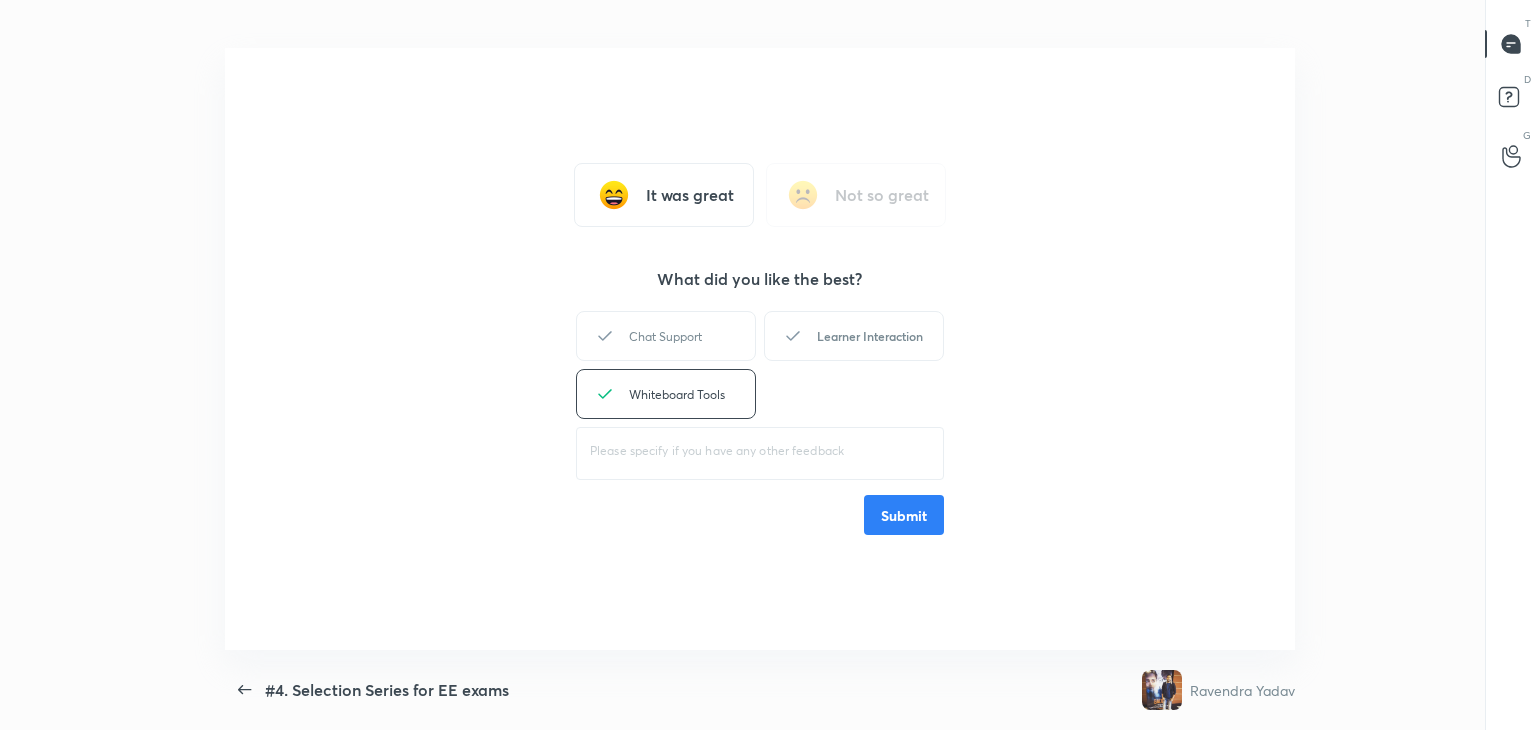 click on "Learner Interaction" at bounding box center [854, 336] 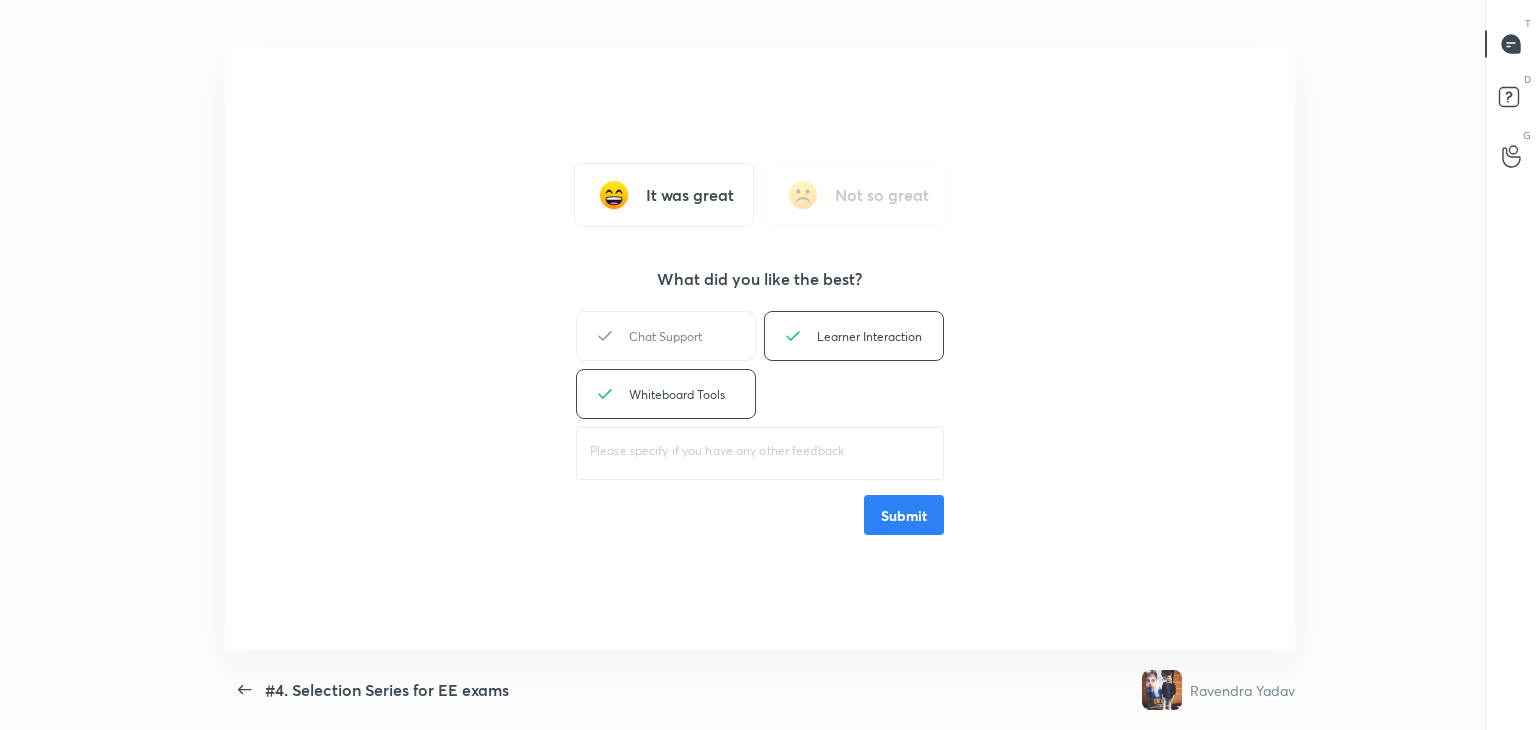 click on "Submit" at bounding box center [904, 515] 